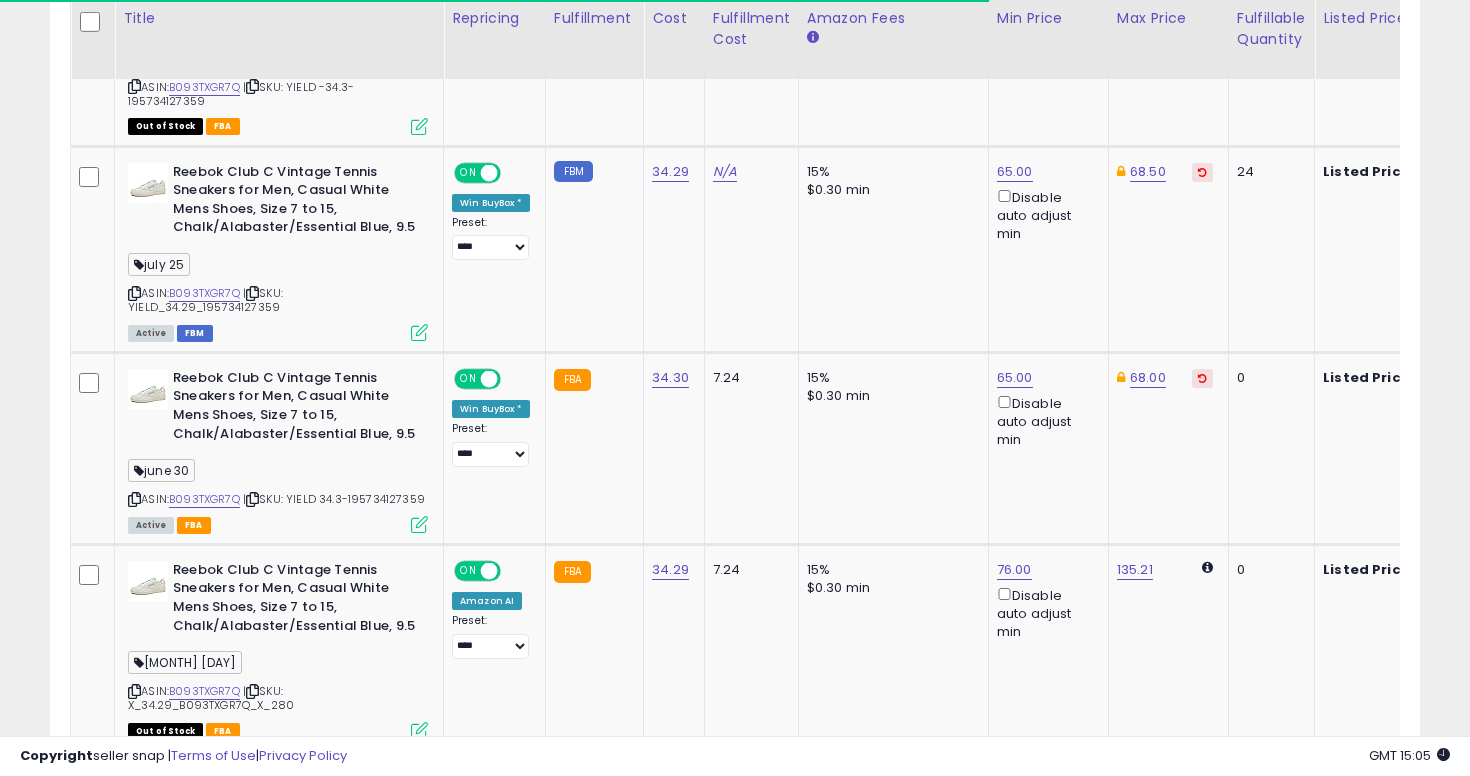scroll, scrollTop: 1489, scrollLeft: 0, axis: vertical 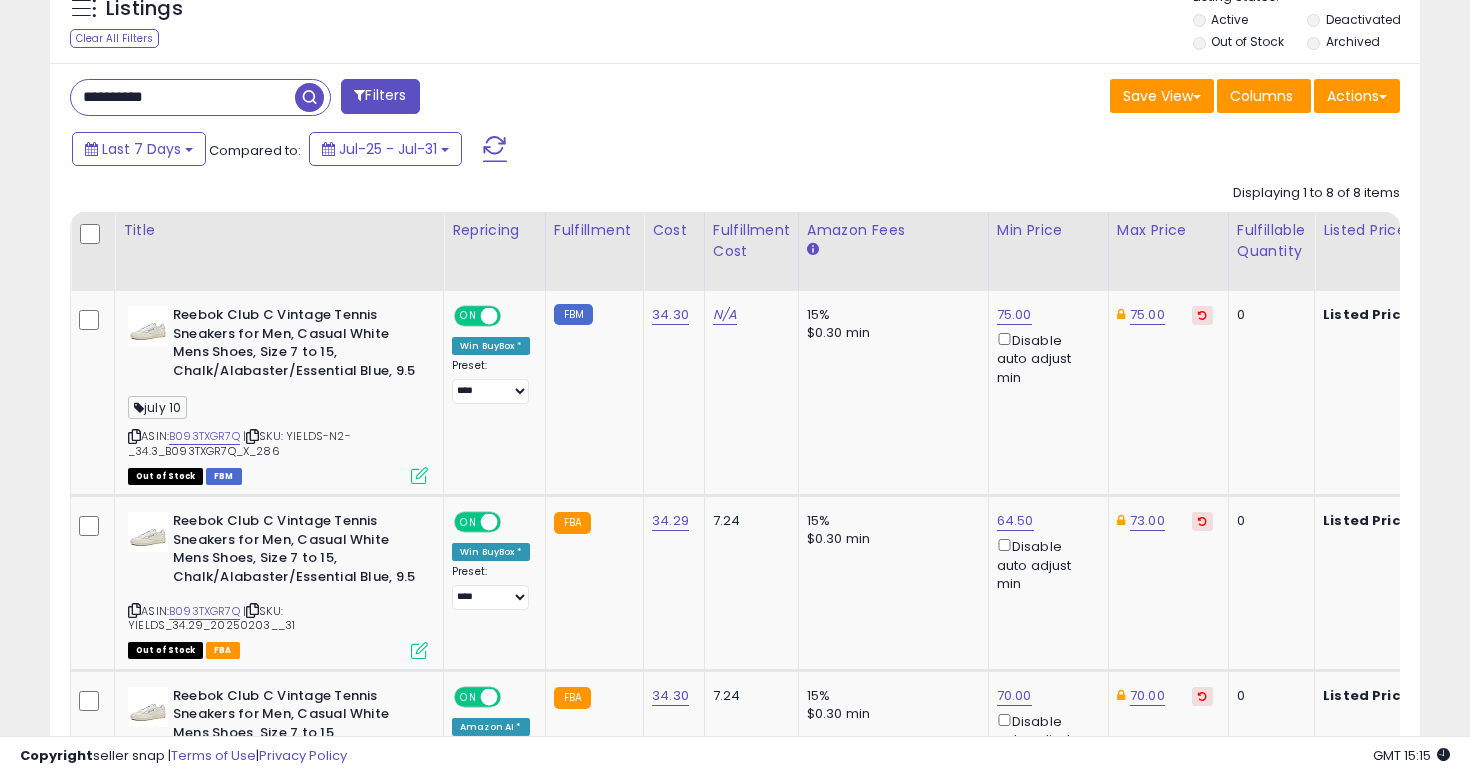 click on "**********" at bounding box center [183, 97] 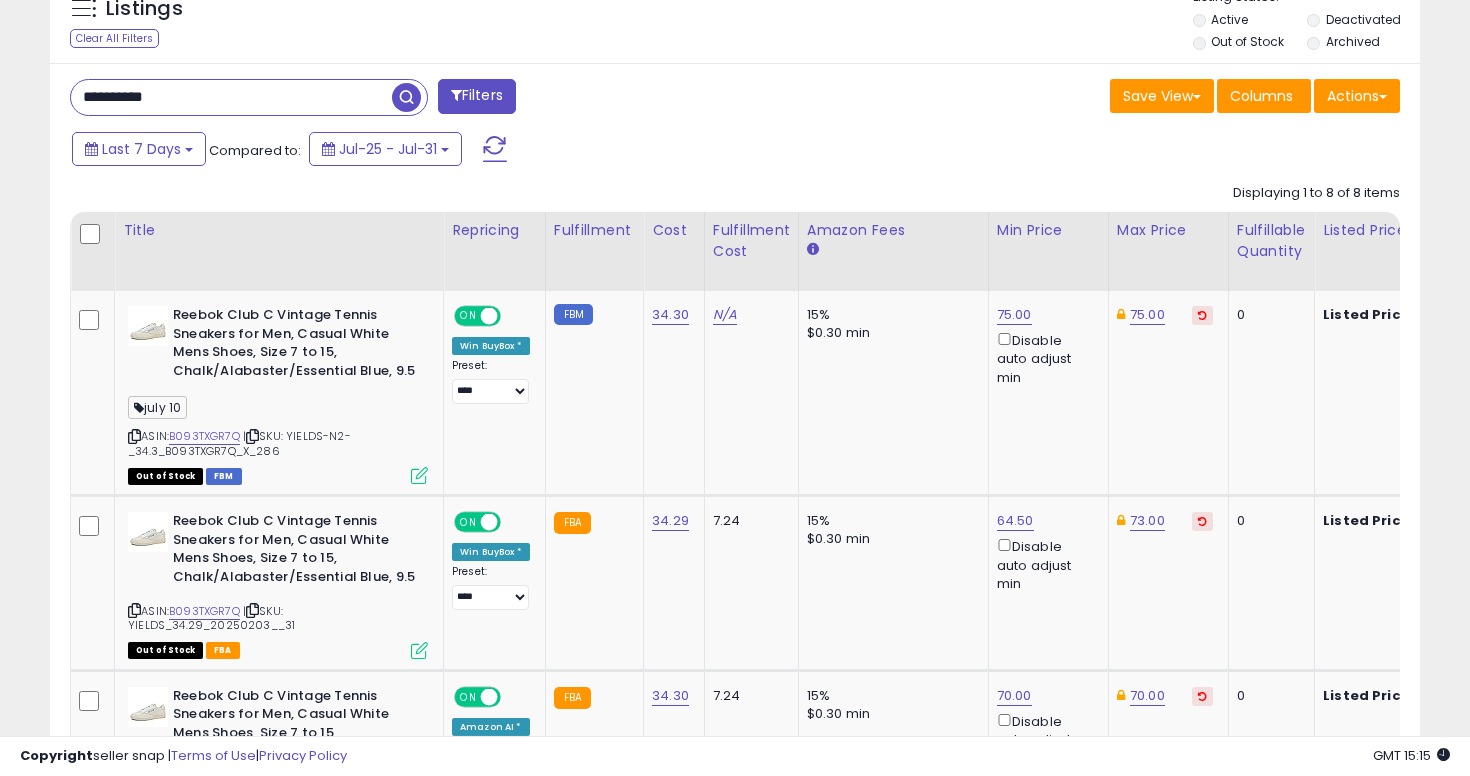 type on "**********" 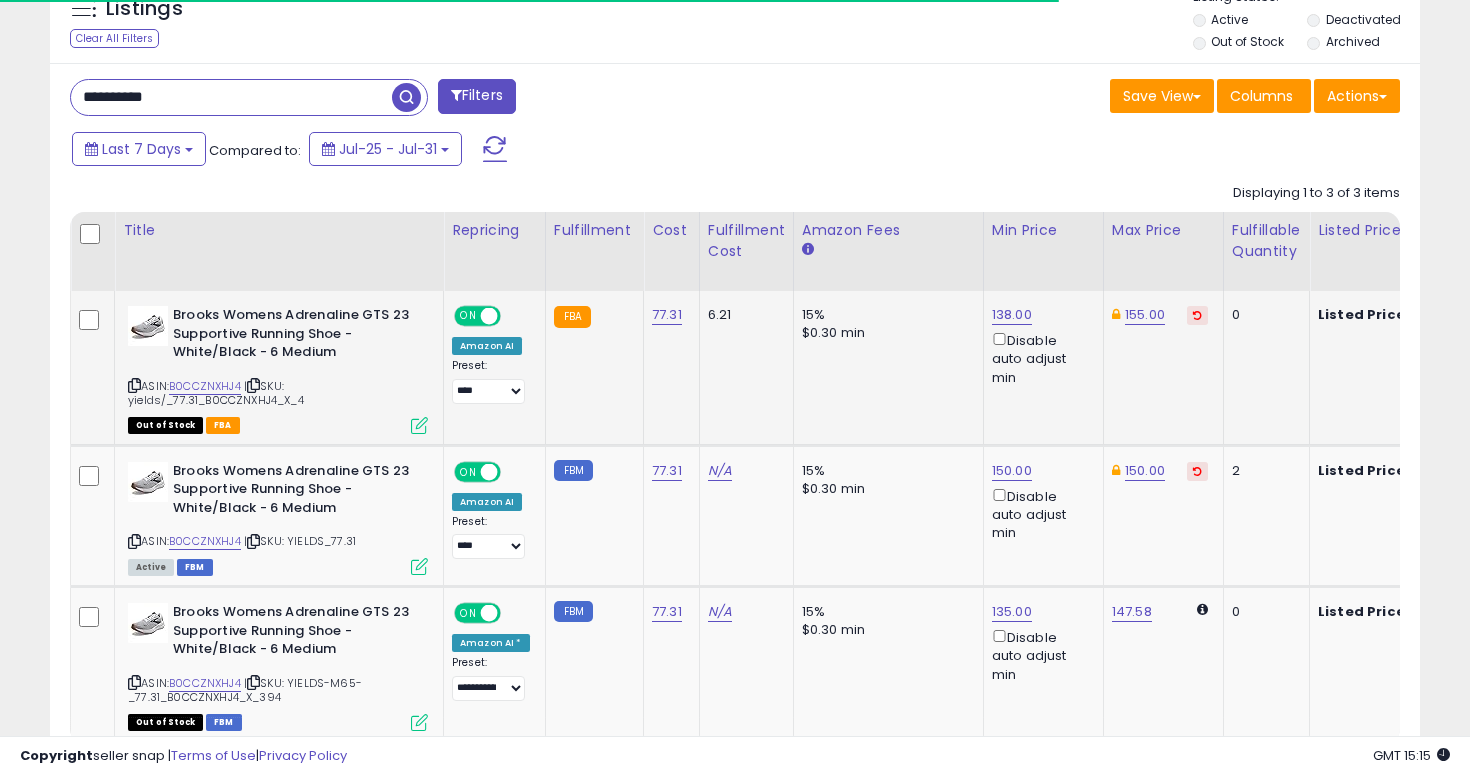 scroll, scrollTop: 881, scrollLeft: 0, axis: vertical 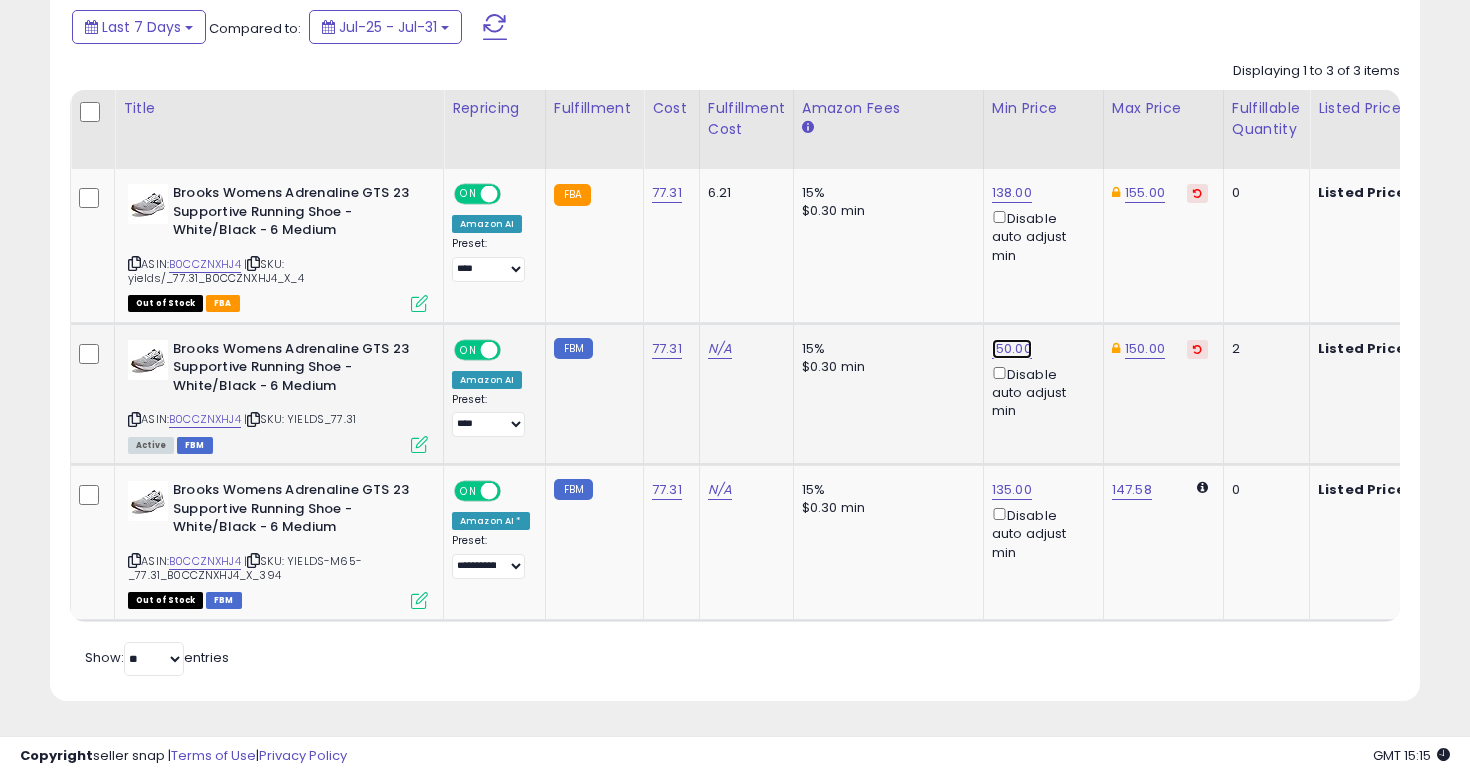click on "150.00" at bounding box center (1012, 193) 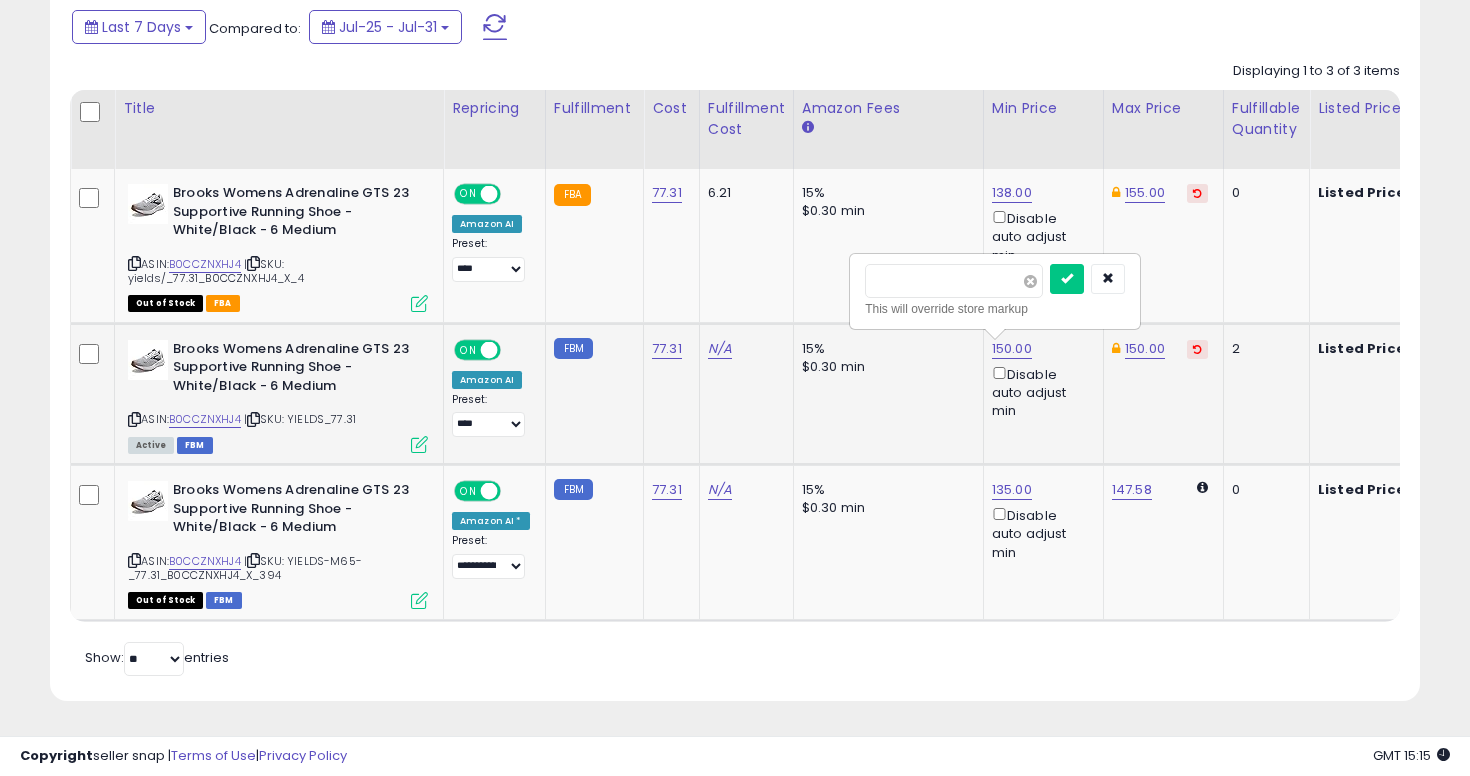 click at bounding box center (1030, 281) 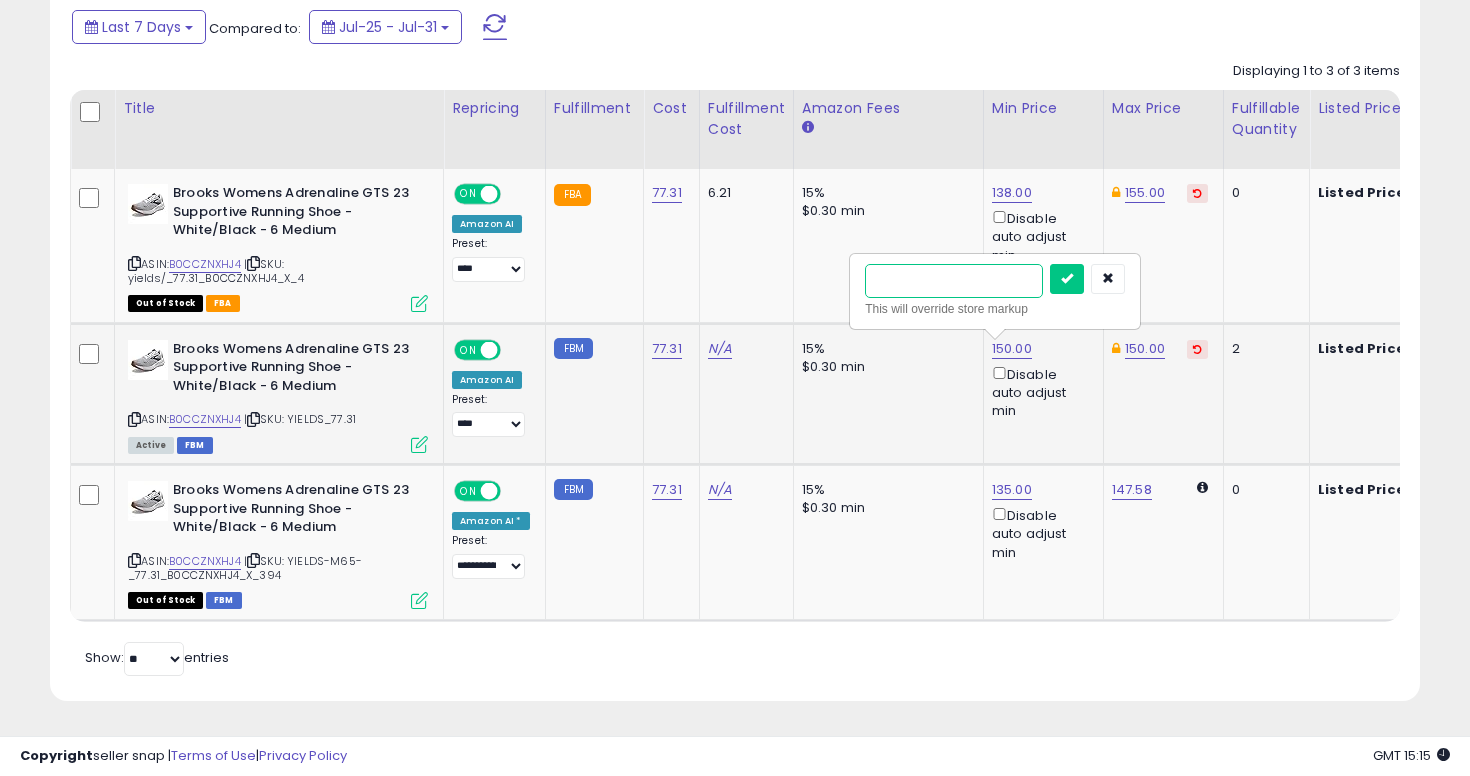 type on "***" 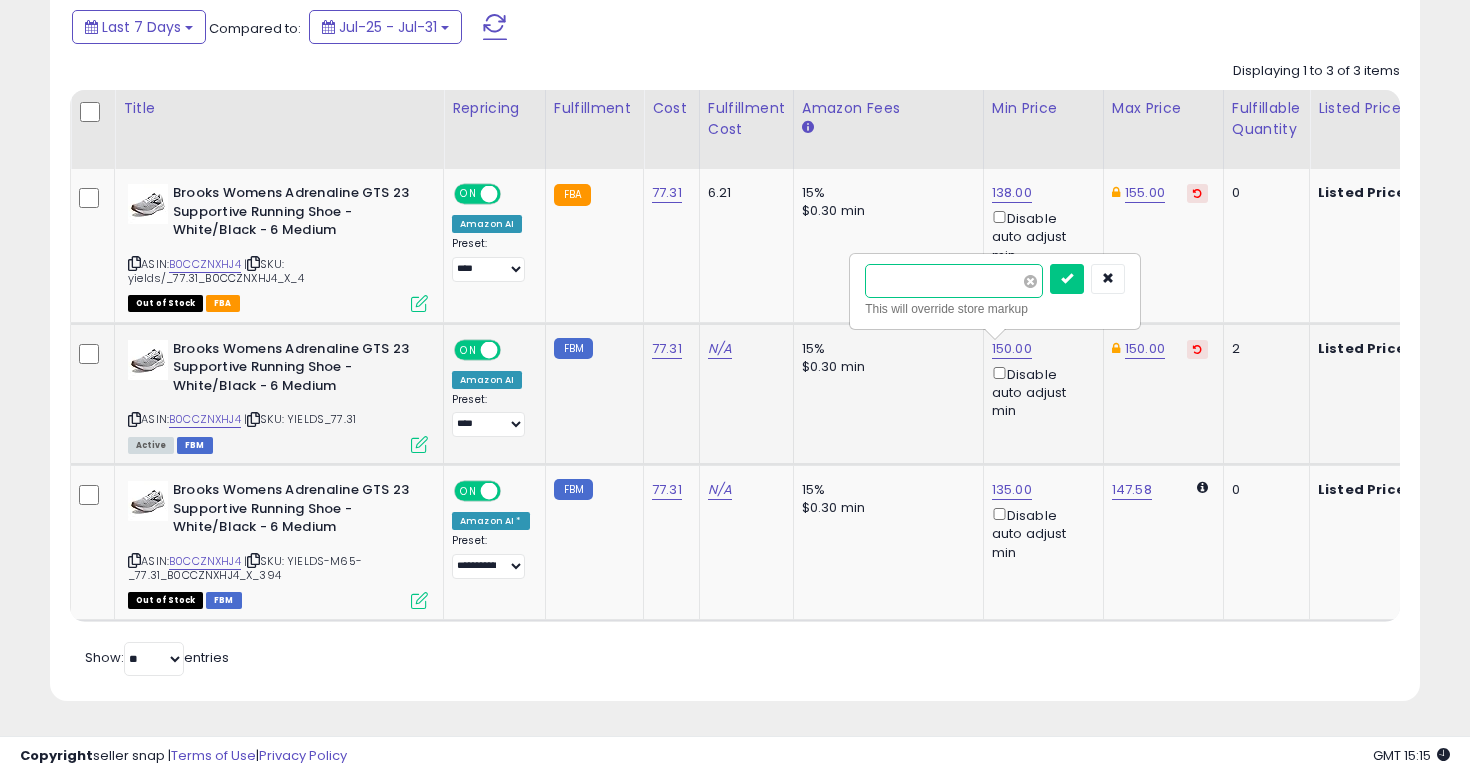 click at bounding box center [1067, 279] 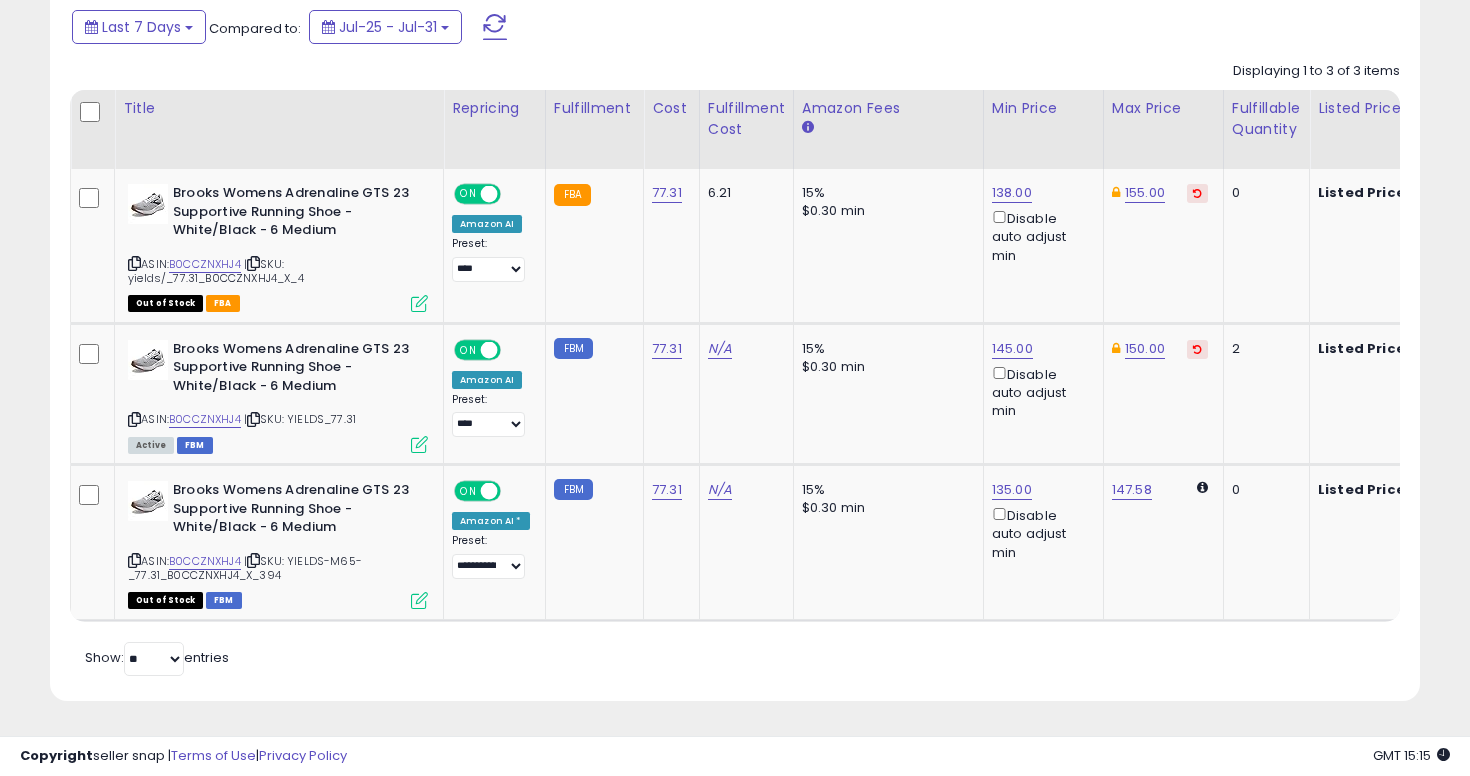 click on "150.00" at bounding box center [1145, 193] 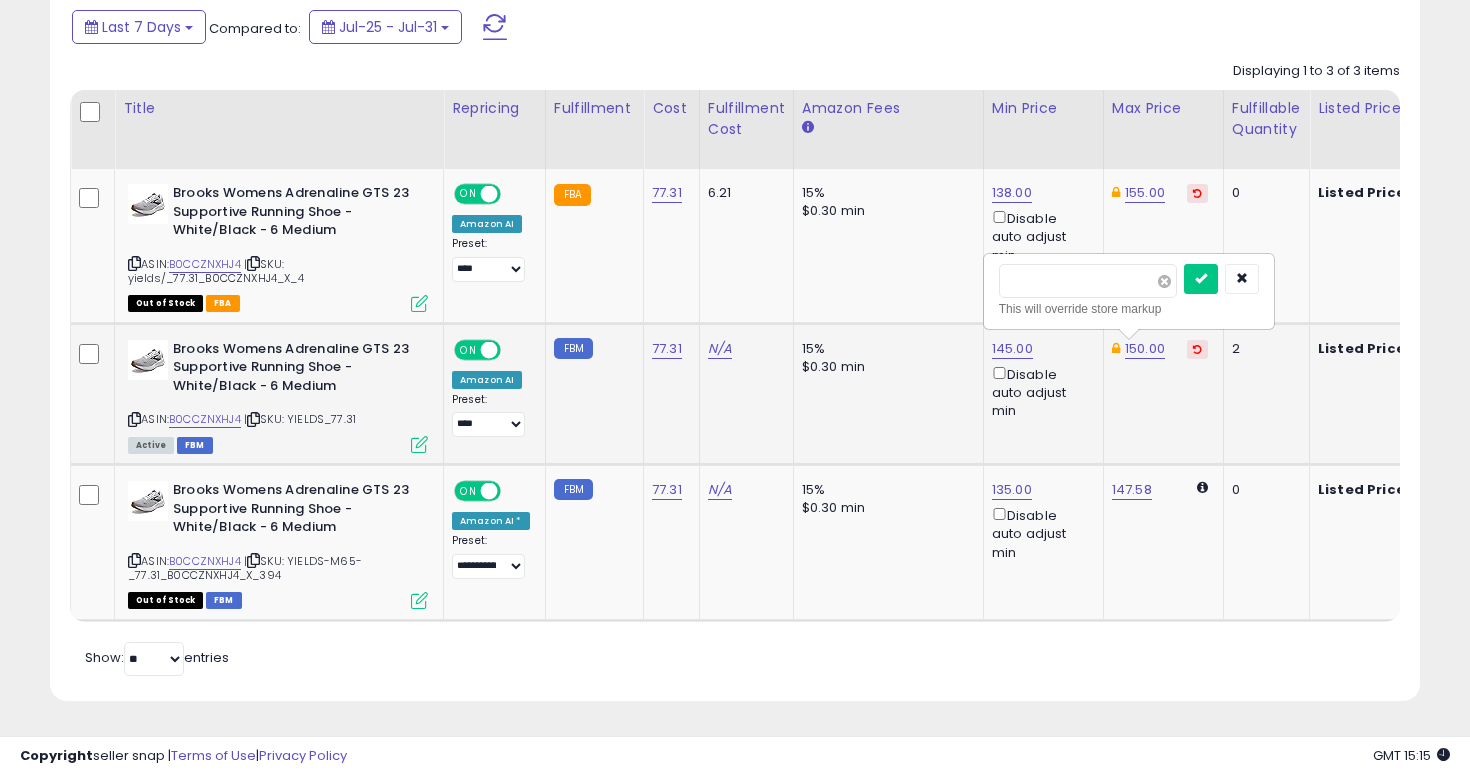 click at bounding box center [1164, 281] 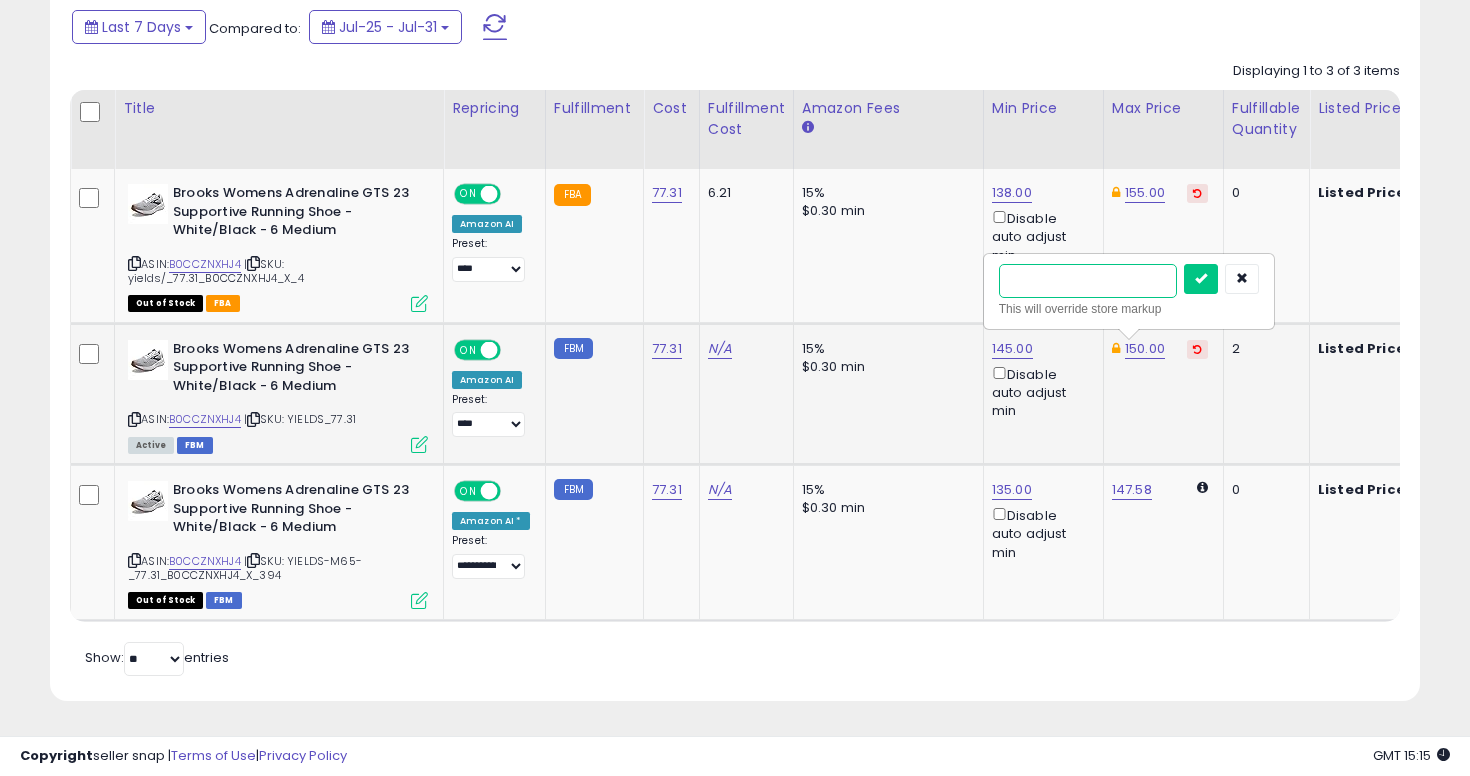 type on "***" 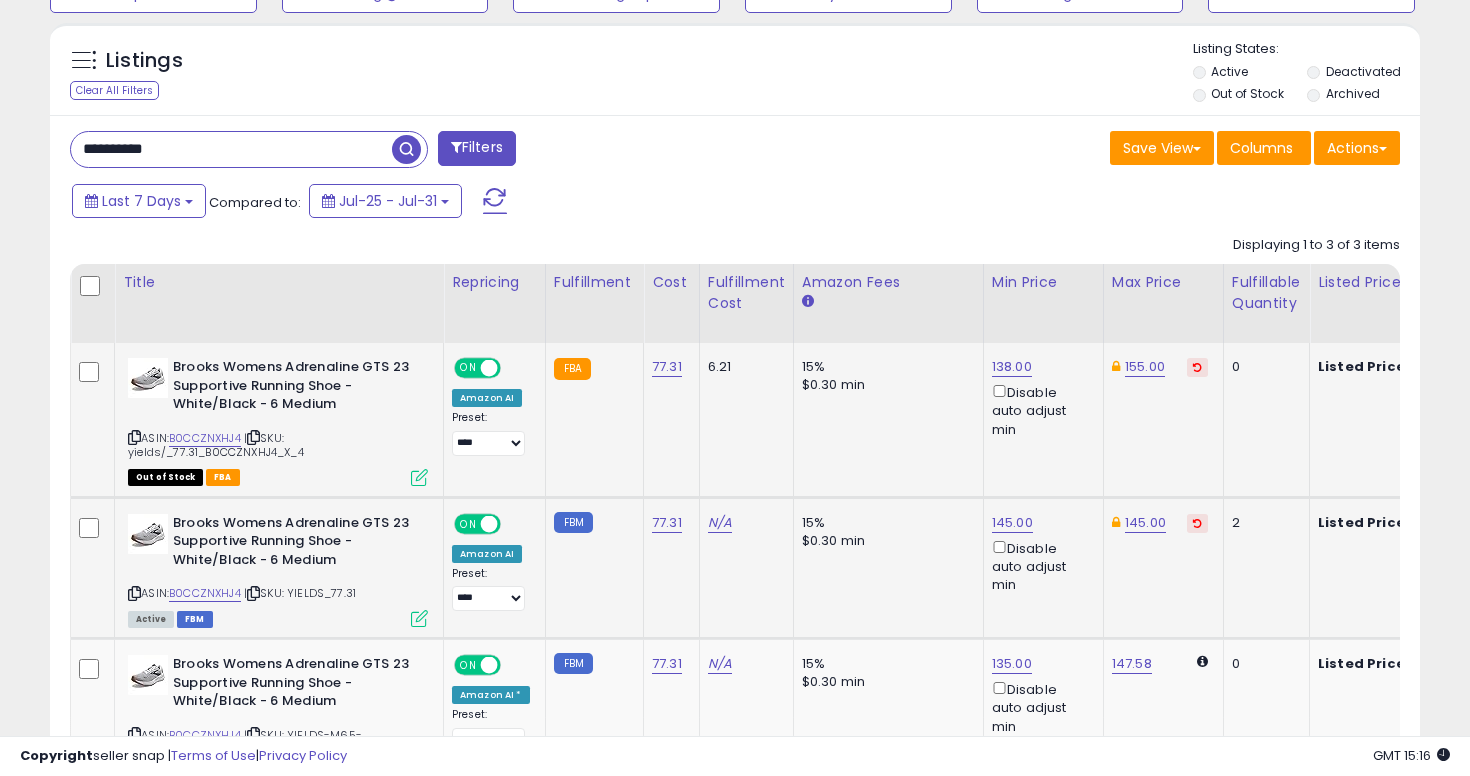 scroll, scrollTop: 609, scrollLeft: 0, axis: vertical 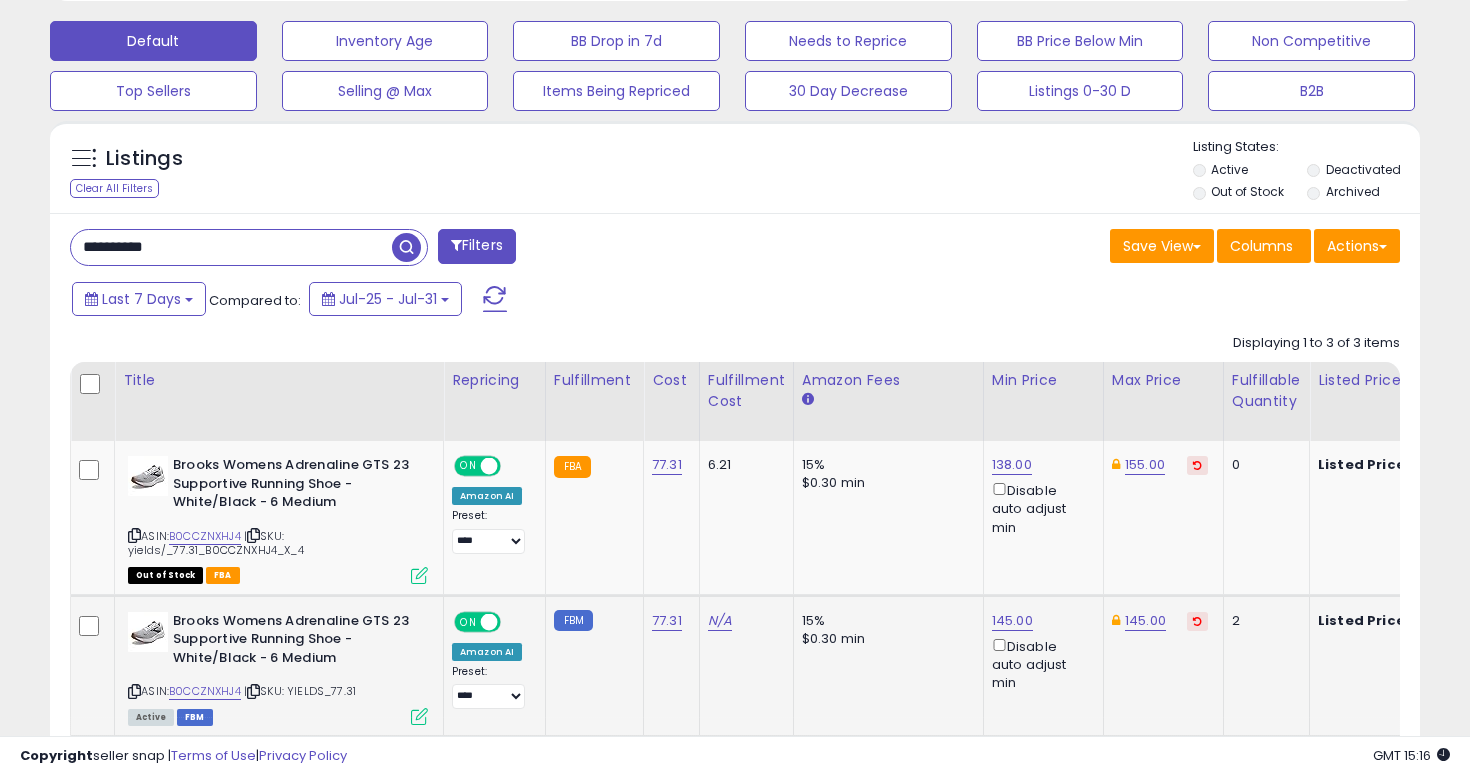 click on "**********" at bounding box center (231, 247) 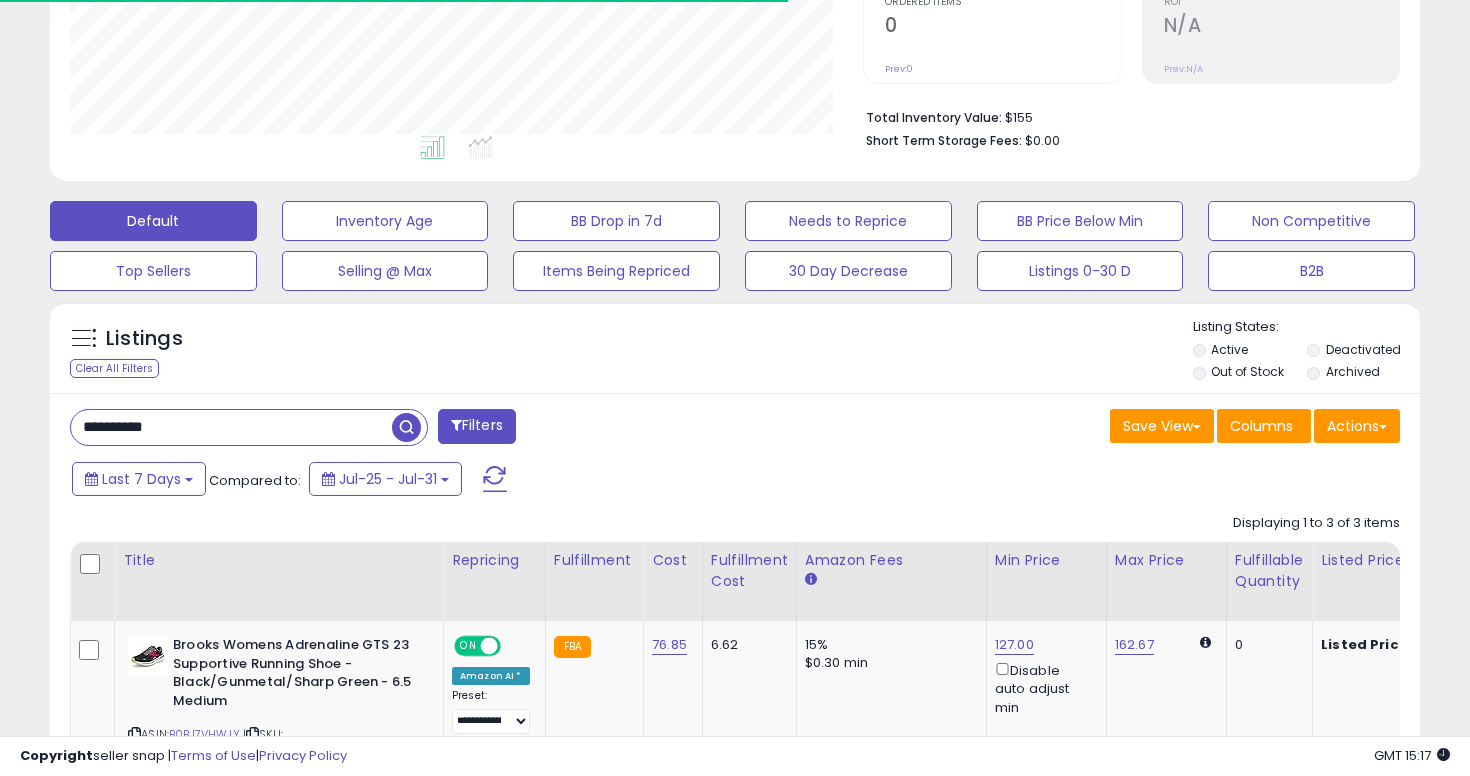 scroll, scrollTop: 609, scrollLeft: 0, axis: vertical 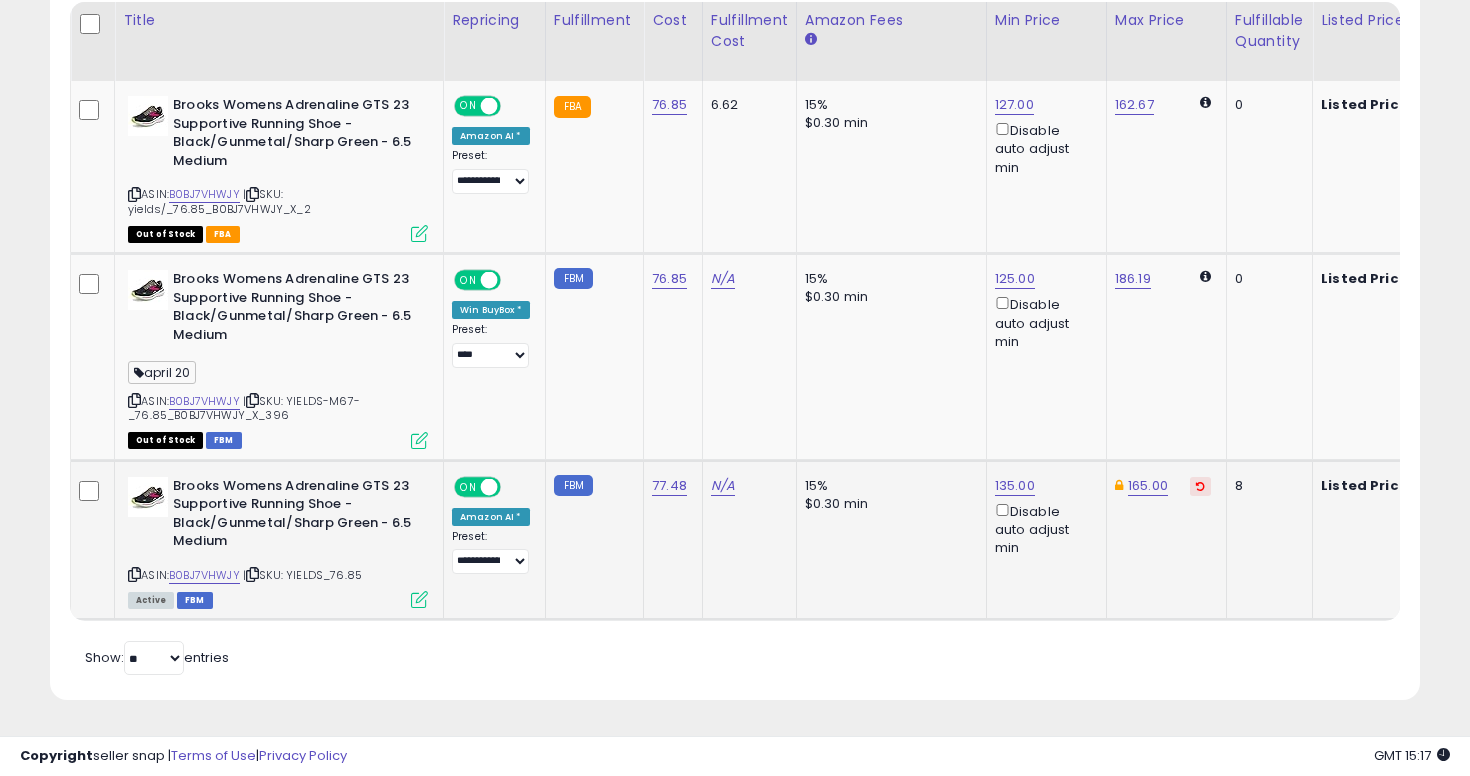 click on "165.00" at bounding box center (1163, 486) 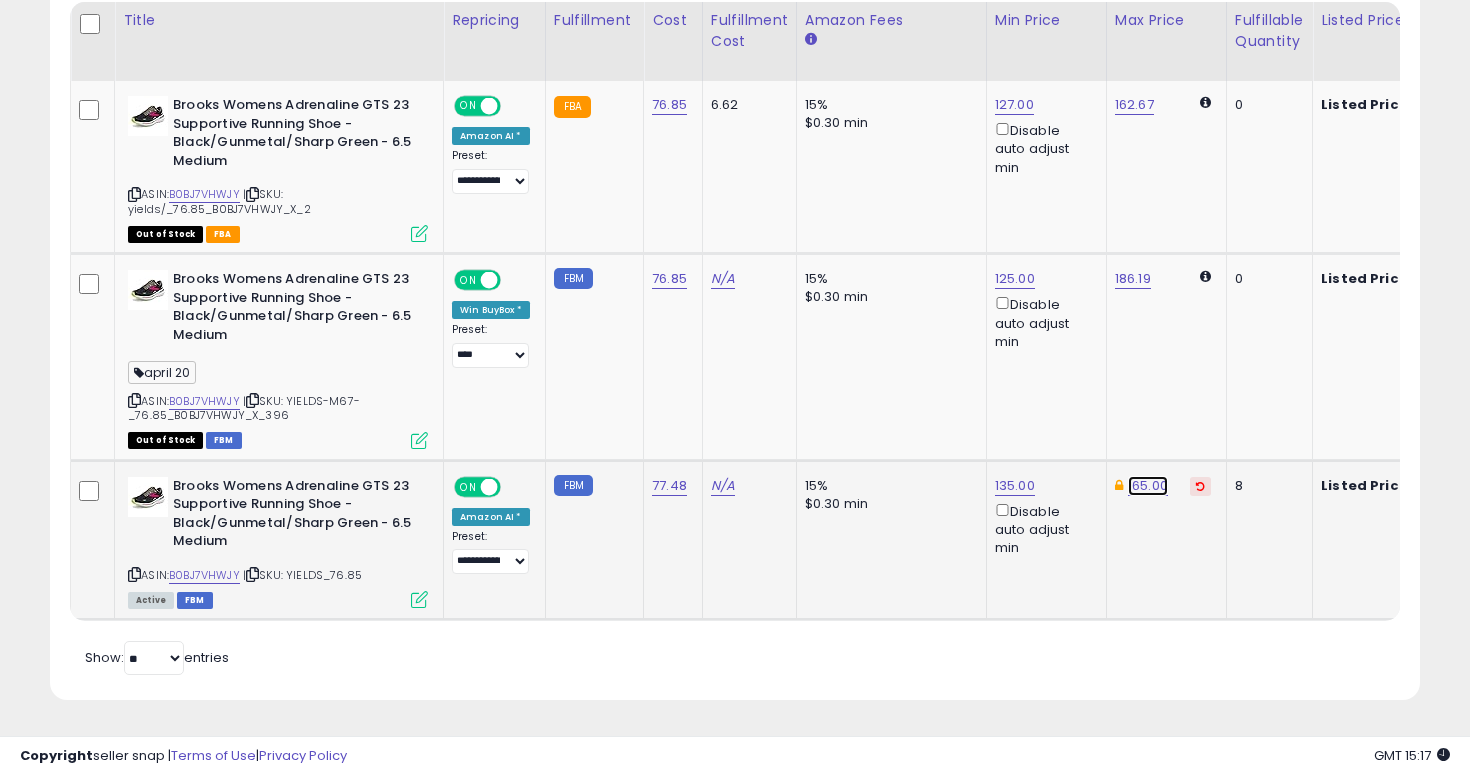 click on "165.00" at bounding box center [1148, 486] 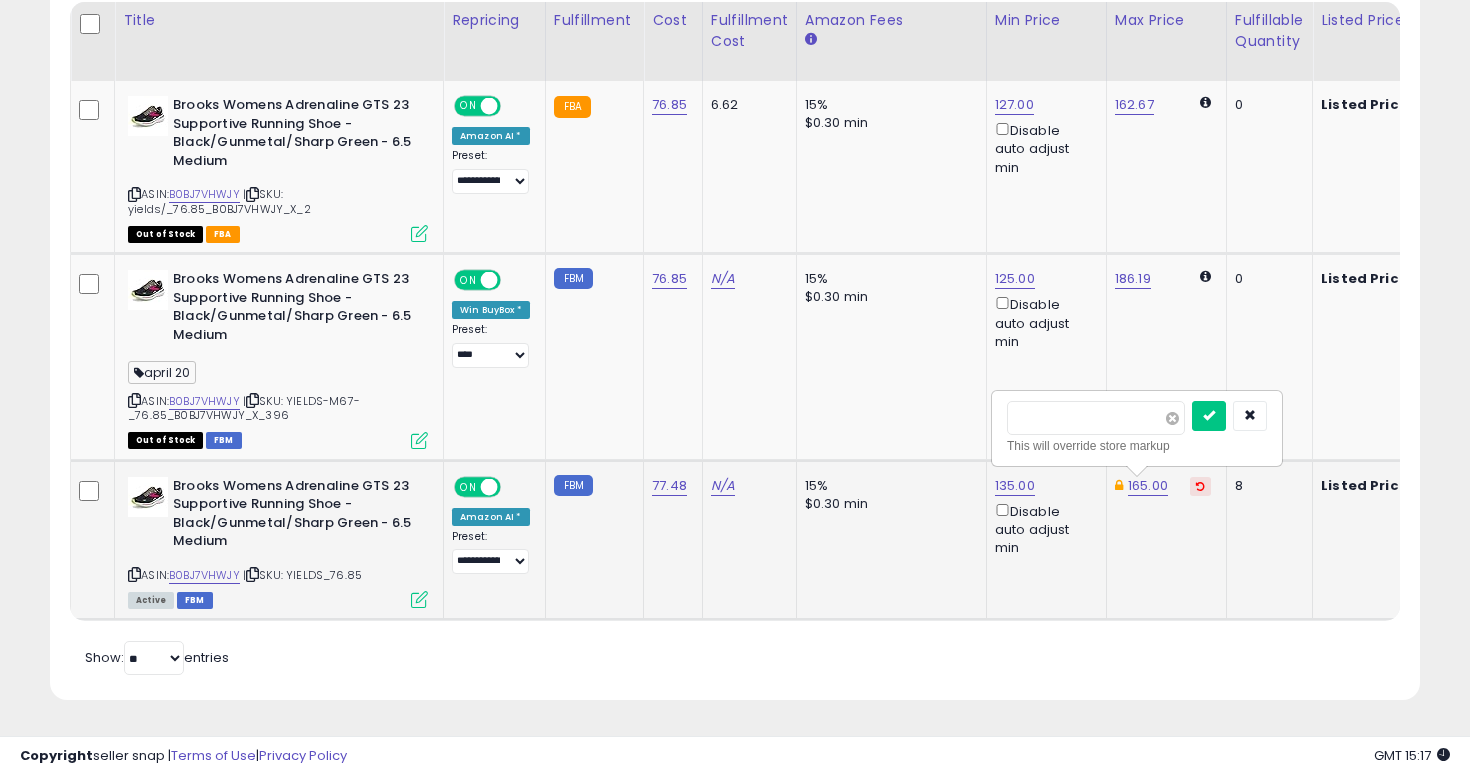 click at bounding box center [1172, 418] 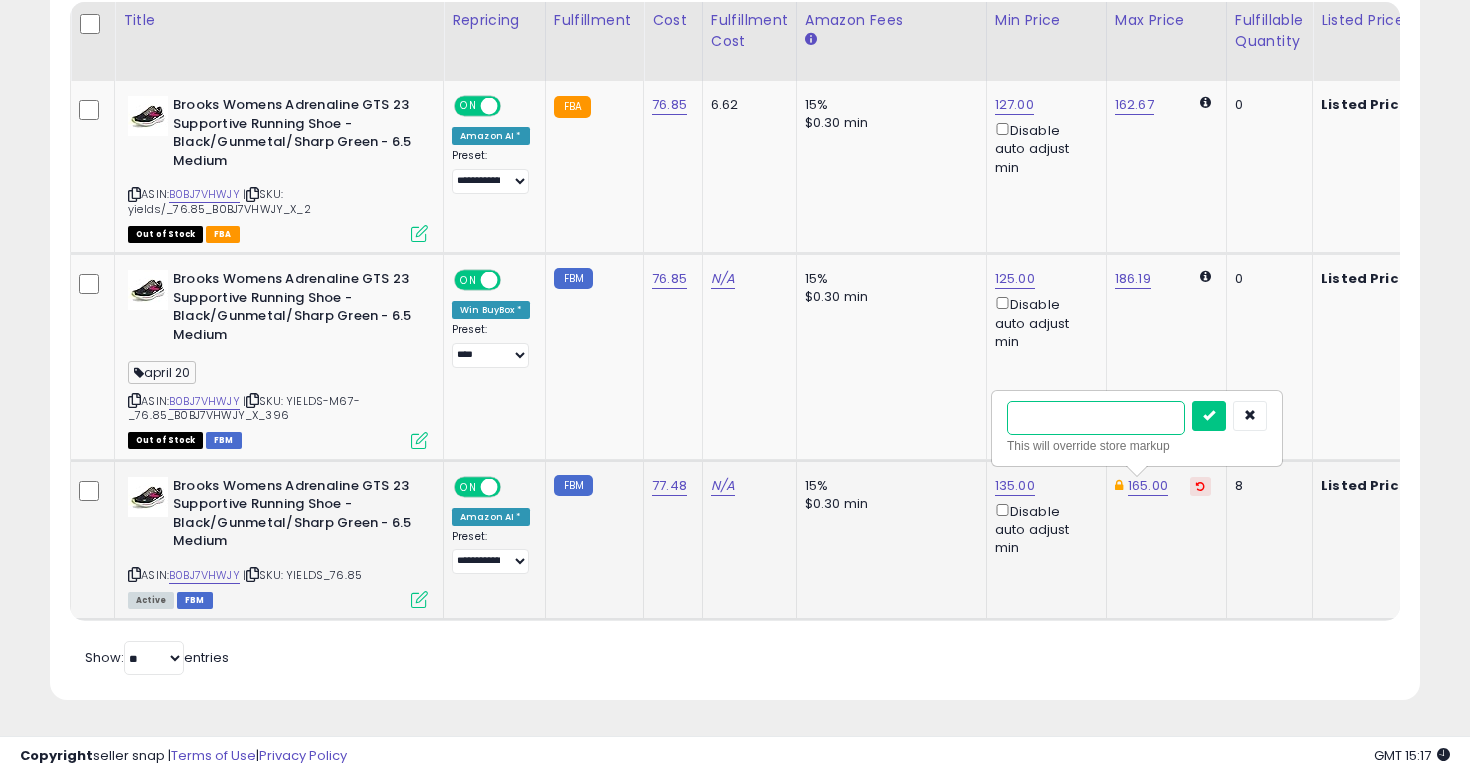 type on "***" 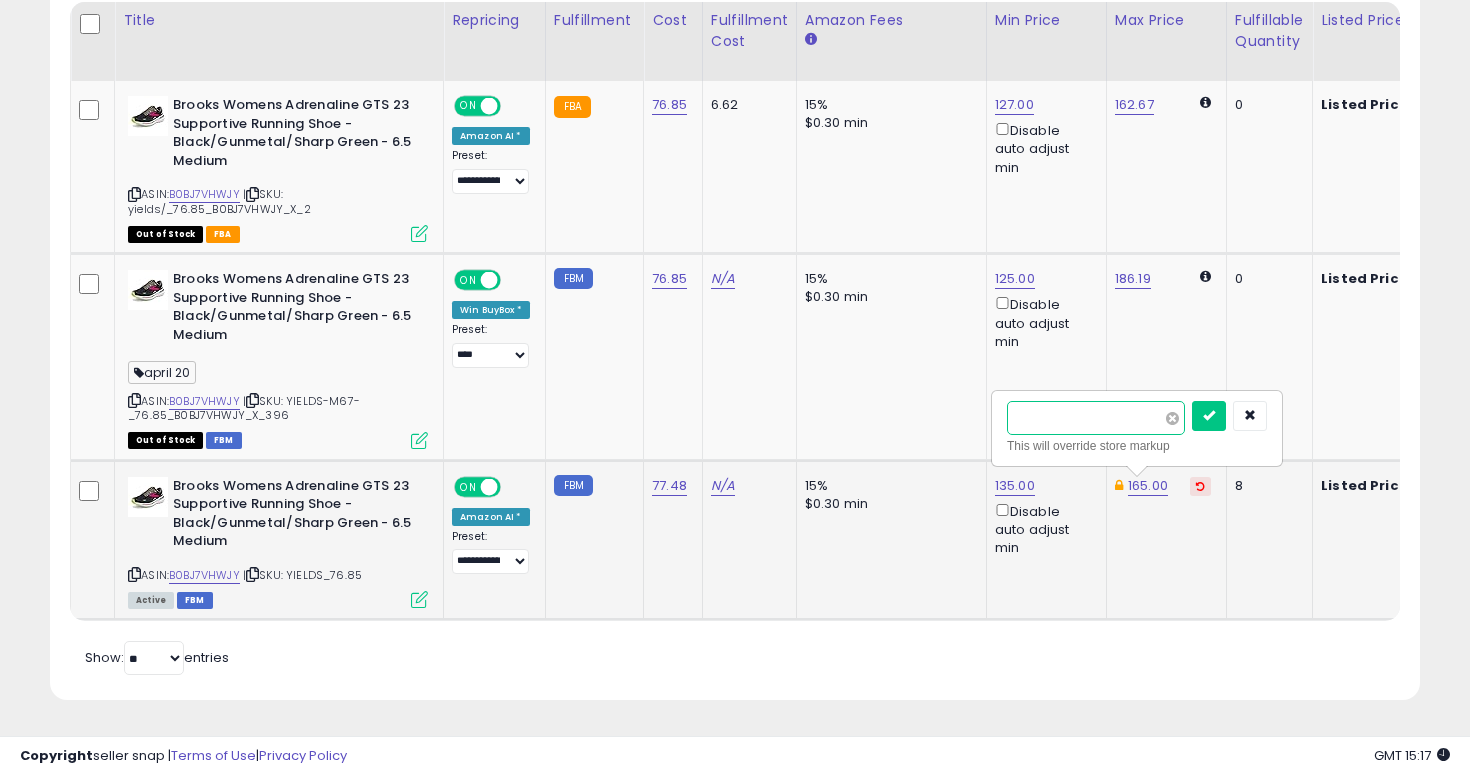 click at bounding box center (1209, 416) 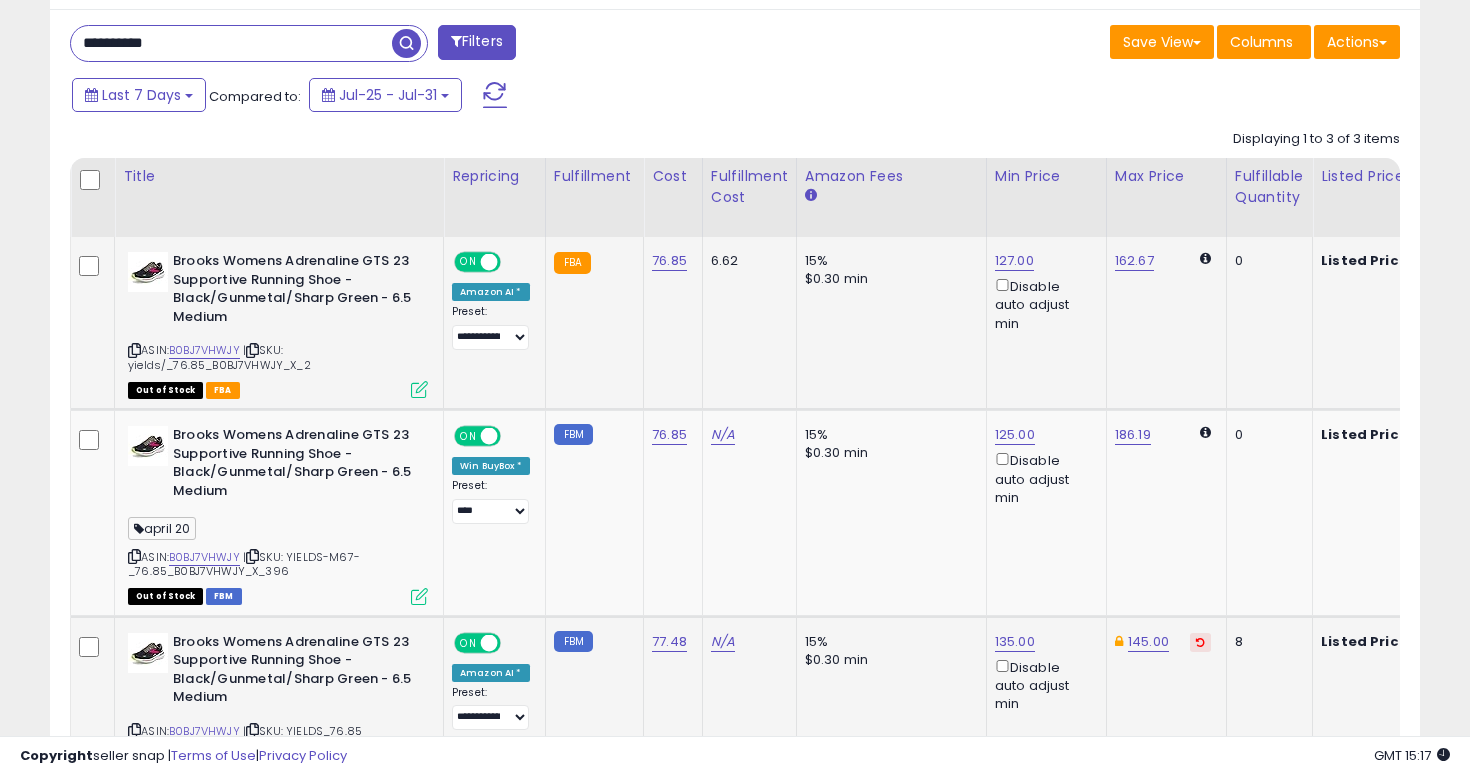 scroll, scrollTop: 715, scrollLeft: 0, axis: vertical 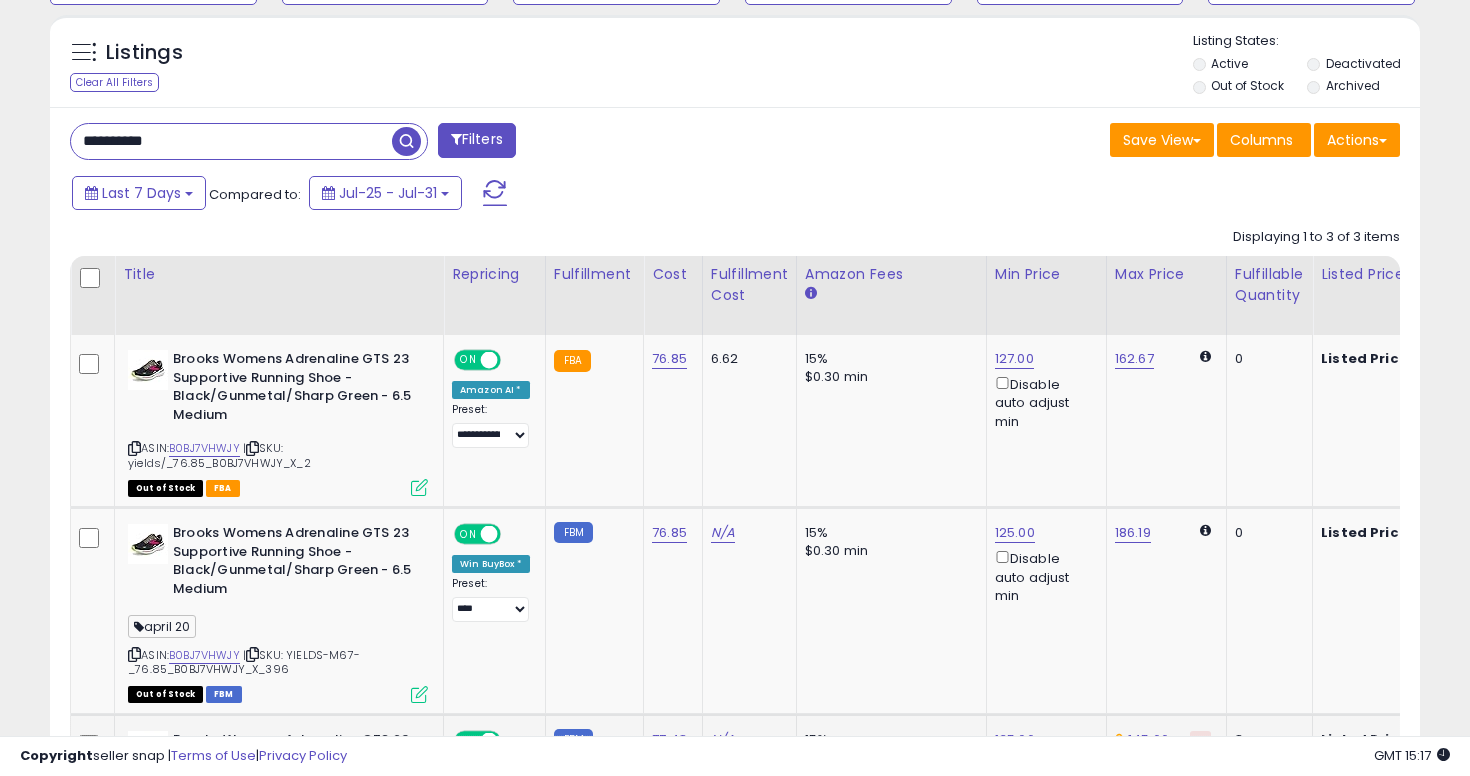 click on "**********" at bounding box center [231, 141] 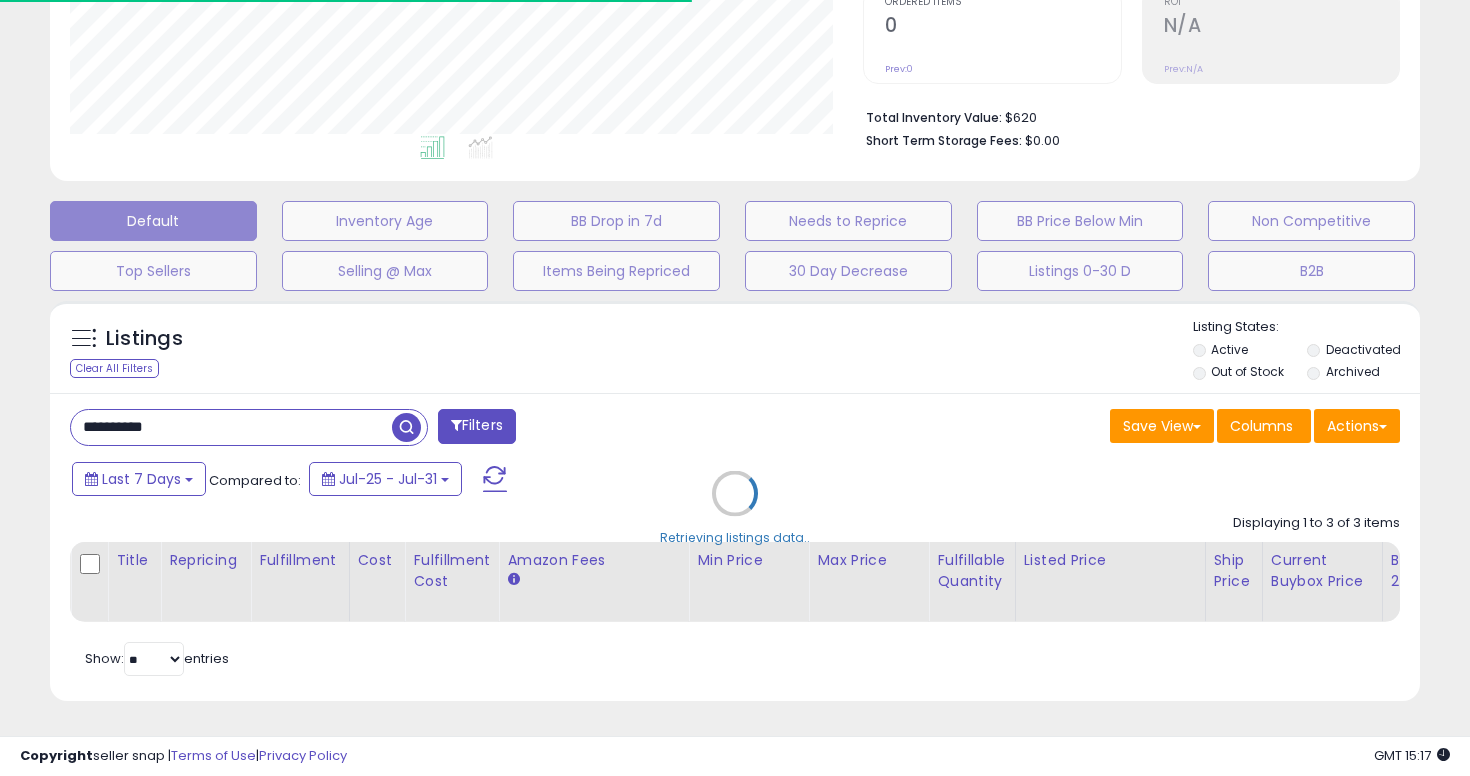 scroll, scrollTop: 715, scrollLeft: 0, axis: vertical 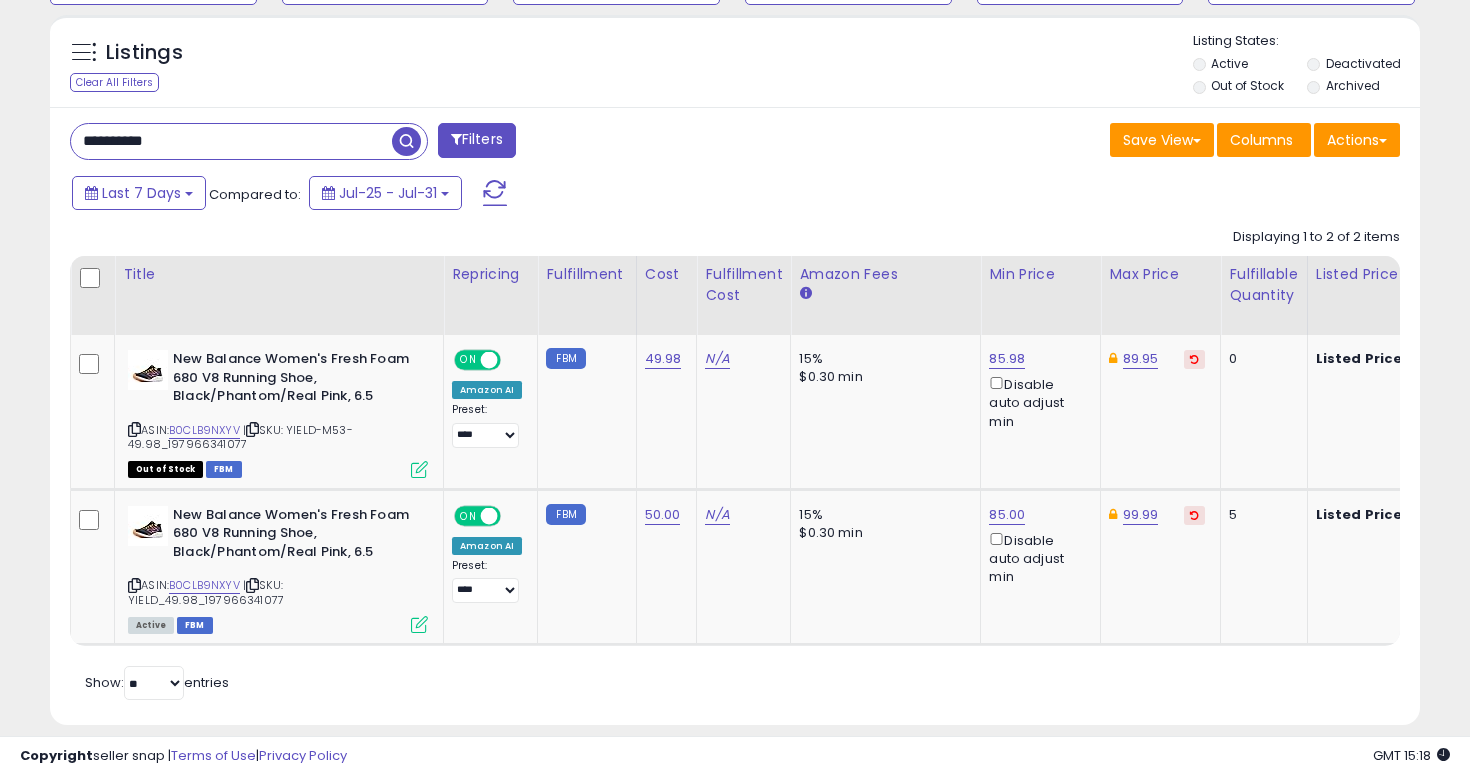 click on "**********" at bounding box center (231, 141) 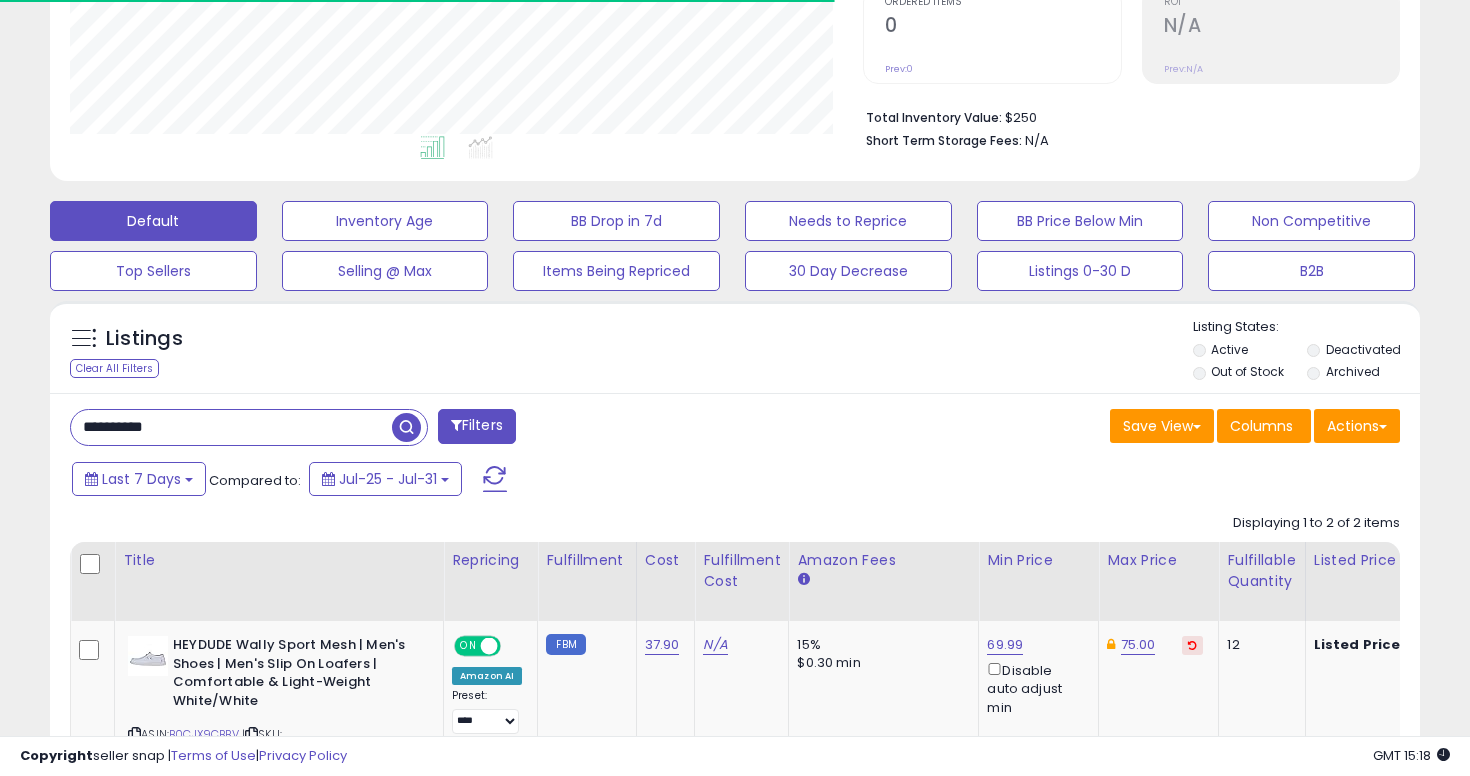 scroll, scrollTop: 715, scrollLeft: 0, axis: vertical 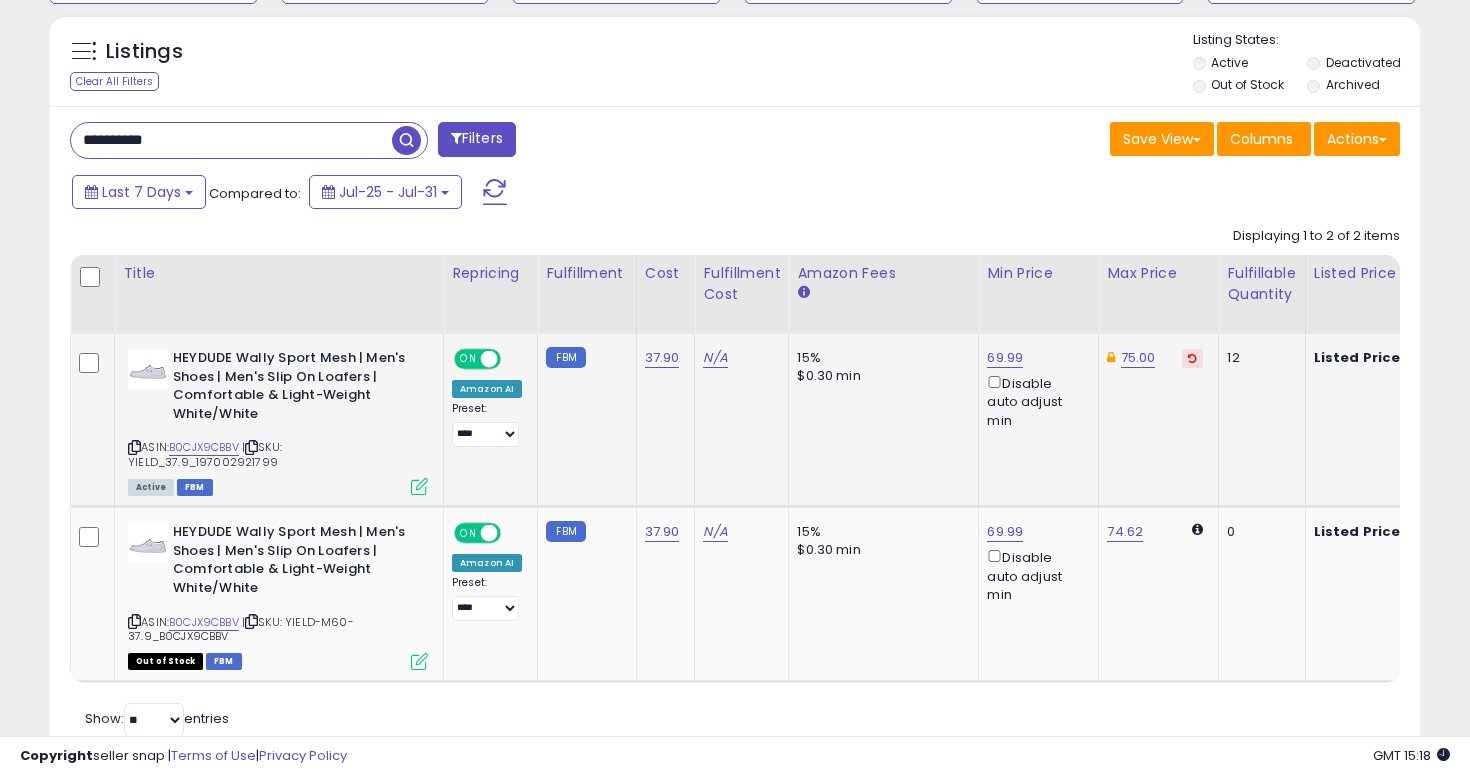 click at bounding box center [251, 447] 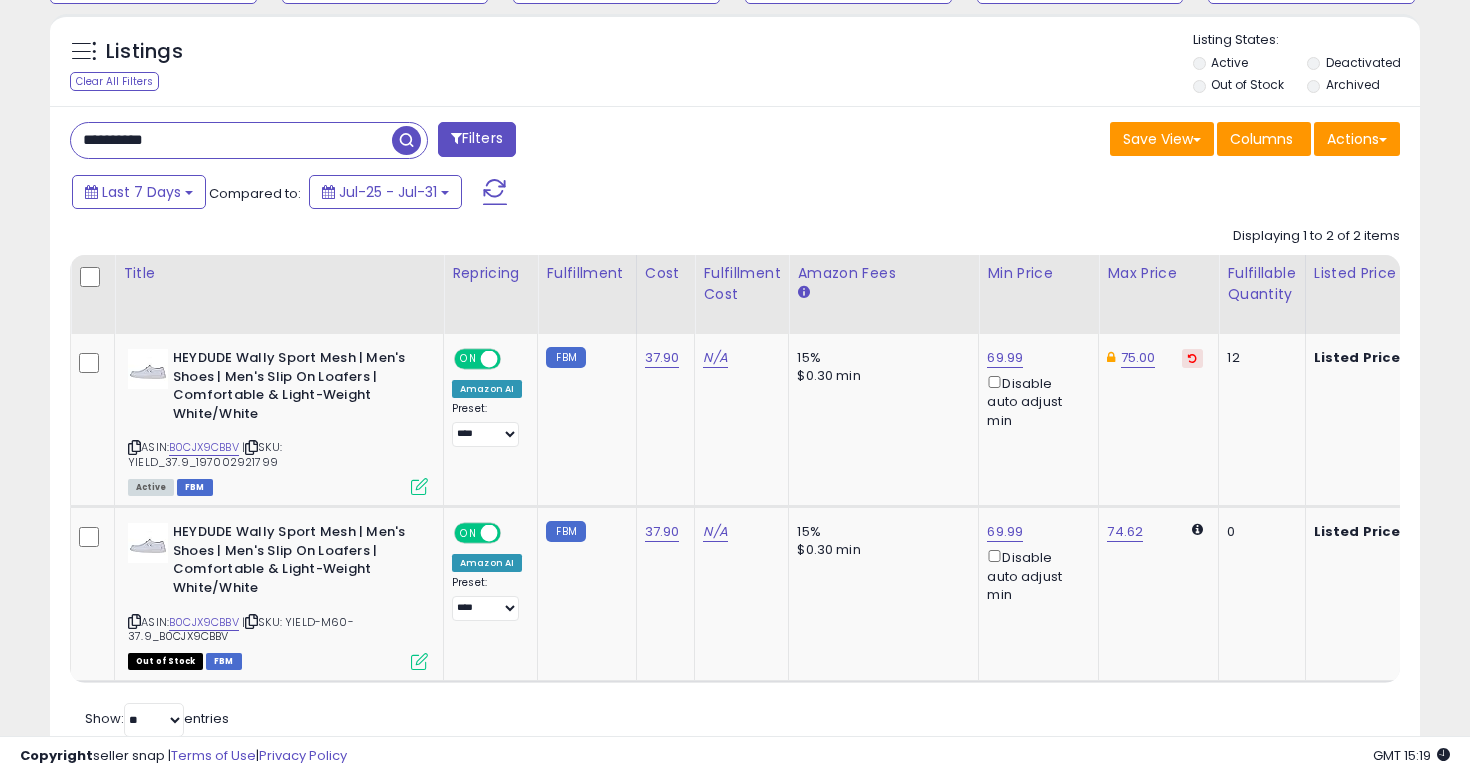 click on "**********" at bounding box center (231, 140) 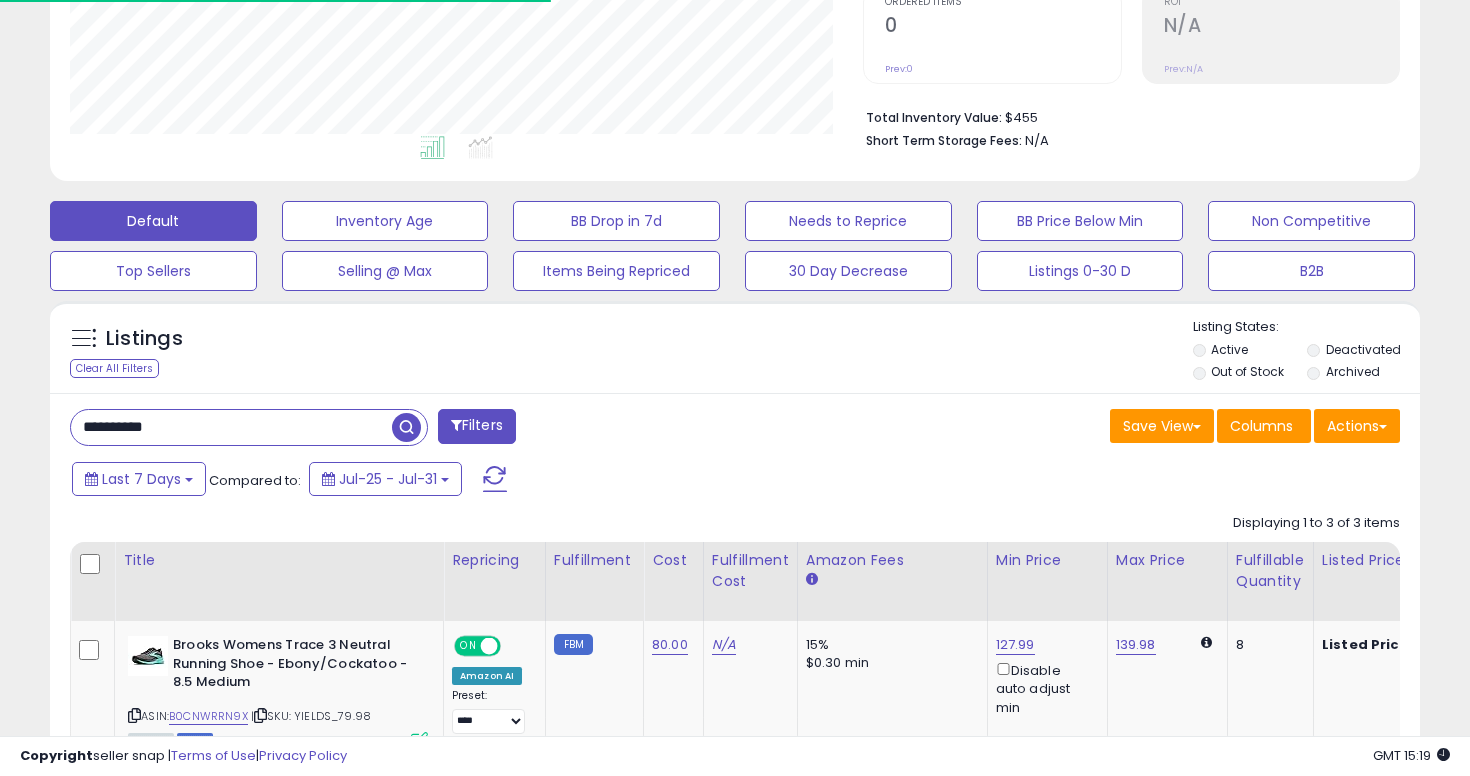 scroll, scrollTop: 716, scrollLeft: 0, axis: vertical 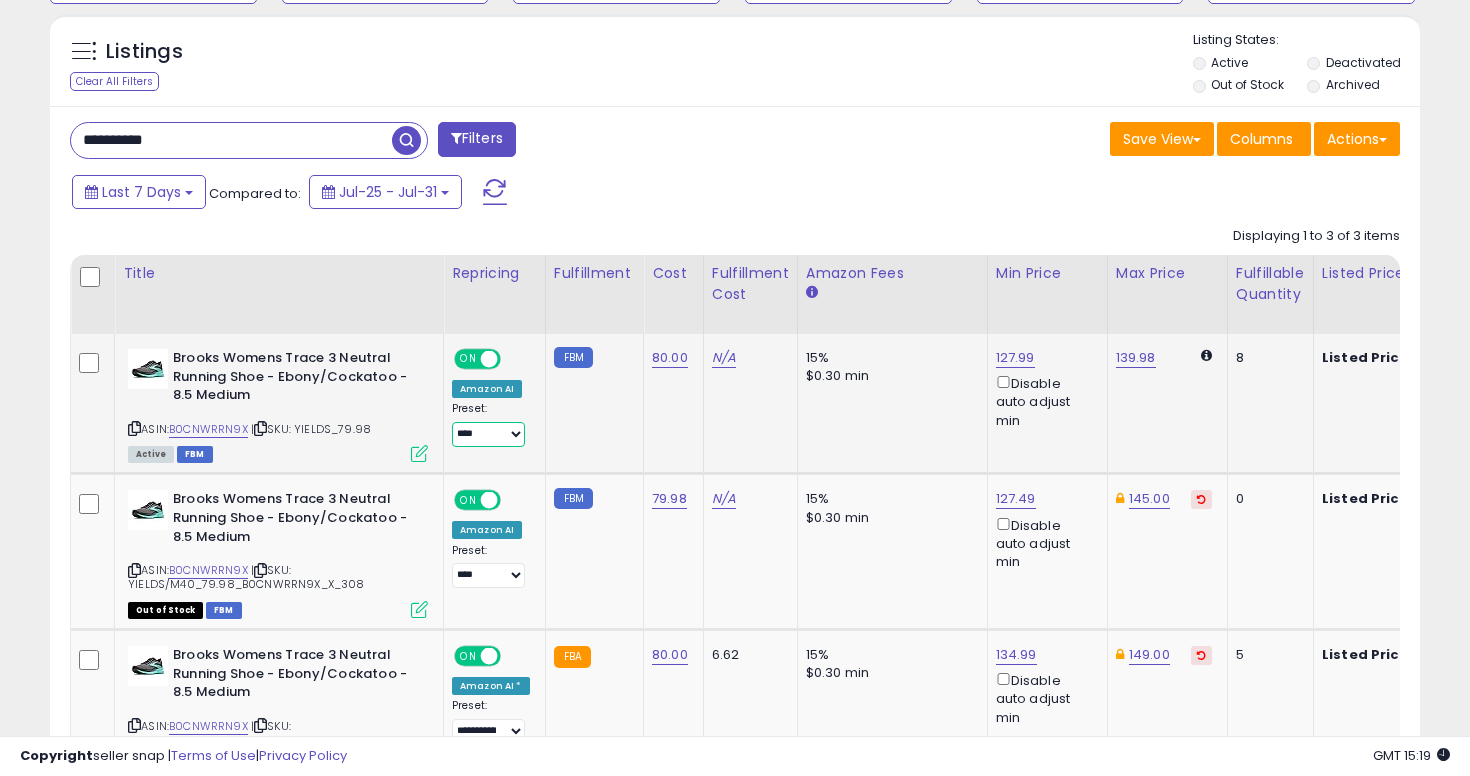 click on "**********" at bounding box center [488, 434] 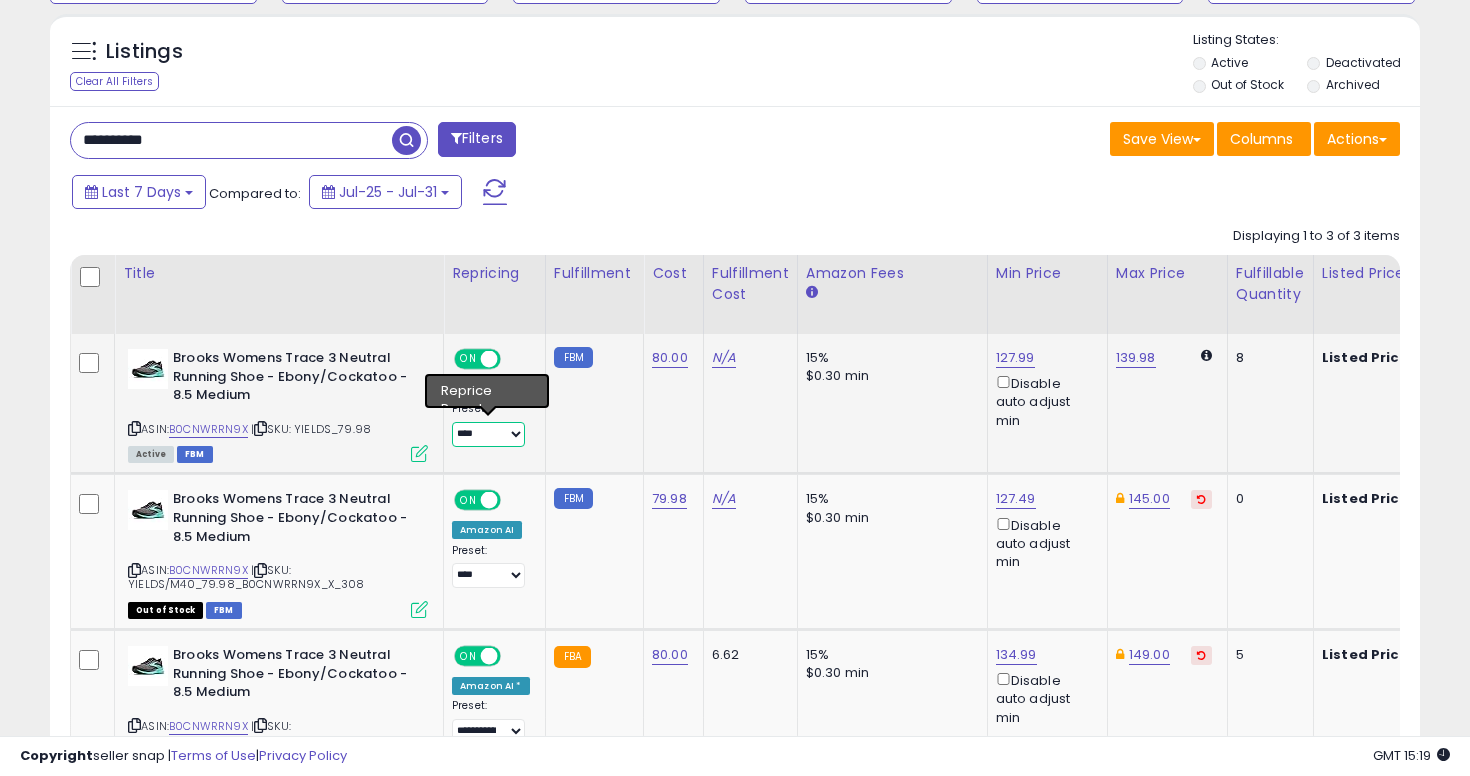 select on "**********" 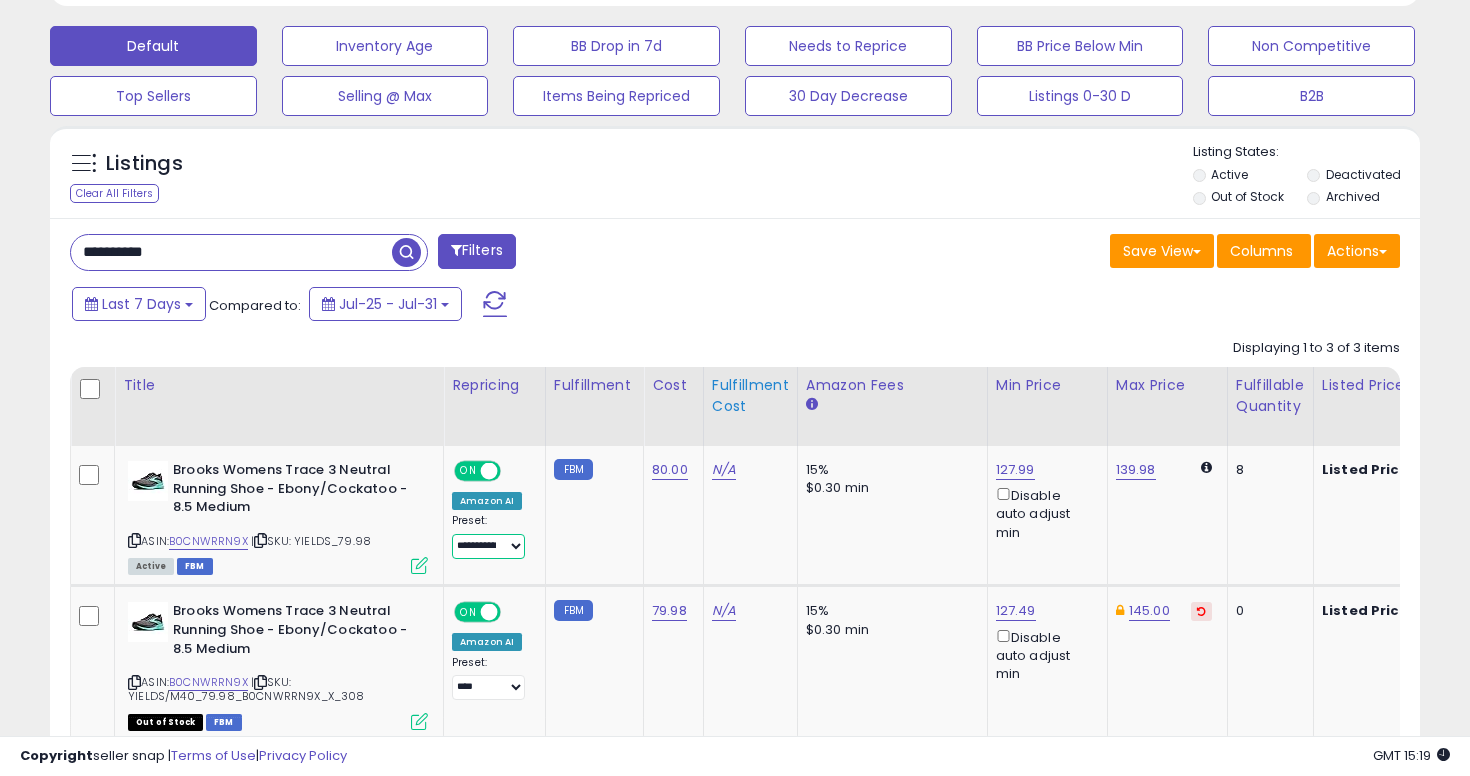 scroll, scrollTop: 611, scrollLeft: 0, axis: vertical 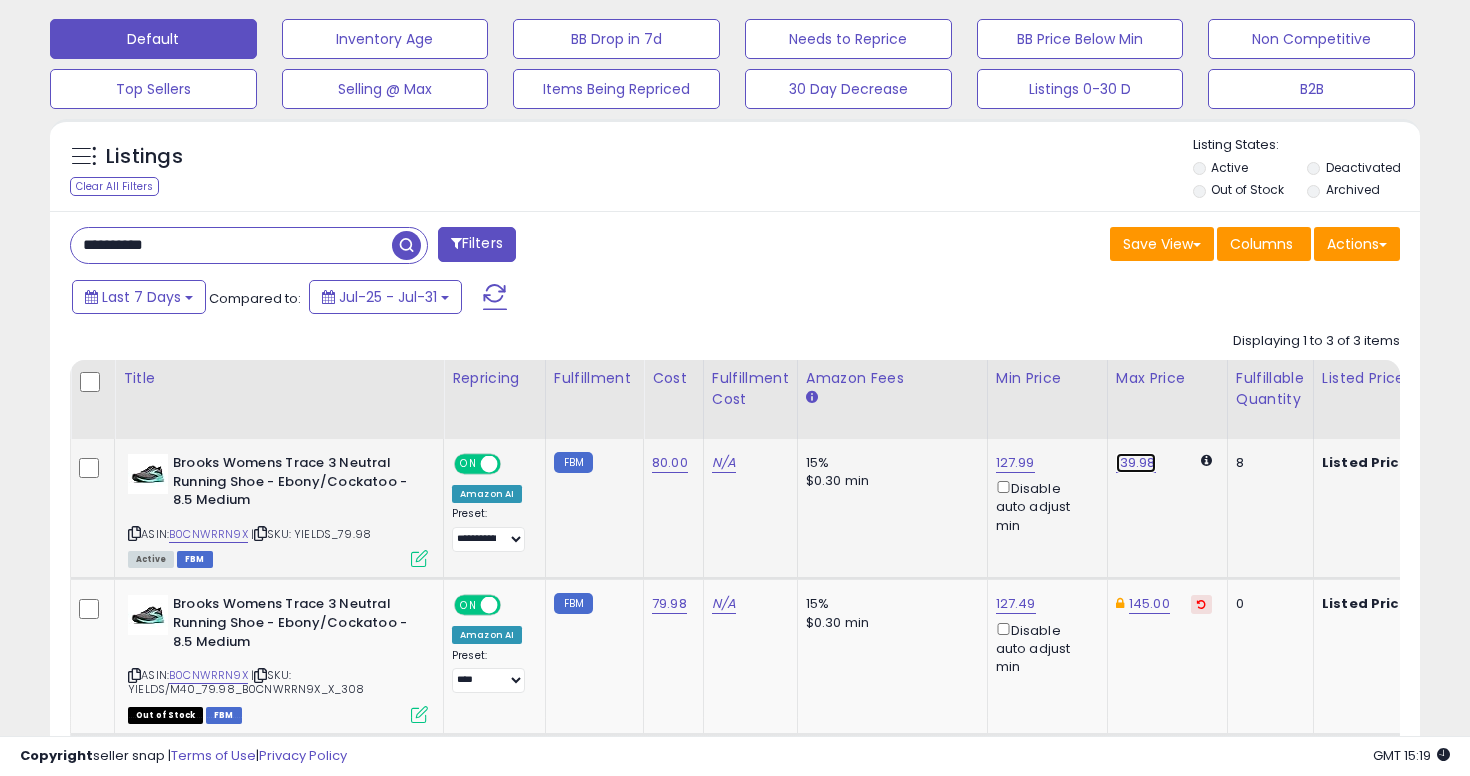 click on "139.98" at bounding box center (1136, 463) 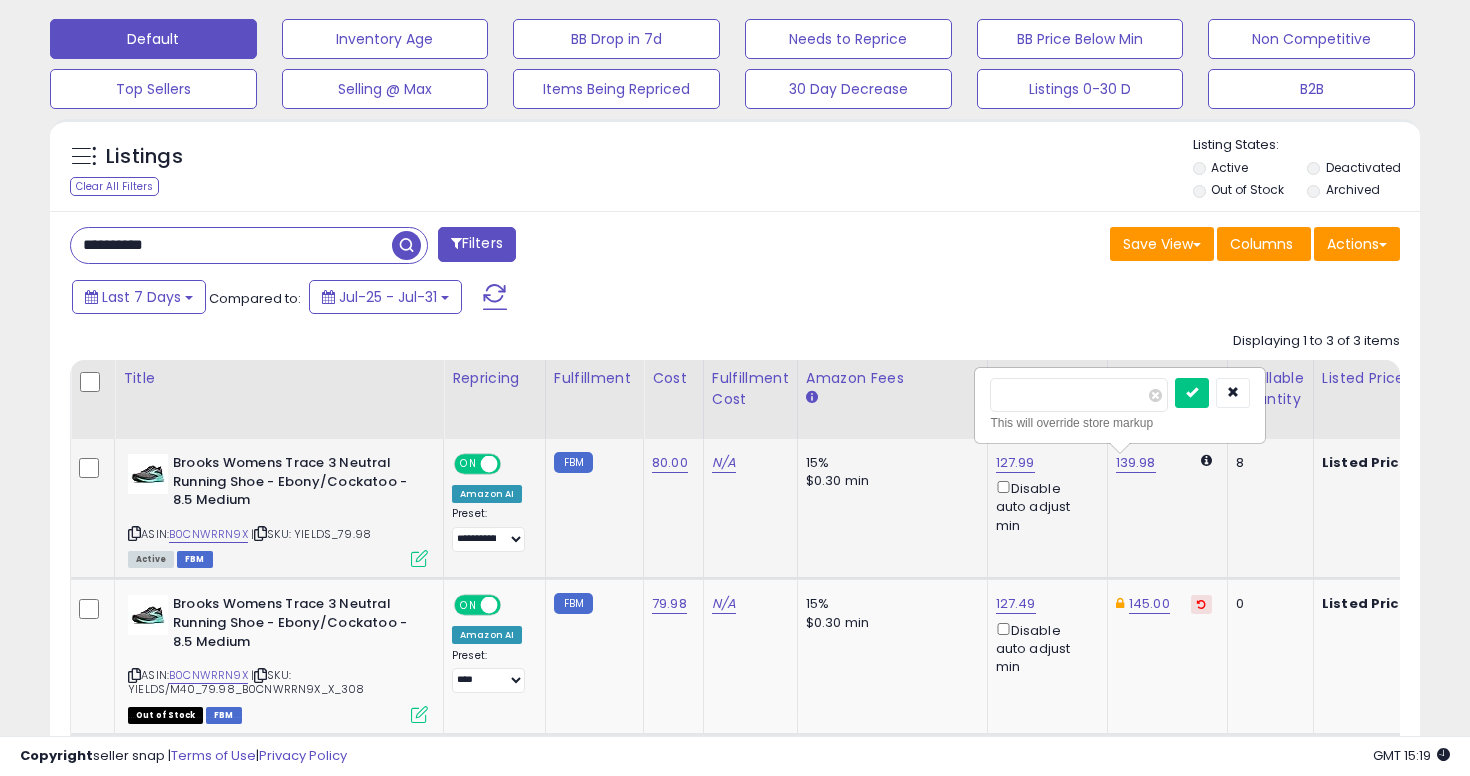 click on "******" at bounding box center [1079, 395] 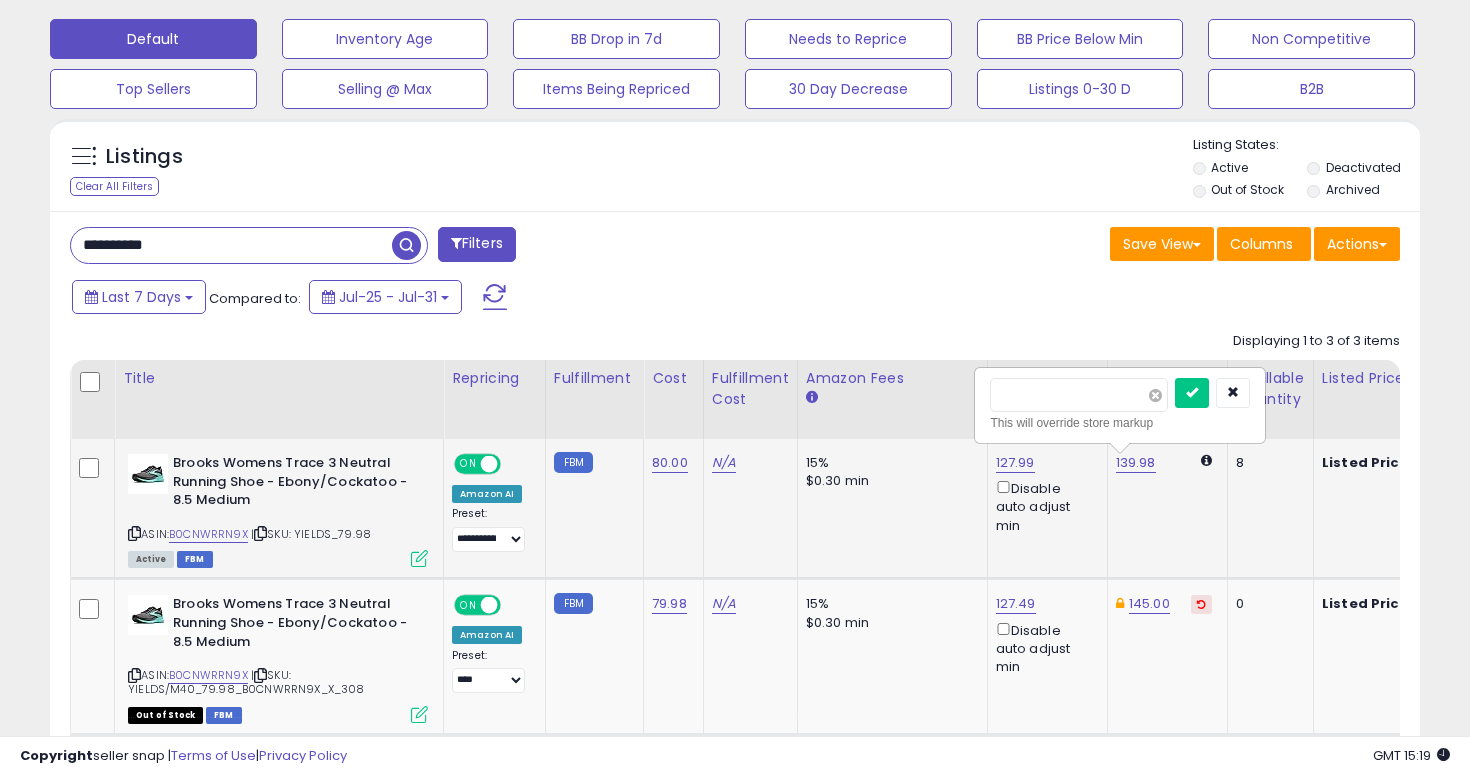 click at bounding box center (1155, 395) 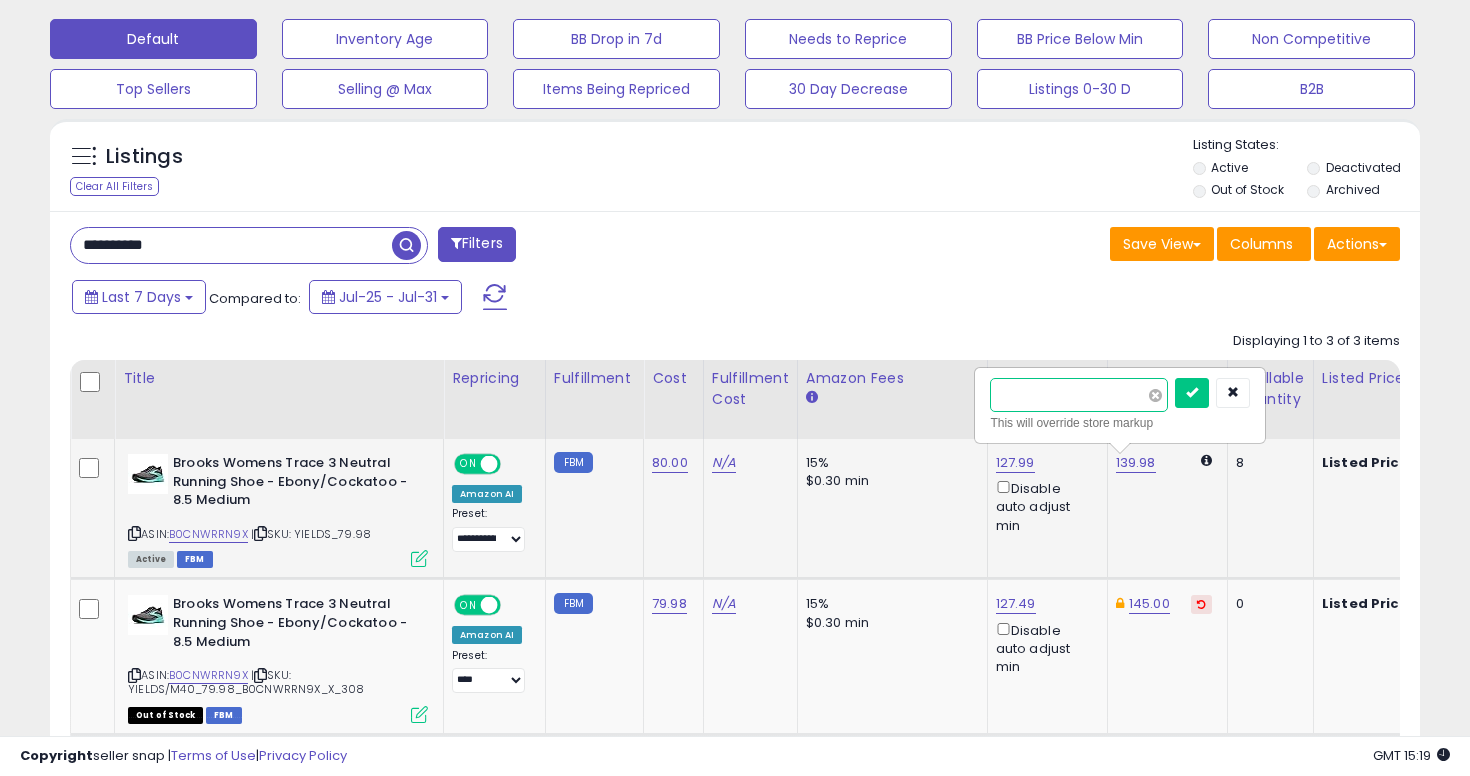 type on "***" 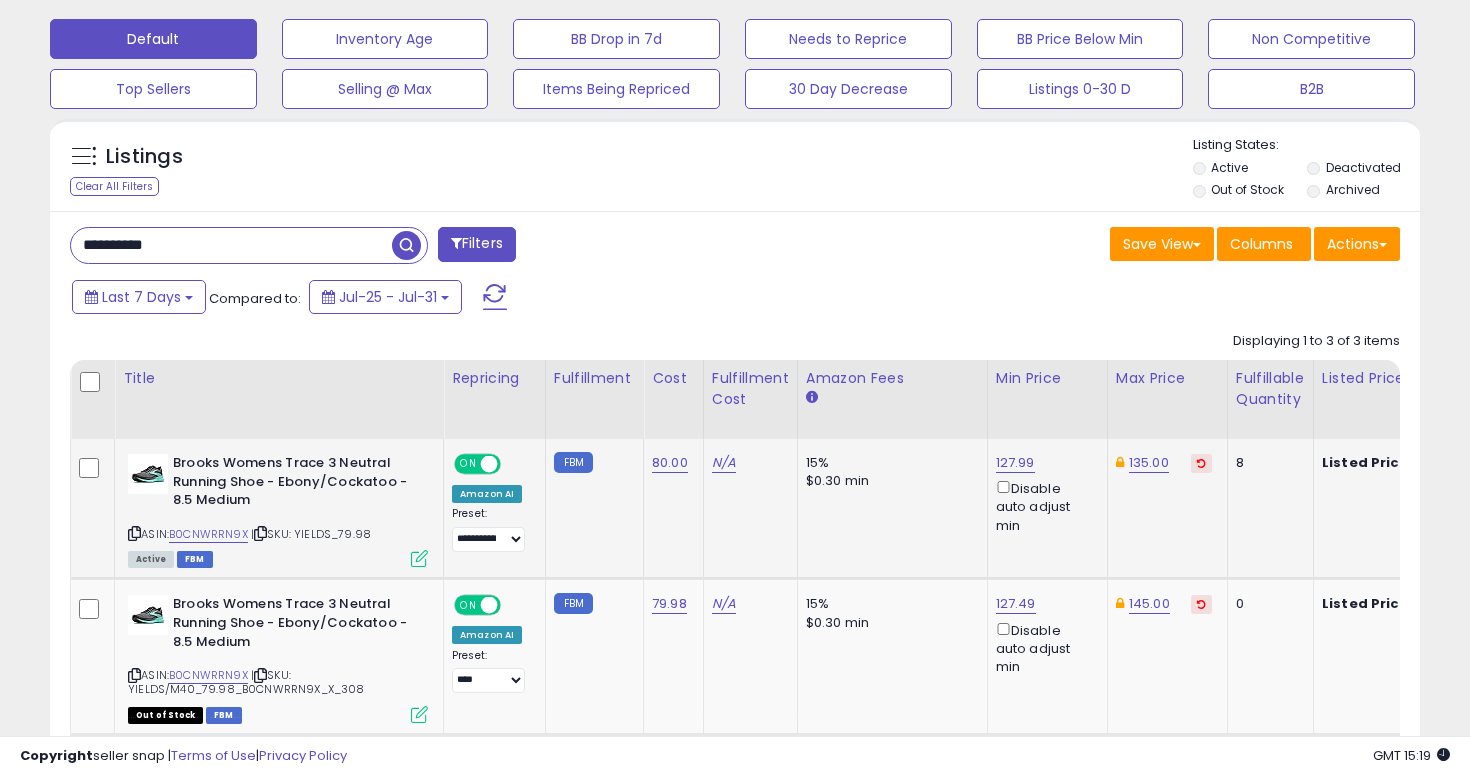 click on "**********" at bounding box center (231, 245) 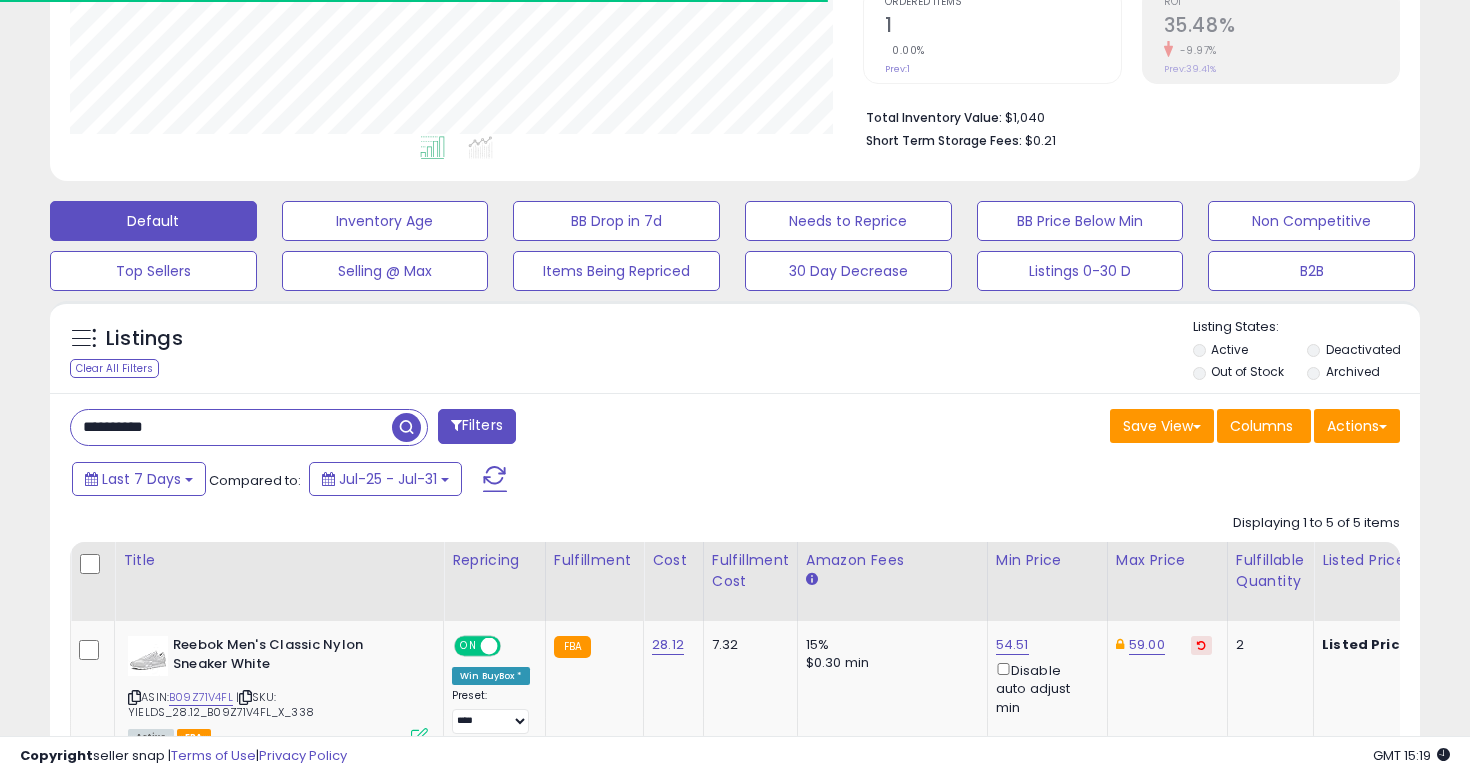 scroll, scrollTop: 611, scrollLeft: 0, axis: vertical 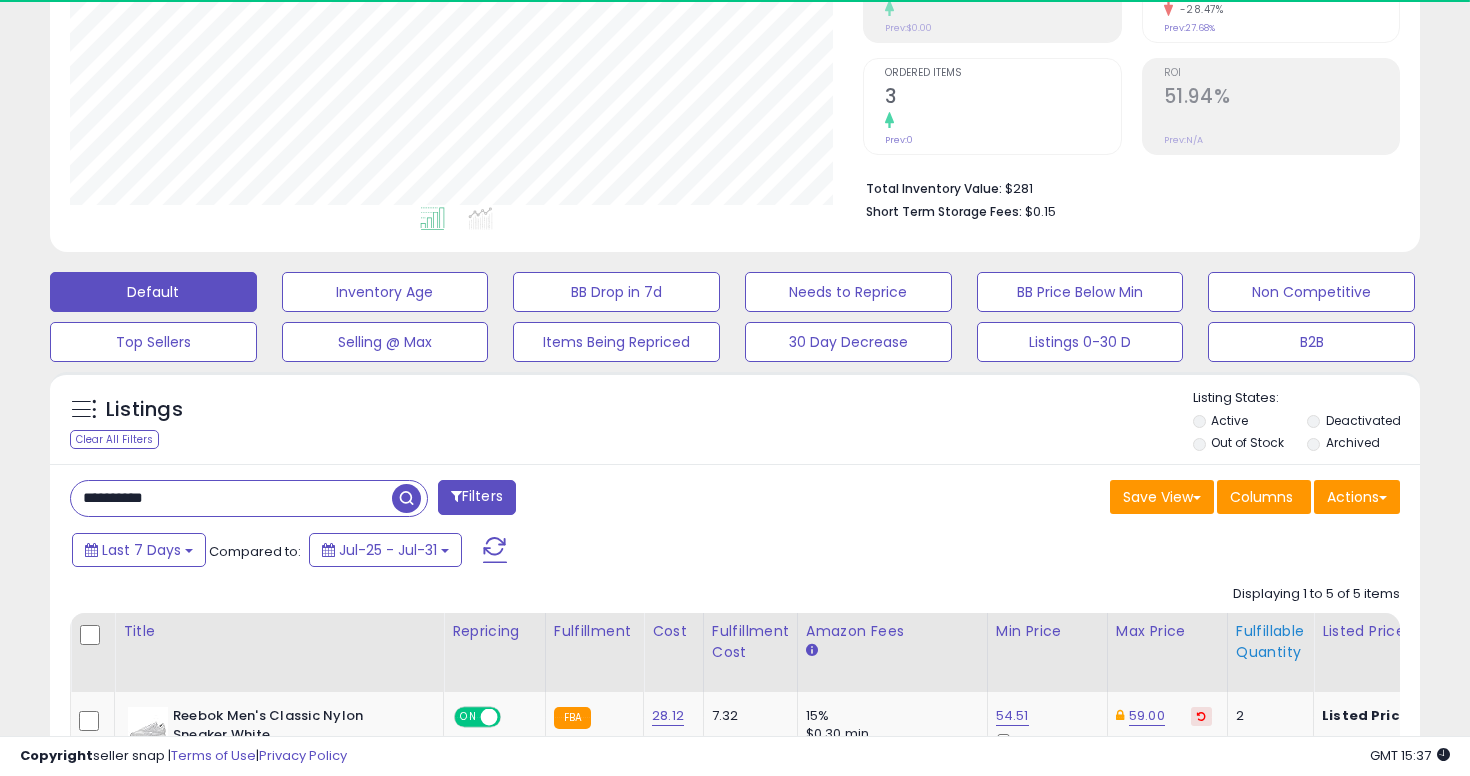 click on "Fulfillable Quantity" at bounding box center [1270, 642] 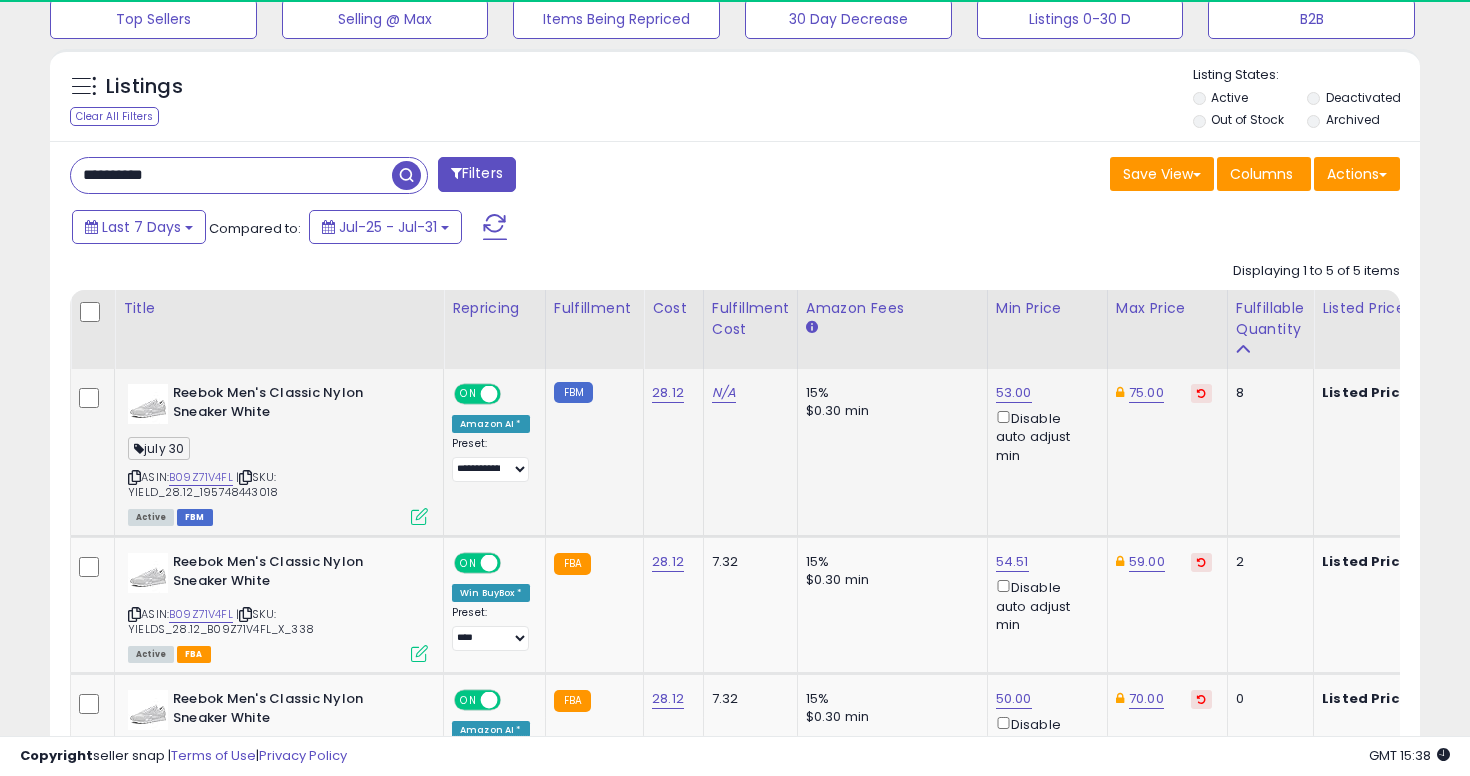 scroll, scrollTop: 828, scrollLeft: 0, axis: vertical 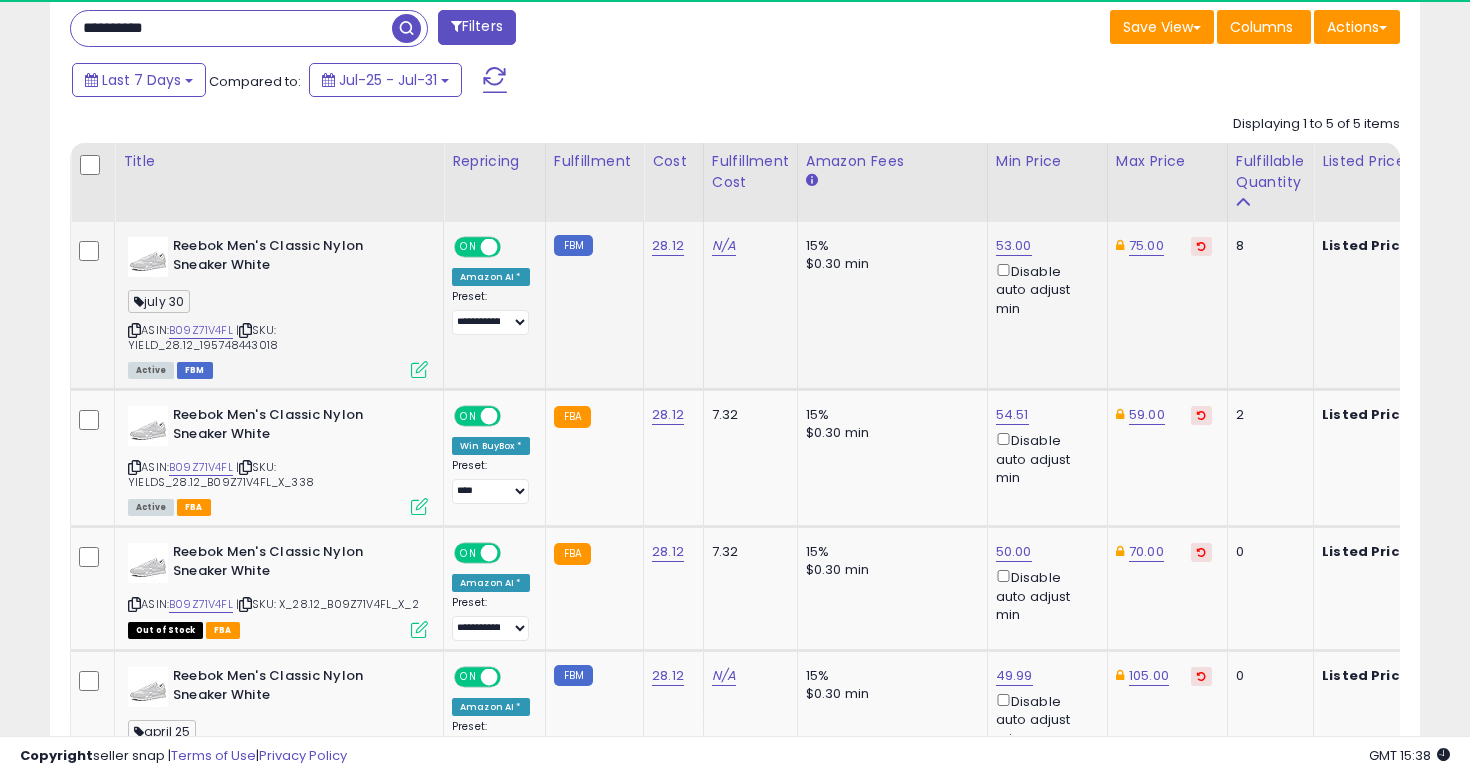 click on "**********" 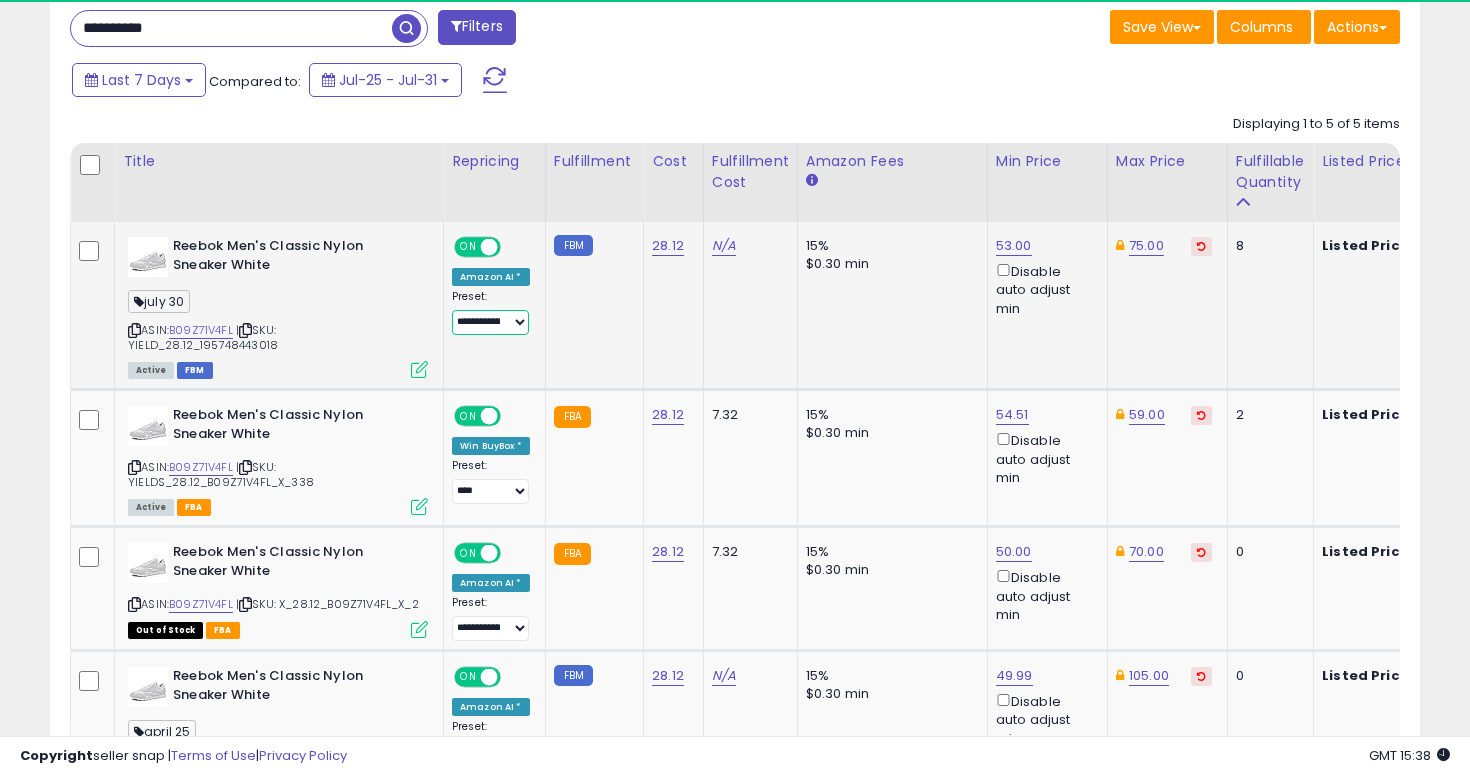 click on "**********" at bounding box center (490, 322) 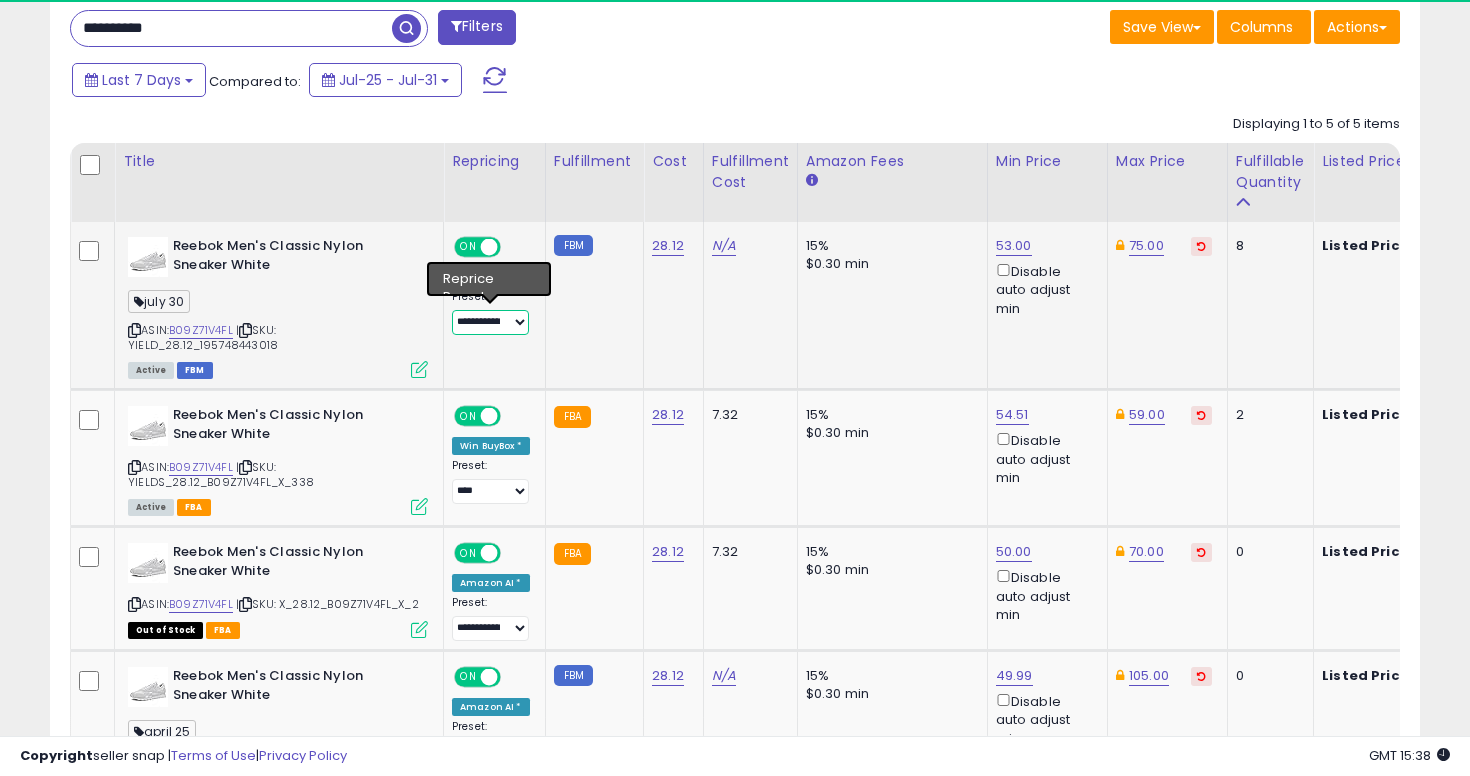 select on "****" 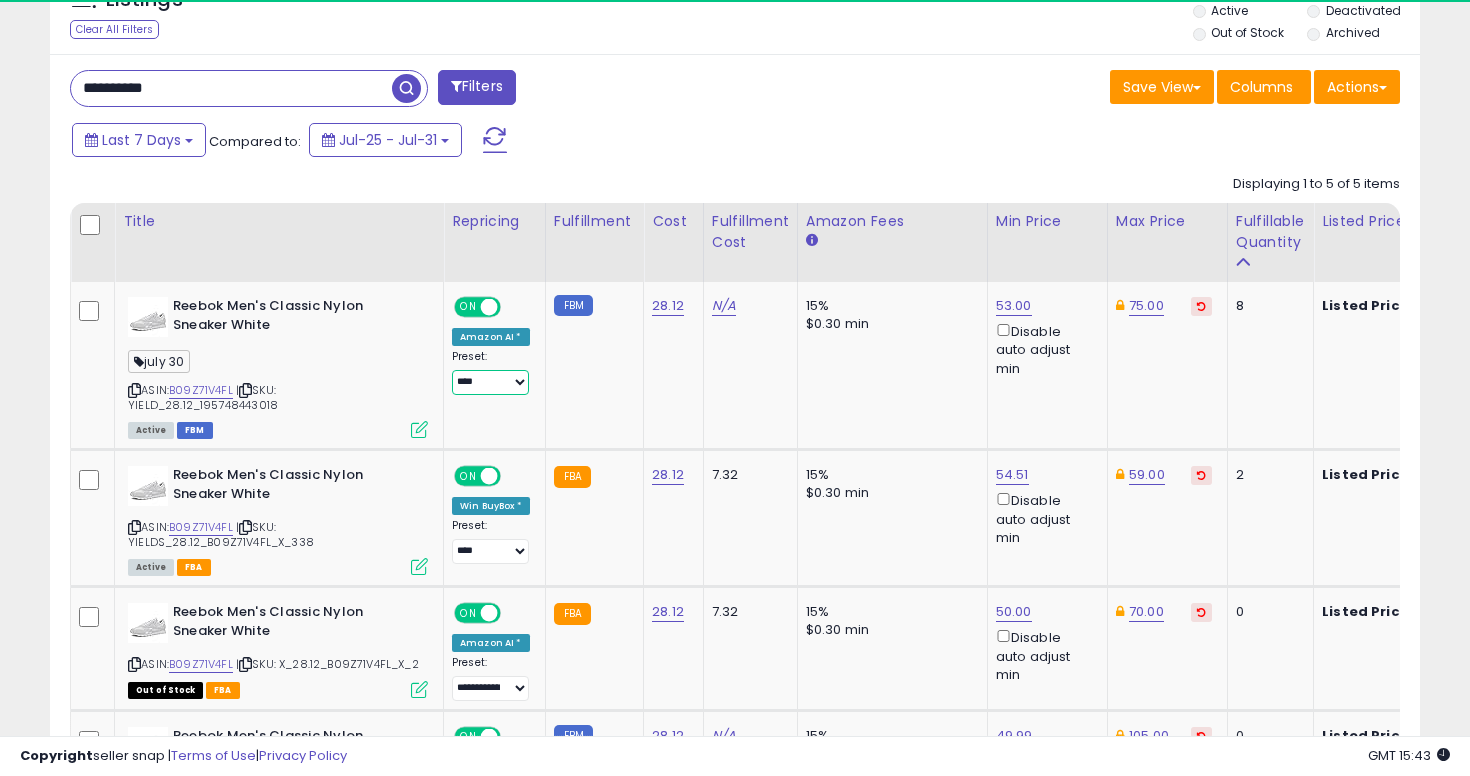 scroll, scrollTop: 765, scrollLeft: 0, axis: vertical 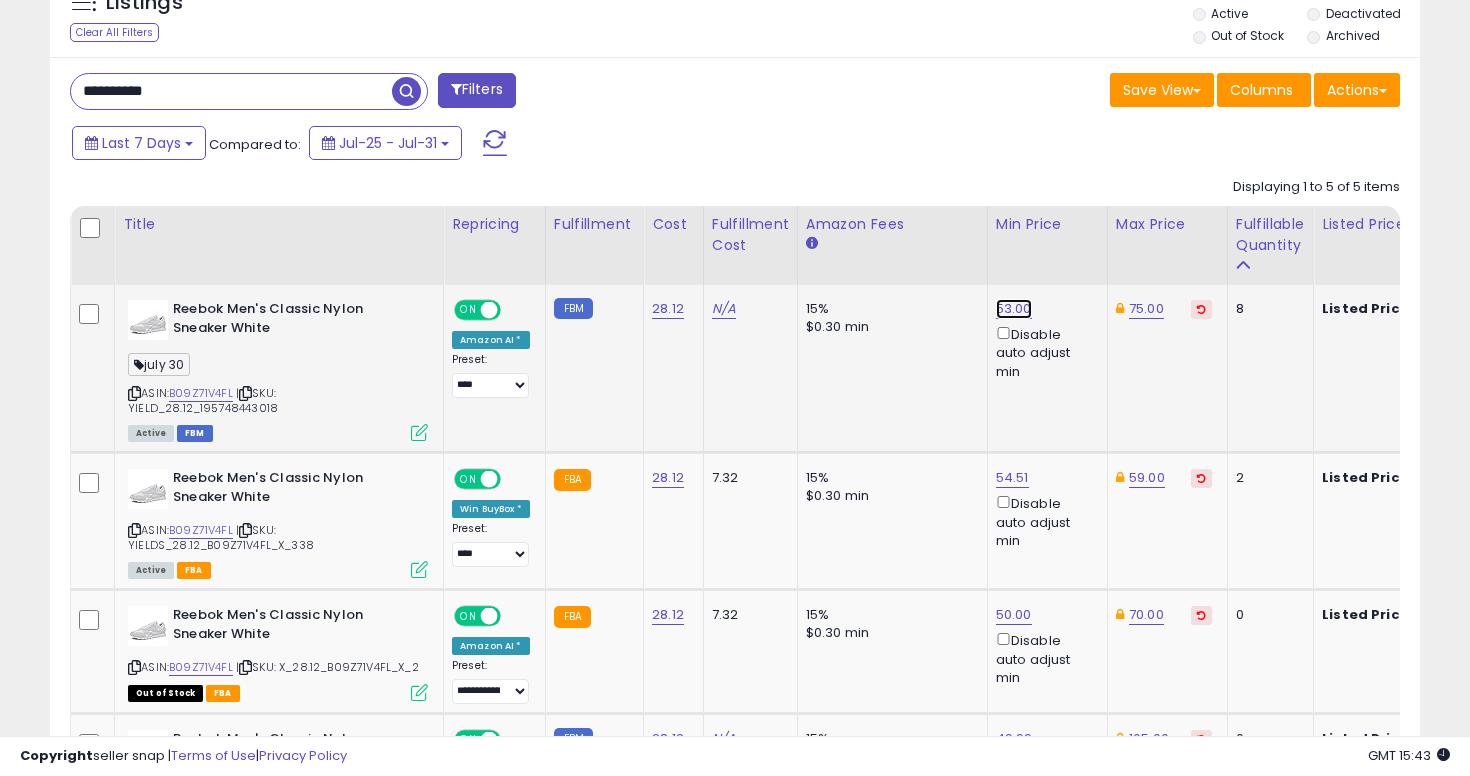 click on "53.00" at bounding box center [1014, 309] 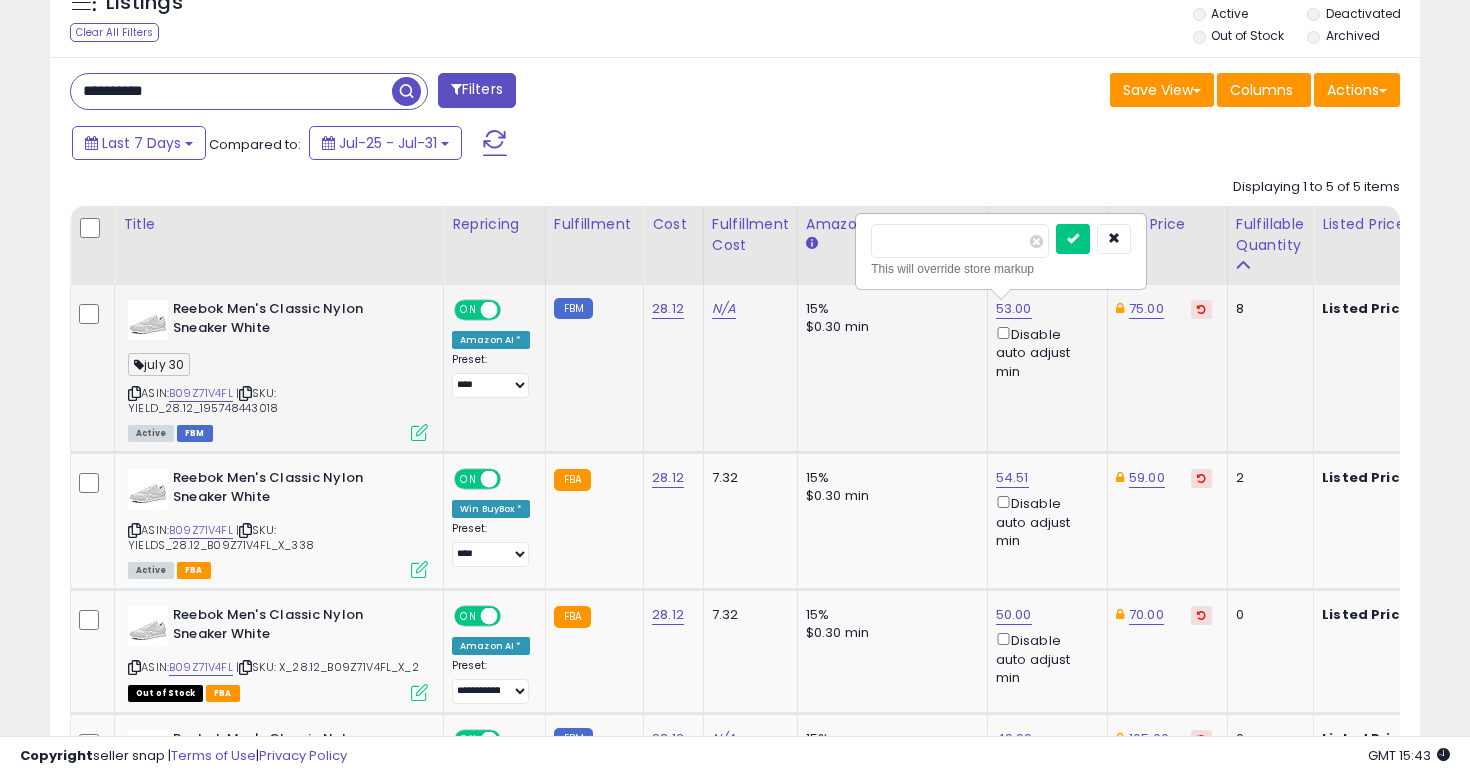 type on "****" 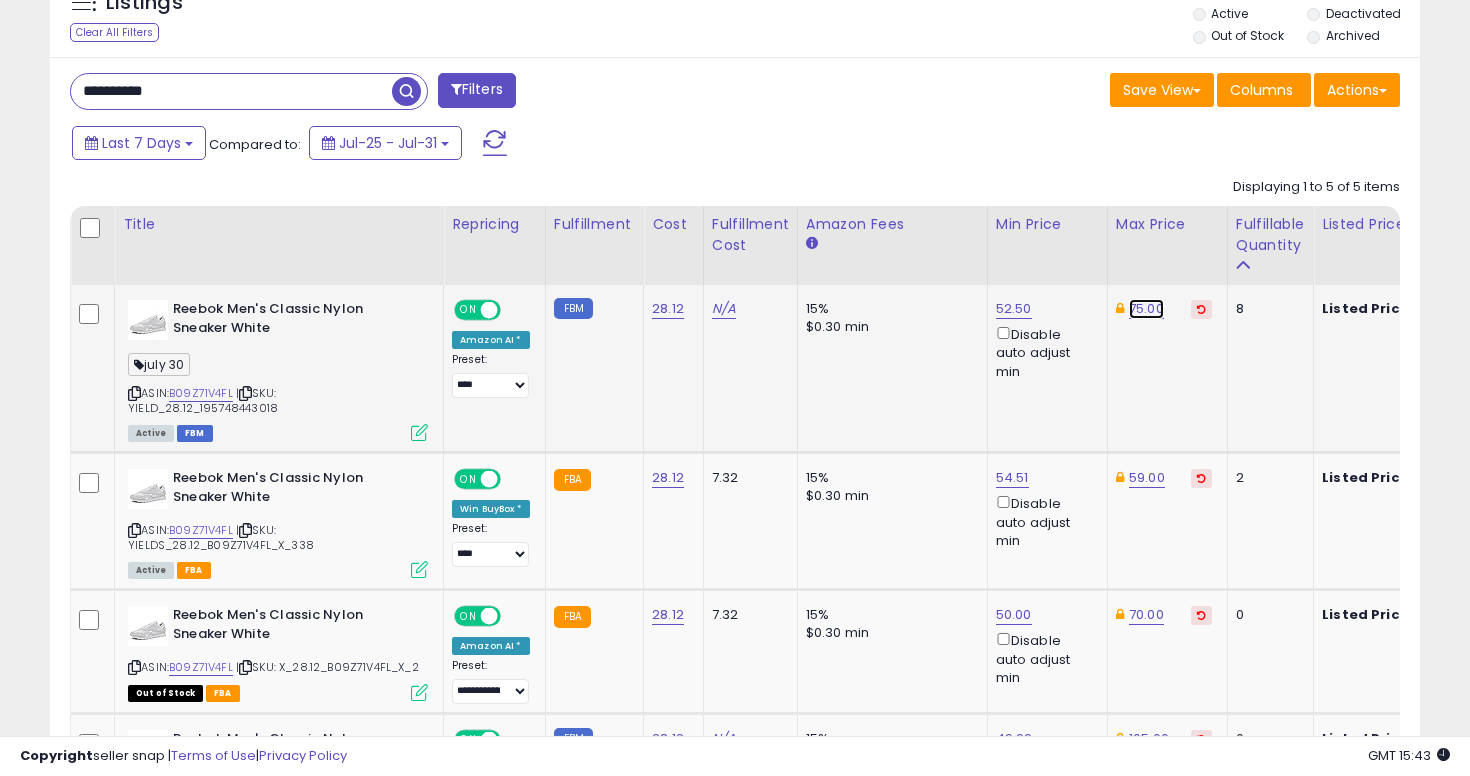click on "75.00" at bounding box center [1146, 309] 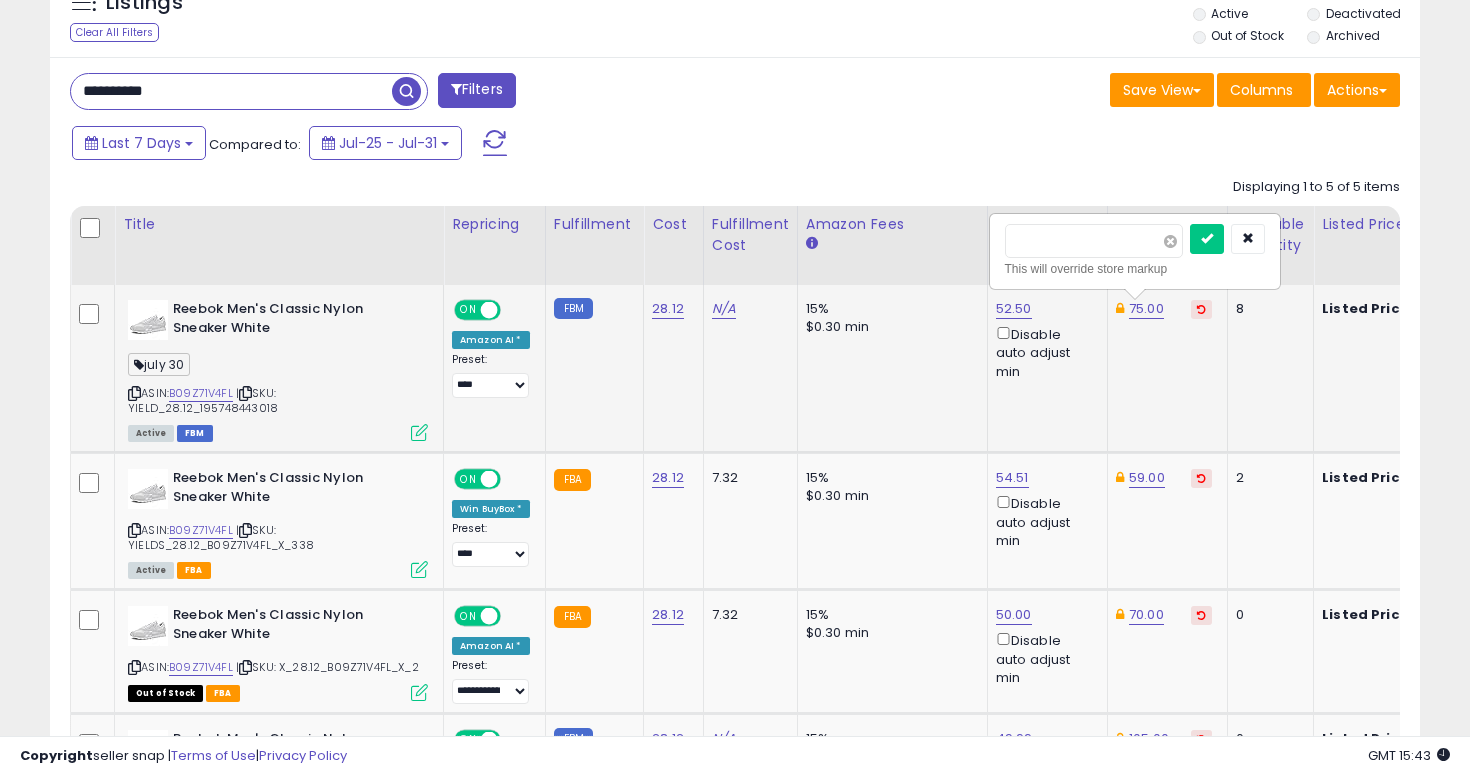 click at bounding box center (1170, 241) 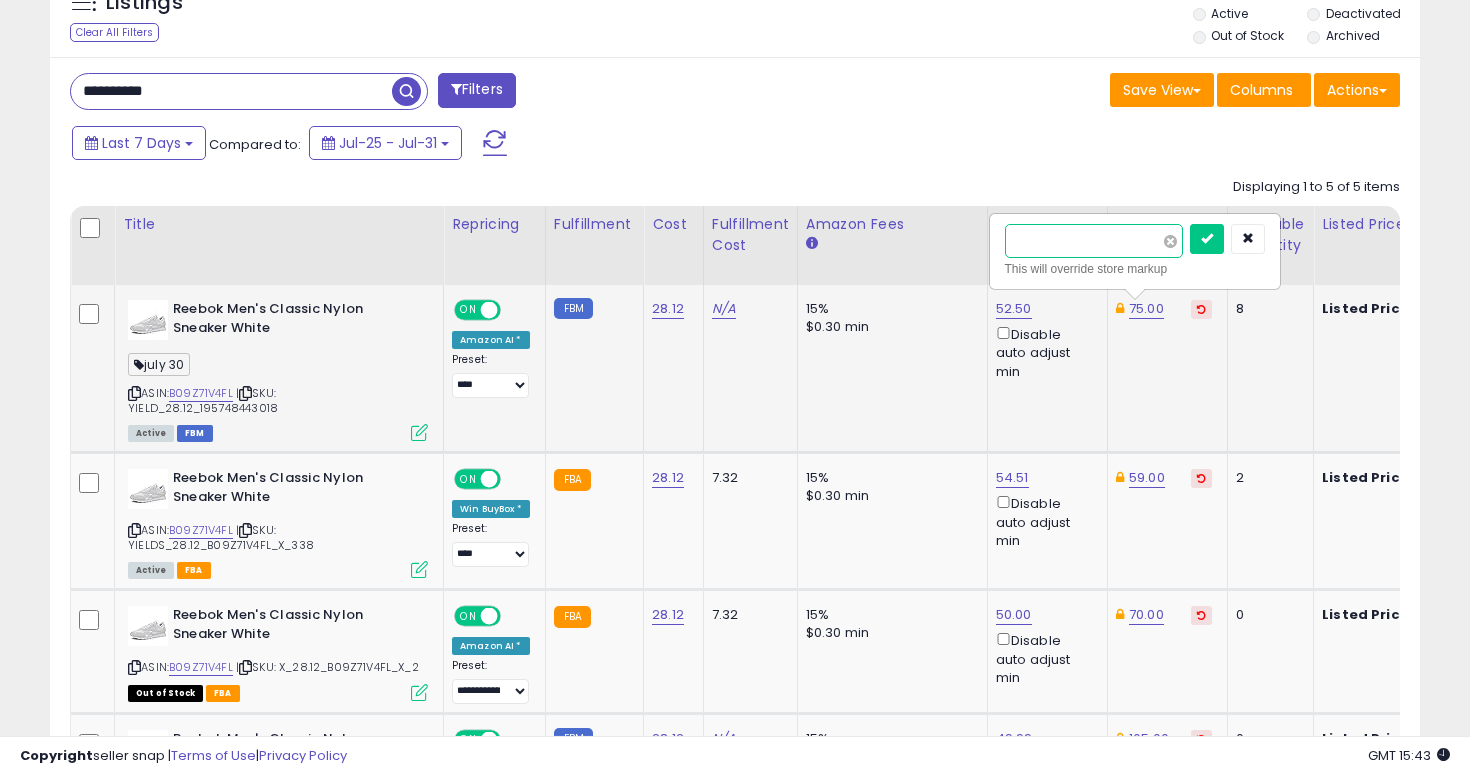 type on "****" 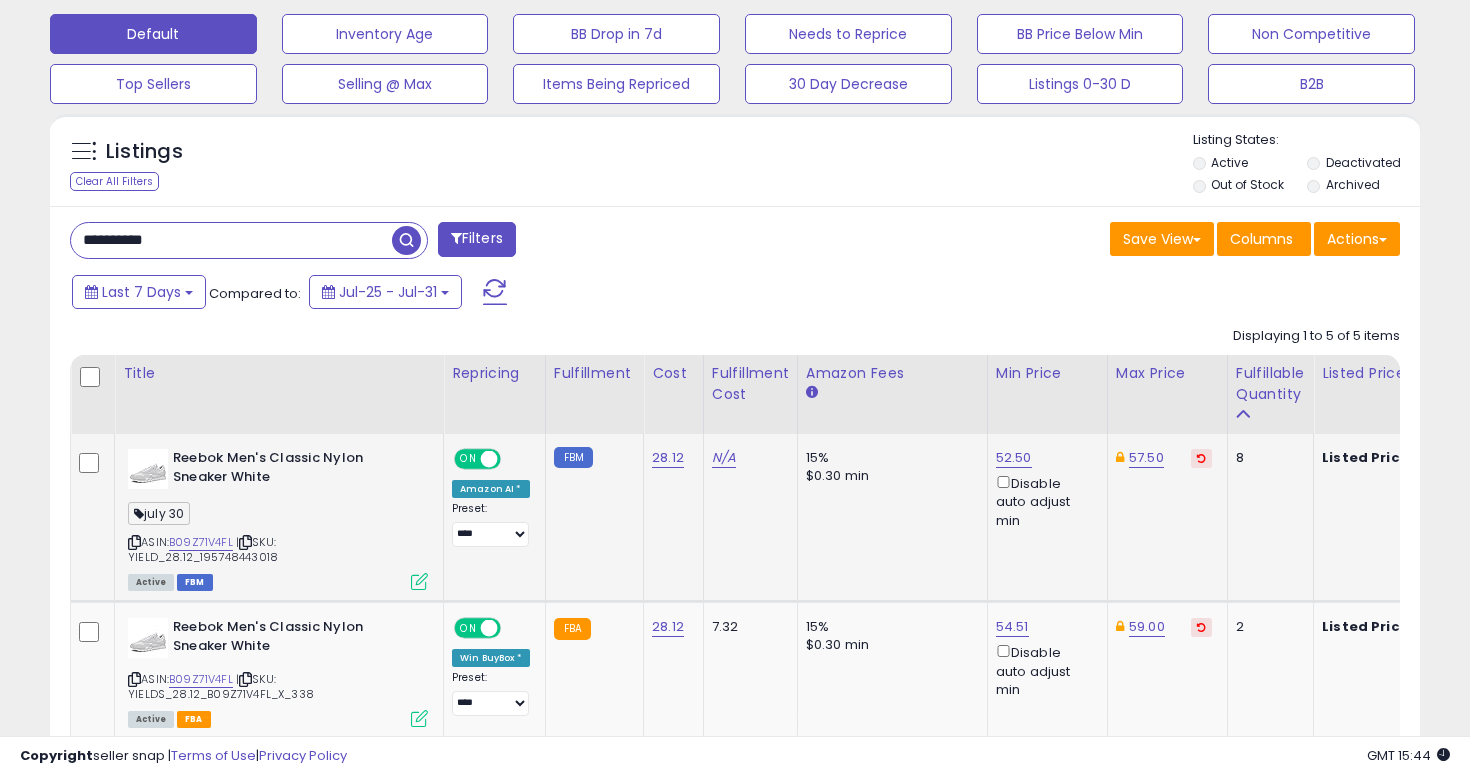 scroll, scrollTop: 623, scrollLeft: 0, axis: vertical 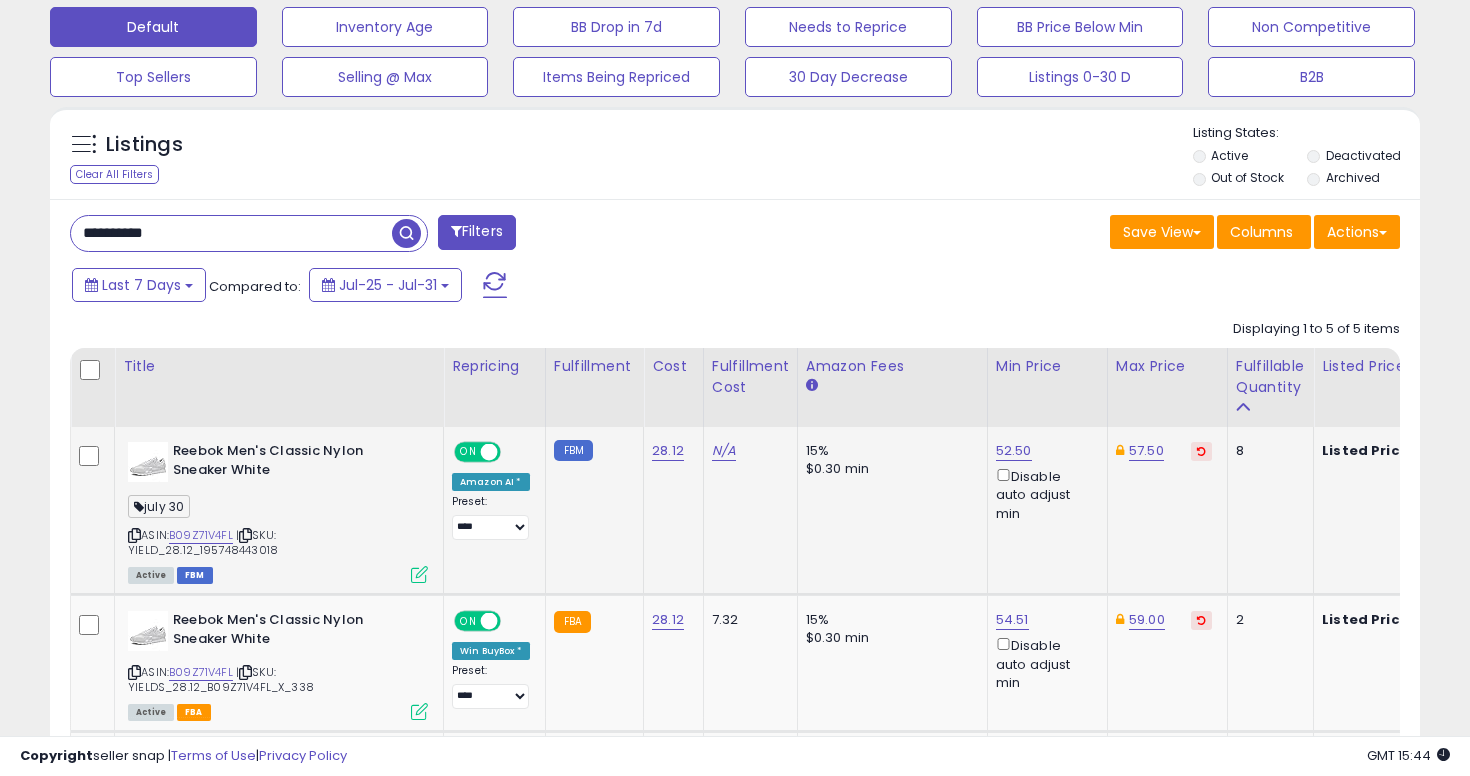 click on "**********" at bounding box center (231, 233) 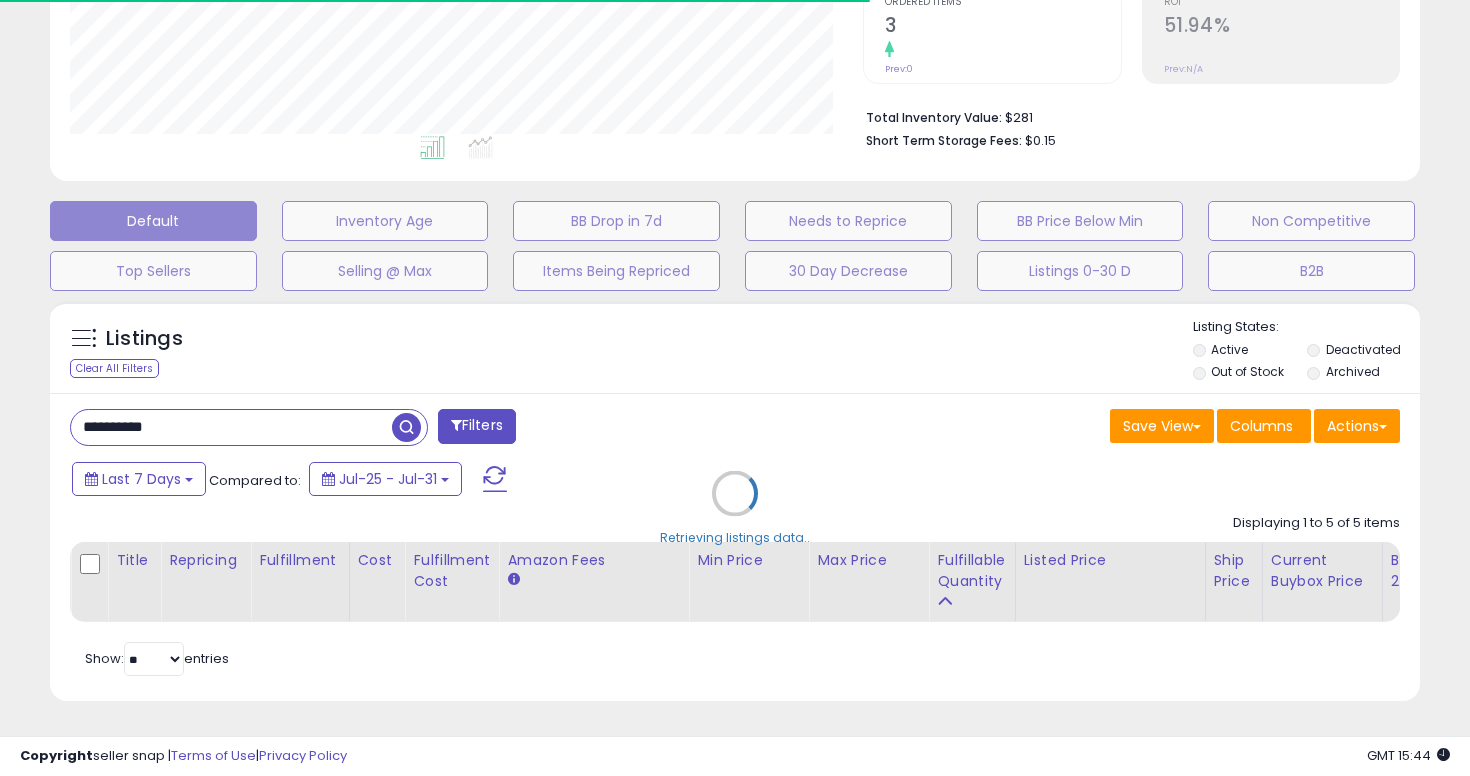 scroll, scrollTop: 623, scrollLeft: 0, axis: vertical 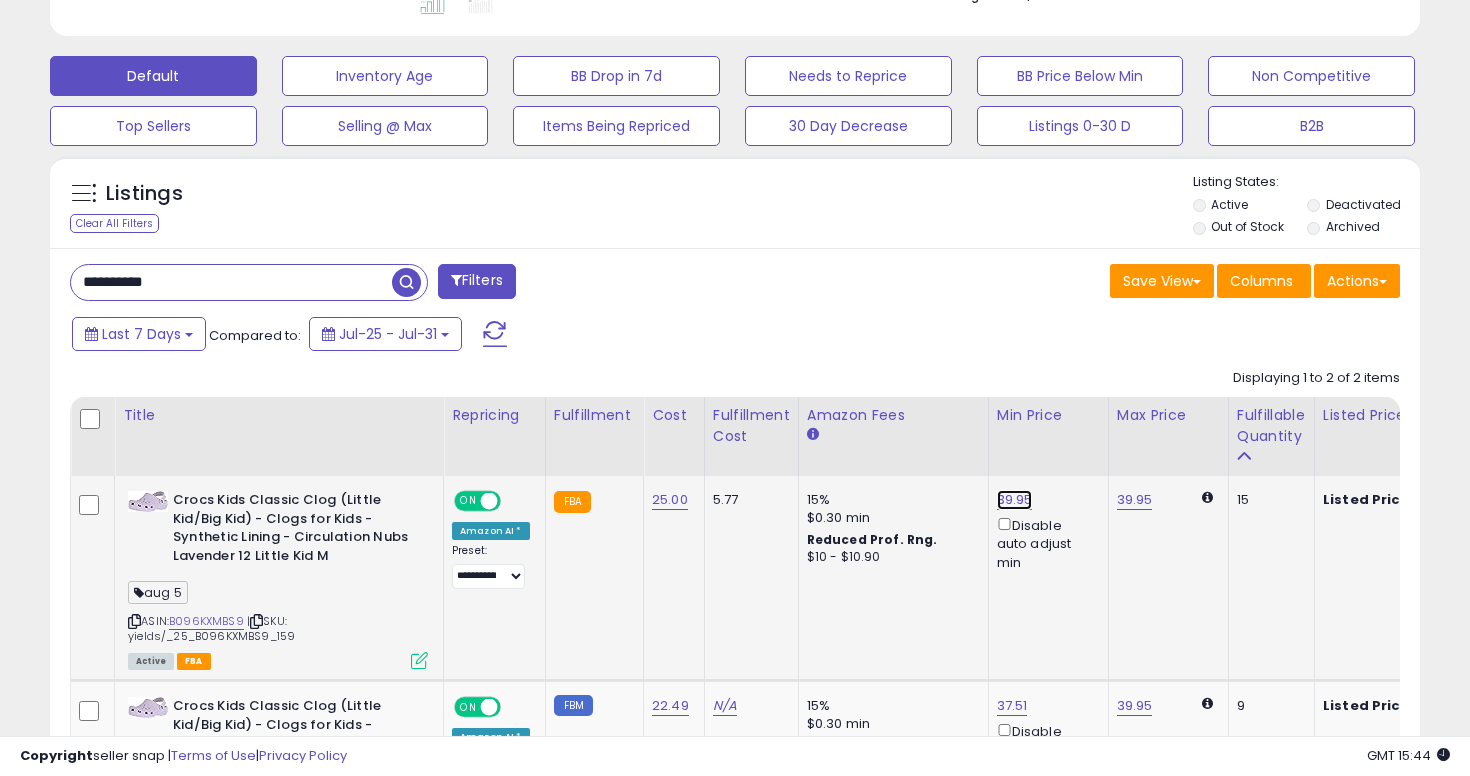 click on "39.95" at bounding box center [1015, 500] 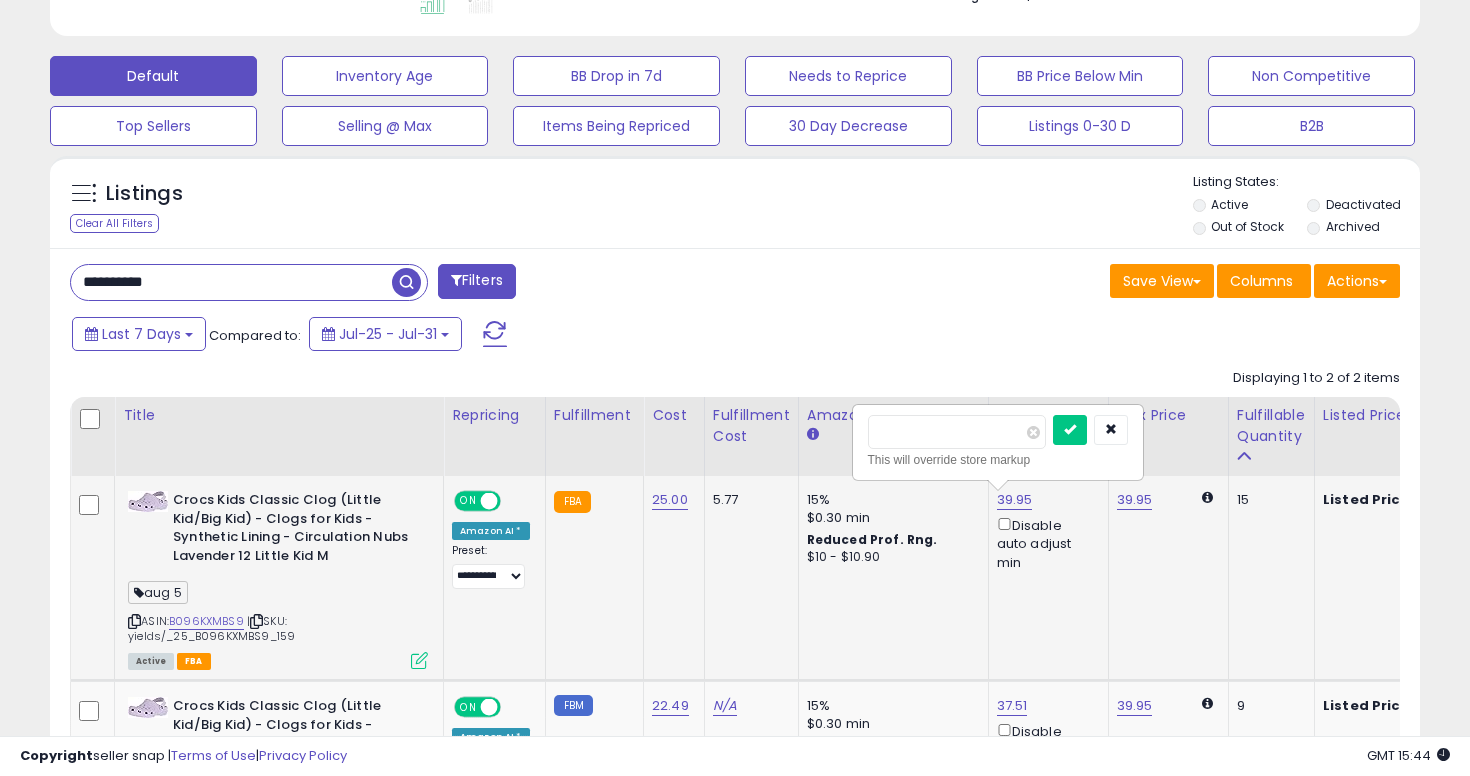 type on "****" 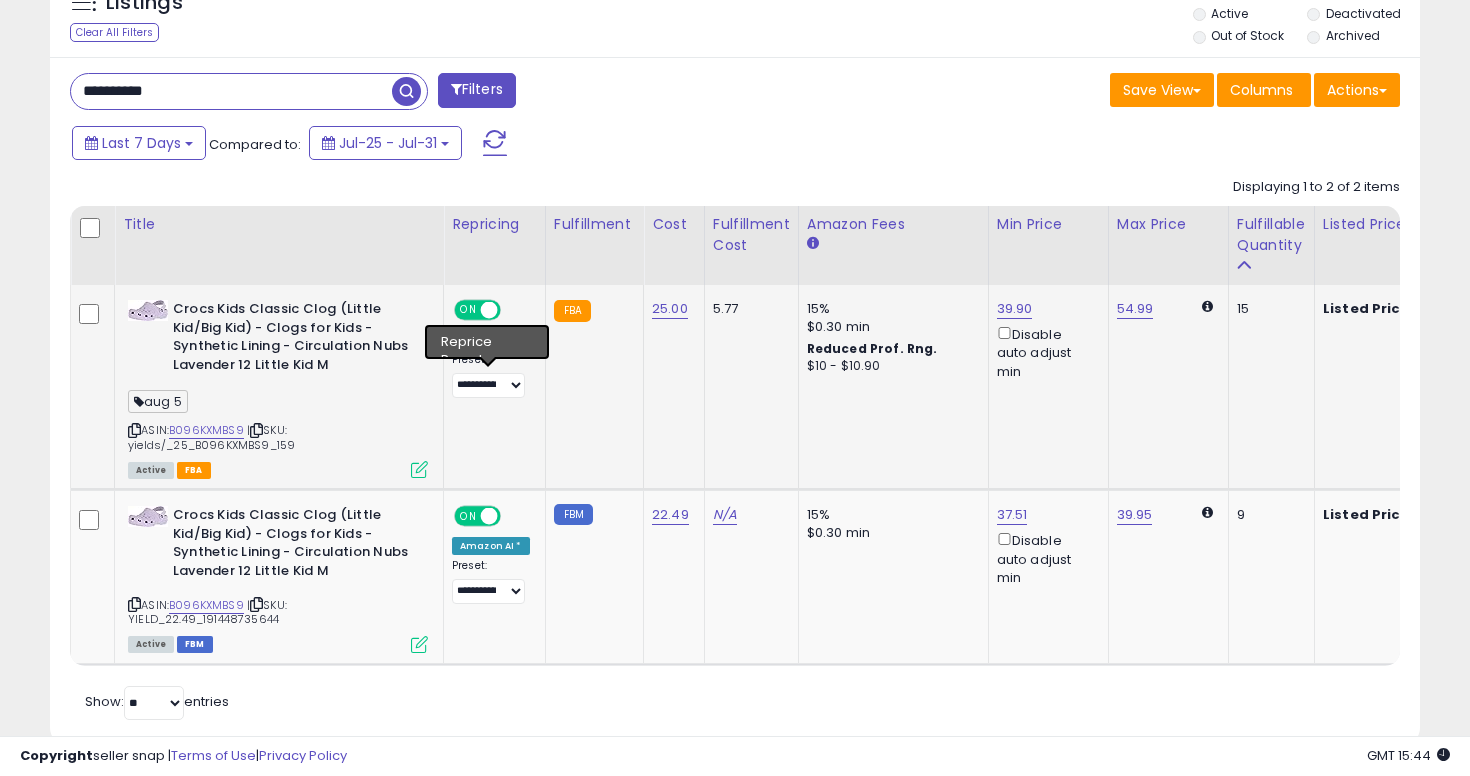 scroll, scrollTop: 767, scrollLeft: 0, axis: vertical 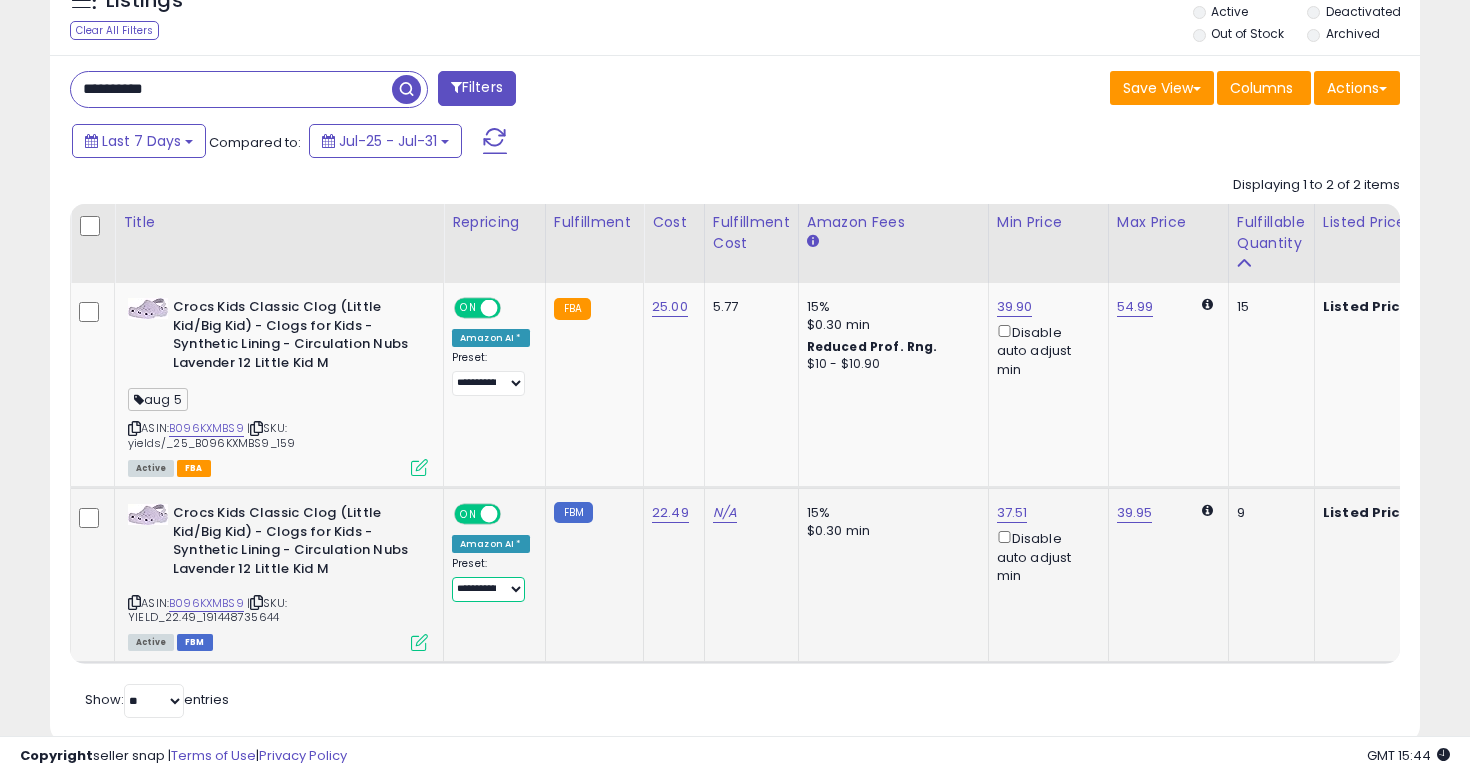 click on "**********" at bounding box center (488, 589) 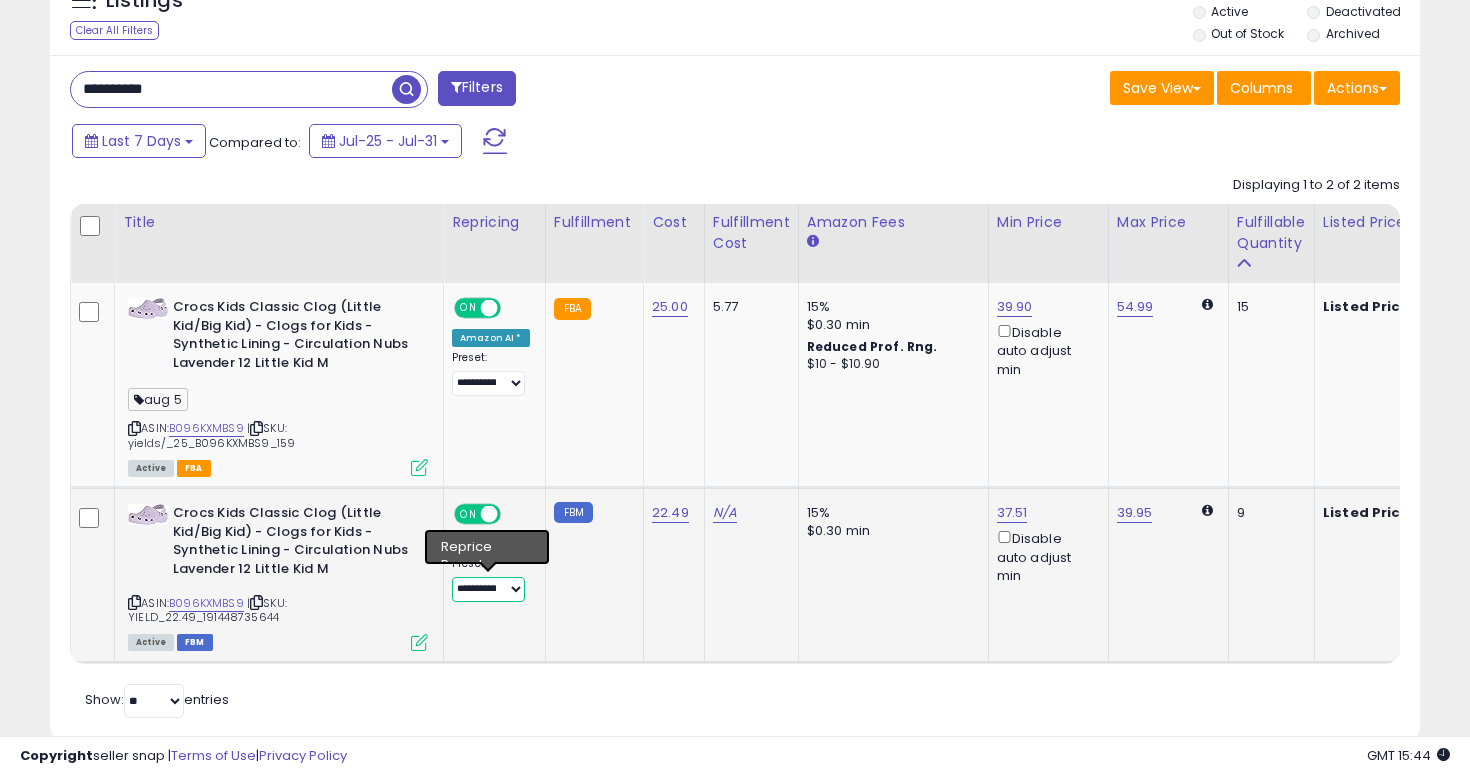 select on "****" 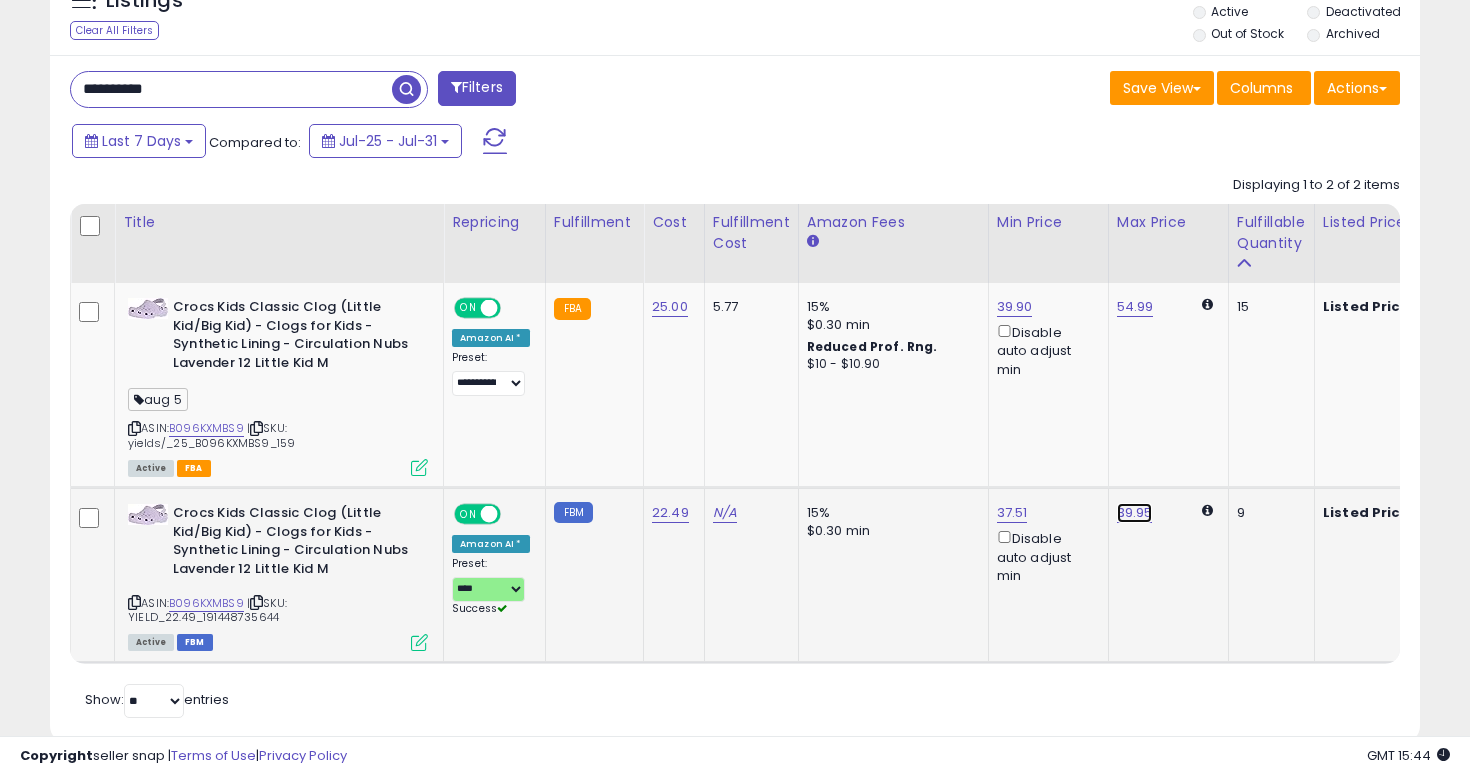 click on "39.95" at bounding box center (1135, 307) 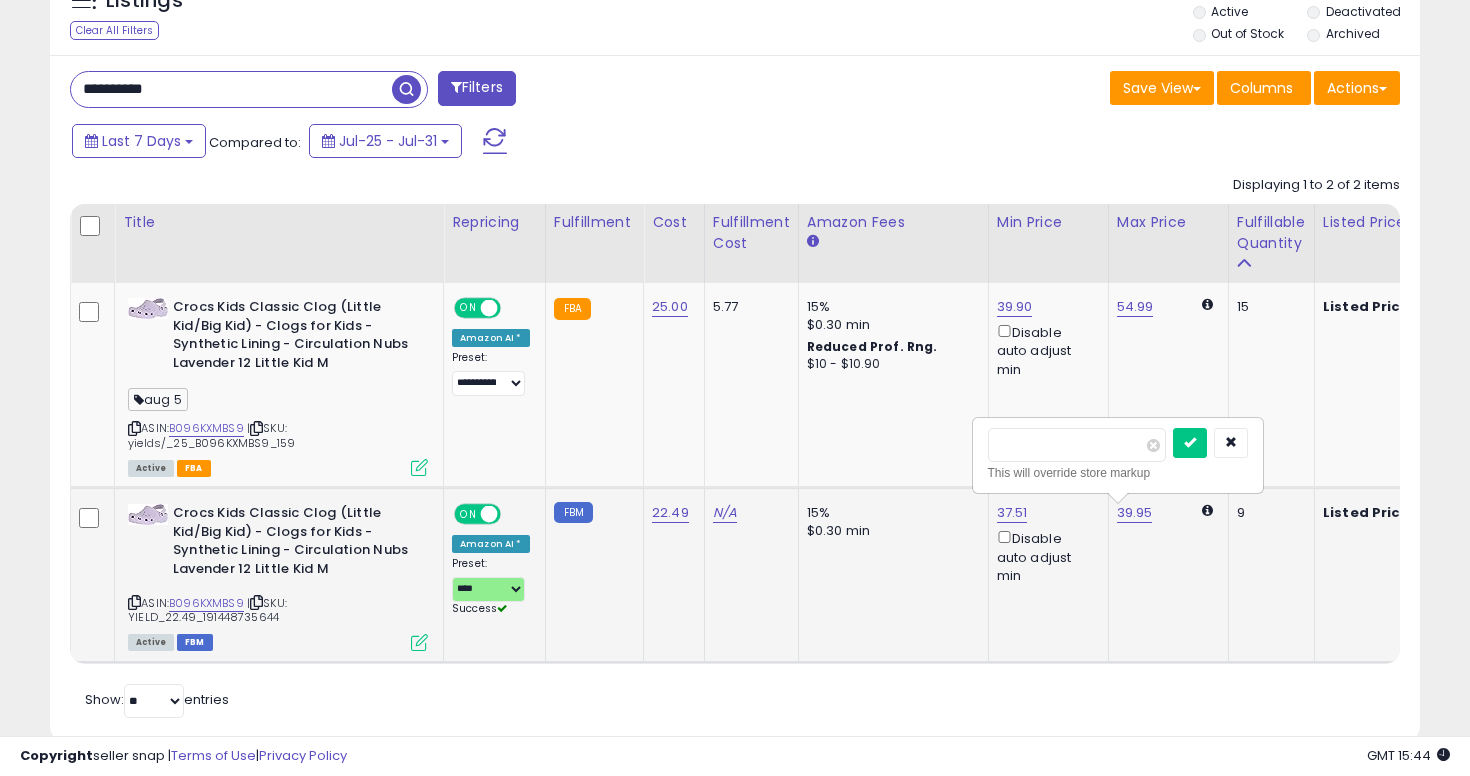 click on "*****" at bounding box center (1077, 445) 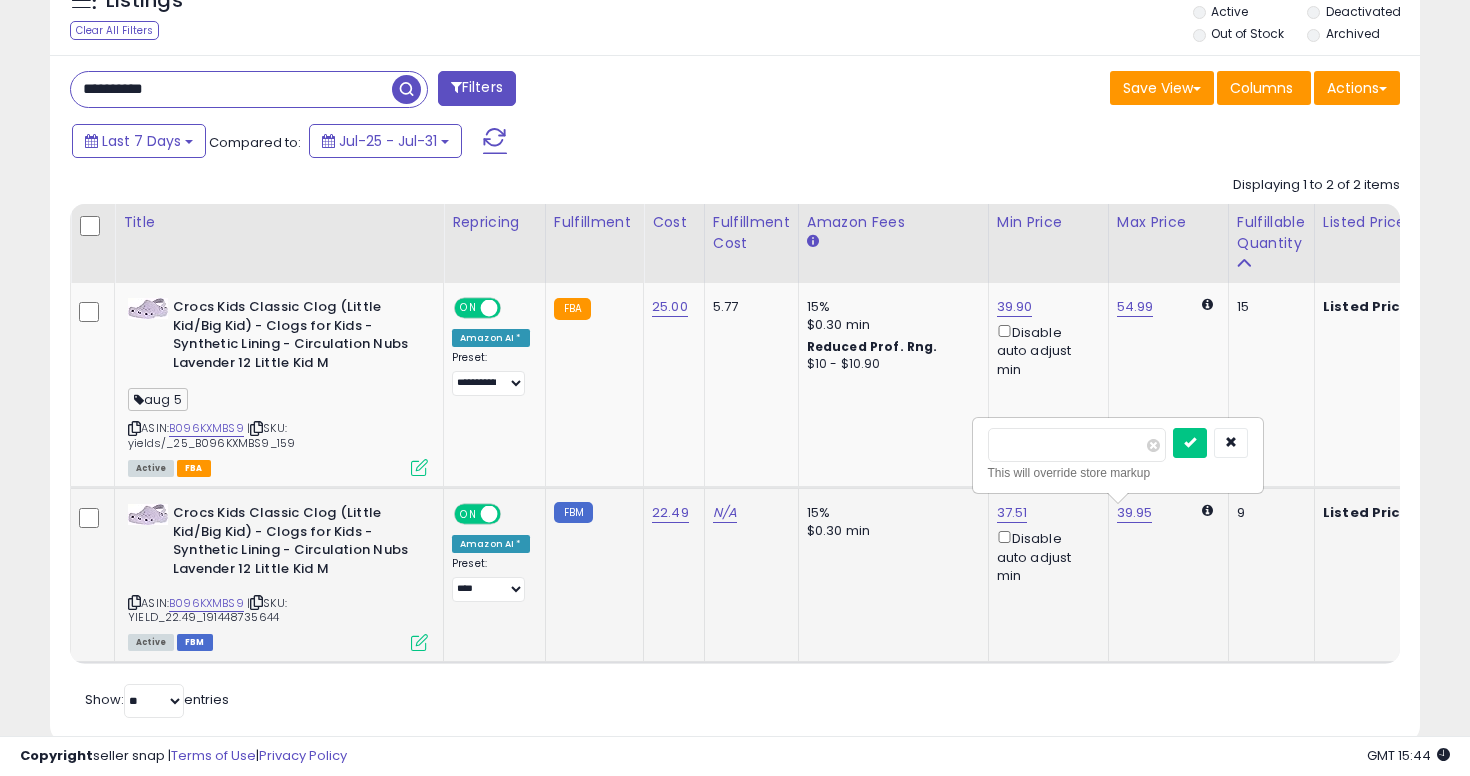 type on "*****" 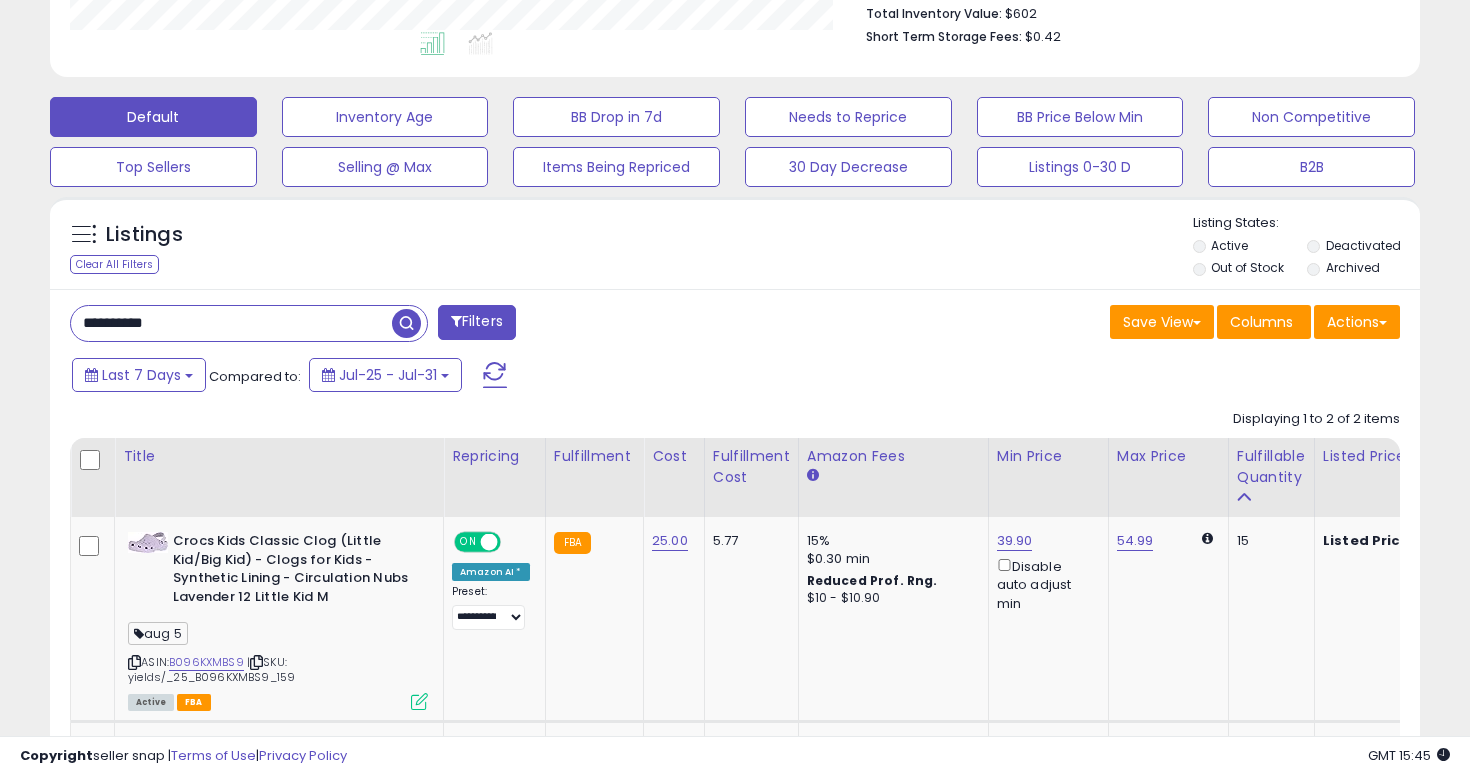 scroll, scrollTop: 689, scrollLeft: 0, axis: vertical 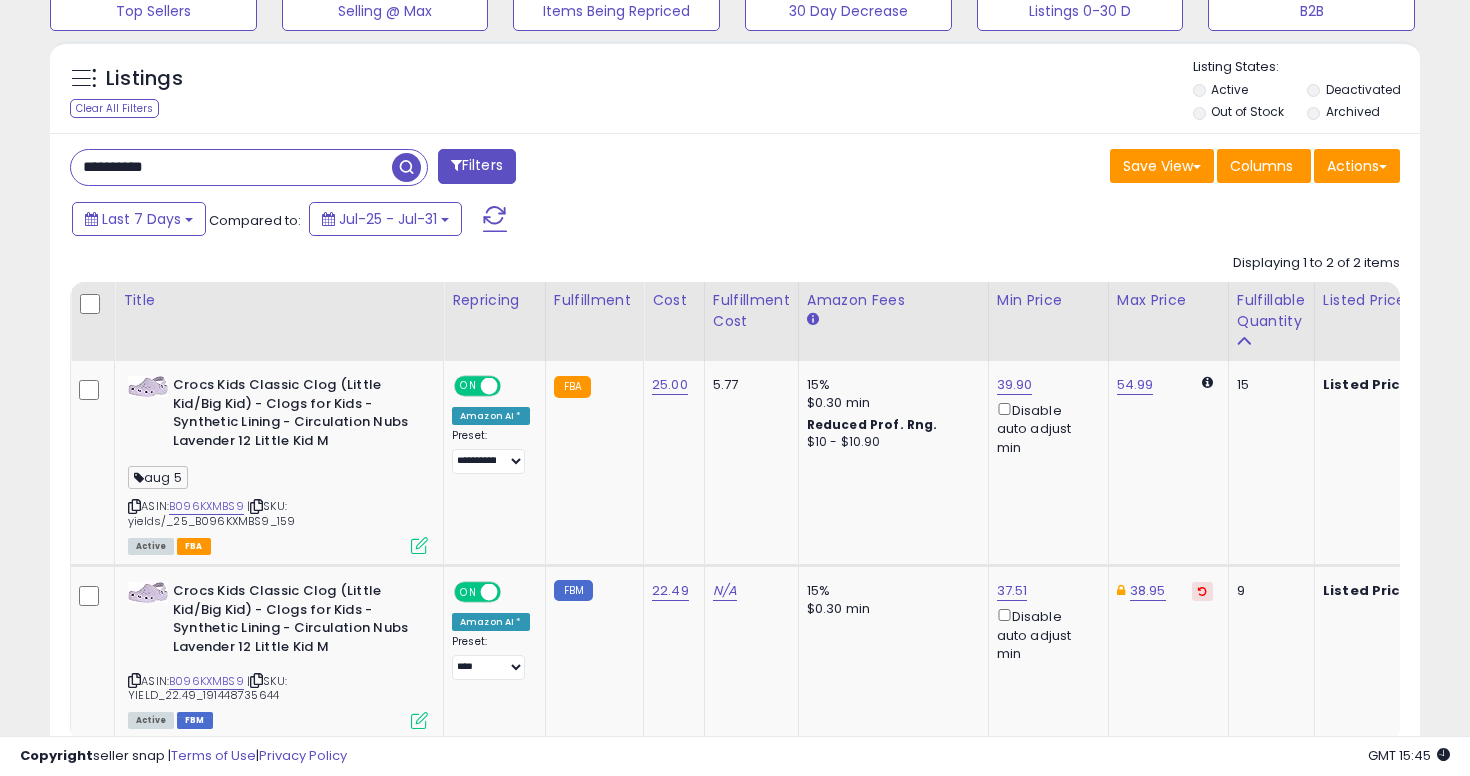 click on "**********" at bounding box center (395, 169) 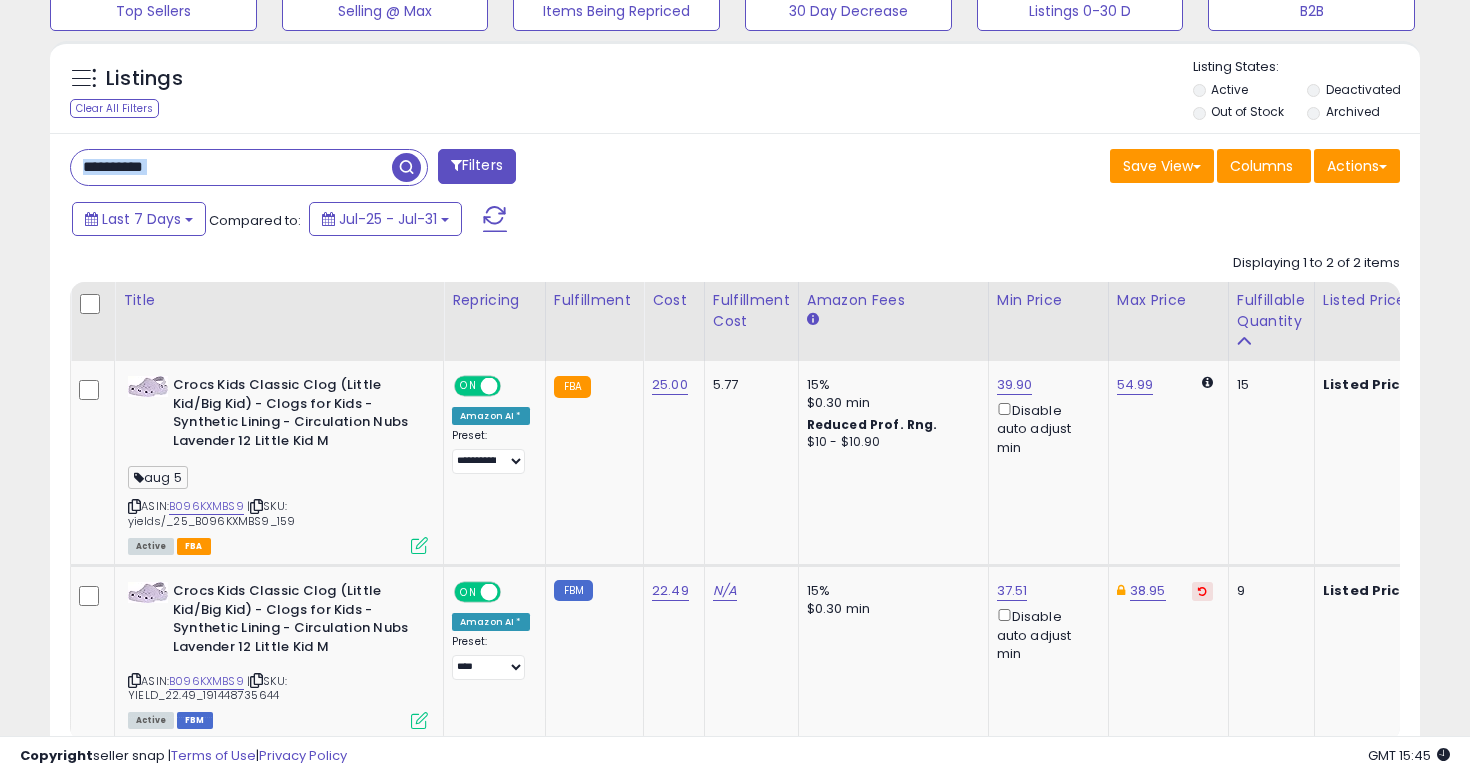 click on "**********" at bounding box center (395, 169) 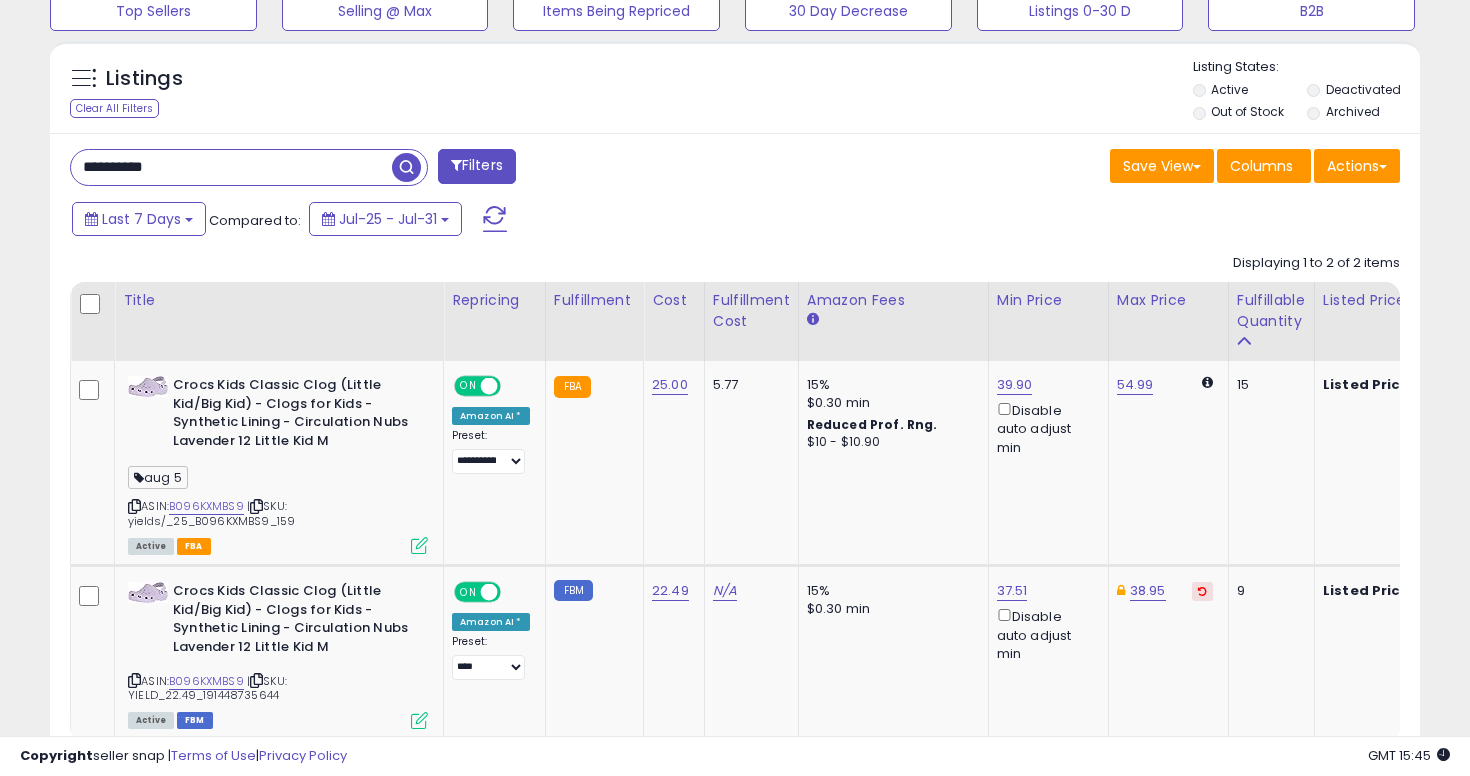 click on "**********" at bounding box center [231, 167] 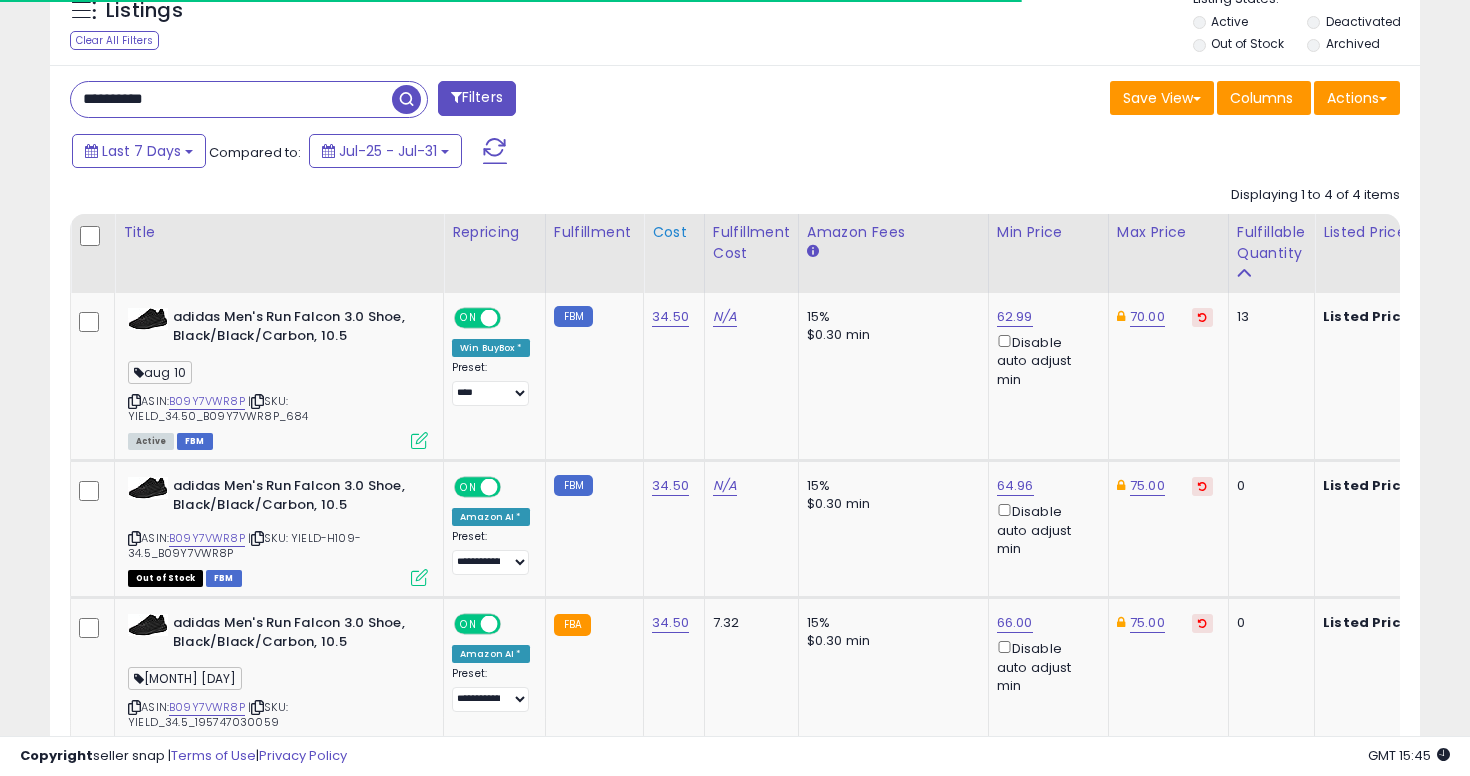scroll, scrollTop: 760, scrollLeft: 0, axis: vertical 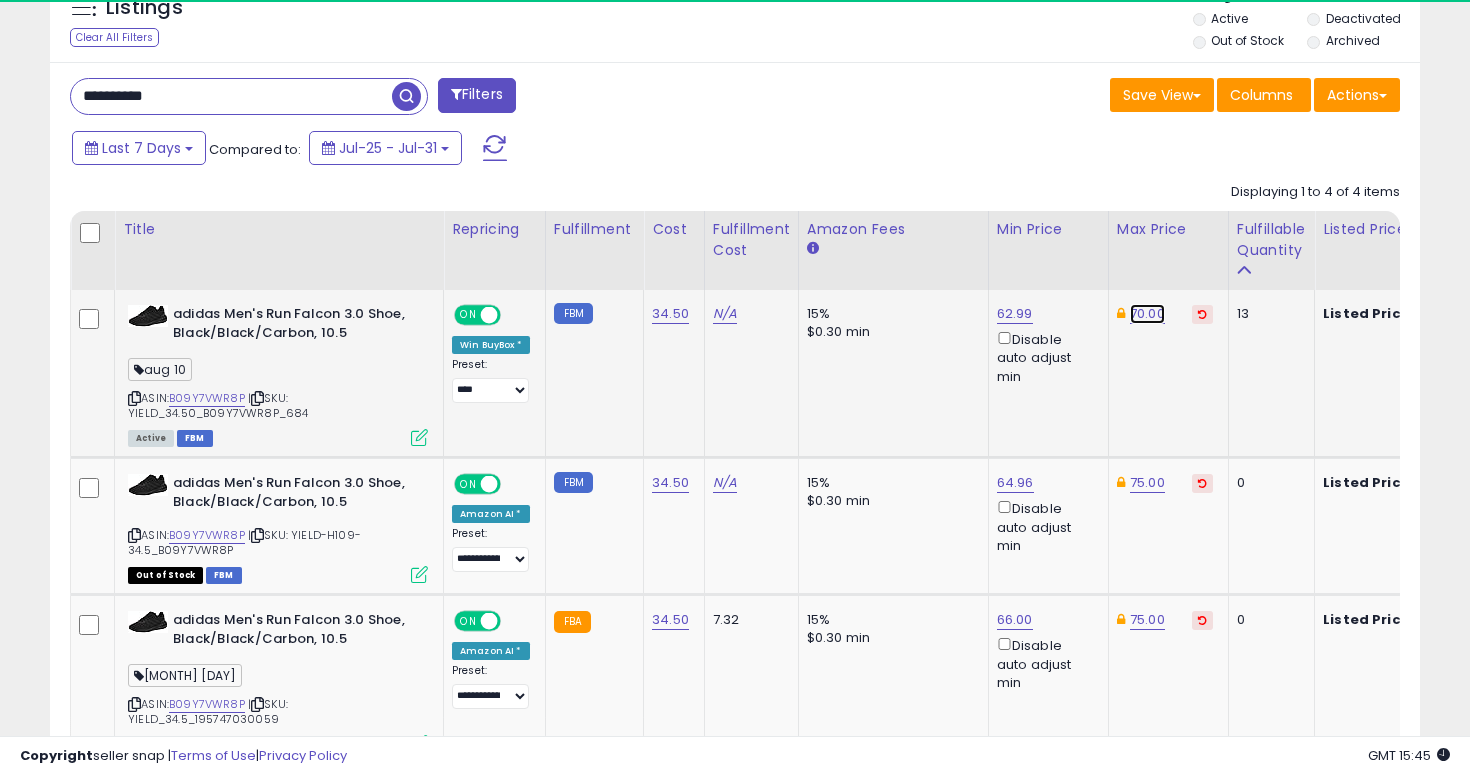 click on "70.00" at bounding box center [1147, 314] 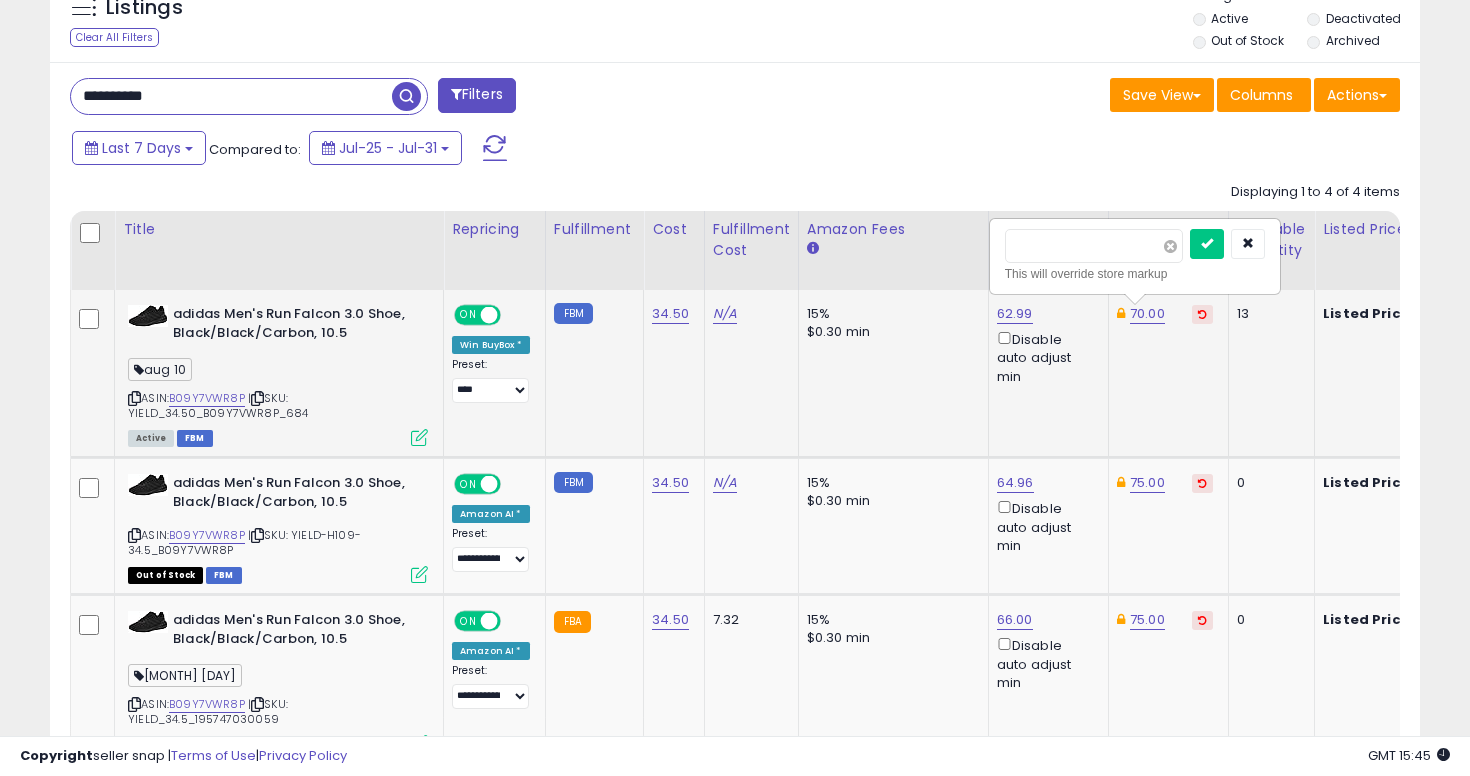 click at bounding box center [1170, 246] 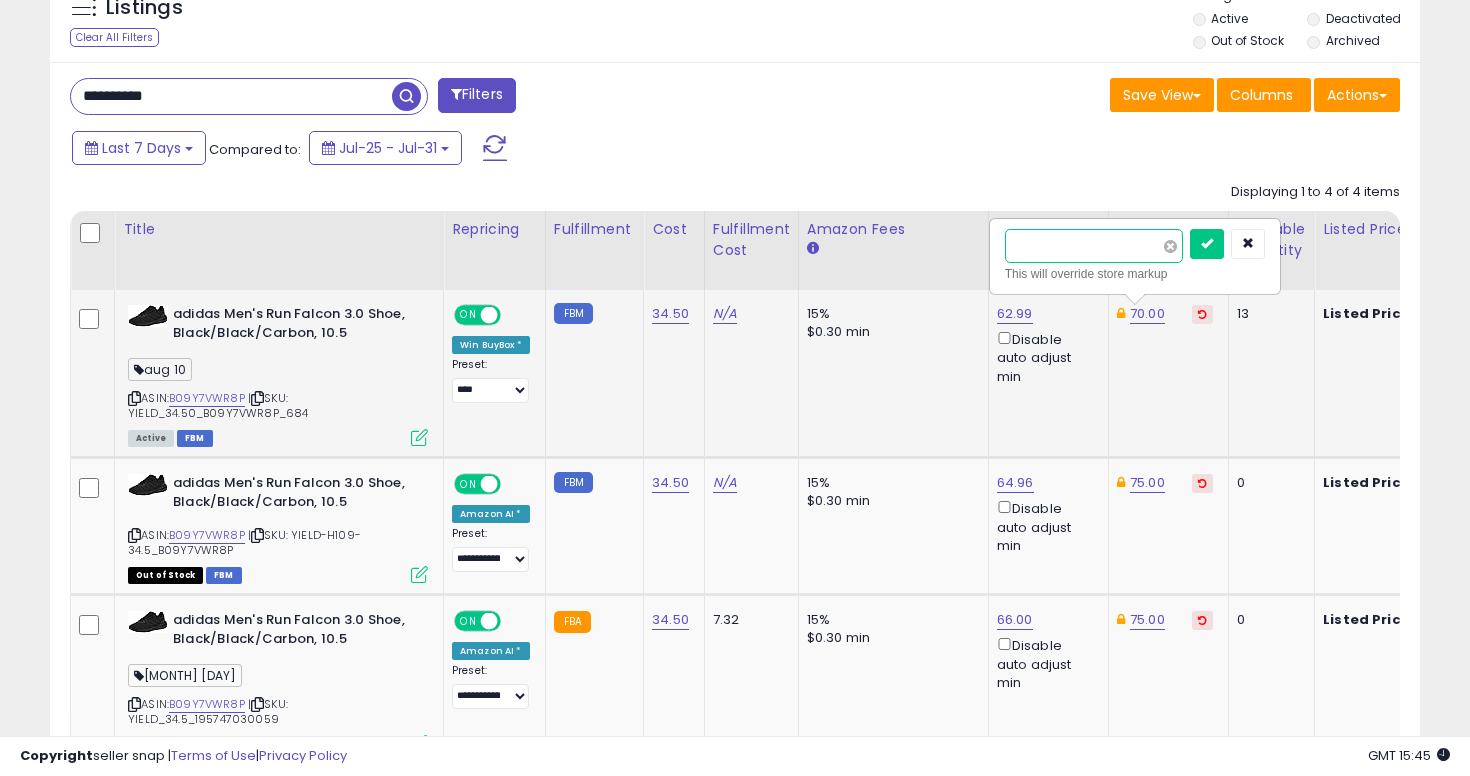 click at bounding box center [1207, 244] 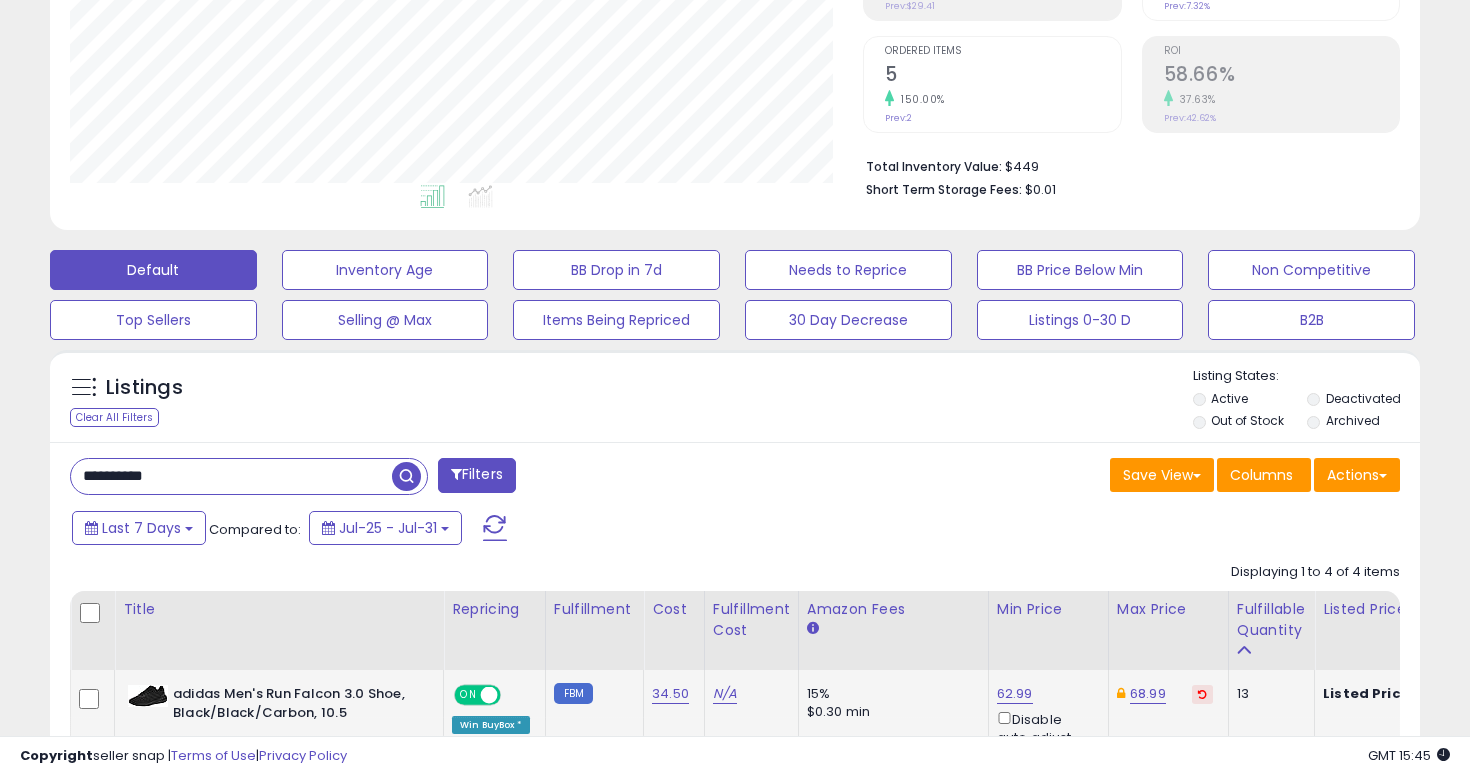 scroll, scrollTop: 337, scrollLeft: 0, axis: vertical 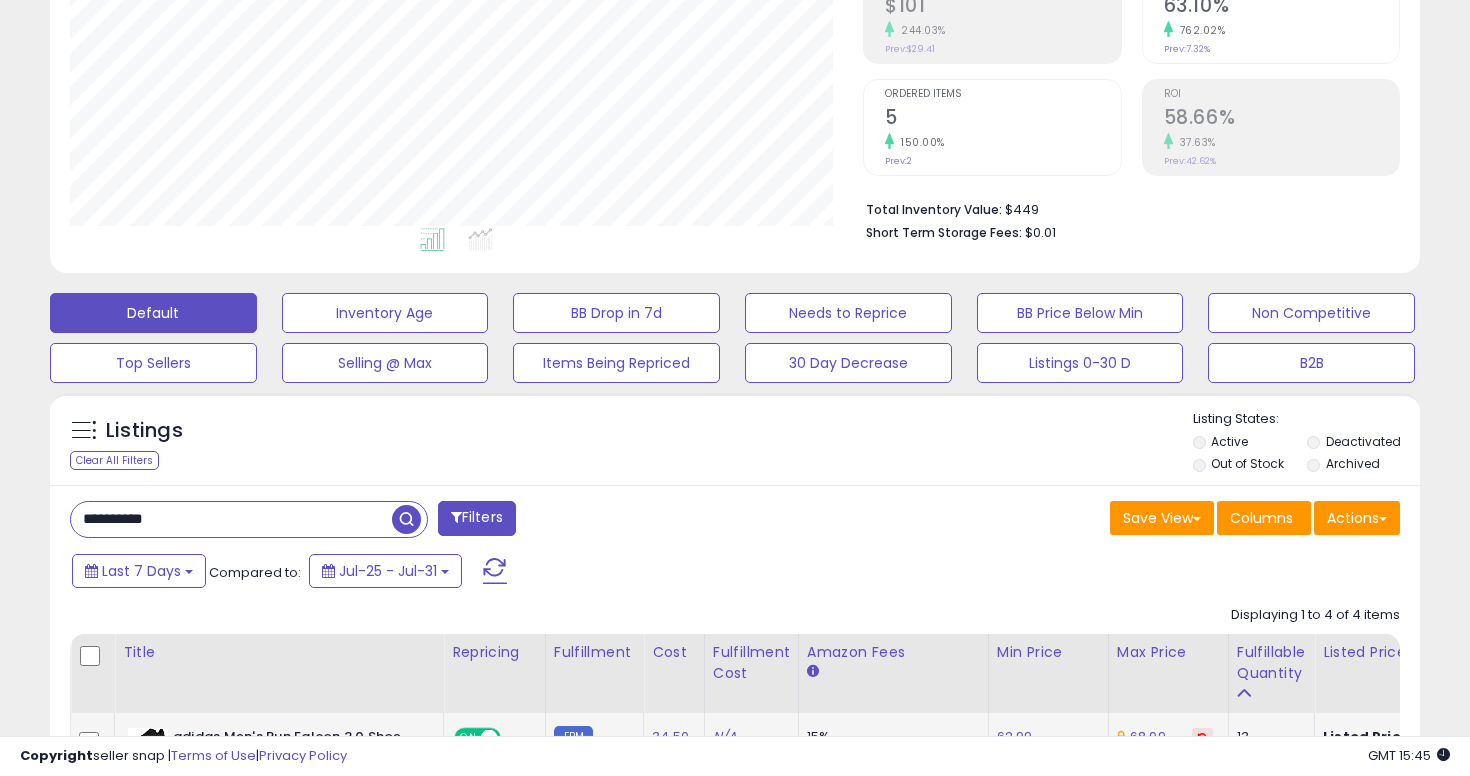 click on "**********" at bounding box center (231, 519) 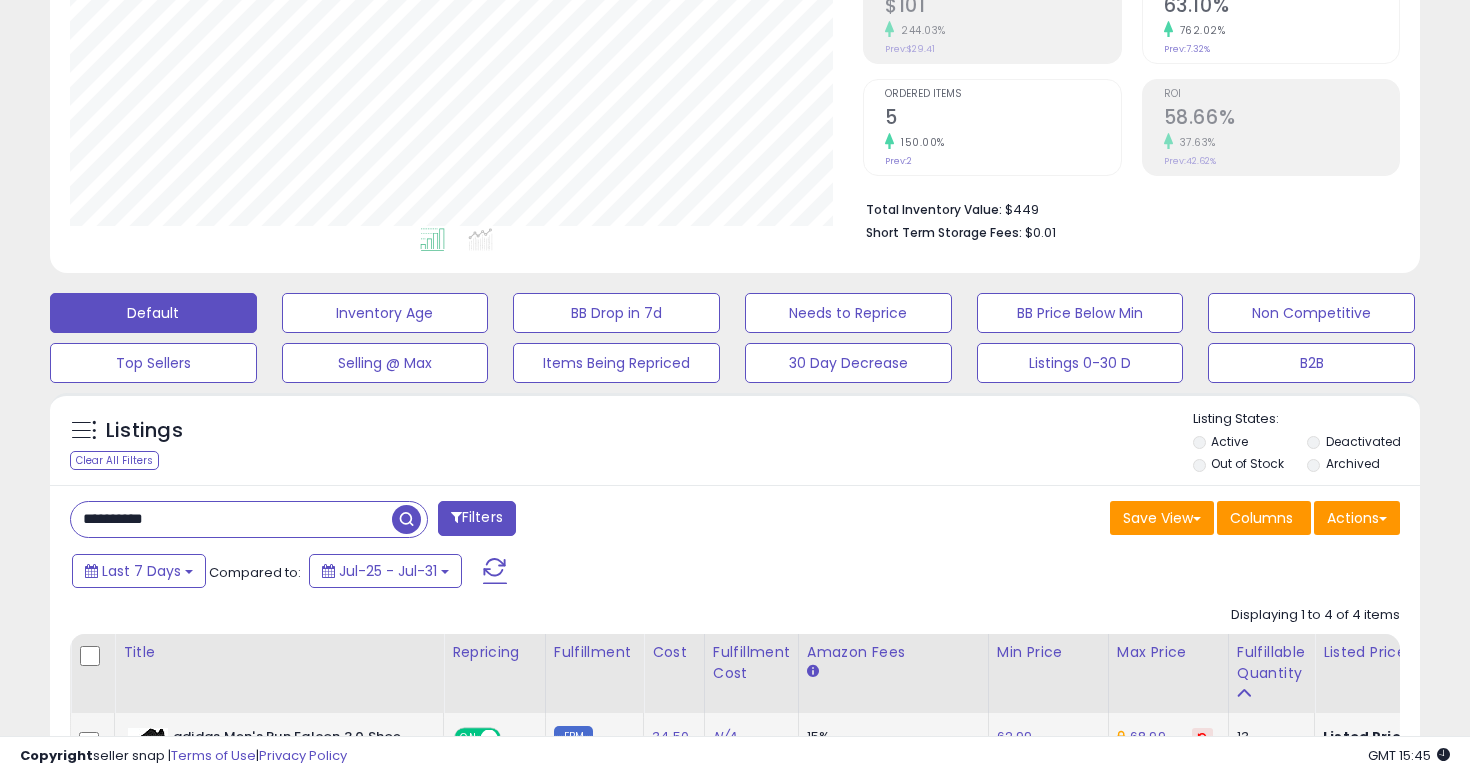 paste 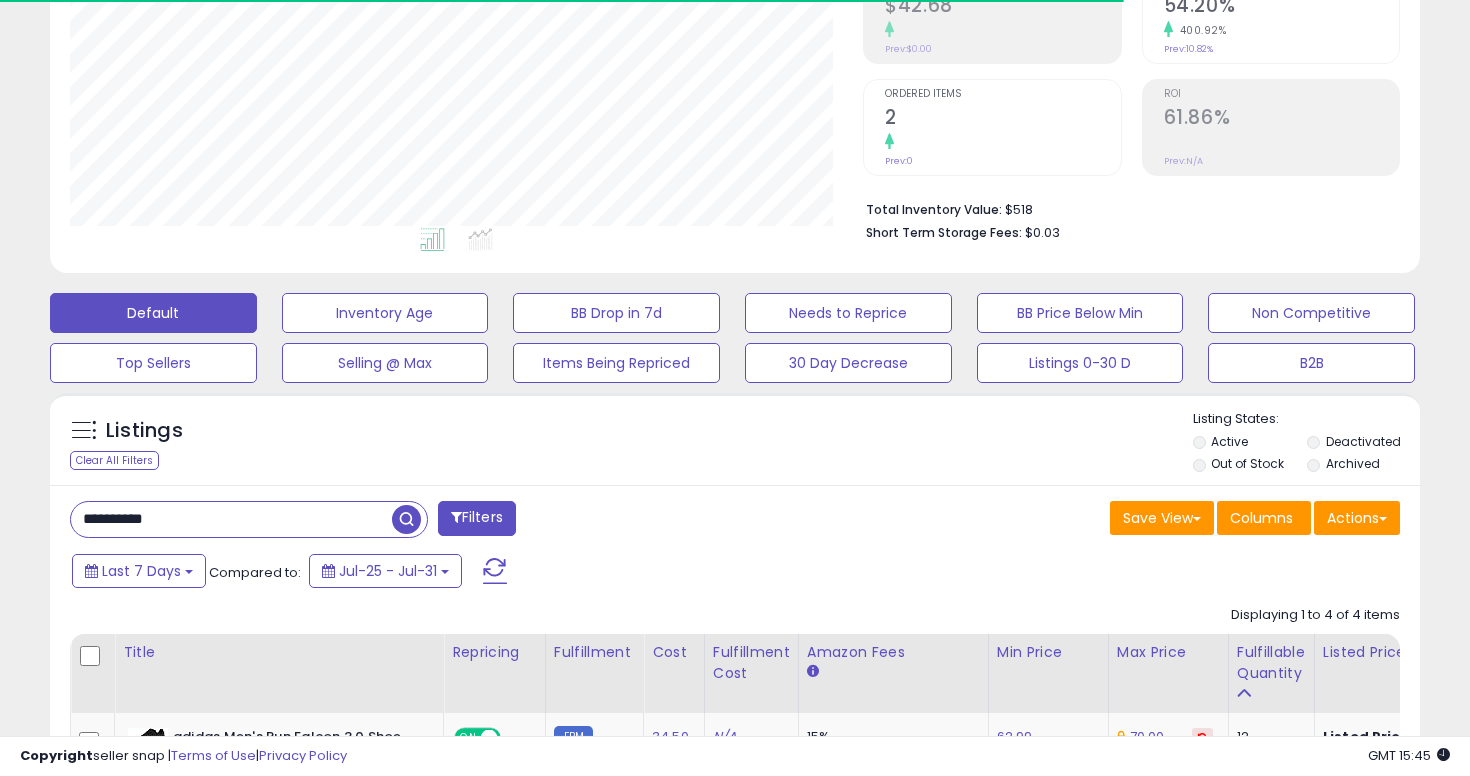 scroll, scrollTop: 999590, scrollLeft: 999206, axis: both 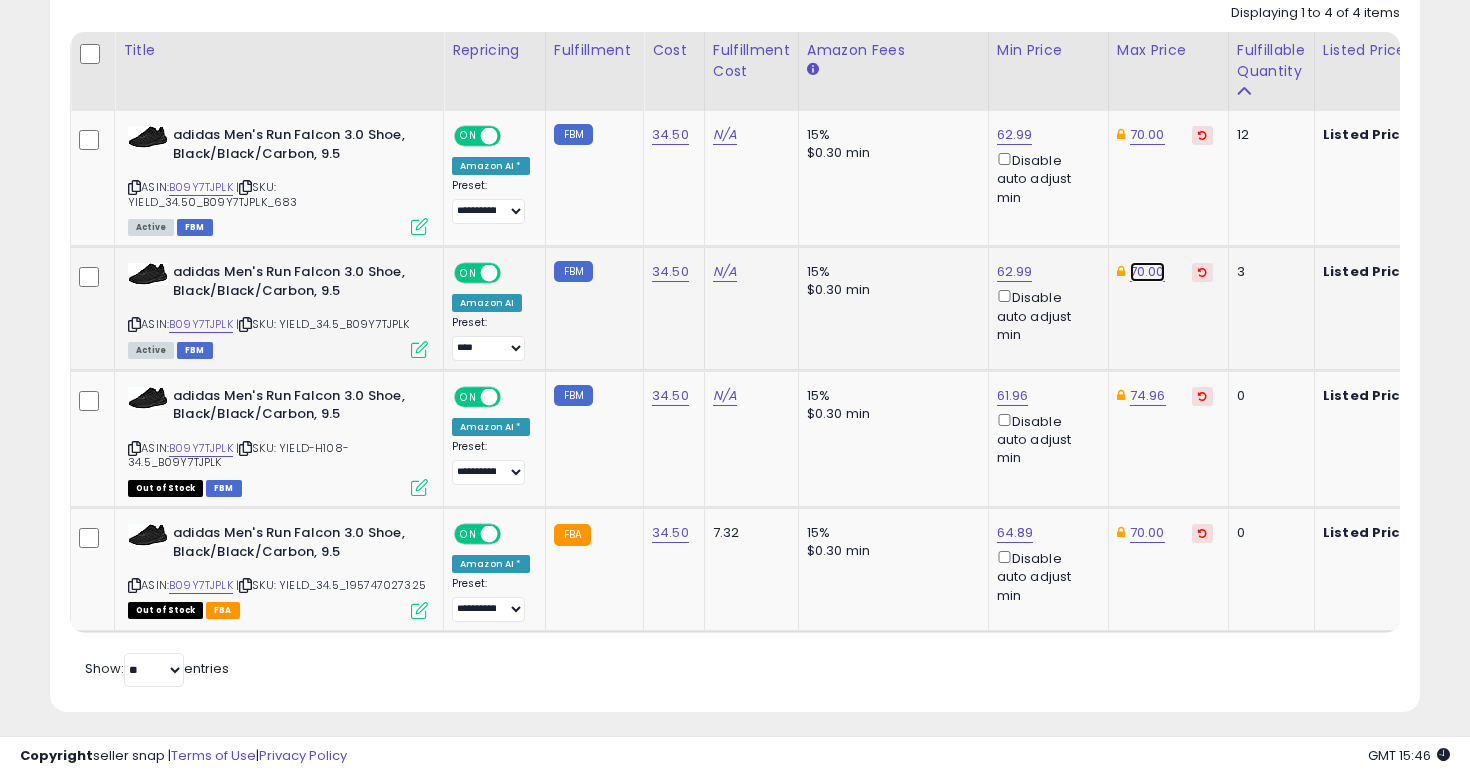 click on "70.00" at bounding box center (1147, 135) 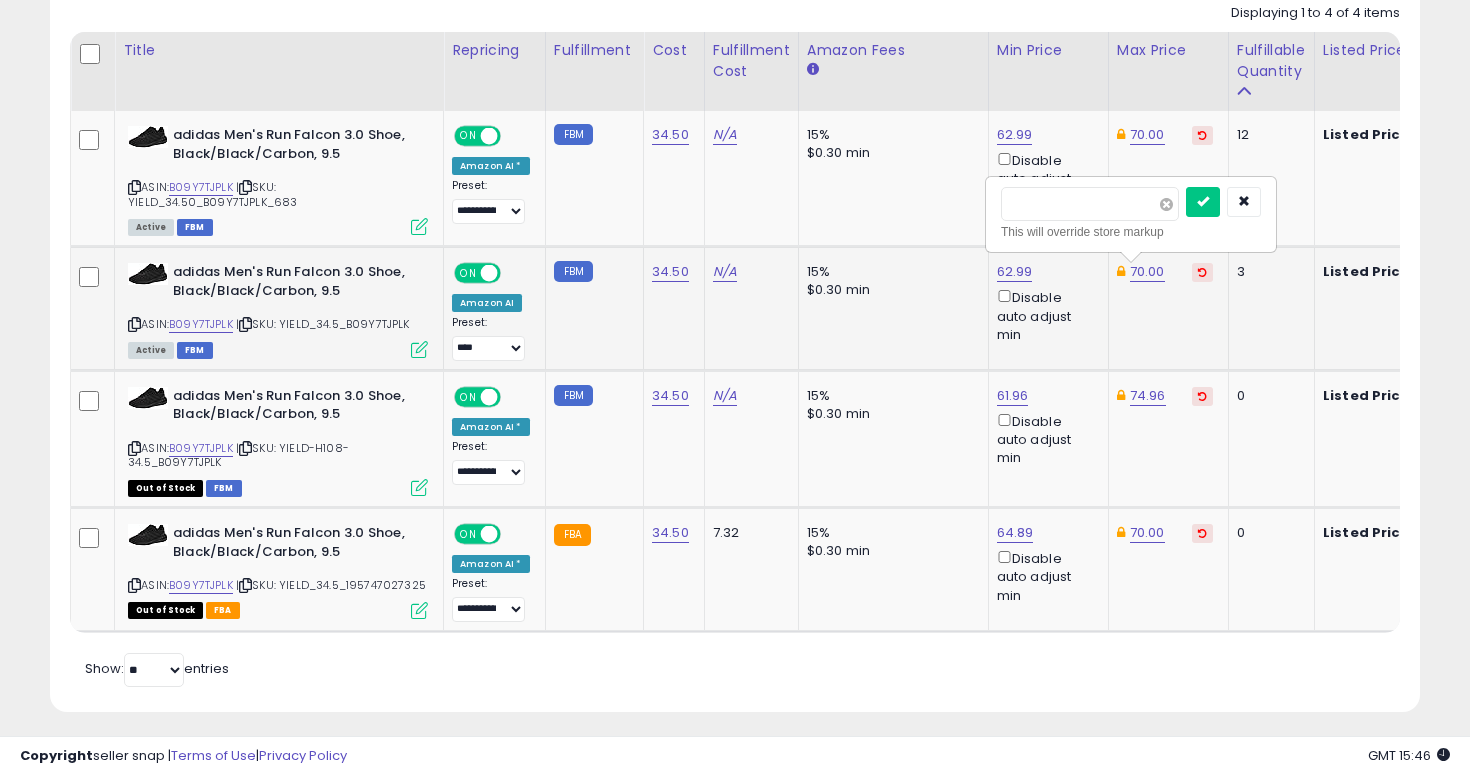 click at bounding box center (1166, 204) 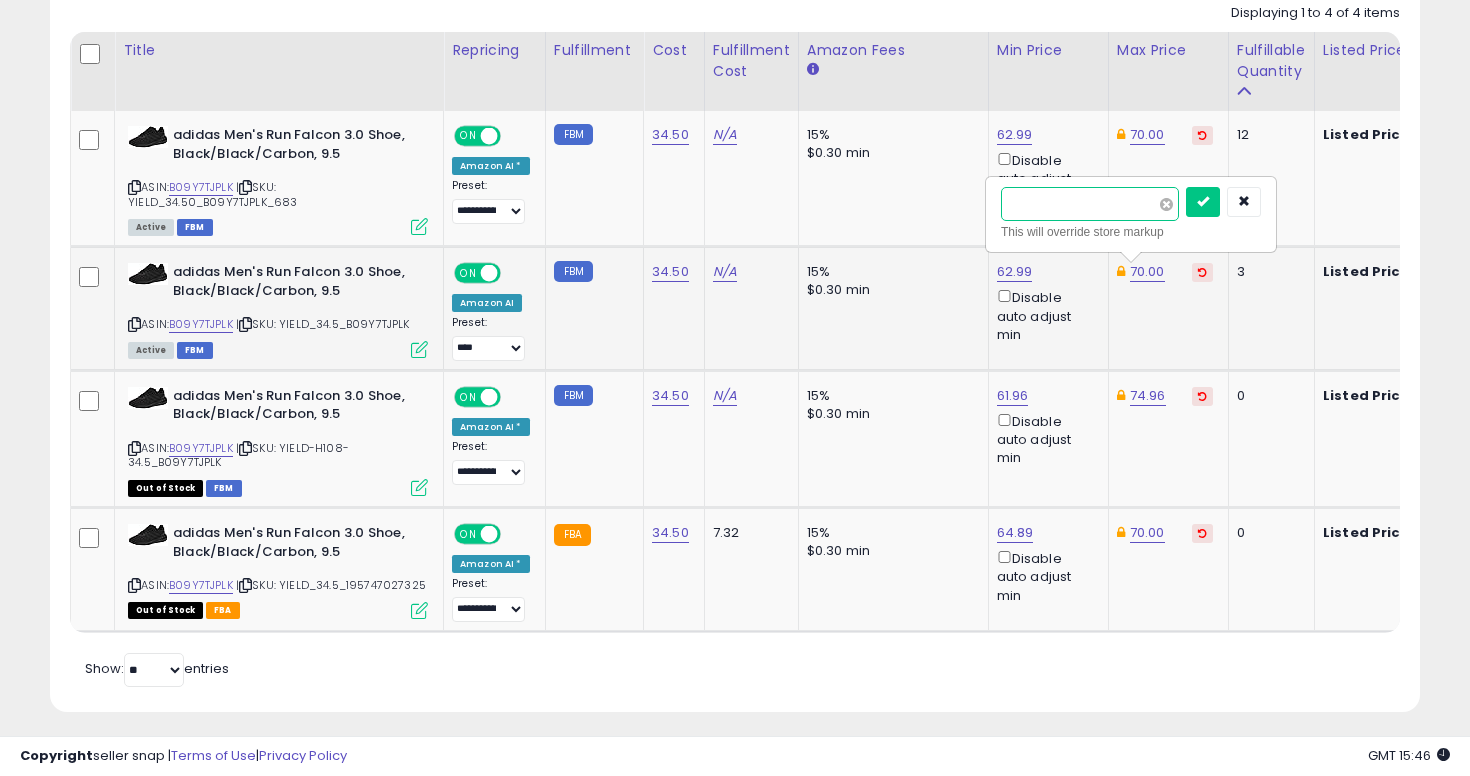 type on "*****" 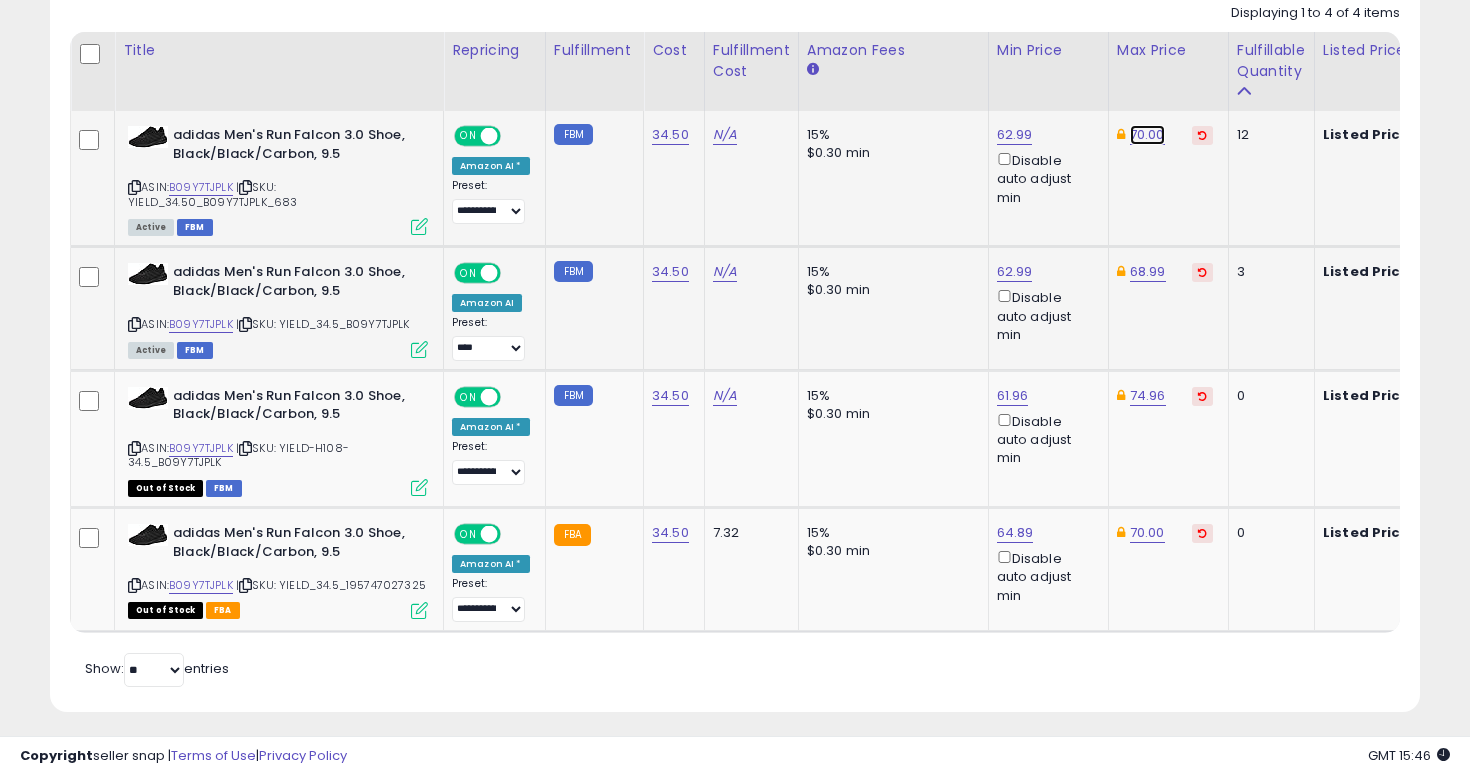 click on "70.00" at bounding box center [1147, 135] 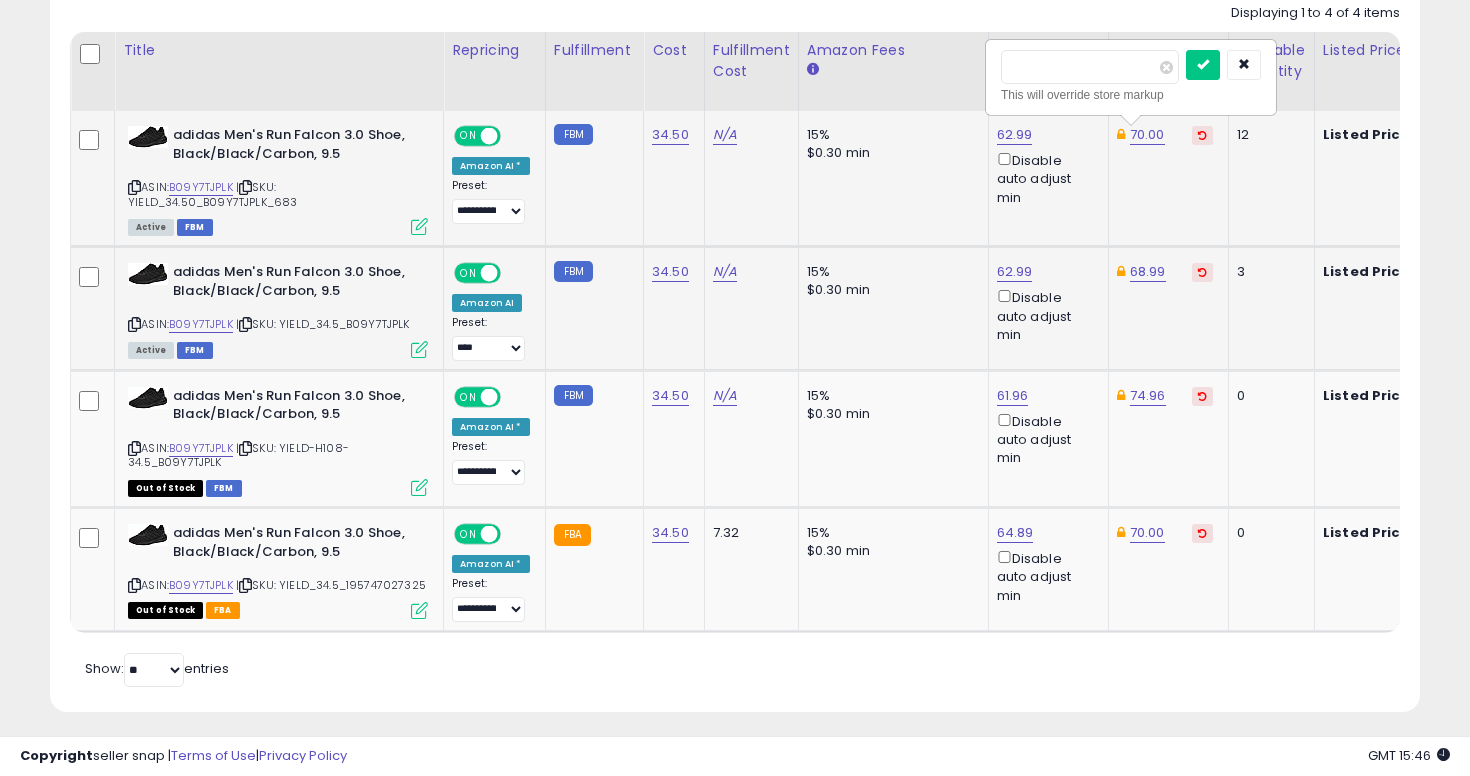 click on "*****" at bounding box center [1090, 67] 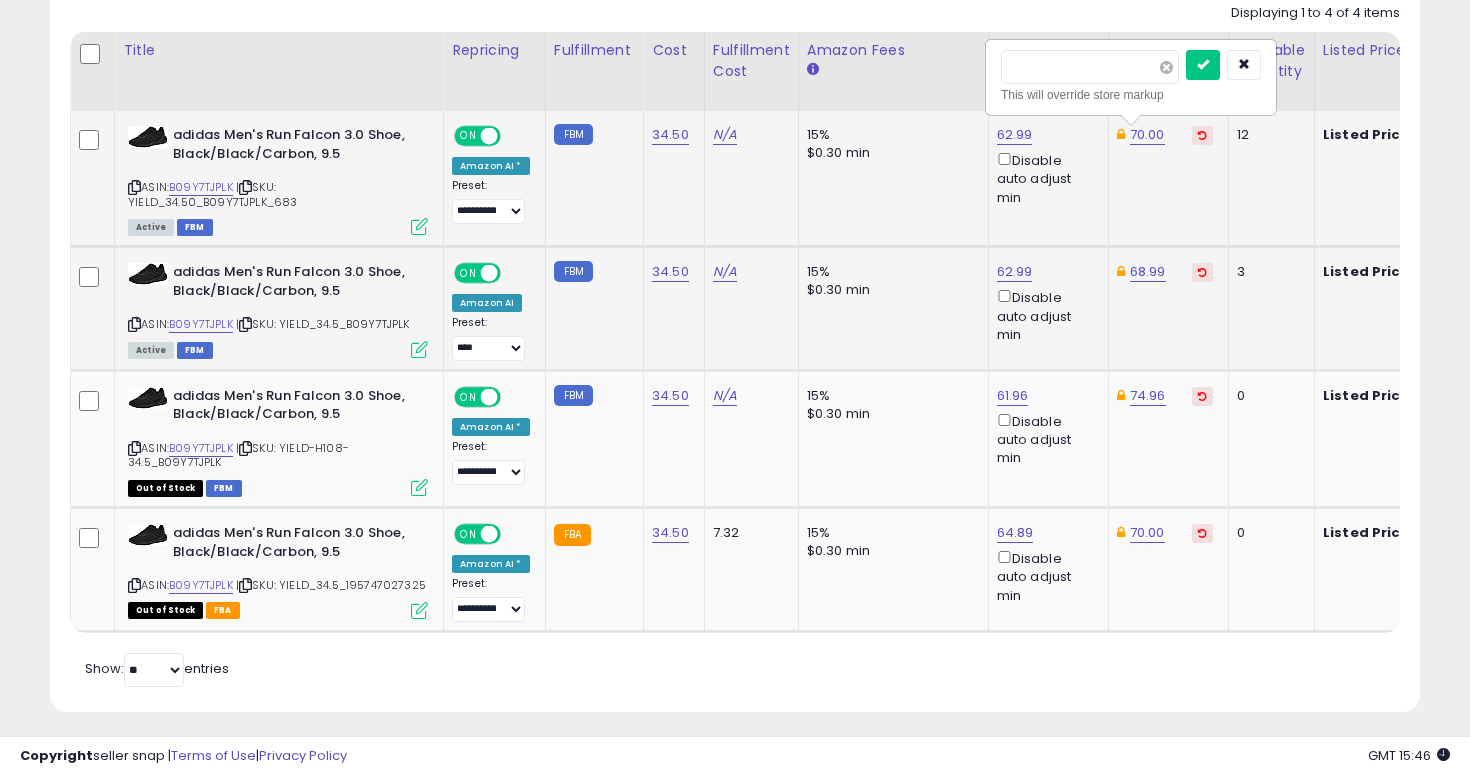 click at bounding box center (1166, 67) 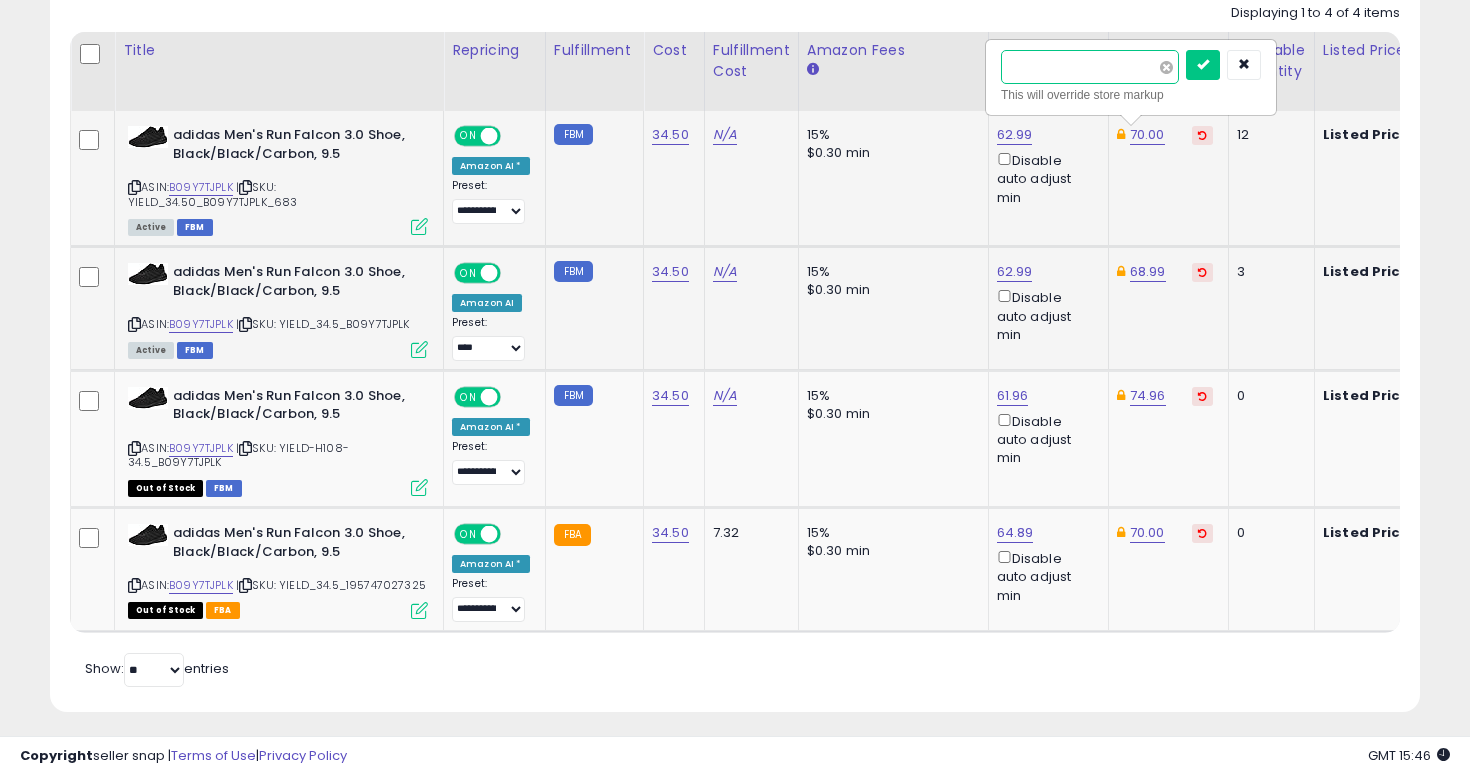 type on "****" 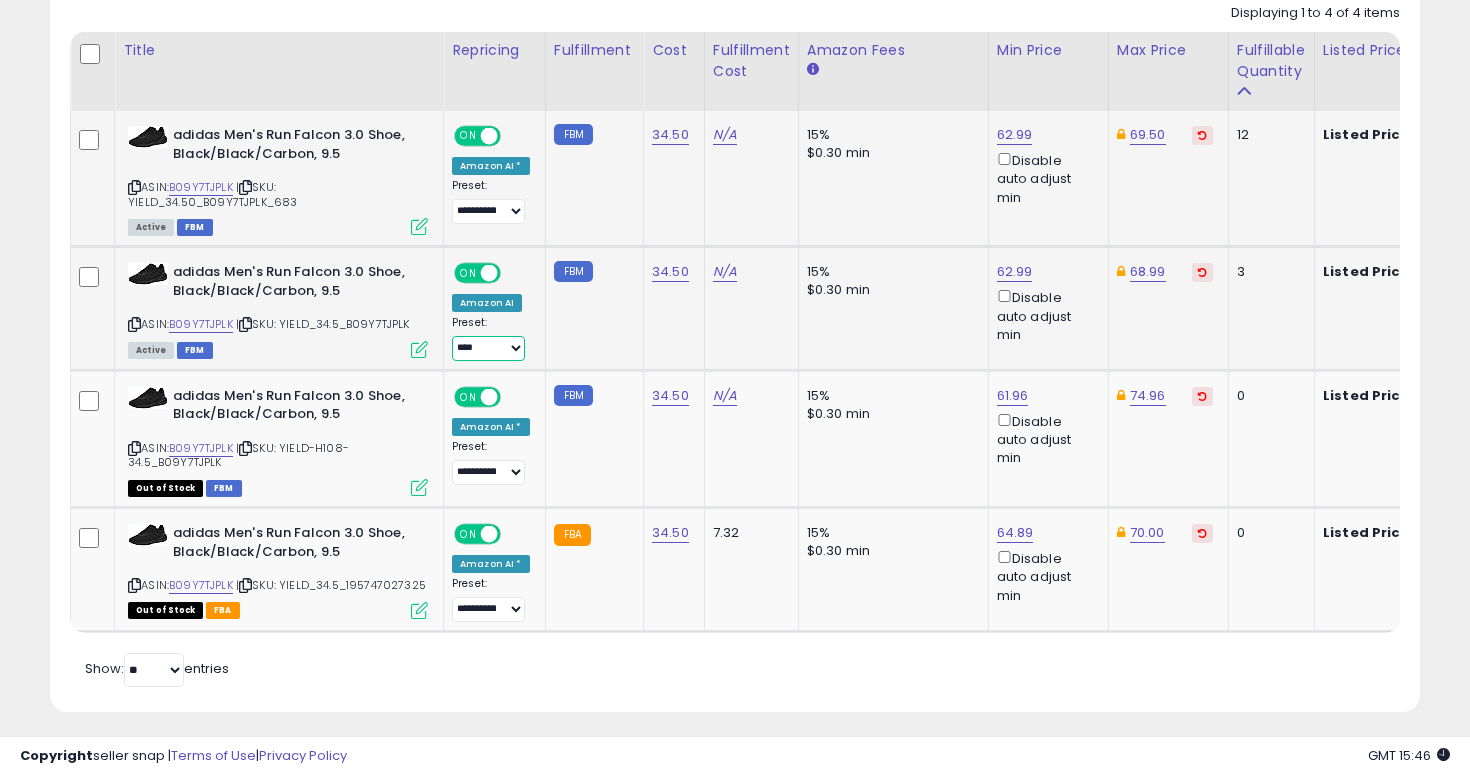 click on "**********" at bounding box center [488, 348] 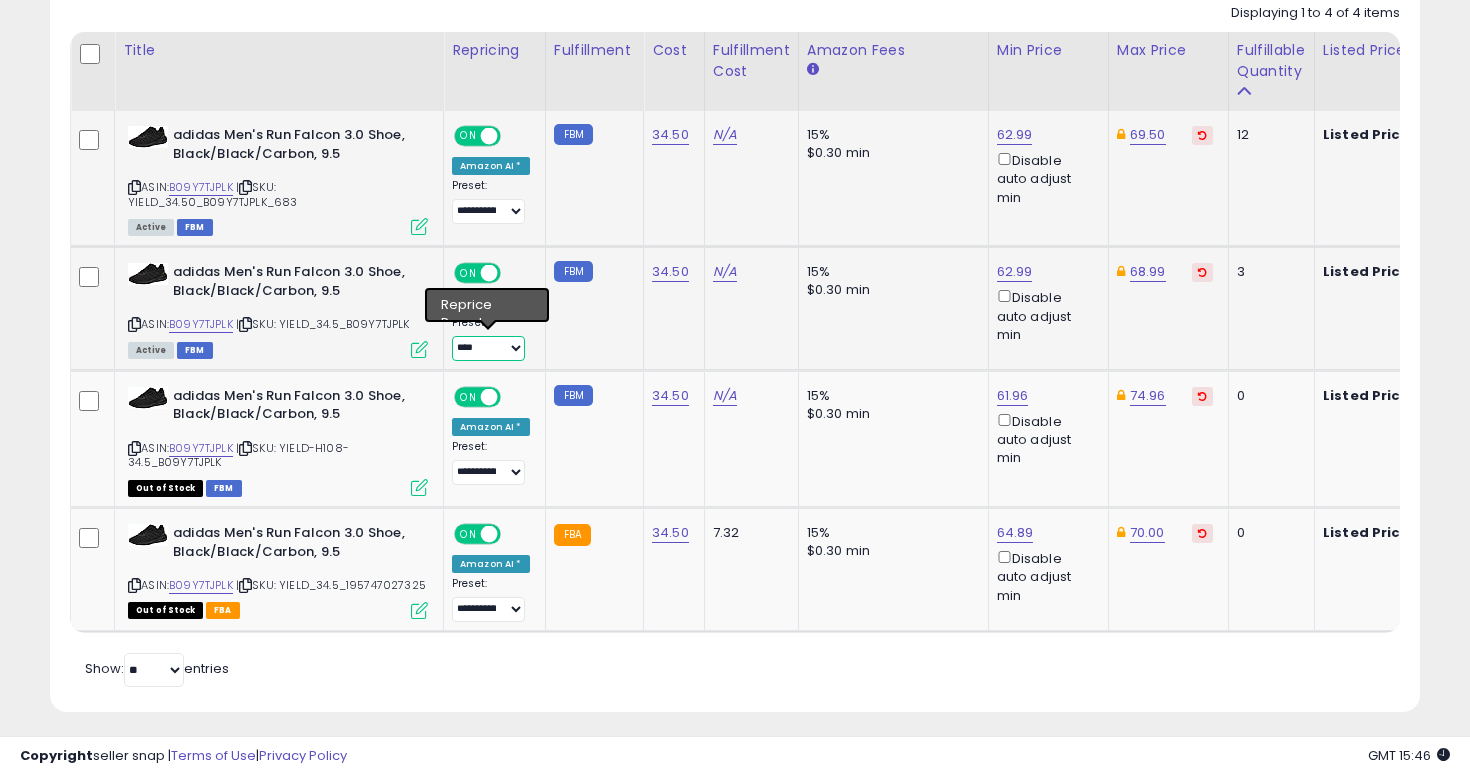 select on "****" 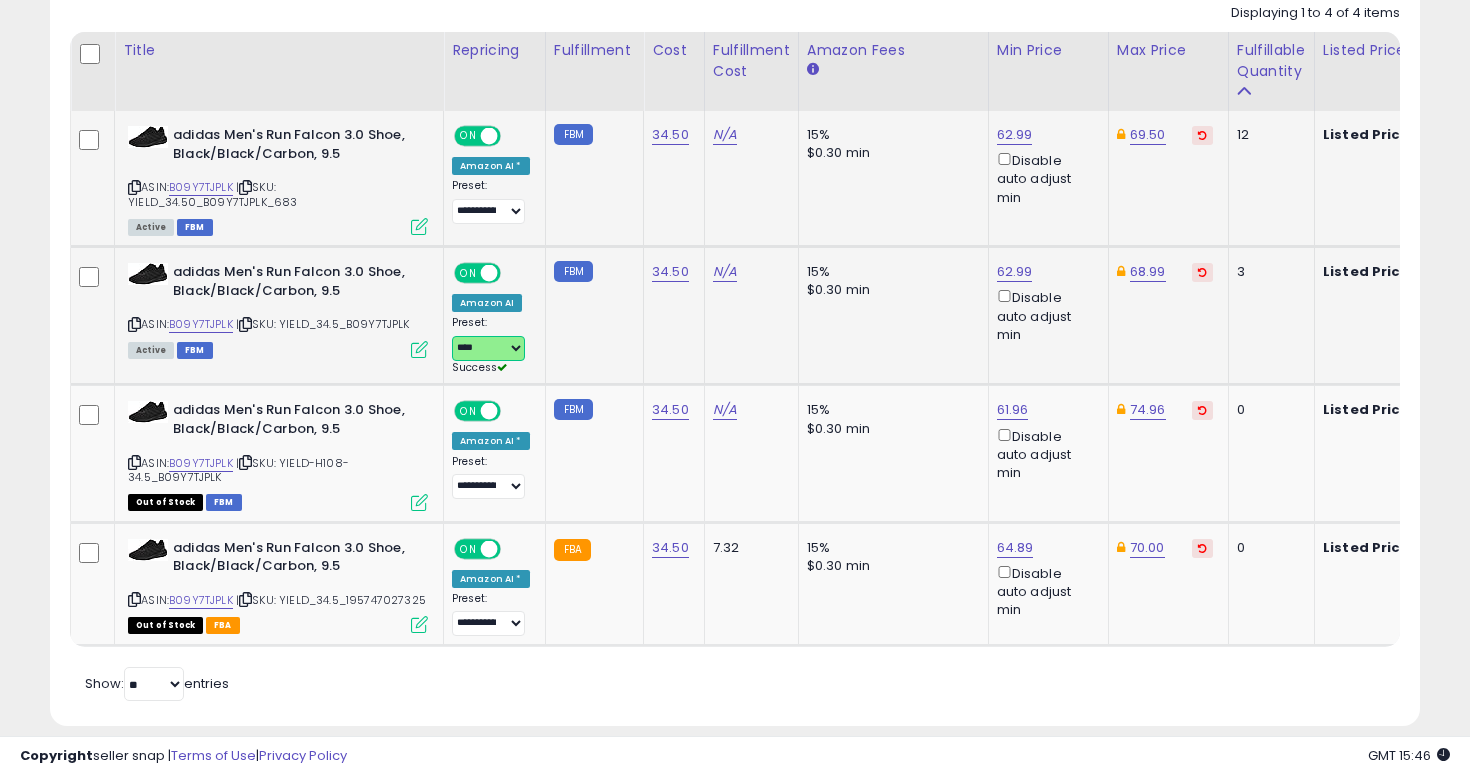 scroll, scrollTop: 895, scrollLeft: 0, axis: vertical 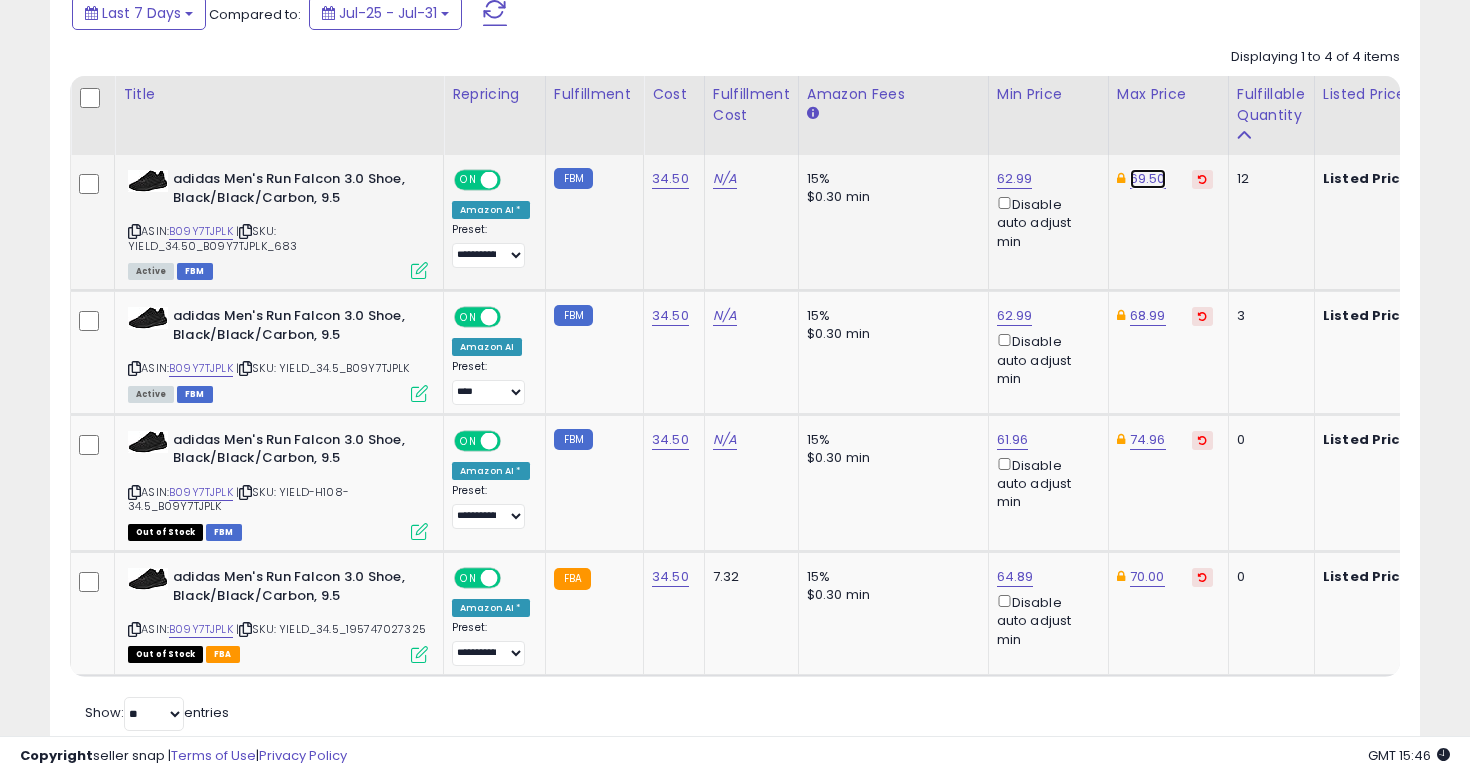 click on "69.50" at bounding box center [1148, 179] 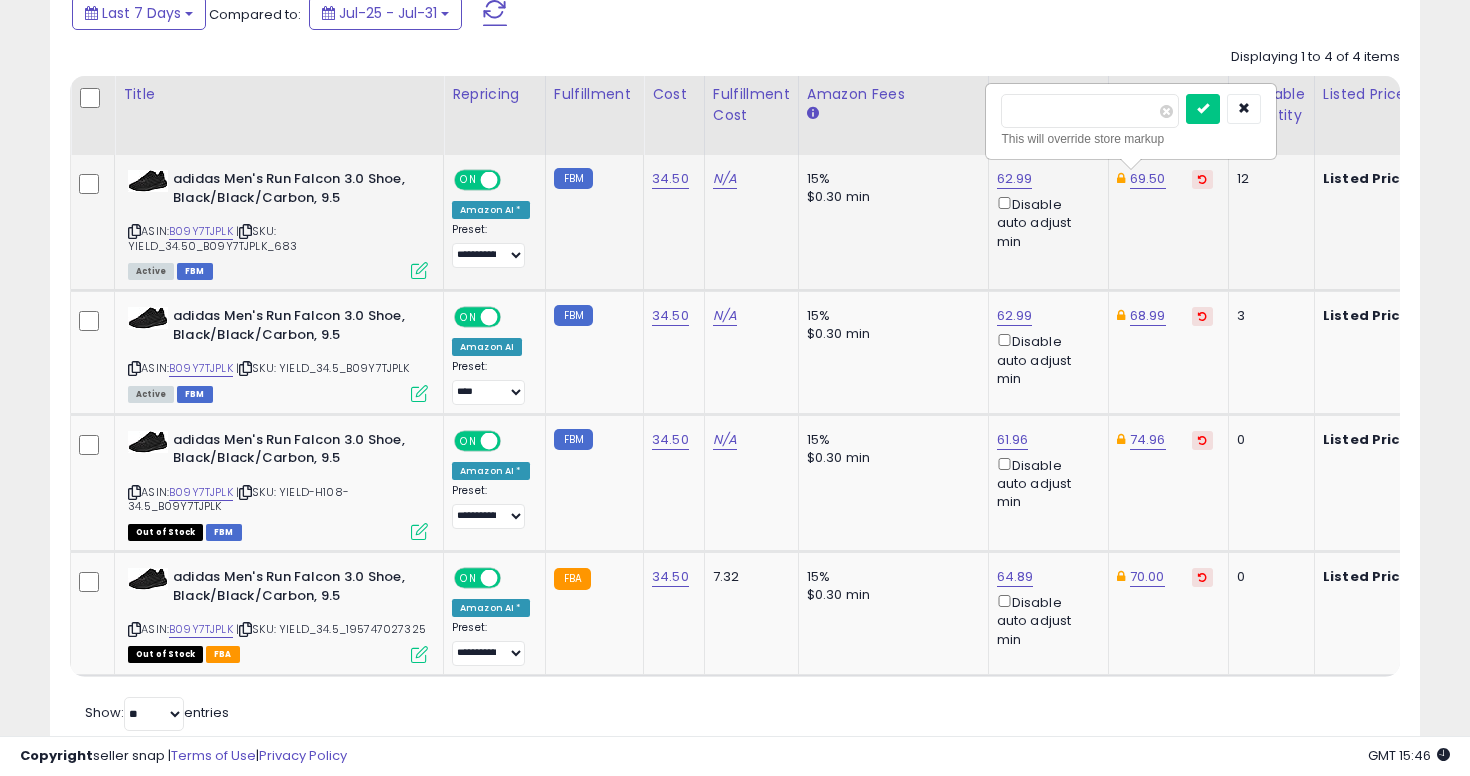 type on "**" 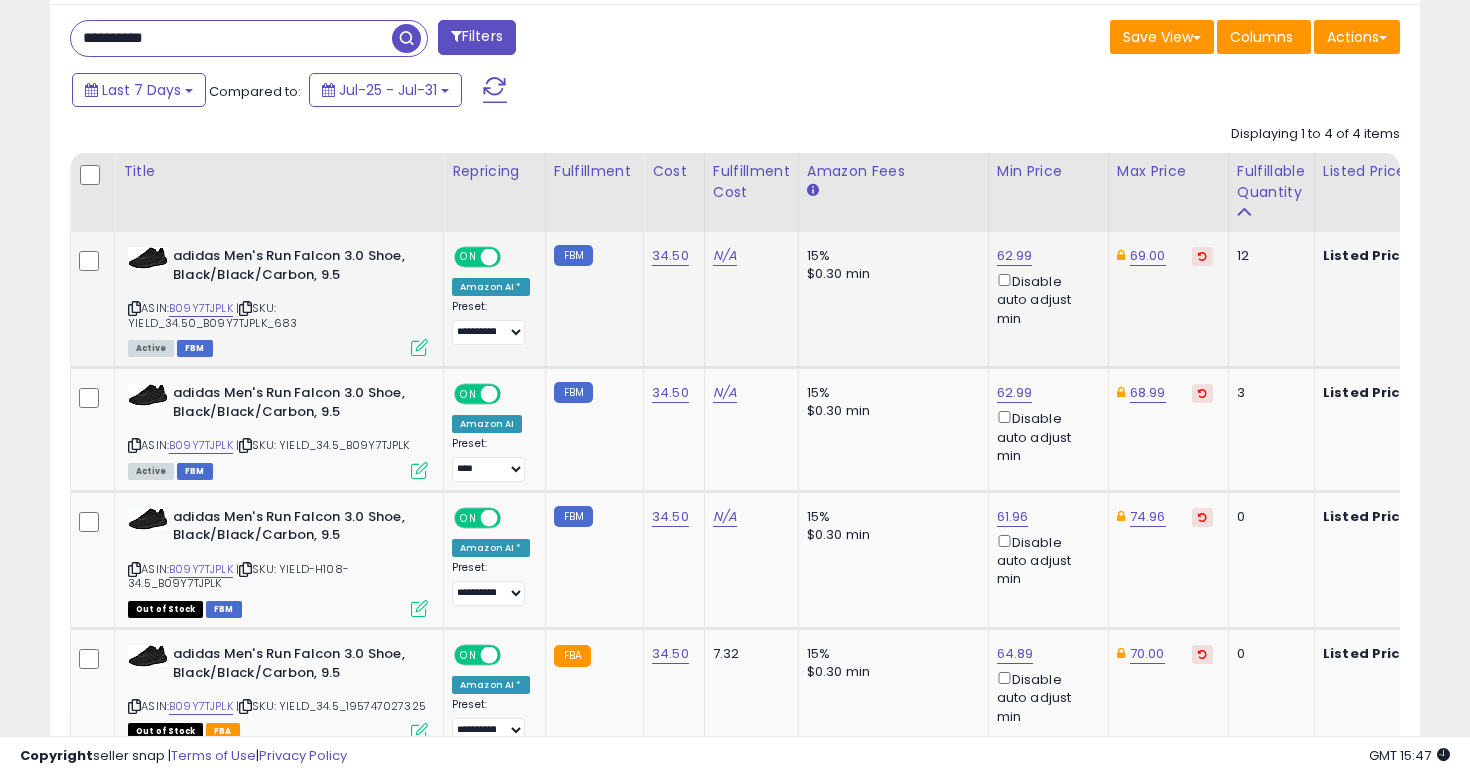 scroll, scrollTop: 778, scrollLeft: 0, axis: vertical 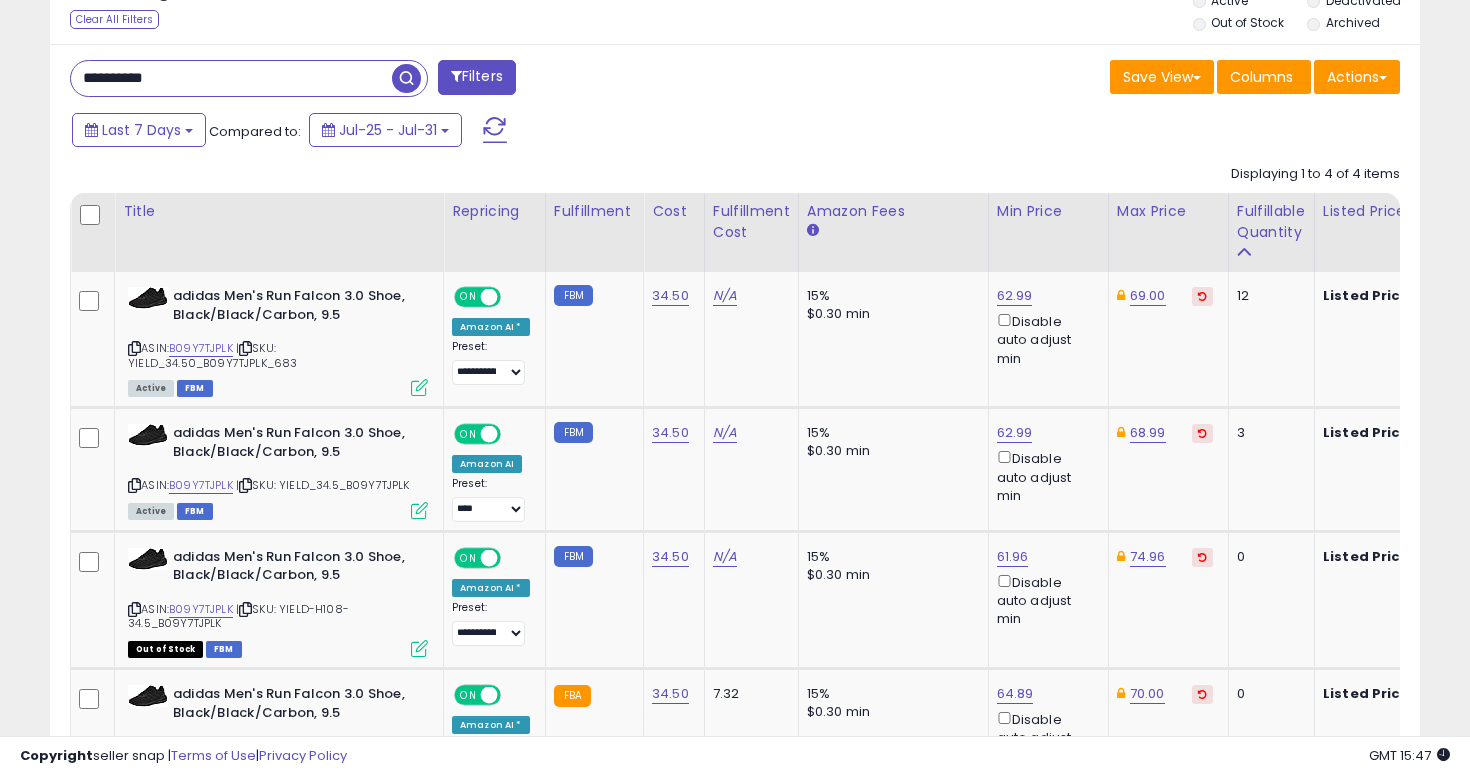 click on "**********" at bounding box center (231, 78) 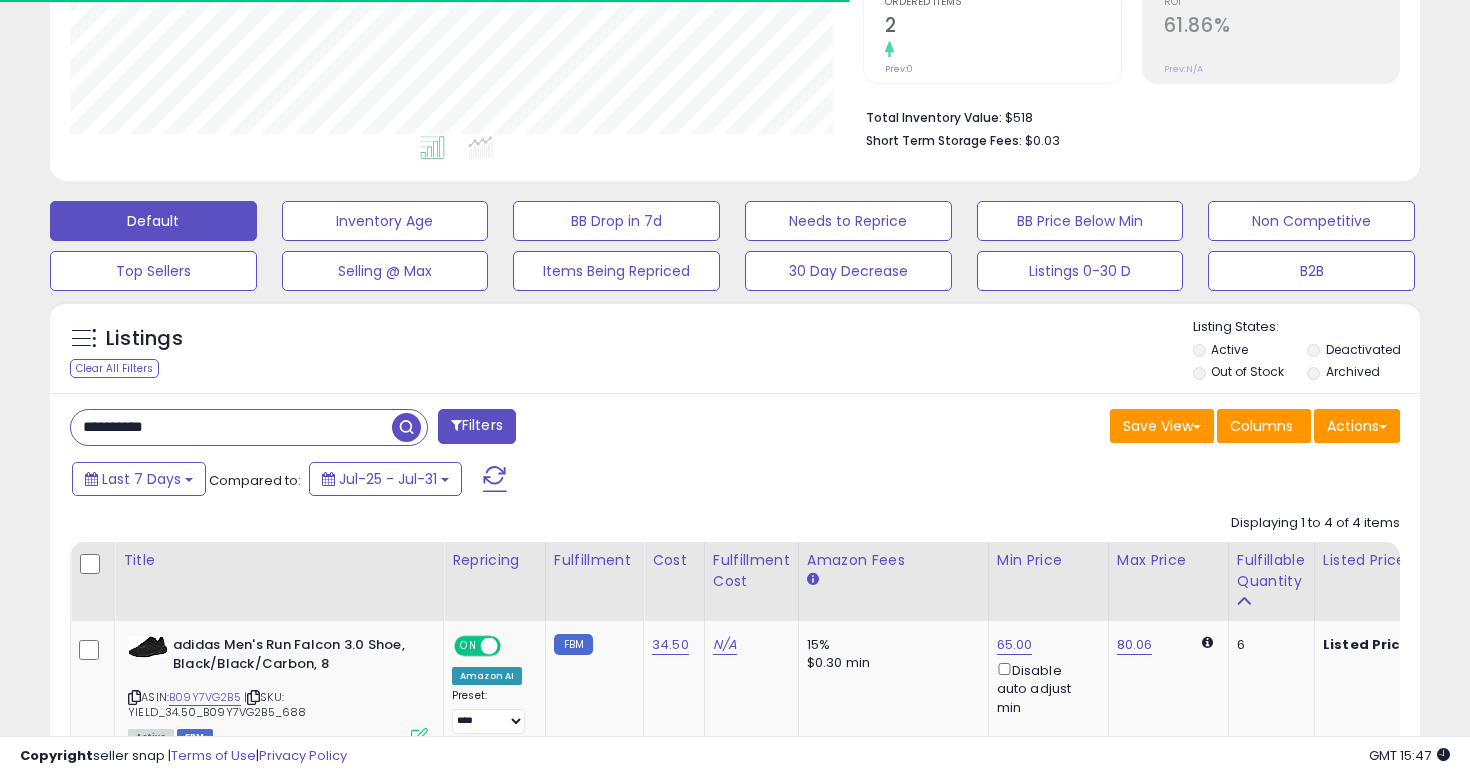 scroll, scrollTop: 778, scrollLeft: 0, axis: vertical 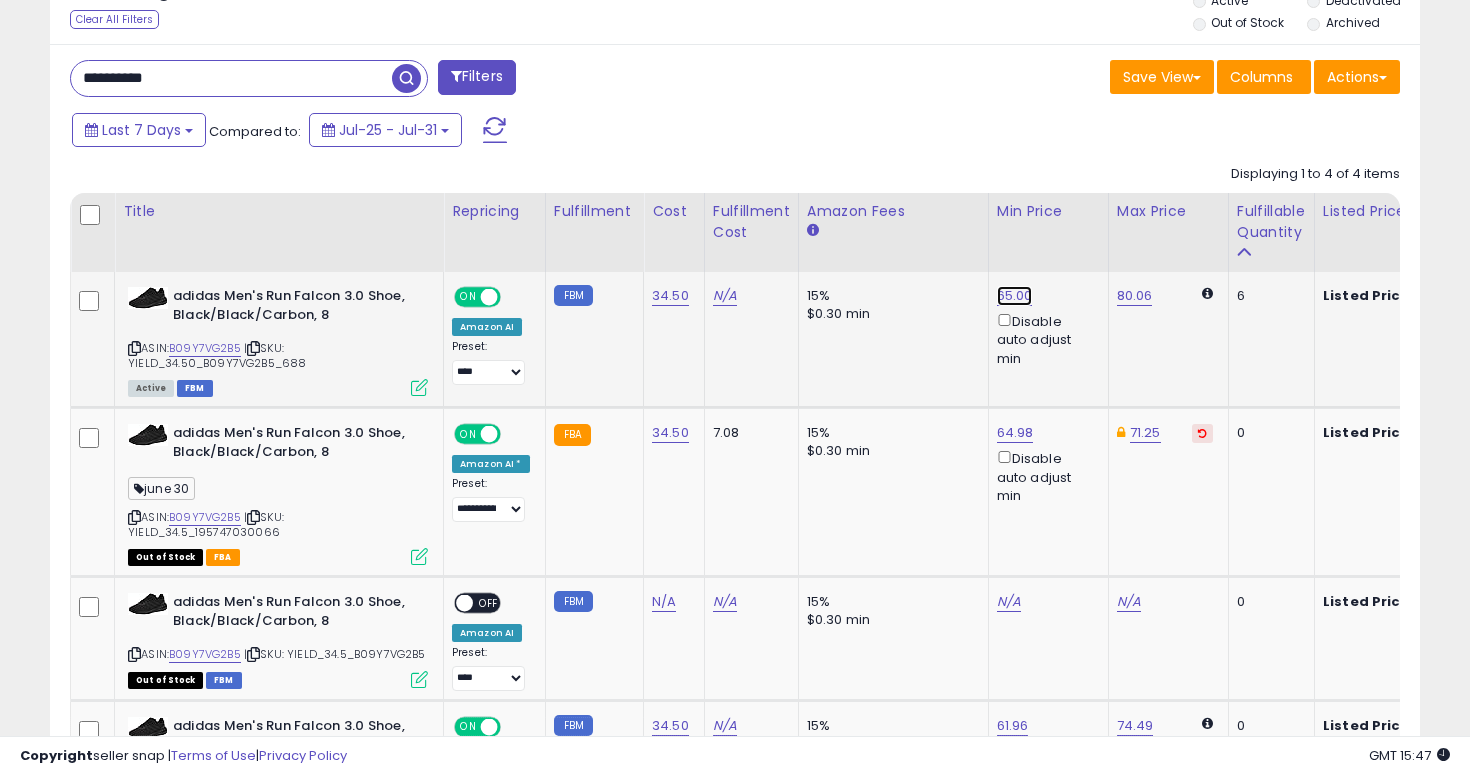 click on "65.00" at bounding box center (1015, 296) 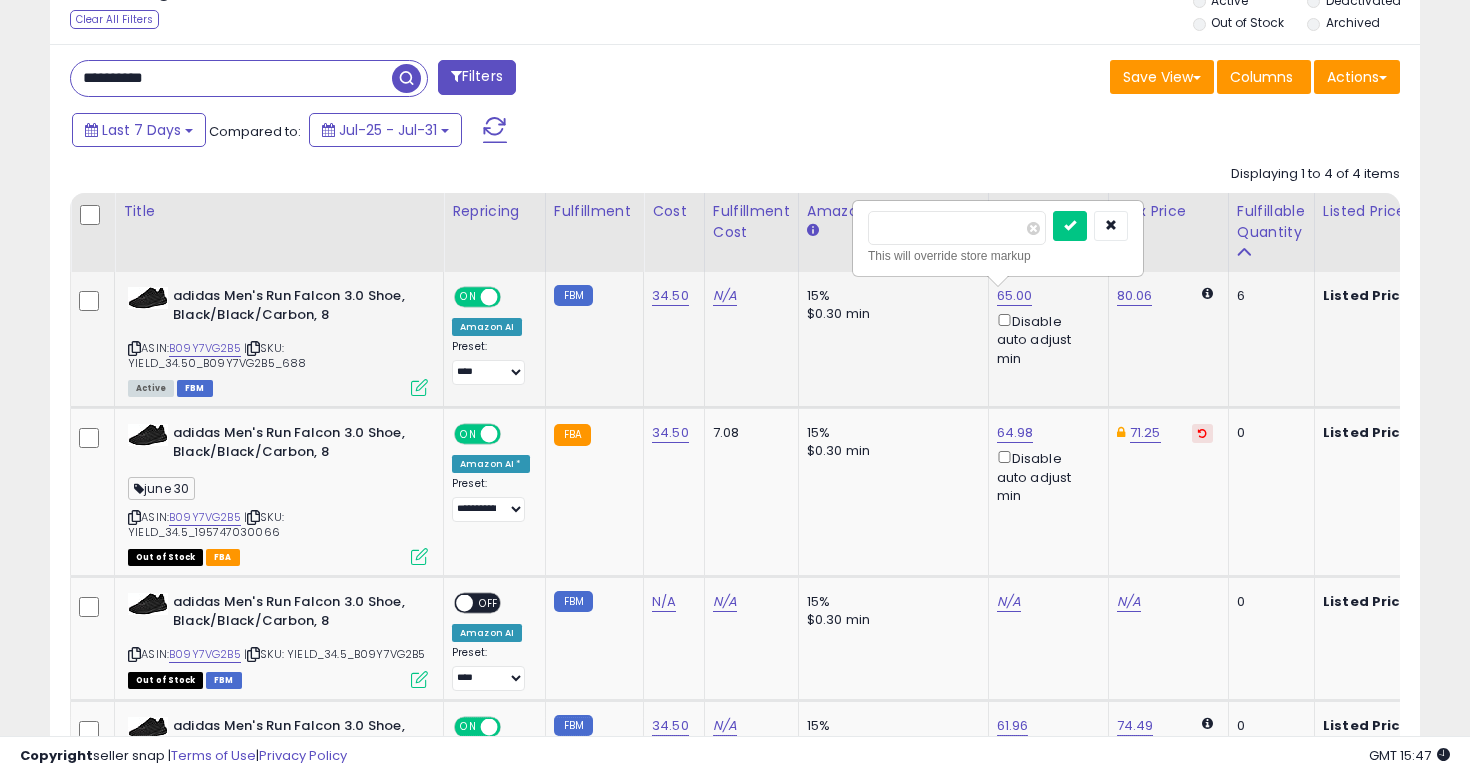 type on "*****" 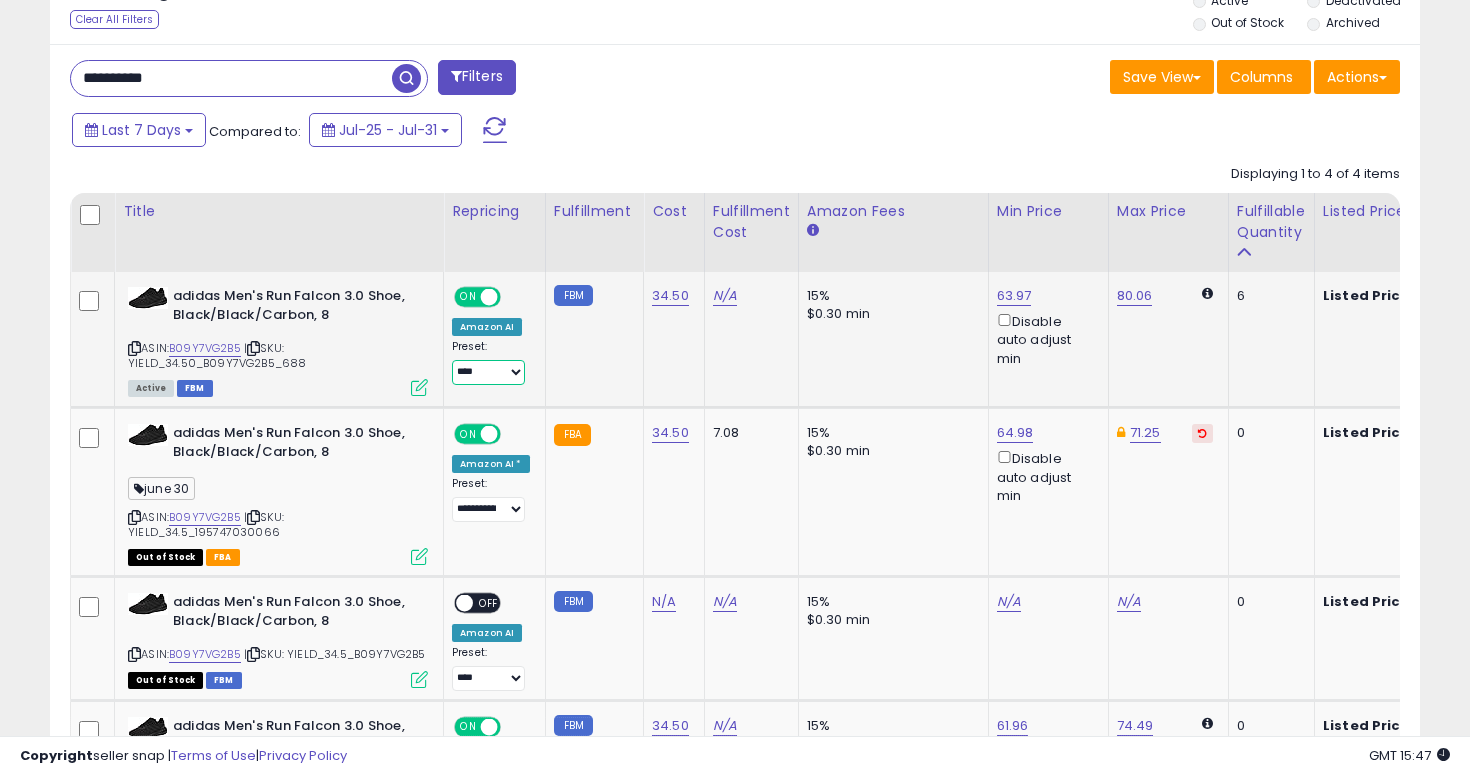 click on "**********" at bounding box center (488, 372) 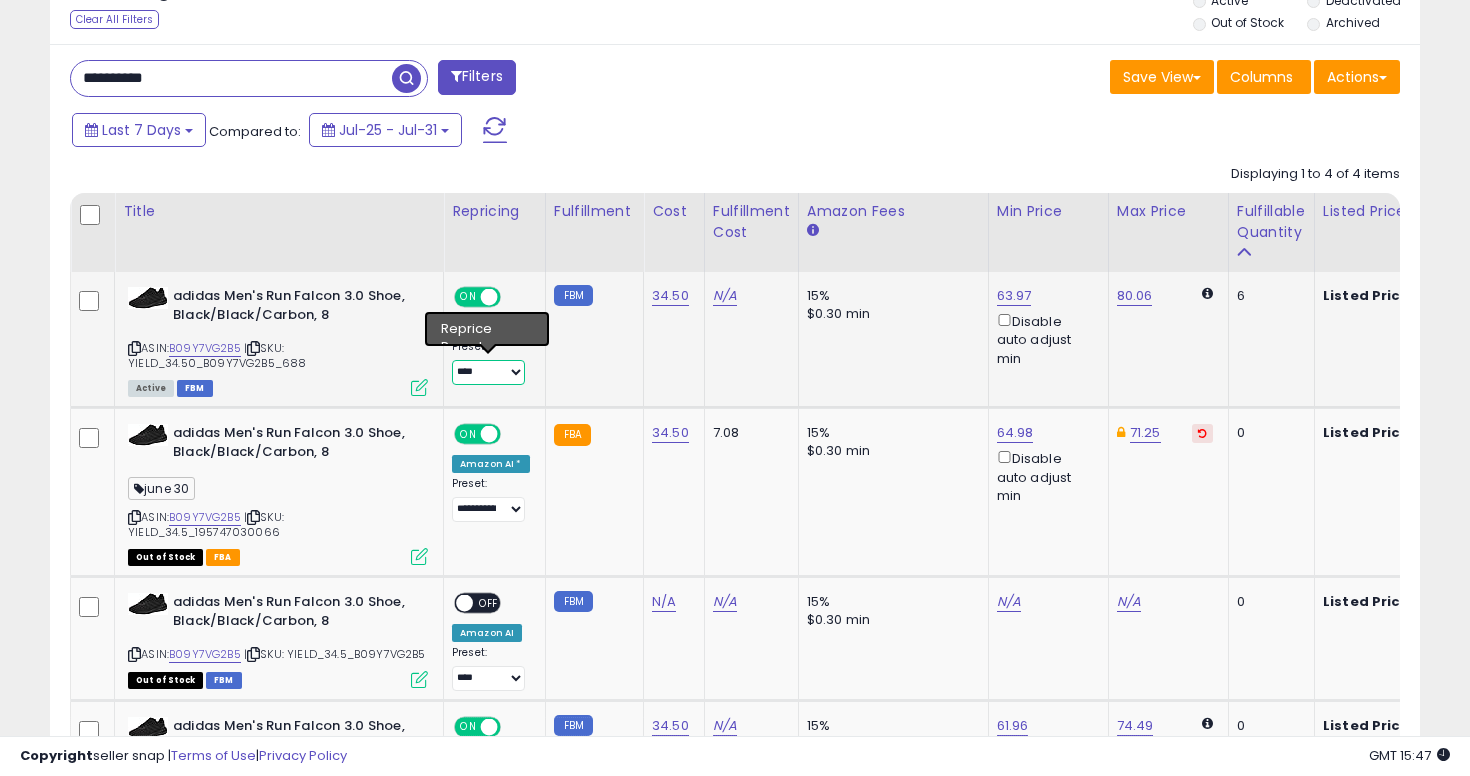 select on "**********" 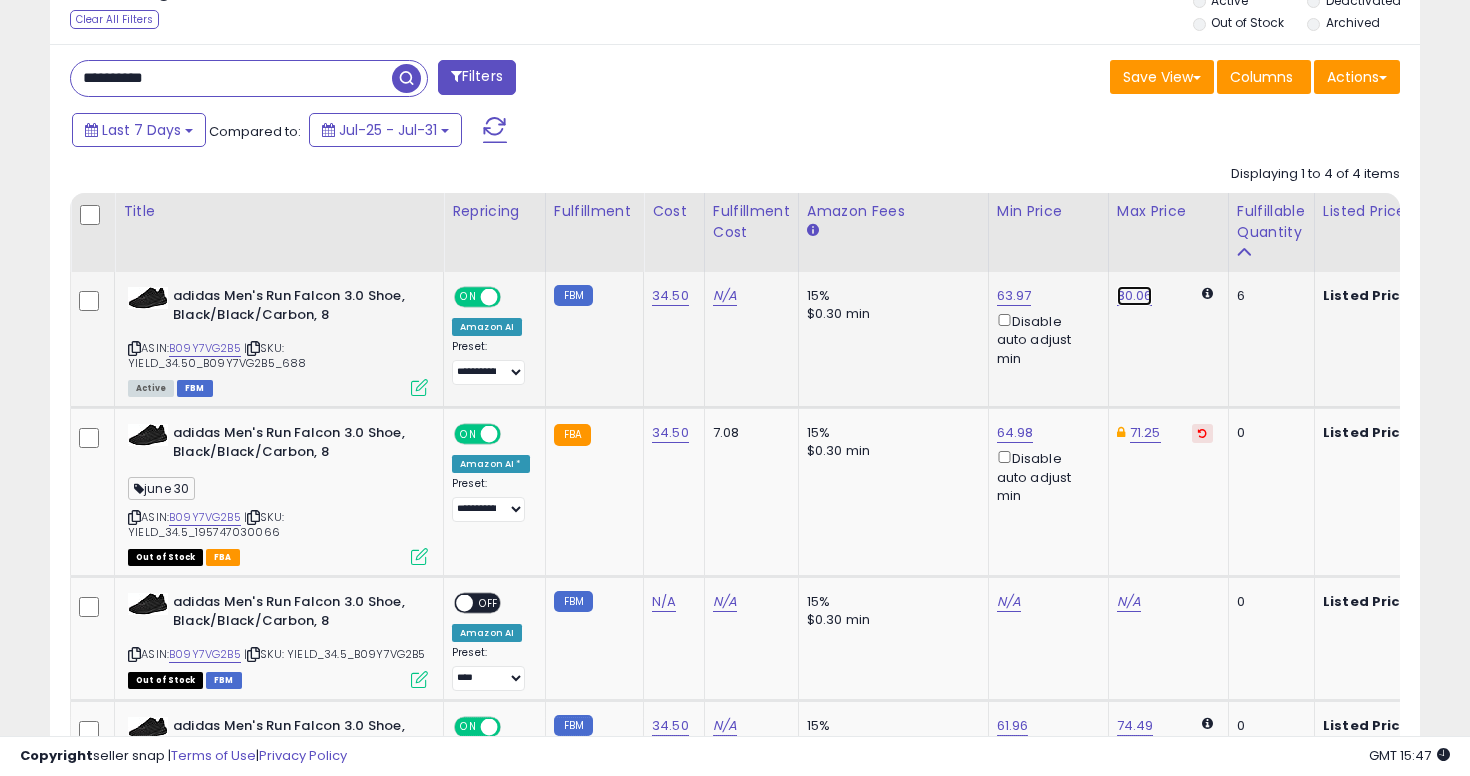 click on "80.06" at bounding box center (1135, 296) 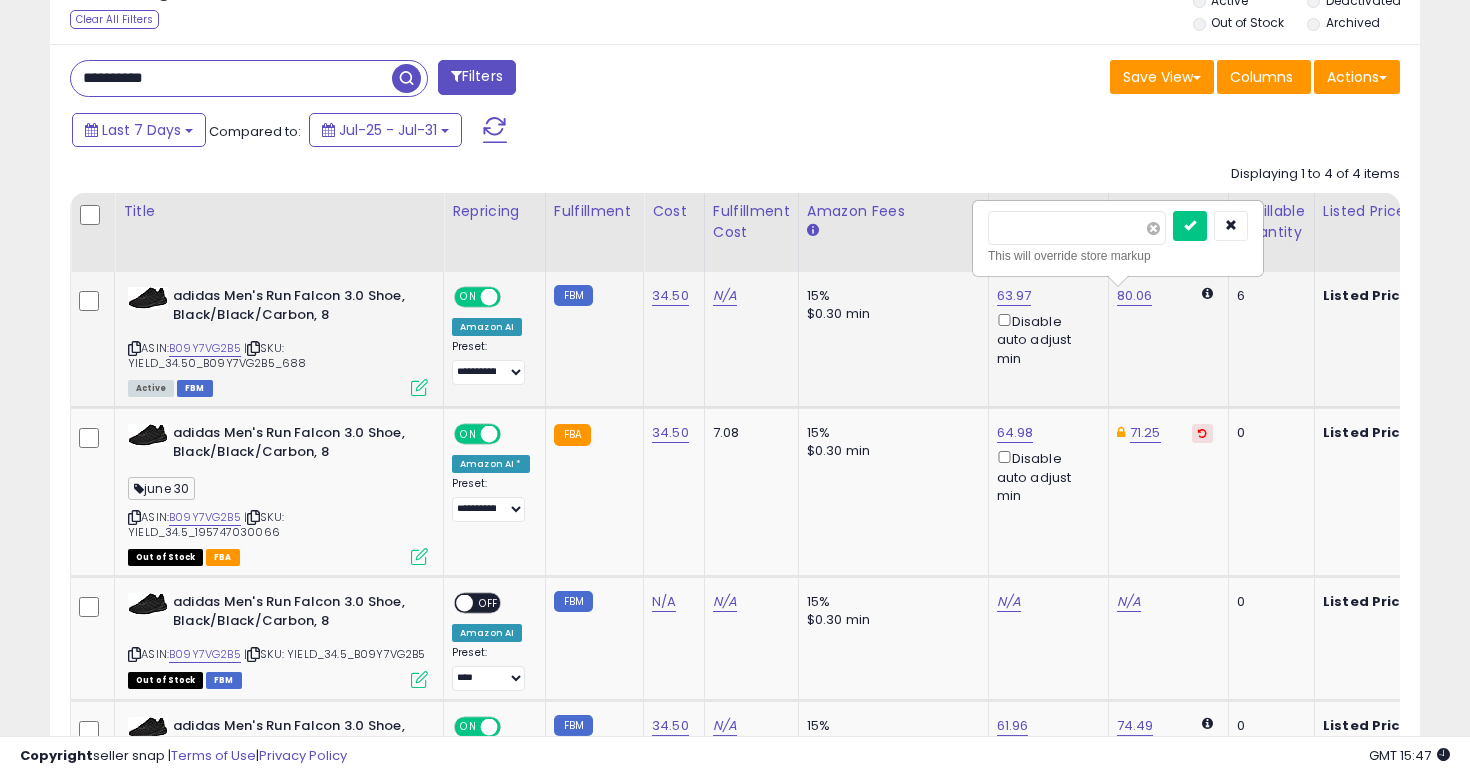 click at bounding box center [1153, 228] 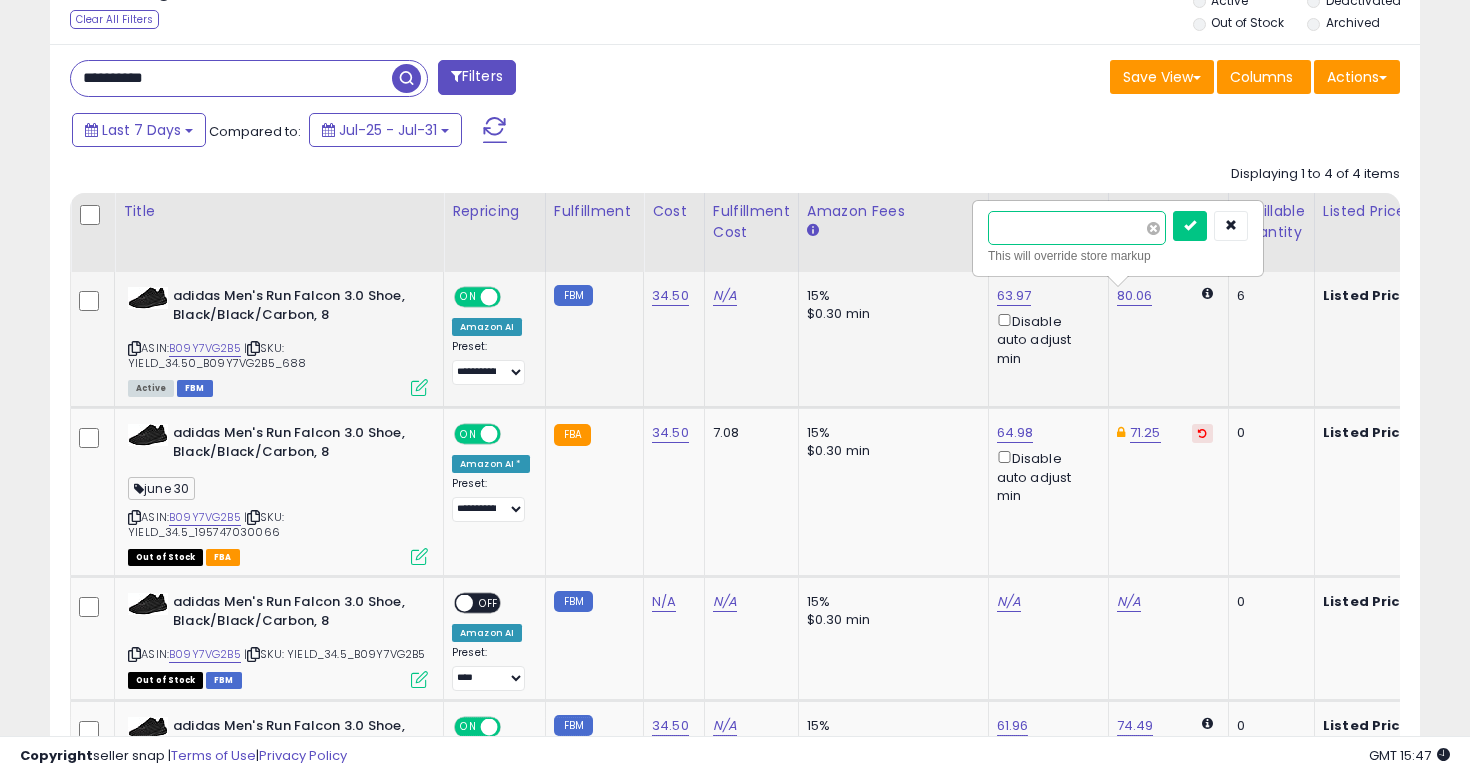 type on "*****" 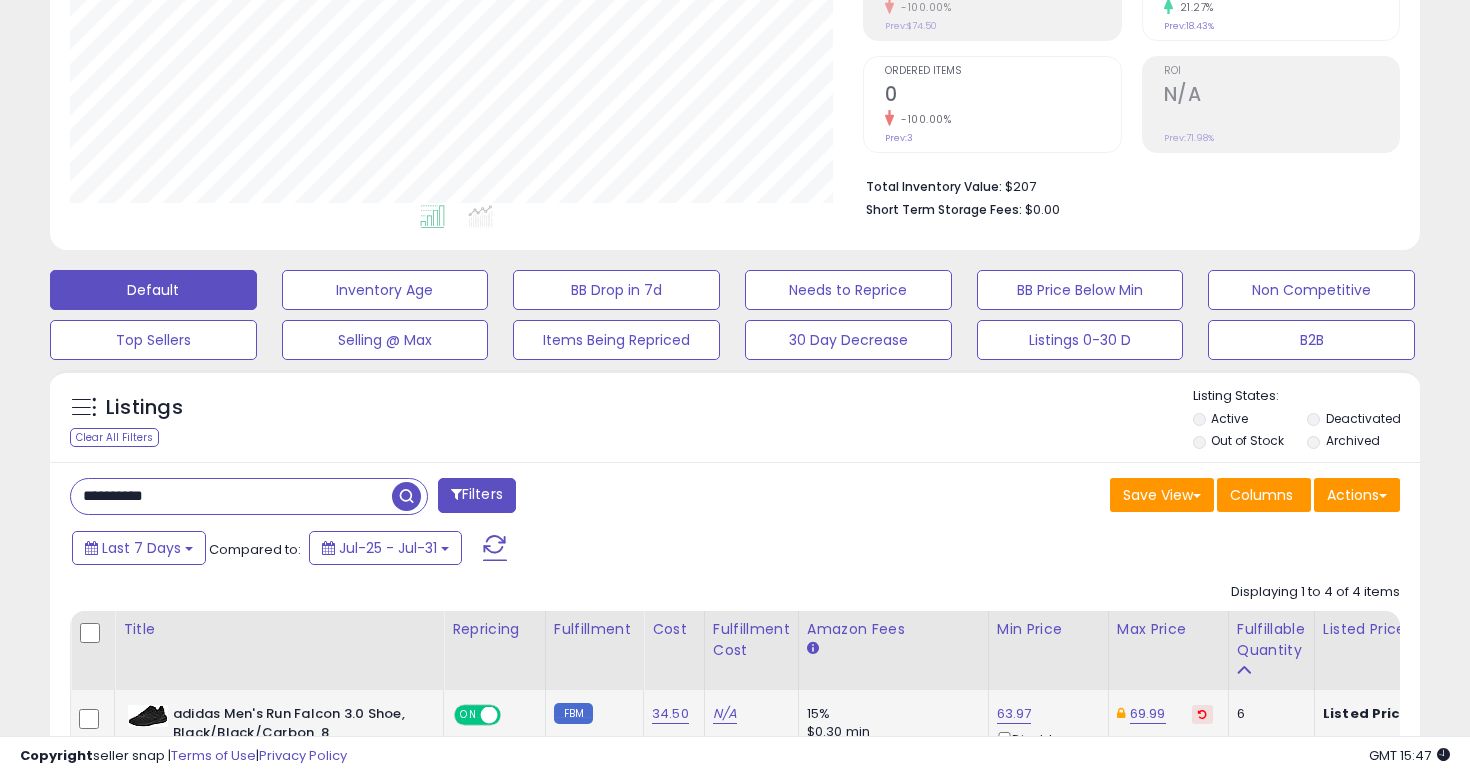 scroll, scrollTop: 365, scrollLeft: 0, axis: vertical 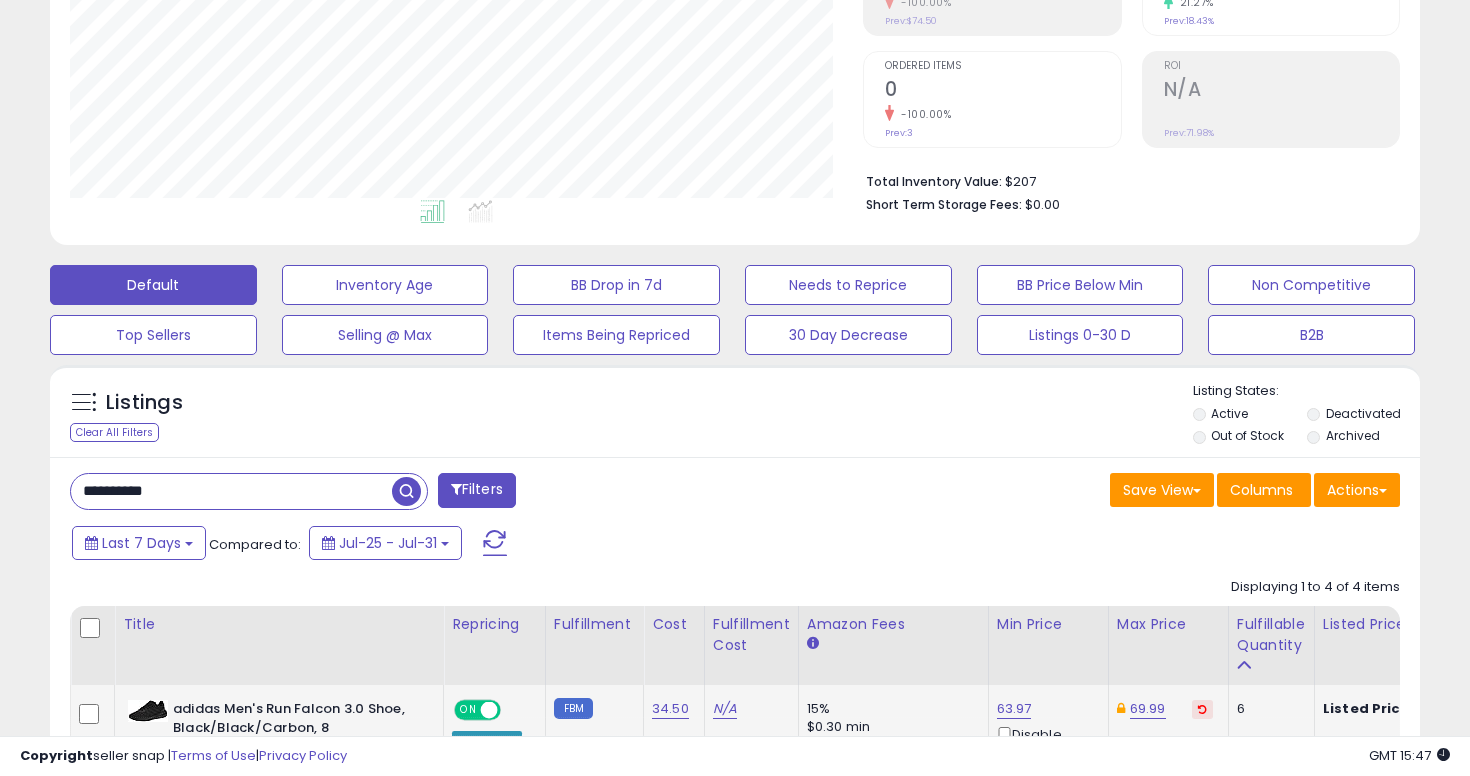 click on "**********" at bounding box center (231, 491) 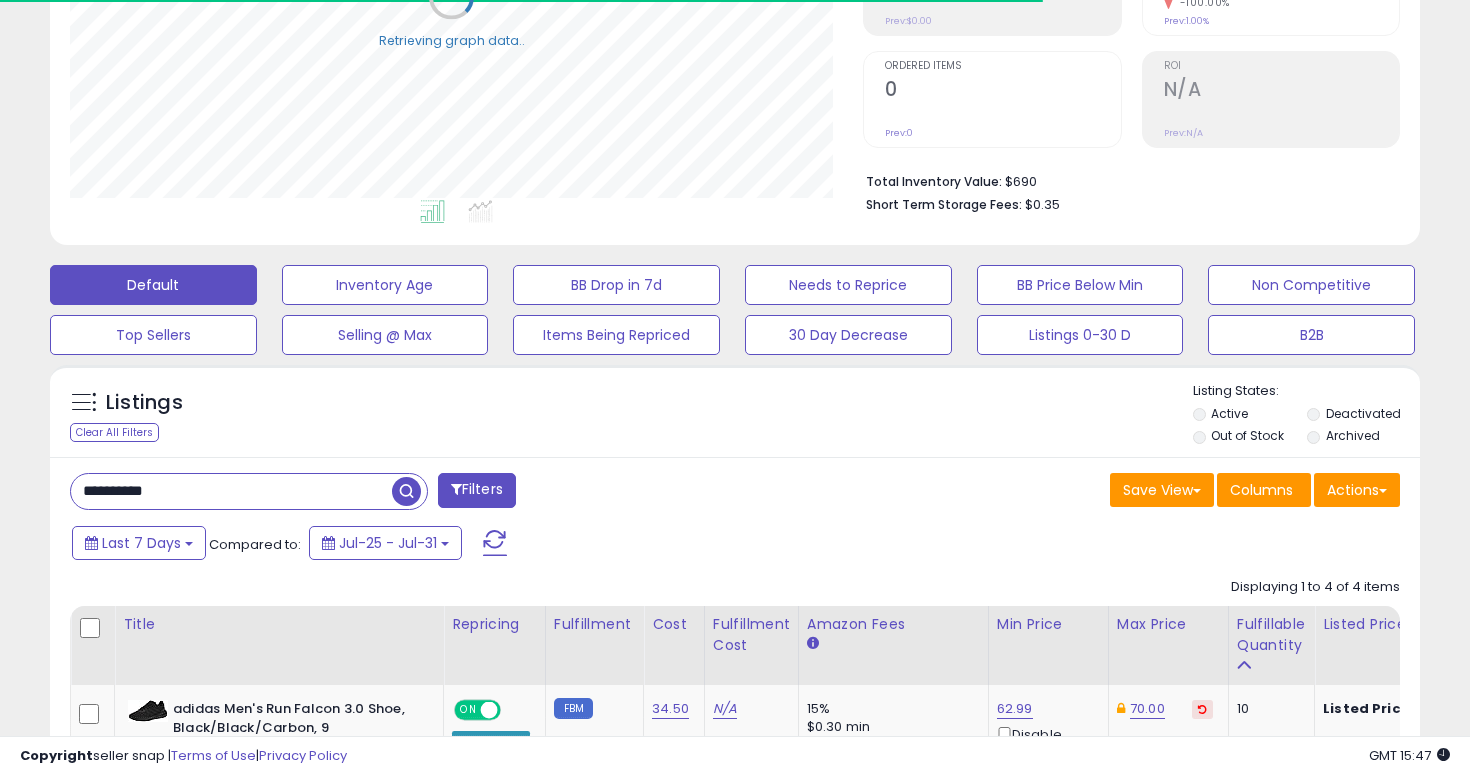scroll, scrollTop: 835, scrollLeft: 0, axis: vertical 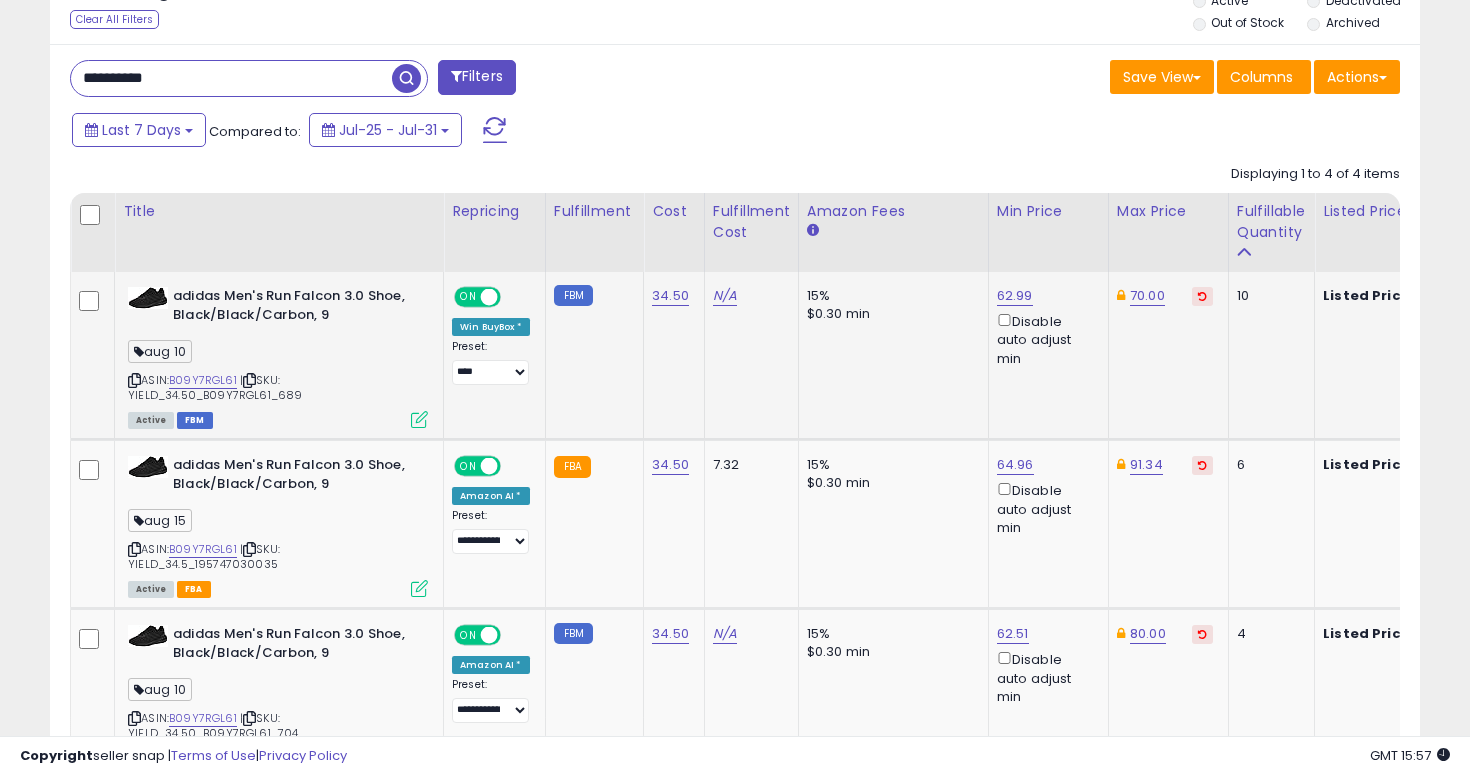 click on "|   SKU: YIELD_34.50_B09Y7RGL61_689" at bounding box center (215, 387) 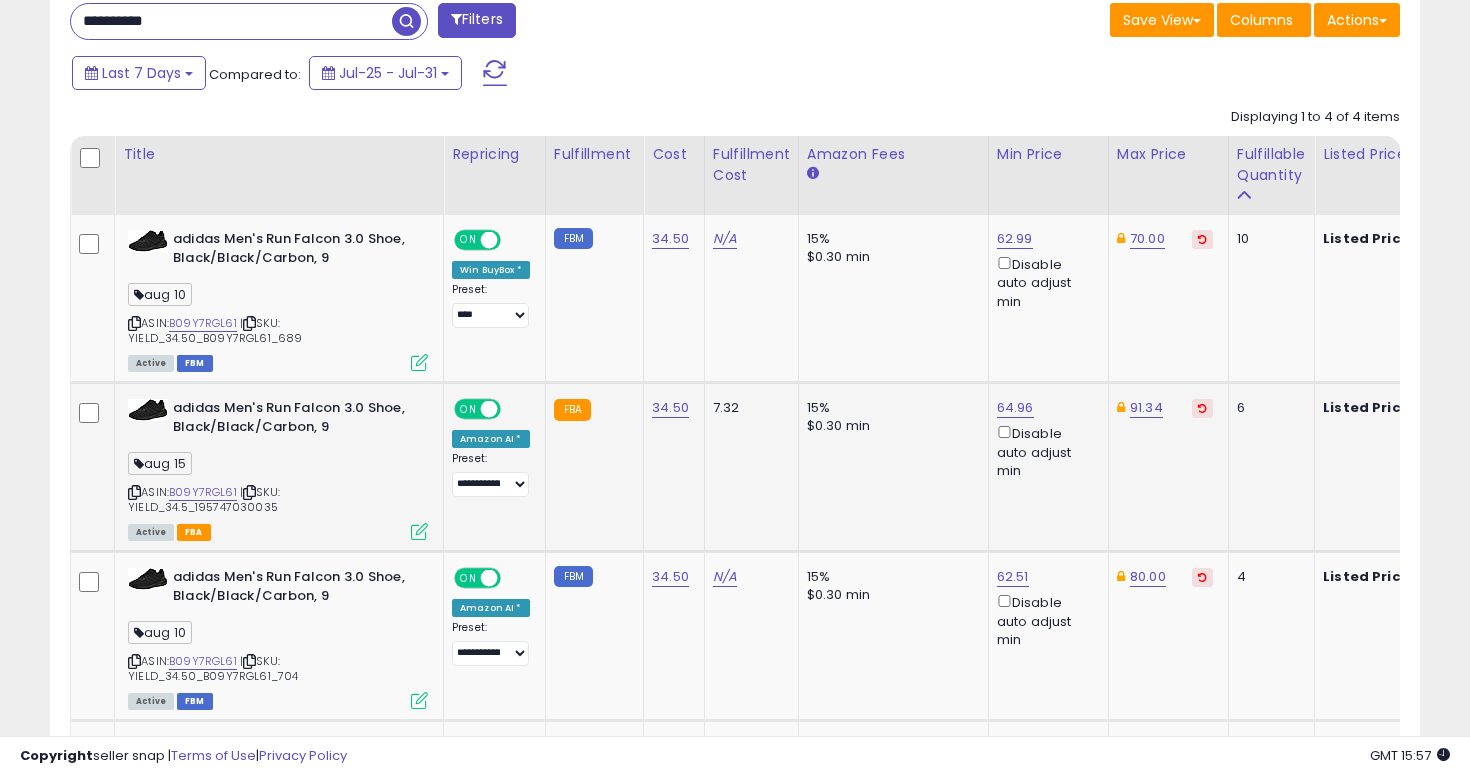 scroll, scrollTop: 852, scrollLeft: 0, axis: vertical 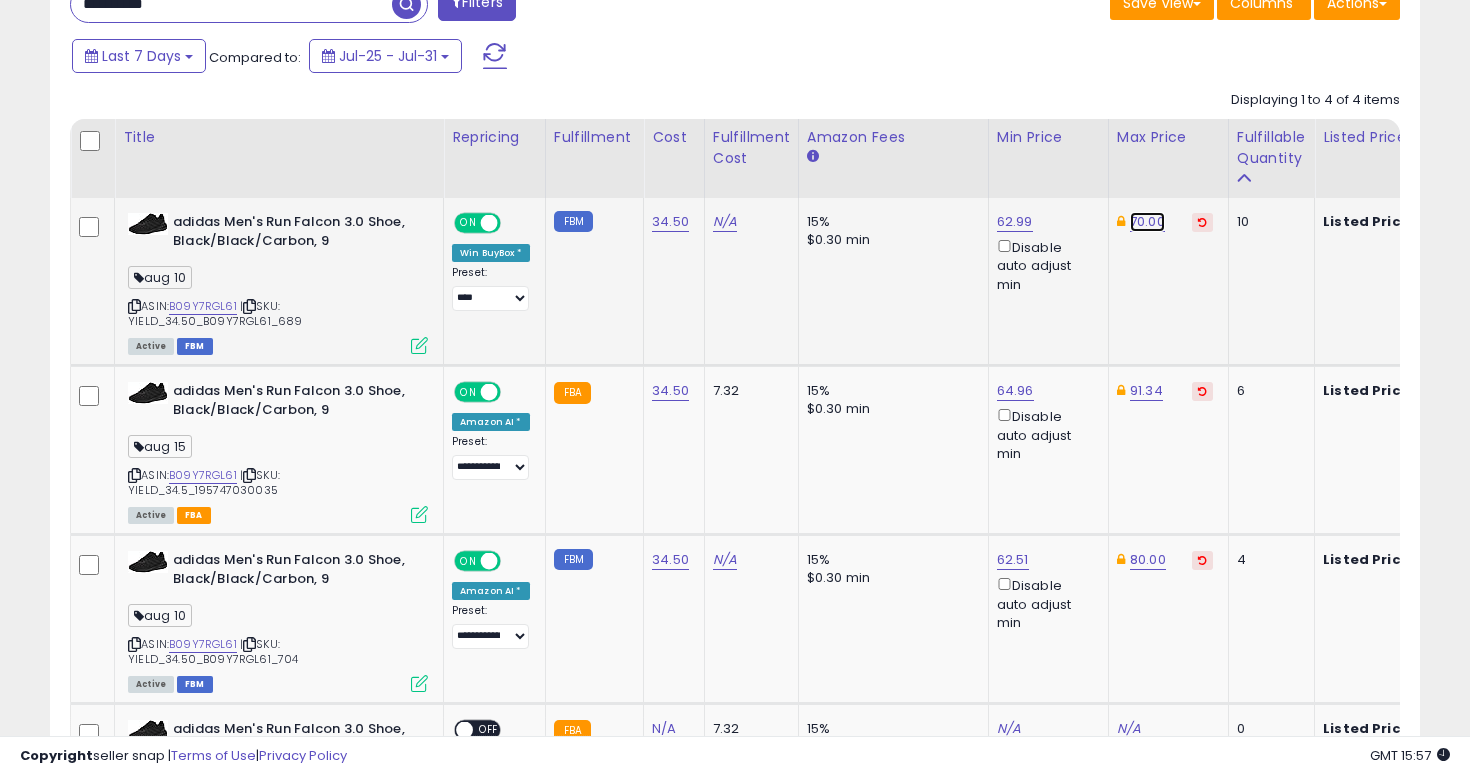 click on "70.00" at bounding box center (1147, 222) 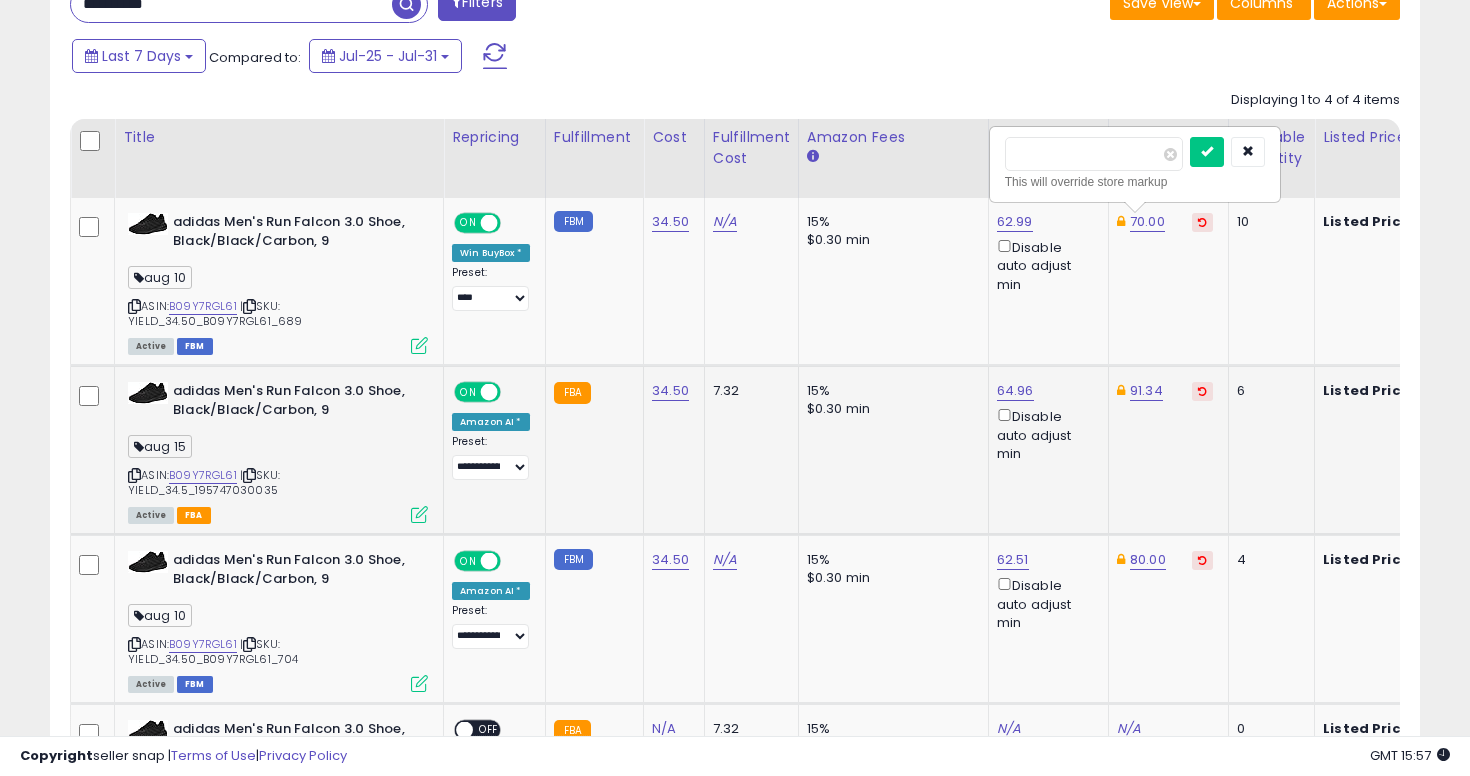 click on "91.34" 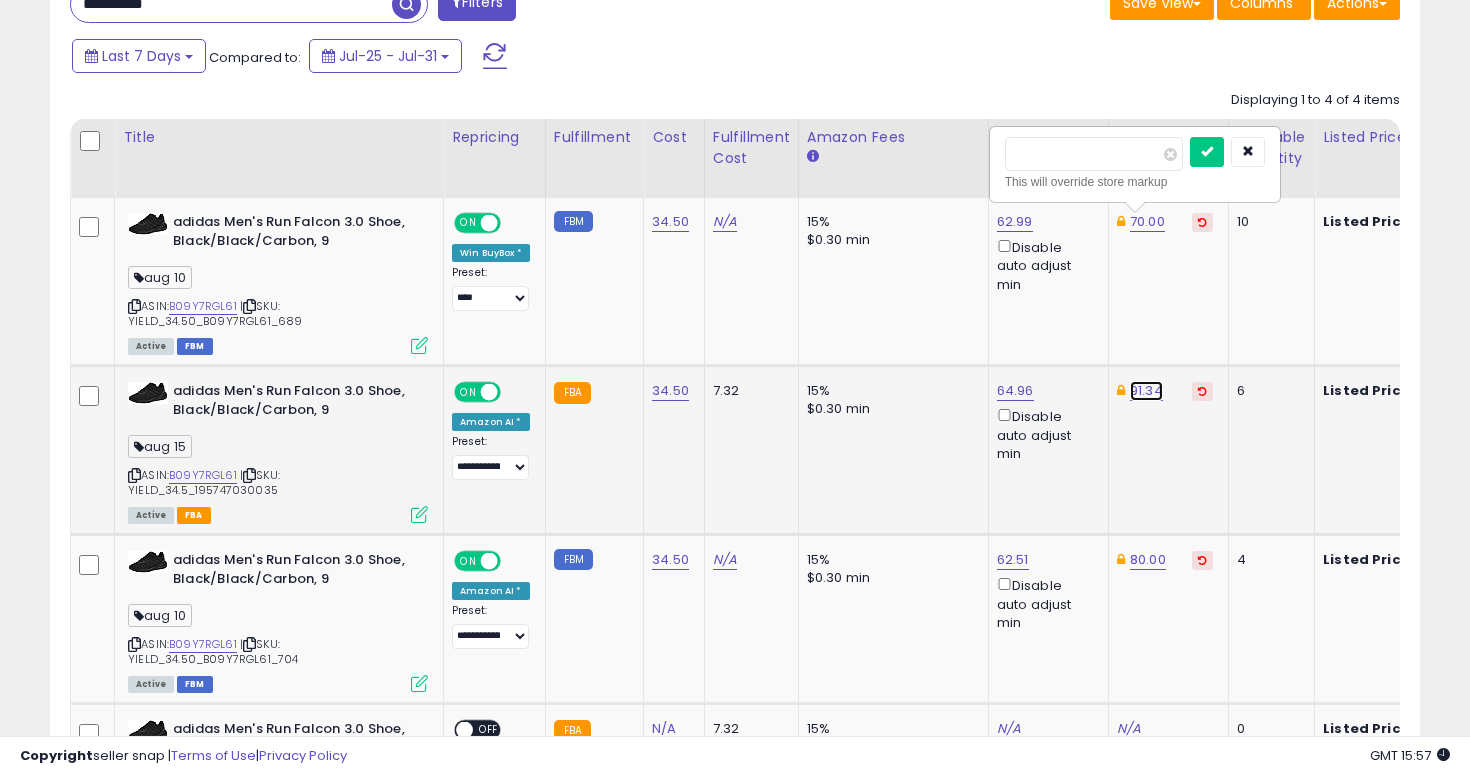 click on "91.34" at bounding box center (1147, 222) 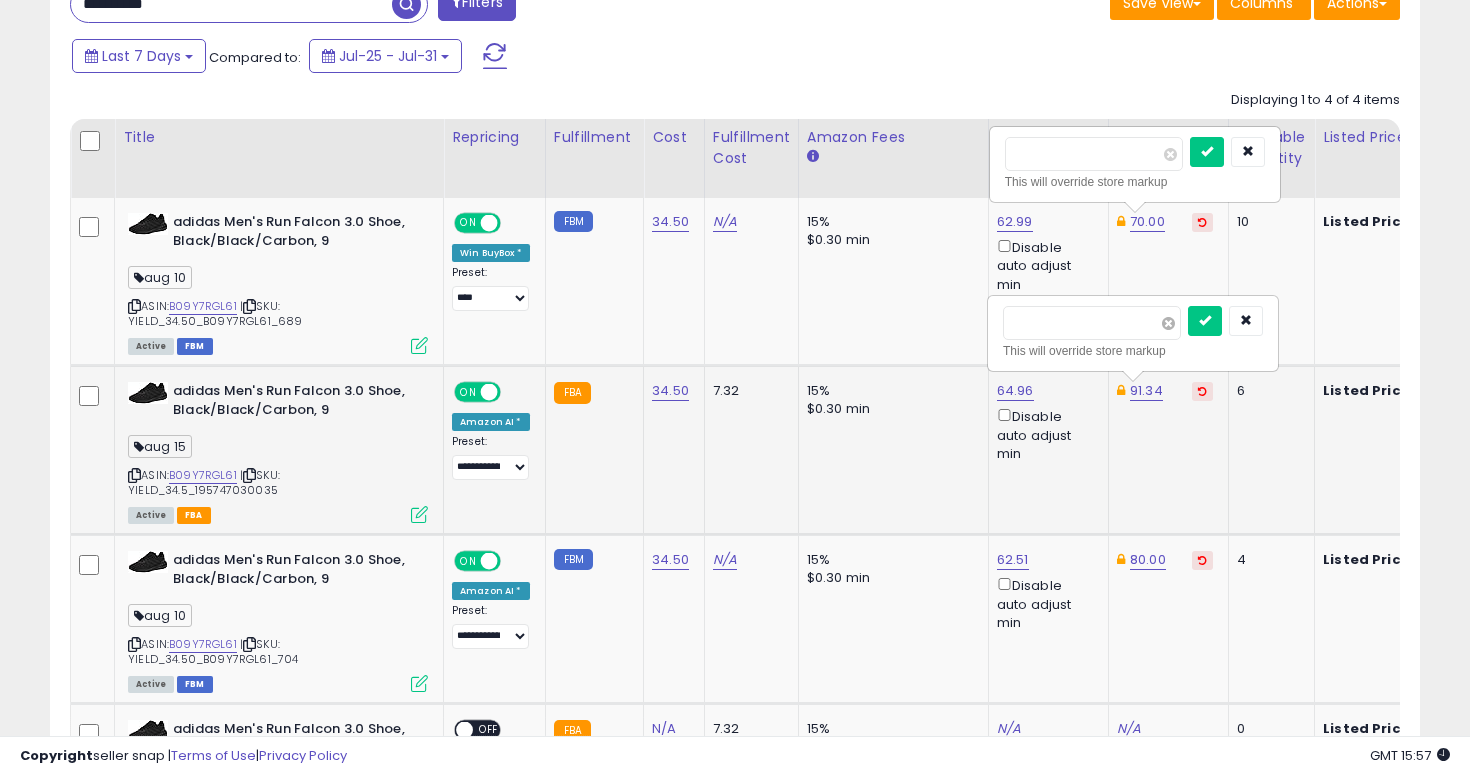 click at bounding box center [1168, 323] 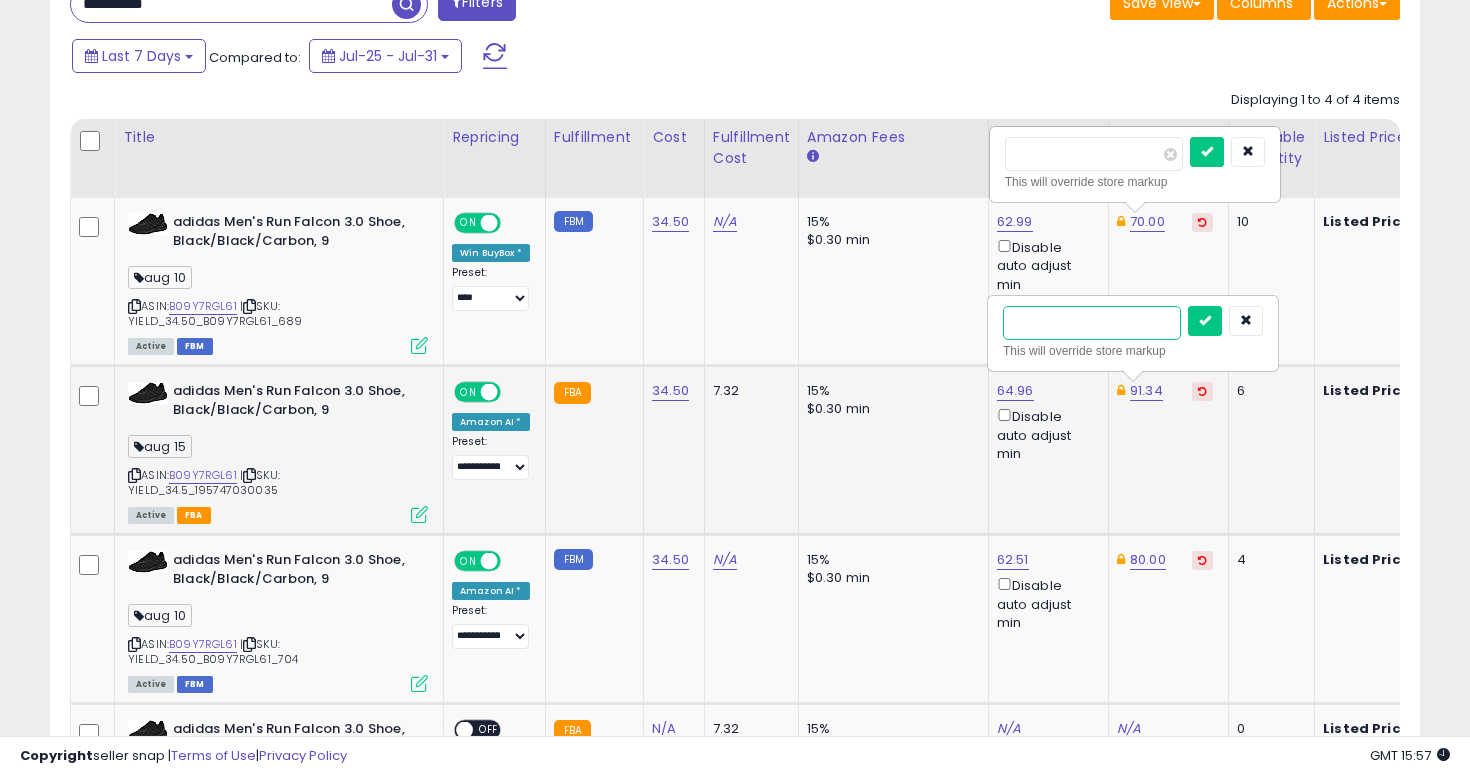 type on "**" 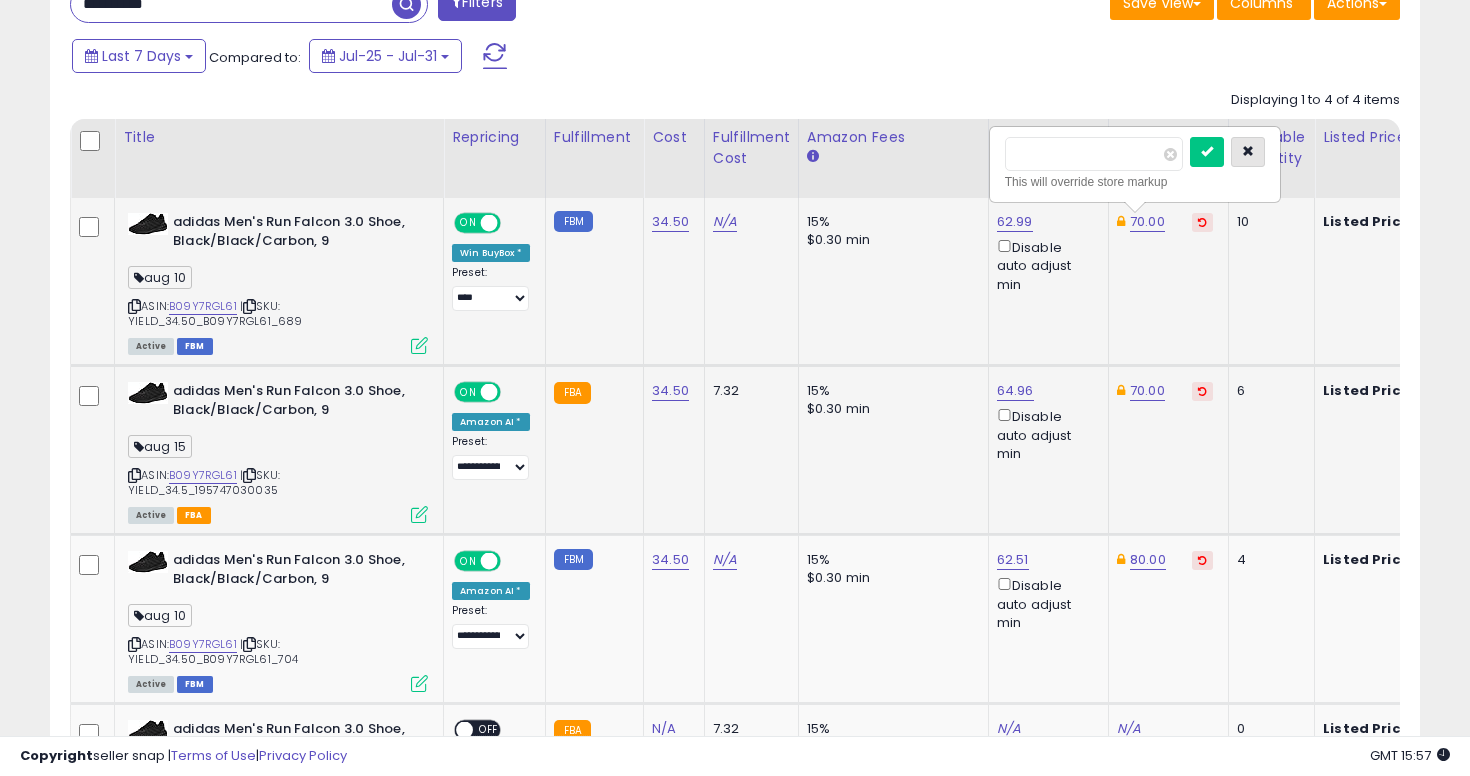 click at bounding box center [1248, 152] 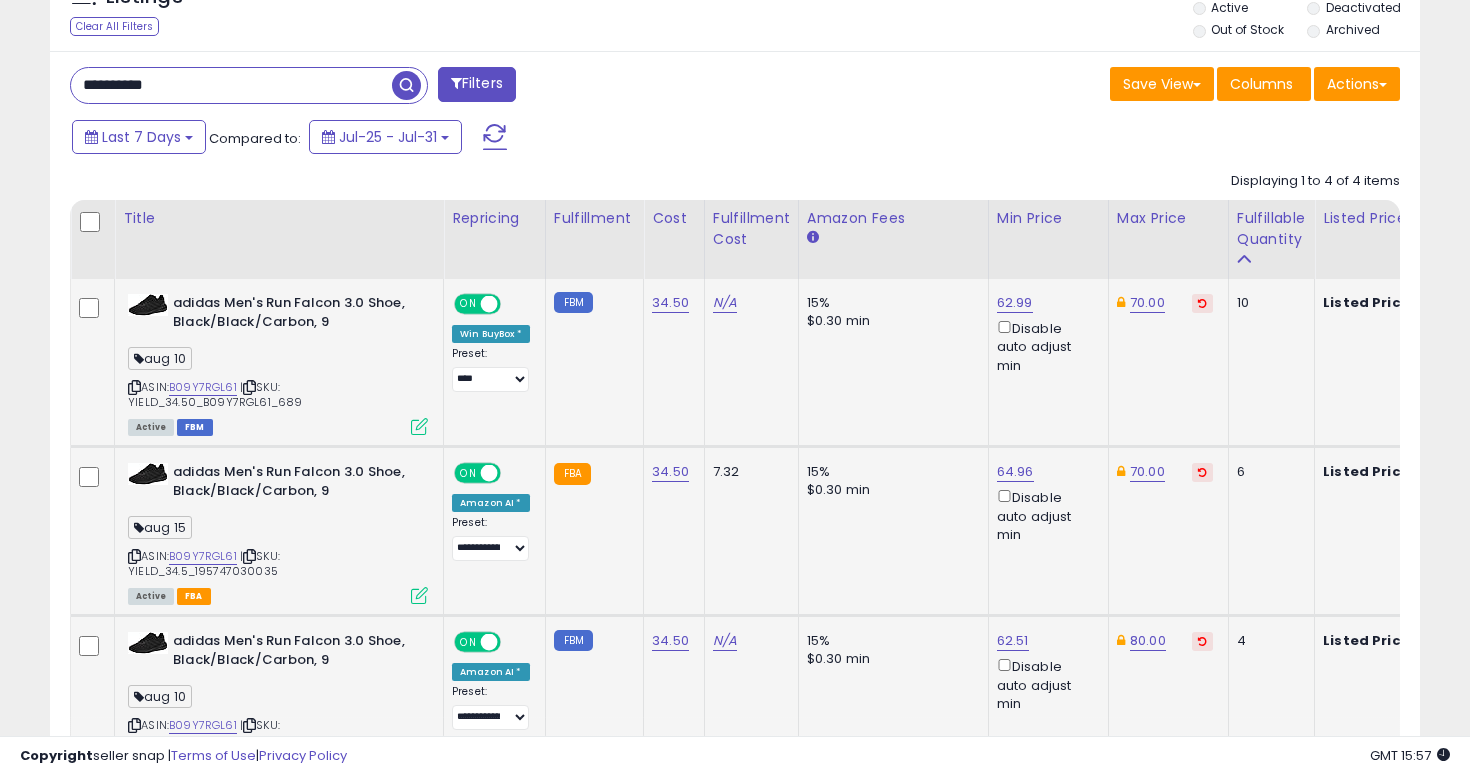 scroll, scrollTop: 690, scrollLeft: 0, axis: vertical 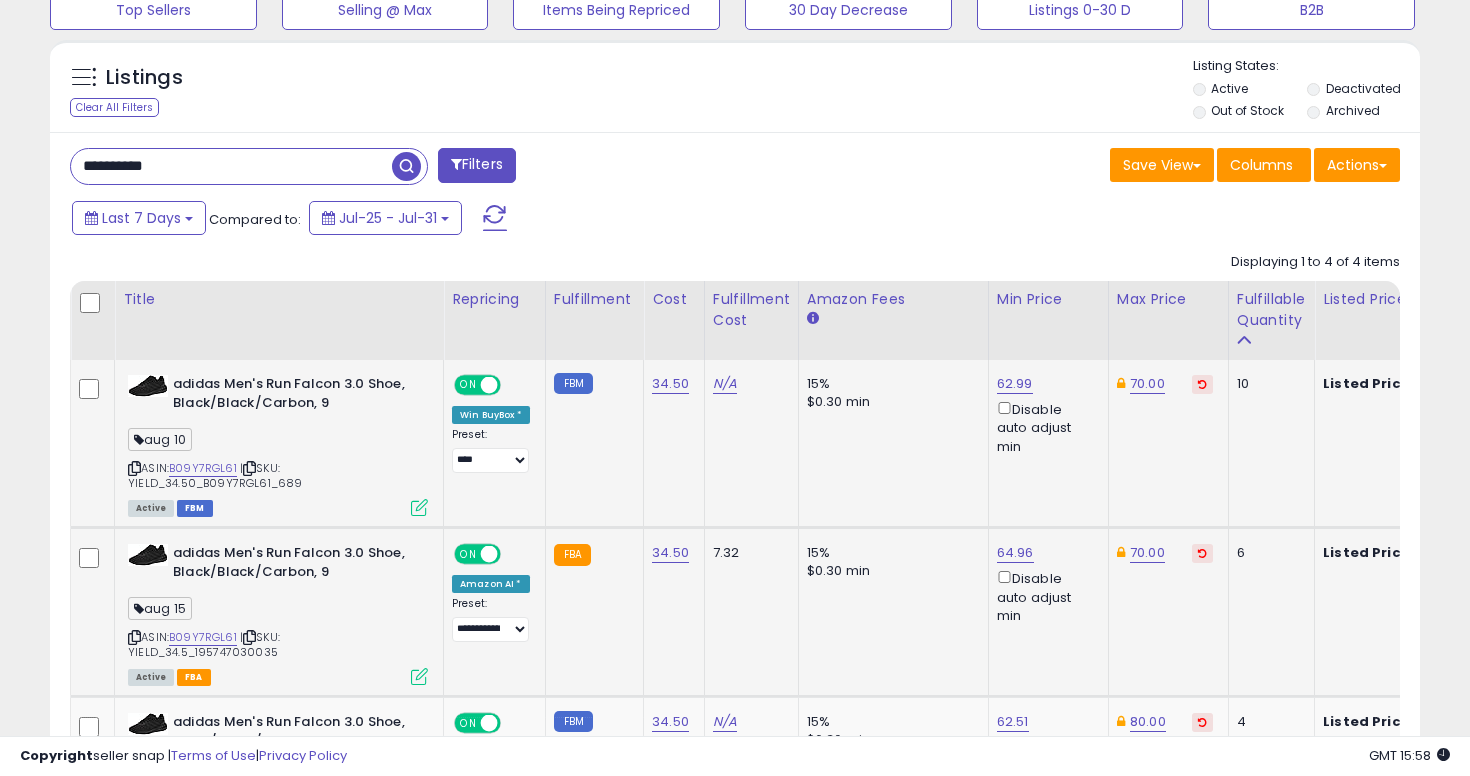 click on "**********" at bounding box center (231, 166) 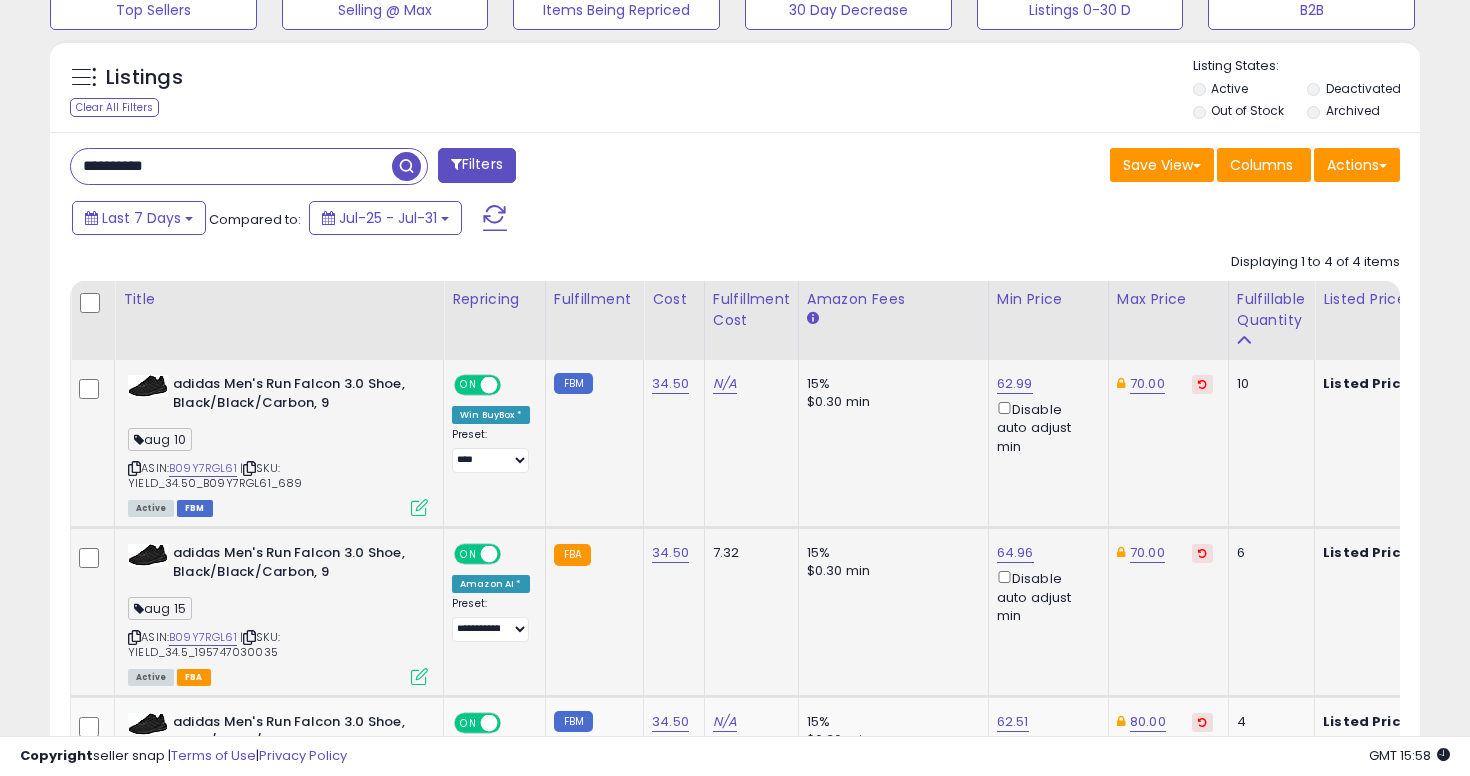 paste 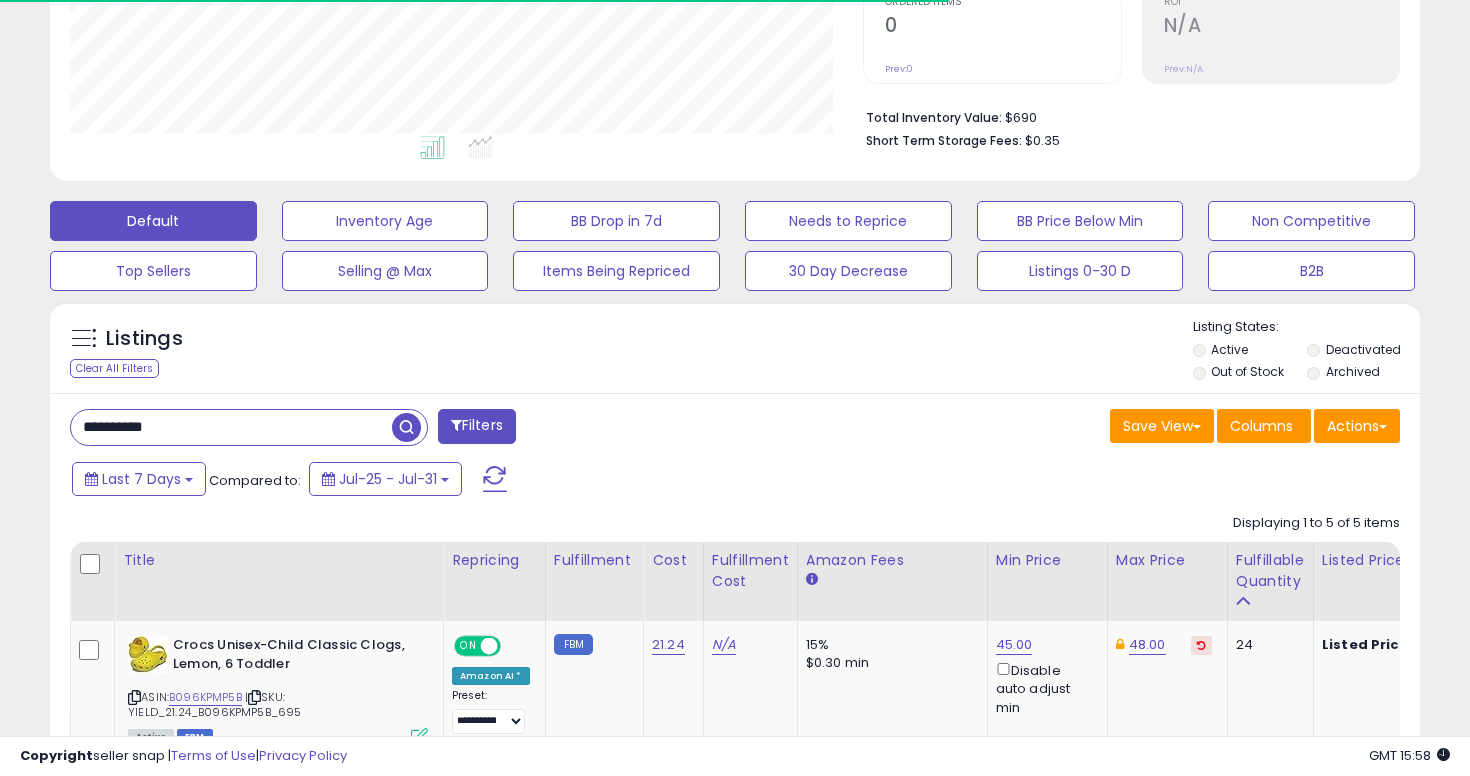 scroll, scrollTop: 690, scrollLeft: 0, axis: vertical 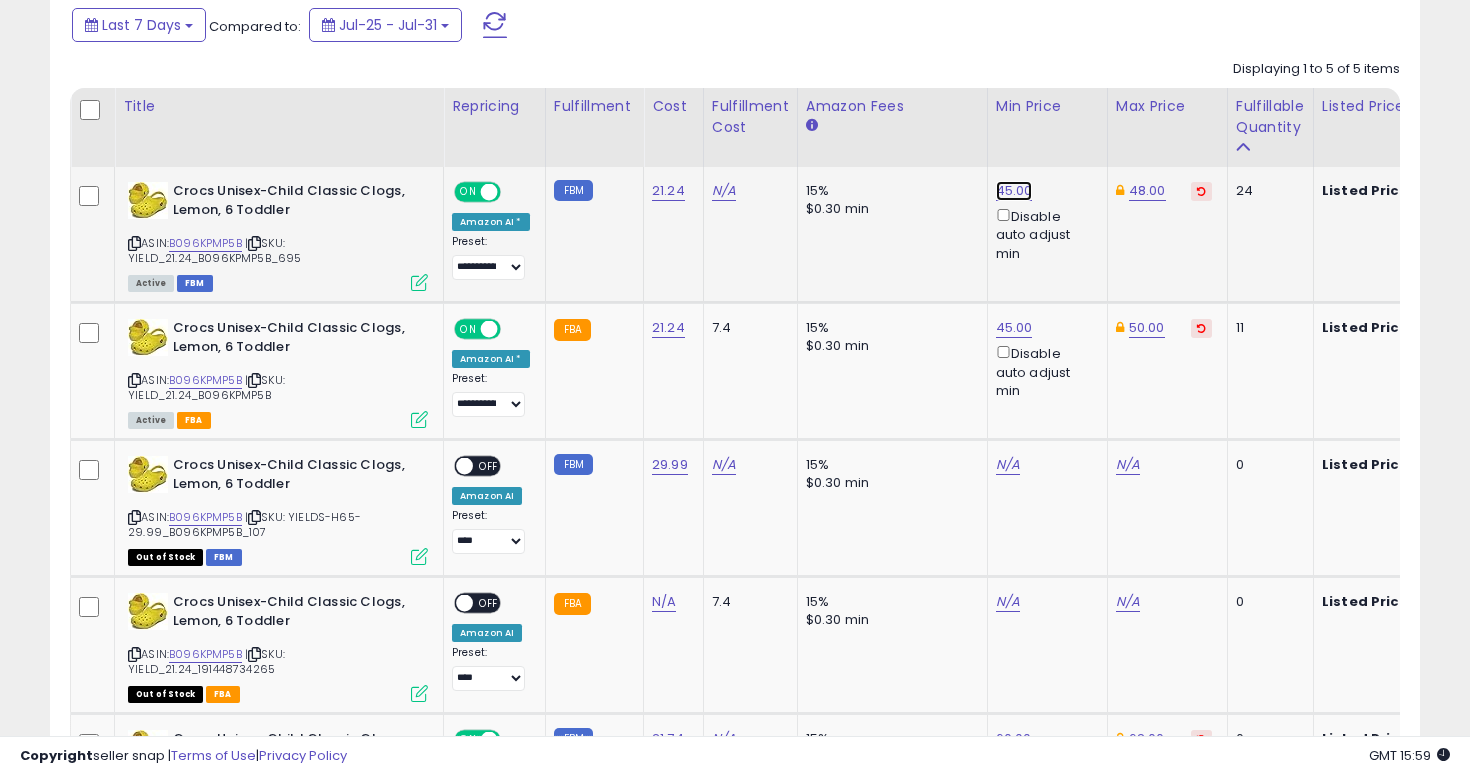 click on "45.00" at bounding box center (1014, 191) 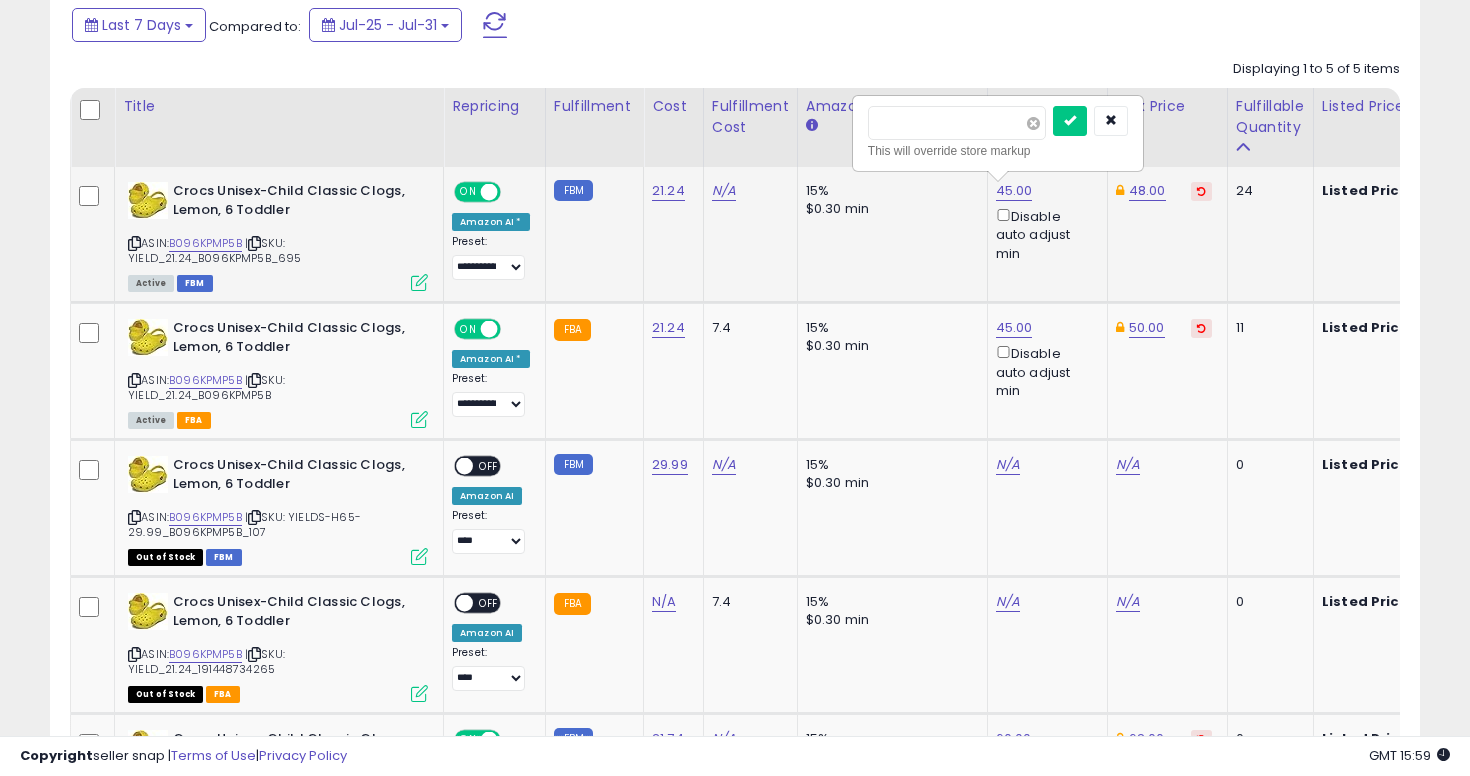 click at bounding box center (1033, 123) 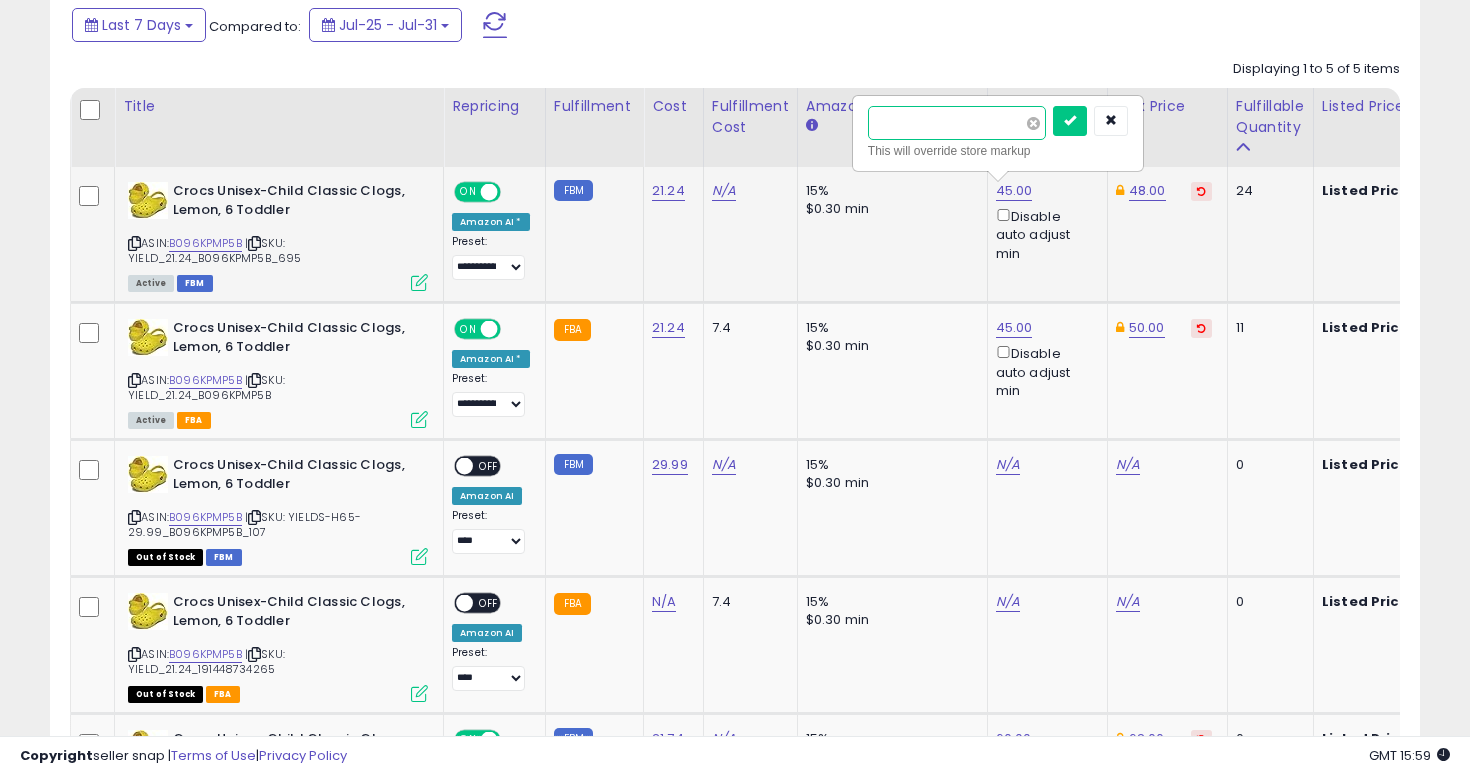 type on "*" 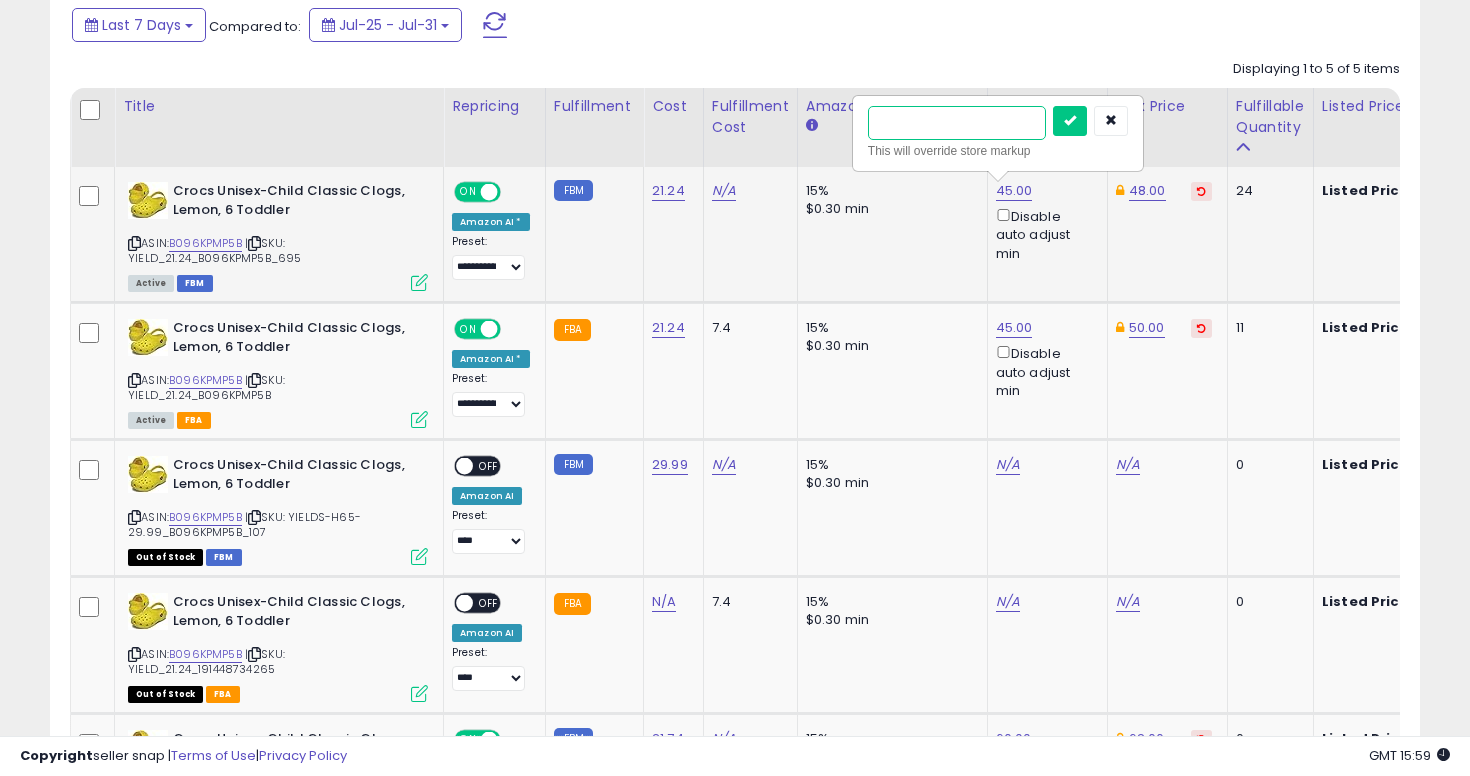 type on "****" 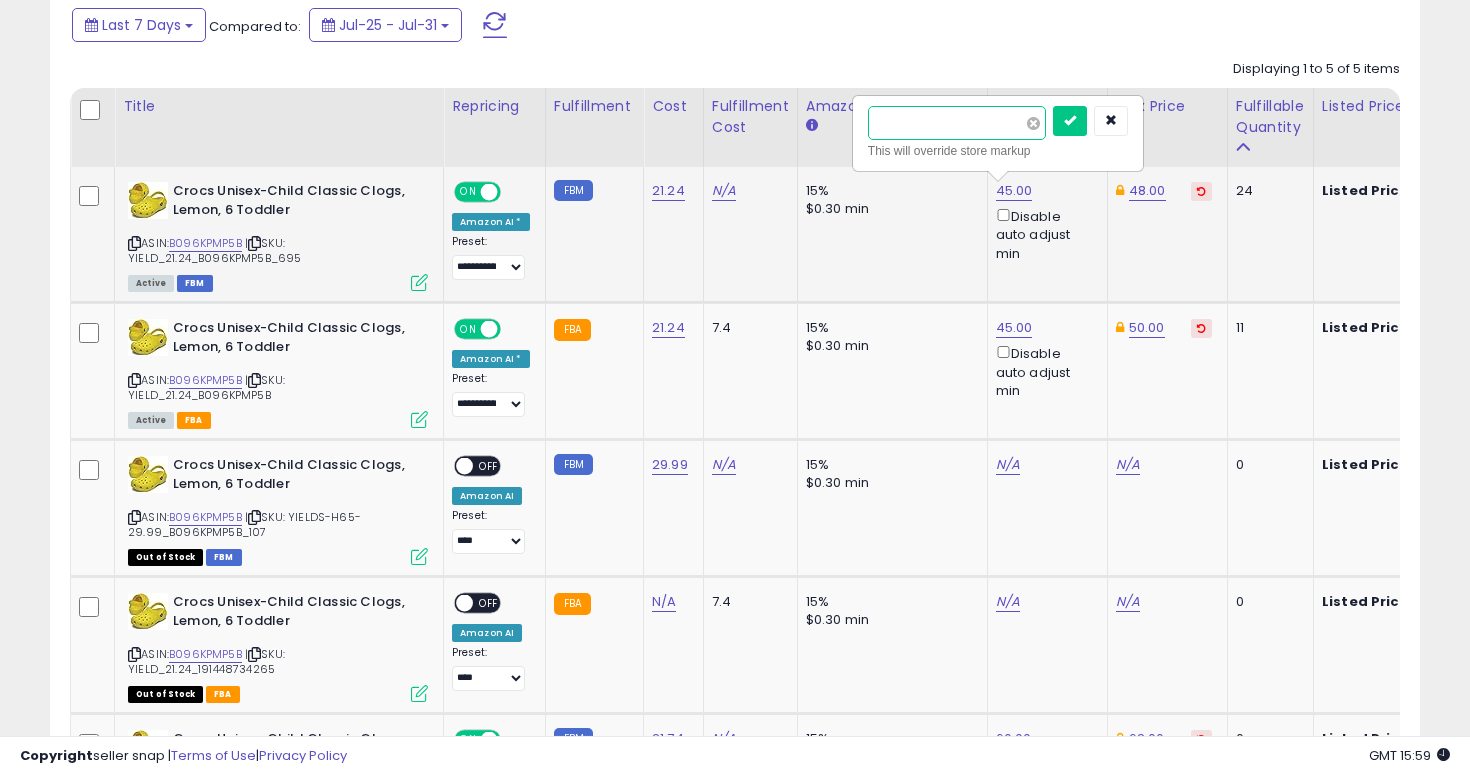 click at bounding box center [1070, 121] 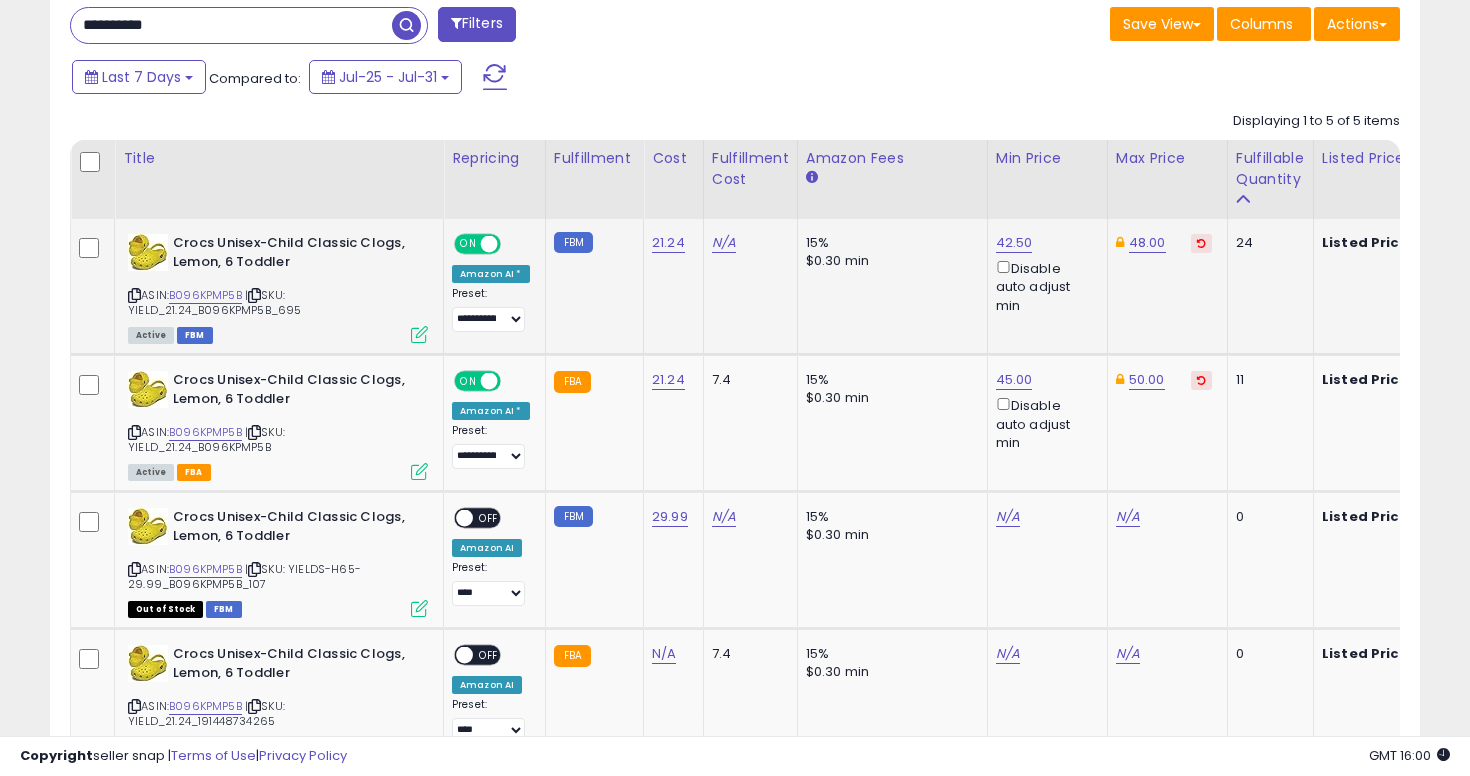 scroll, scrollTop: 821, scrollLeft: 0, axis: vertical 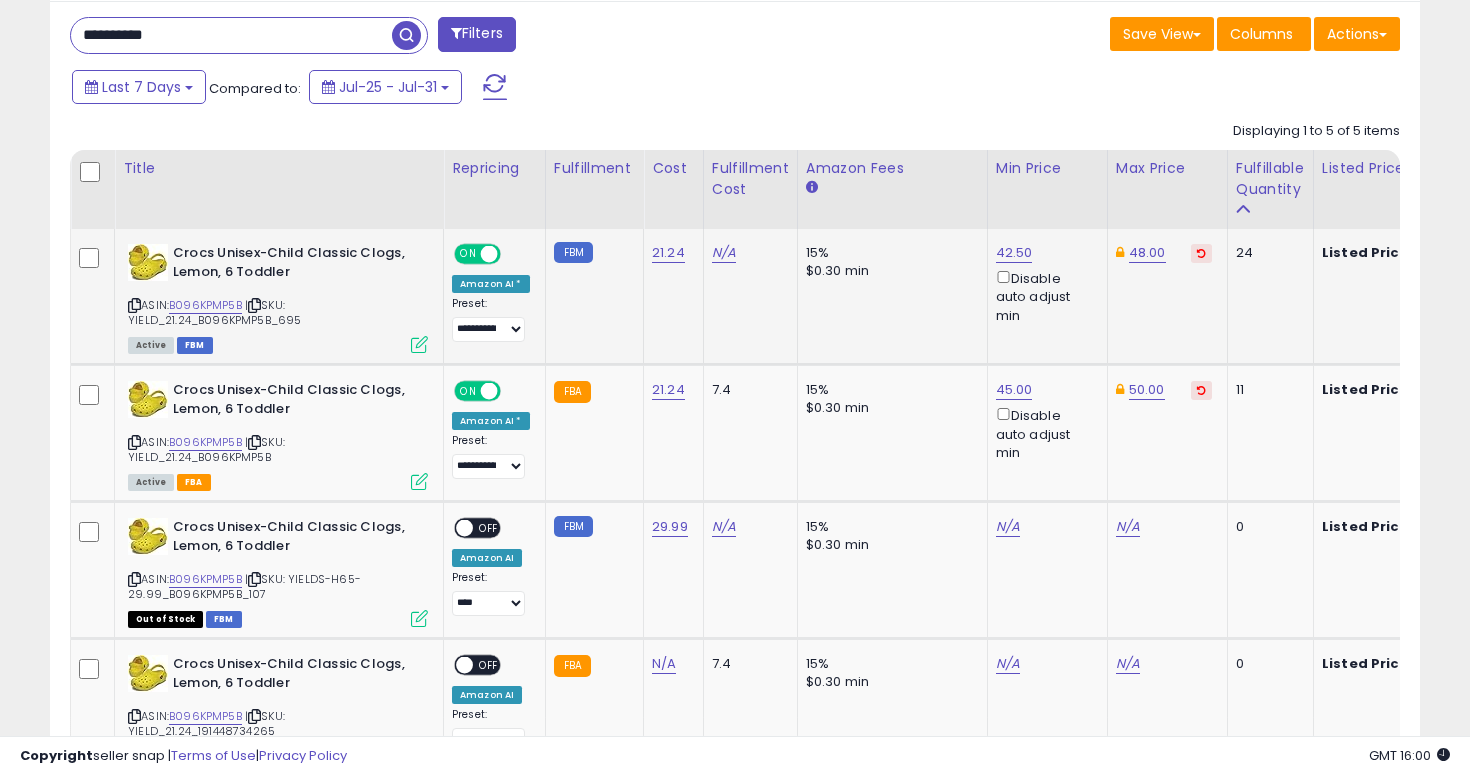 click on "**********" at bounding box center (231, 35) 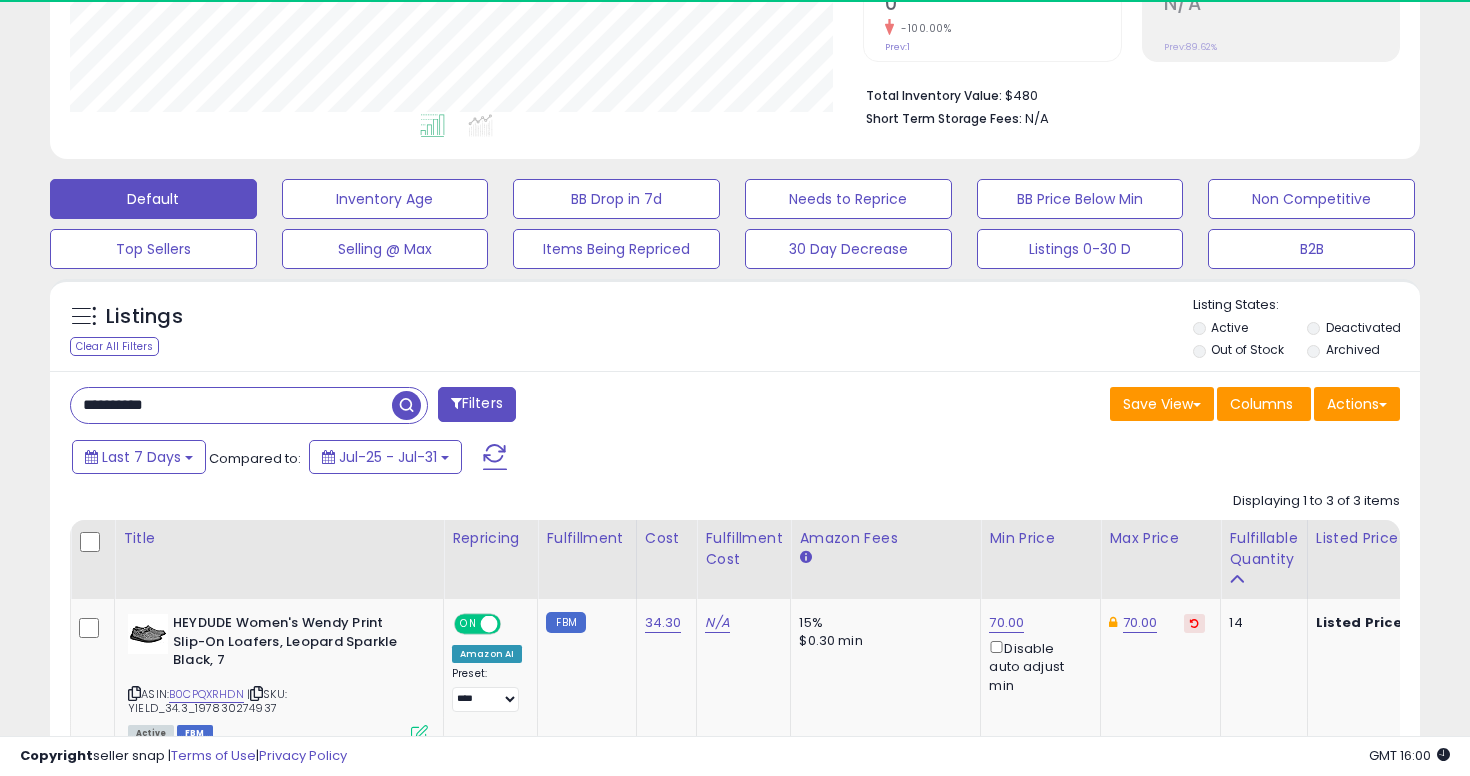 scroll, scrollTop: 718, scrollLeft: 0, axis: vertical 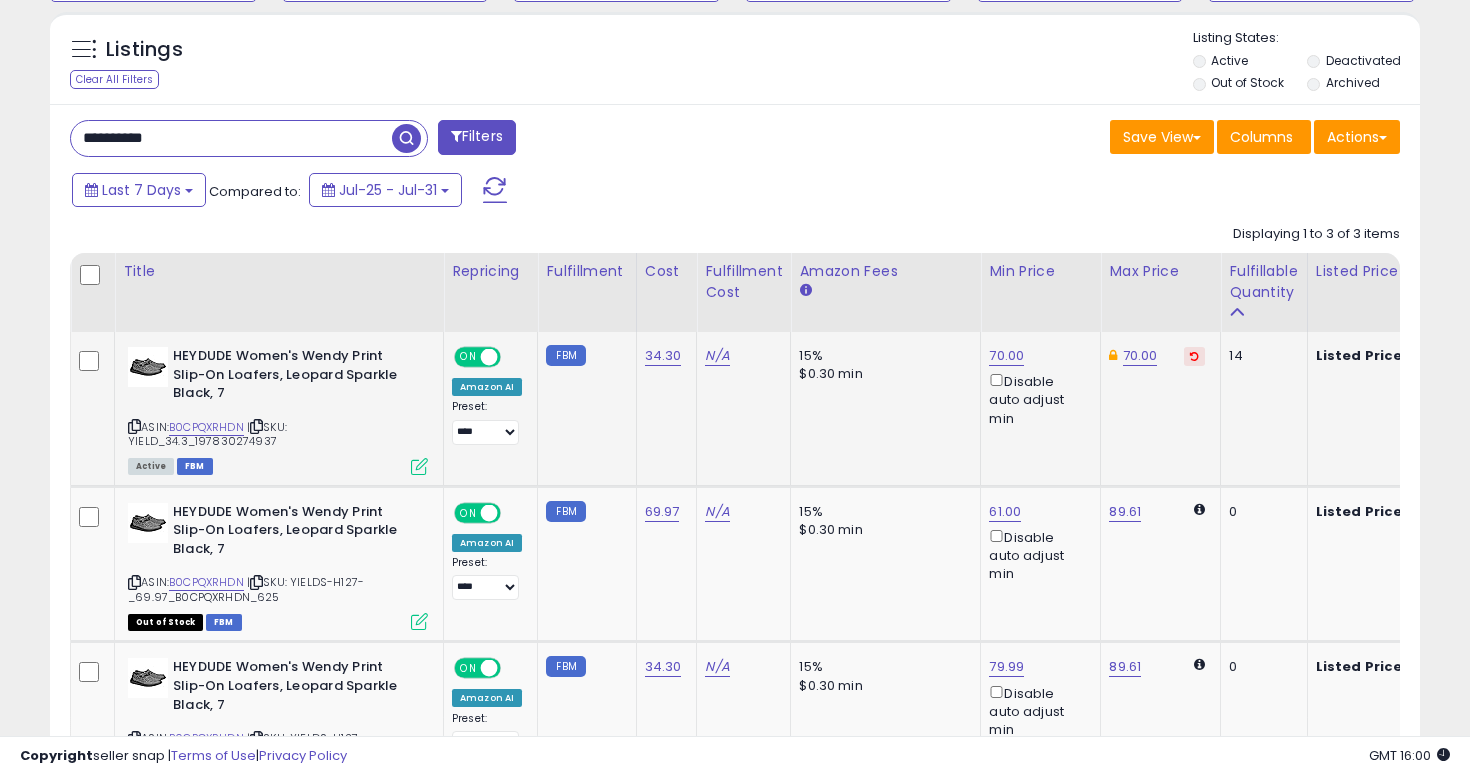 click on "ASIN:  B0CPQXRHDN    |   SKU: YIELD_34.3_197830274937 Active FBM" at bounding box center (278, 410) 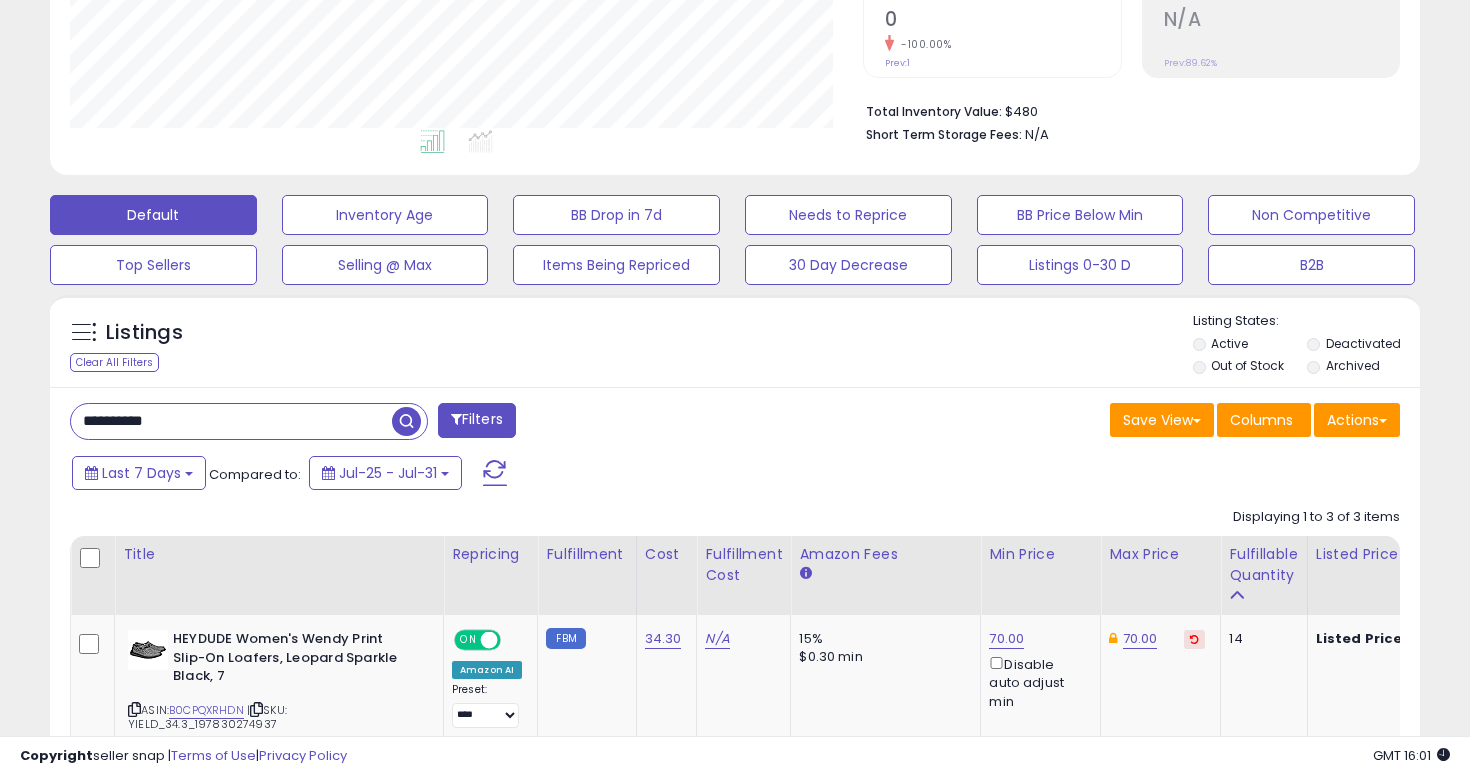 scroll, scrollTop: 739, scrollLeft: 0, axis: vertical 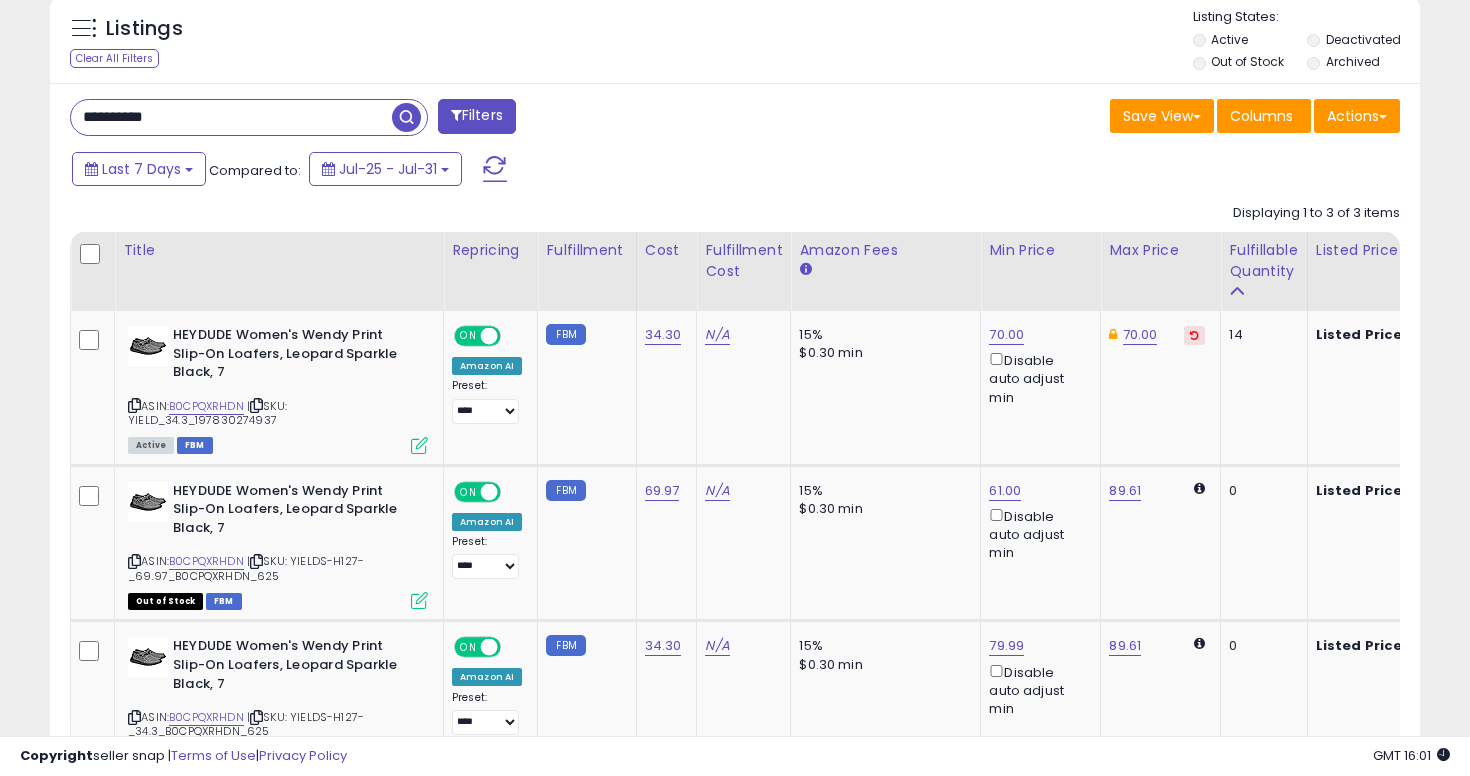 click on "**********" at bounding box center [231, 117] 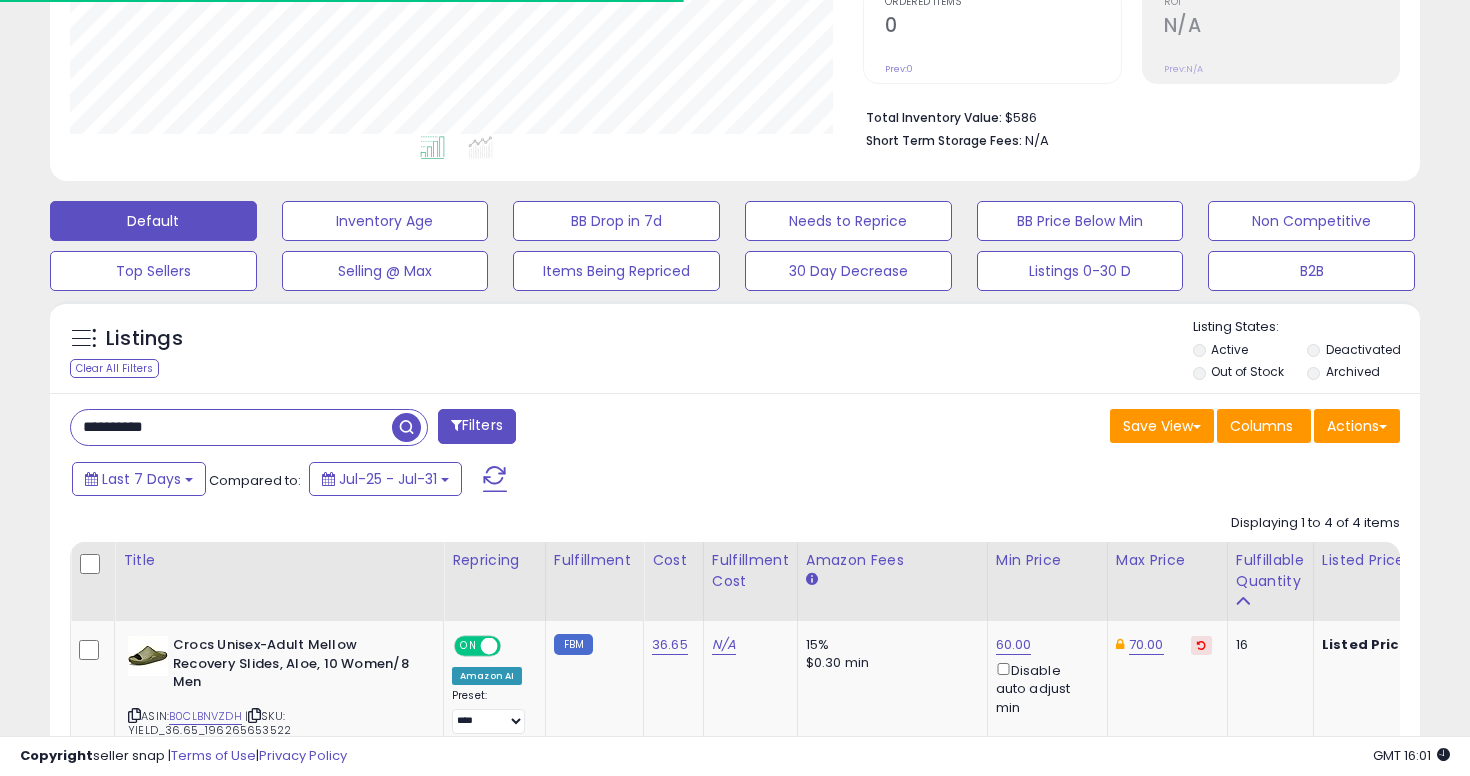 scroll, scrollTop: 739, scrollLeft: 0, axis: vertical 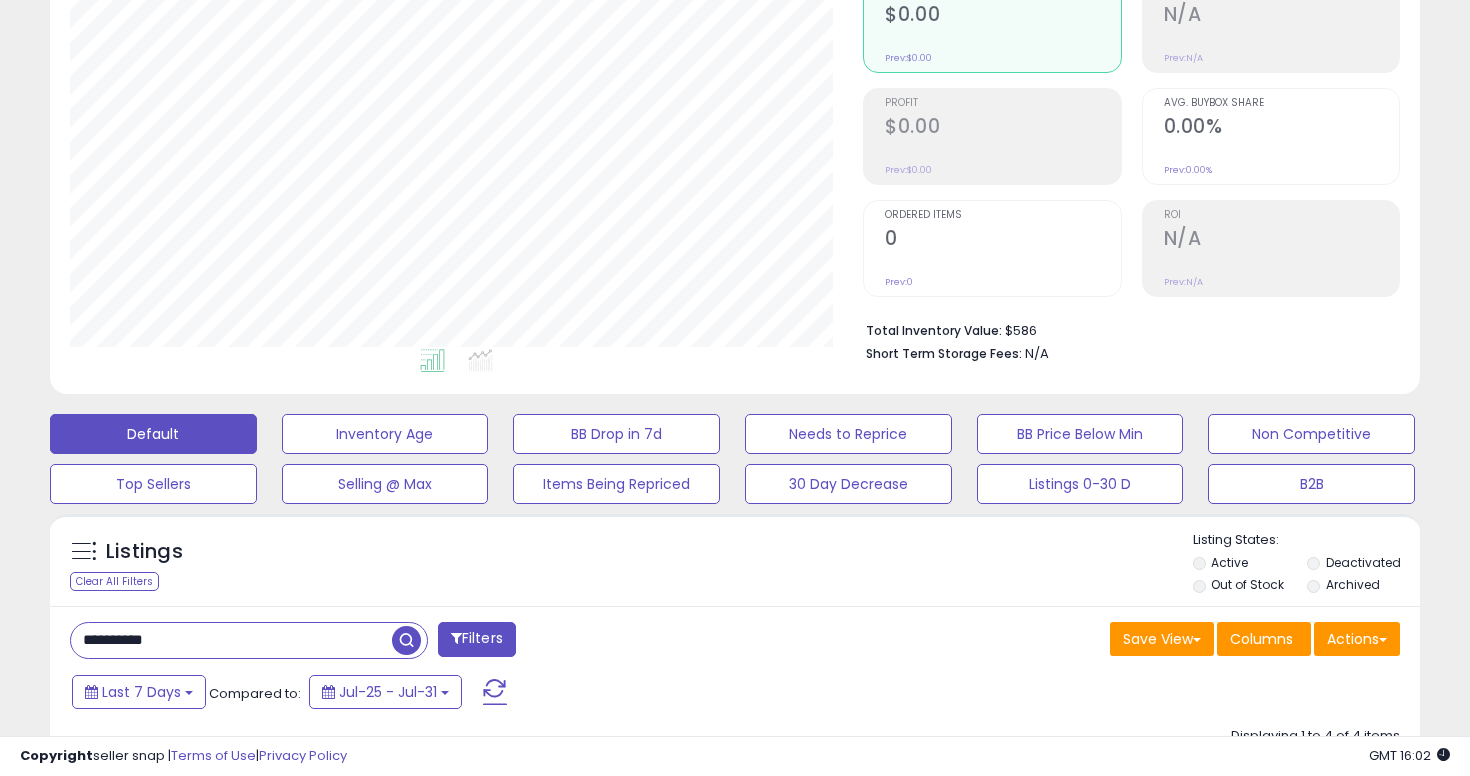 click on "**********" at bounding box center [231, 640] 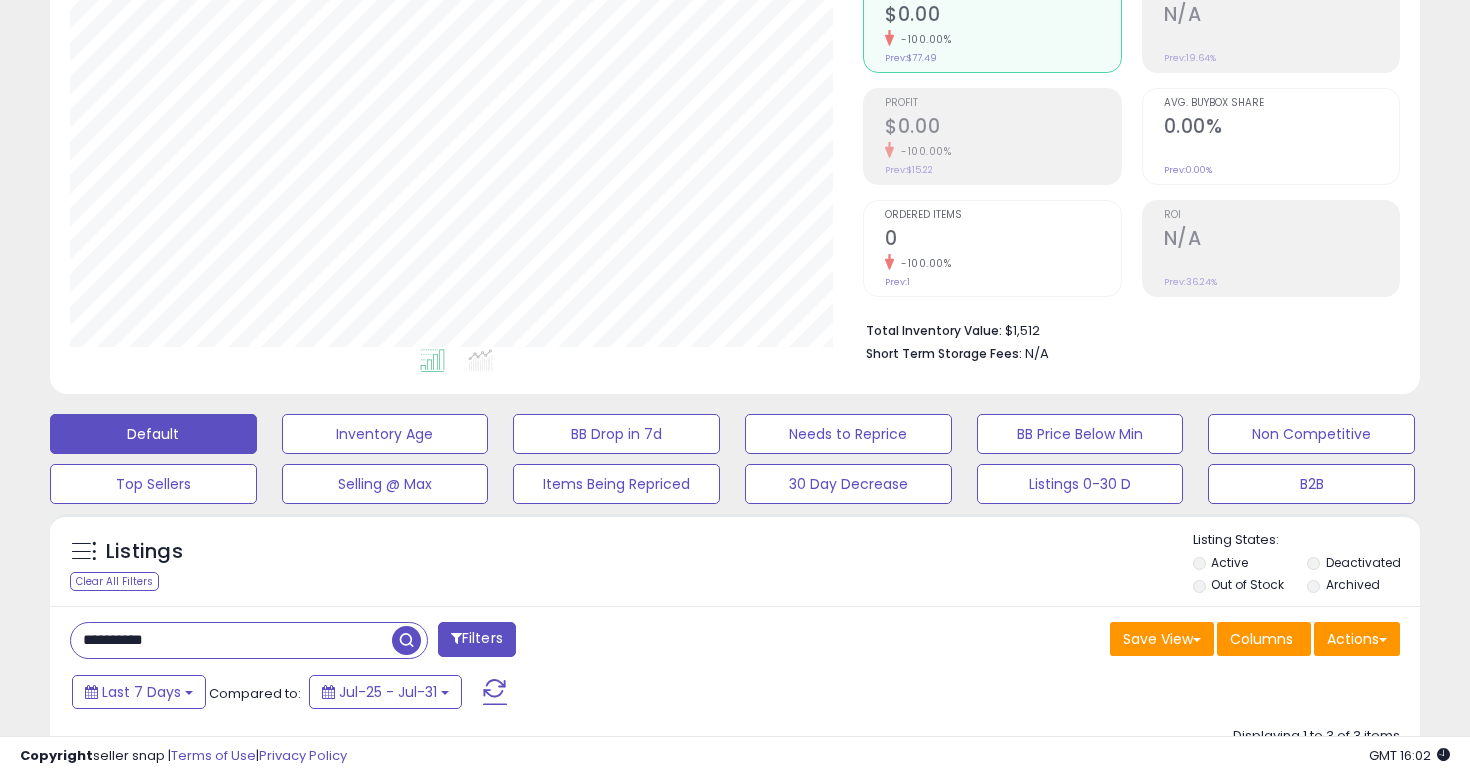 scroll, scrollTop: 999590, scrollLeft: 999206, axis: both 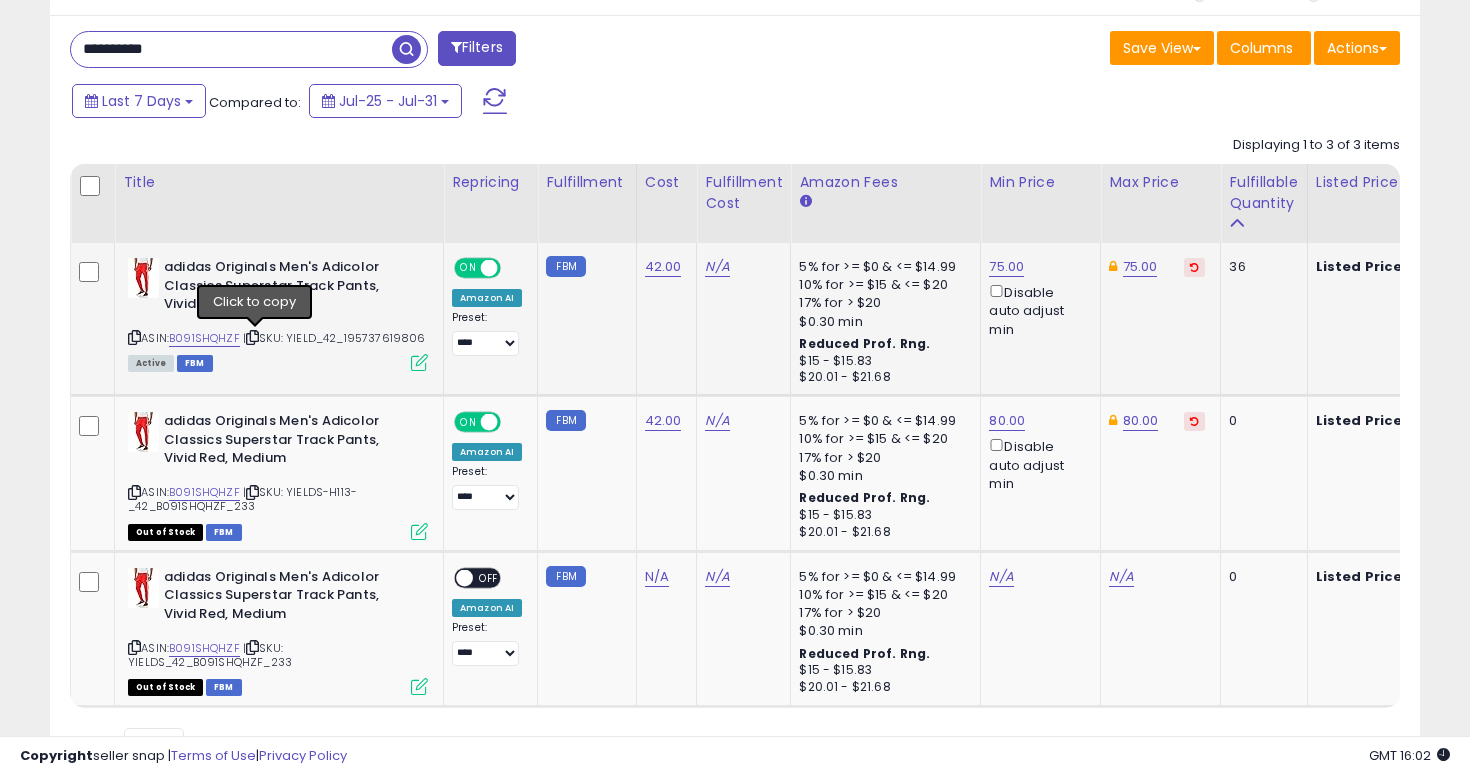 click at bounding box center [252, 337] 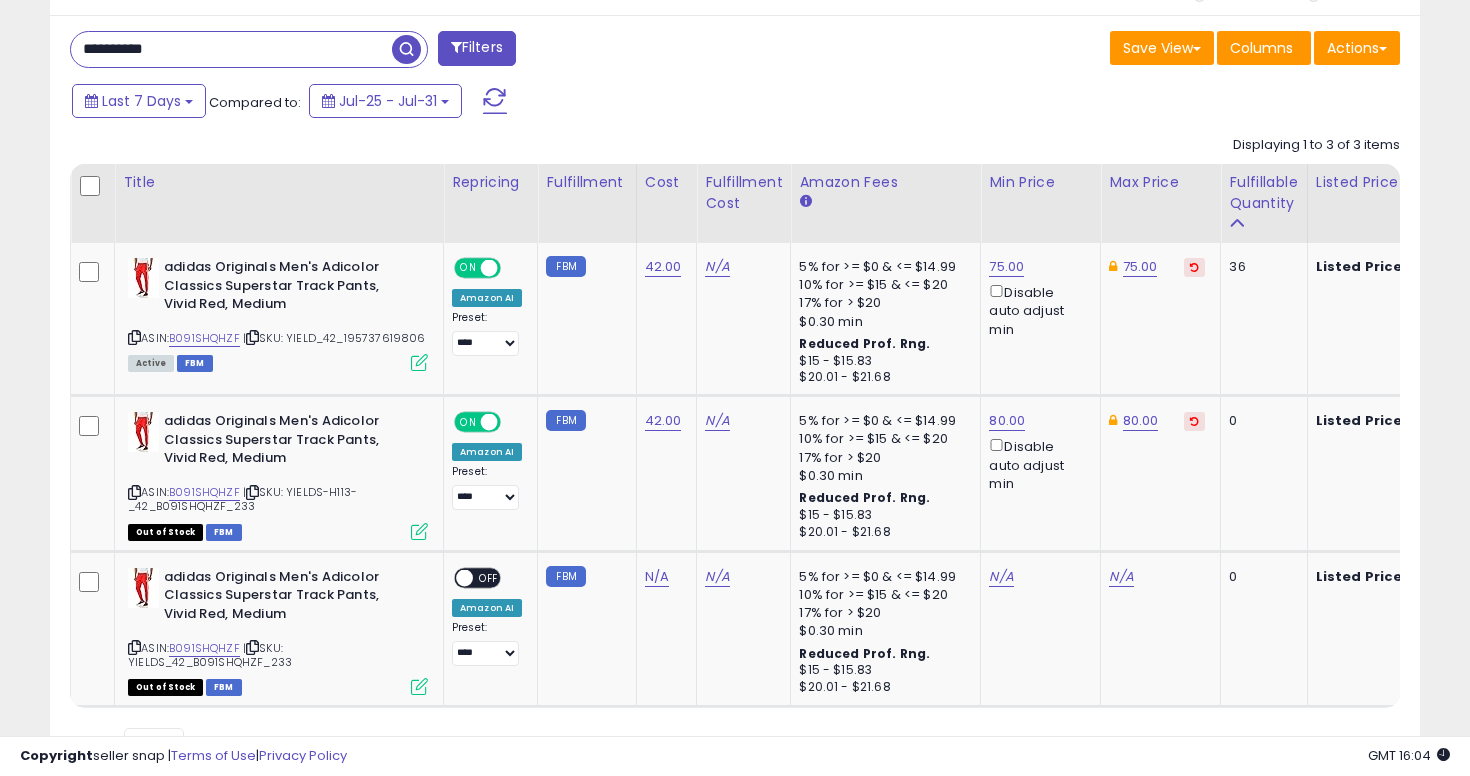 click on "**********" at bounding box center [231, 49] 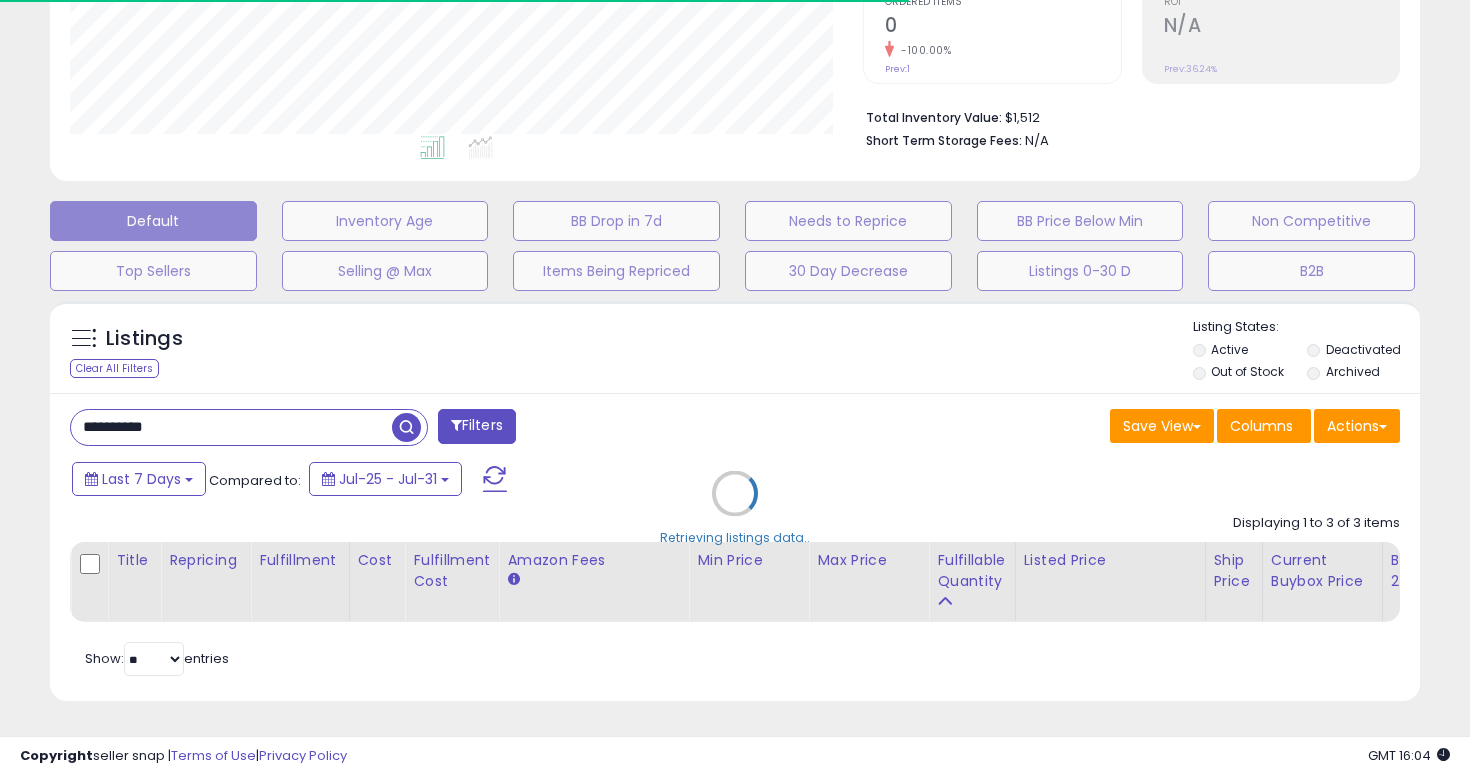 scroll, scrollTop: 772, scrollLeft: 0, axis: vertical 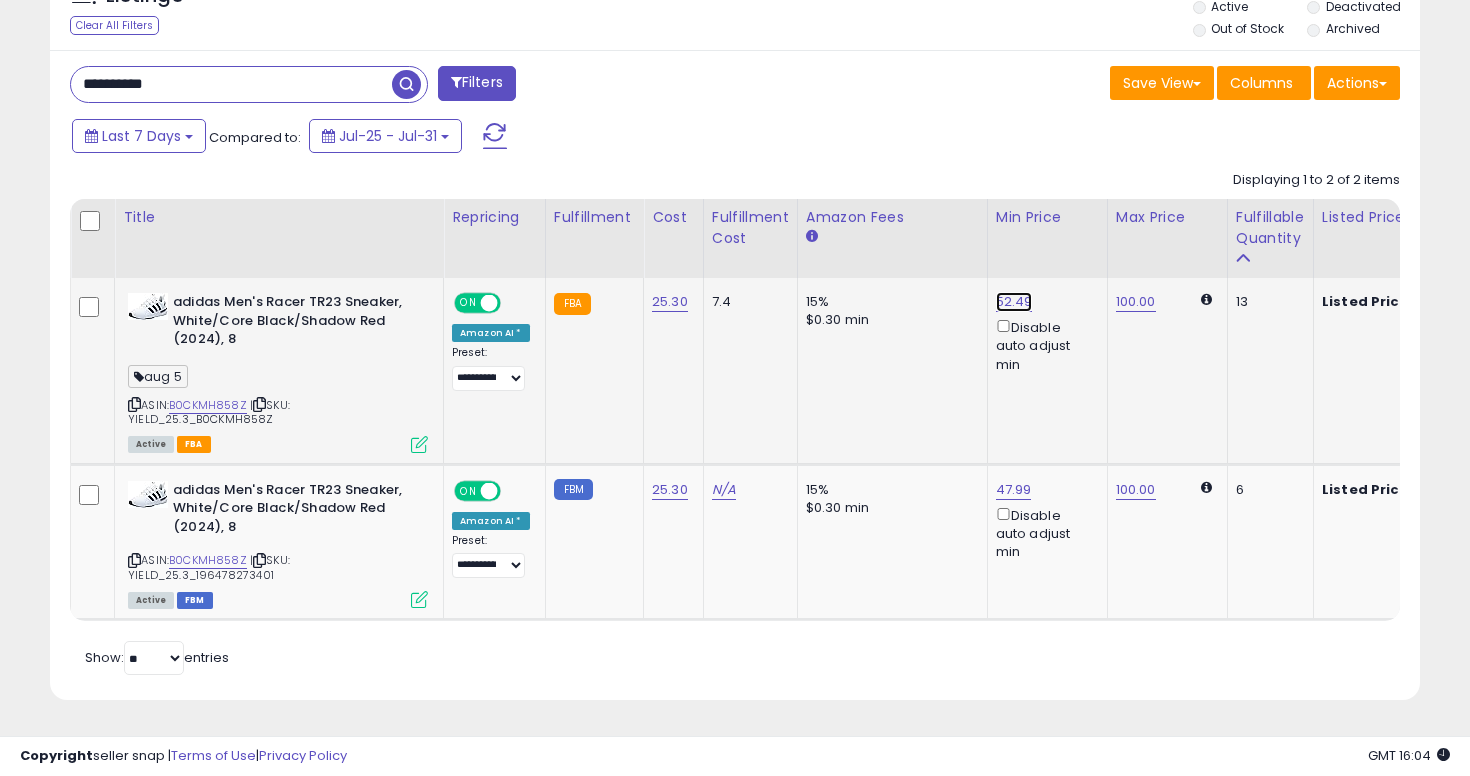click on "52.49" at bounding box center [1014, 302] 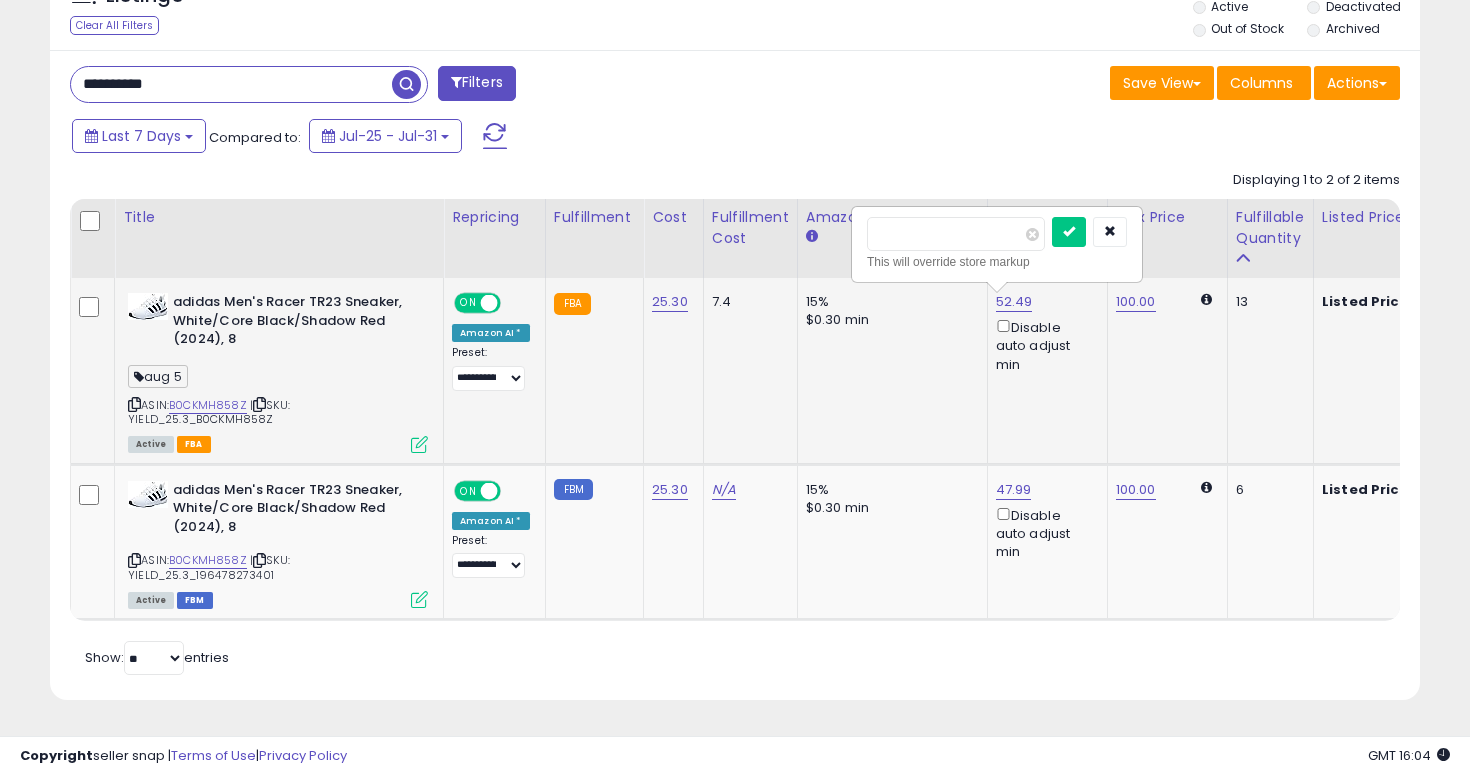 type on "****" 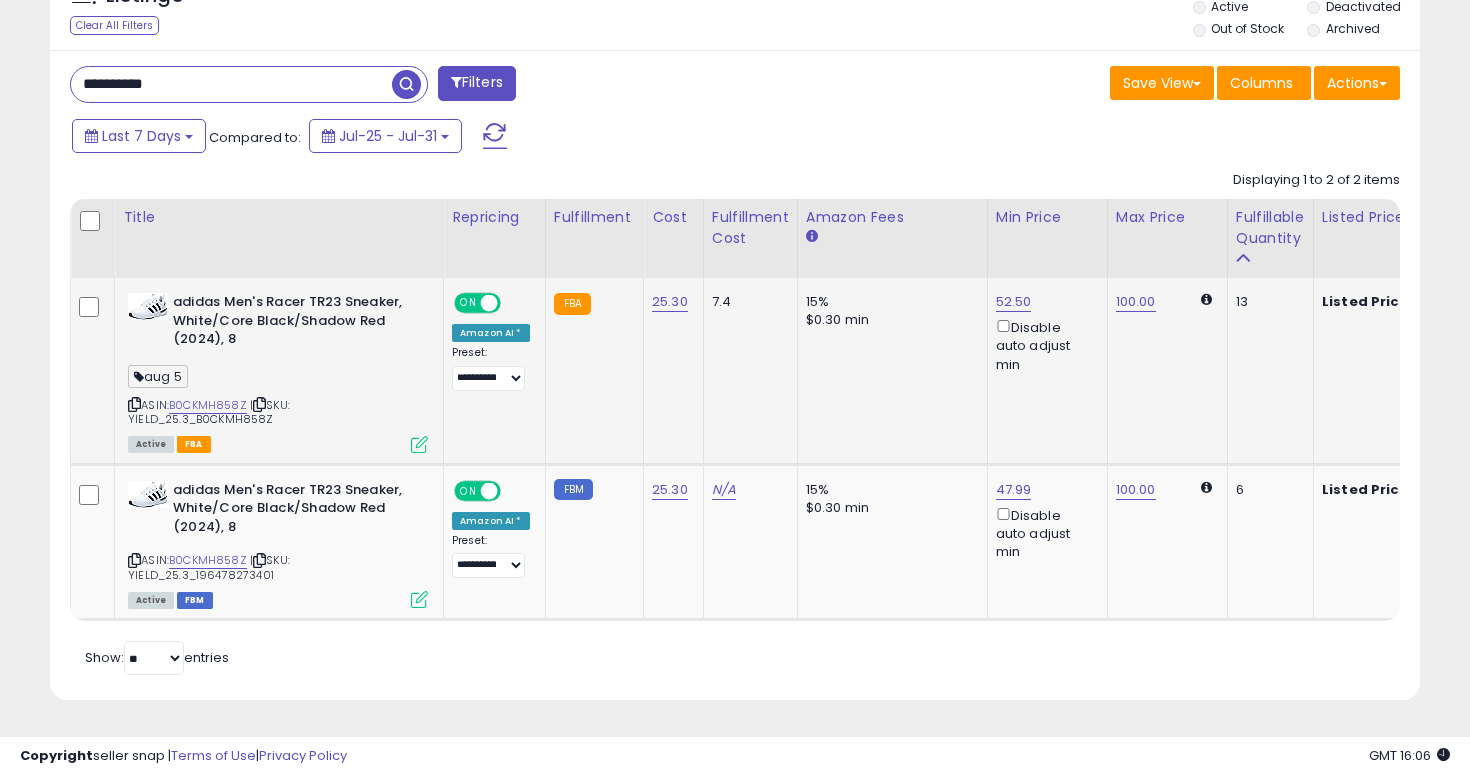 click on "**********" at bounding box center [231, 84] 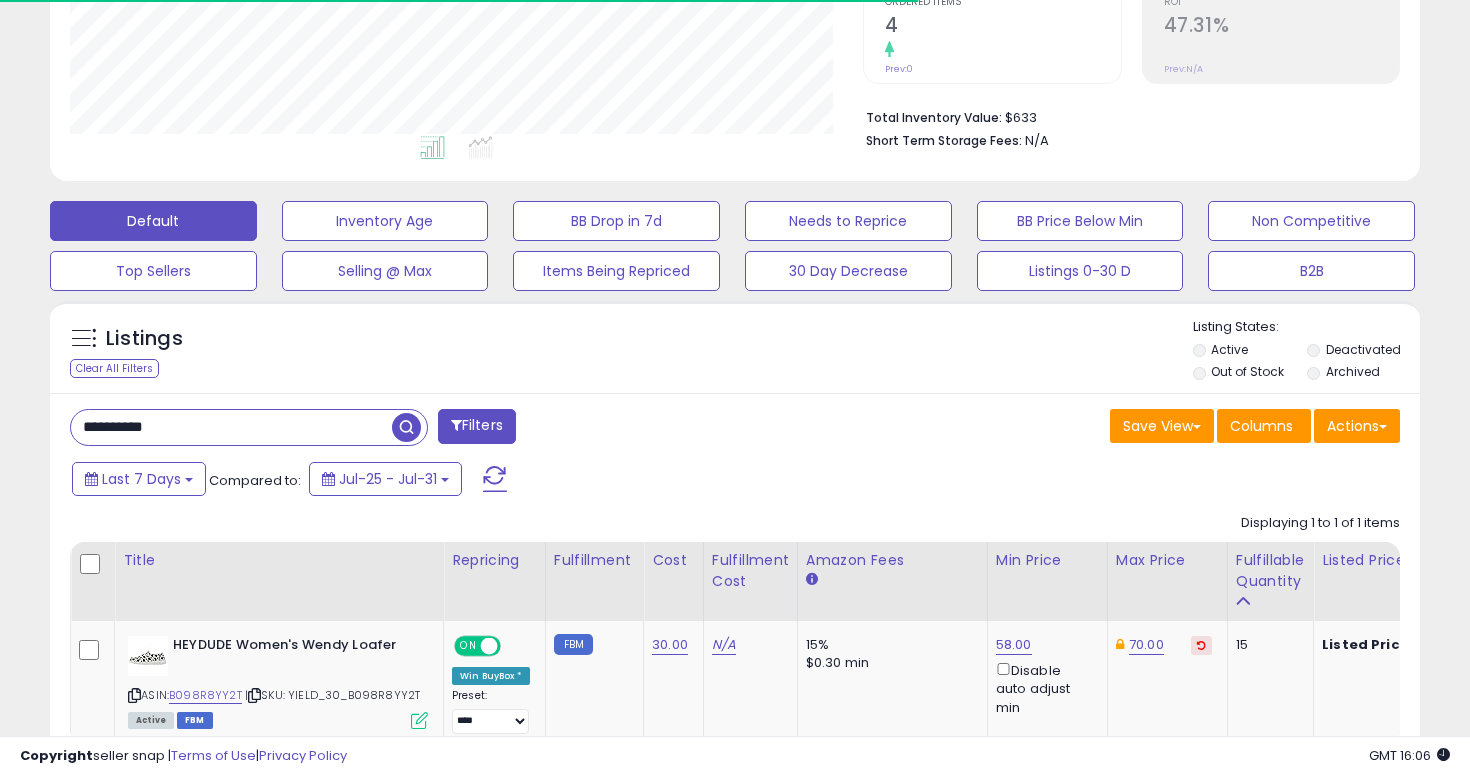 scroll, scrollTop: 552, scrollLeft: 0, axis: vertical 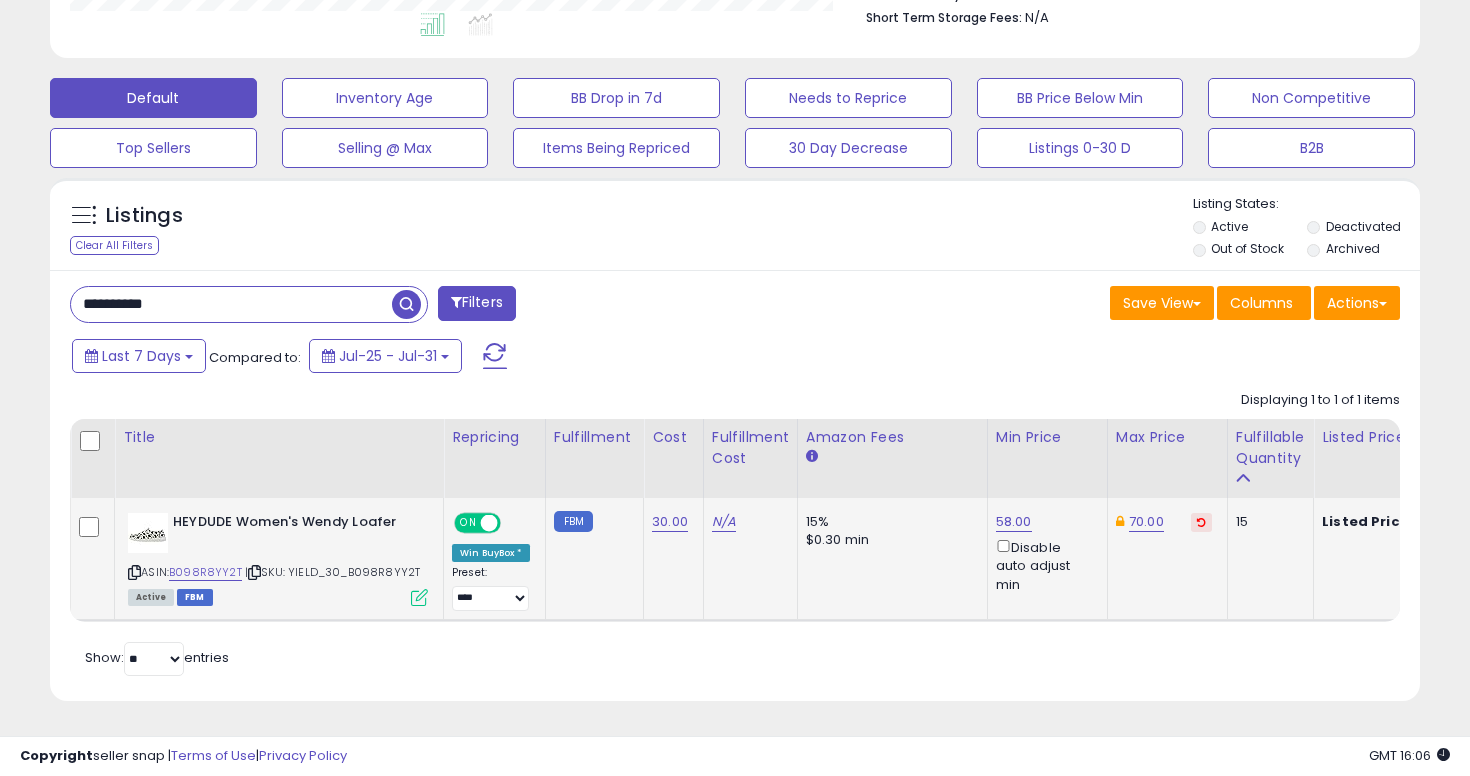 click at bounding box center [254, 572] 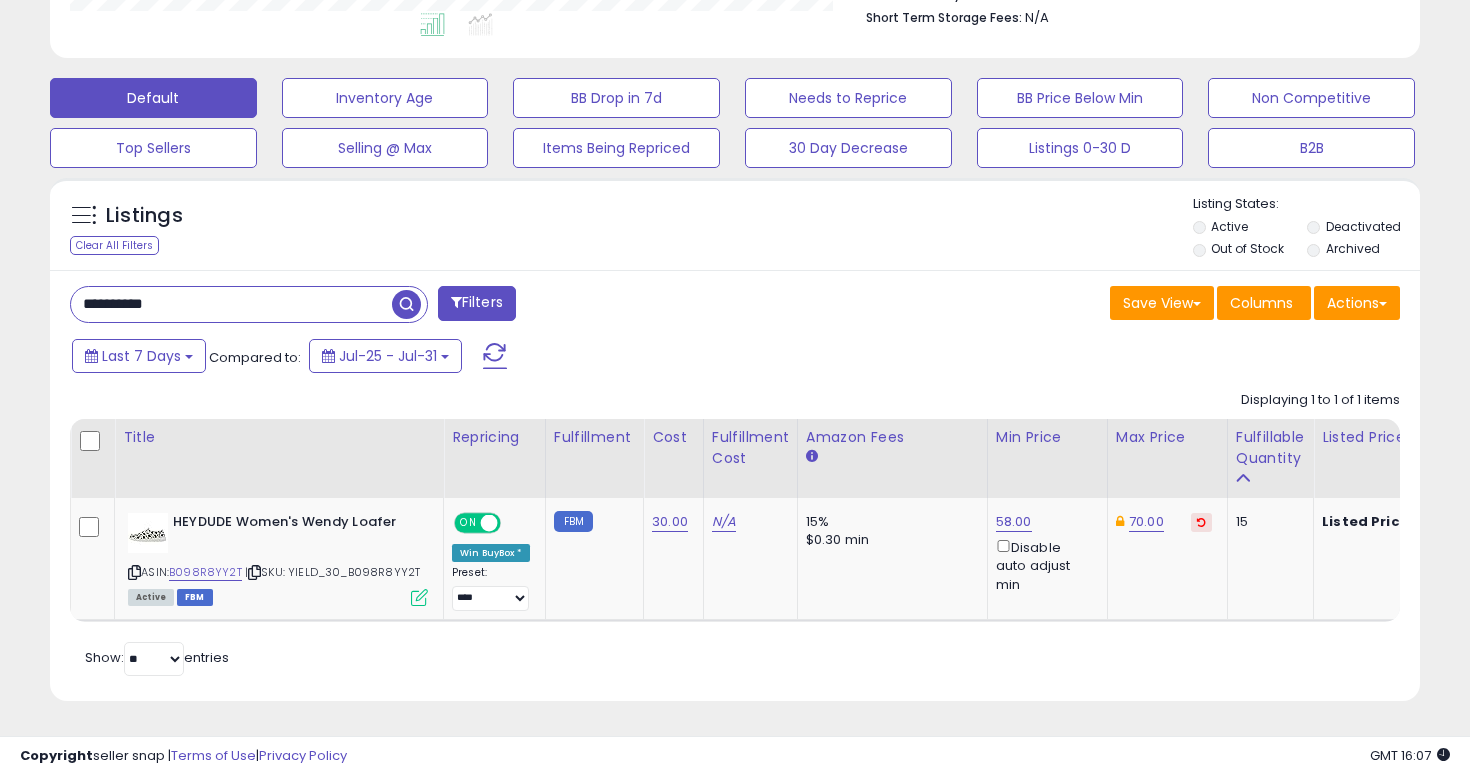 click on "**********" at bounding box center [231, 304] 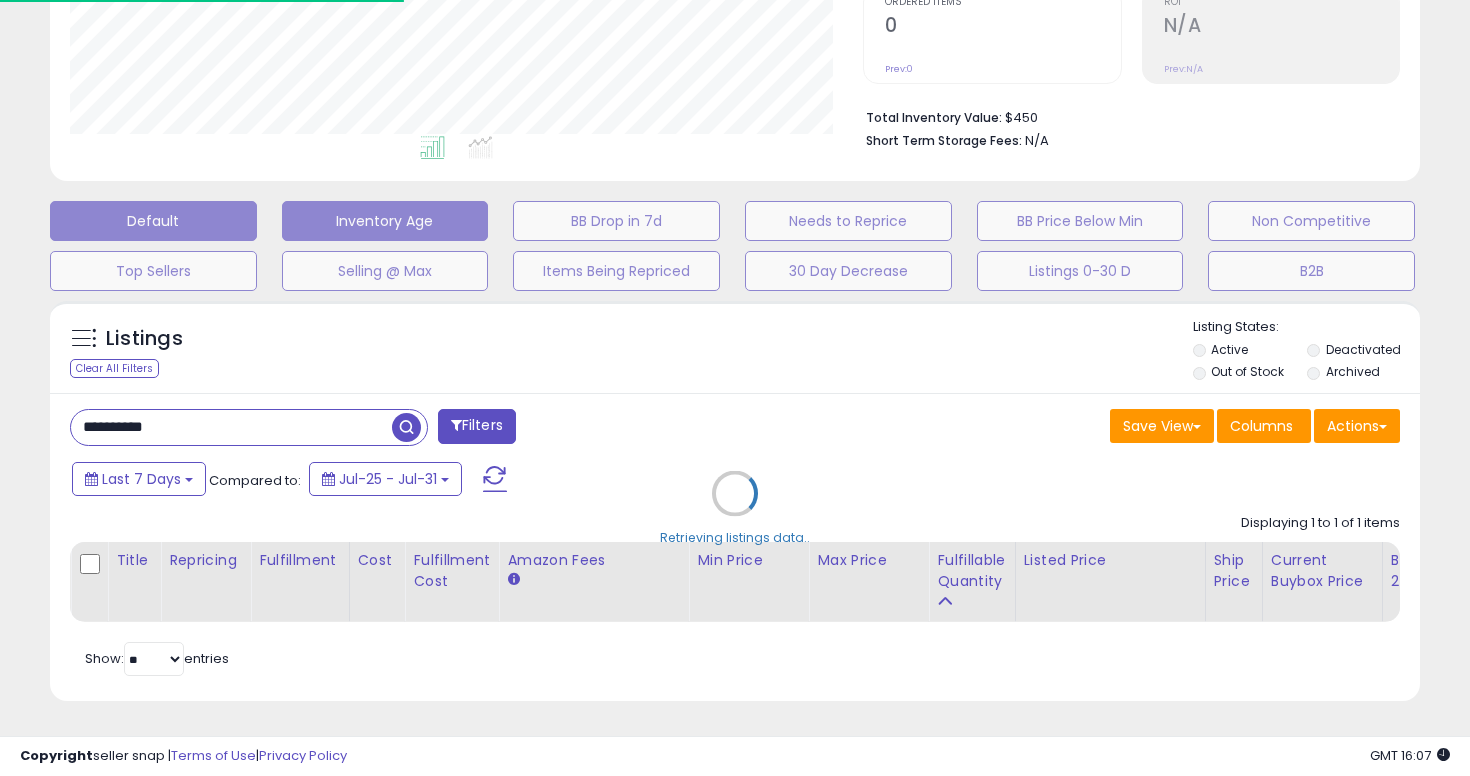 scroll, scrollTop: 552, scrollLeft: 0, axis: vertical 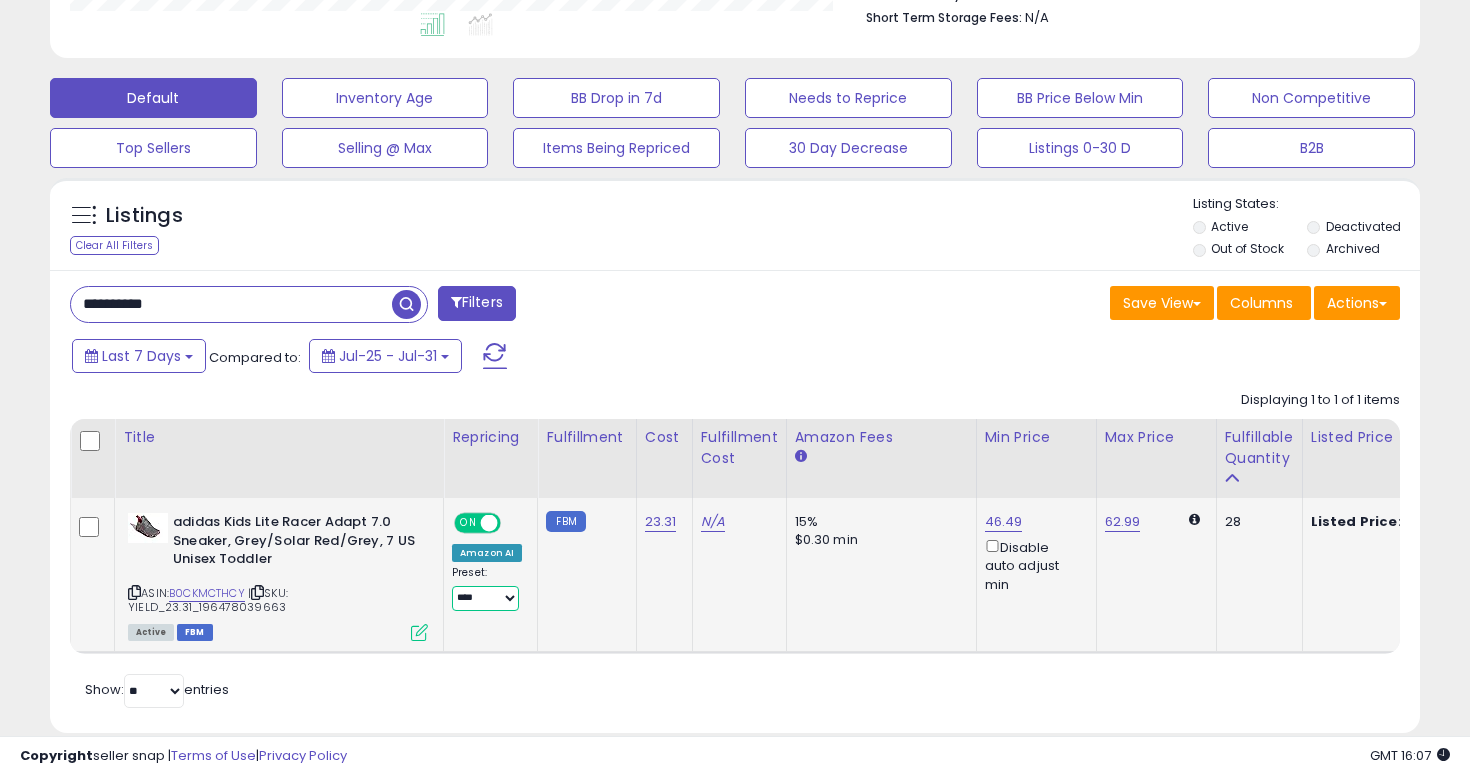 click on "**********" at bounding box center (485, 598) 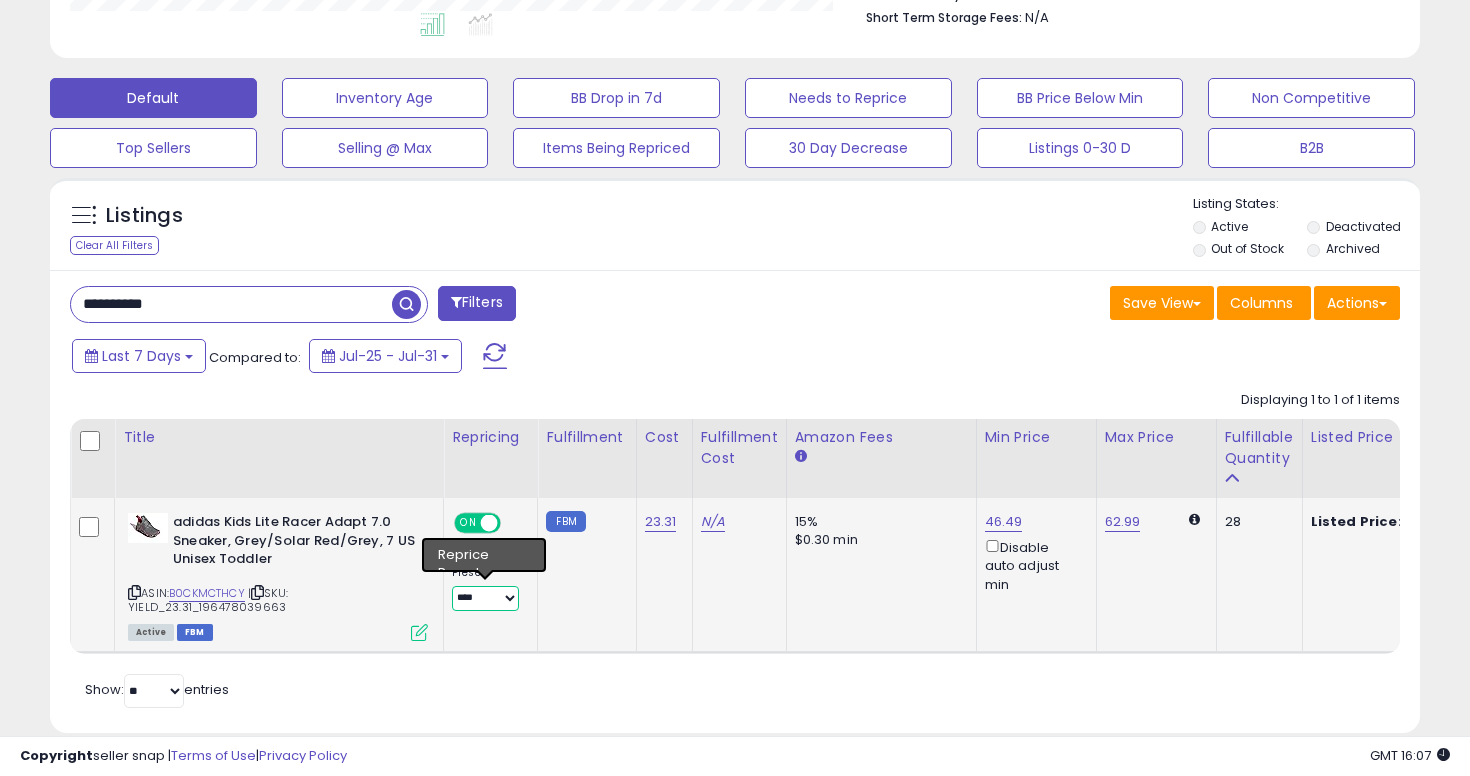 select on "**********" 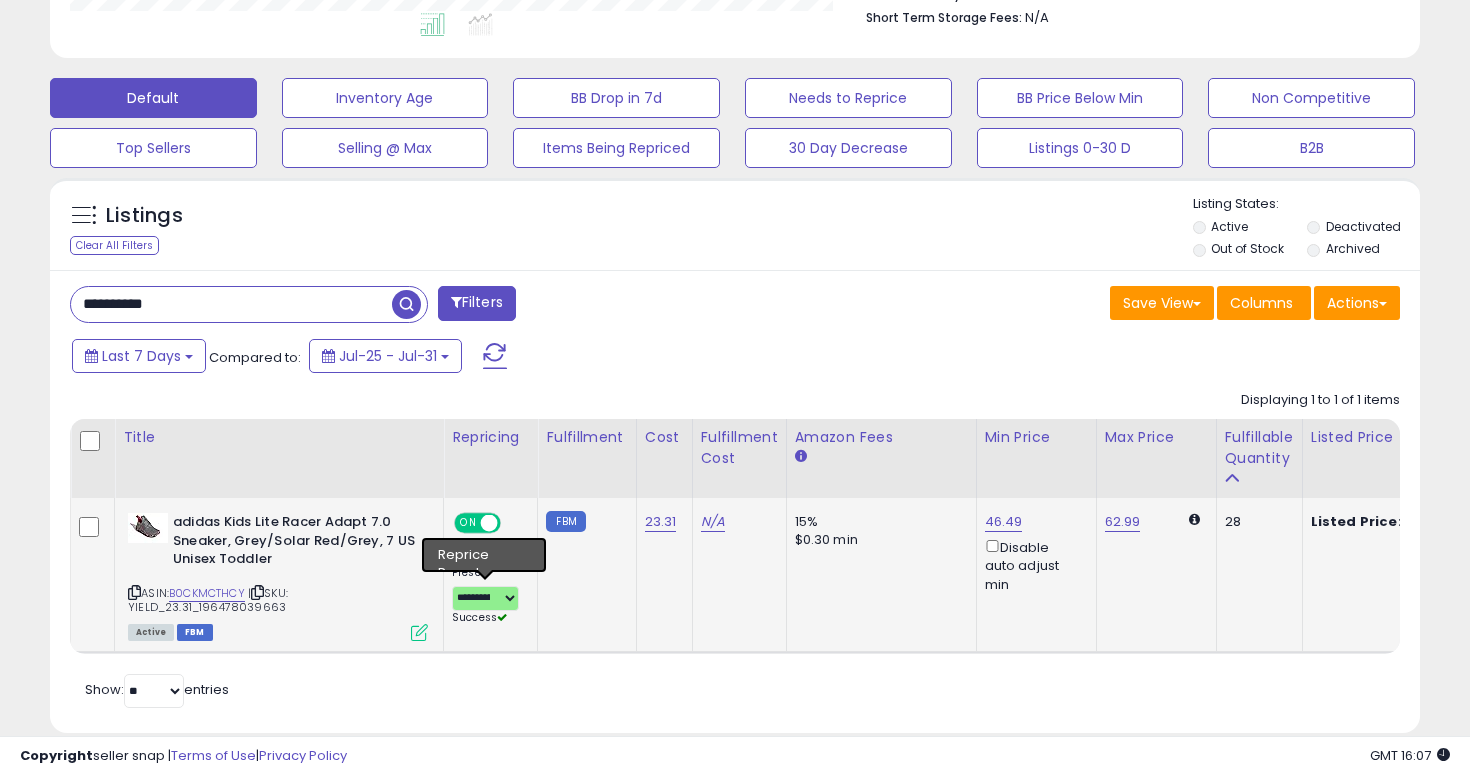 click at bounding box center (257, 592) 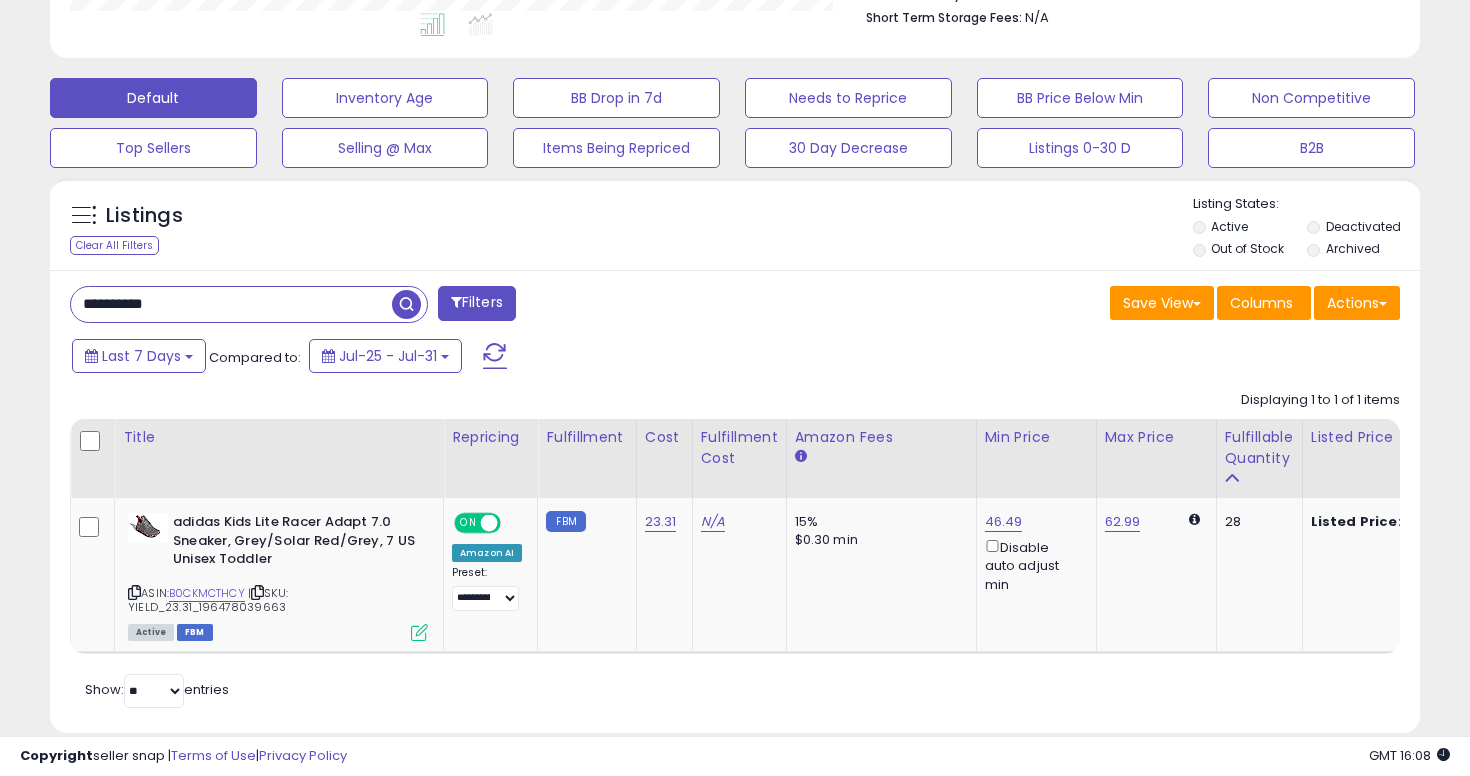 click on "**********" at bounding box center [231, 304] 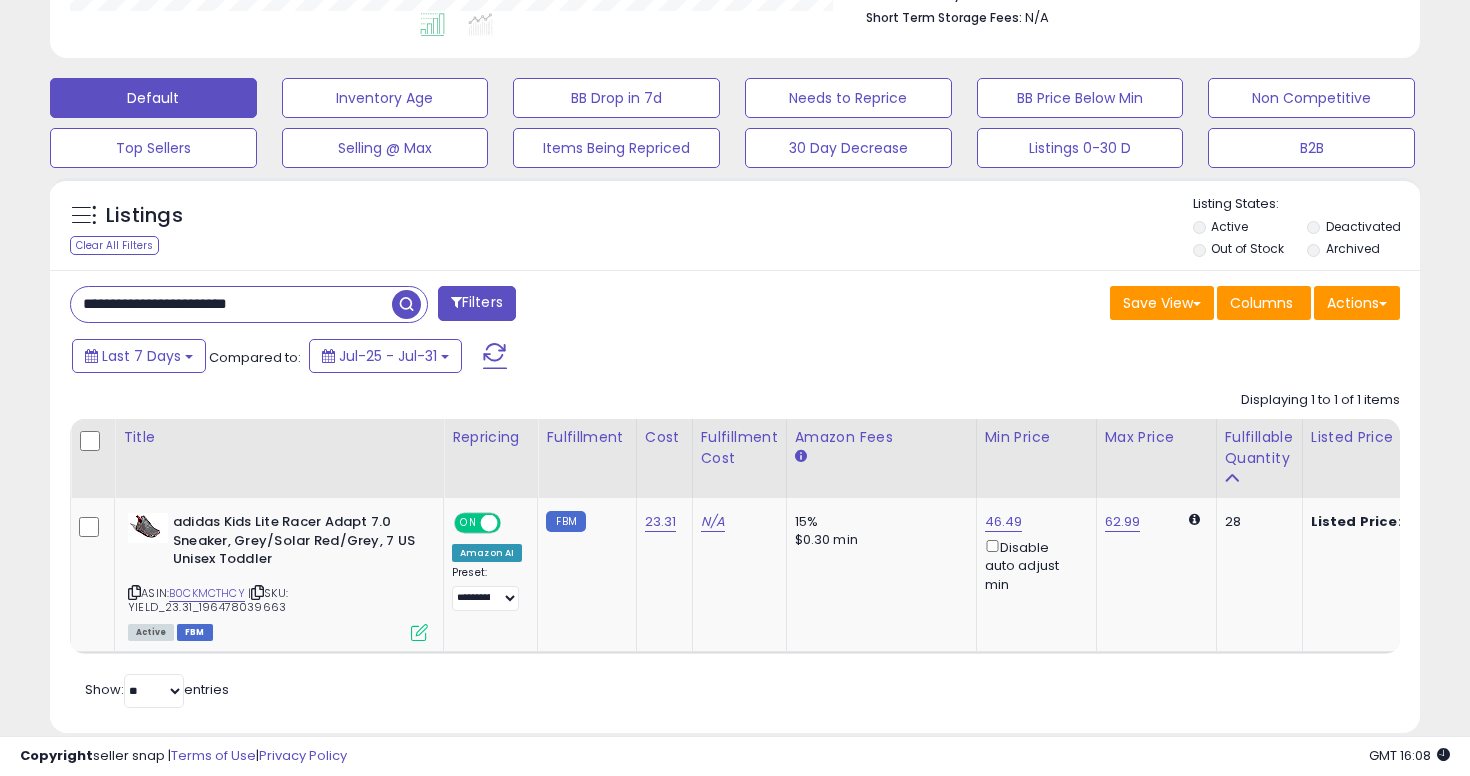 type on "**********" 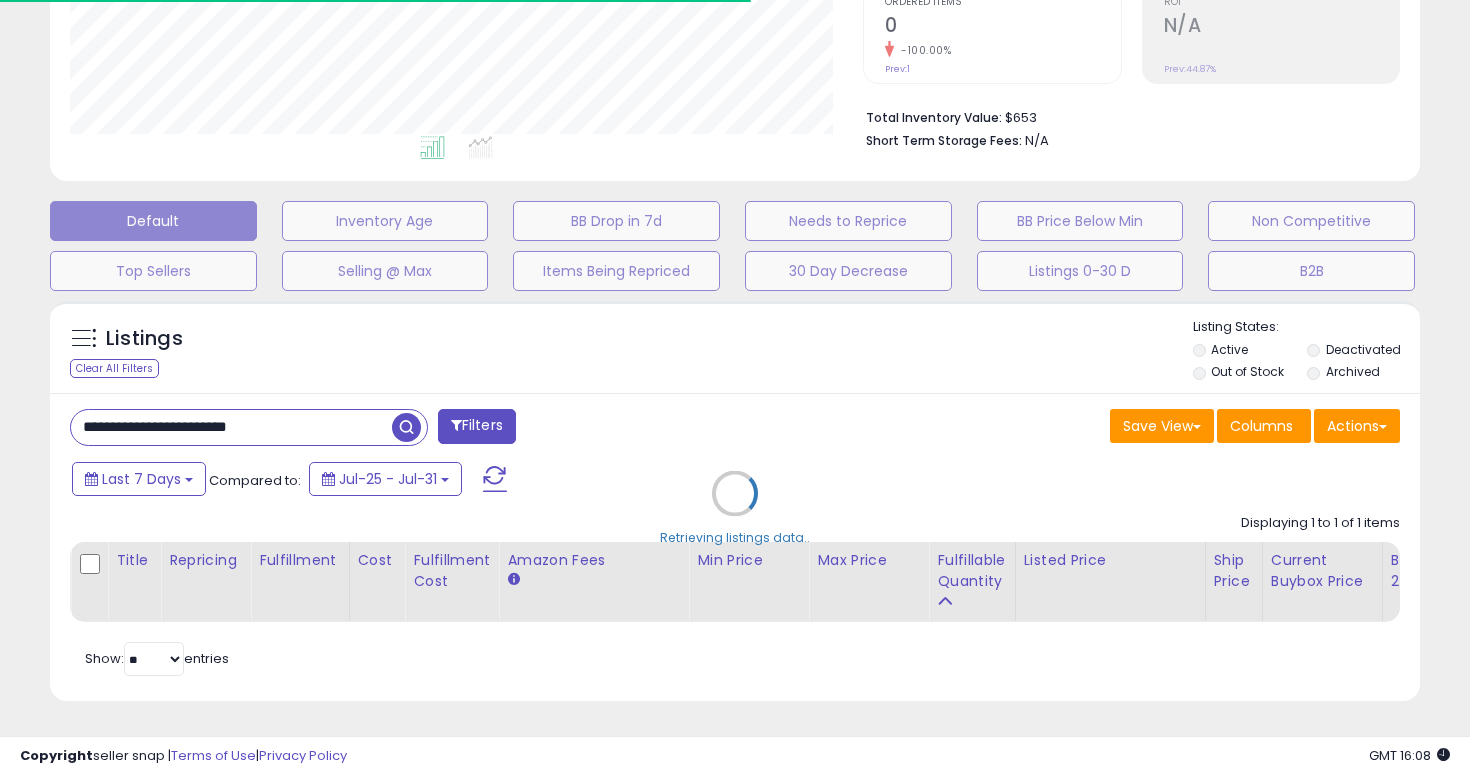 scroll, scrollTop: 552, scrollLeft: 0, axis: vertical 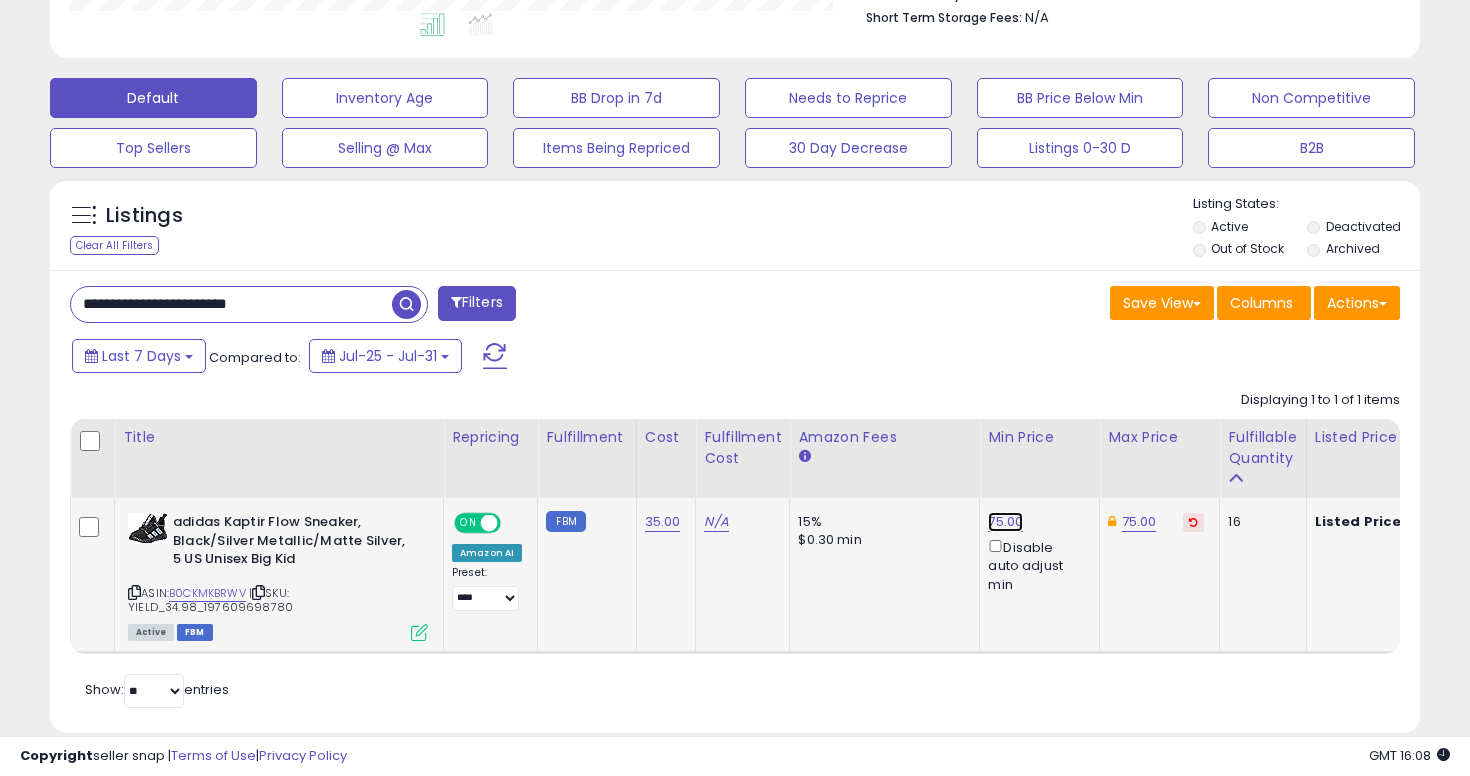 click on "75.00" at bounding box center (1005, 522) 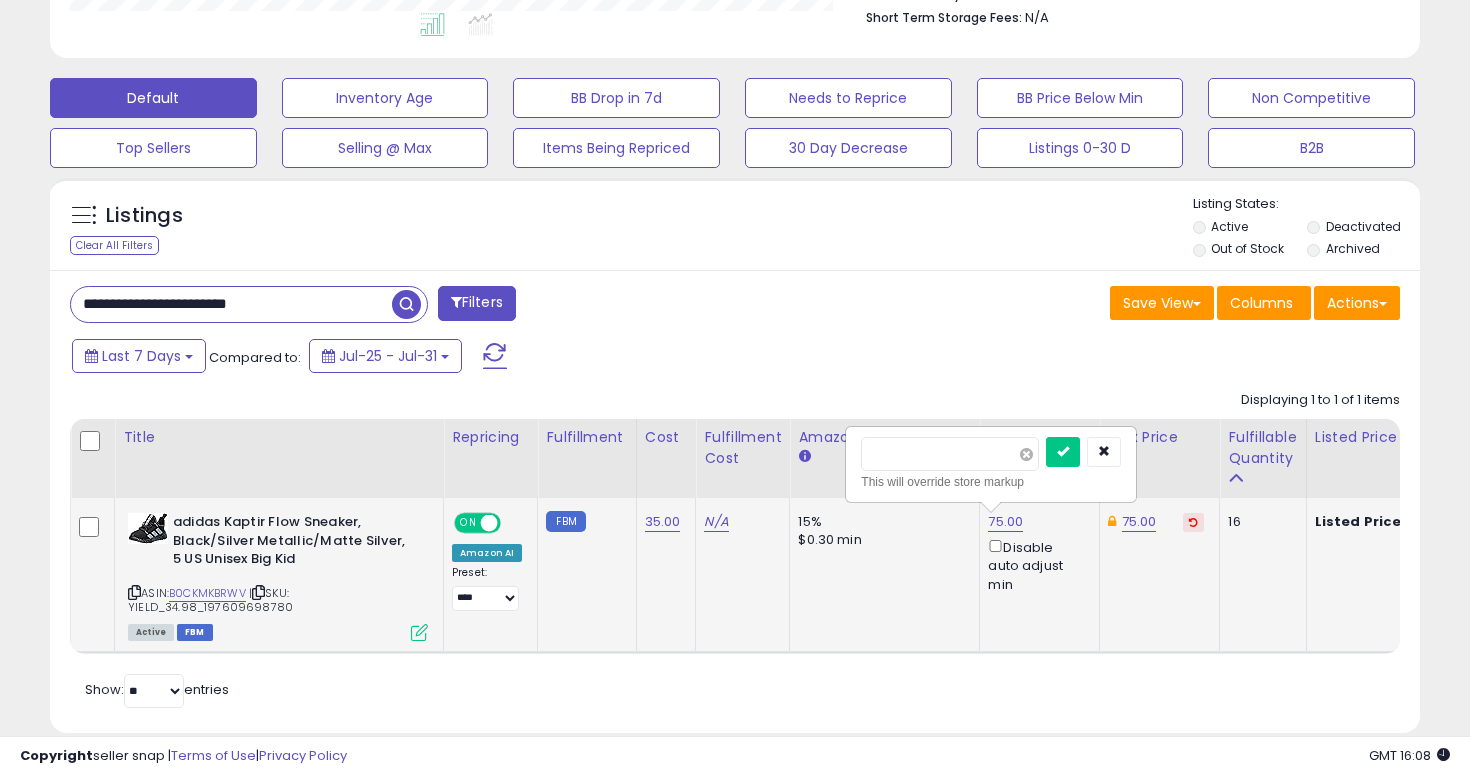 click at bounding box center (1026, 454) 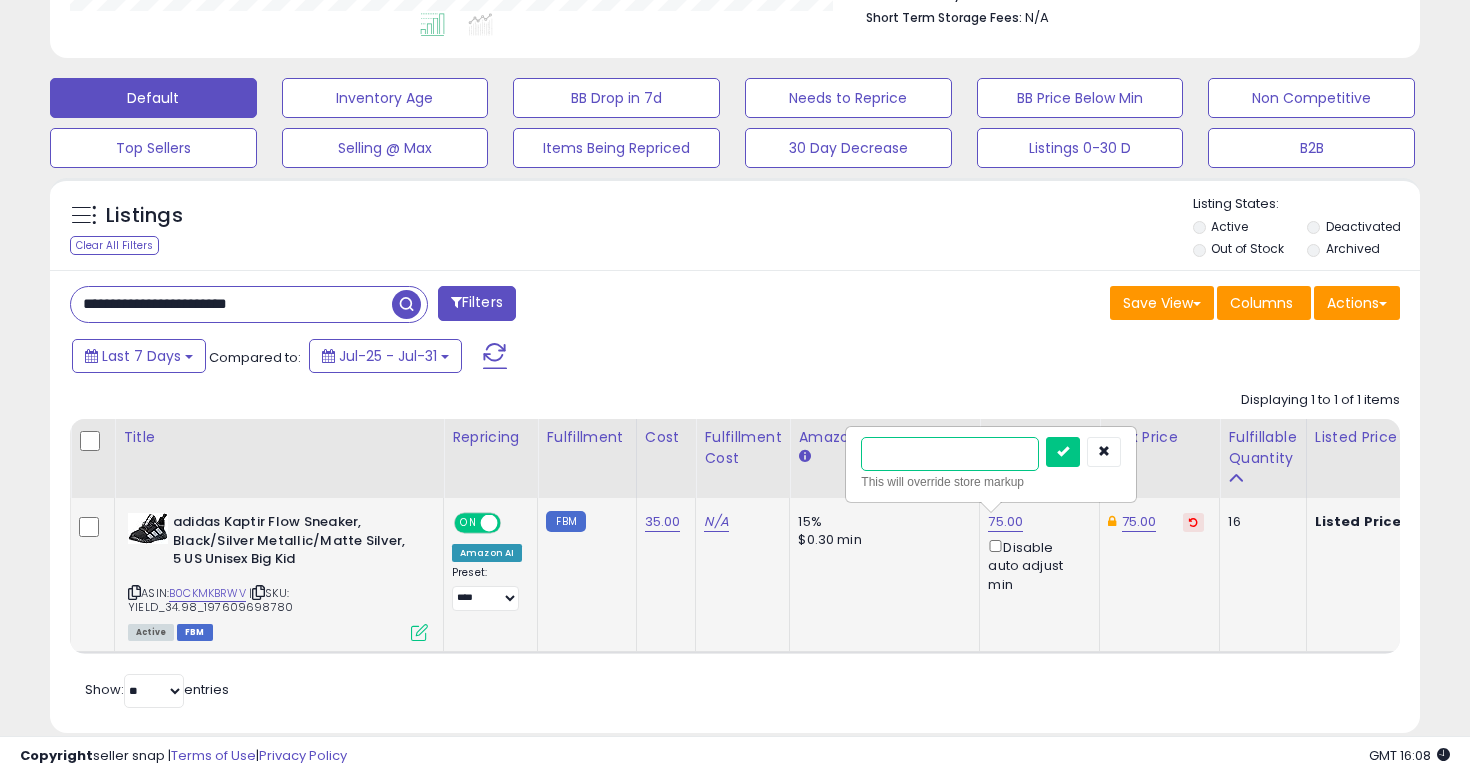 type on "**" 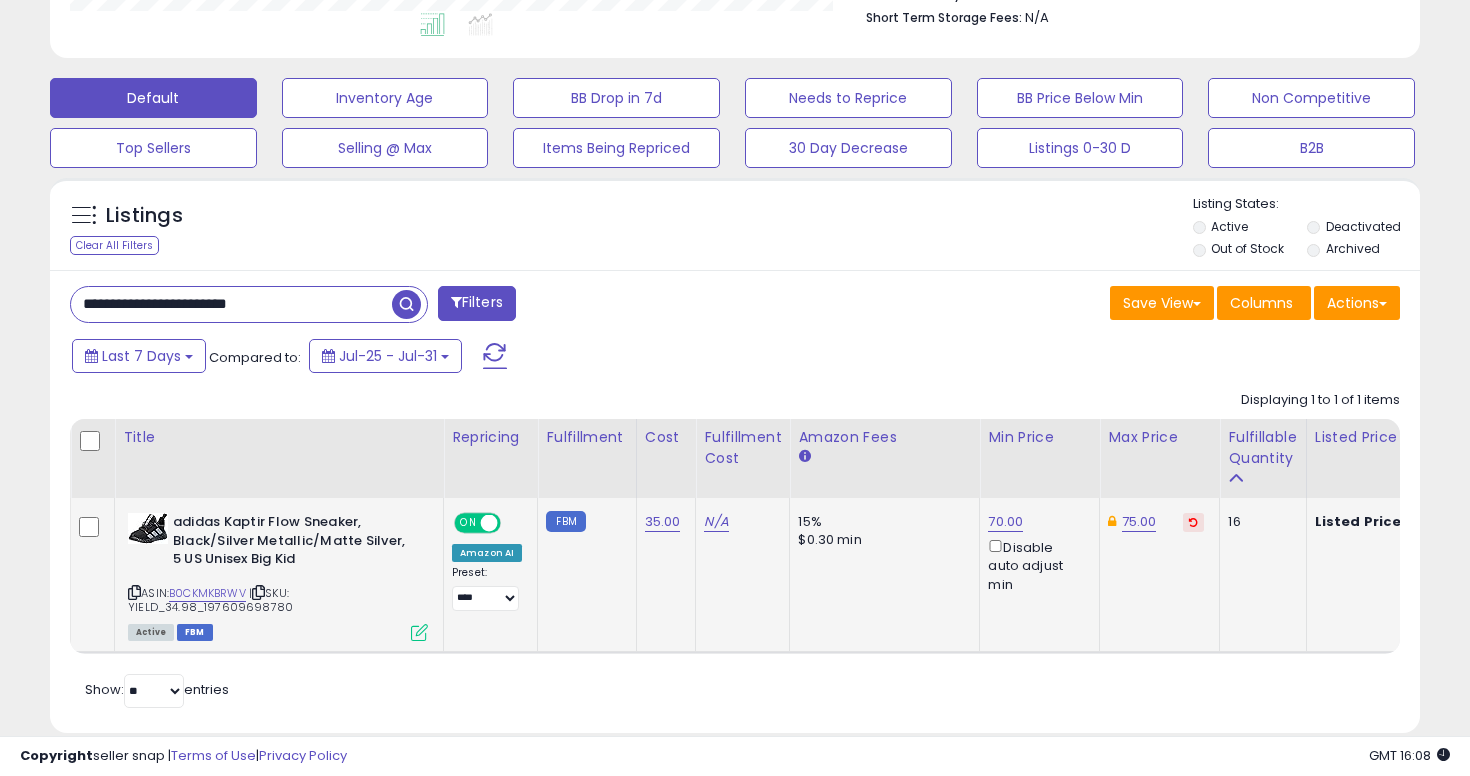click on "75.00" at bounding box center [1139, 522] 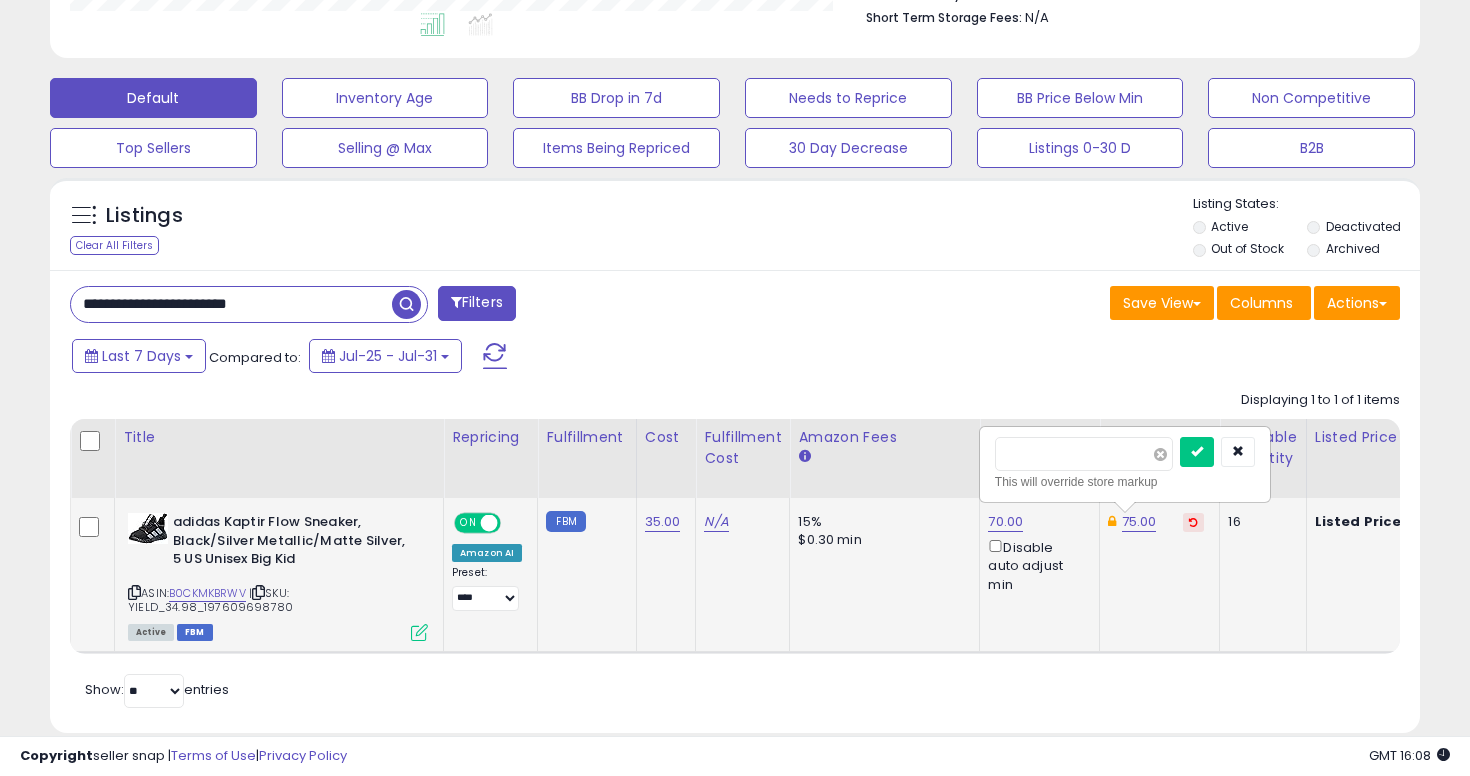 click at bounding box center [1160, 454] 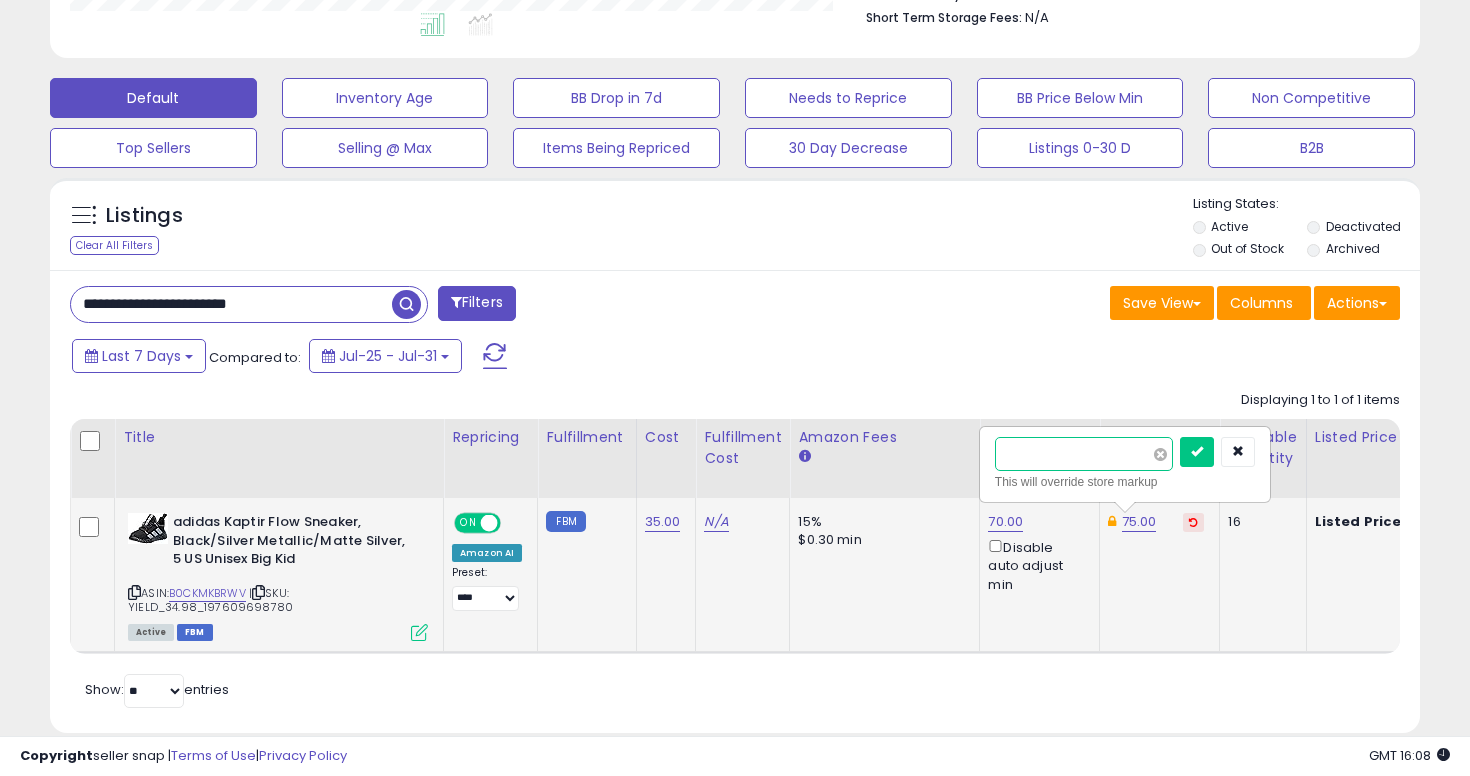 type on "**" 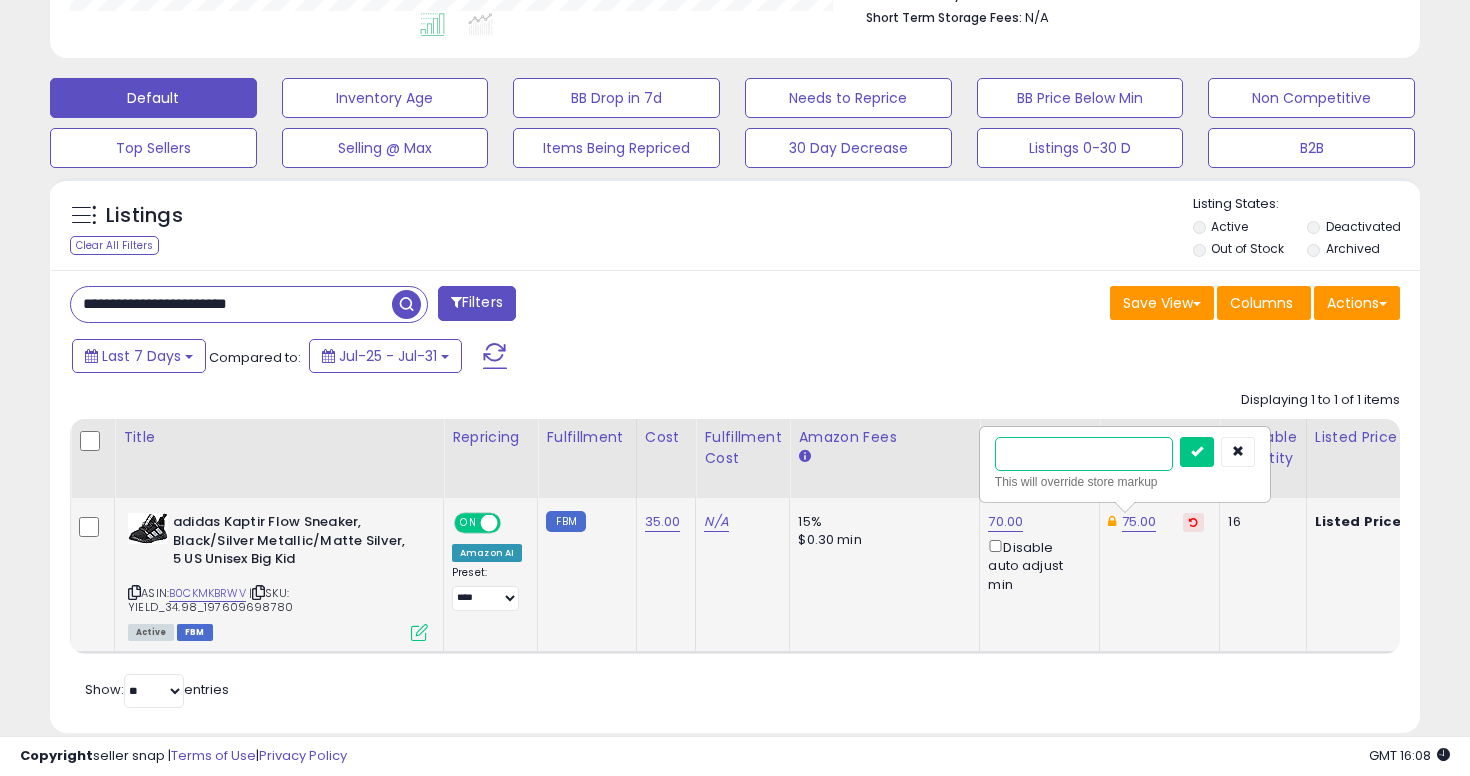 click at bounding box center [1197, 452] 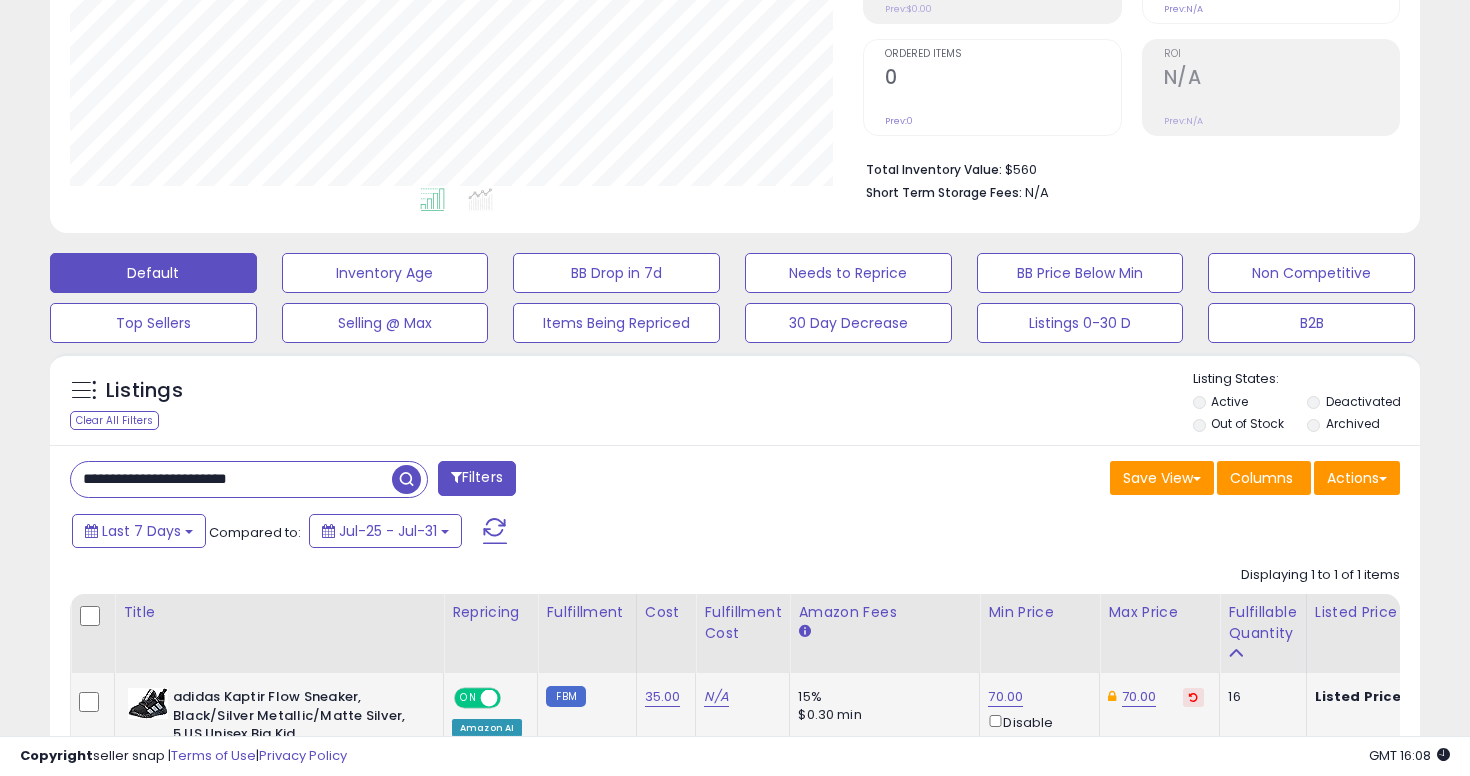 scroll, scrollTop: 401, scrollLeft: 0, axis: vertical 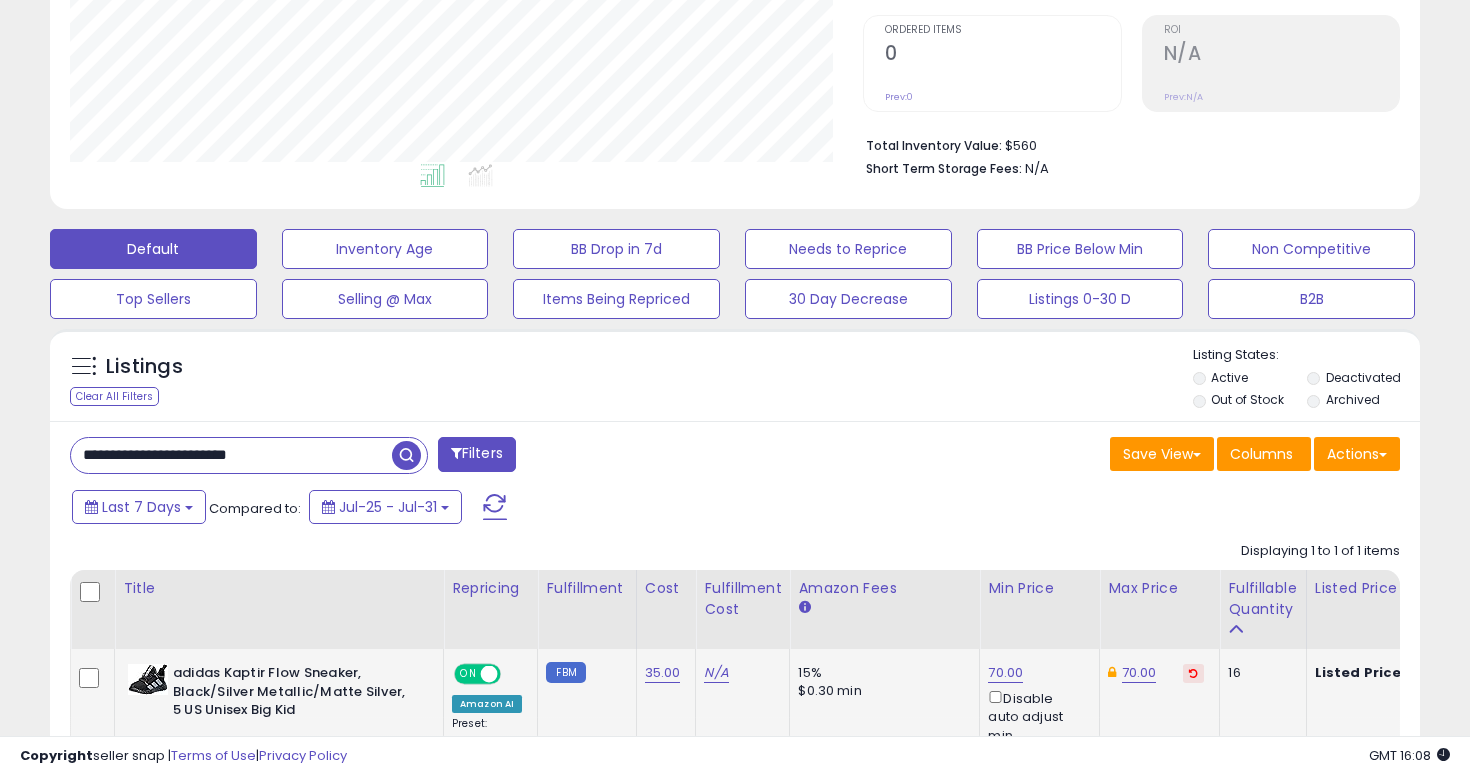 click on "**********" at bounding box center [231, 455] 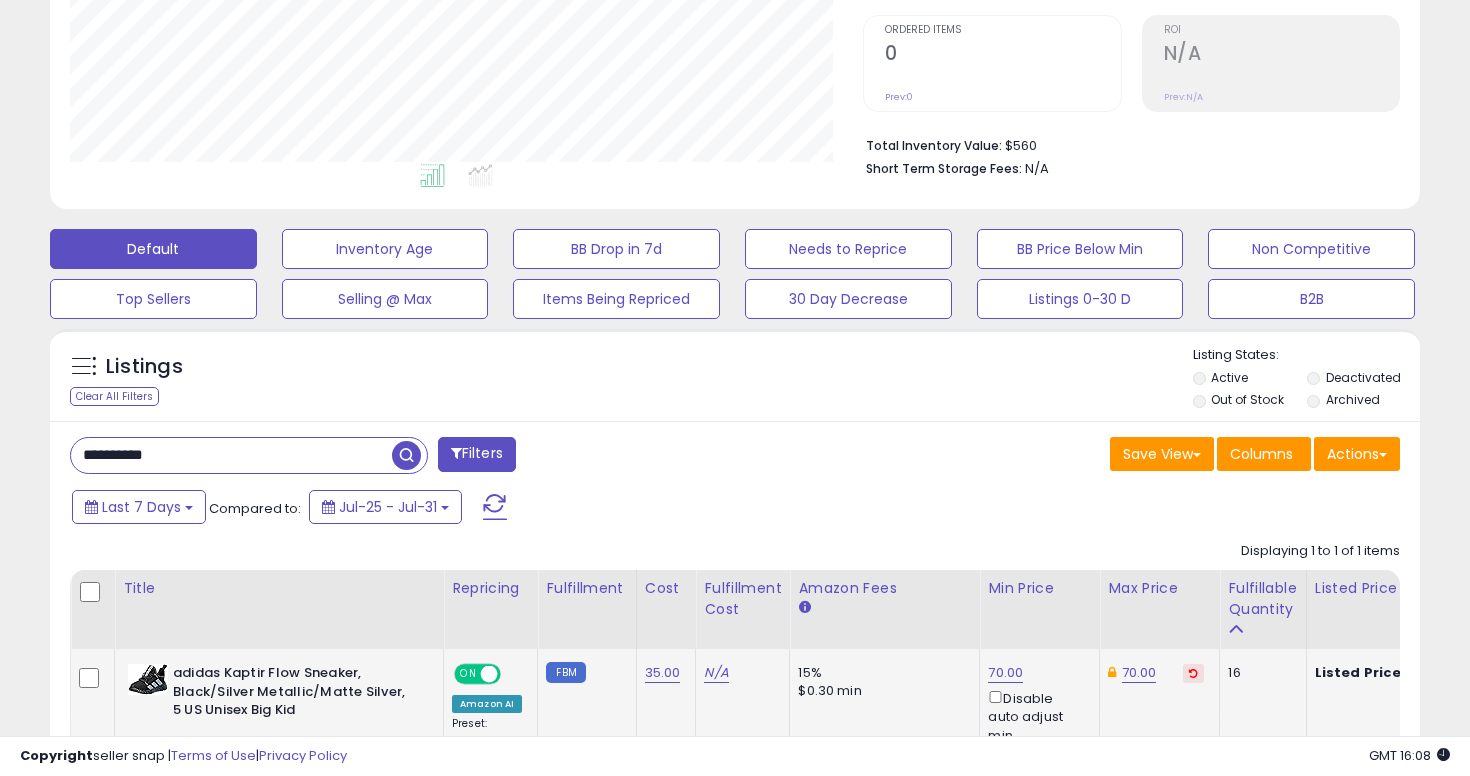 type on "**********" 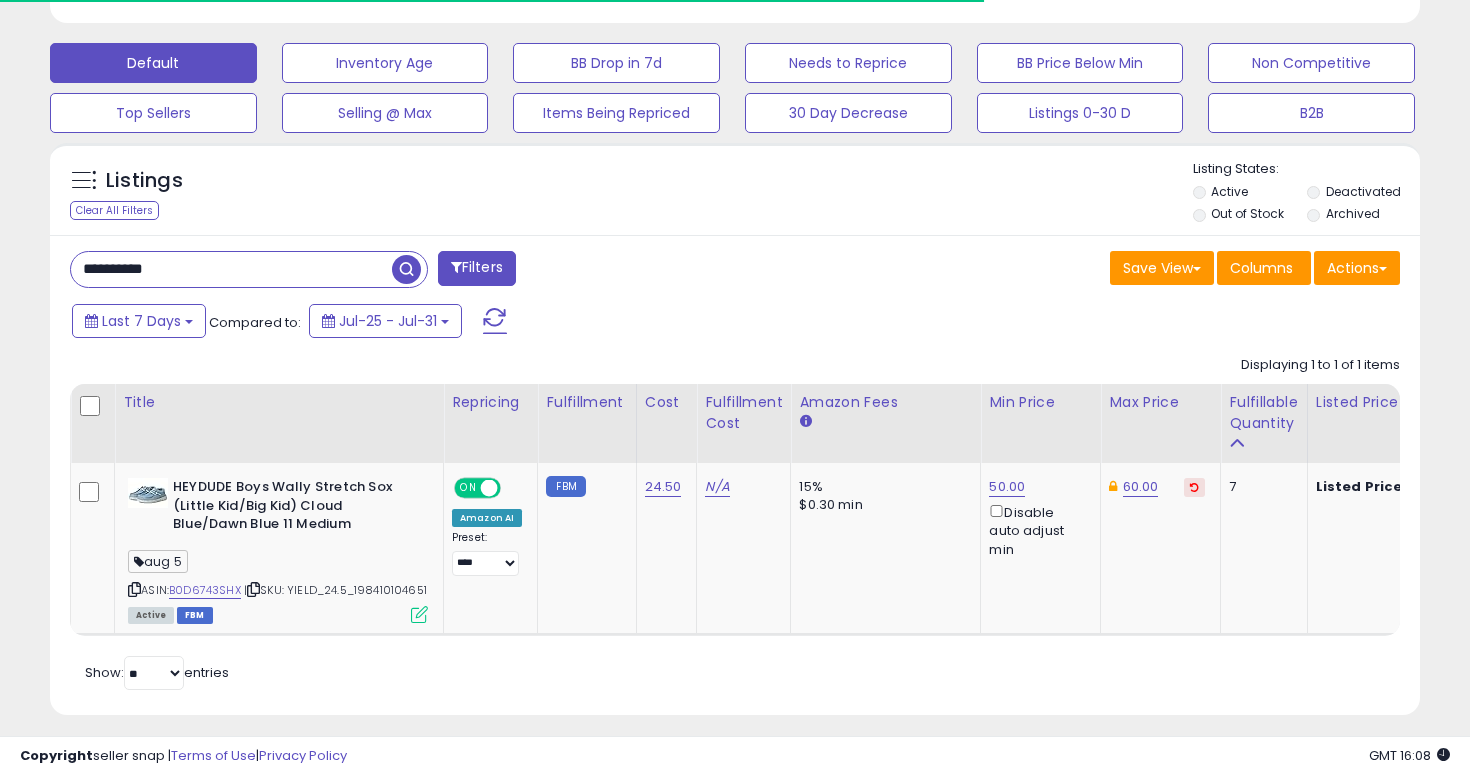 scroll, scrollTop: 616, scrollLeft: 0, axis: vertical 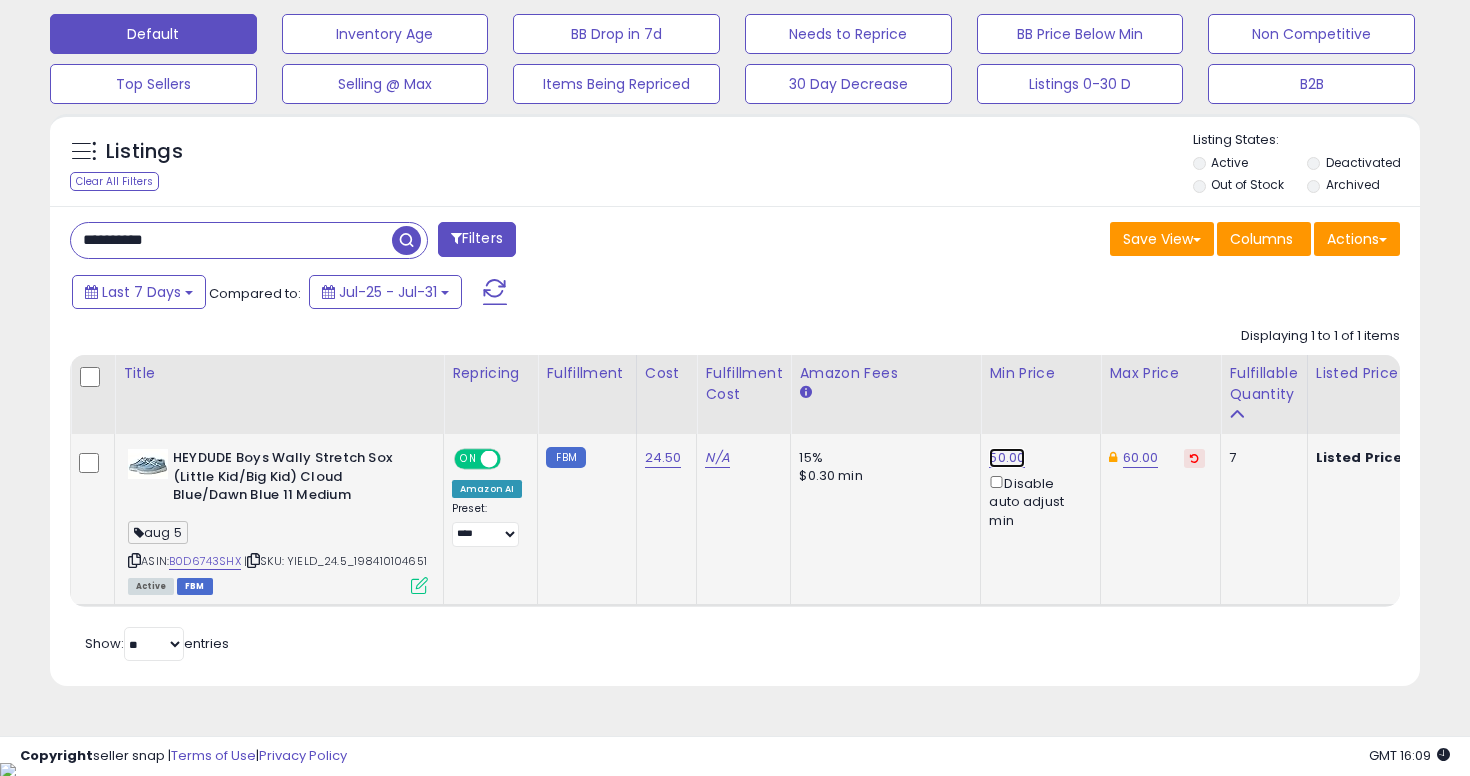 click on "50.00" at bounding box center [1007, 458] 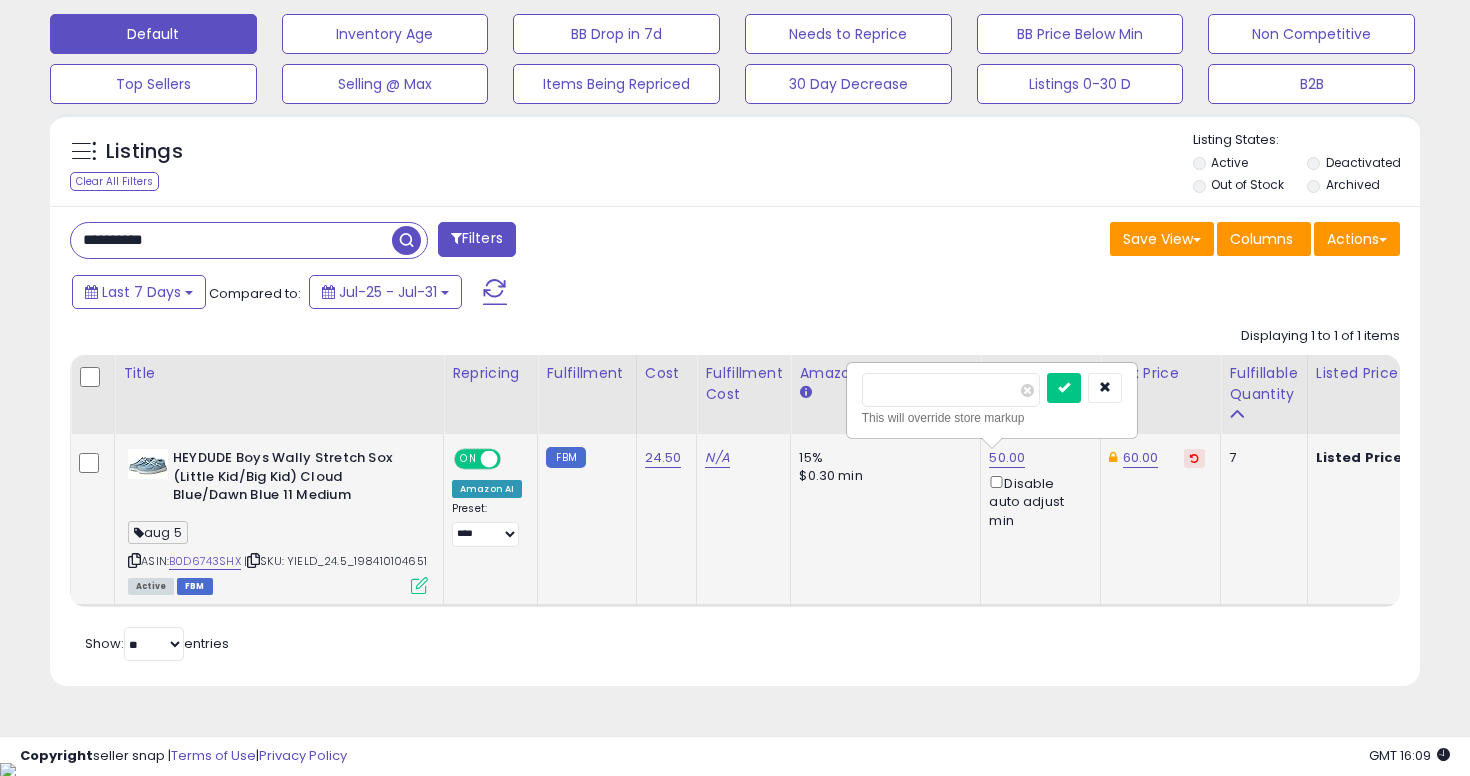 type on "*" 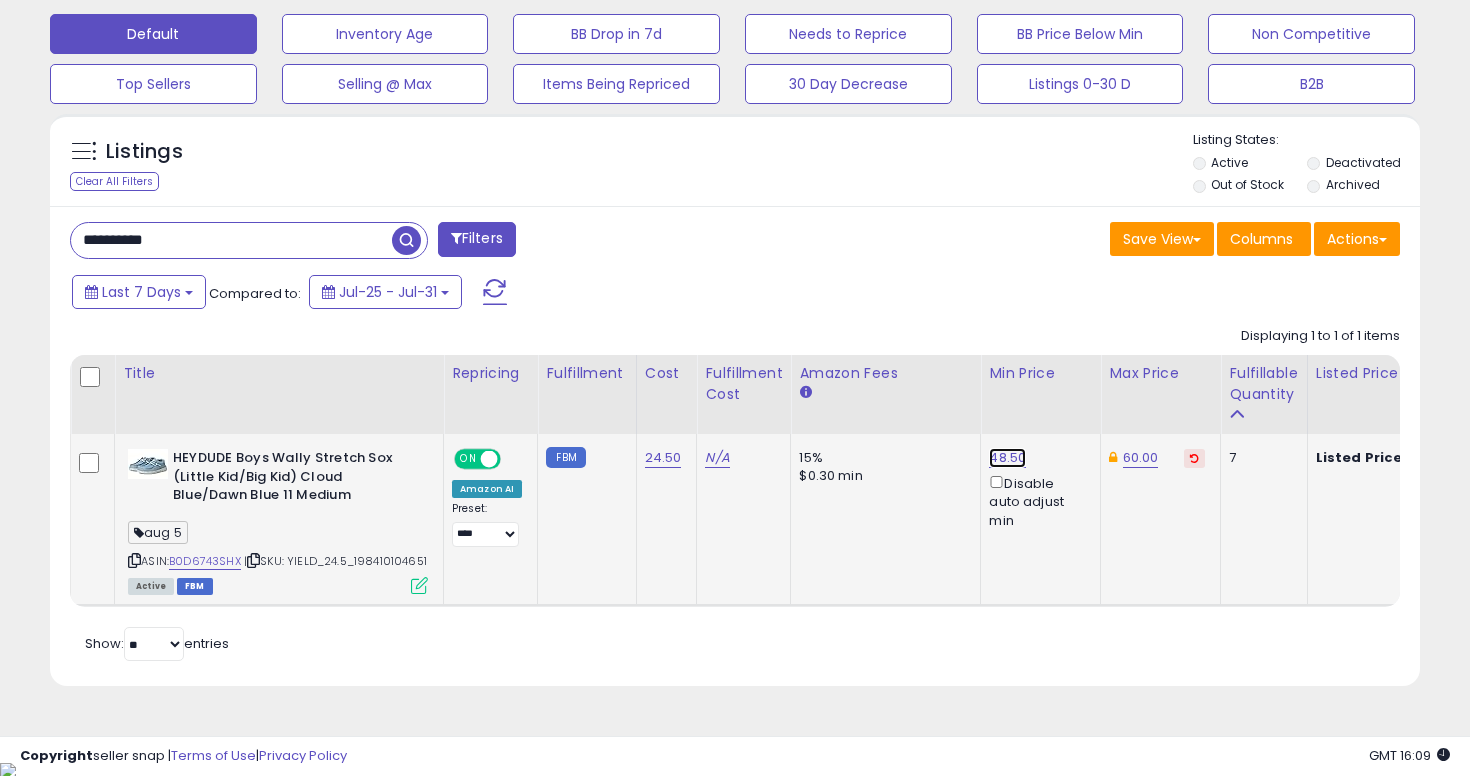 click on "48.50" at bounding box center [1007, 458] 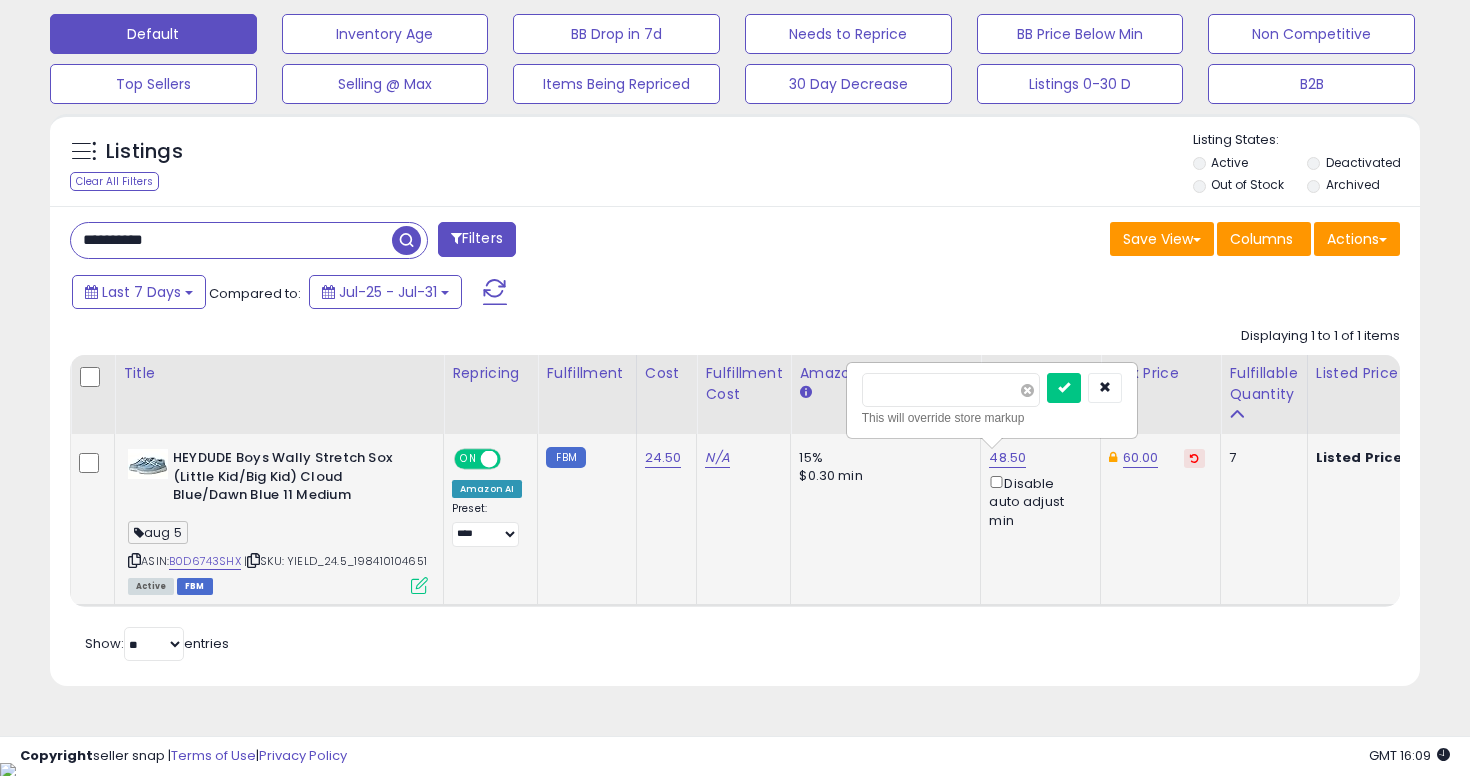 click at bounding box center (1027, 390) 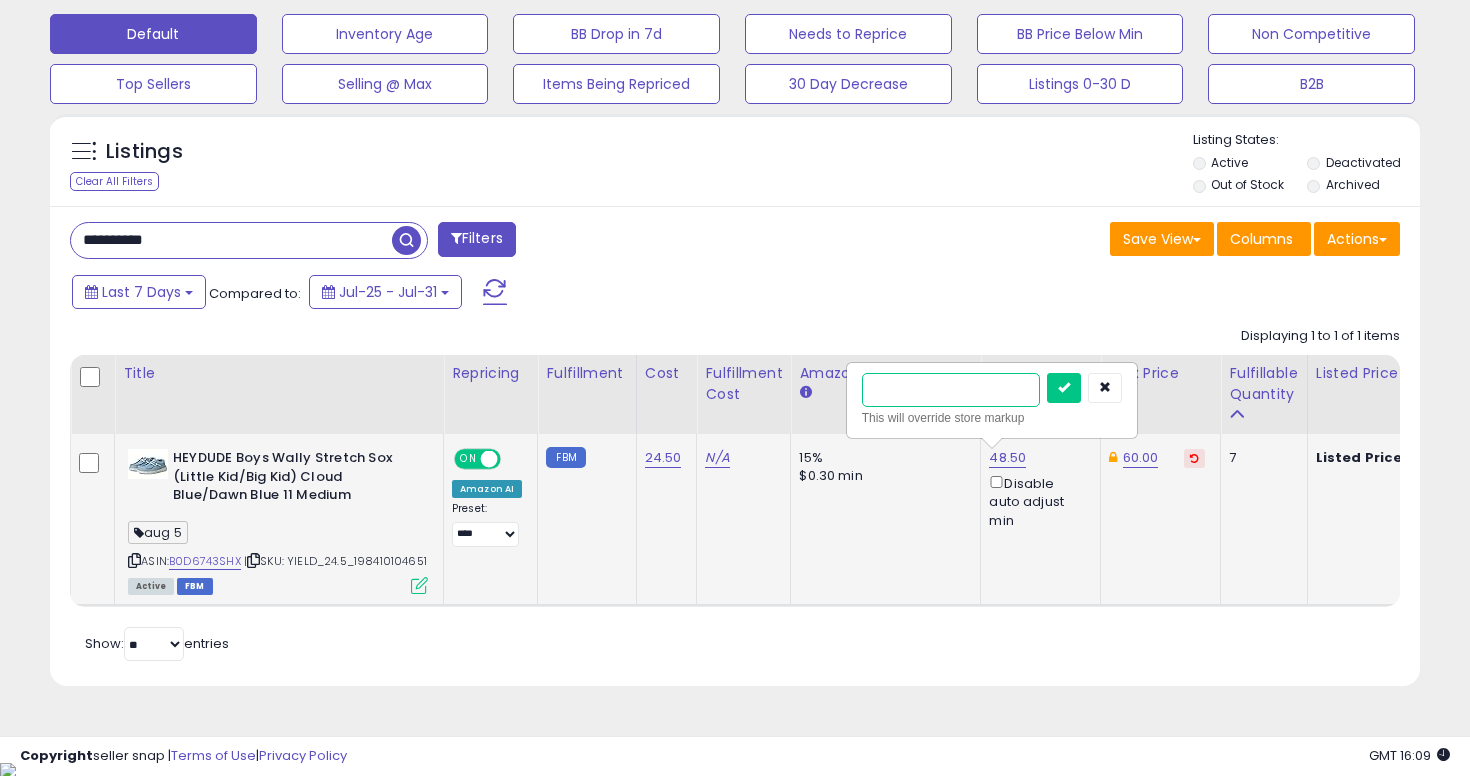 type on "****" 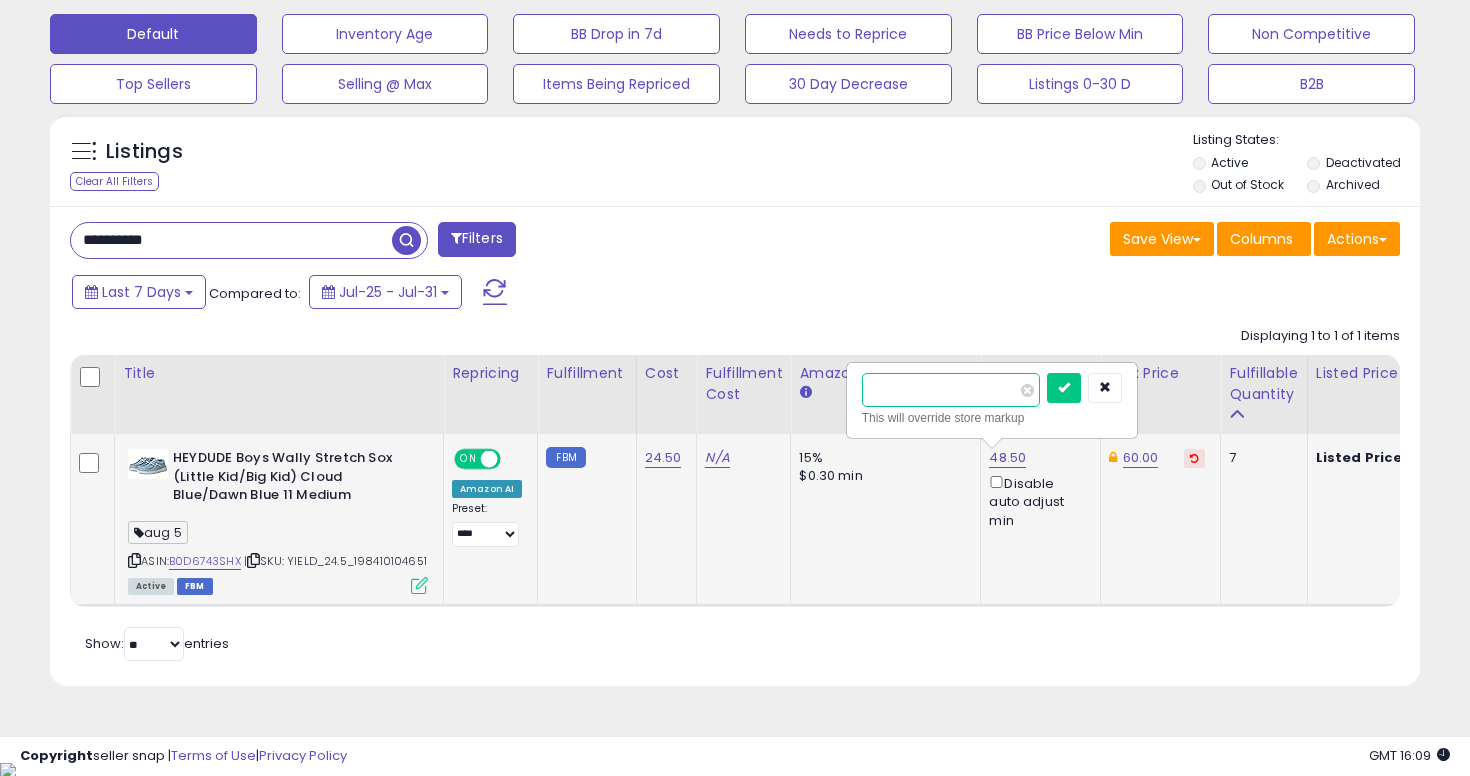 click at bounding box center (1064, 388) 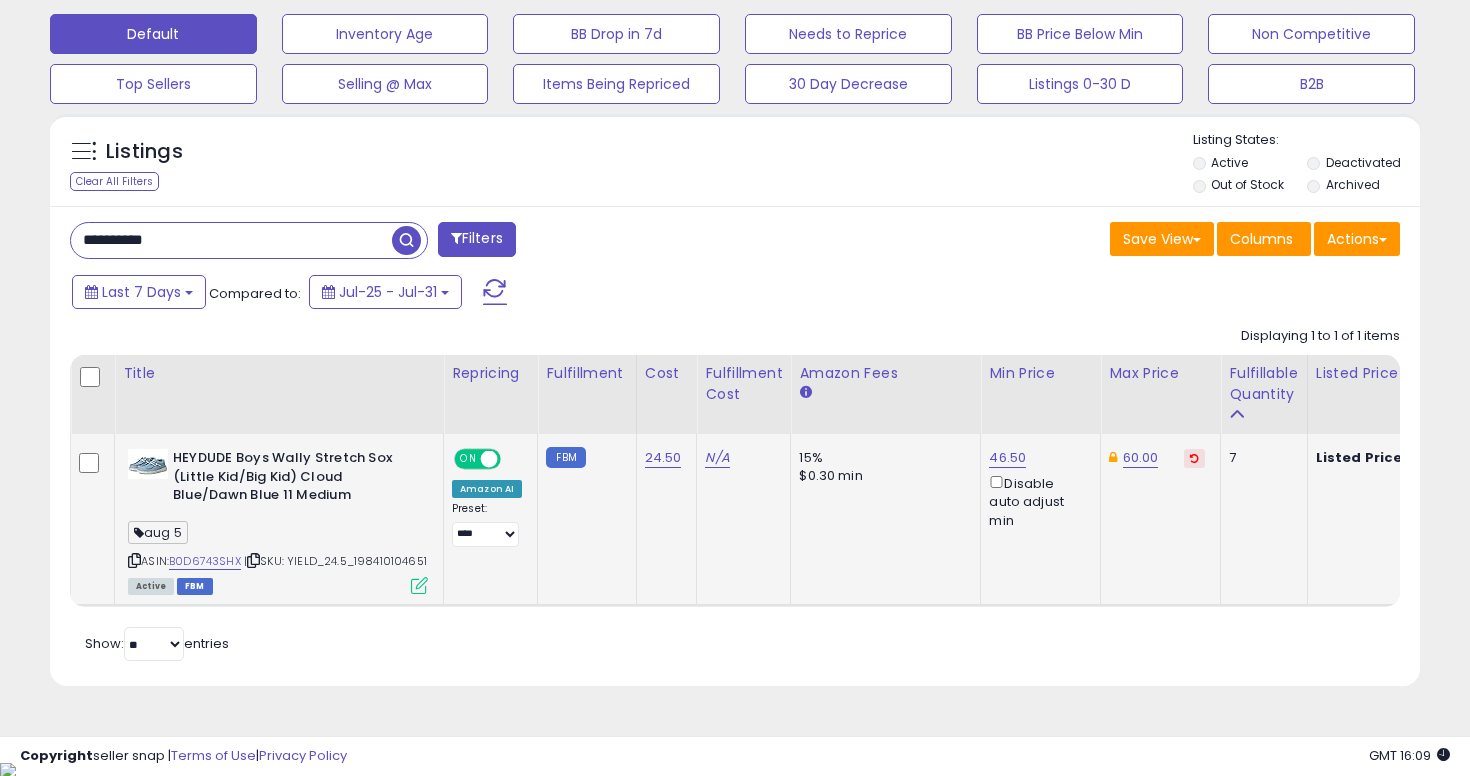 click on "**********" at bounding box center (231, 240) 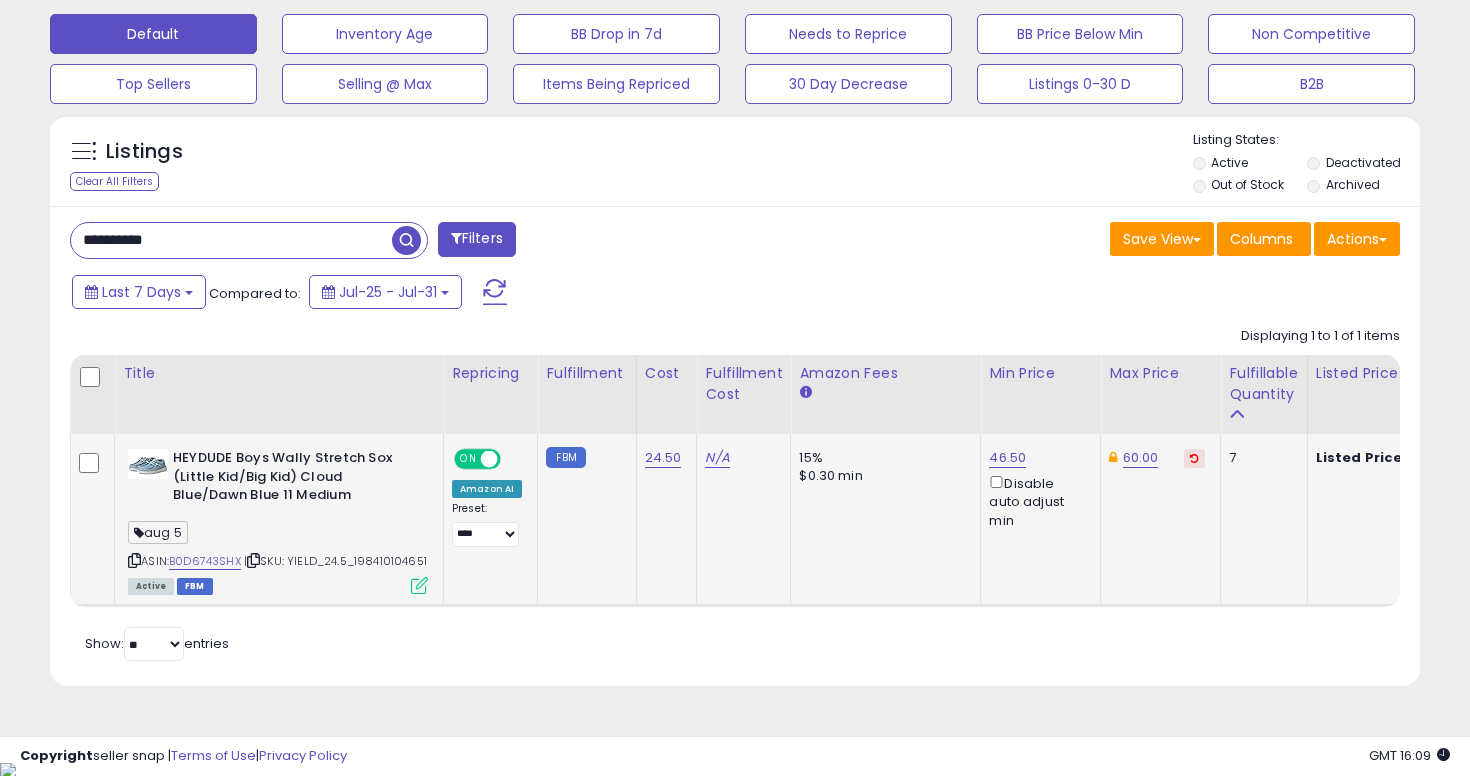 scroll, scrollTop: 429, scrollLeft: 0, axis: vertical 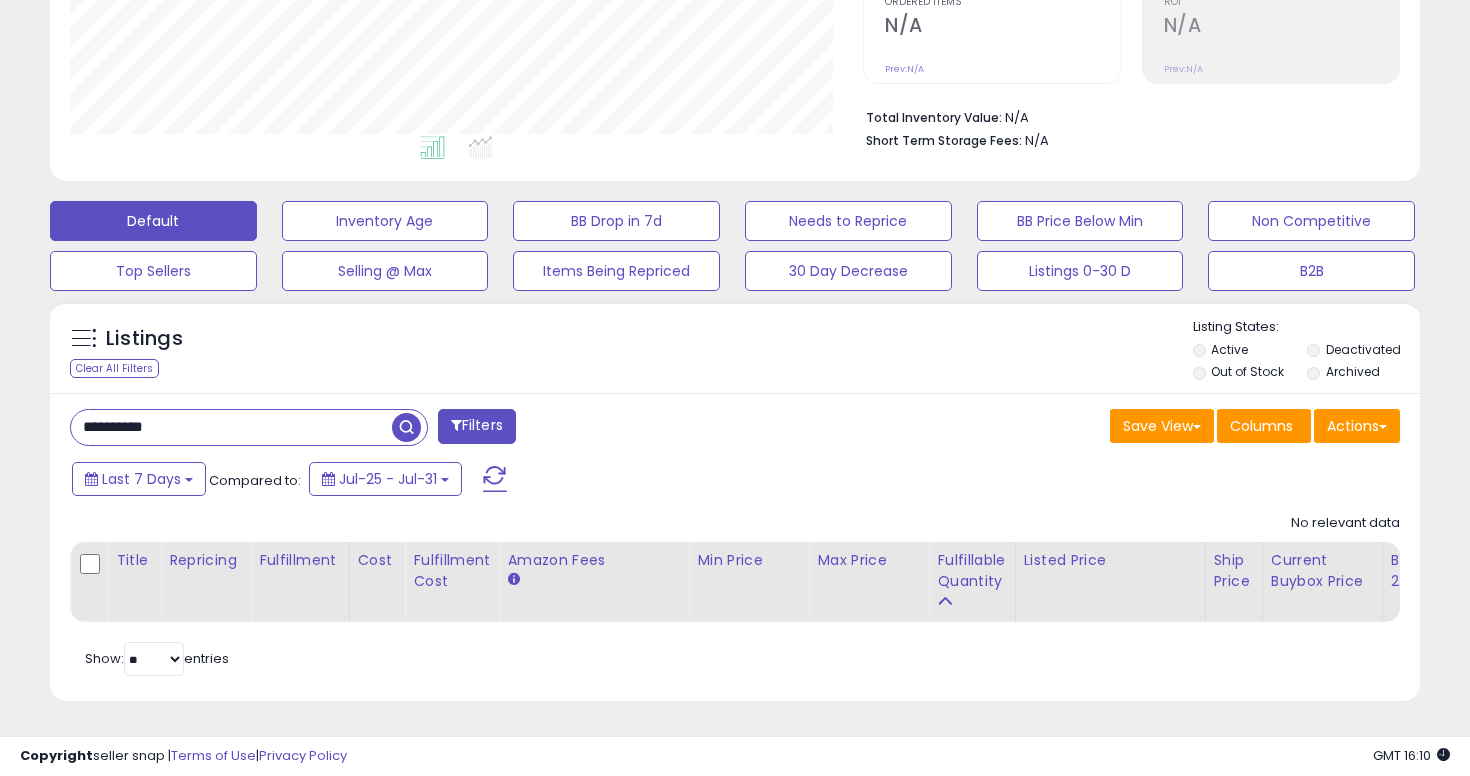 click on "**********" at bounding box center (231, 427) 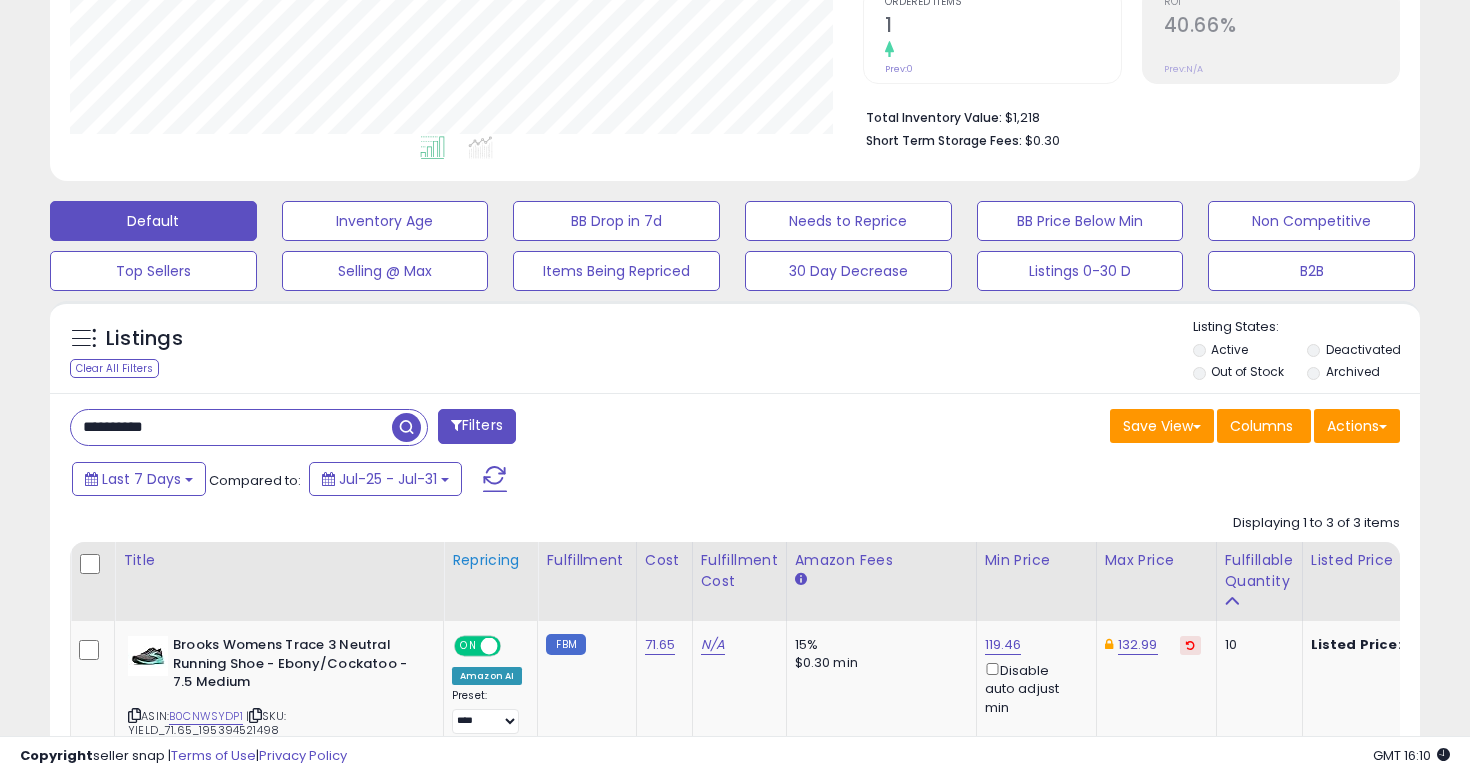 scroll, scrollTop: 999590, scrollLeft: 999206, axis: both 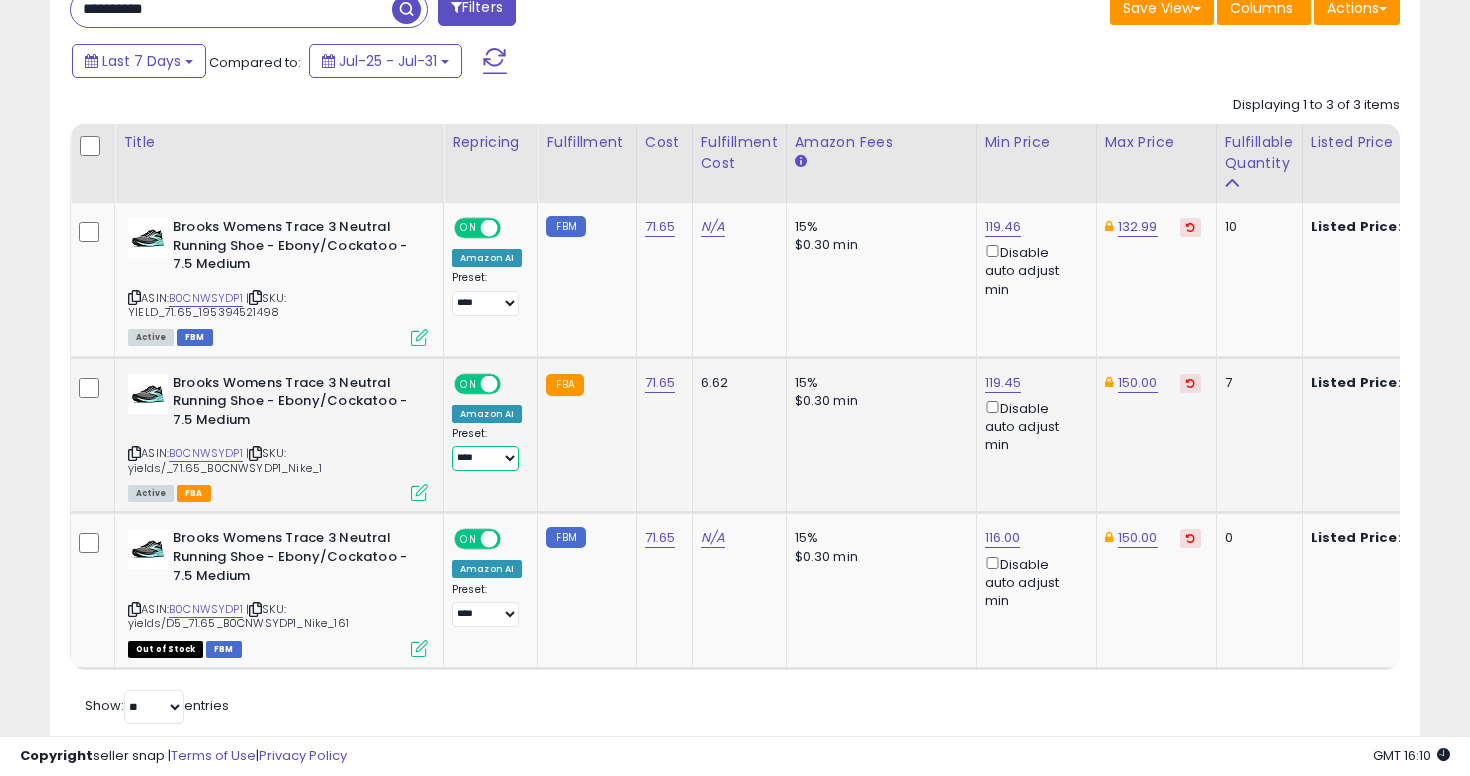 click on "**********" at bounding box center [485, 458] 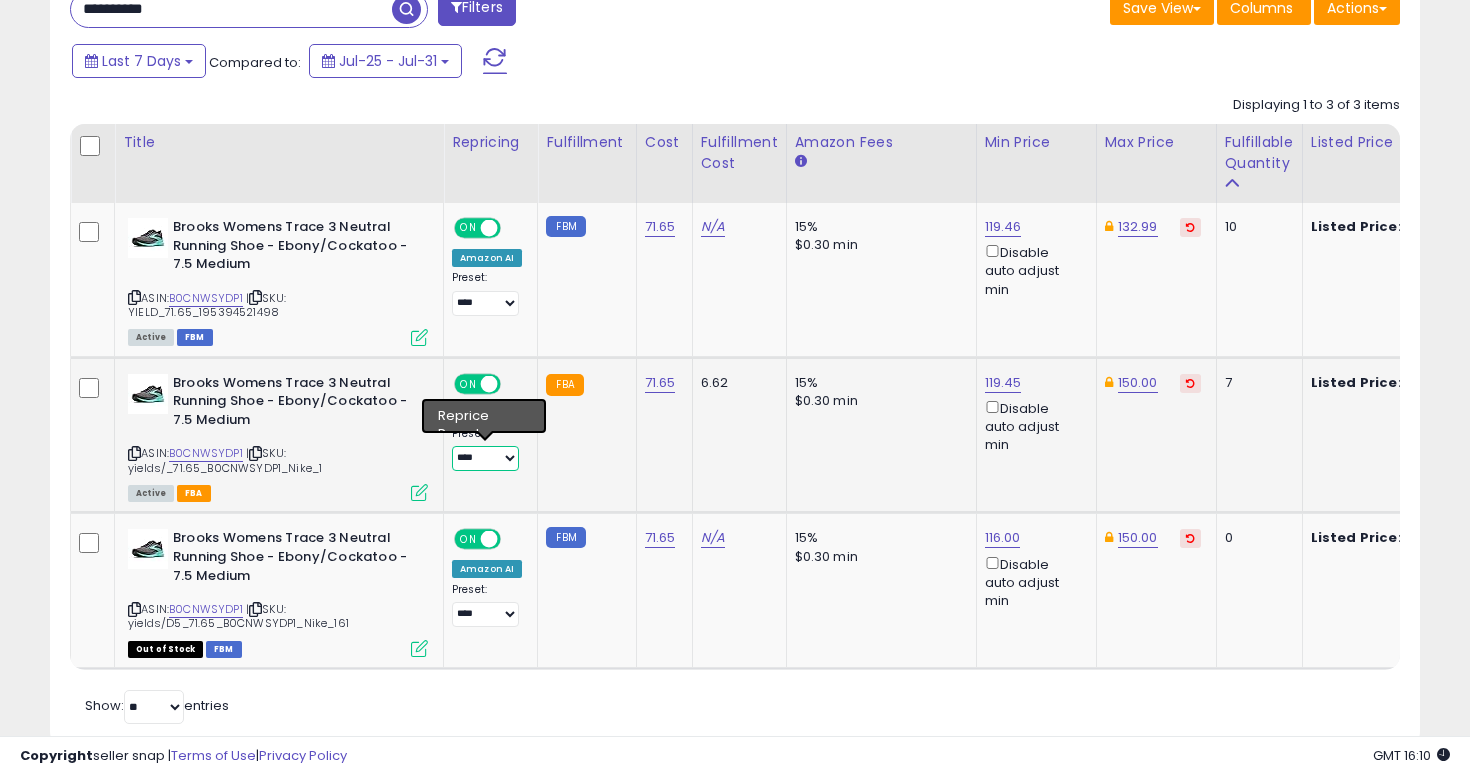 select on "**********" 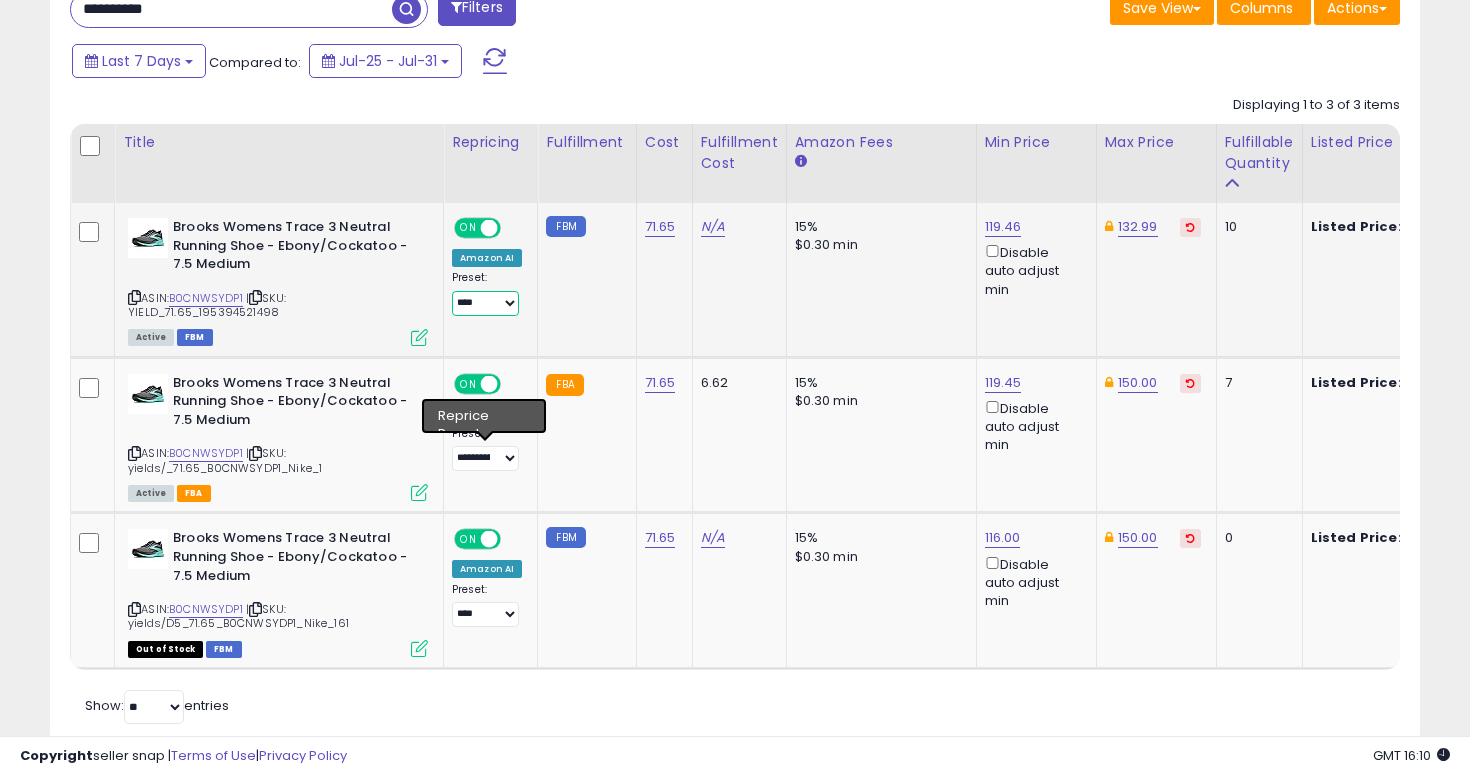 click on "**********" at bounding box center (485, 303) 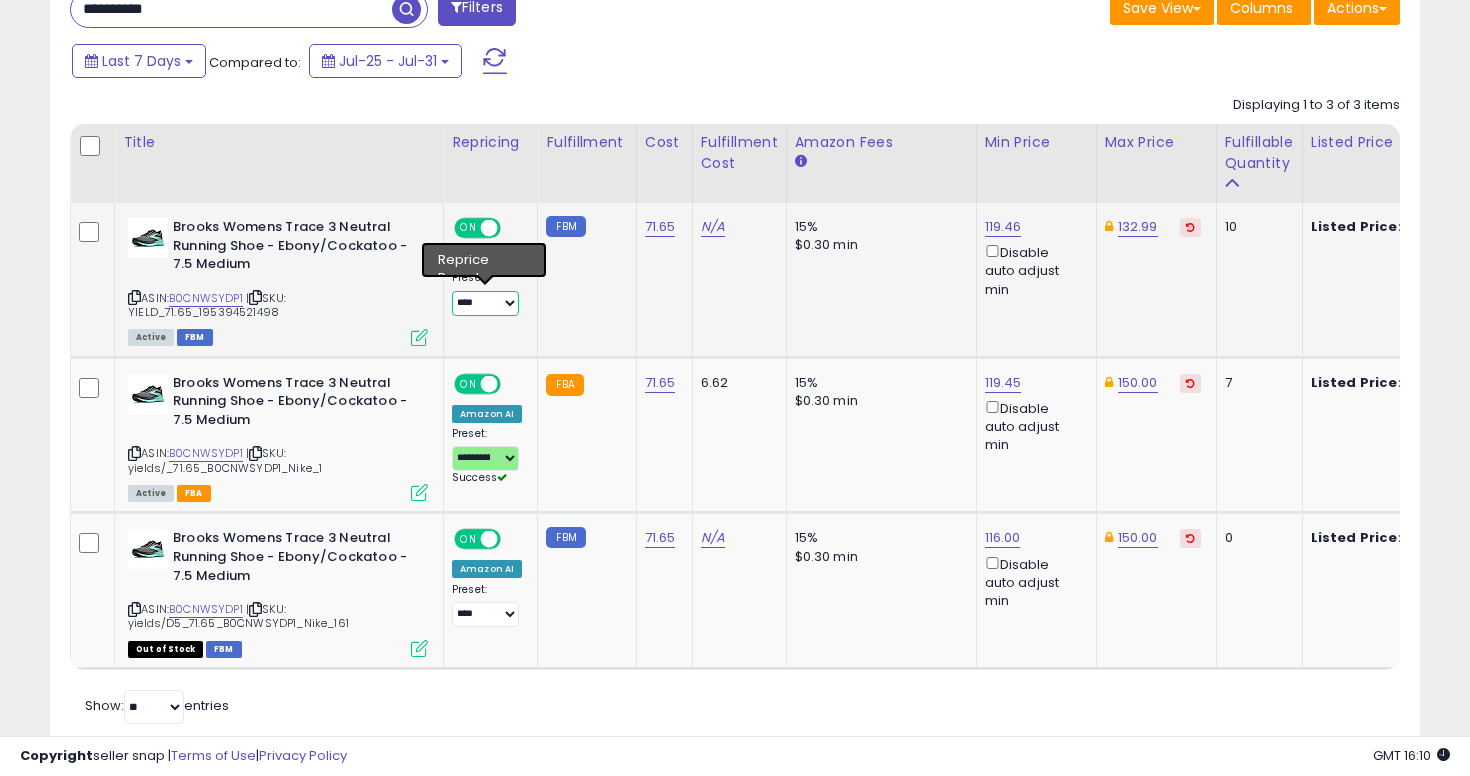 select on "**********" 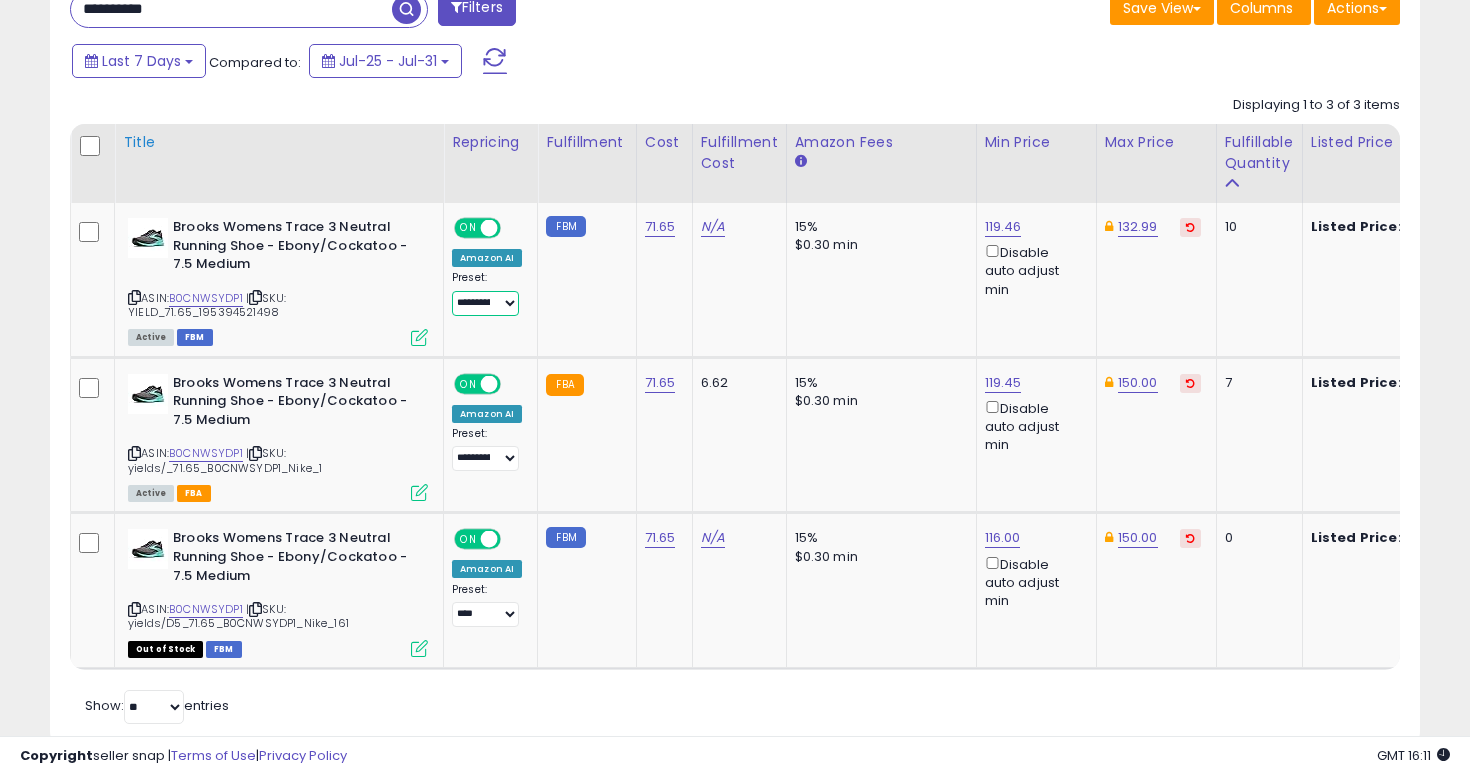 scroll, scrollTop: 812, scrollLeft: 0, axis: vertical 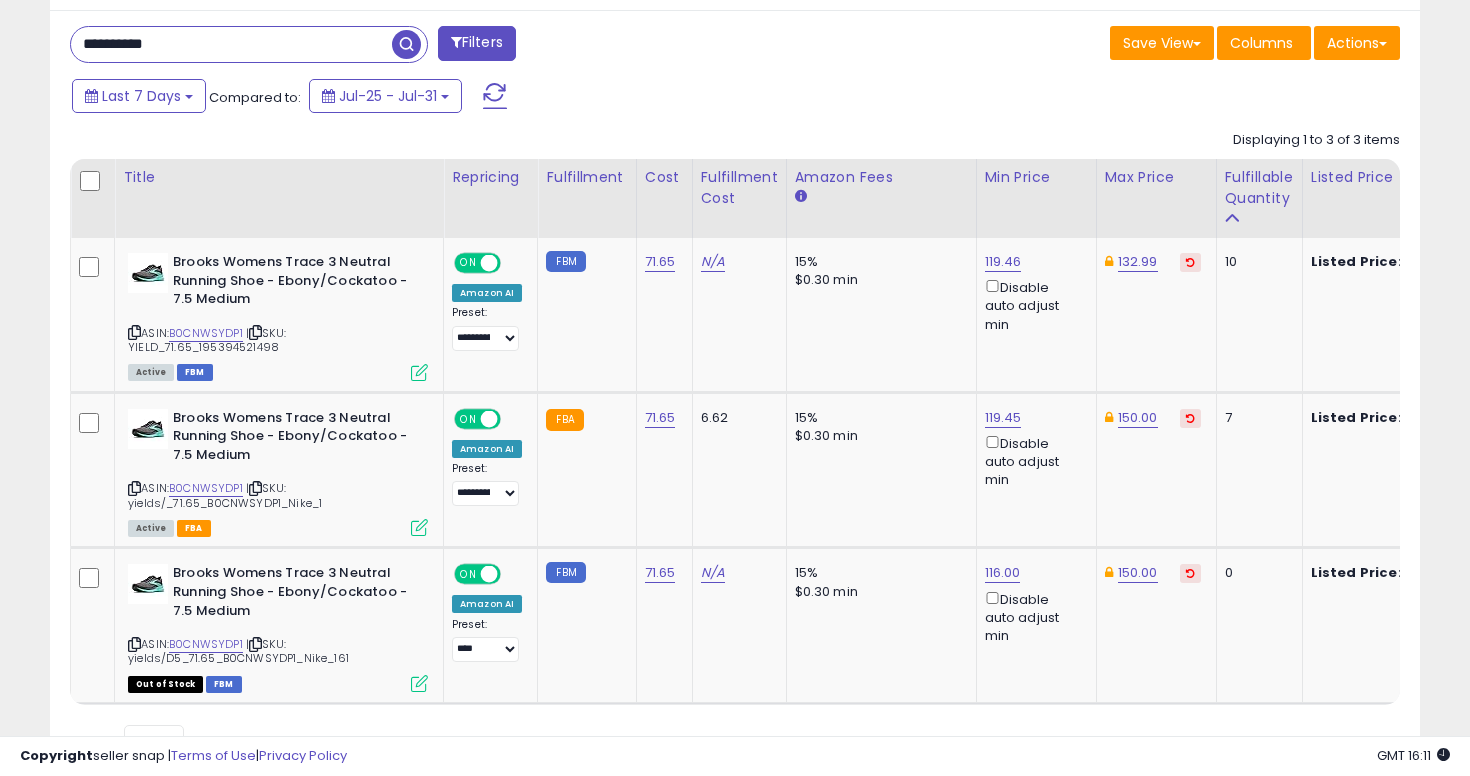 click on "**********" at bounding box center (231, 44) 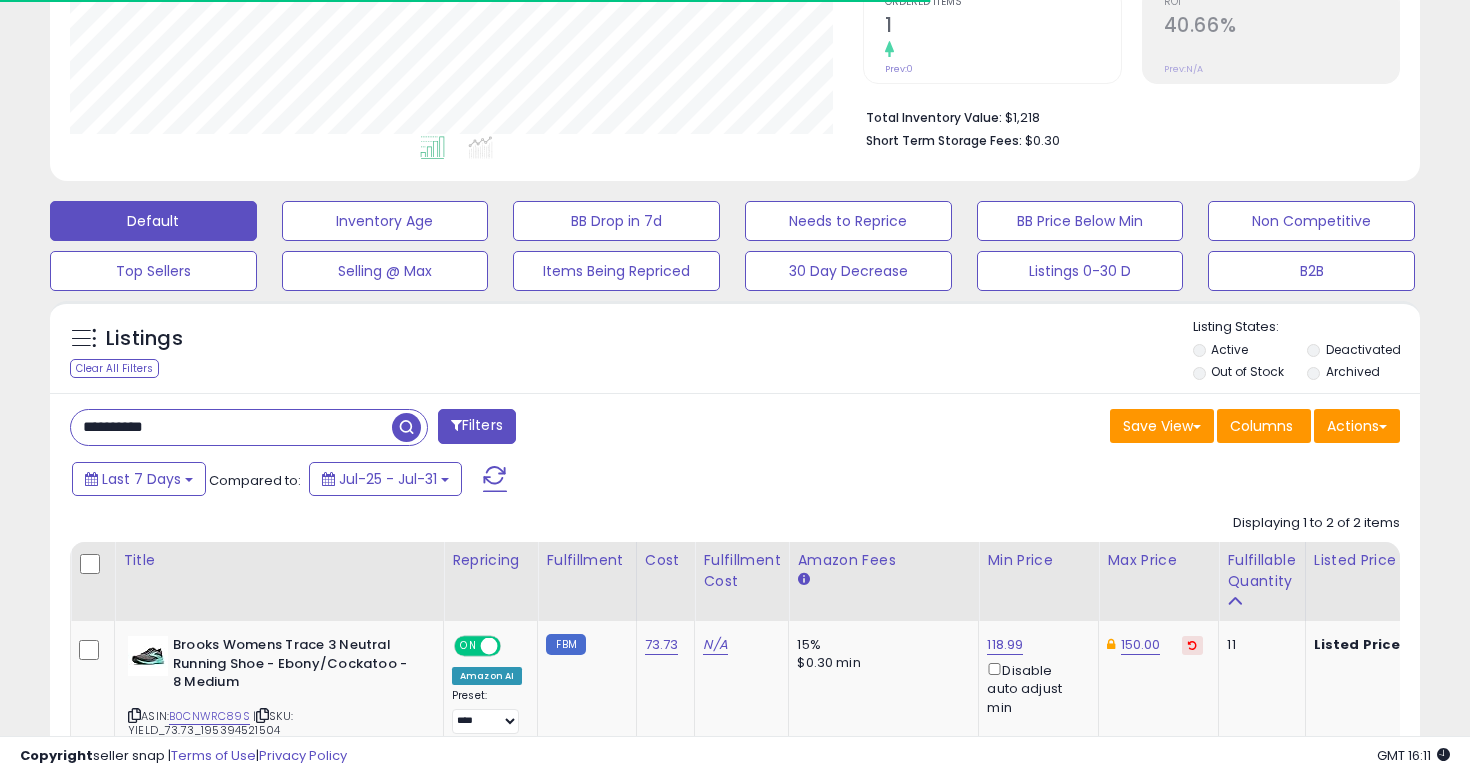 scroll, scrollTop: 772, scrollLeft: 0, axis: vertical 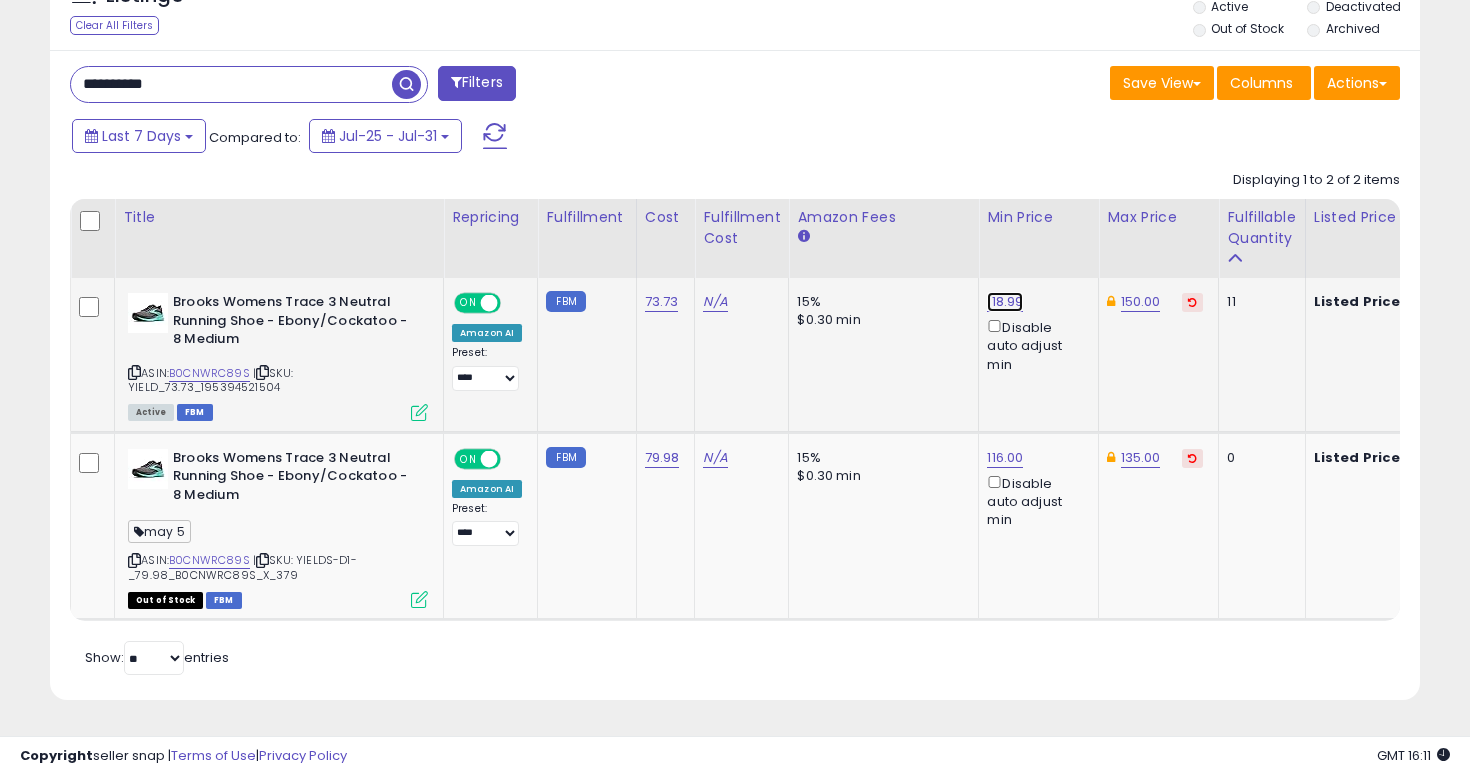 click on "118.99" at bounding box center [1005, 302] 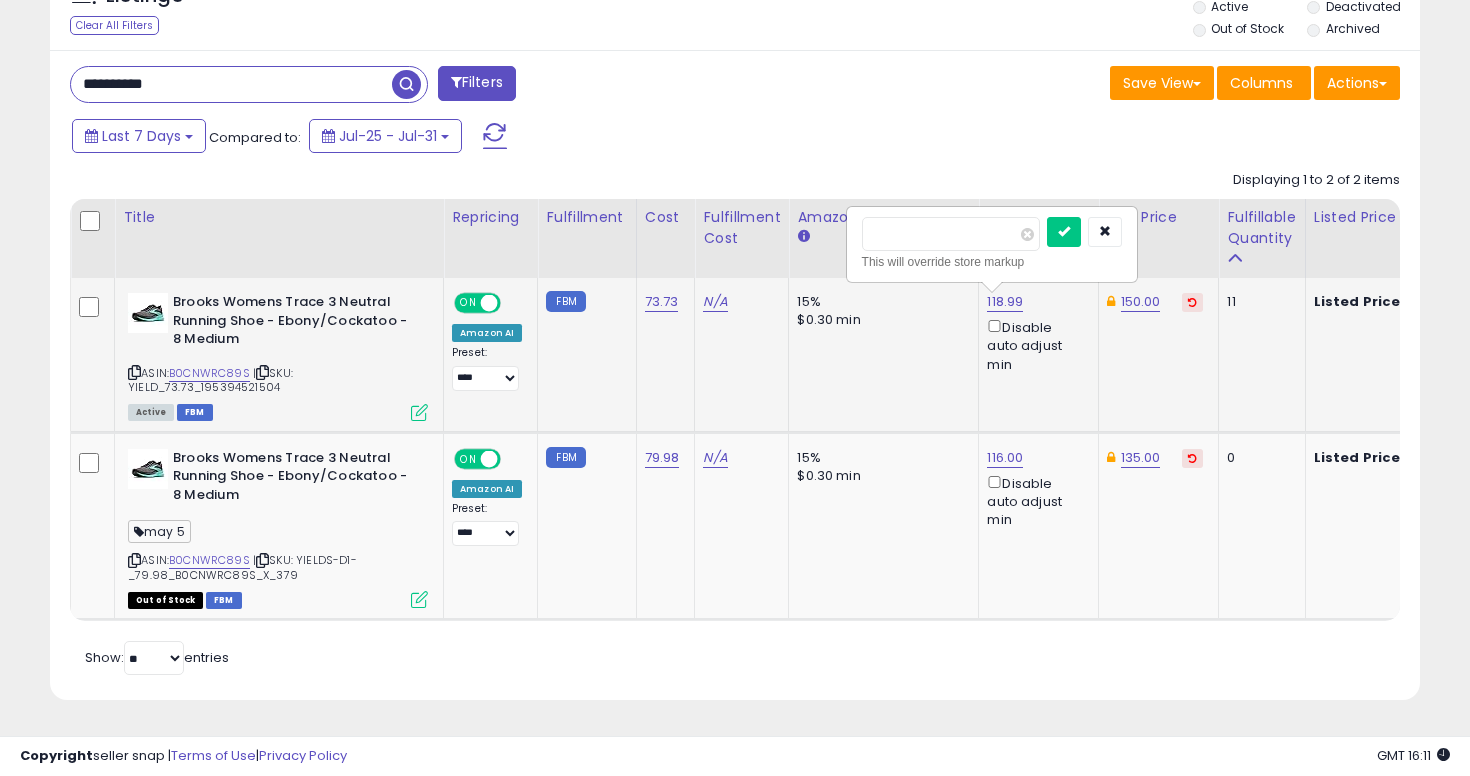 click on "******" at bounding box center (951, 234) 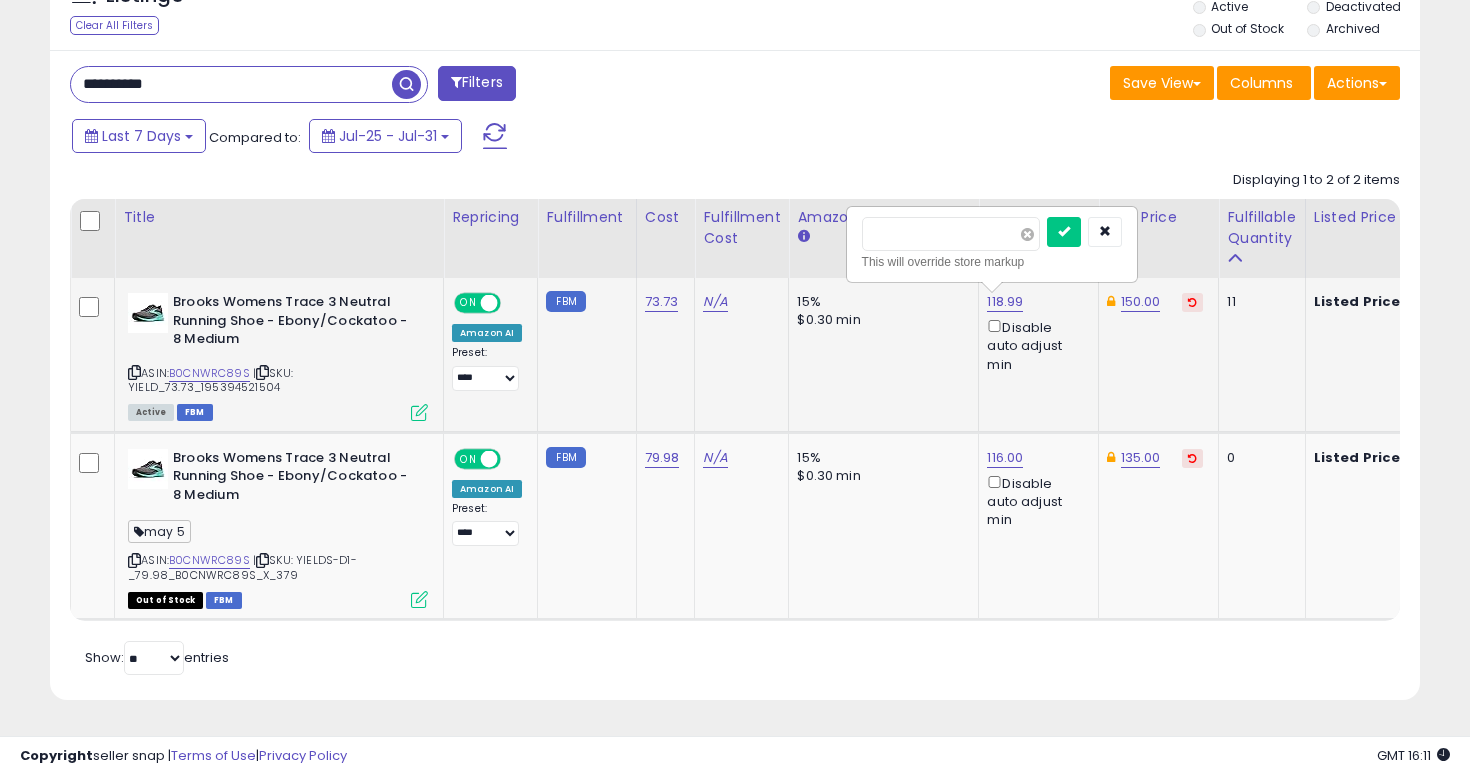click at bounding box center [1027, 234] 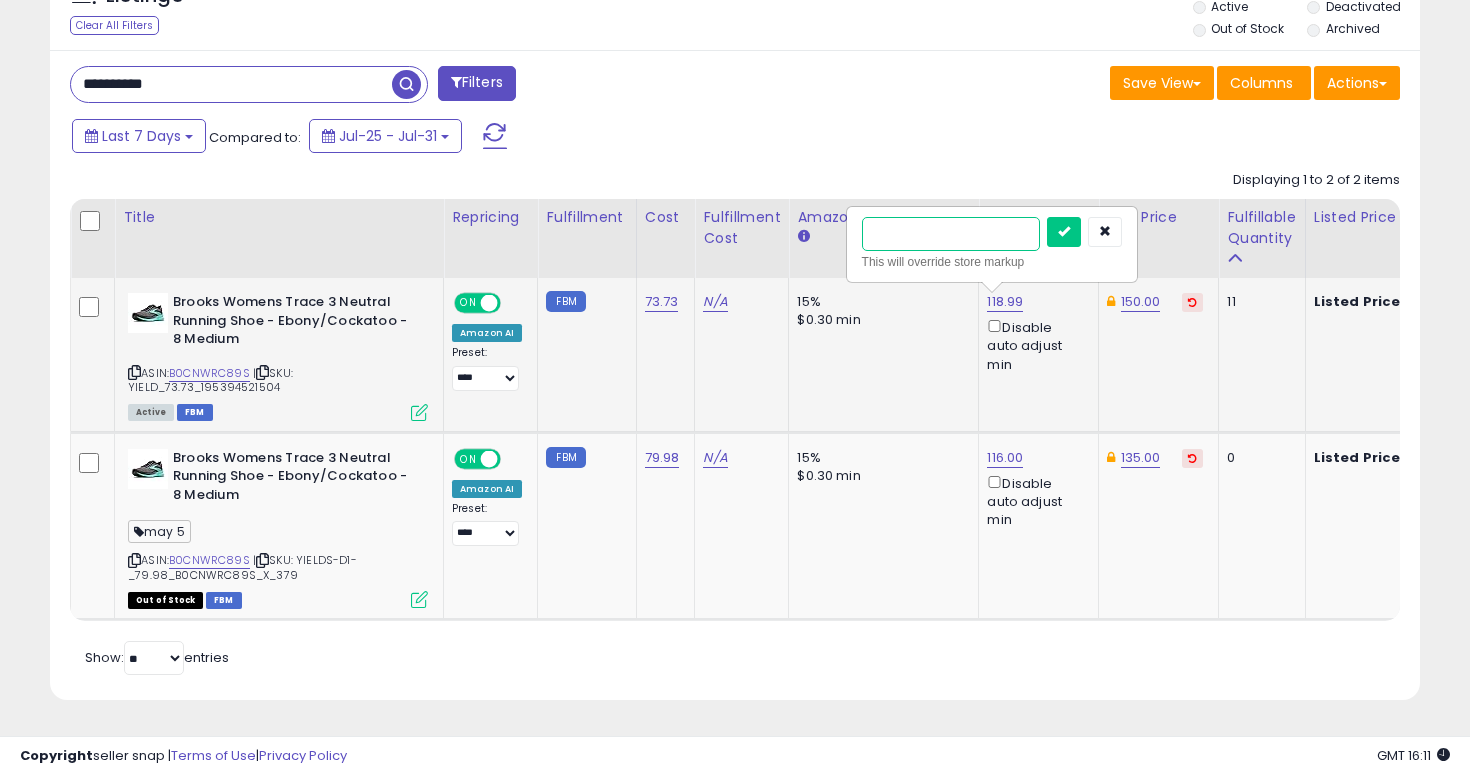 paste on "******" 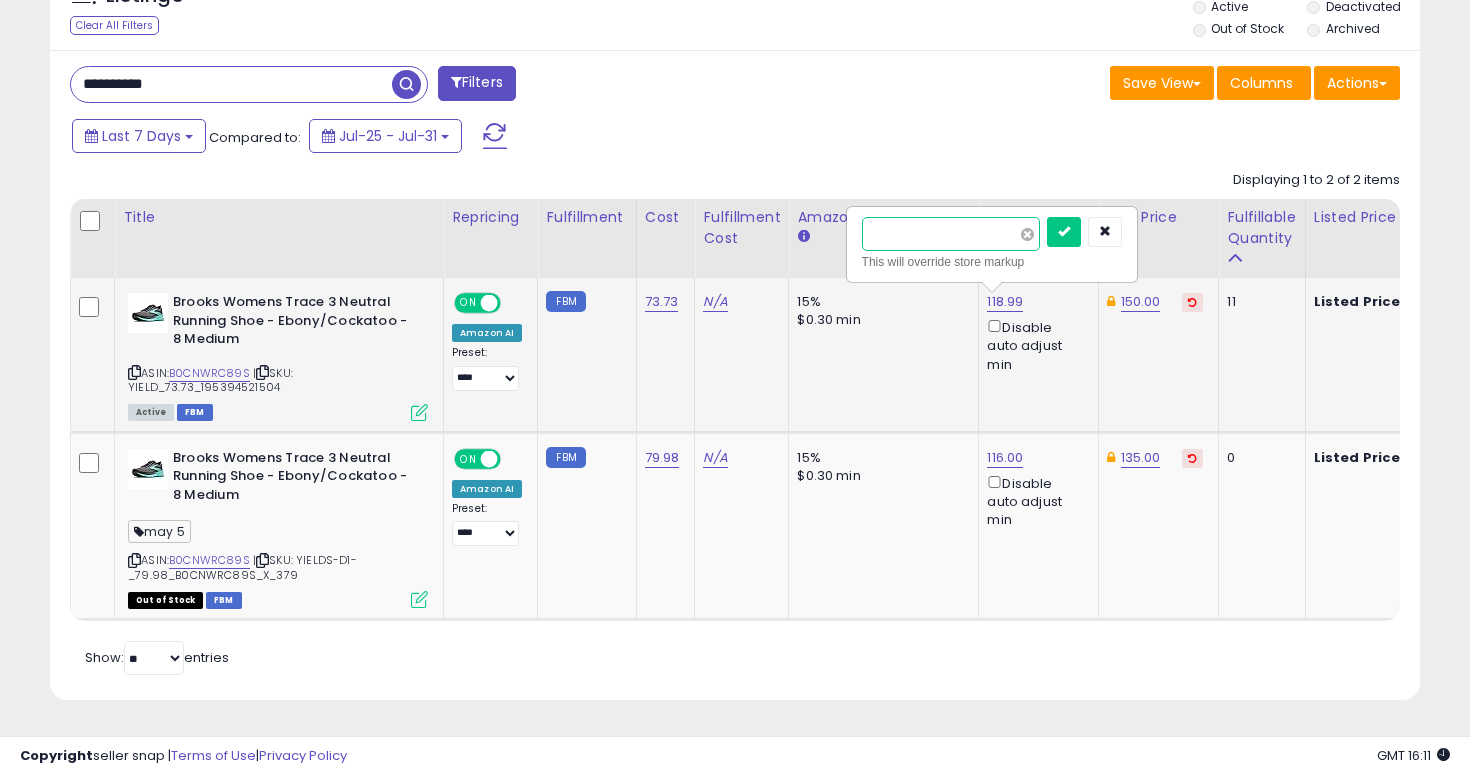 click at bounding box center (1064, 232) 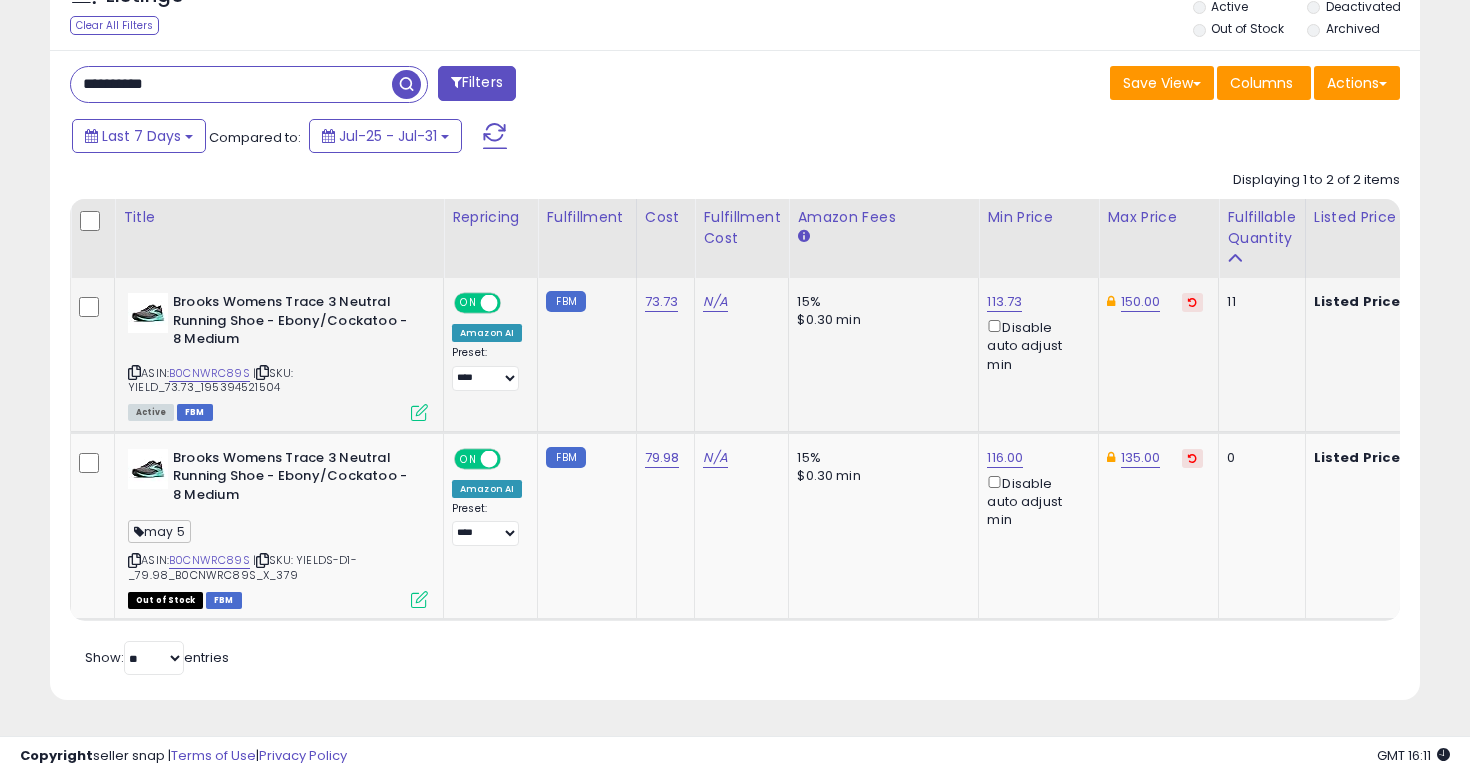 click on "**********" at bounding box center [231, 84] 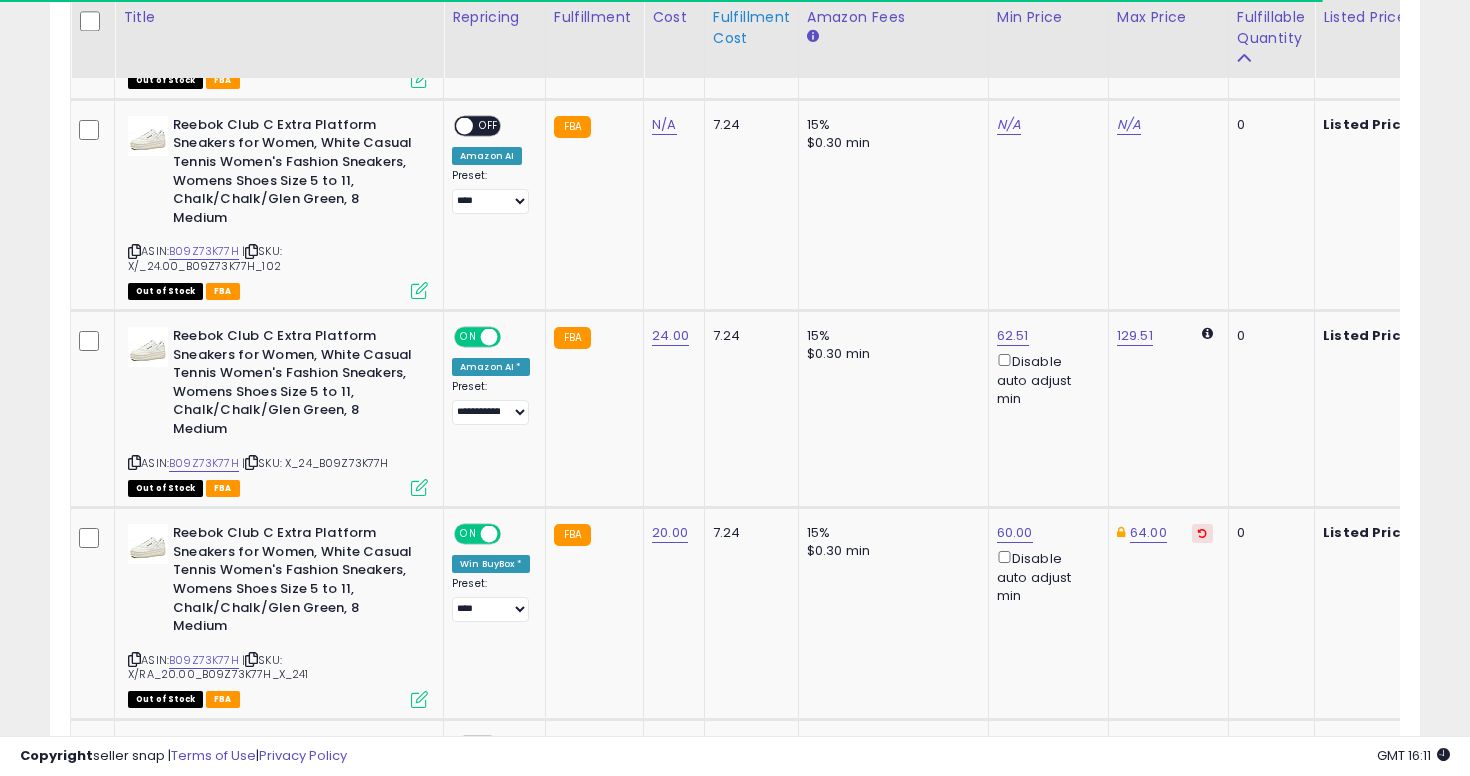 scroll, scrollTop: 1739, scrollLeft: 0, axis: vertical 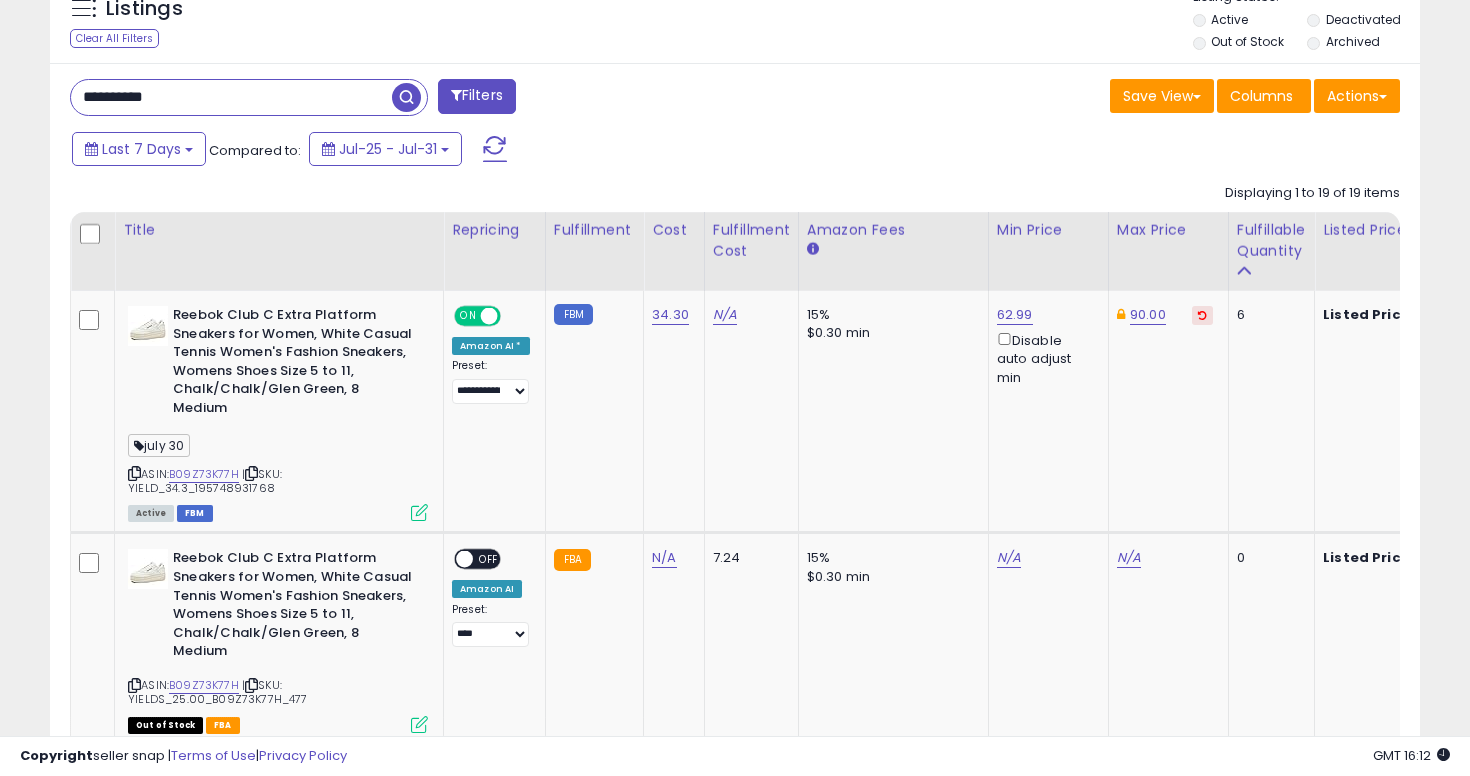 click on "**********" at bounding box center (231, 97) 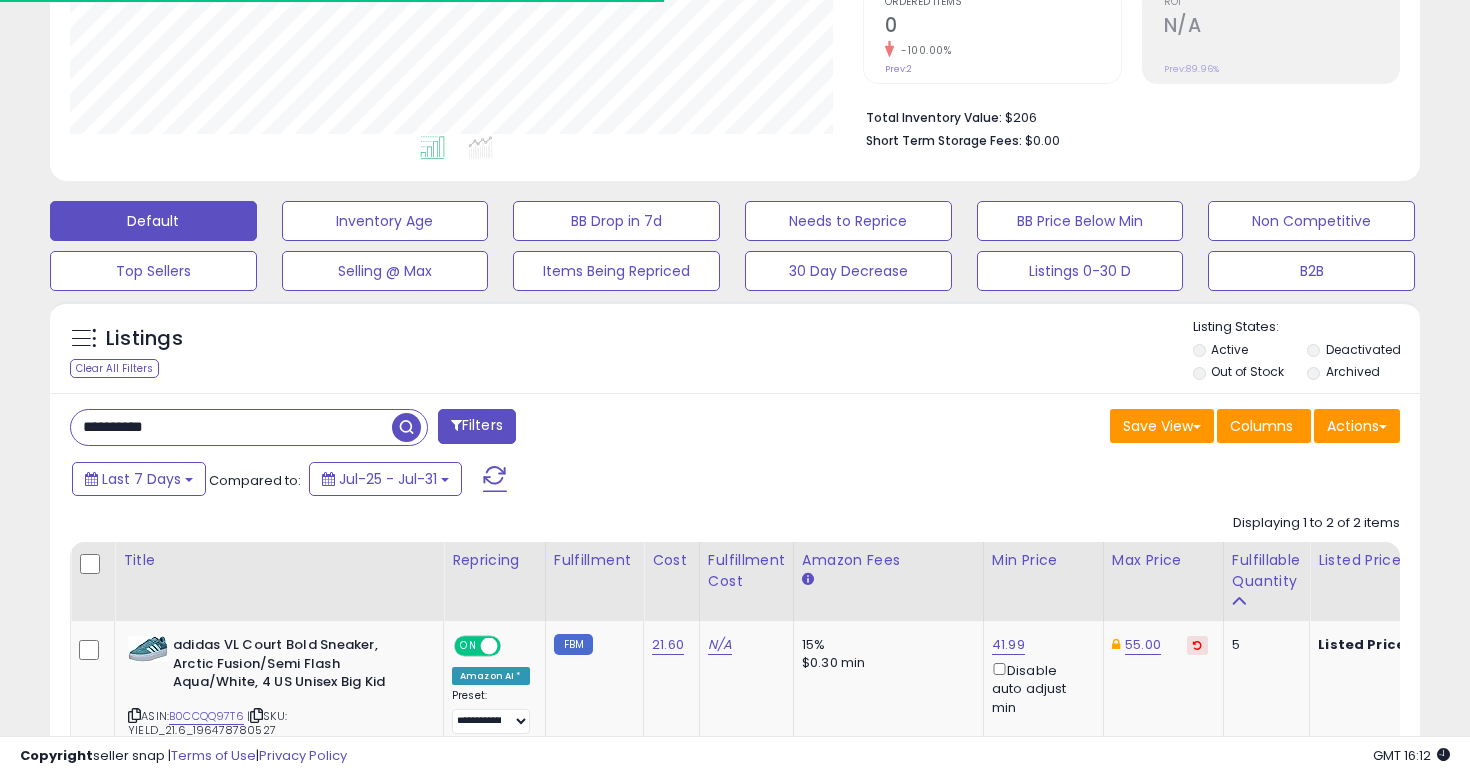 scroll, scrollTop: 740, scrollLeft: 0, axis: vertical 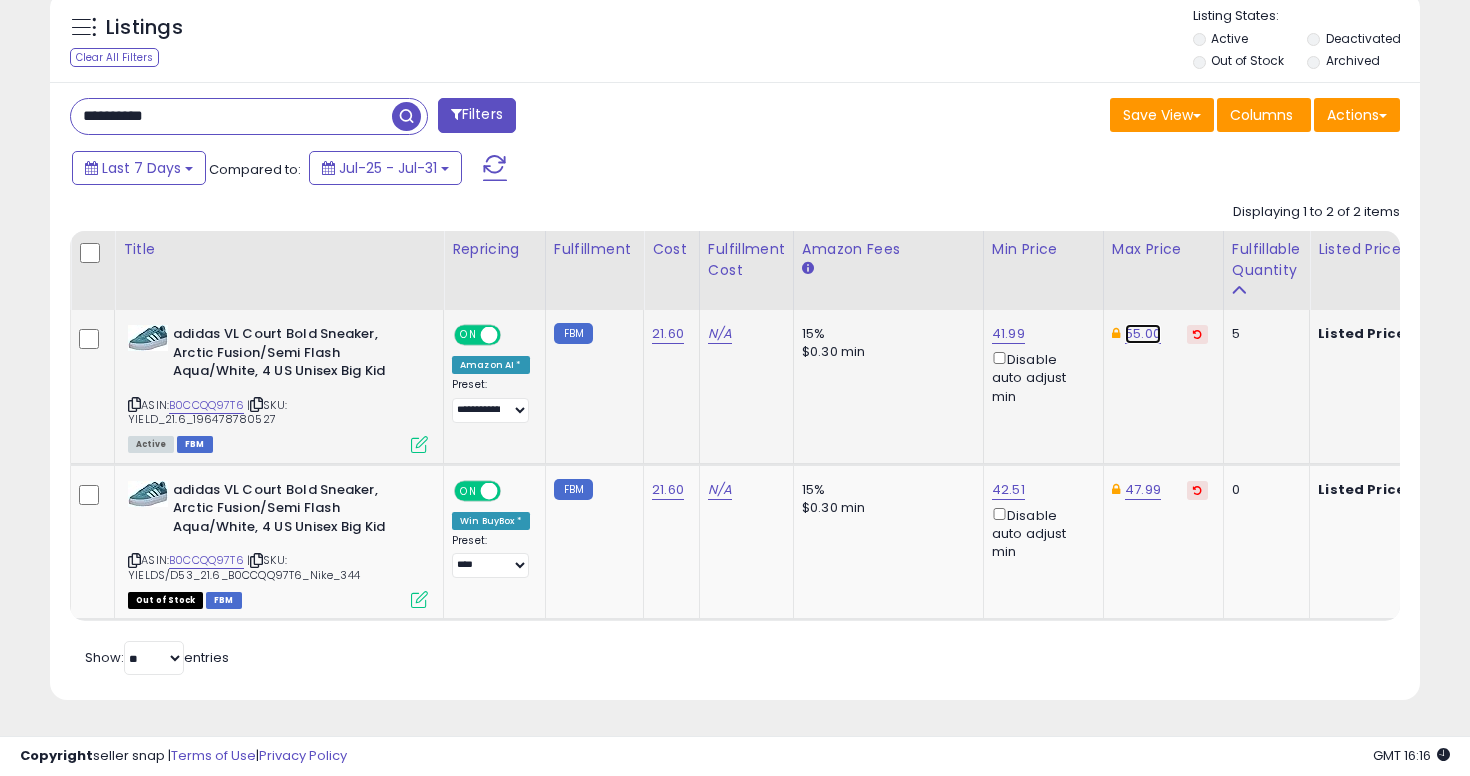 click on "55.00" at bounding box center (1143, 334) 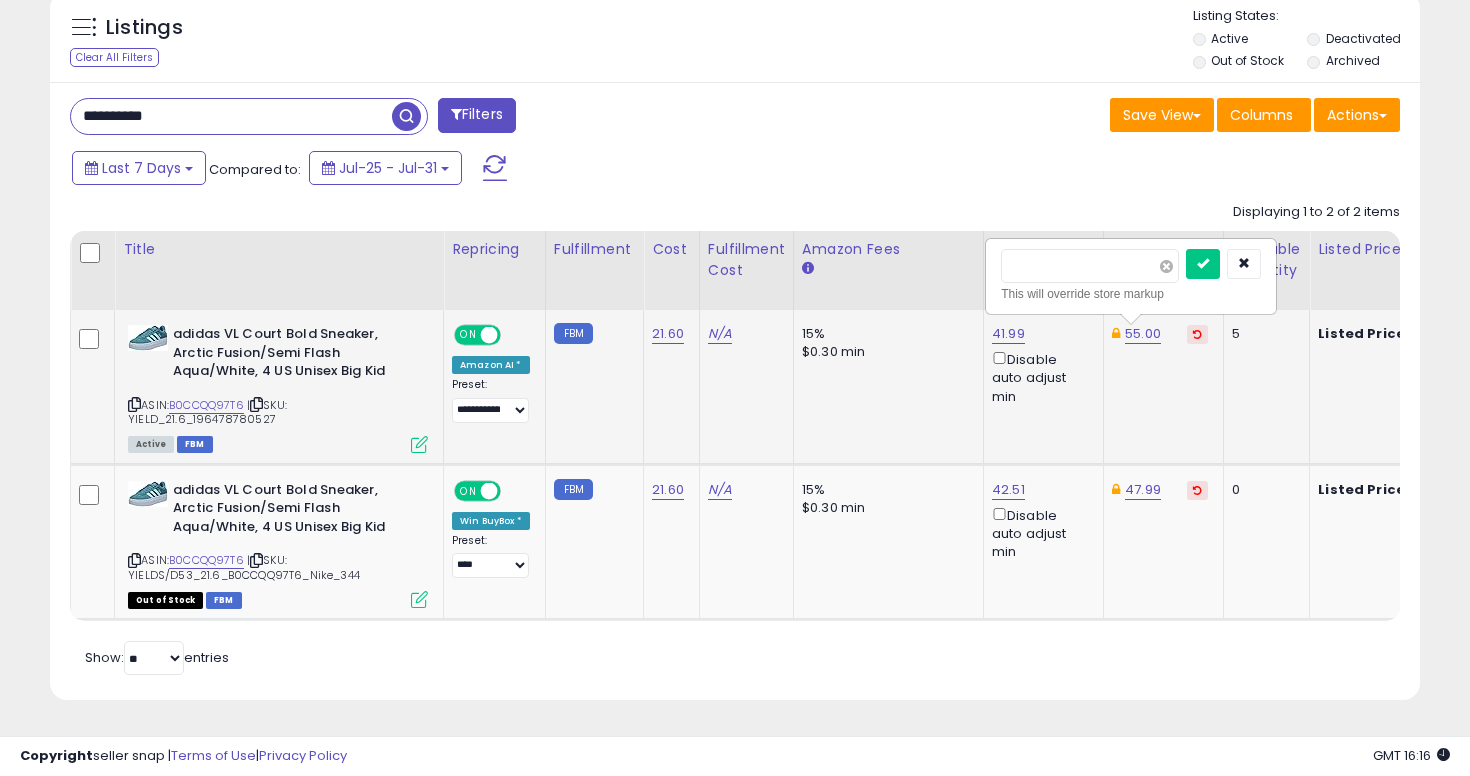 click at bounding box center (1166, 266) 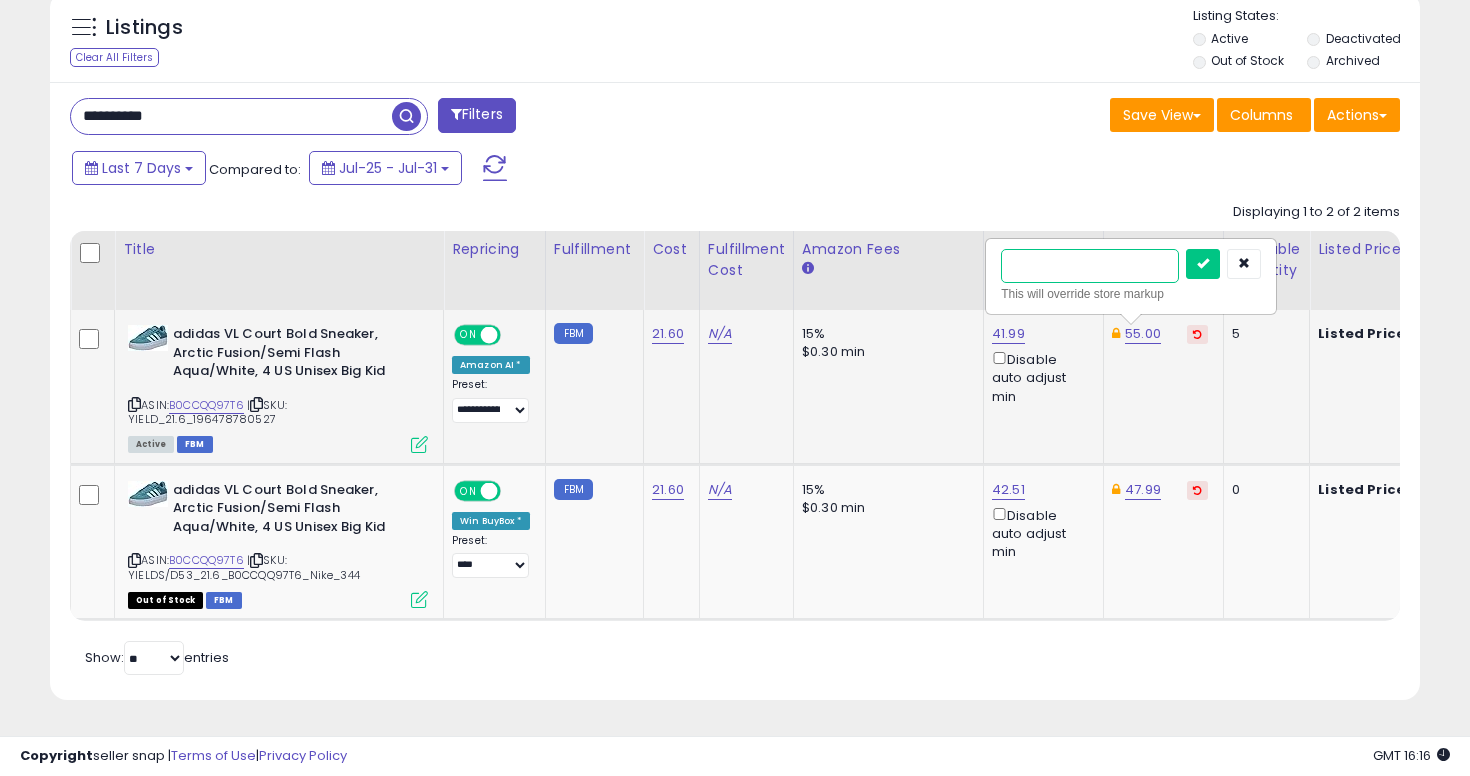 type on "**" 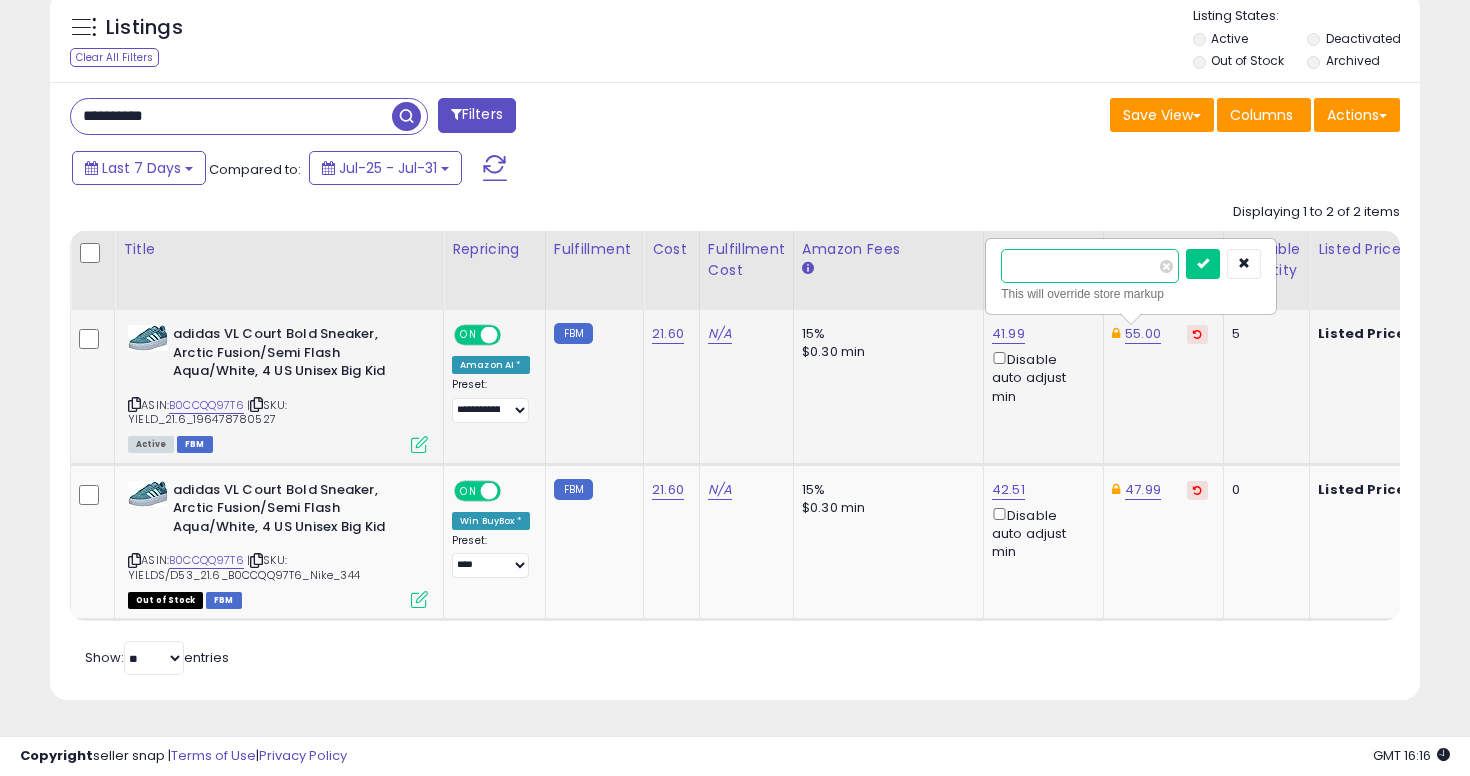 click at bounding box center (1203, 264) 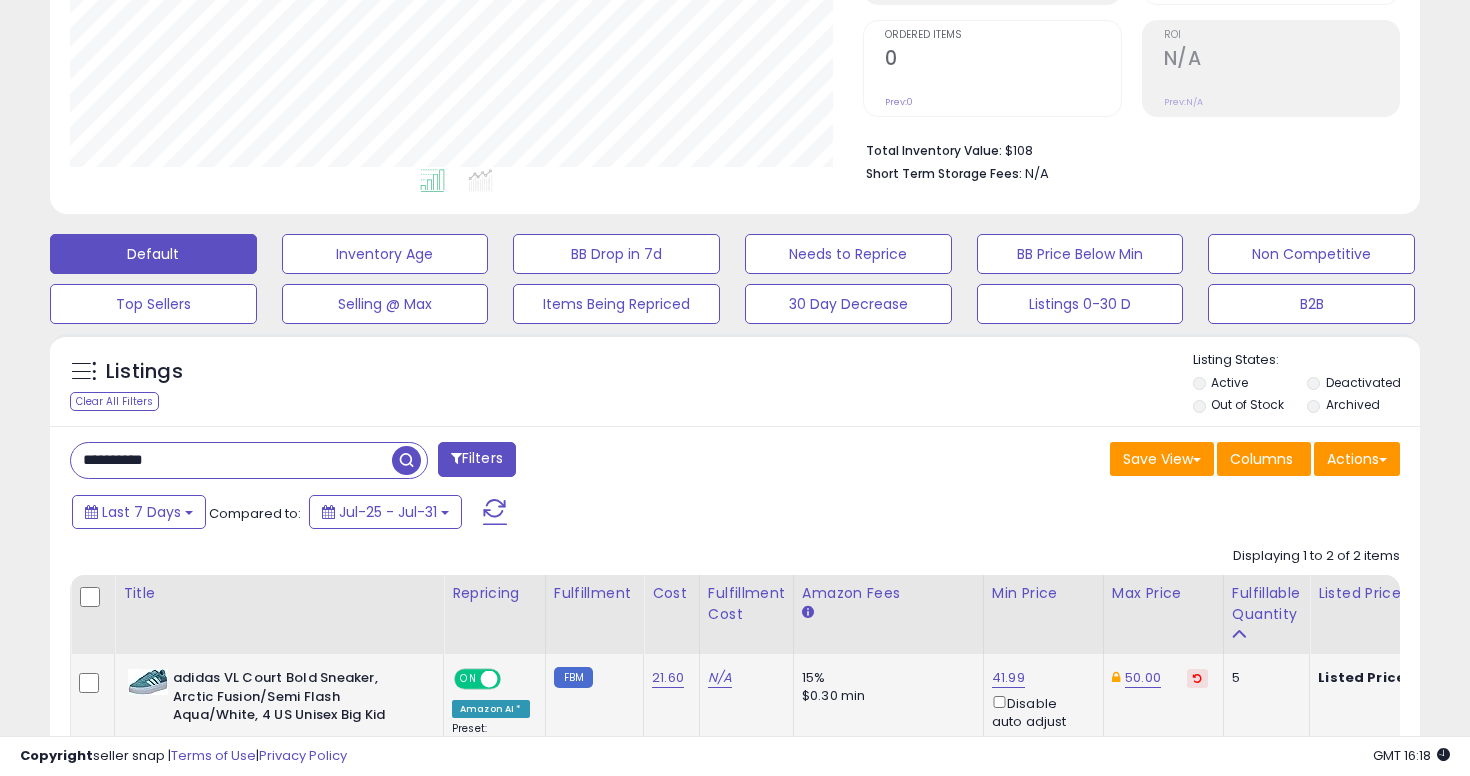 scroll, scrollTop: 671, scrollLeft: 0, axis: vertical 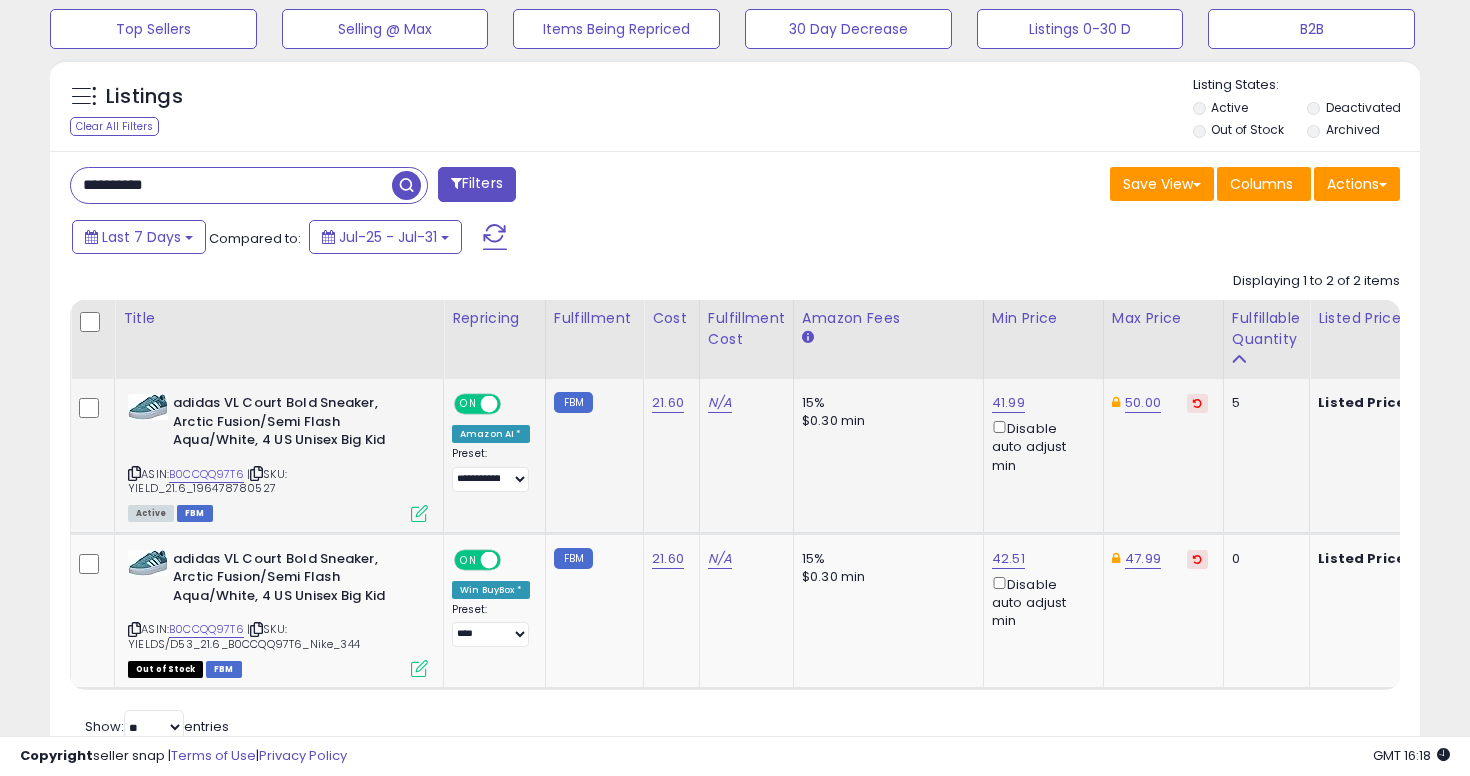click on "**********" at bounding box center (231, 185) 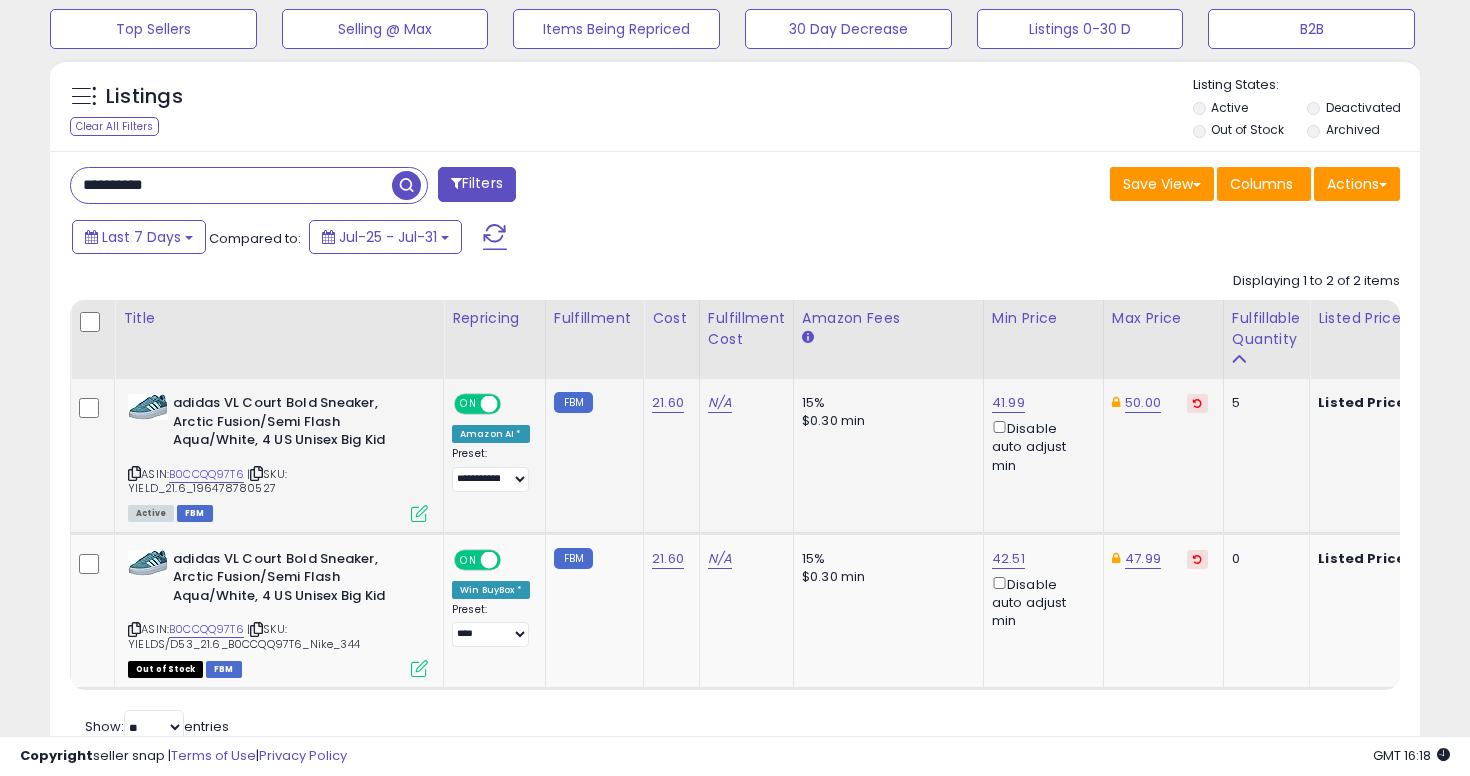 paste 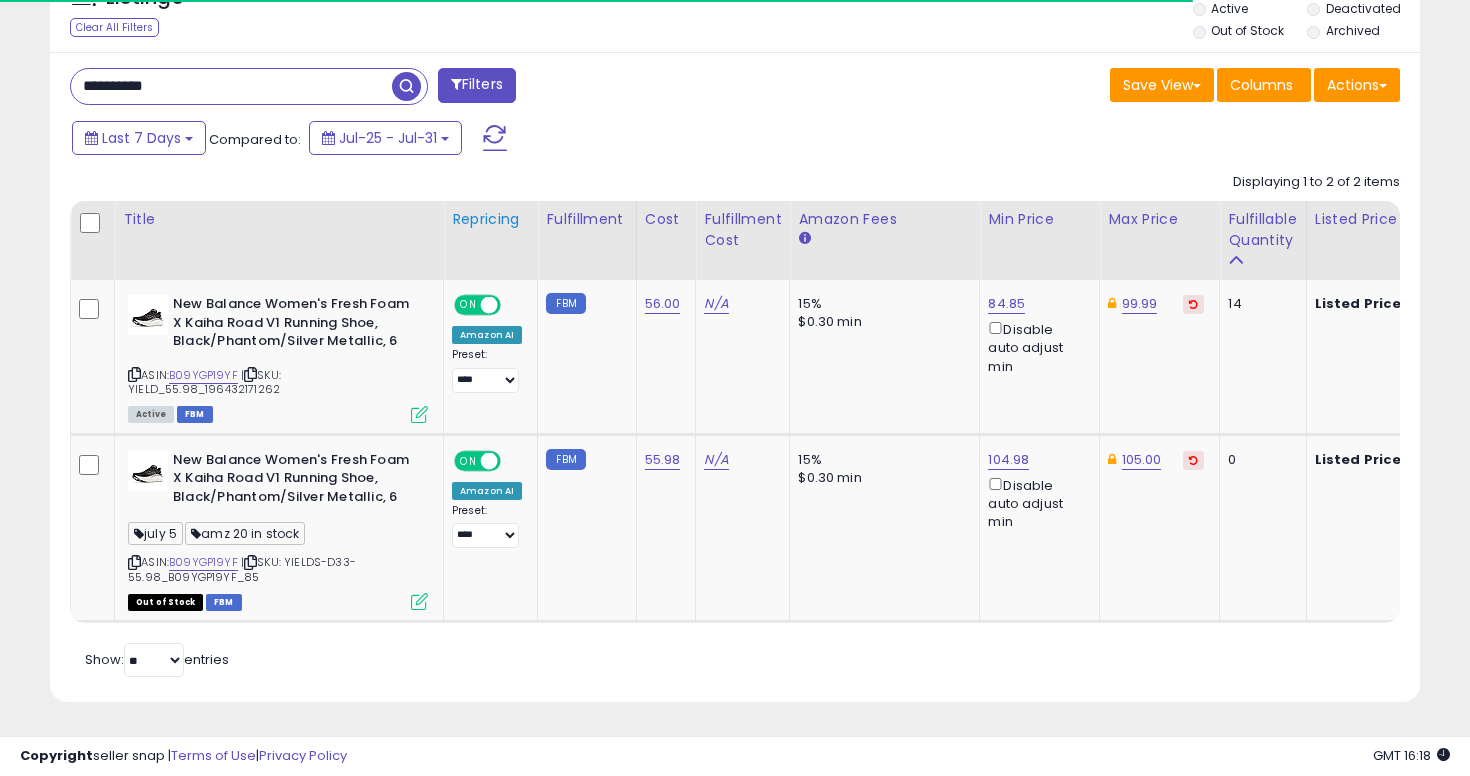 scroll, scrollTop: 772, scrollLeft: 0, axis: vertical 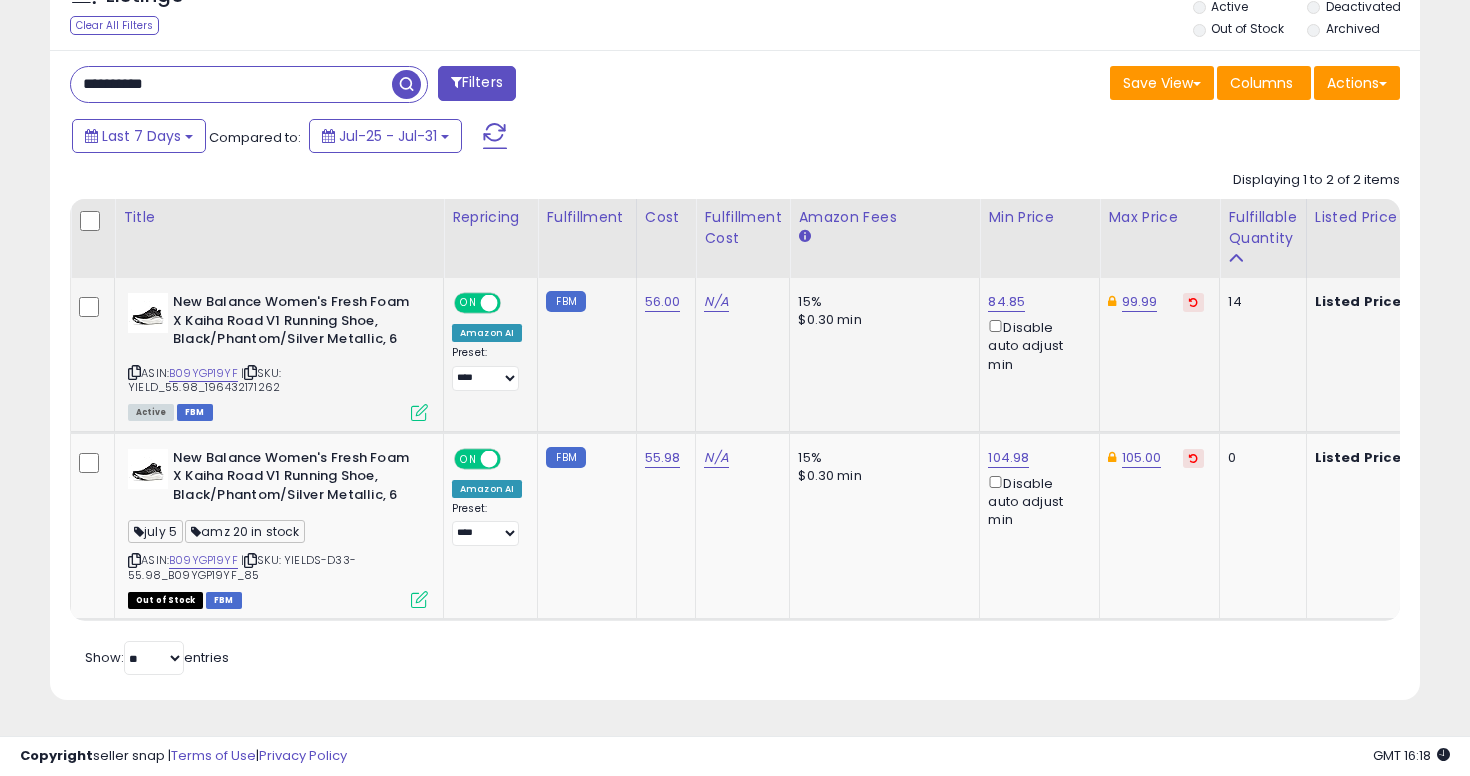 click at bounding box center [250, 372] 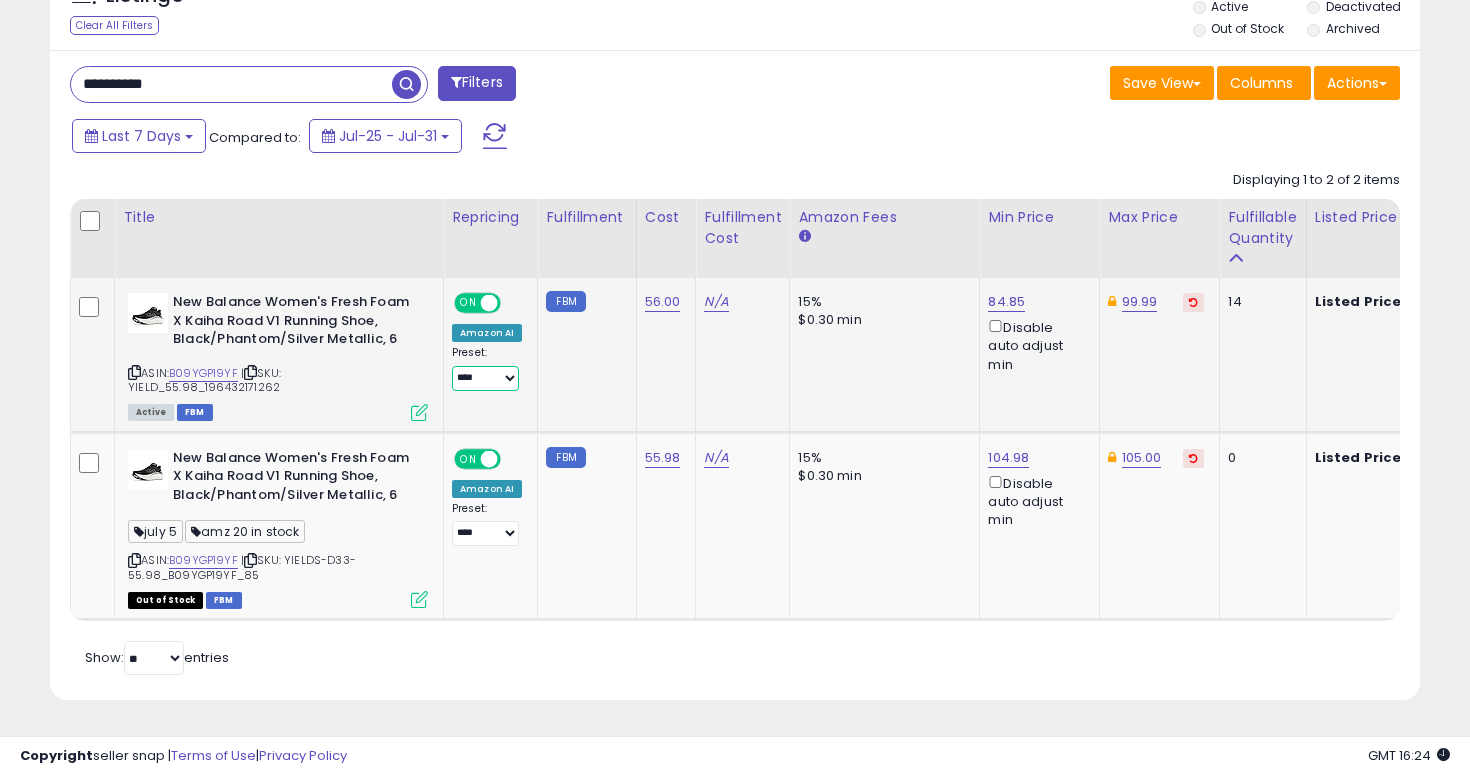 click on "**********" at bounding box center (485, 378) 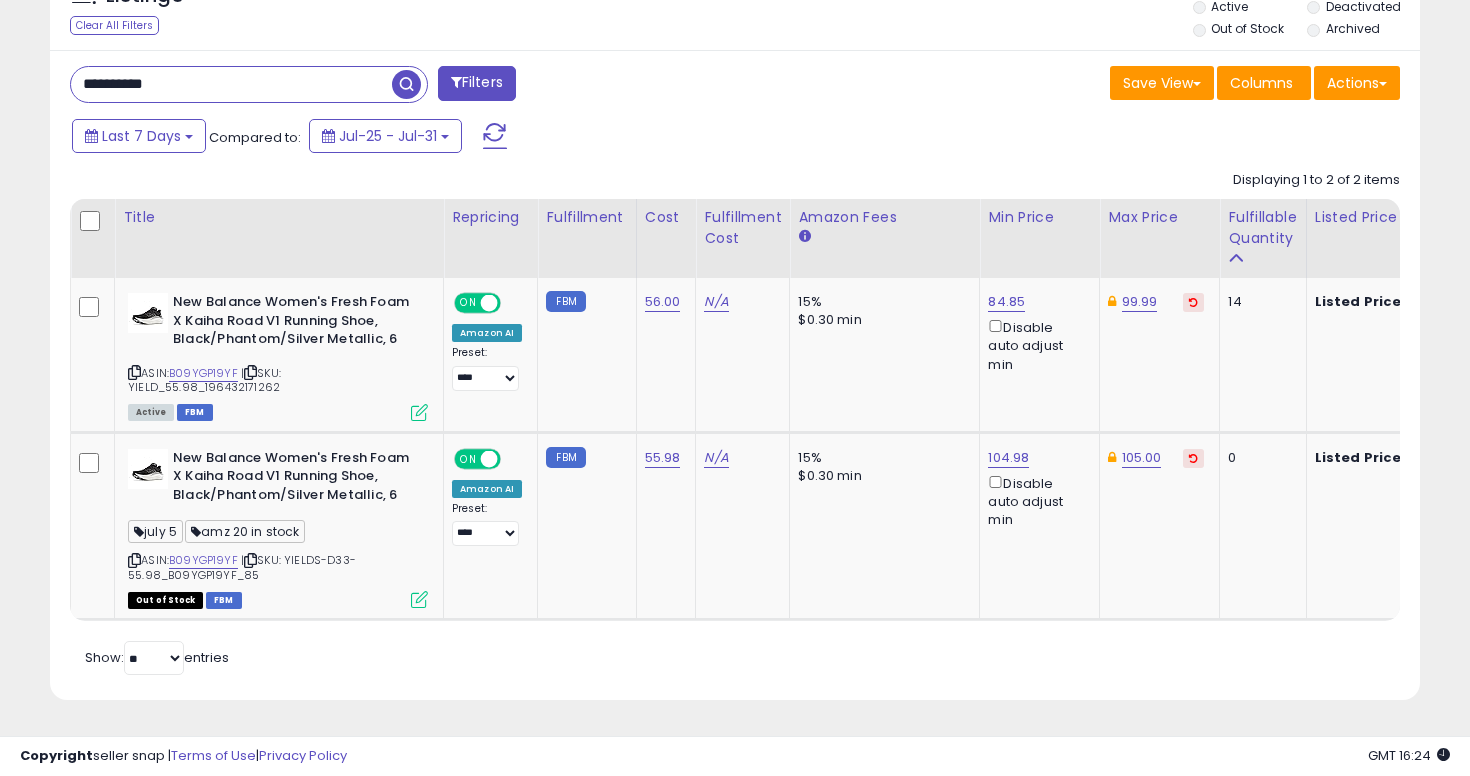 click on "**********" at bounding box center (231, 84) 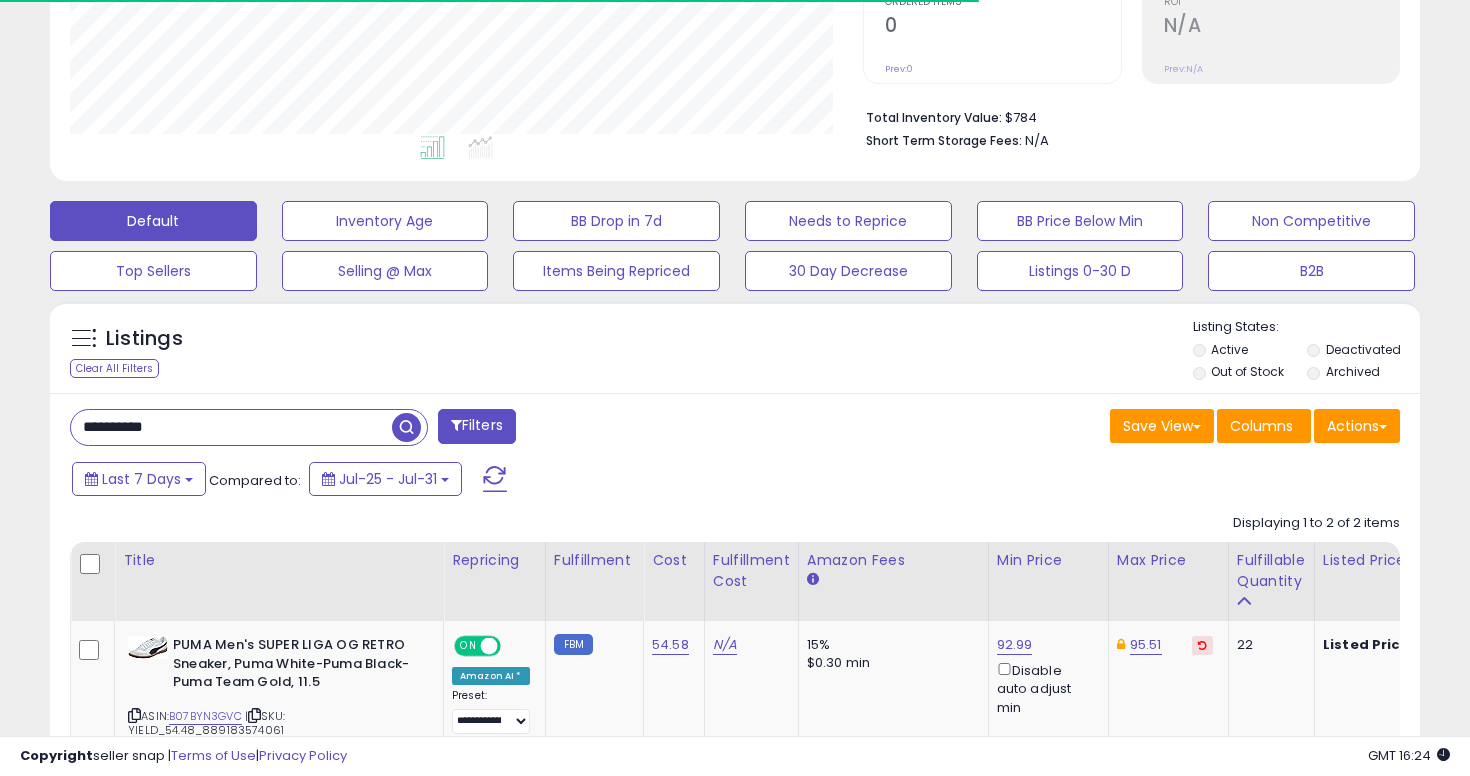 scroll, scrollTop: 740, scrollLeft: 0, axis: vertical 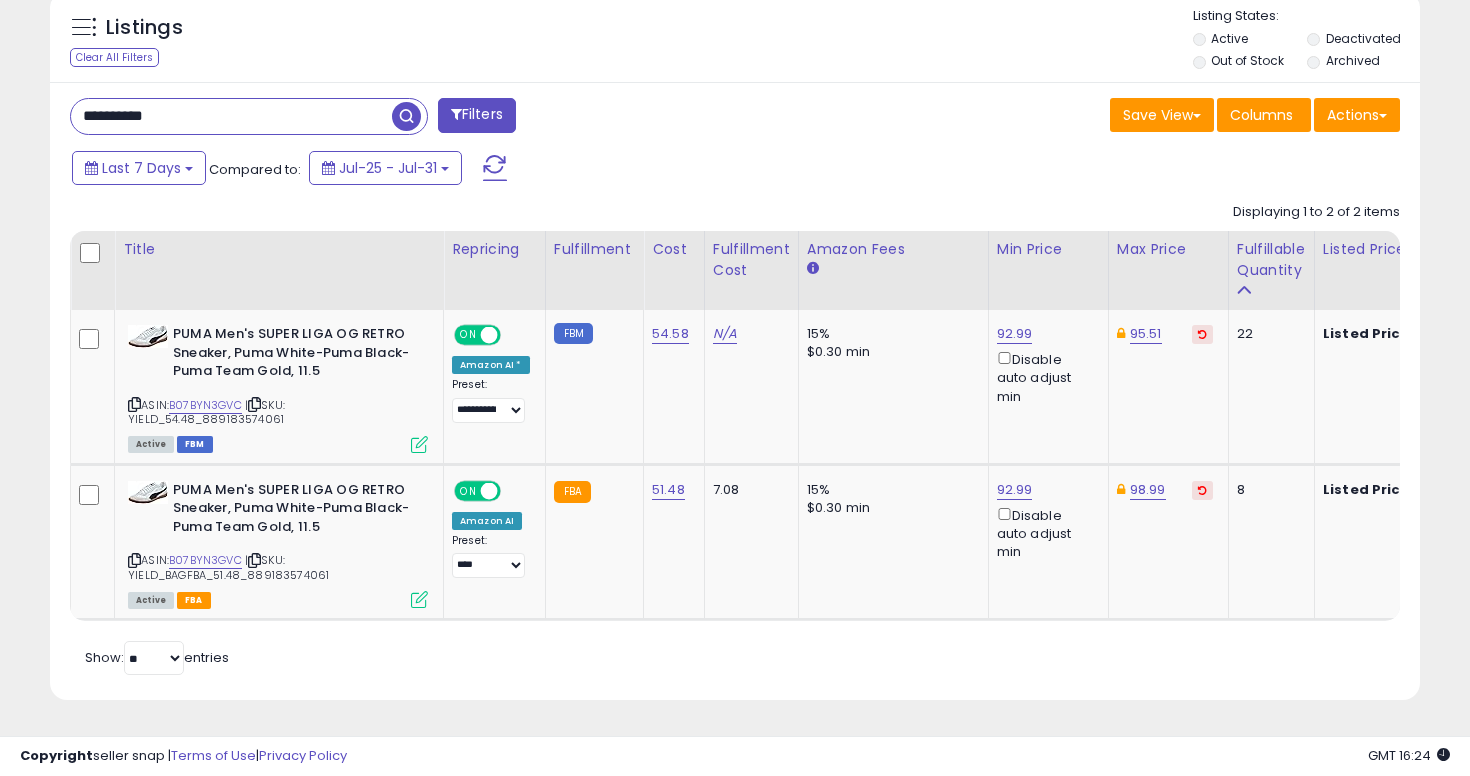click on "**********" at bounding box center [231, 116] 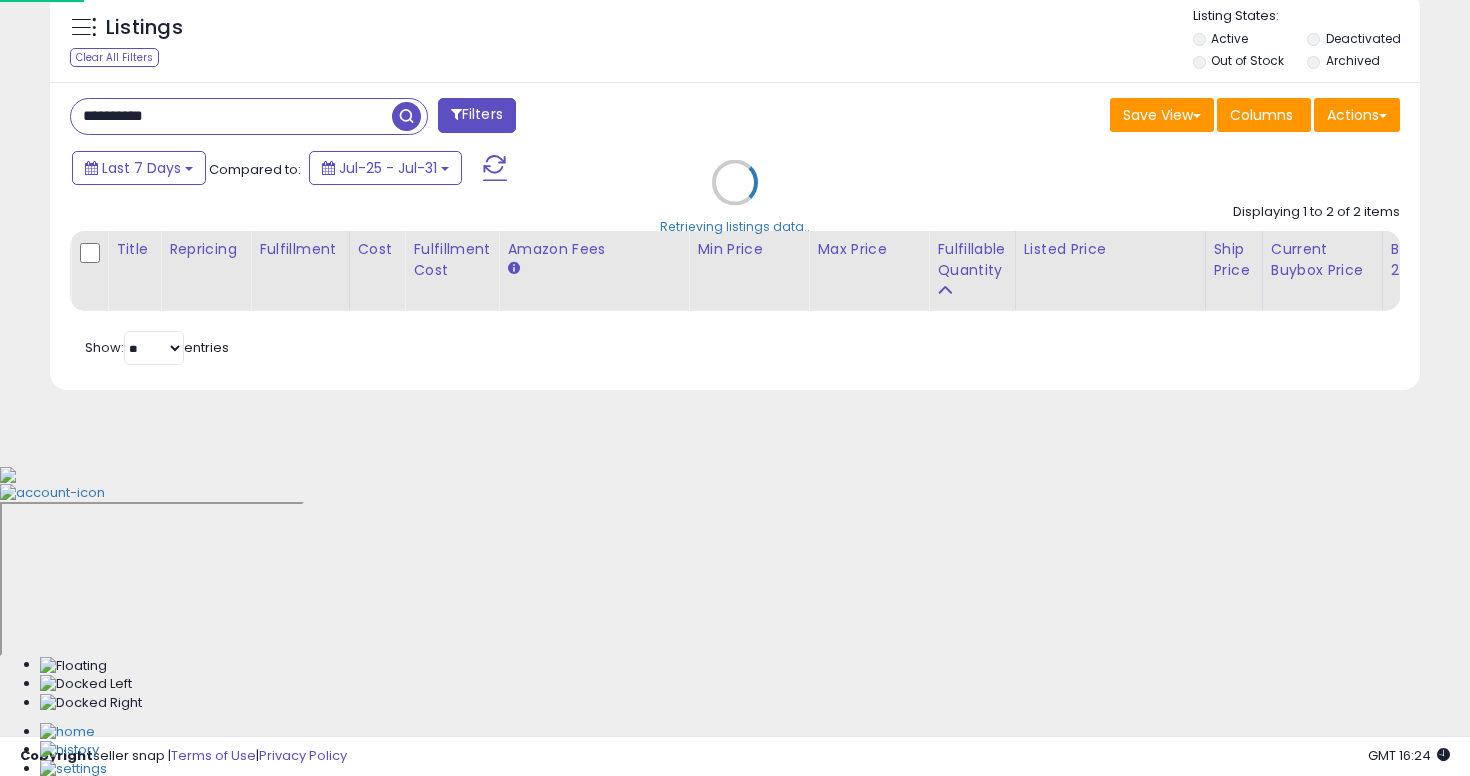 scroll, scrollTop: 429, scrollLeft: 0, axis: vertical 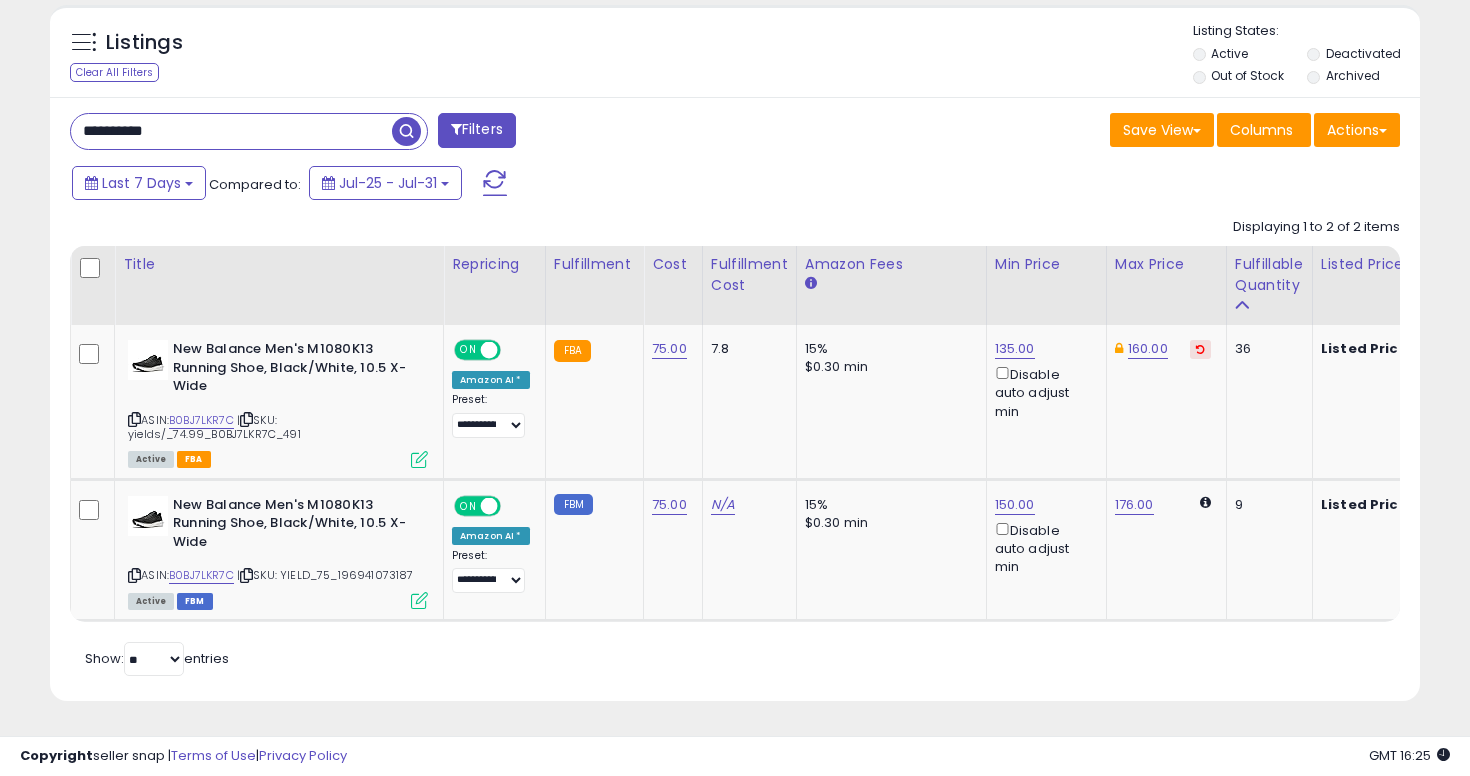 click on "**********" at bounding box center (231, 131) 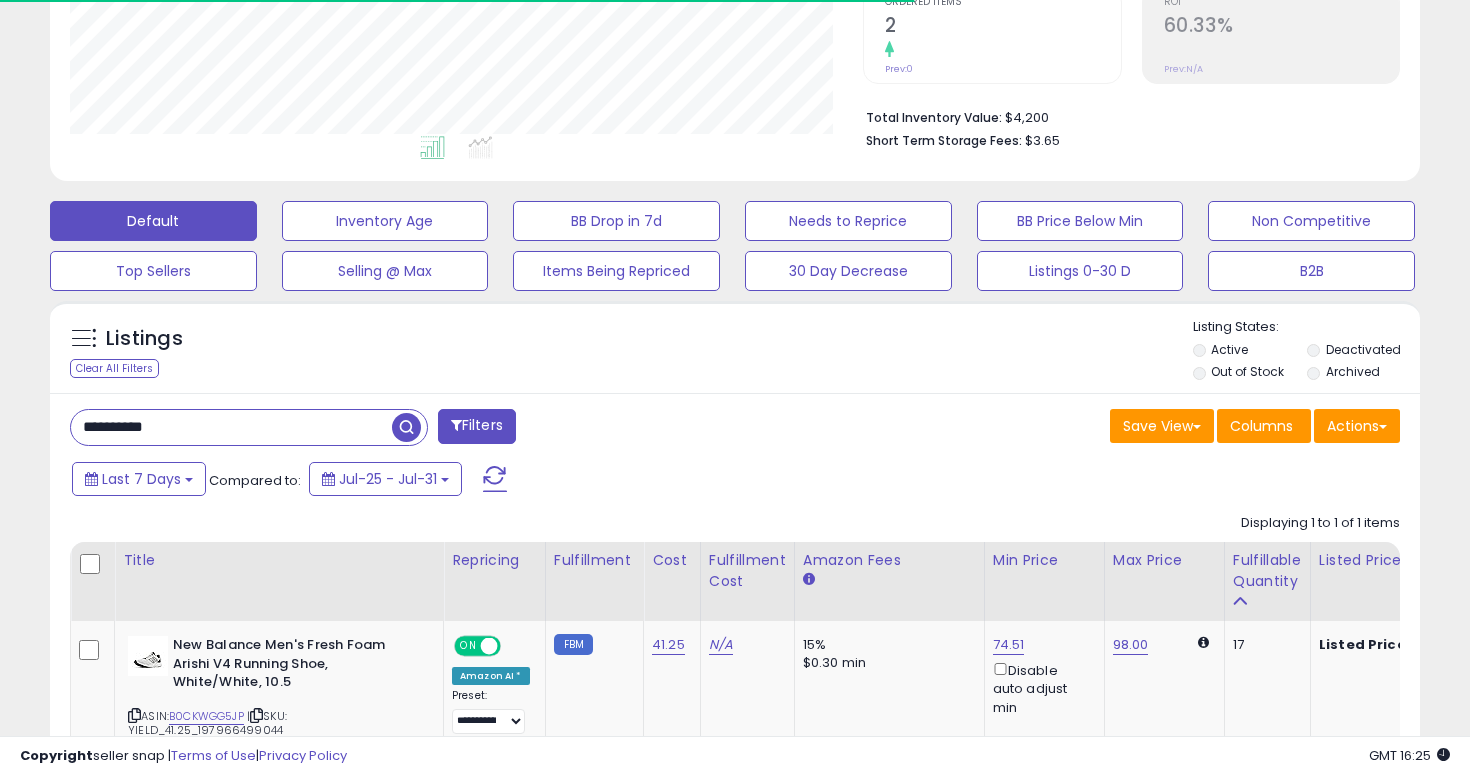 scroll, scrollTop: 584, scrollLeft: 0, axis: vertical 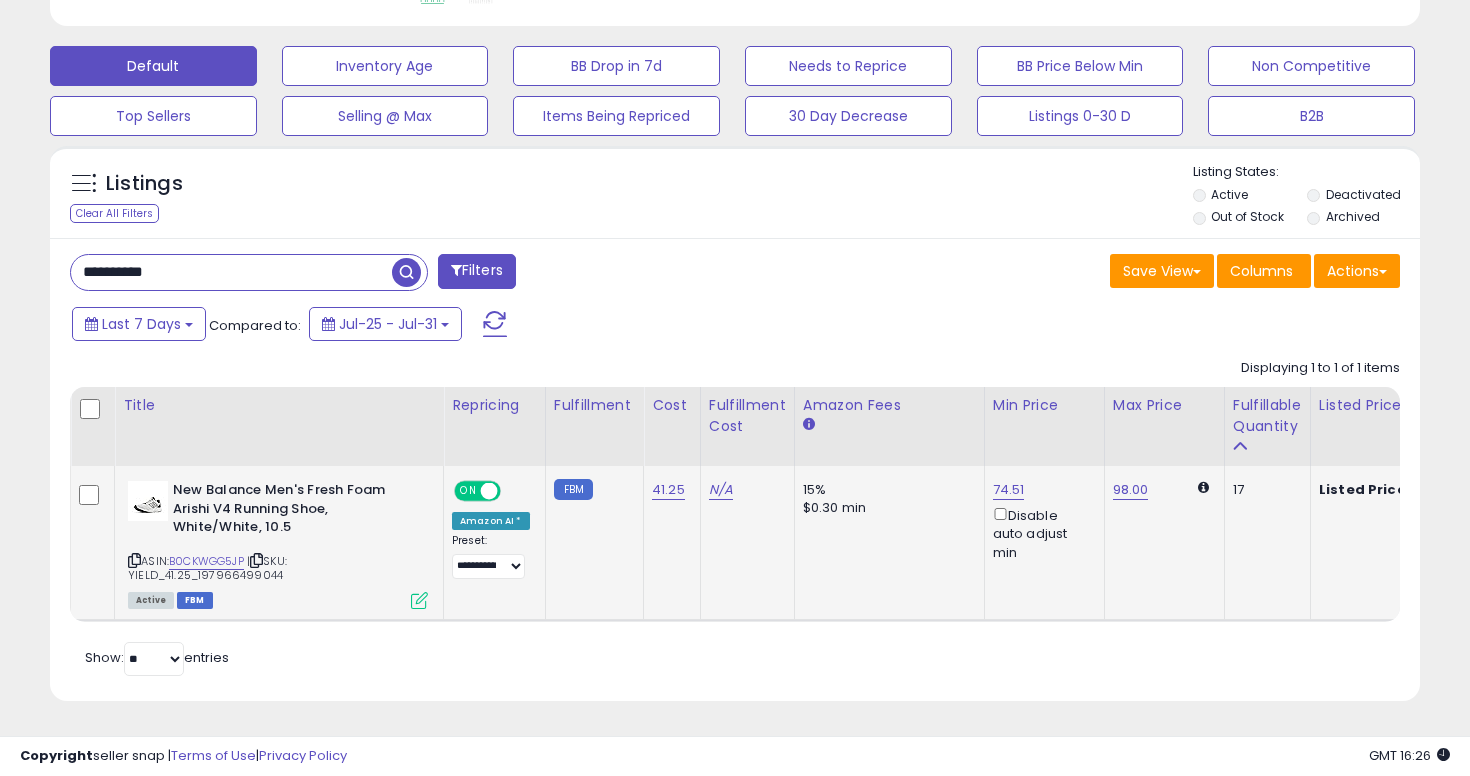 click on "74.51  Disable auto adjust min" 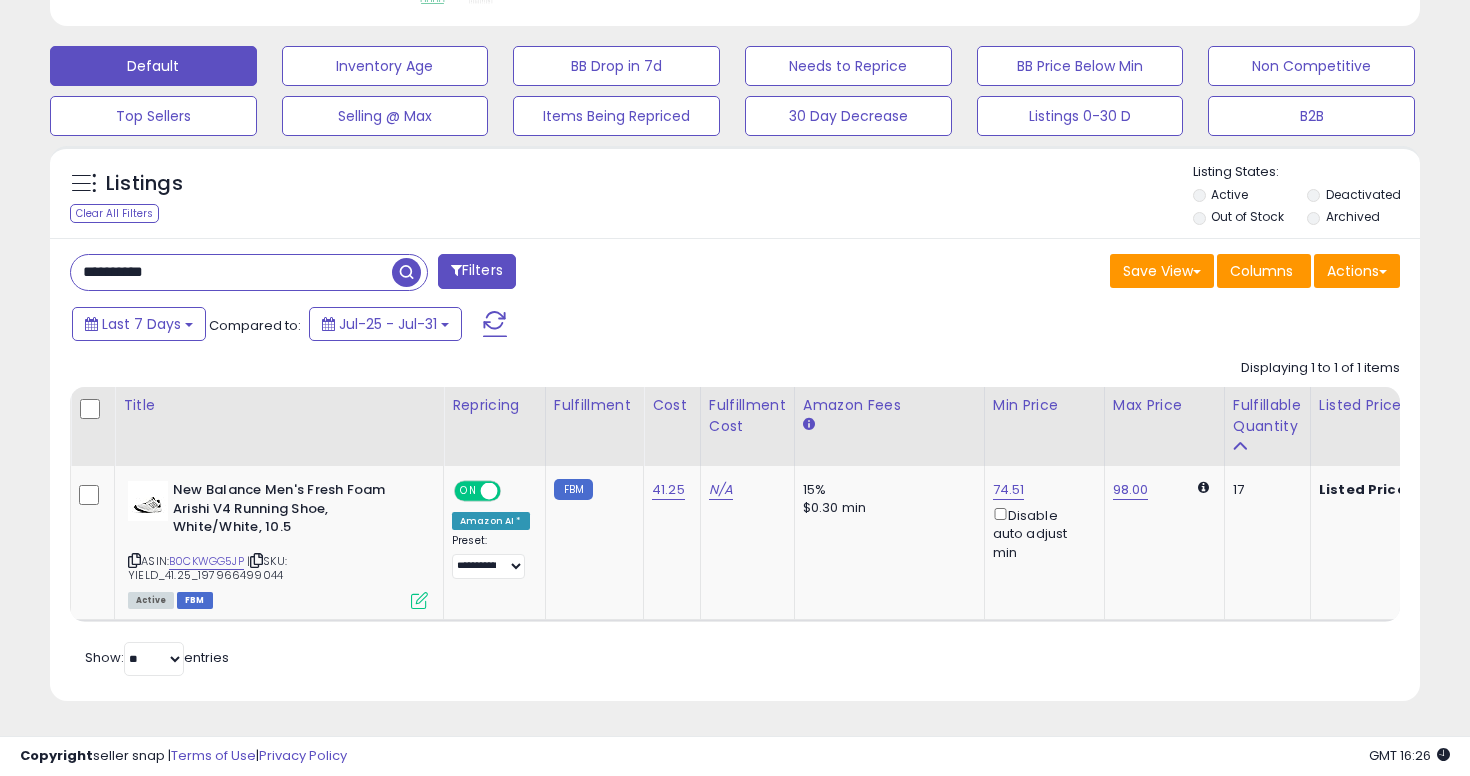 click on "**********" at bounding box center (231, 272) 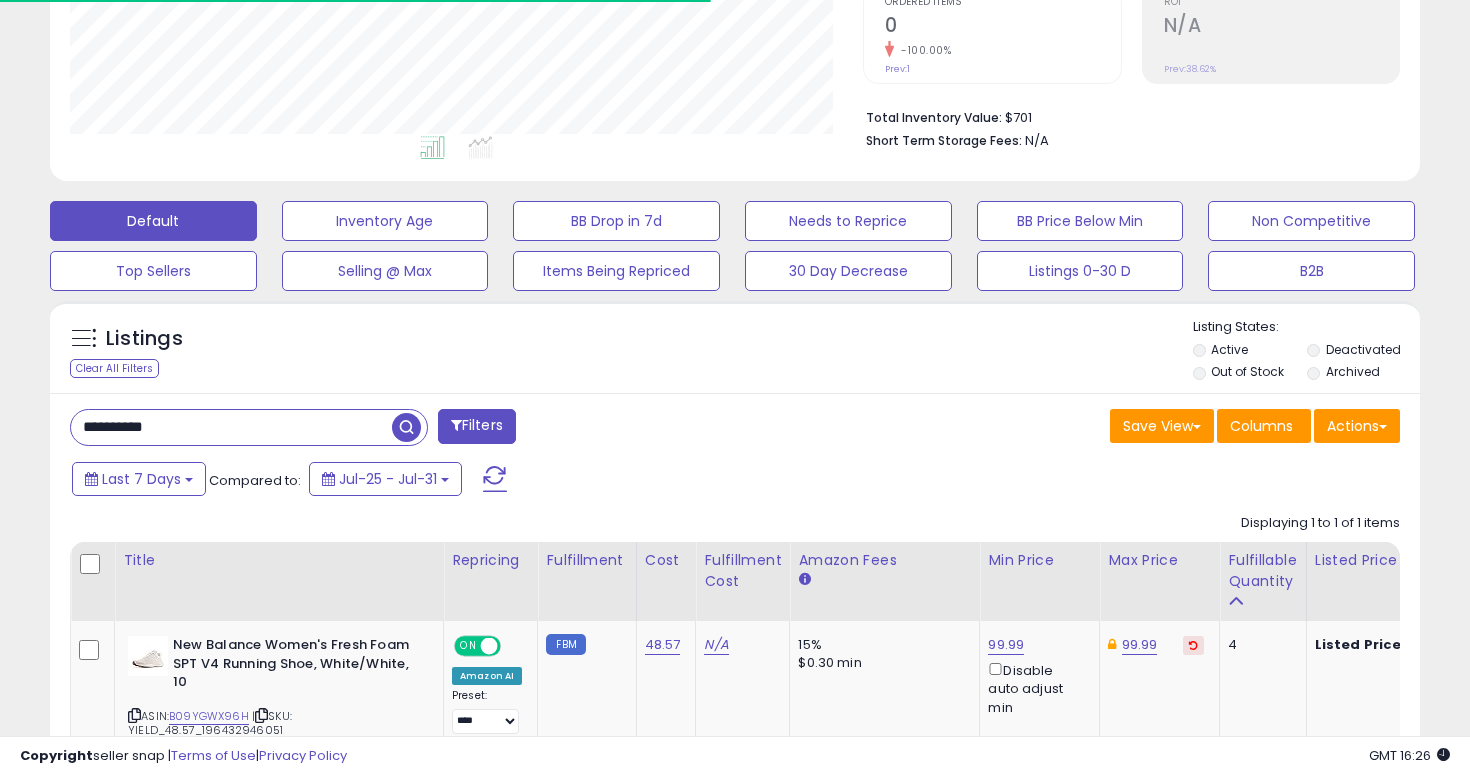 scroll, scrollTop: 584, scrollLeft: 0, axis: vertical 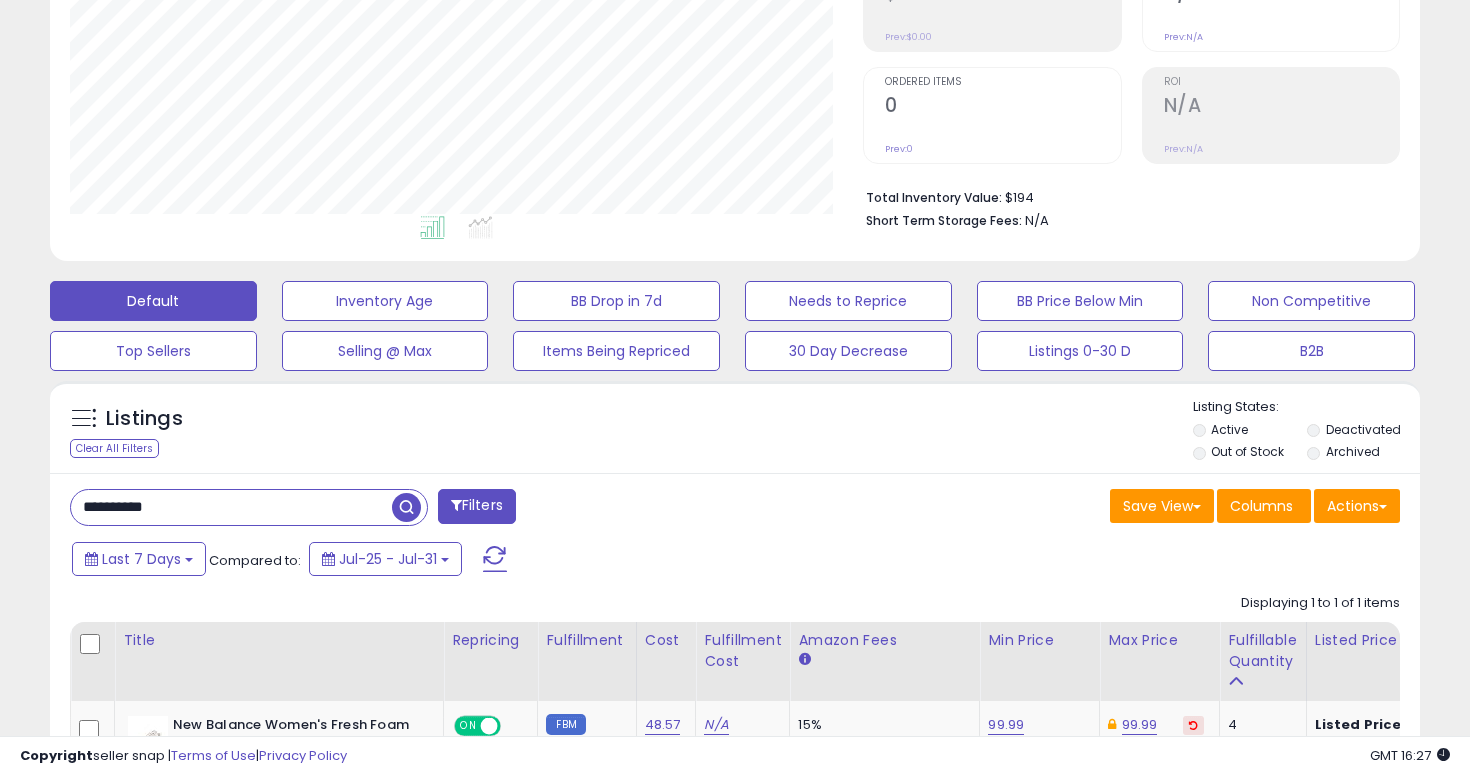 click on "**********" at bounding box center [231, 507] 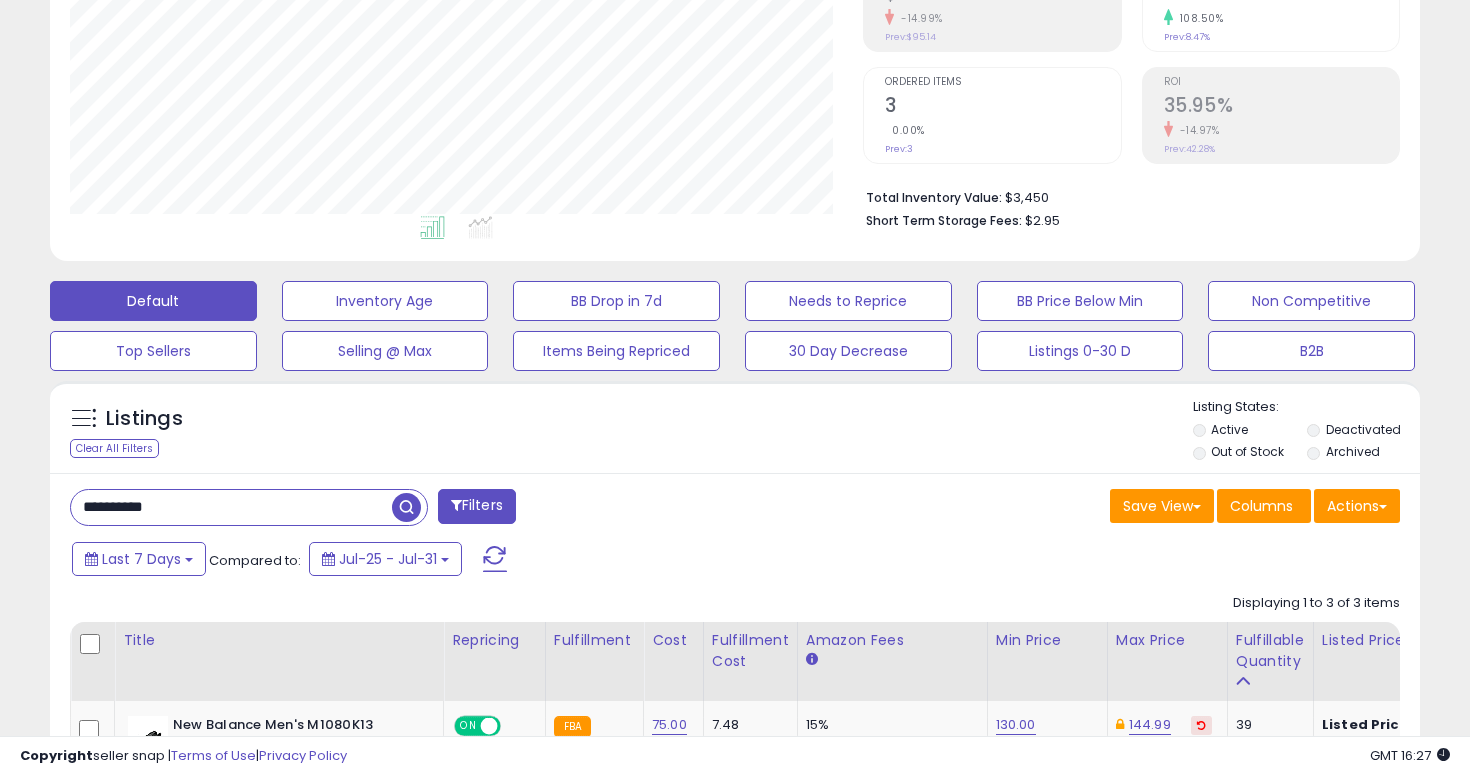 scroll, scrollTop: 999590, scrollLeft: 999206, axis: both 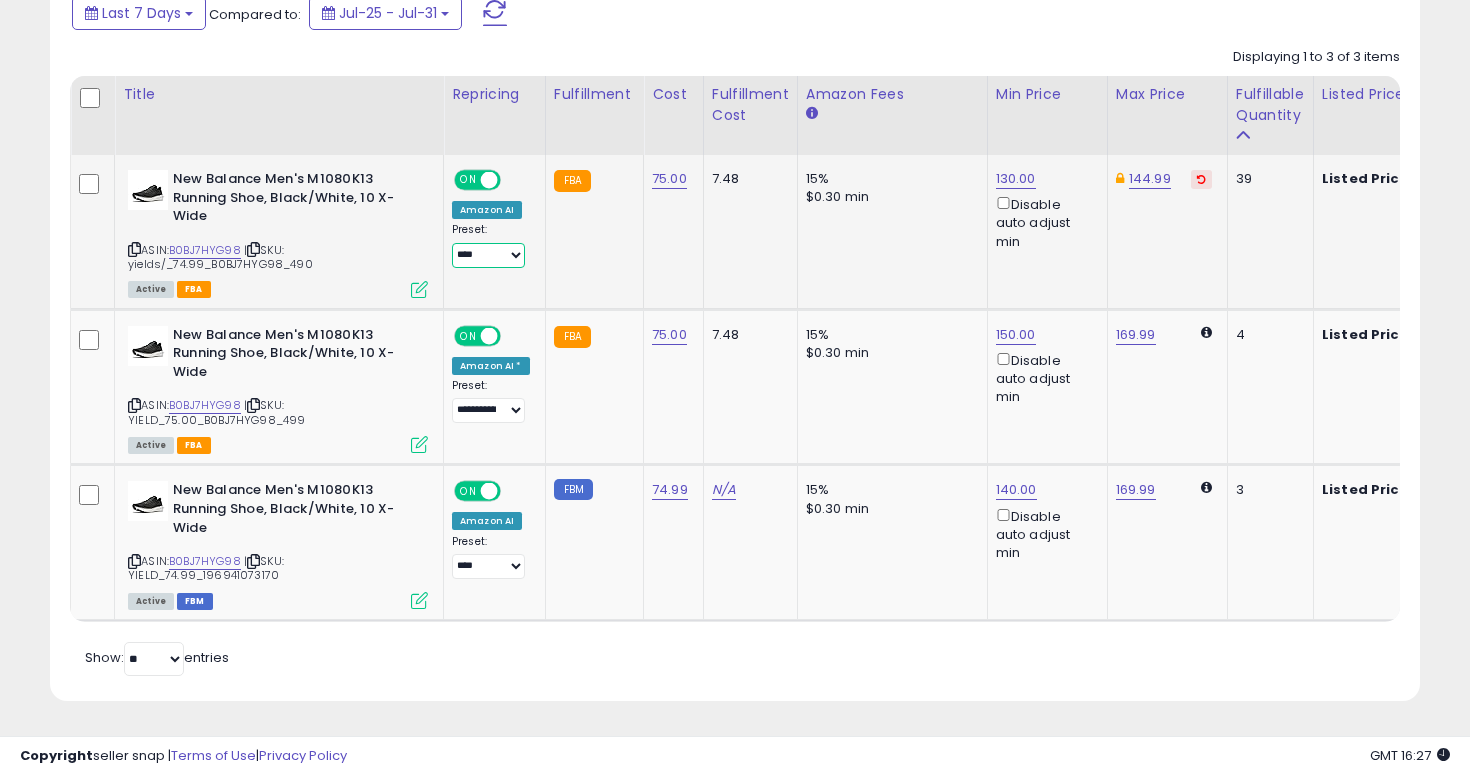 click on "**********" at bounding box center (488, 255) 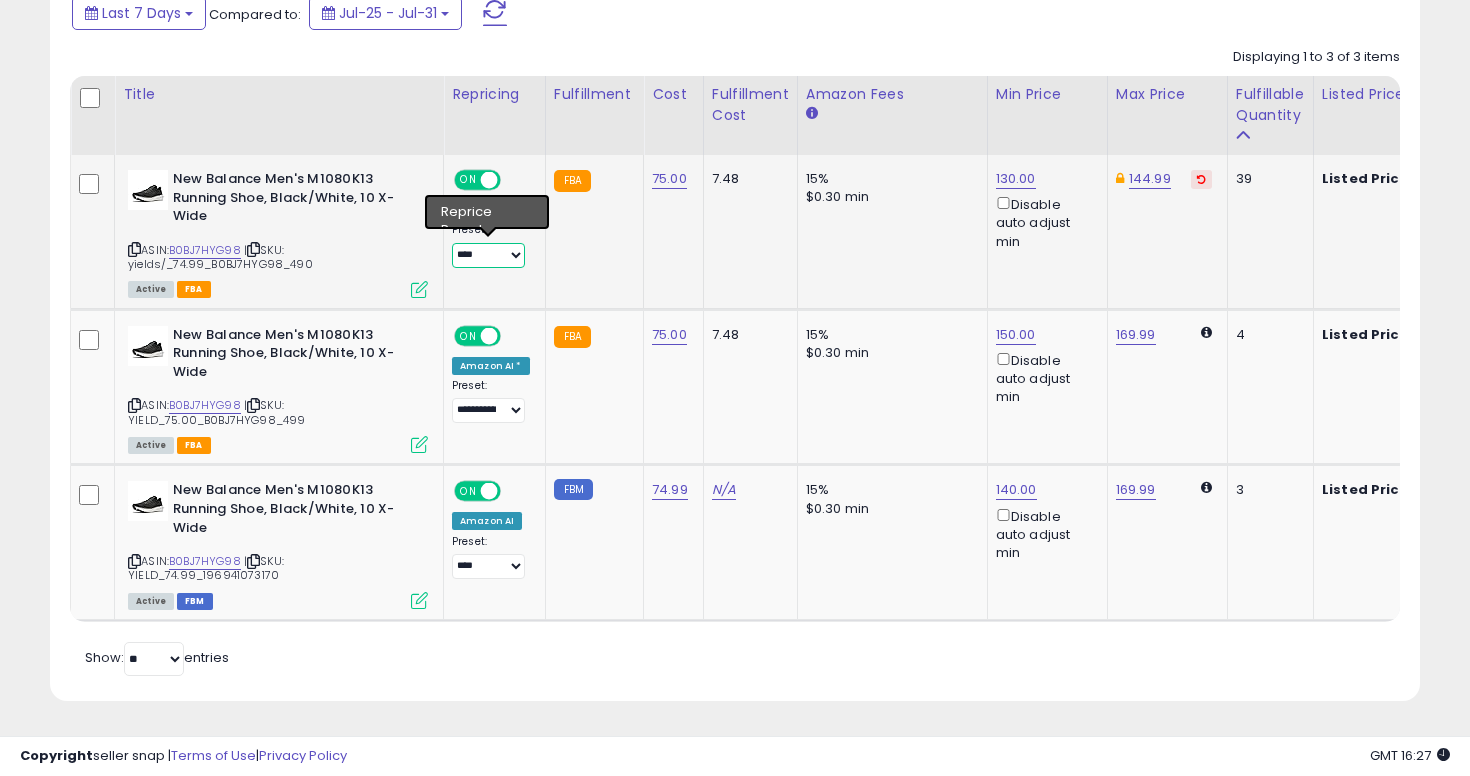 select on "**********" 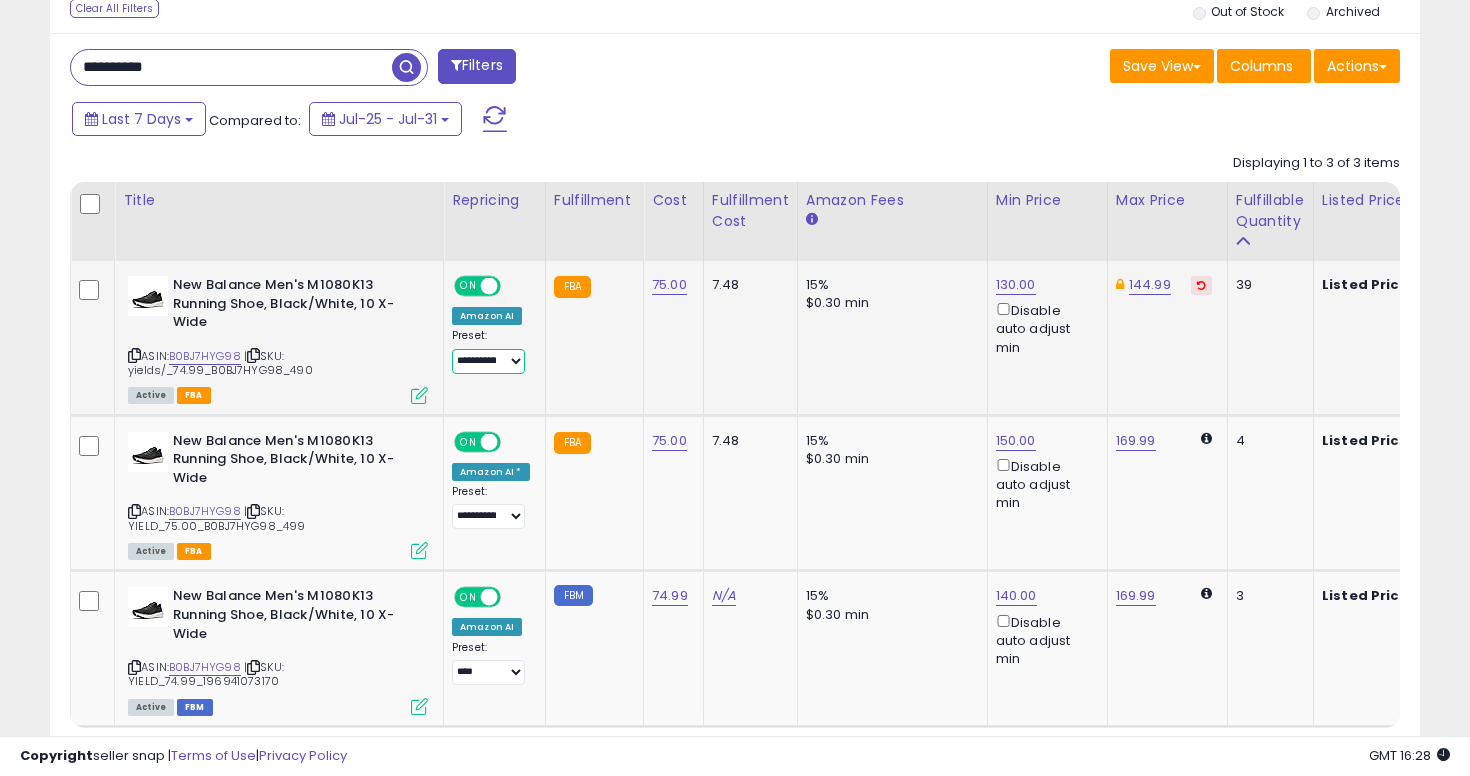 scroll, scrollTop: 787, scrollLeft: 0, axis: vertical 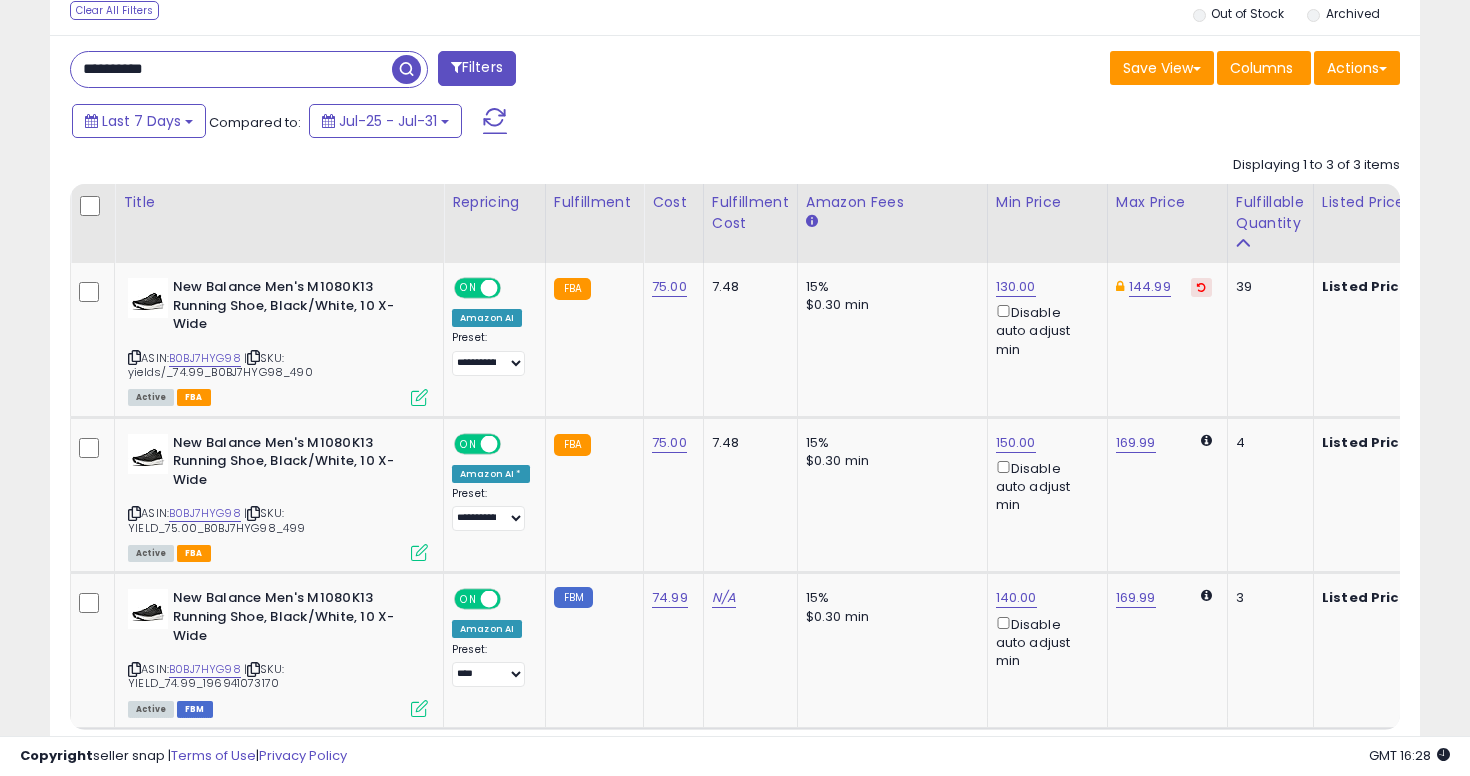 click on "**********" at bounding box center [231, 69] 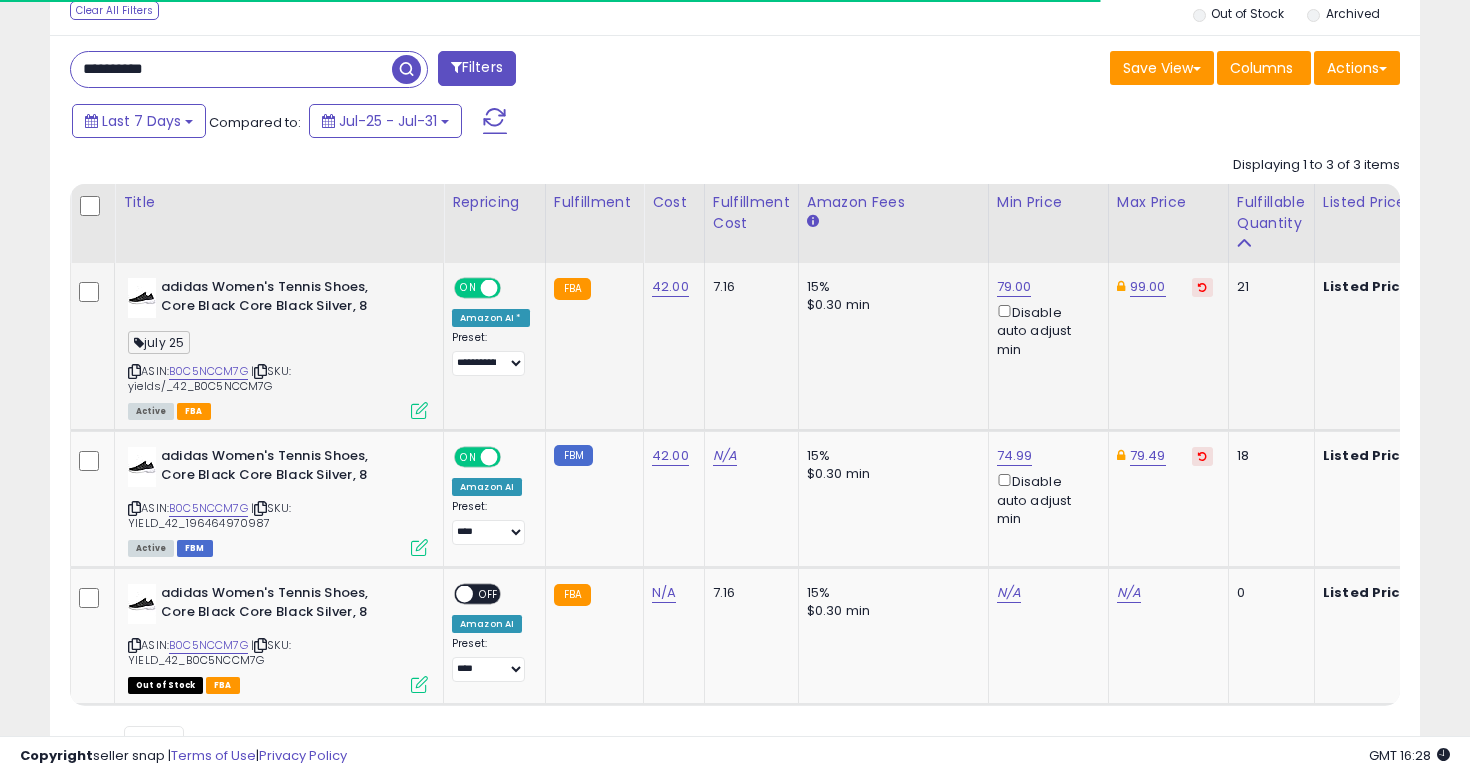scroll, scrollTop: 872, scrollLeft: 0, axis: vertical 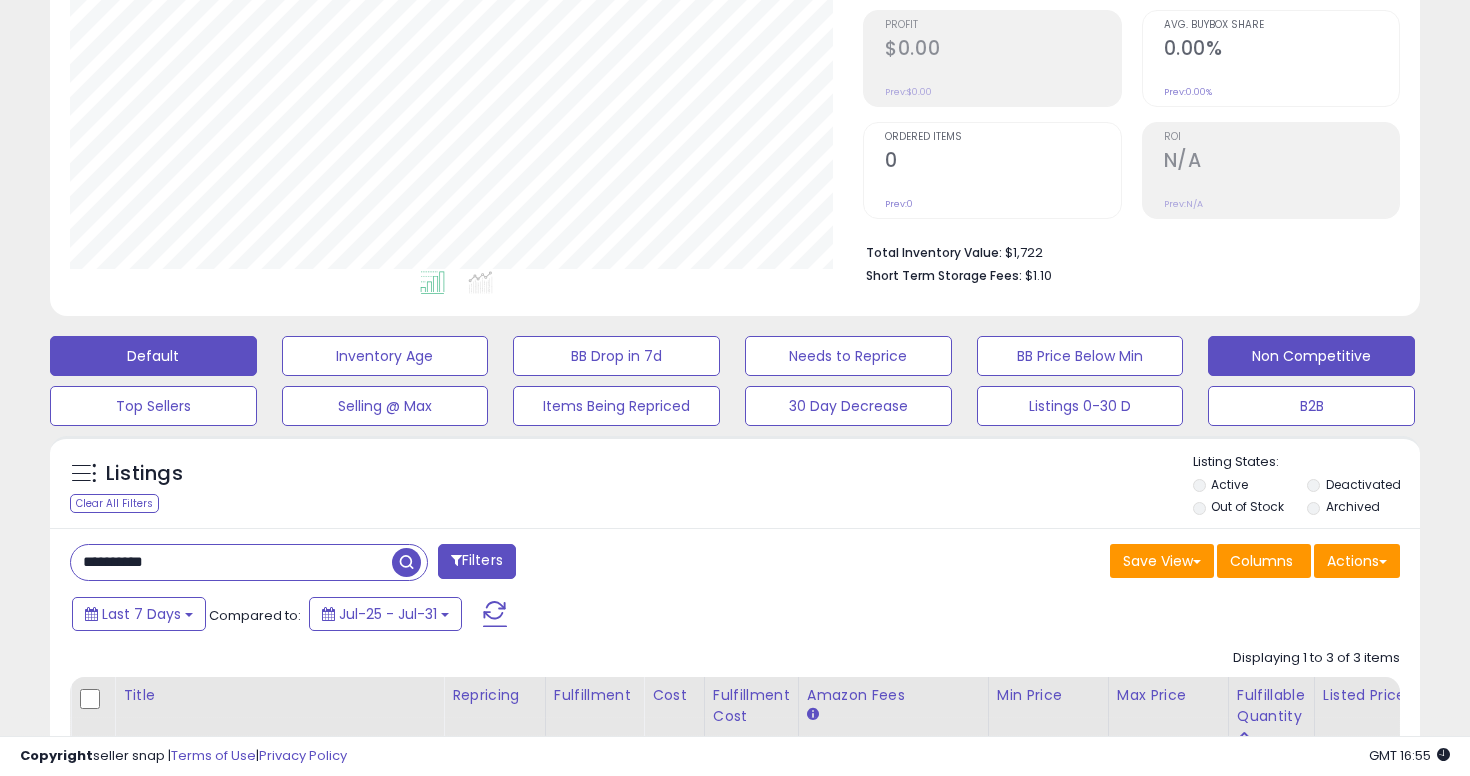 click on "Non Competitive" at bounding box center (385, 356) 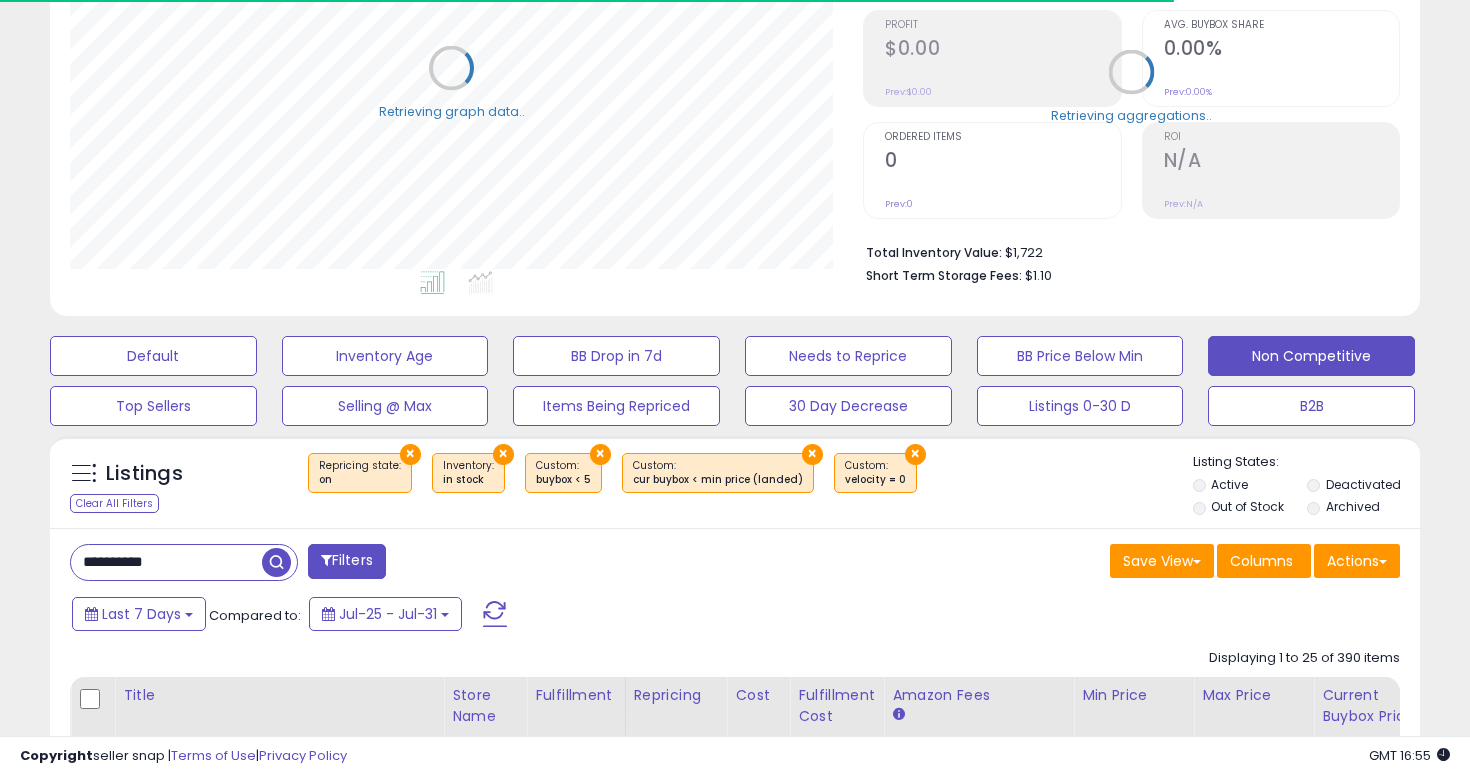 type 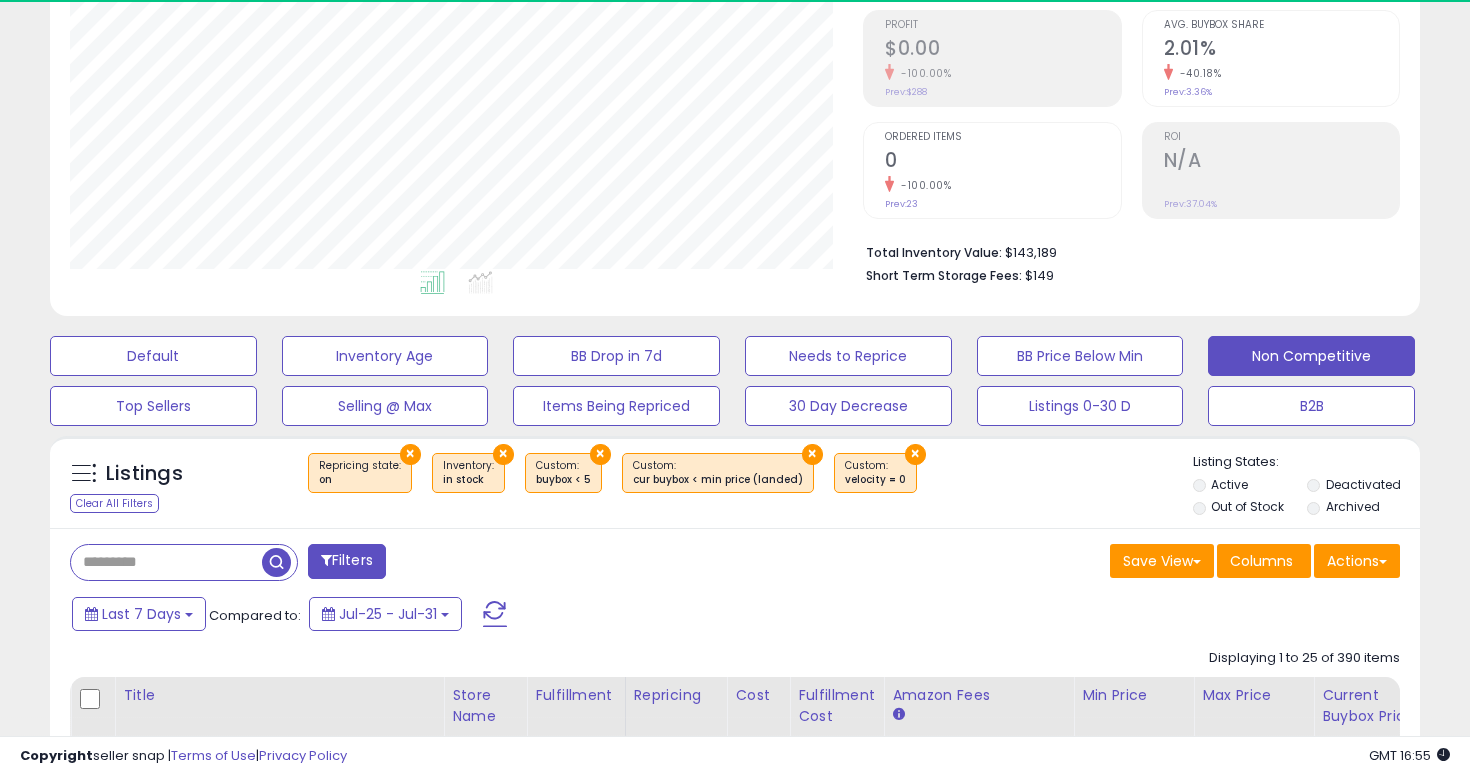 scroll, scrollTop: 999590, scrollLeft: 999206, axis: both 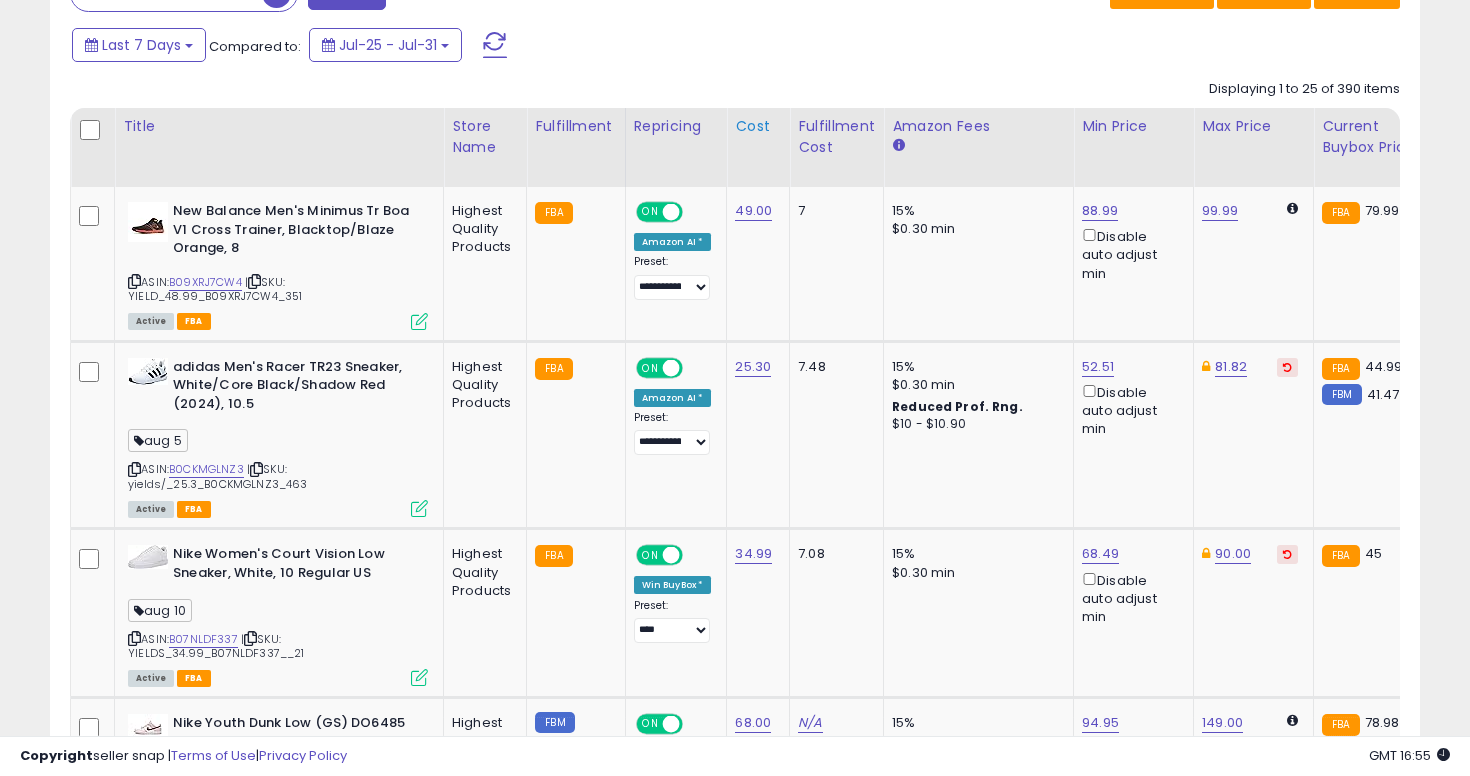 click on "Cost" at bounding box center (758, 126) 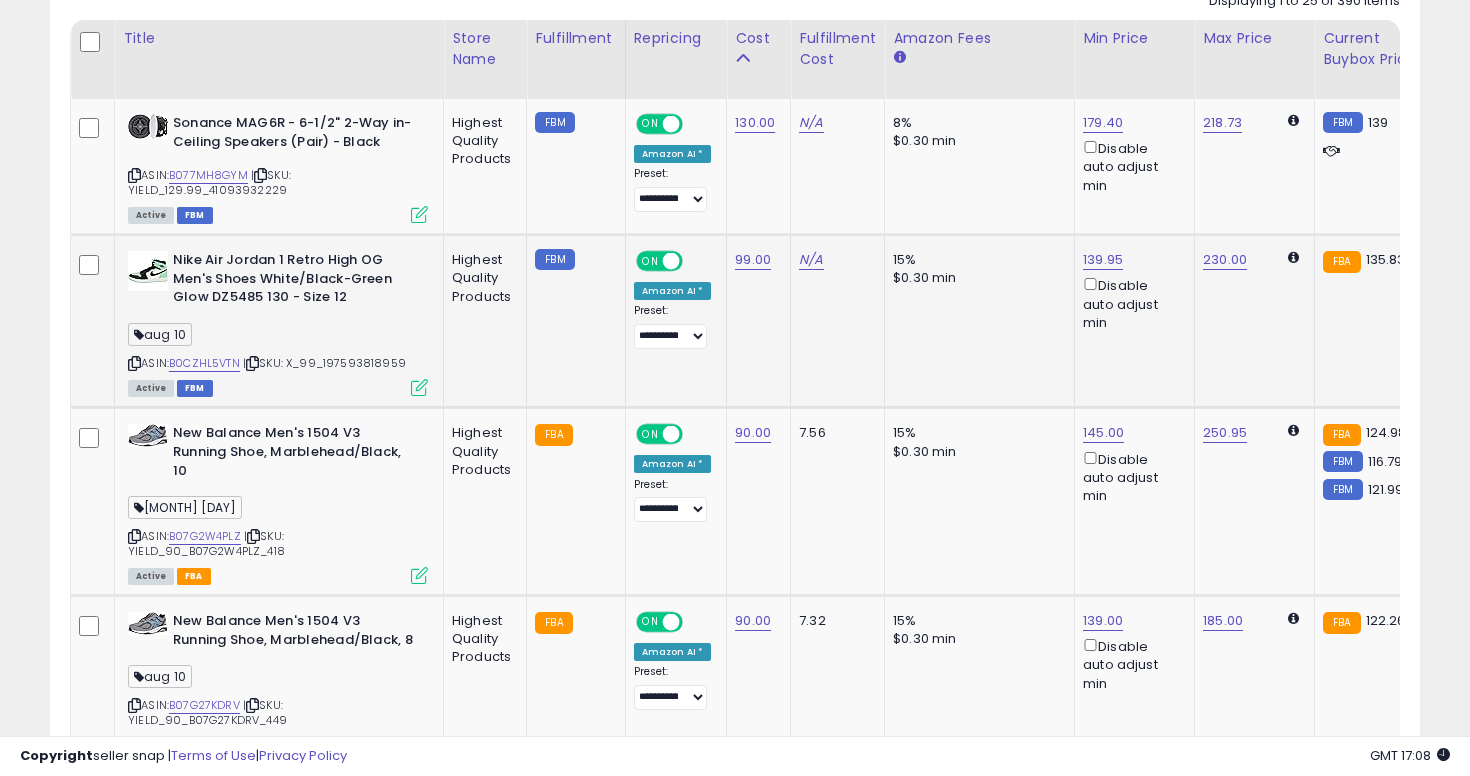 scroll, scrollTop: 956, scrollLeft: 0, axis: vertical 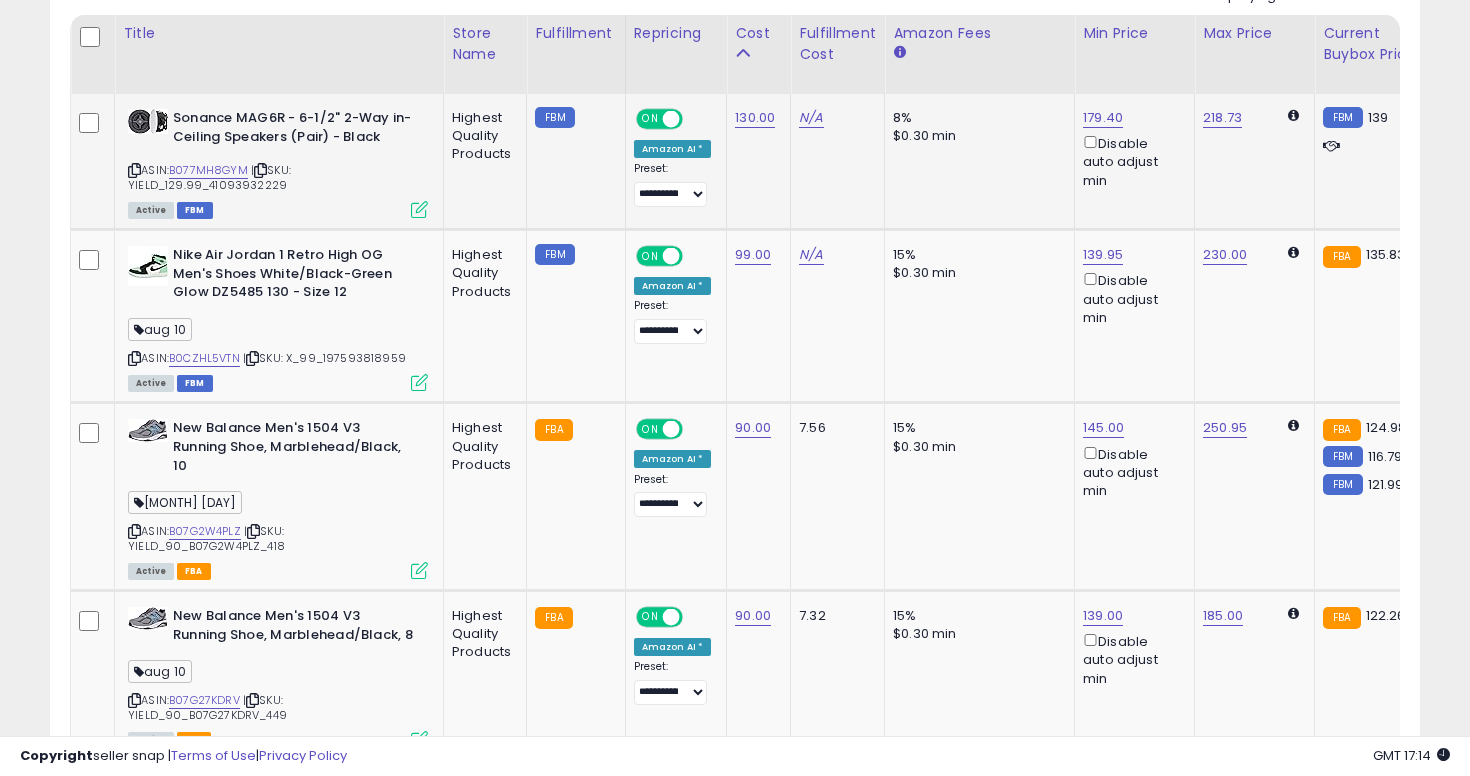 click at bounding box center [134, 170] 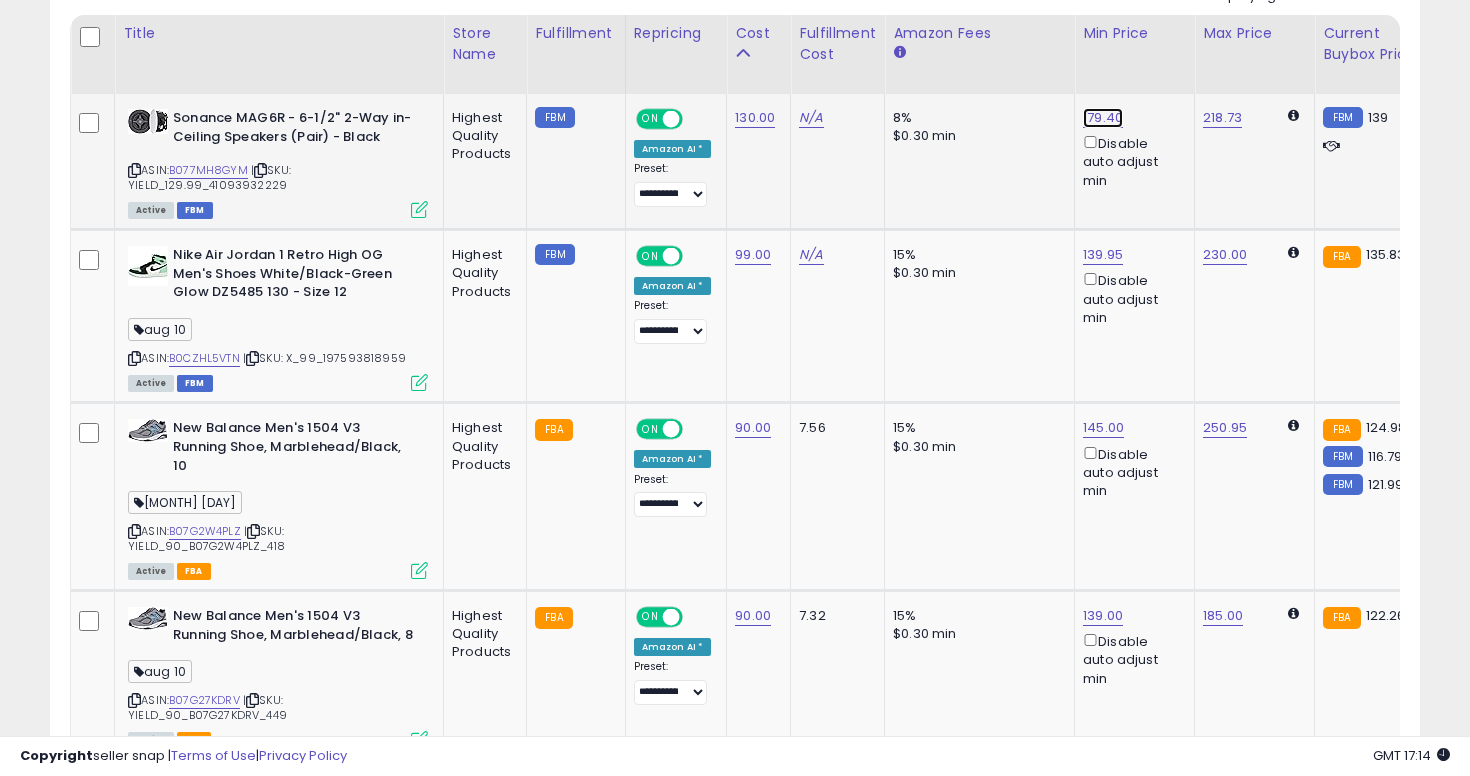 click on "179.40" at bounding box center (1103, 118) 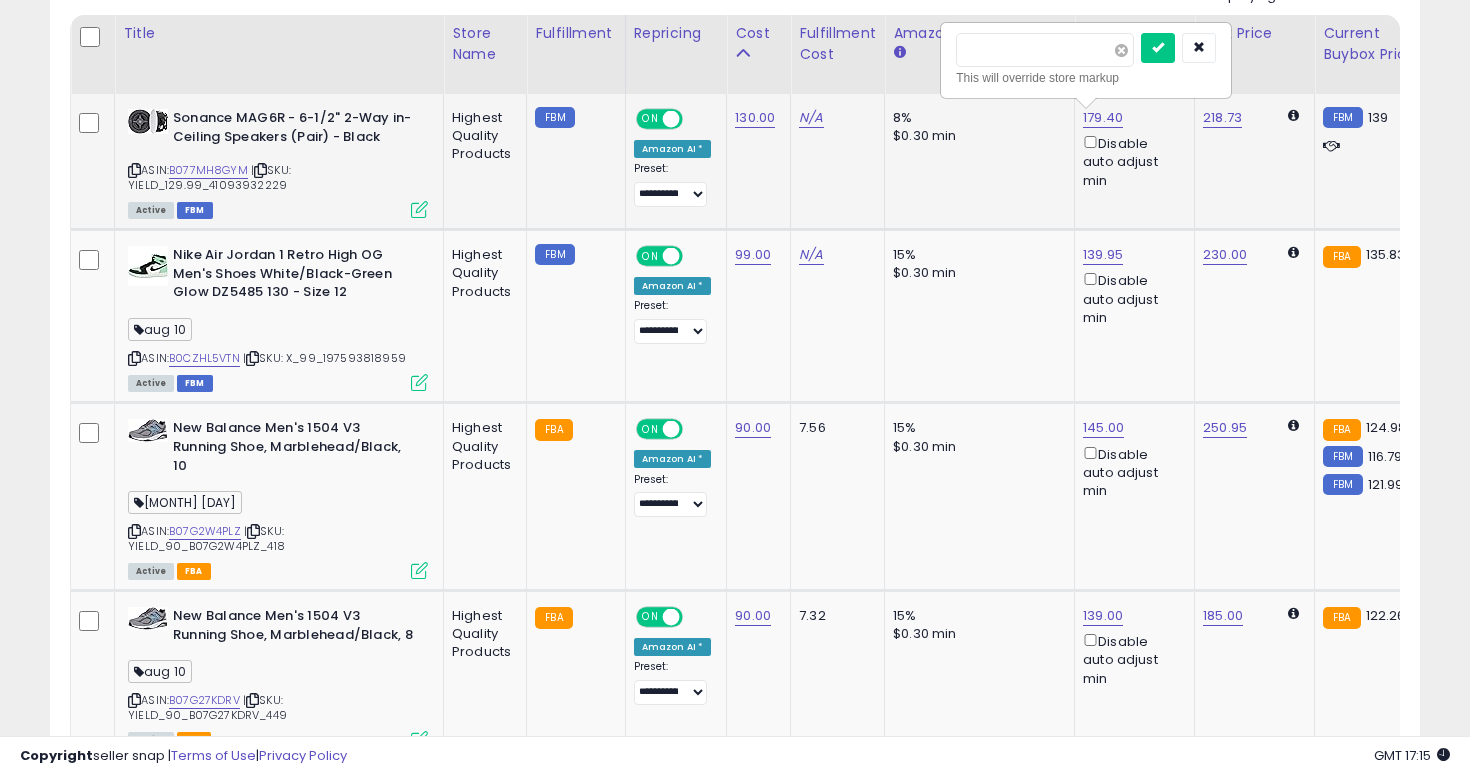 click at bounding box center [1121, 50] 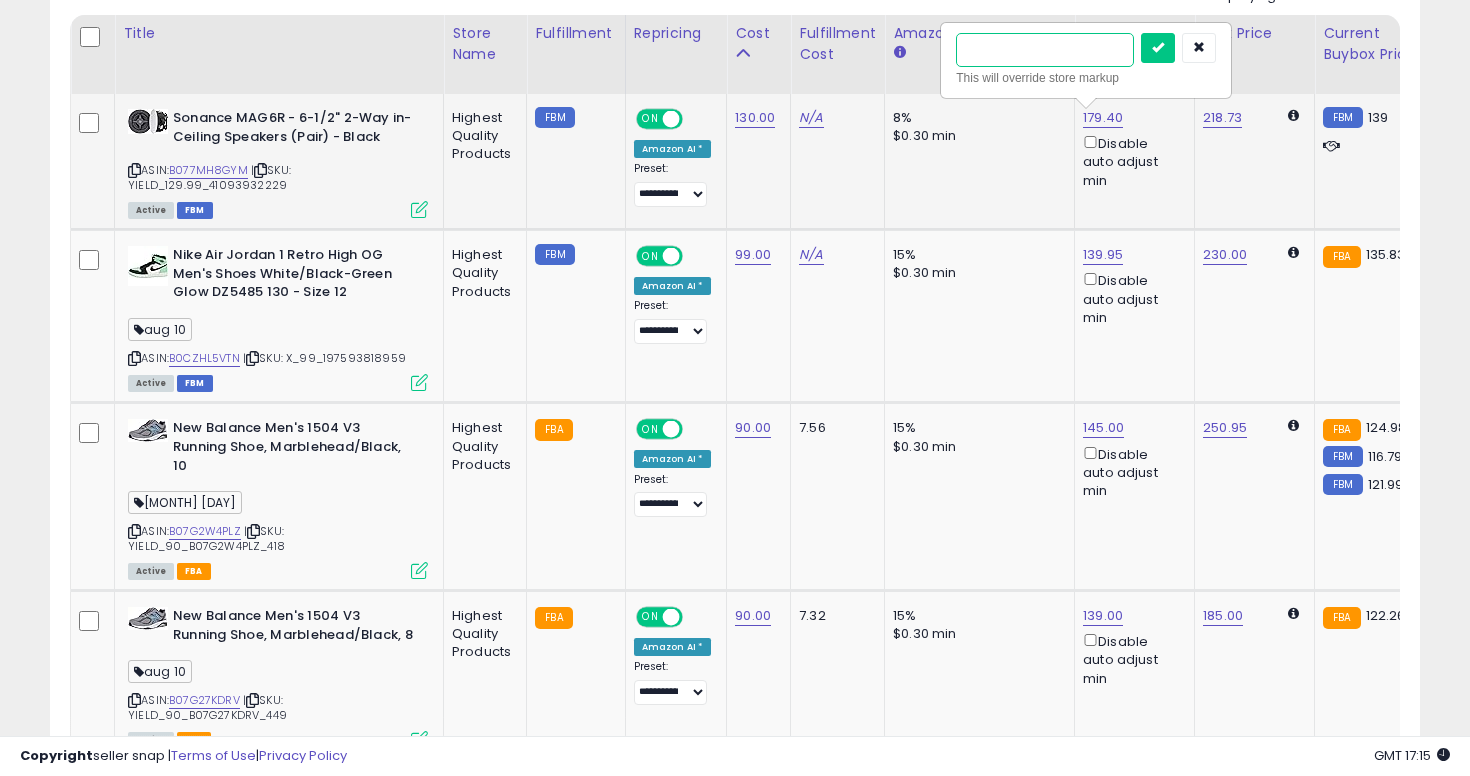 type on "***" 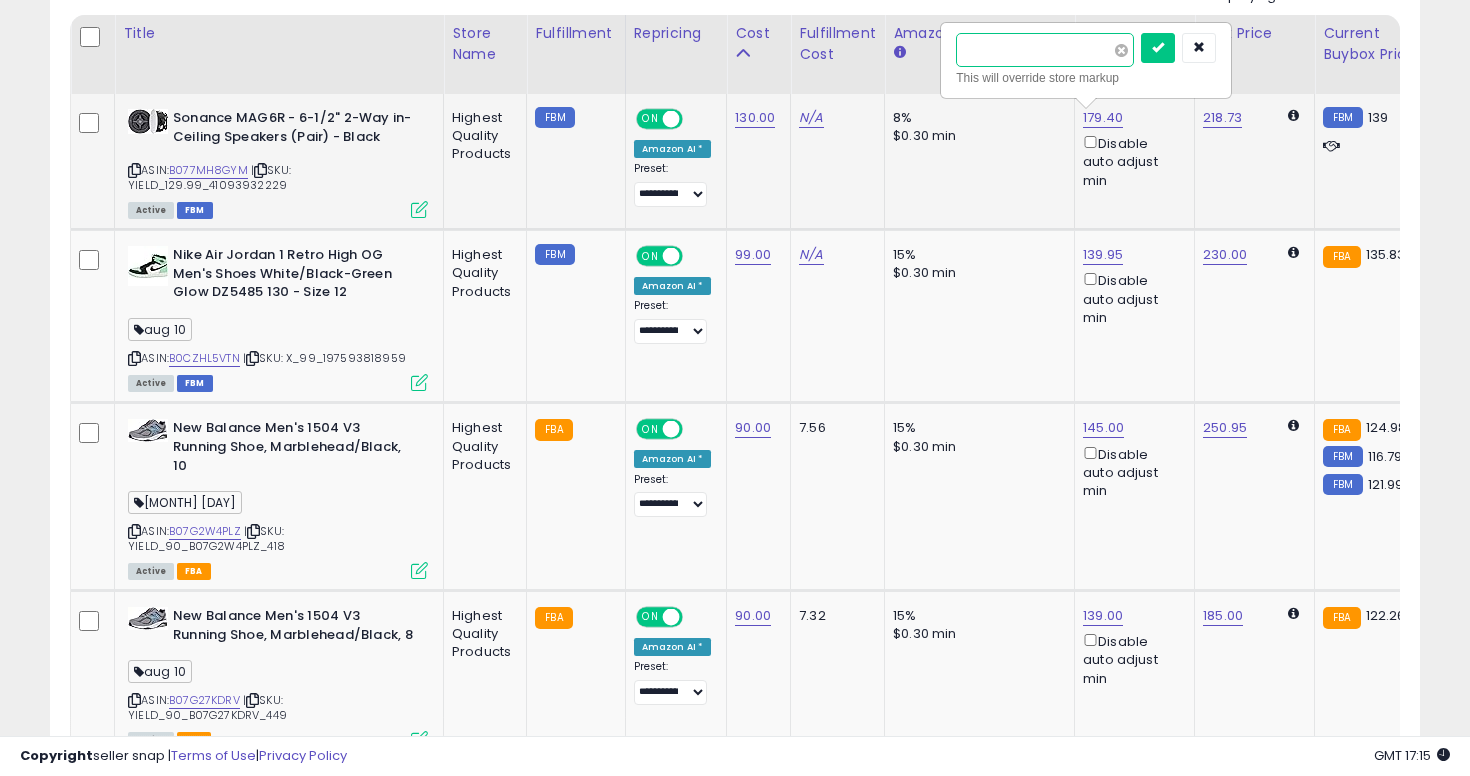 click at bounding box center (1158, 48) 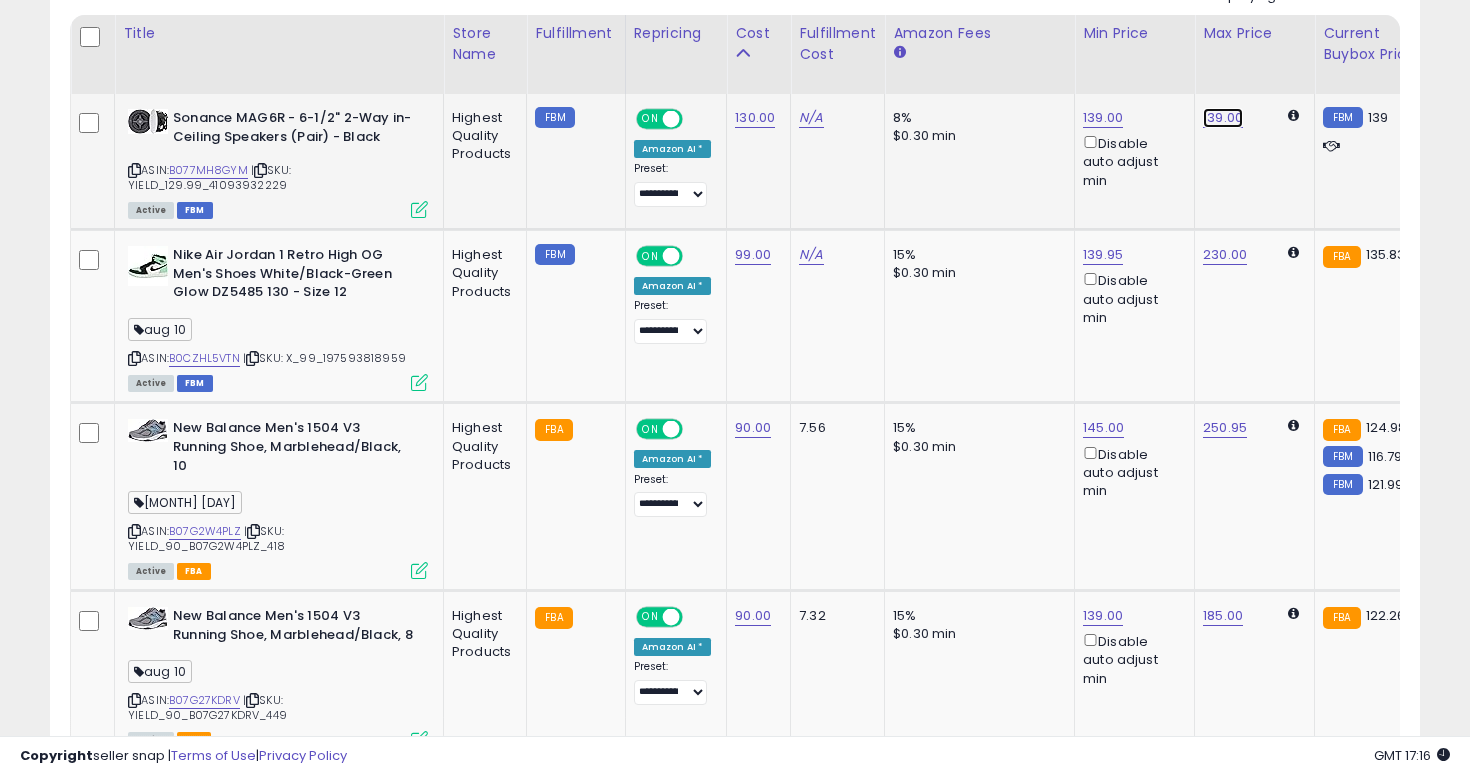 click on "139.00" at bounding box center [1223, 118] 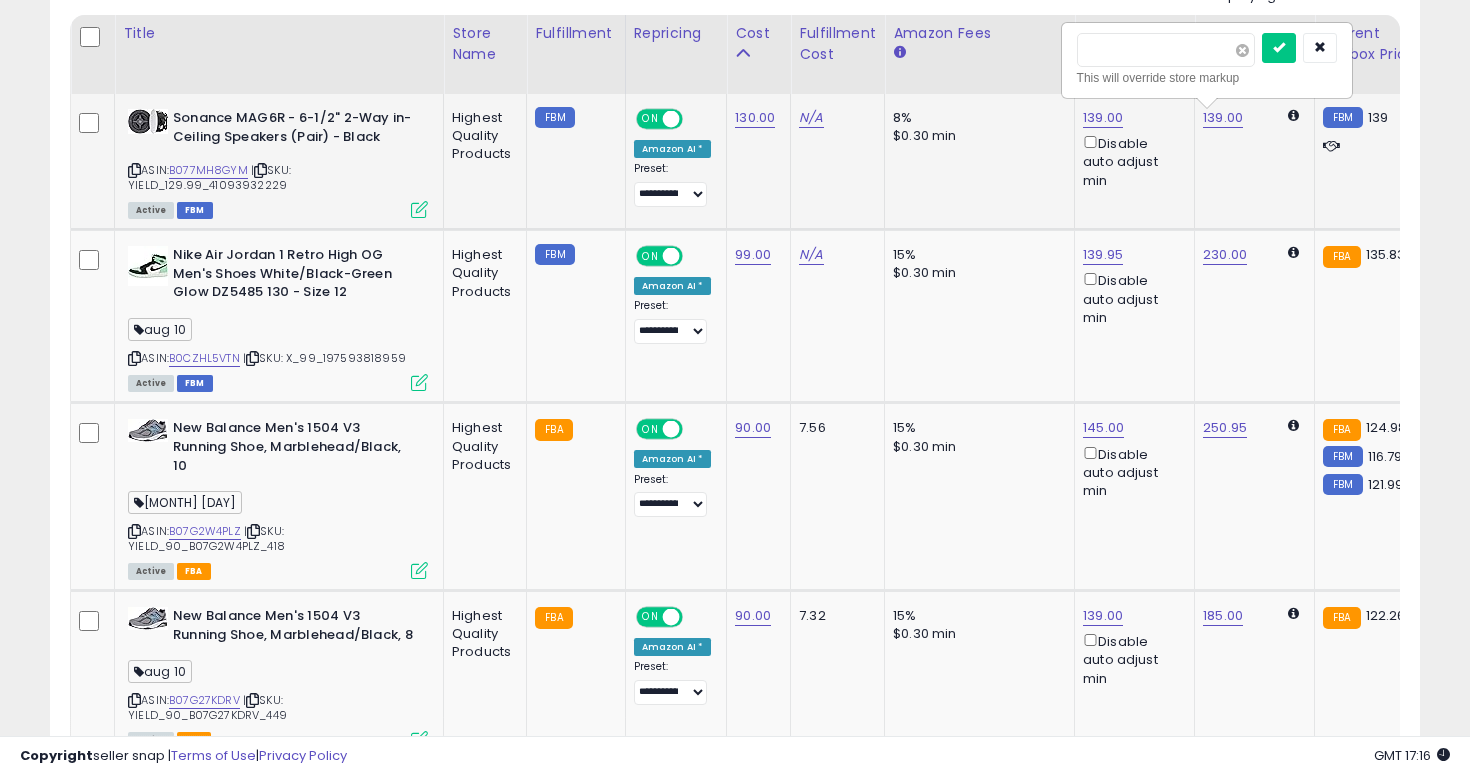 click at bounding box center [1242, 50] 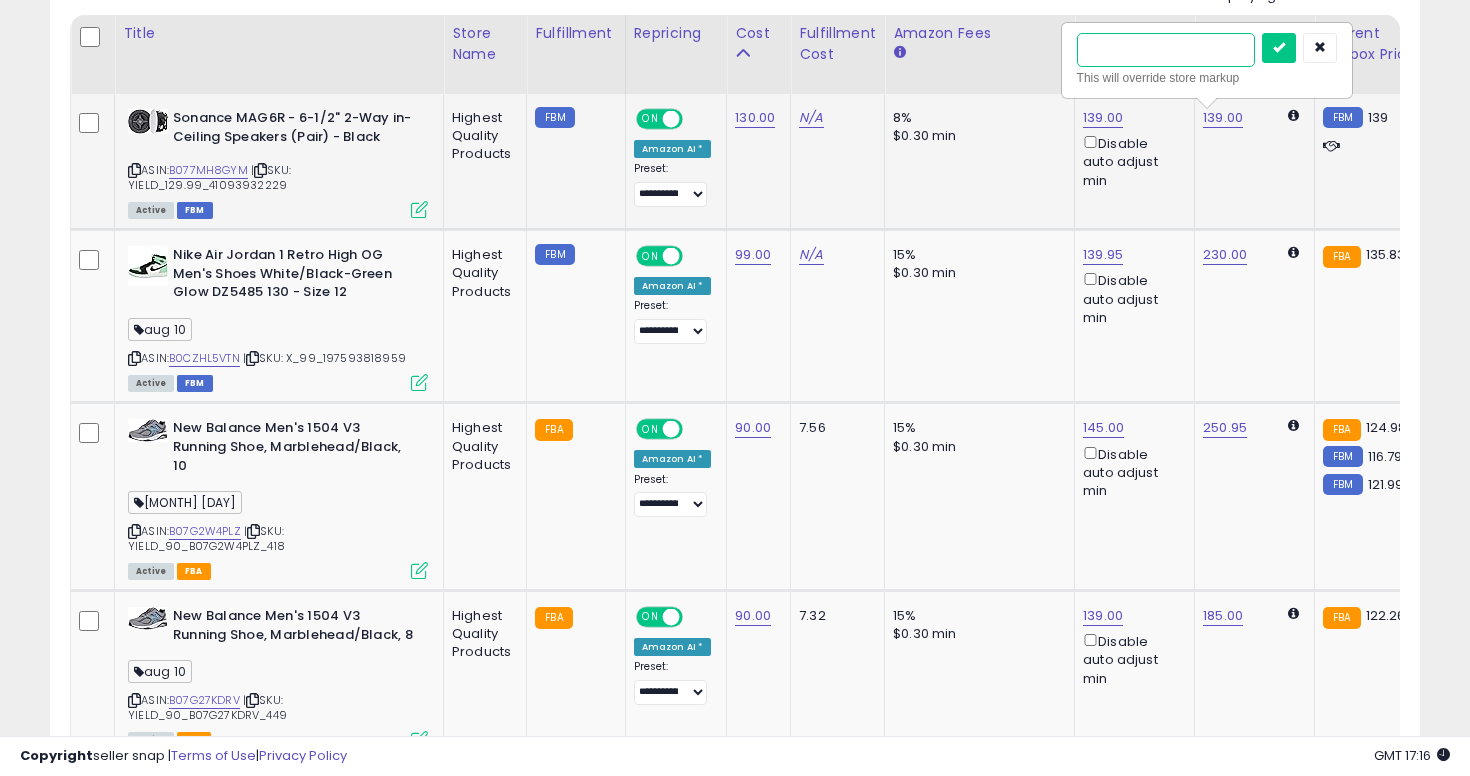 type on "***" 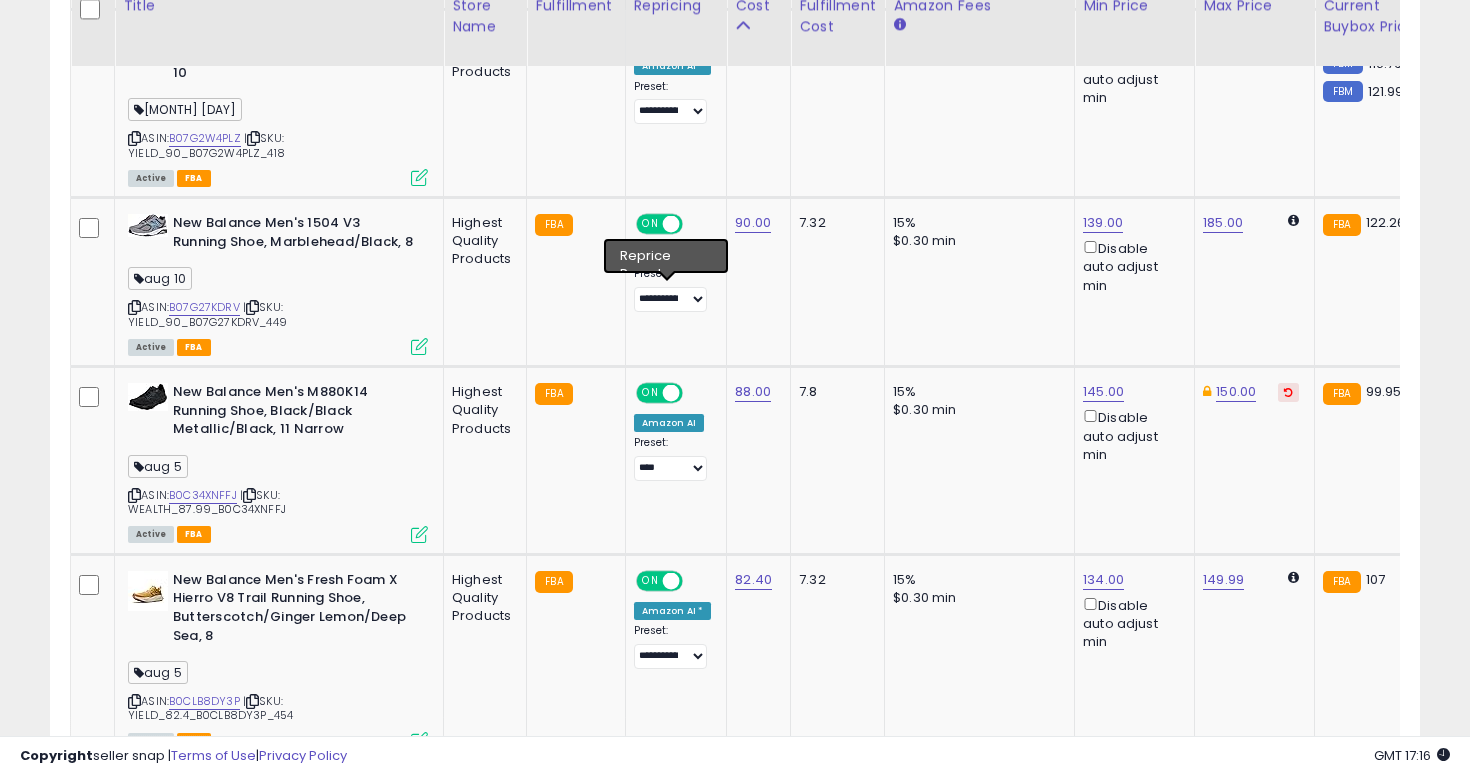 scroll, scrollTop: 1337, scrollLeft: 0, axis: vertical 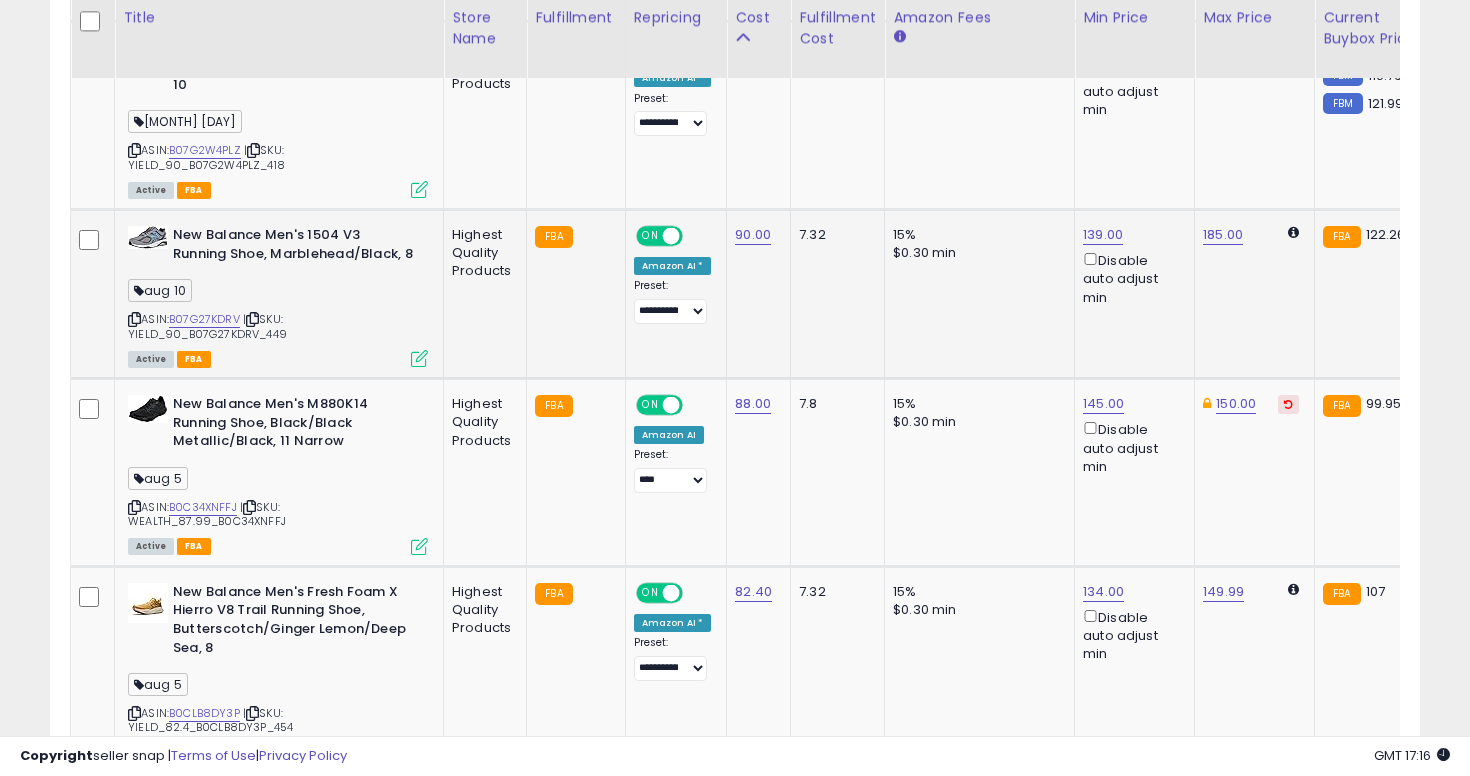 click at bounding box center (134, 319) 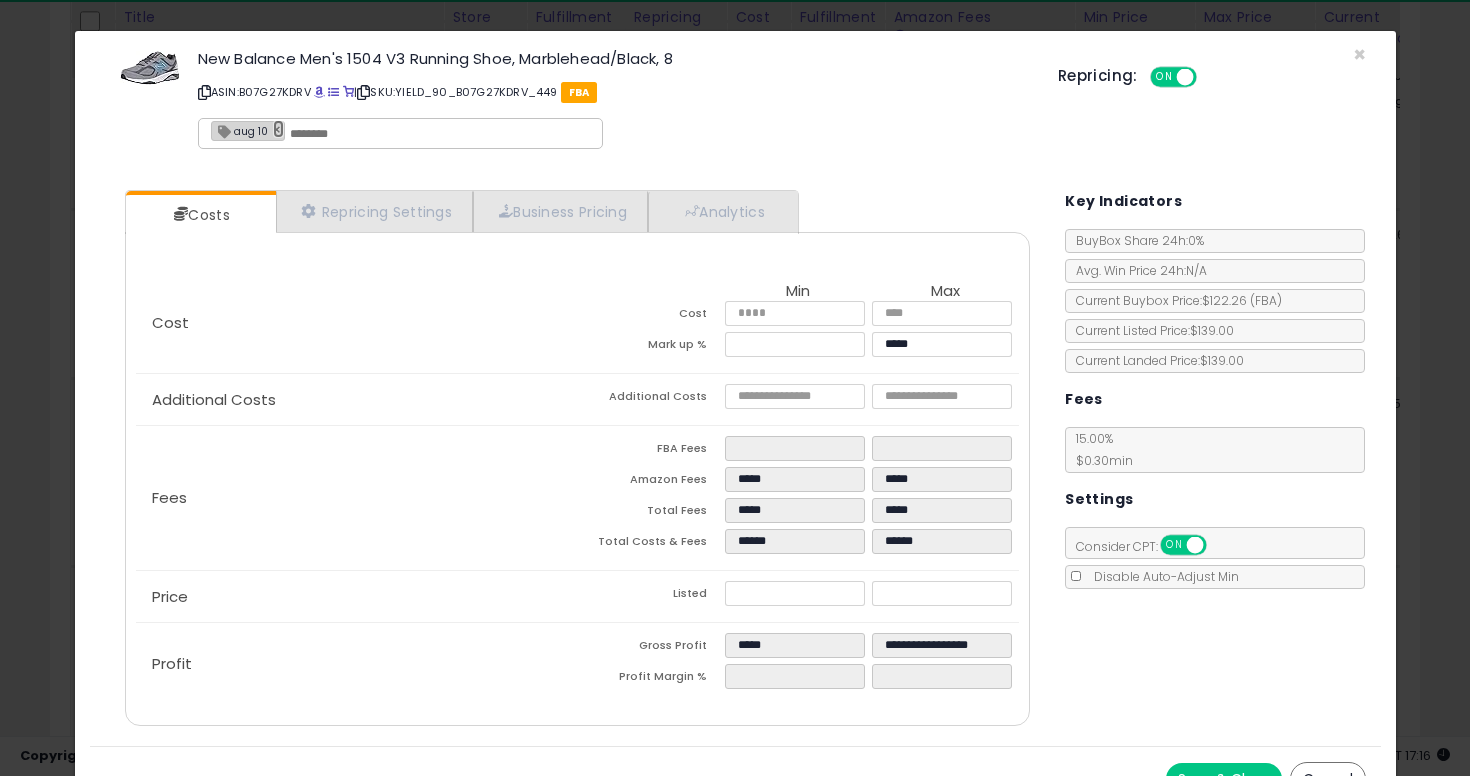 click on "×" at bounding box center (279, 129) 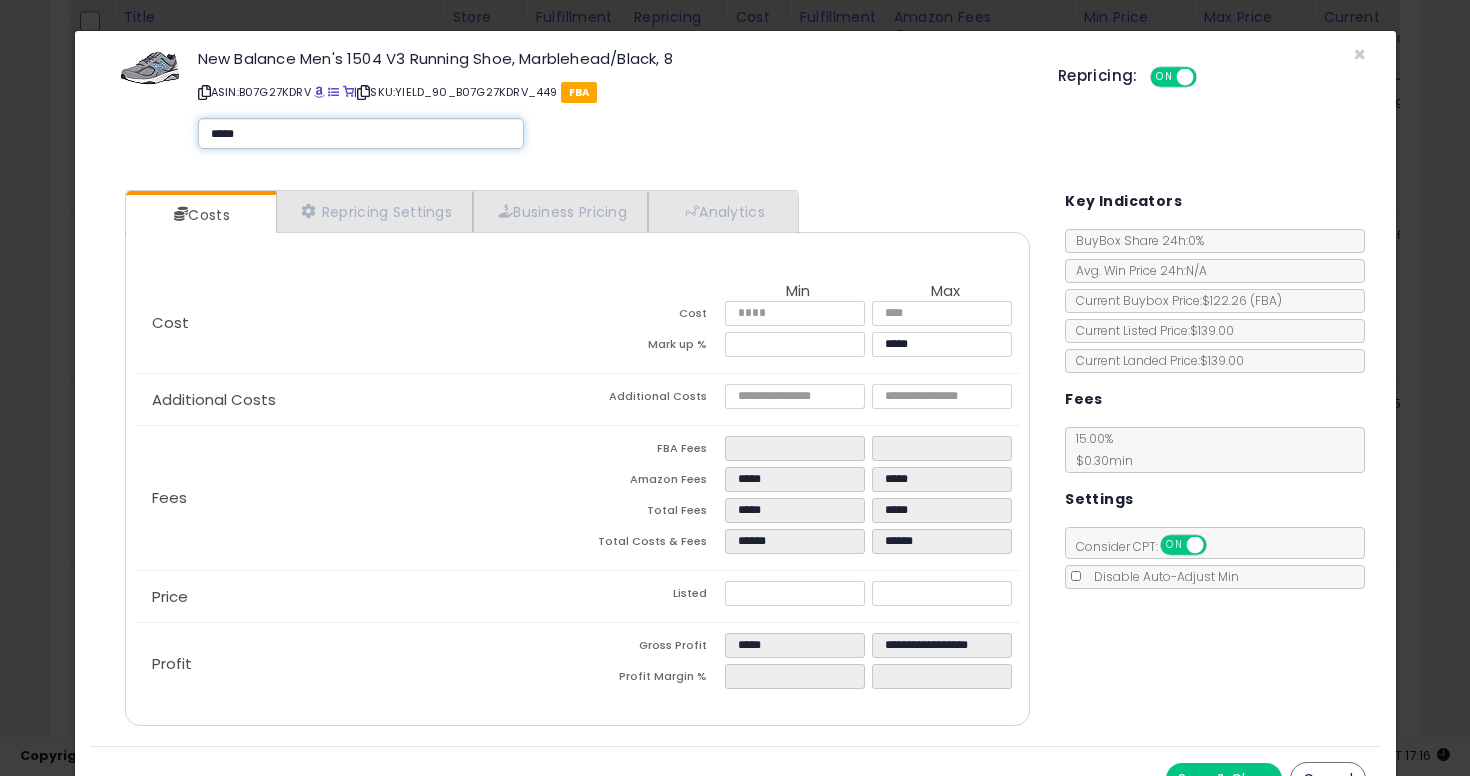 type on "******" 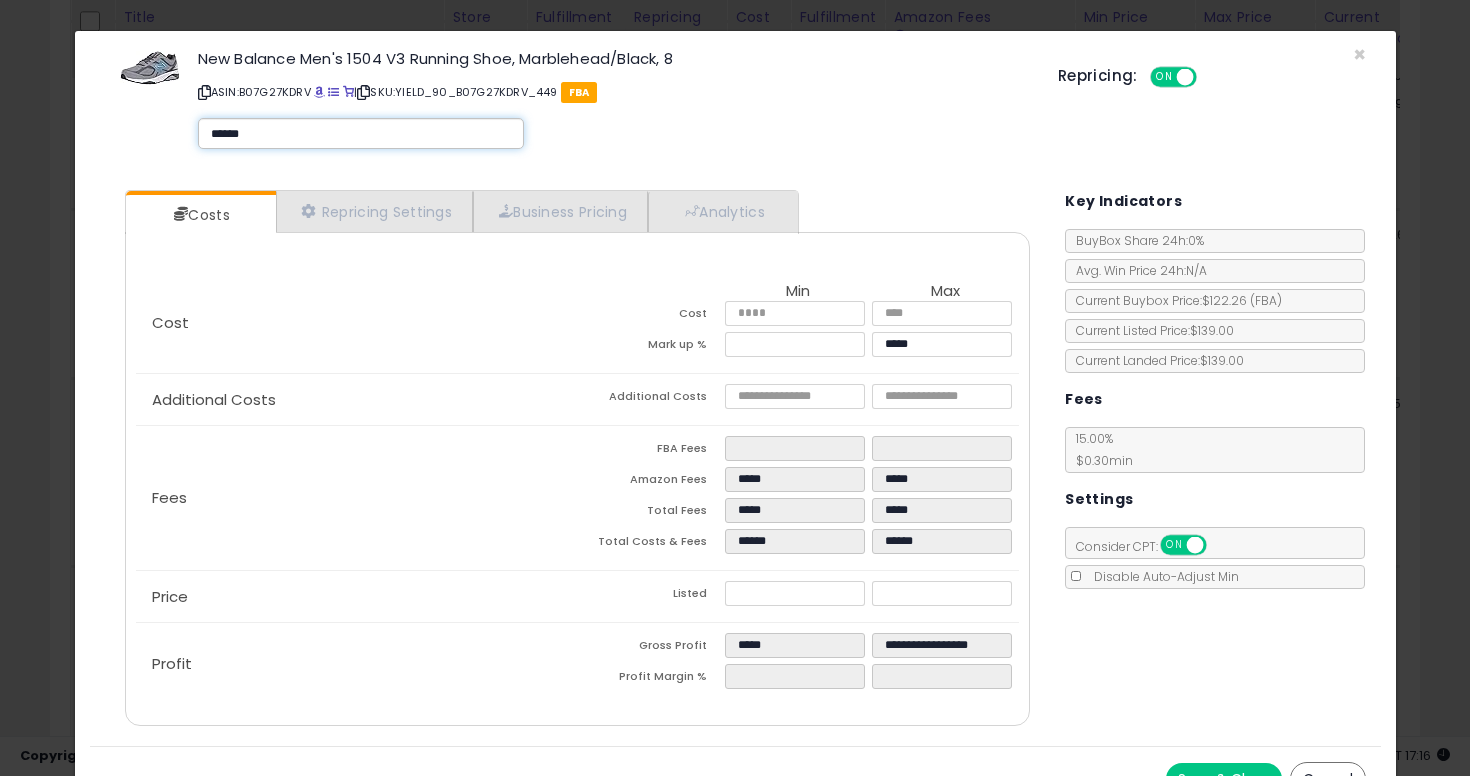 type on "******" 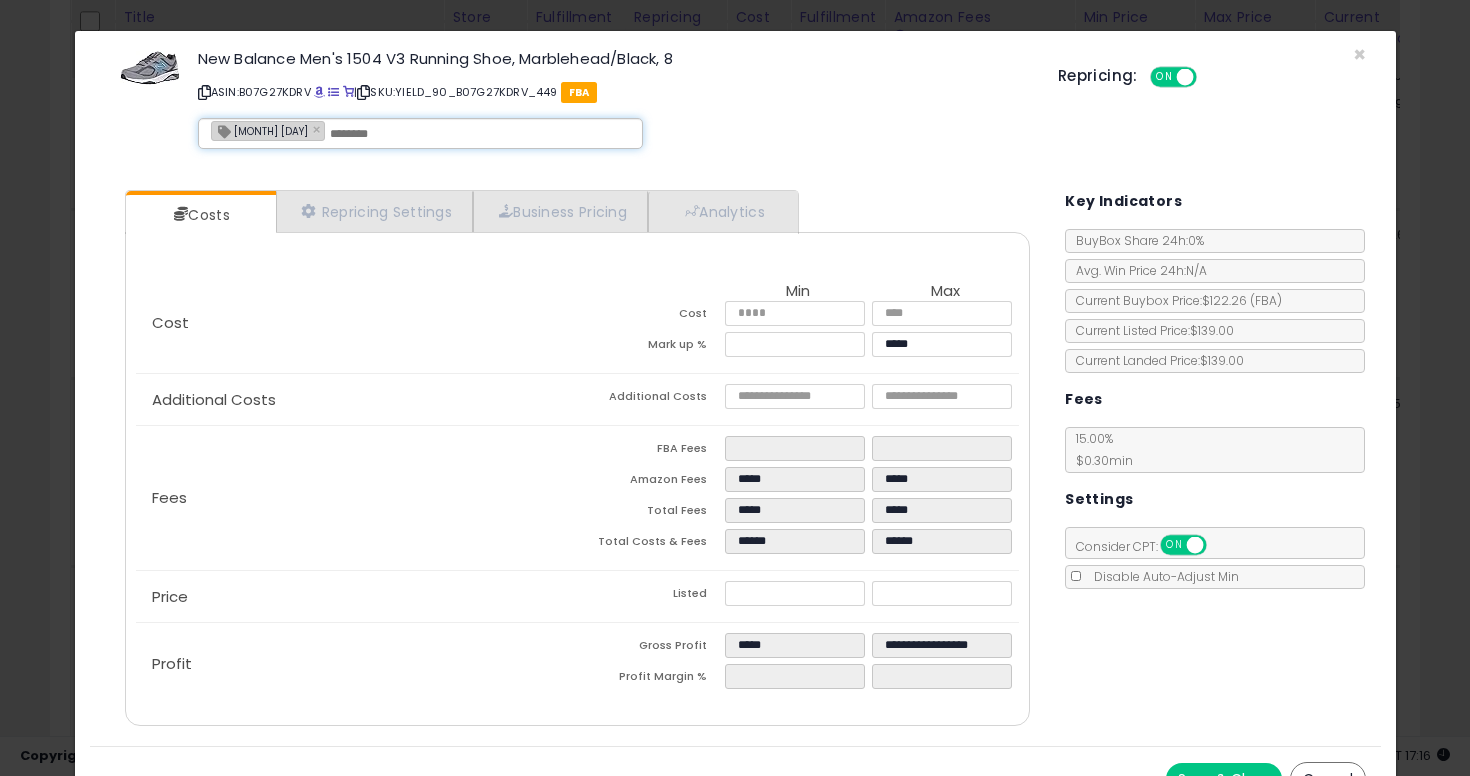 scroll, scrollTop: 34, scrollLeft: 0, axis: vertical 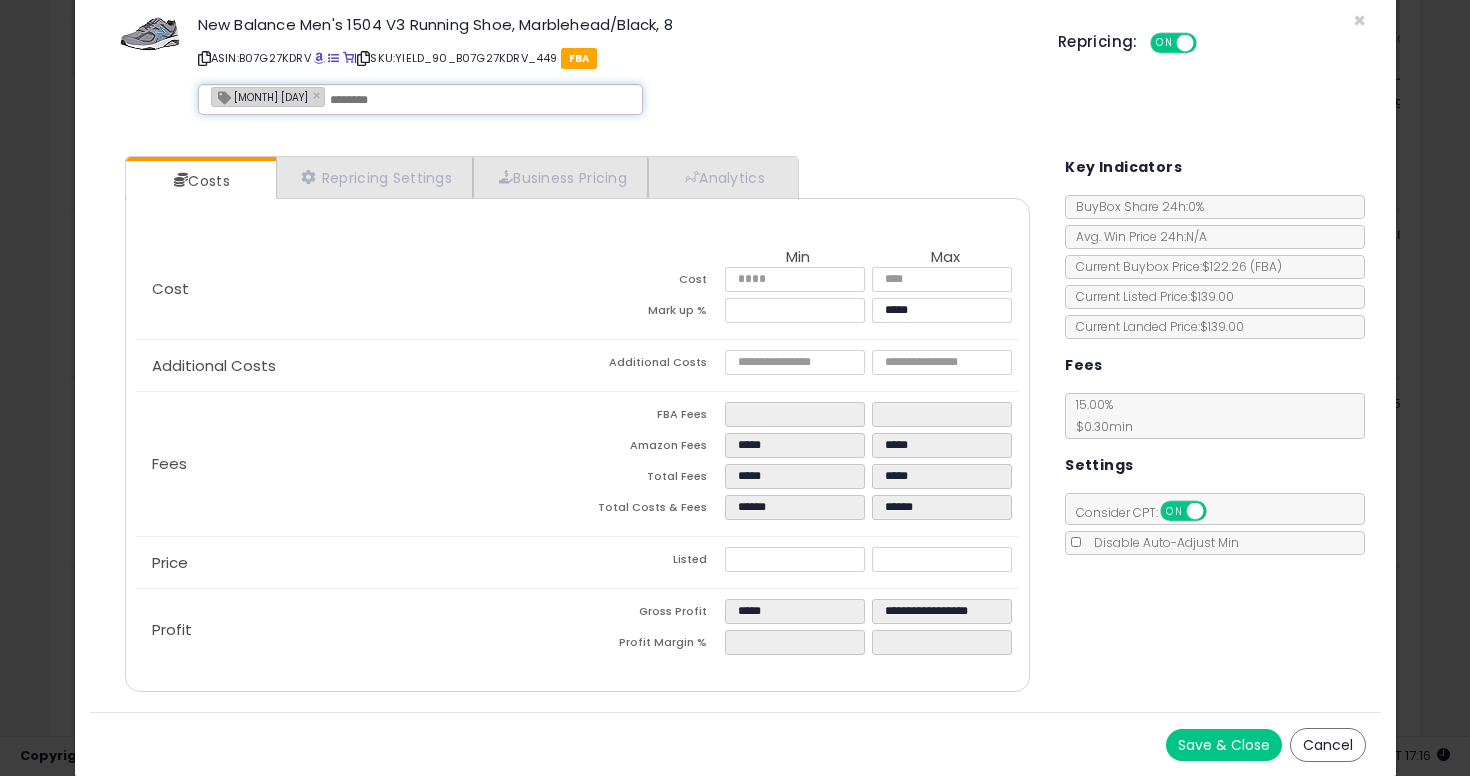 click on "Save & Close" at bounding box center [1224, 745] 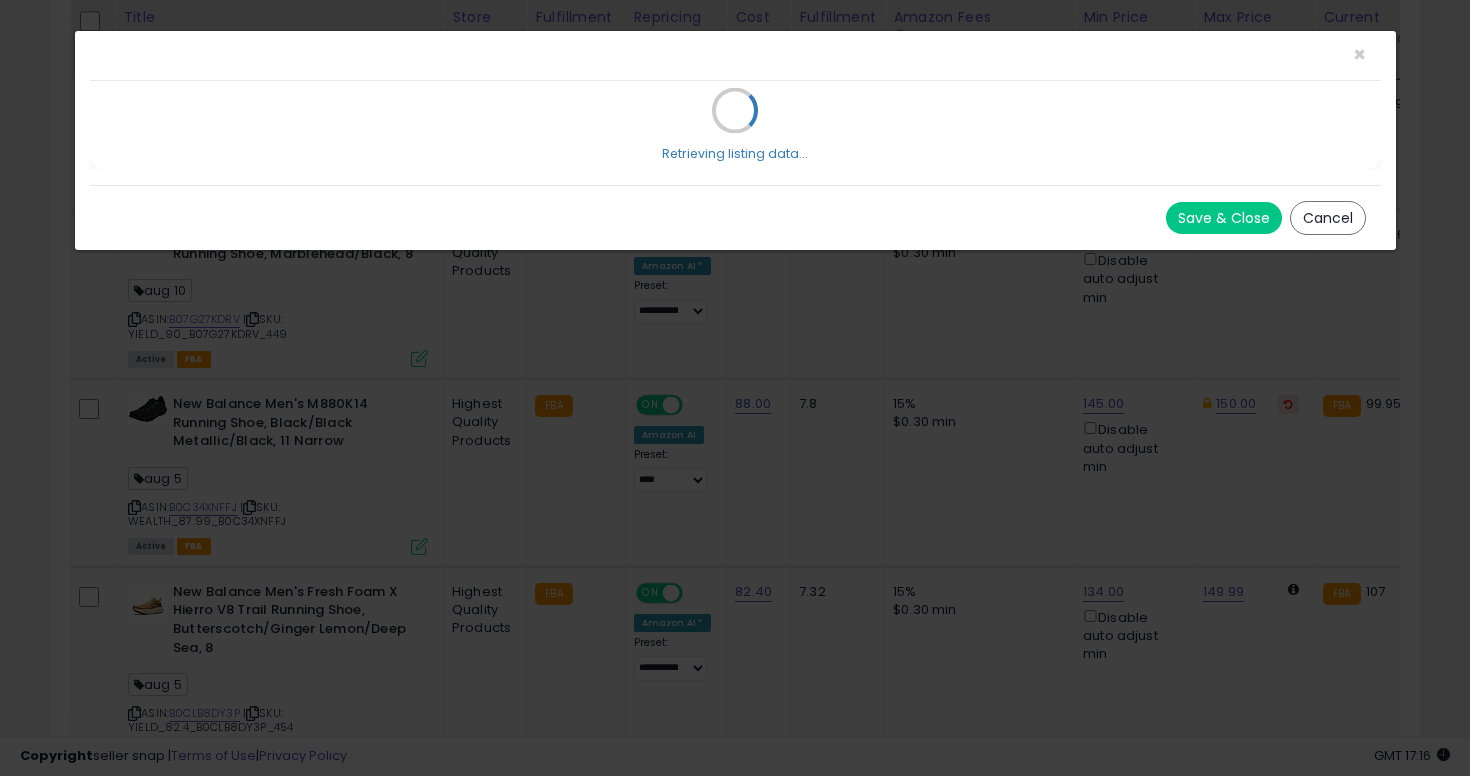 scroll, scrollTop: 0, scrollLeft: 0, axis: both 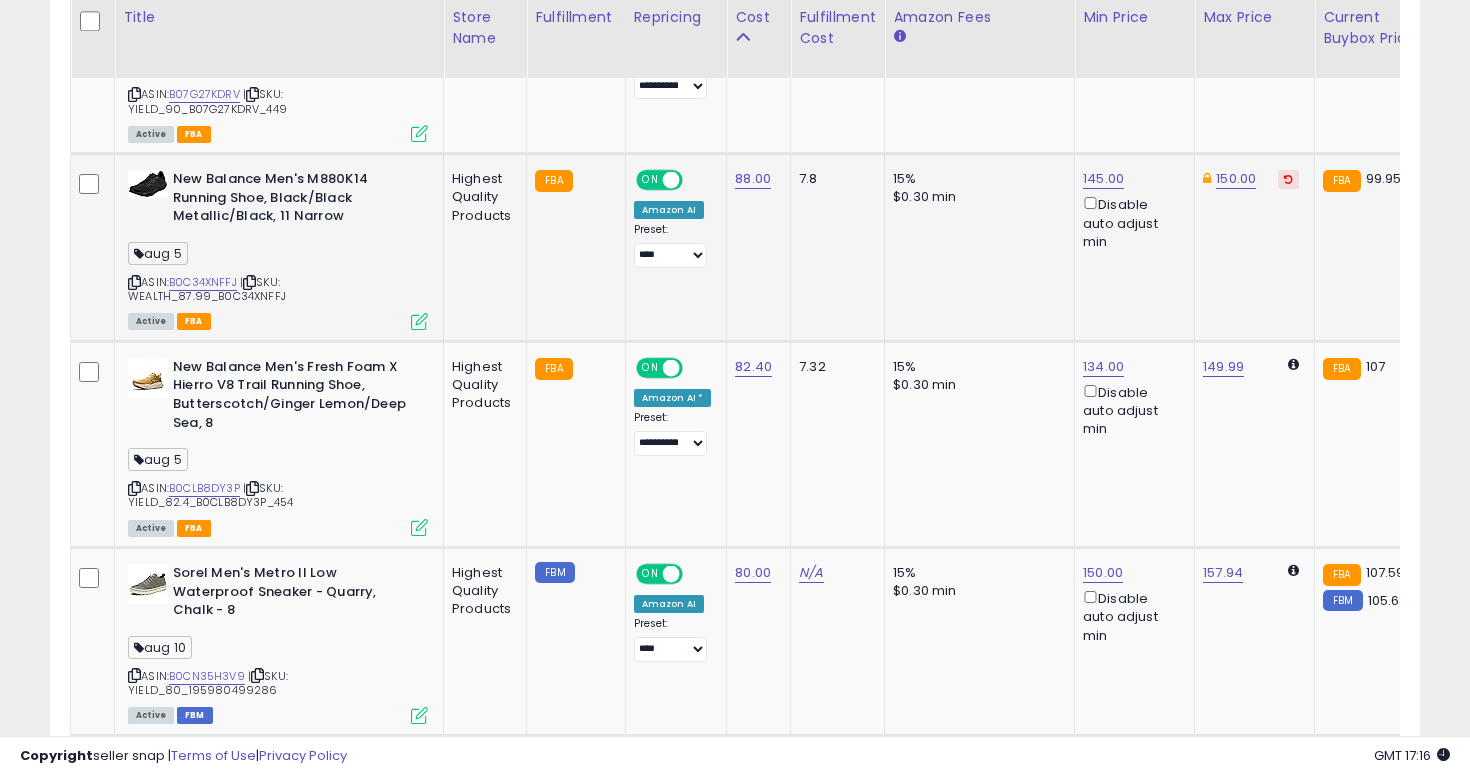 click at bounding box center [134, 282] 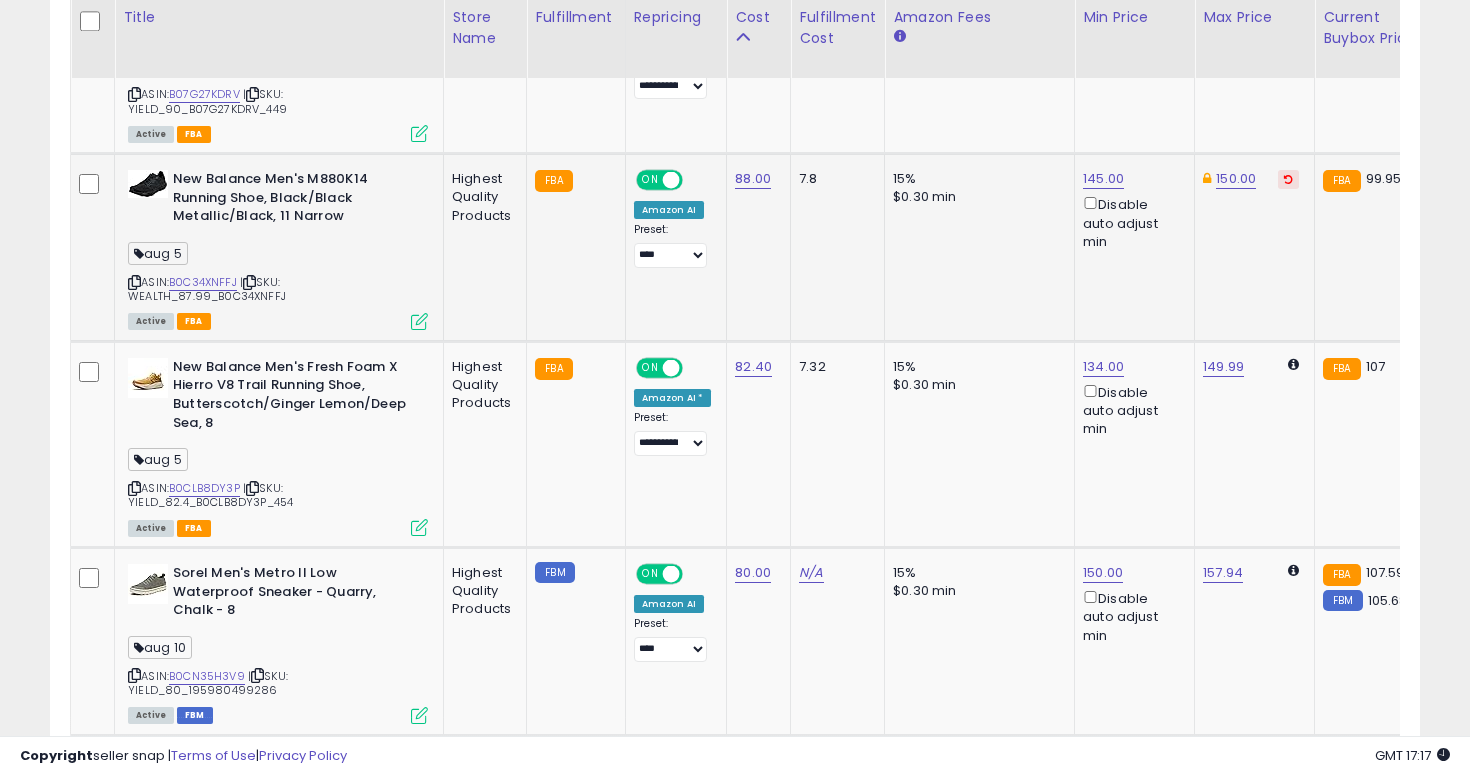 click at bounding box center [419, 321] 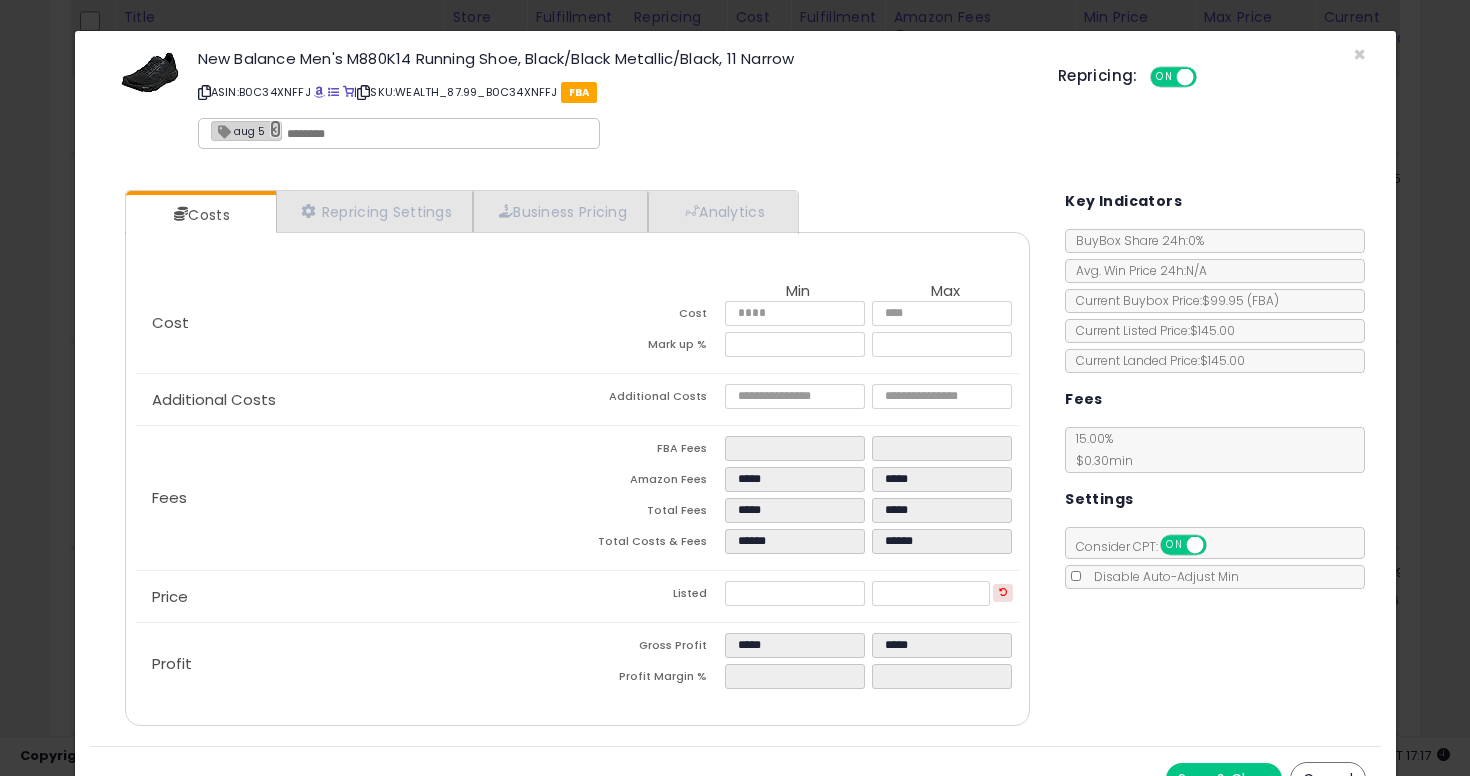 click on "×" at bounding box center (276, 129) 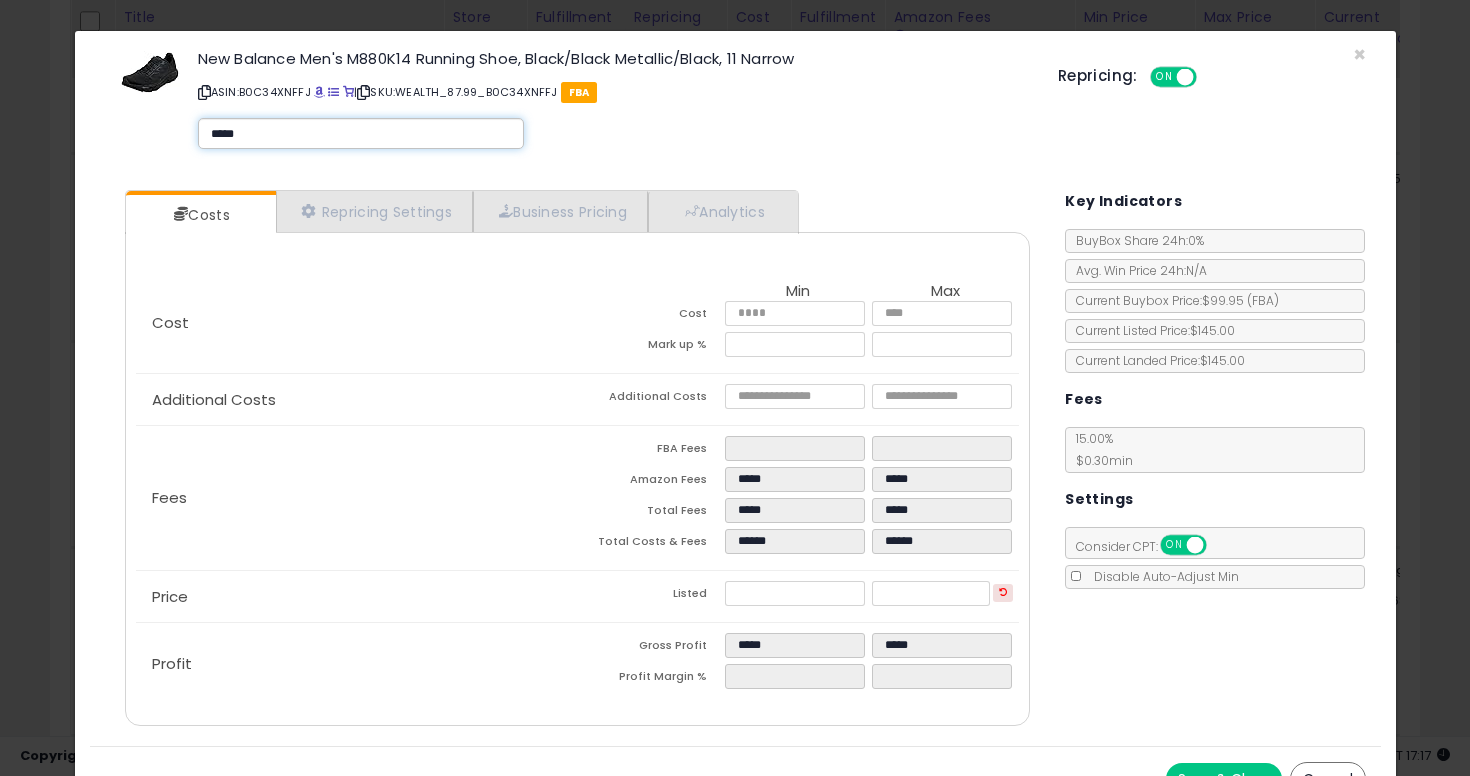 type on "******" 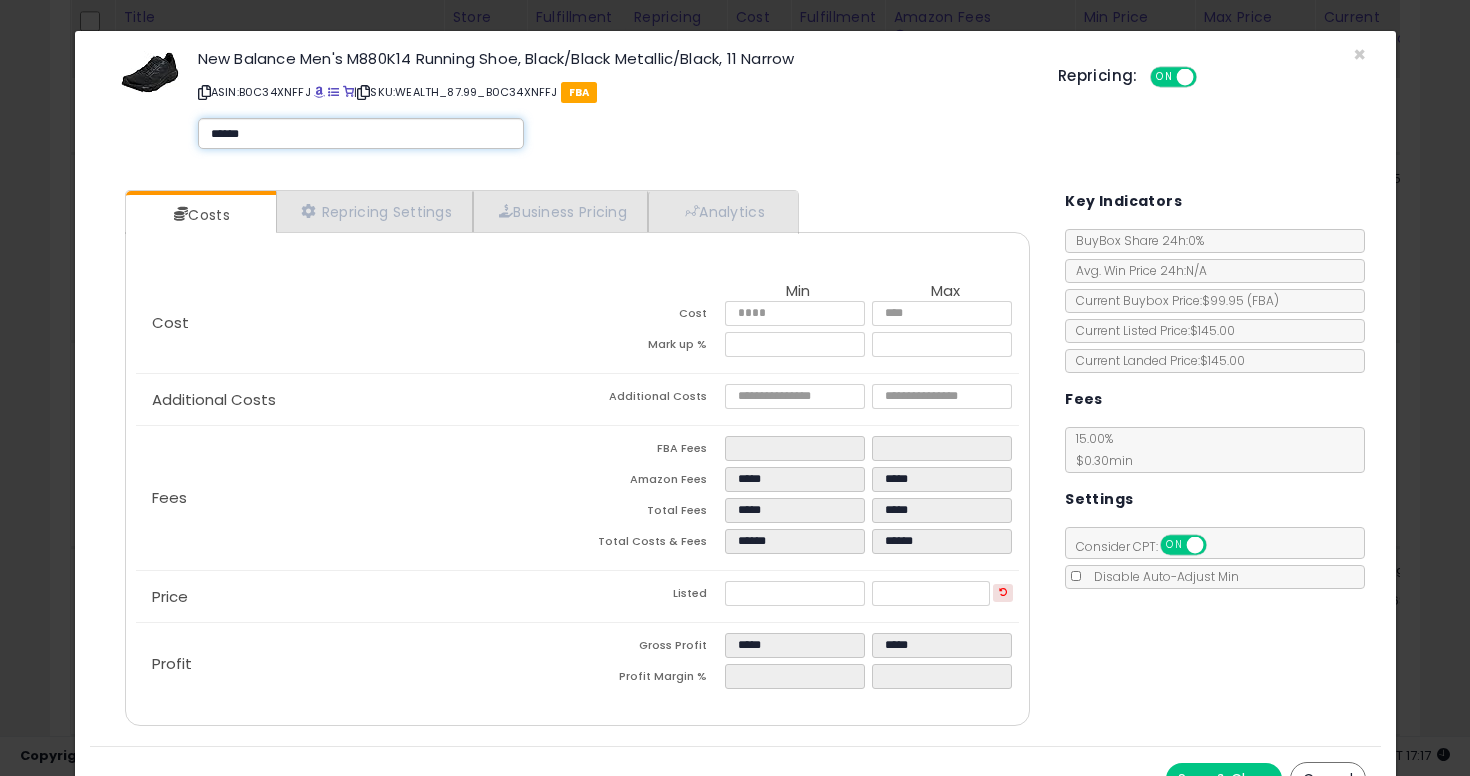 type 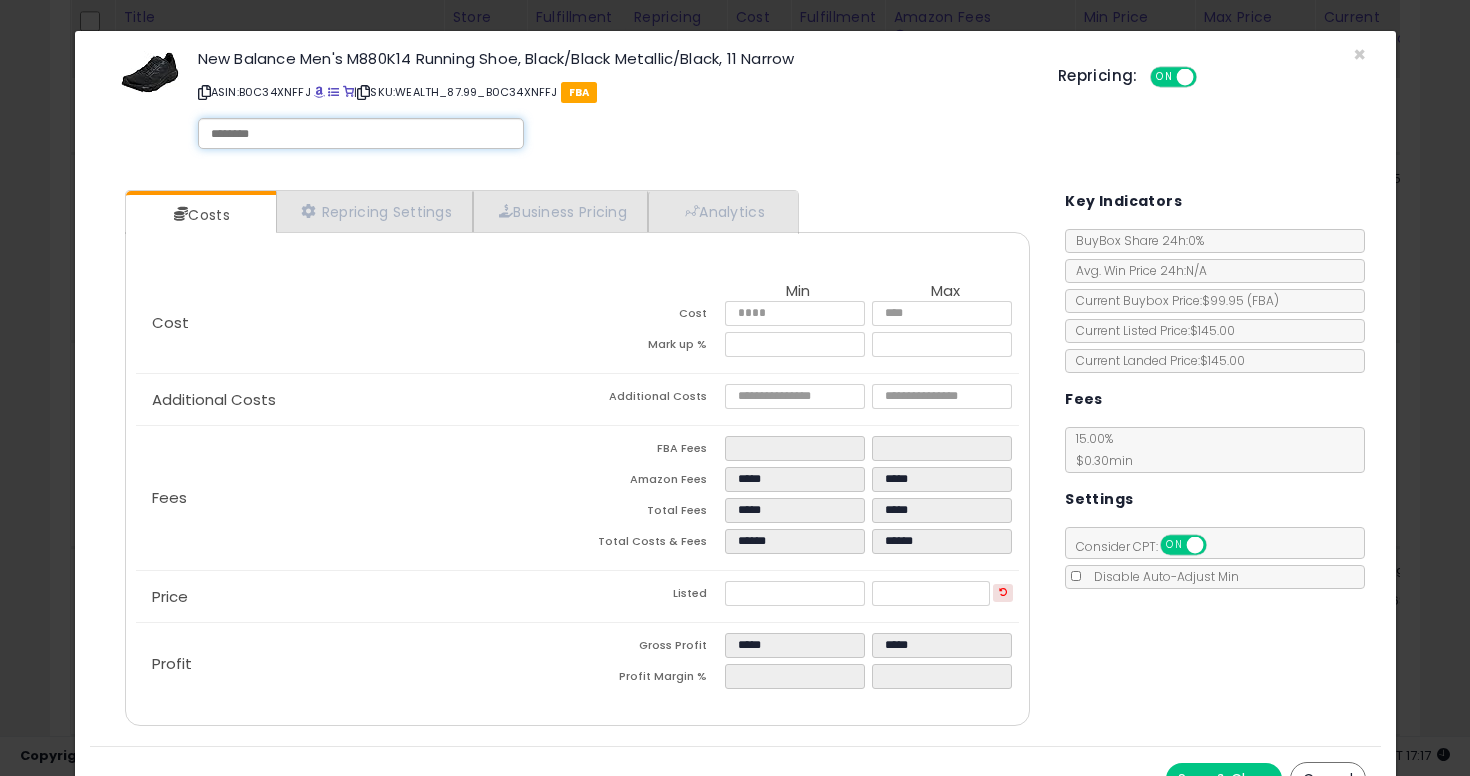 type on "******" 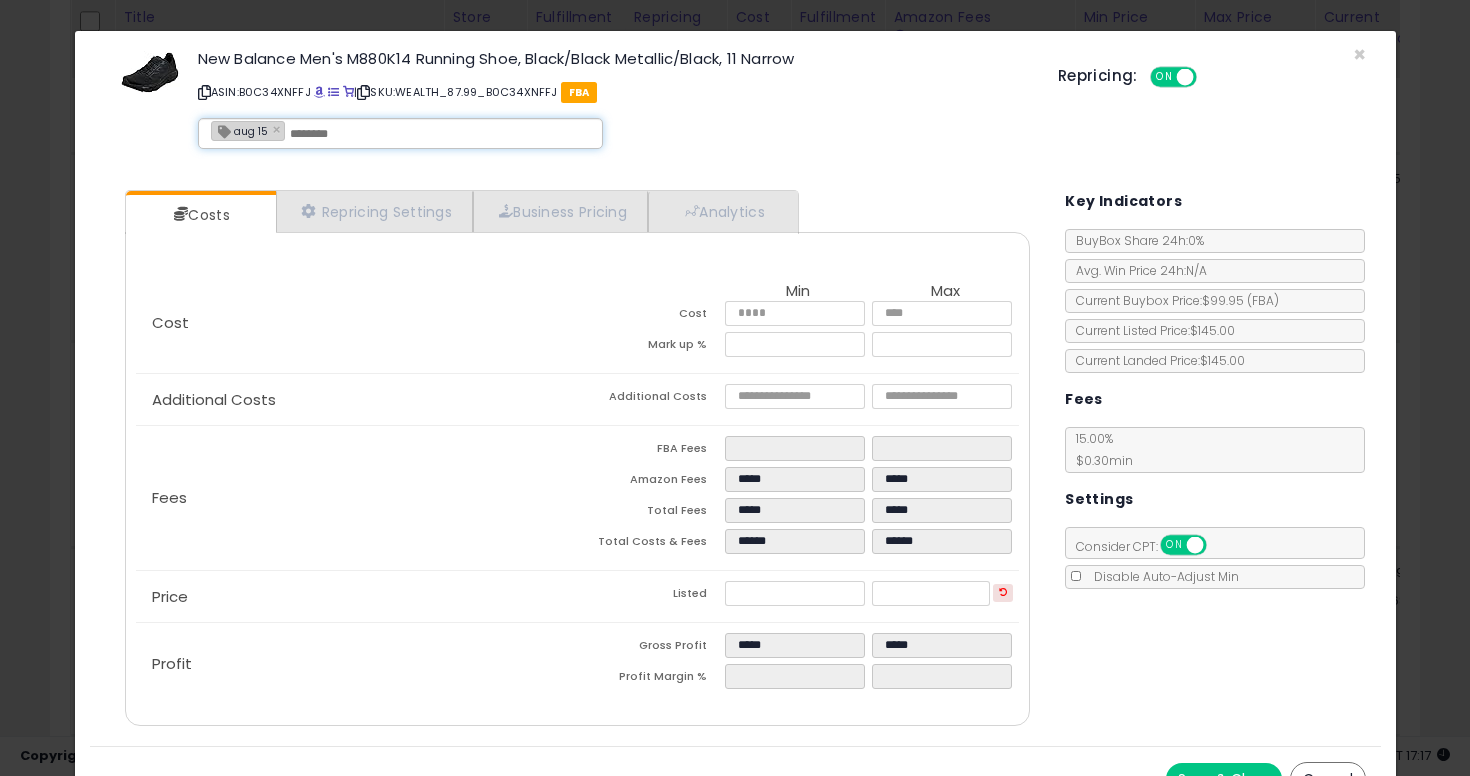 scroll, scrollTop: 34, scrollLeft: 0, axis: vertical 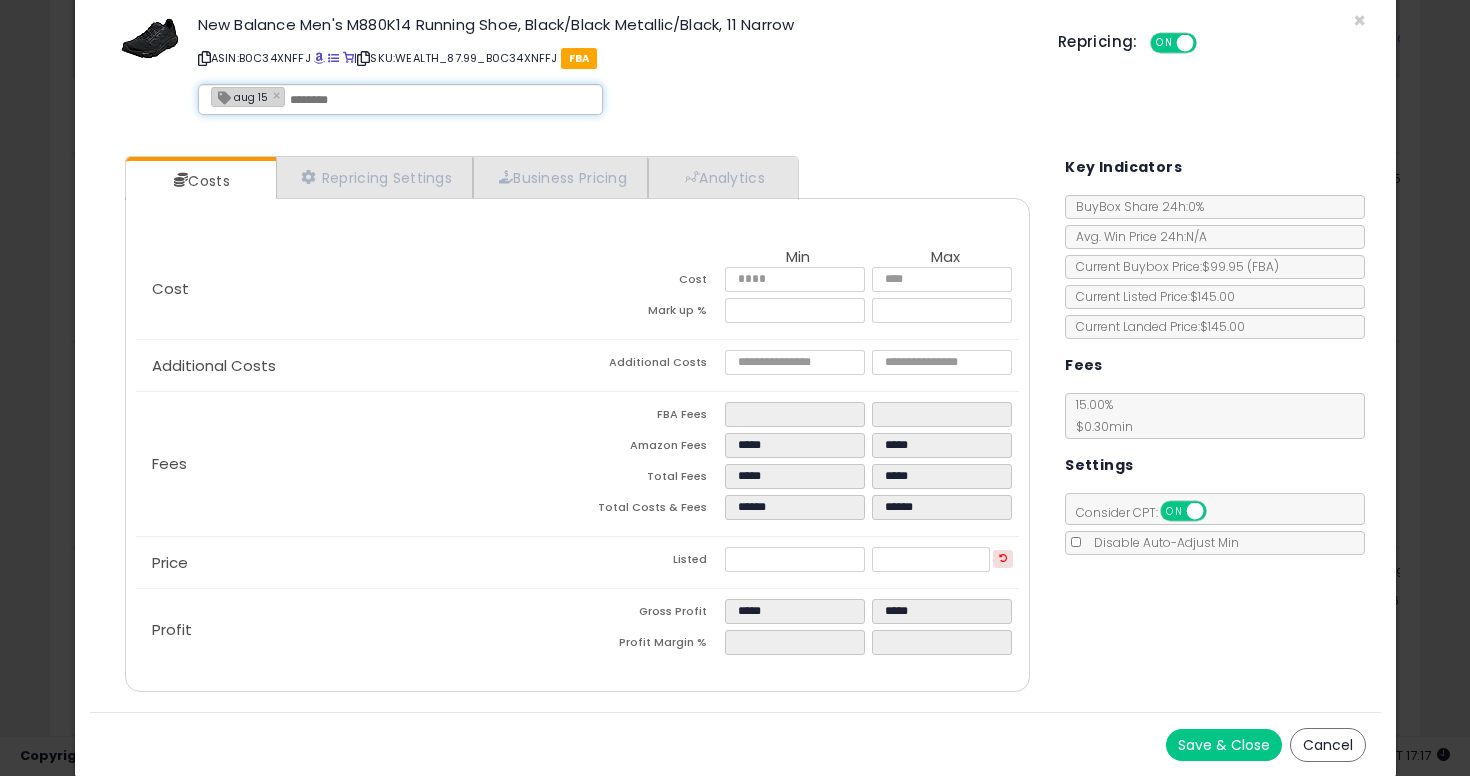click on "Save & Close" at bounding box center [1224, 745] 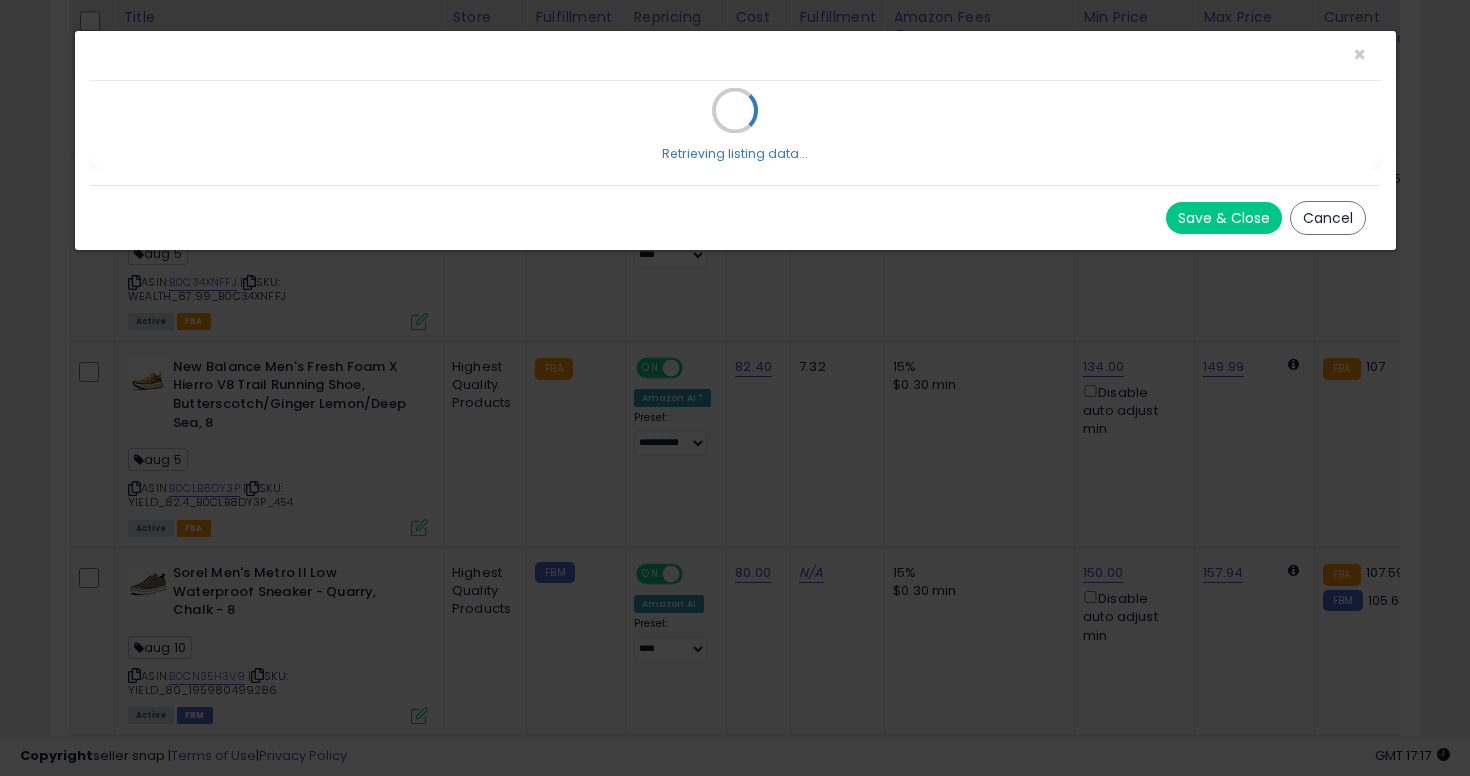 scroll, scrollTop: 0, scrollLeft: 0, axis: both 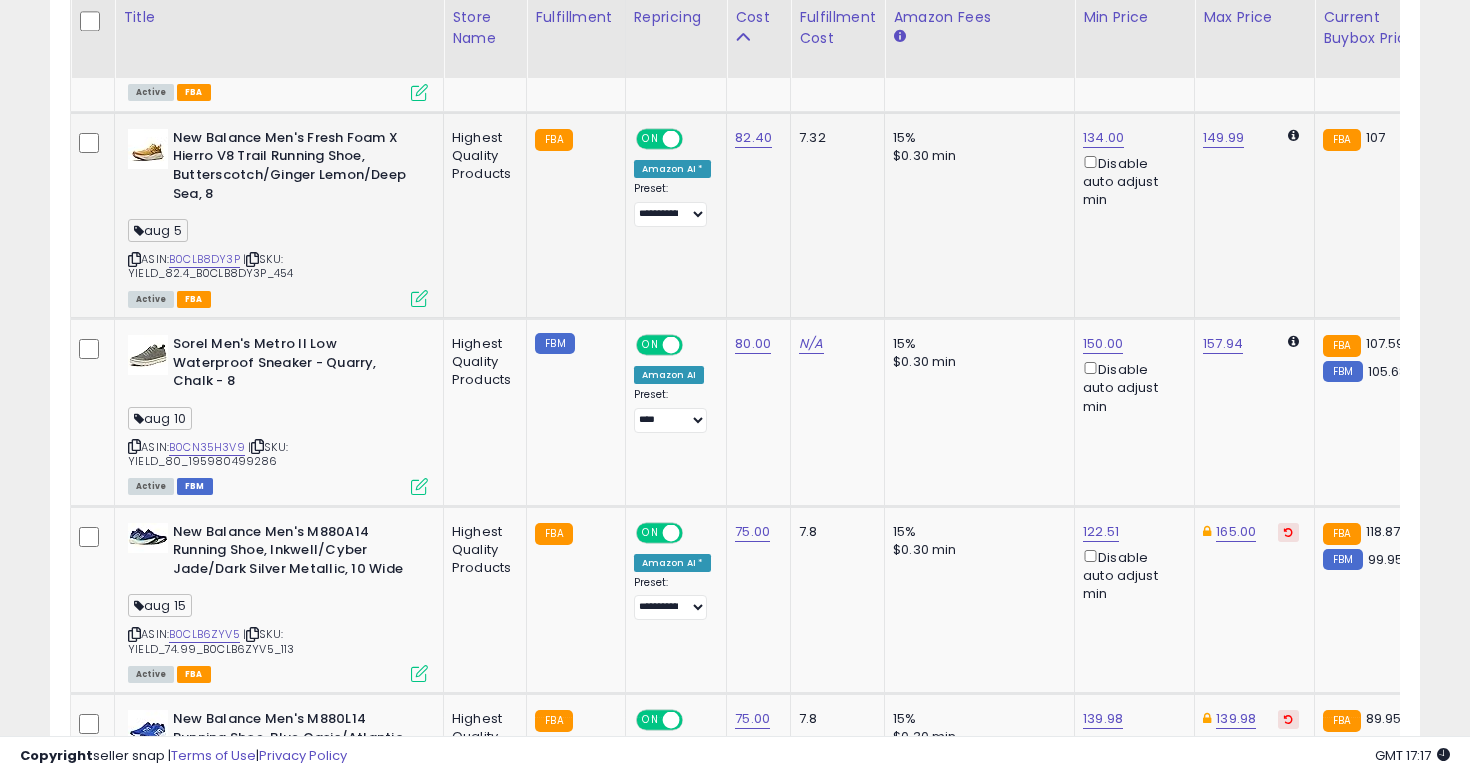click at bounding box center [134, 259] 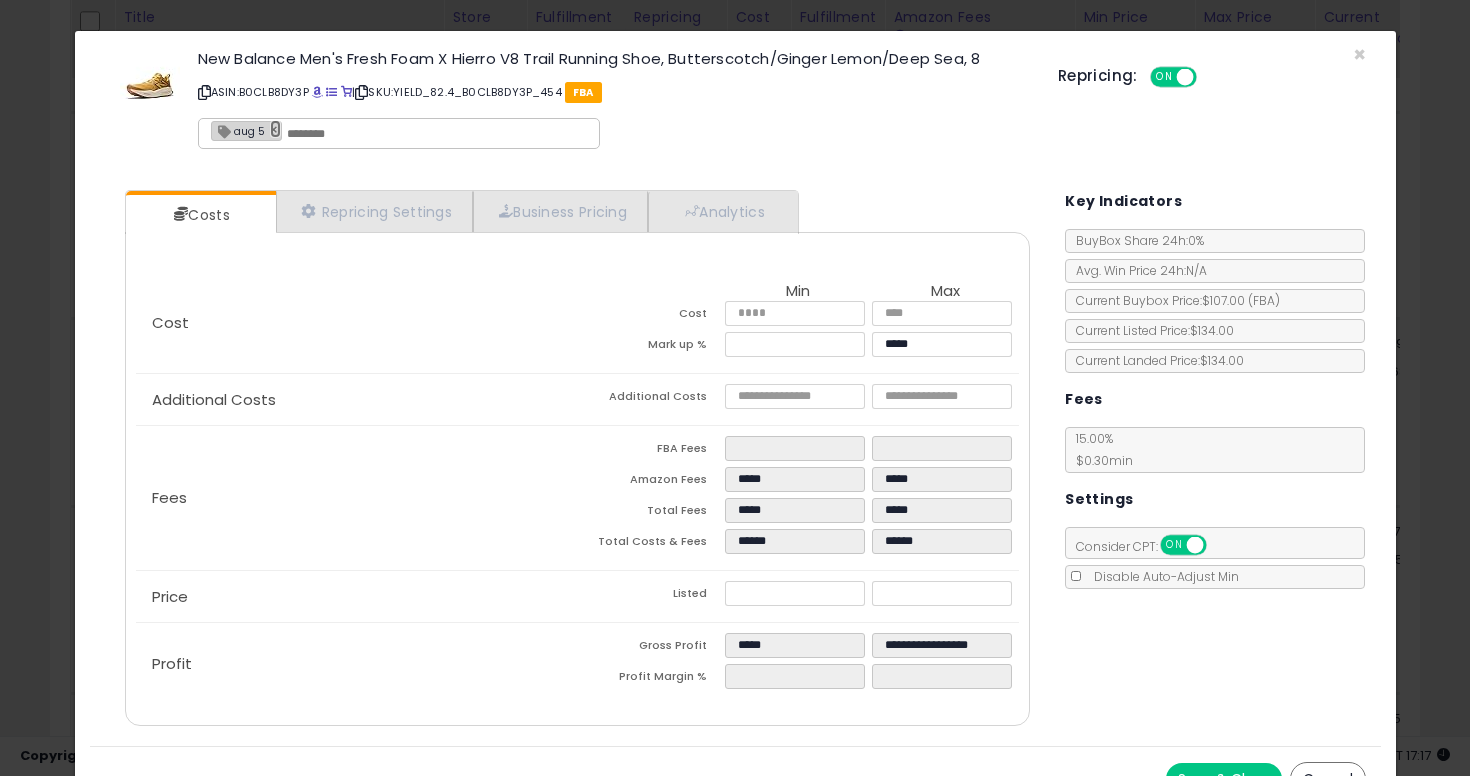 click on "×" at bounding box center (276, 129) 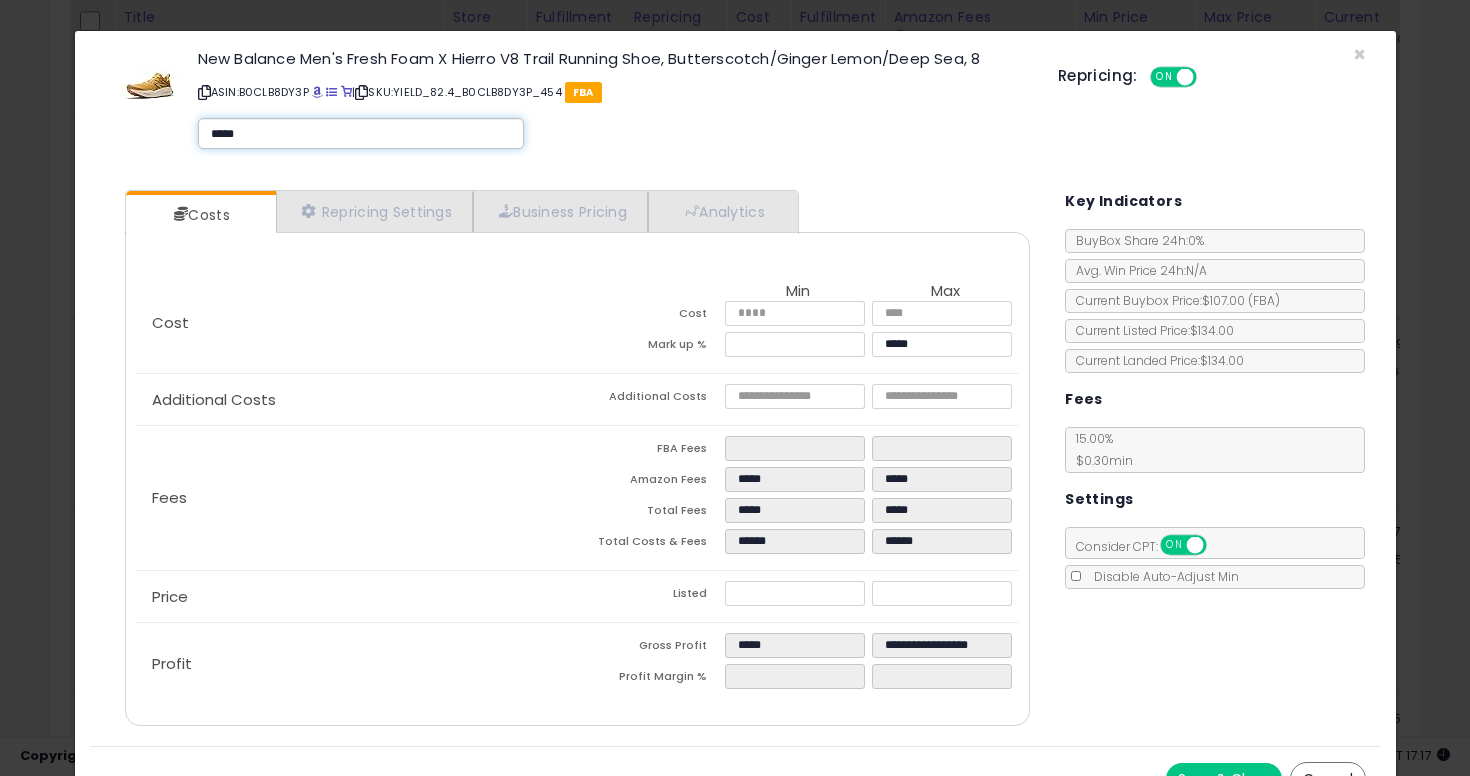 type on "******" 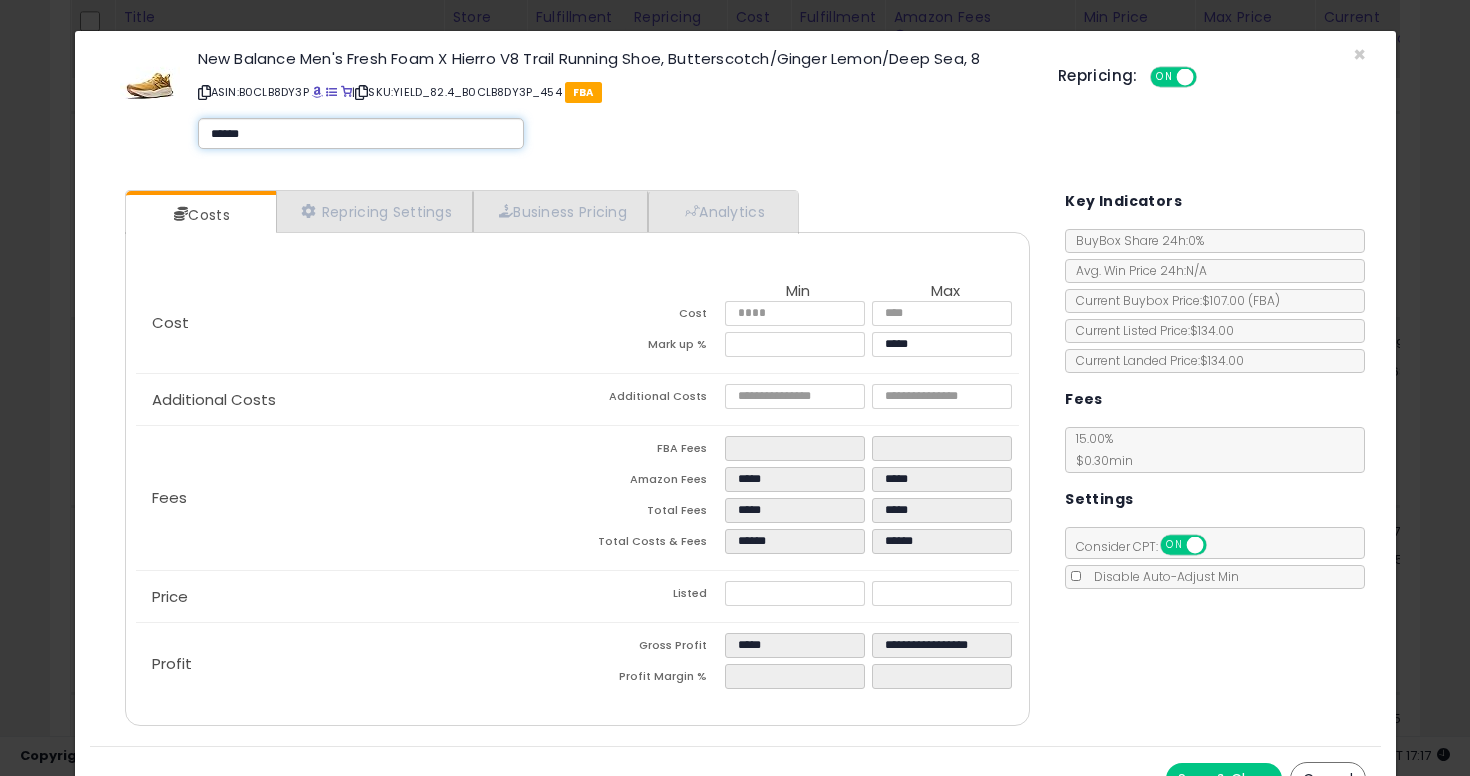 type on "******" 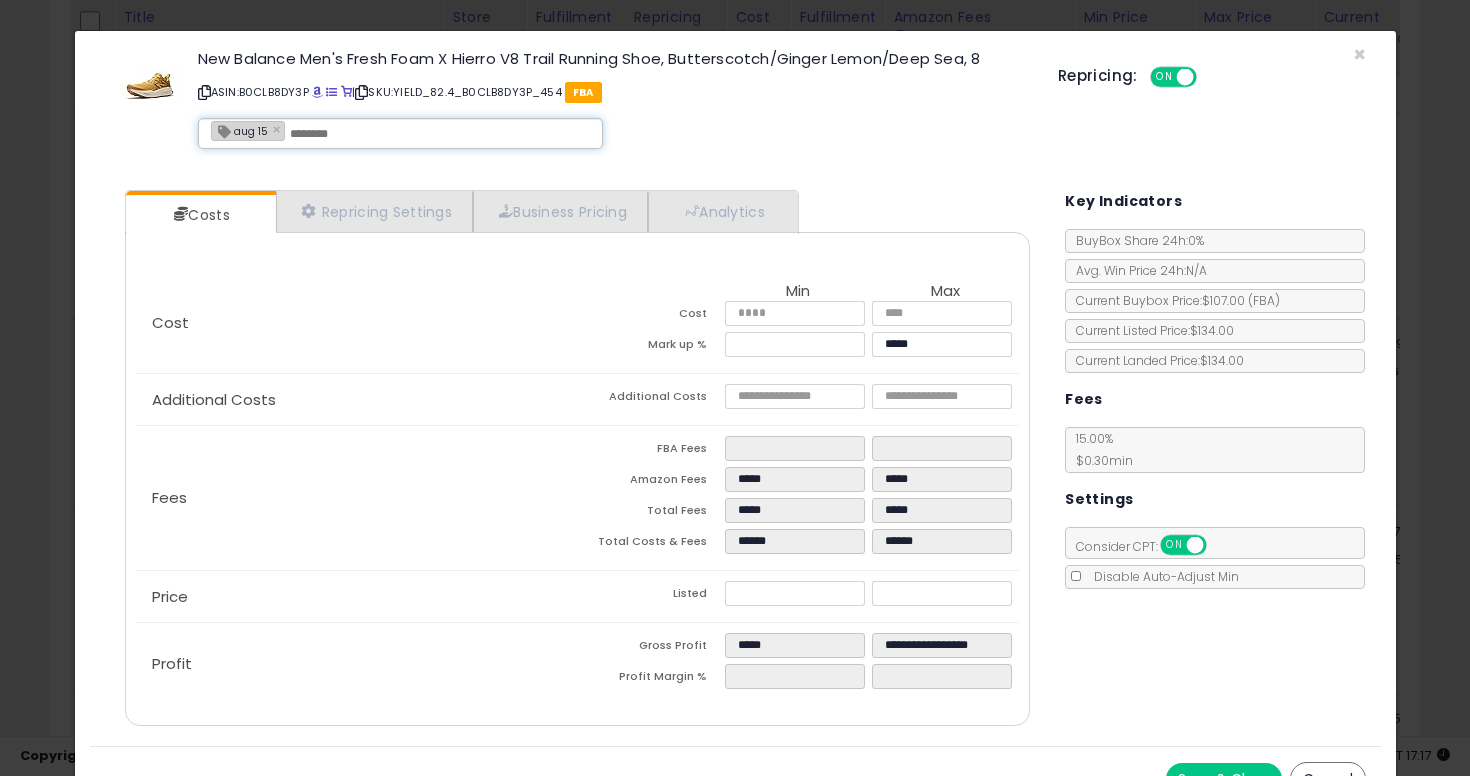 scroll, scrollTop: 34, scrollLeft: 0, axis: vertical 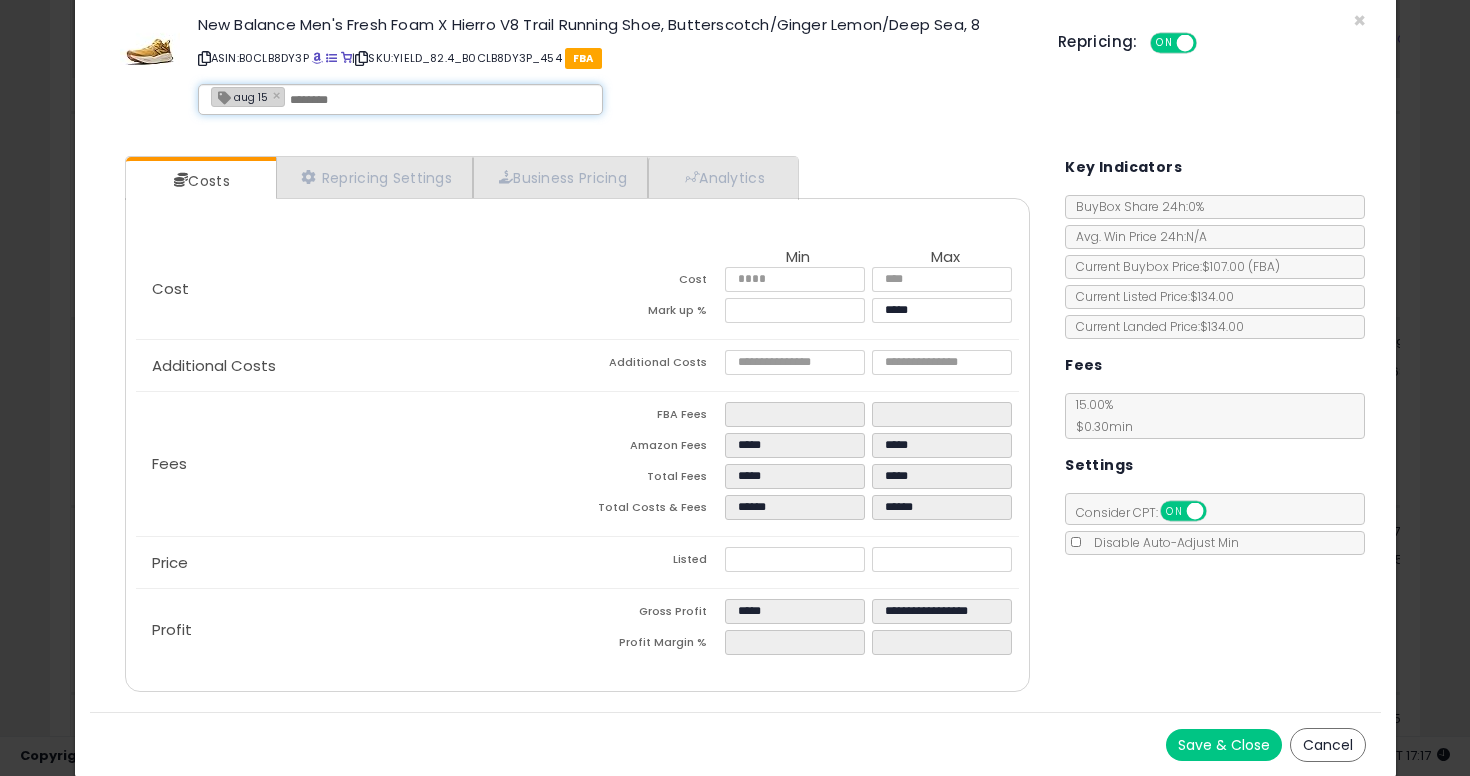 click on "Save & Close
Cancel" at bounding box center (735, 744) 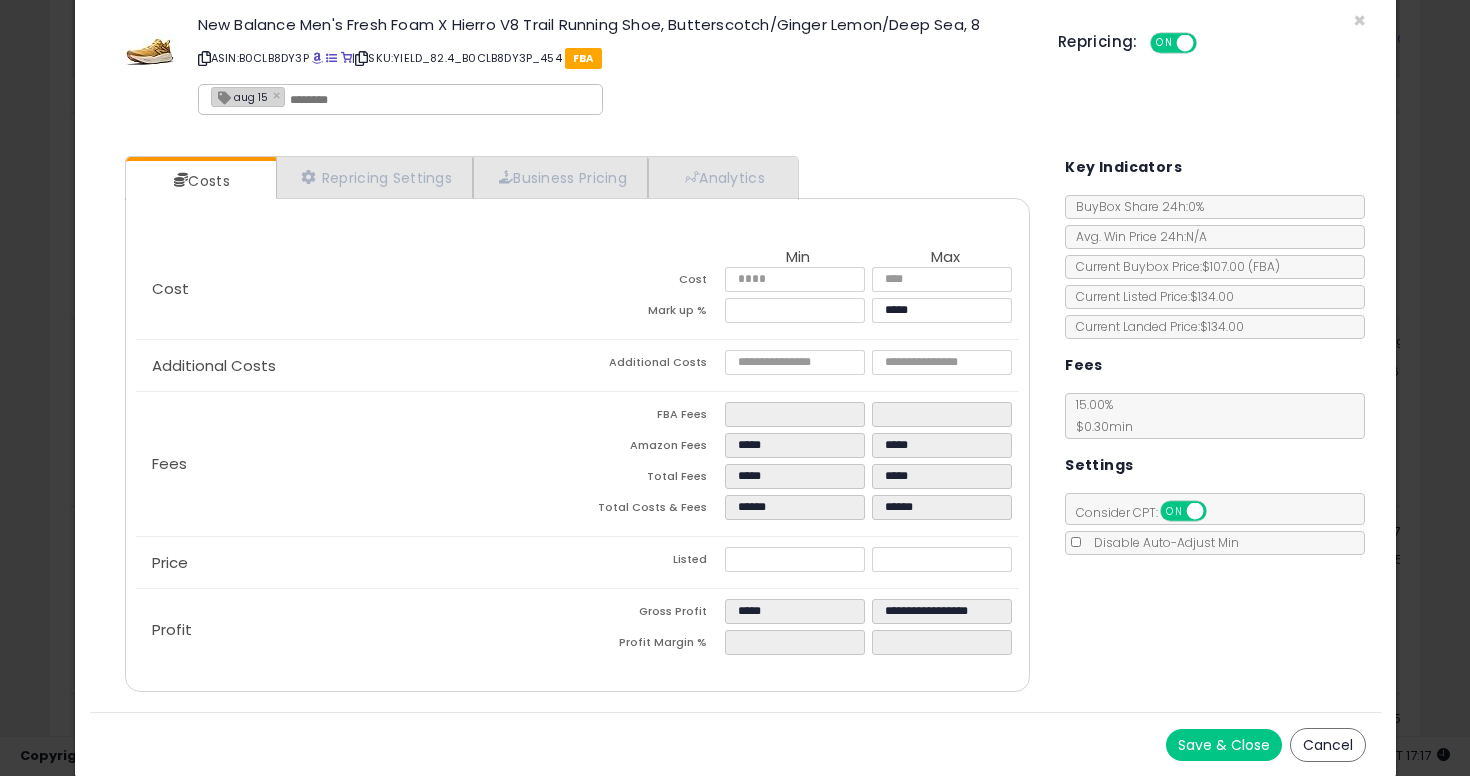 click on "Save & Close" at bounding box center (1224, 745) 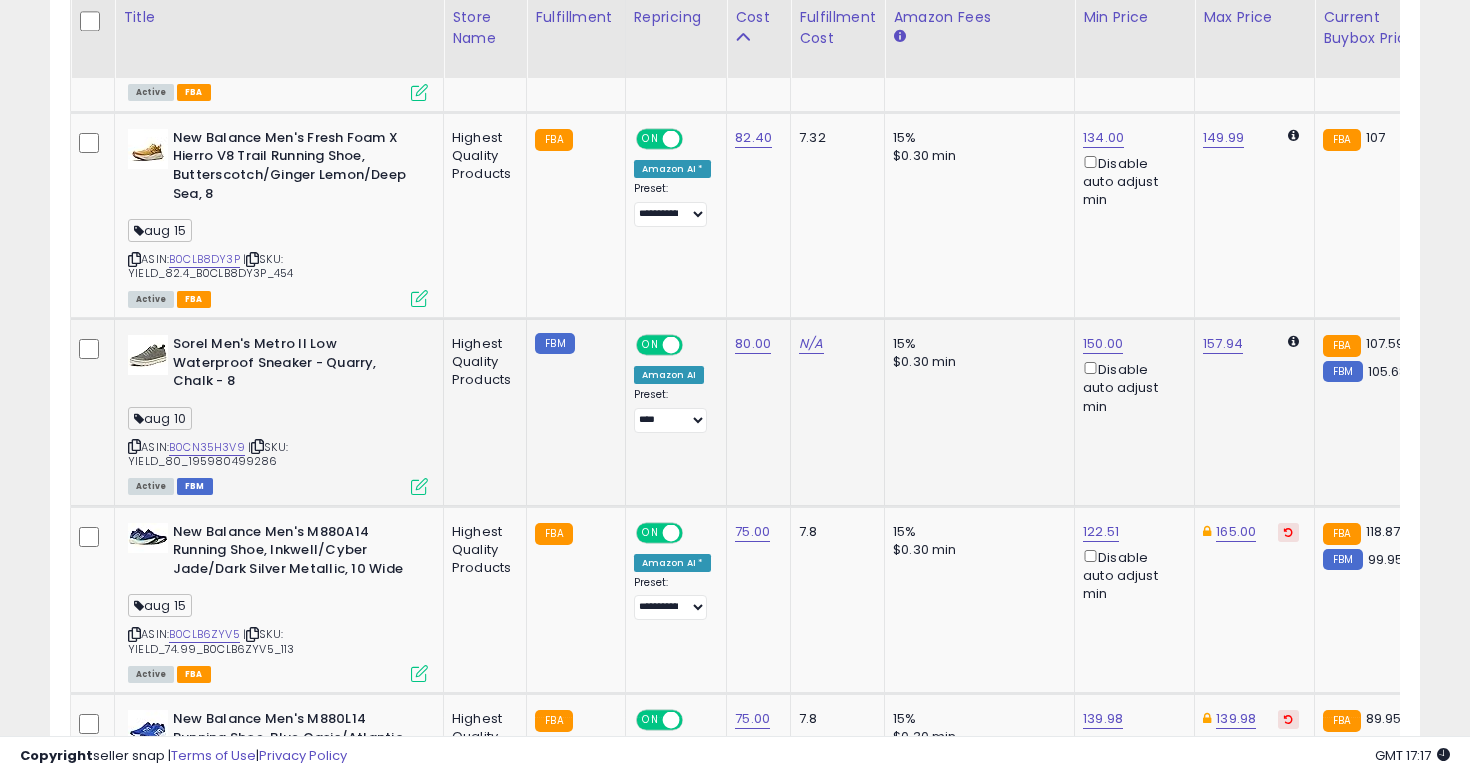 click at bounding box center (134, 446) 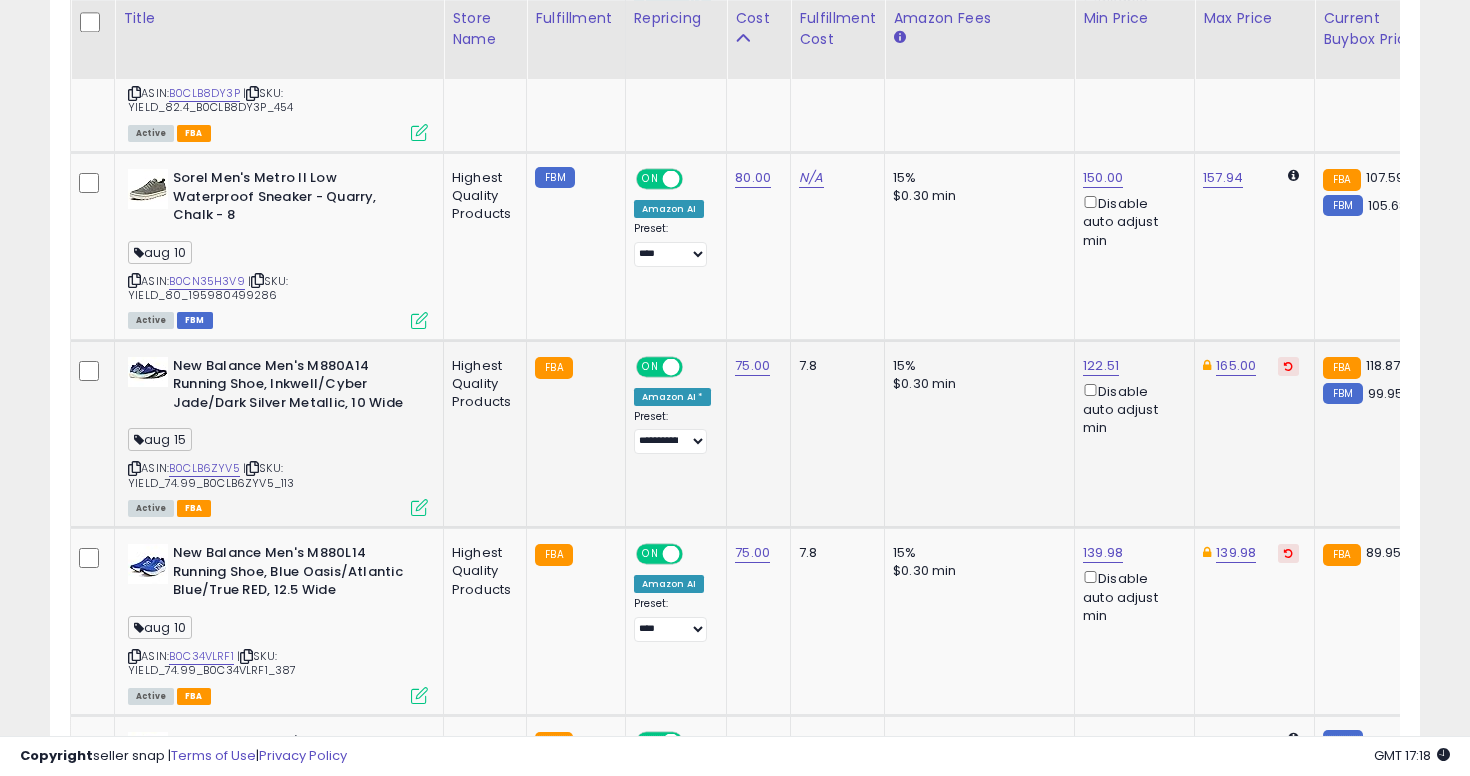 scroll, scrollTop: 1958, scrollLeft: 0, axis: vertical 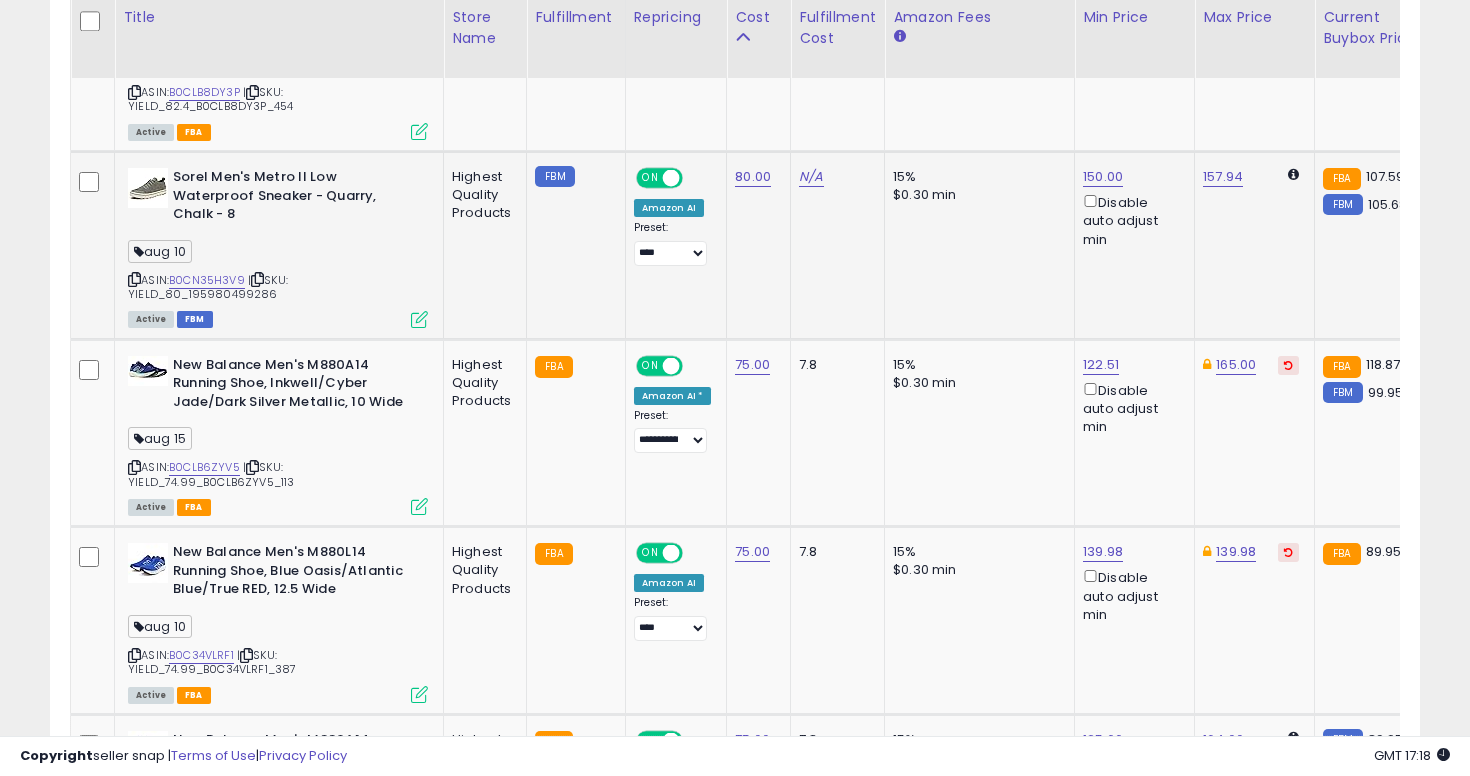click at bounding box center (419, 319) 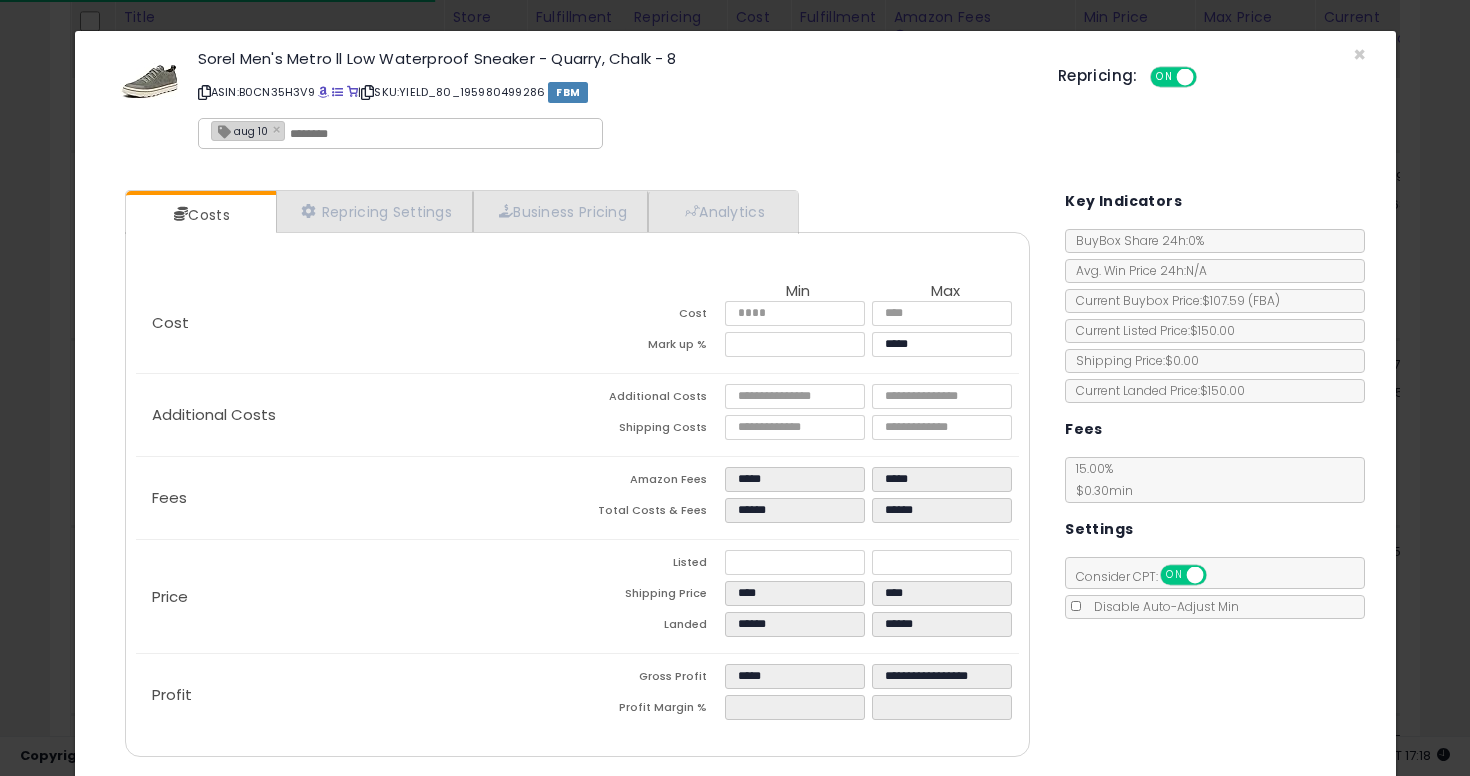 click on "aug 10" at bounding box center (240, 130) 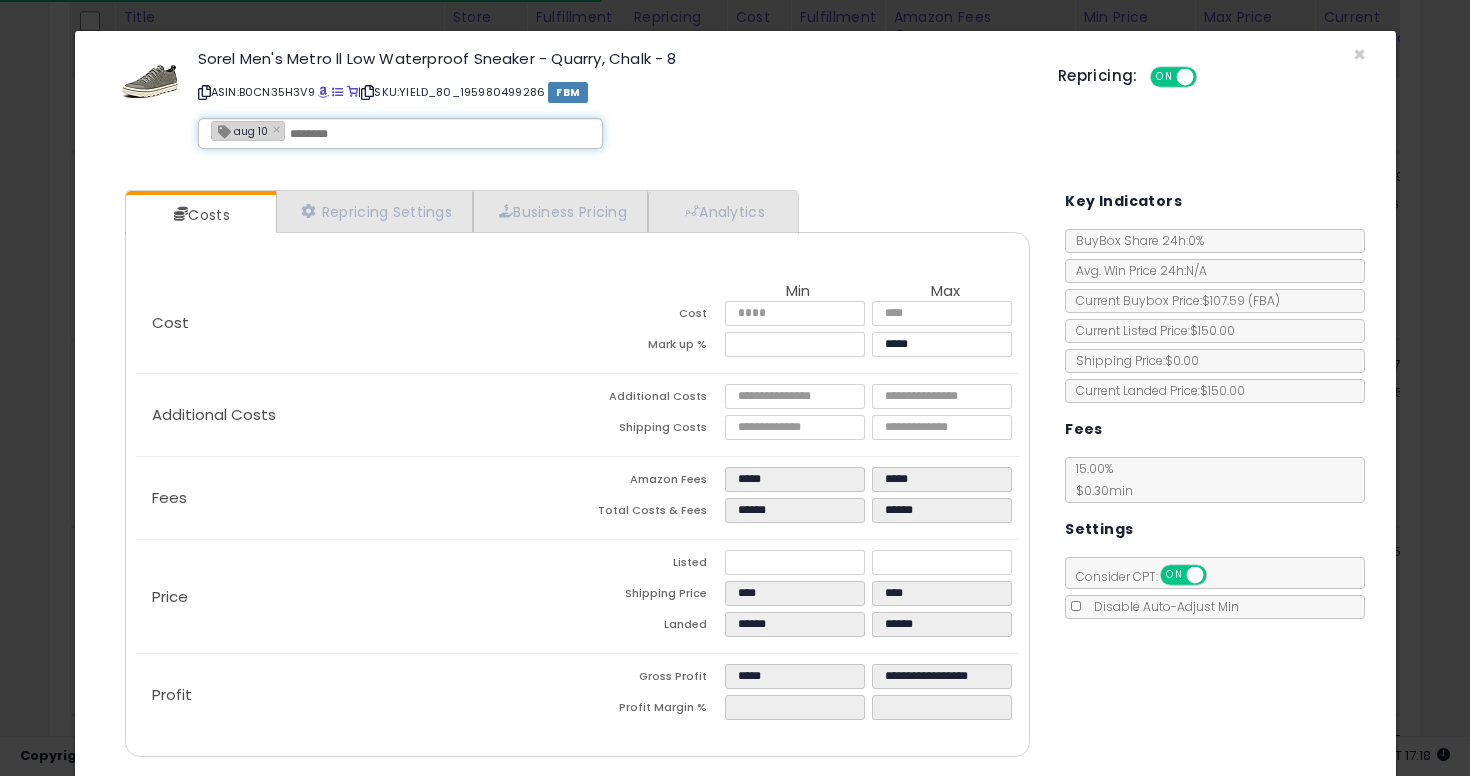 click on "aug 10" at bounding box center (240, 130) 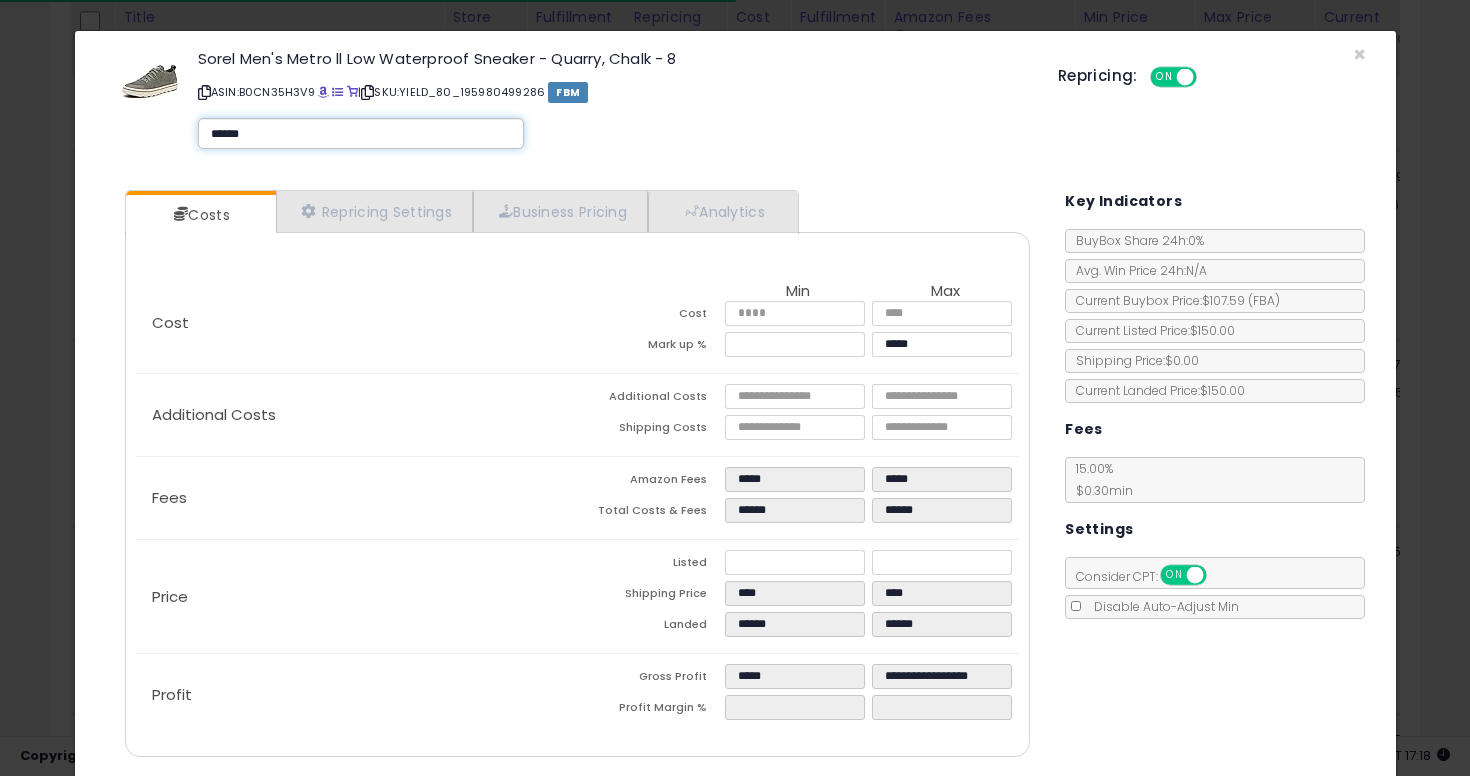 click on "******" at bounding box center (361, 134) 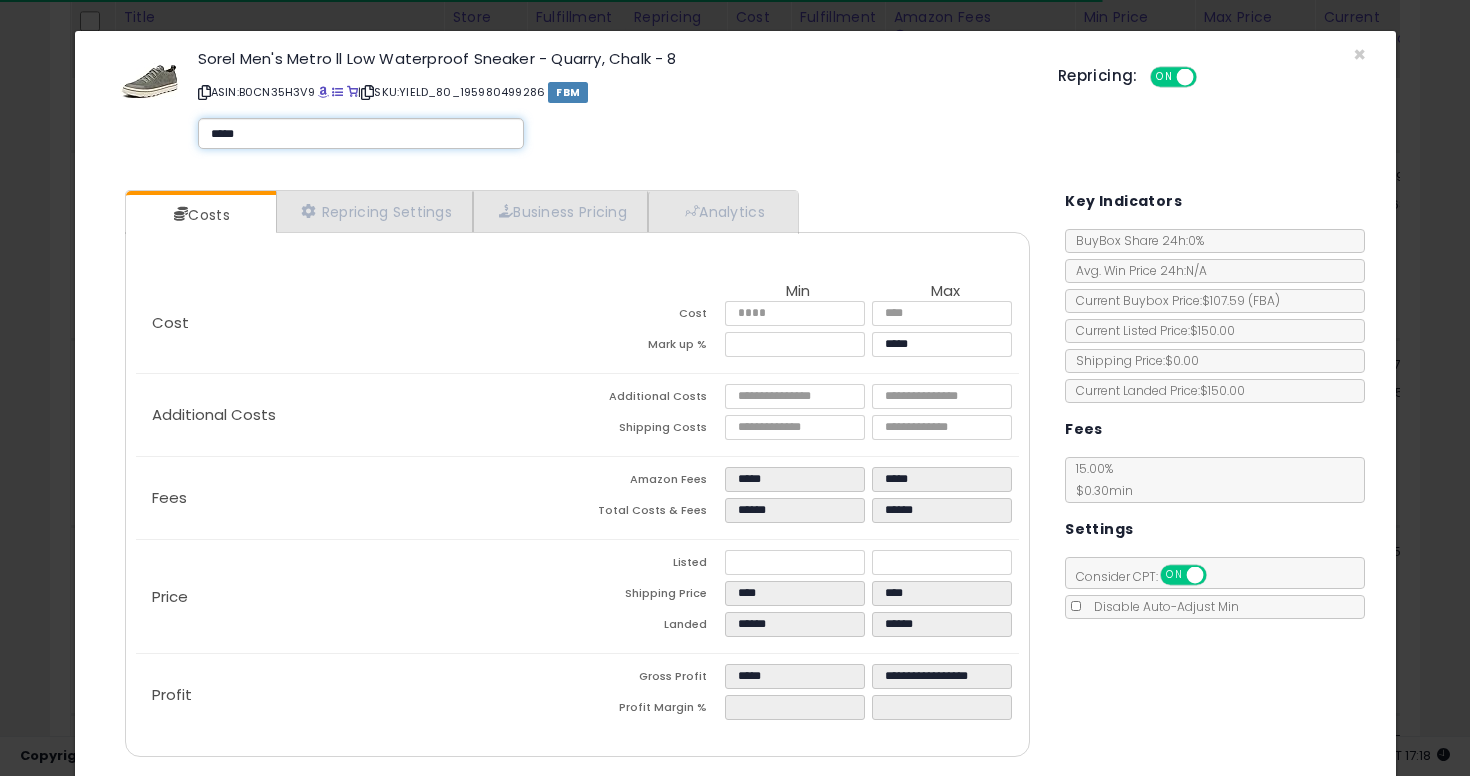 type on "******" 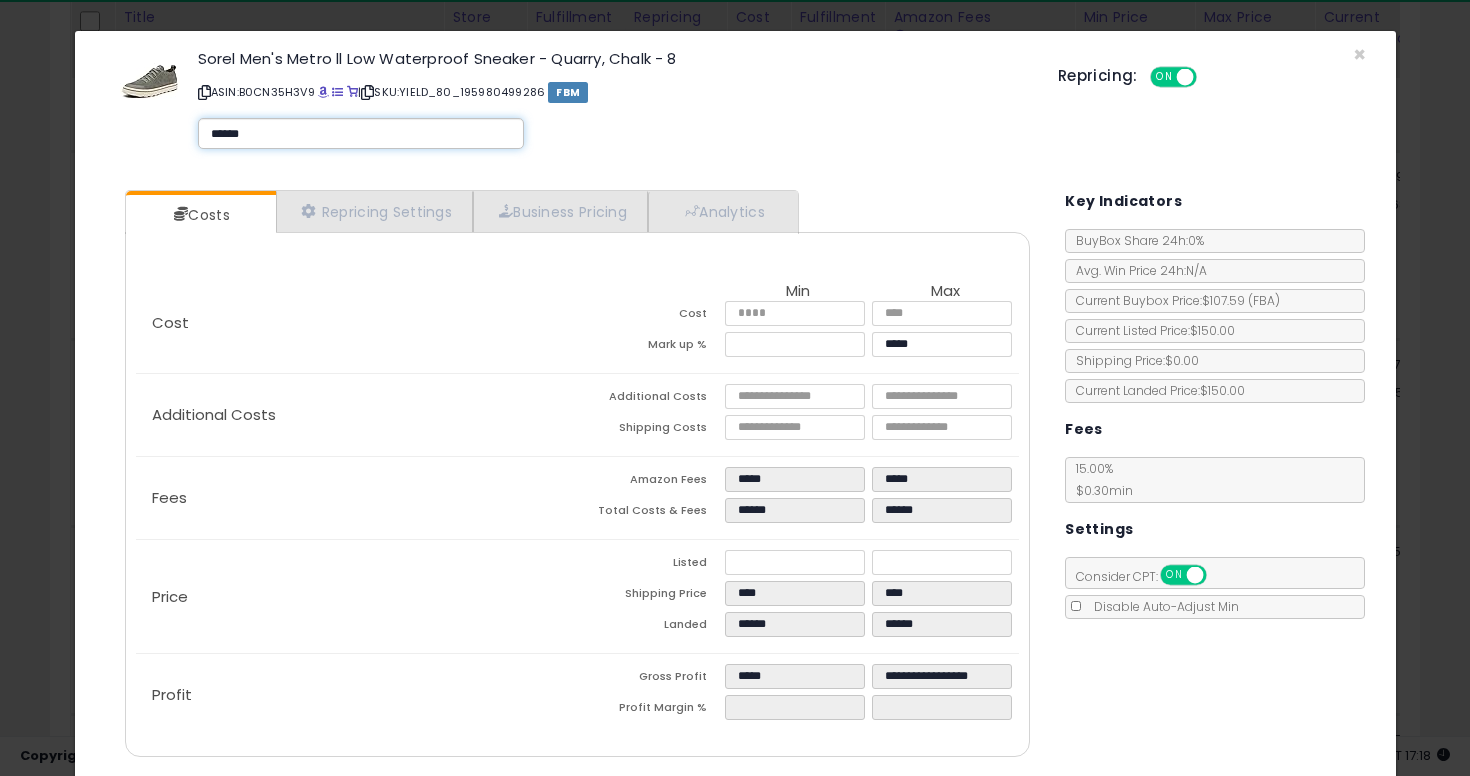 type 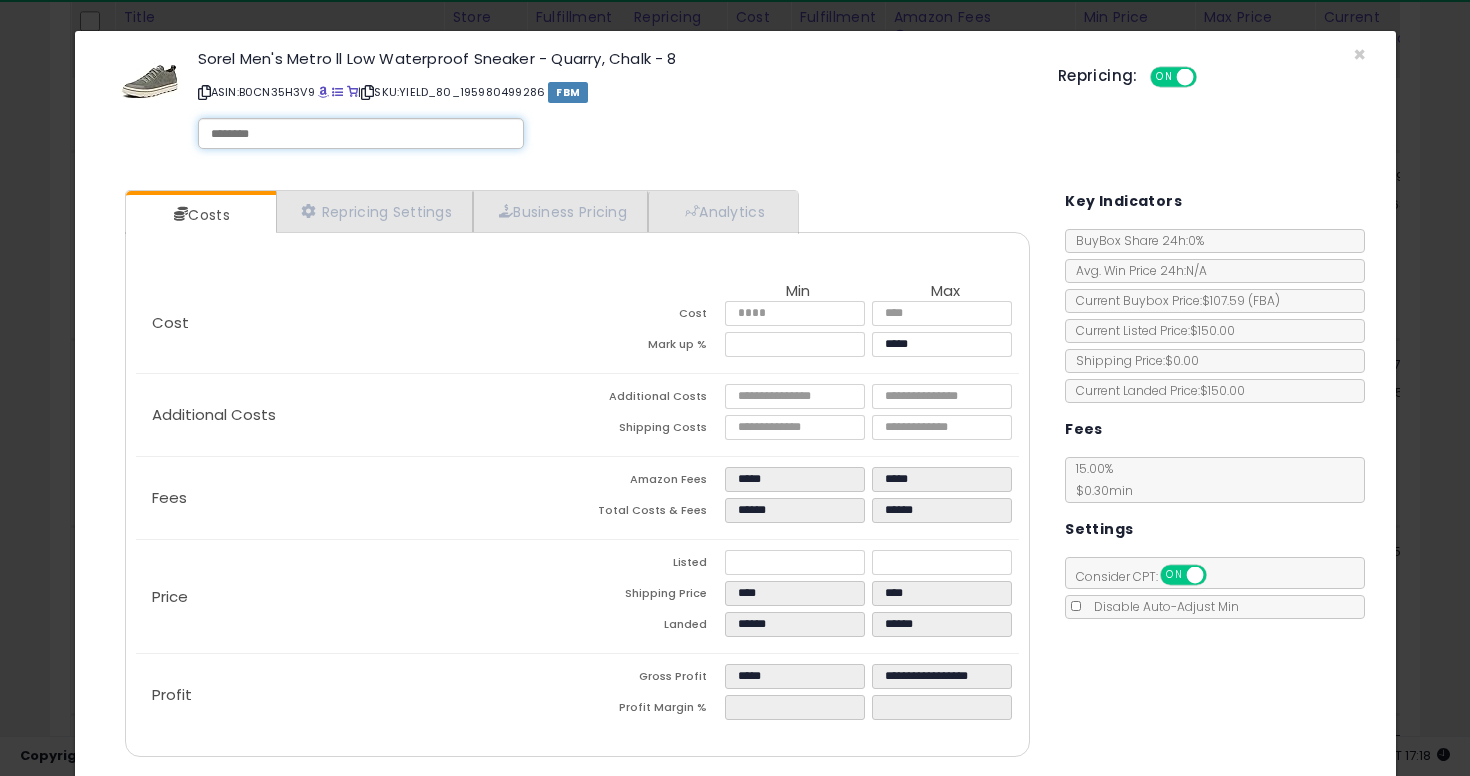type on "******" 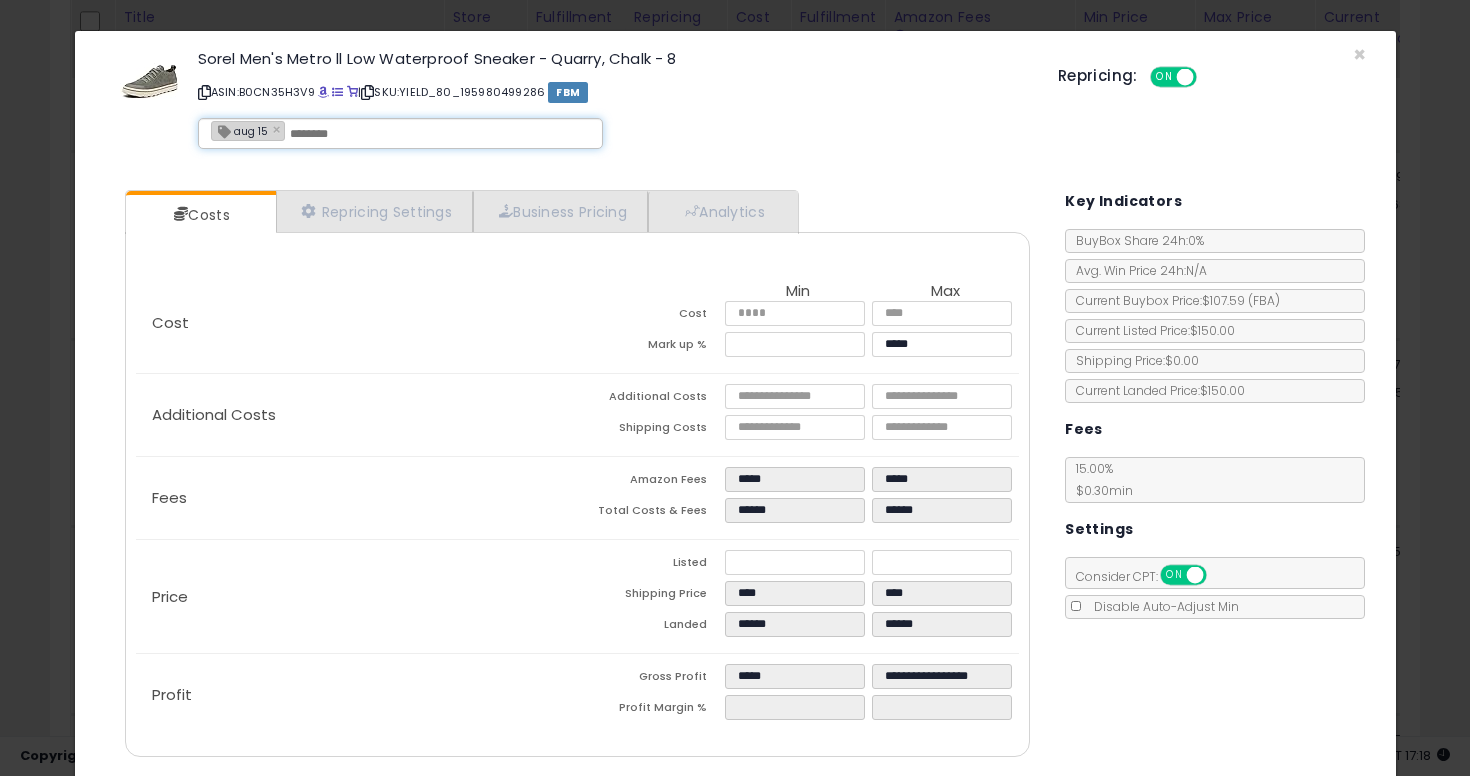 scroll, scrollTop: 65, scrollLeft: 0, axis: vertical 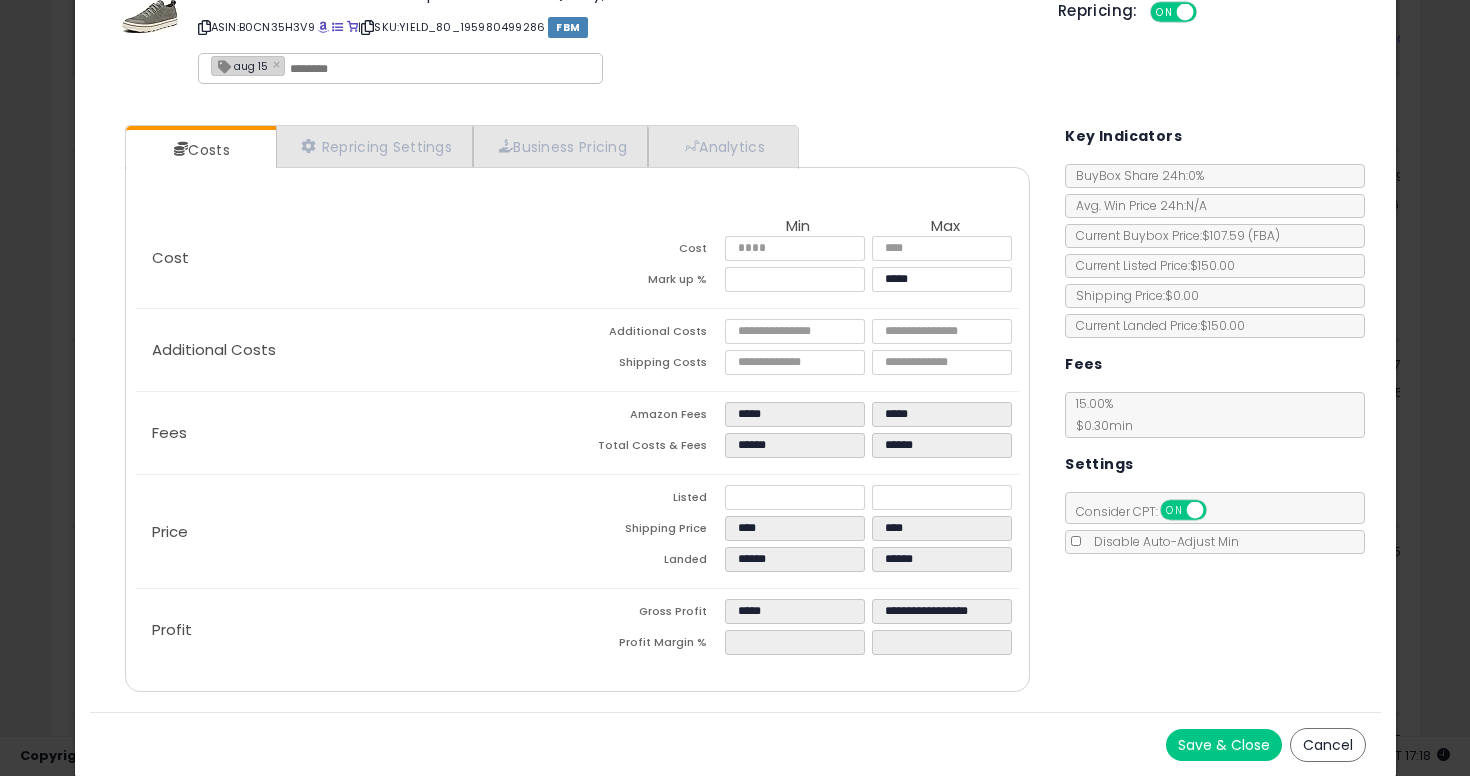 click on "Save & Close" at bounding box center (1224, 745) 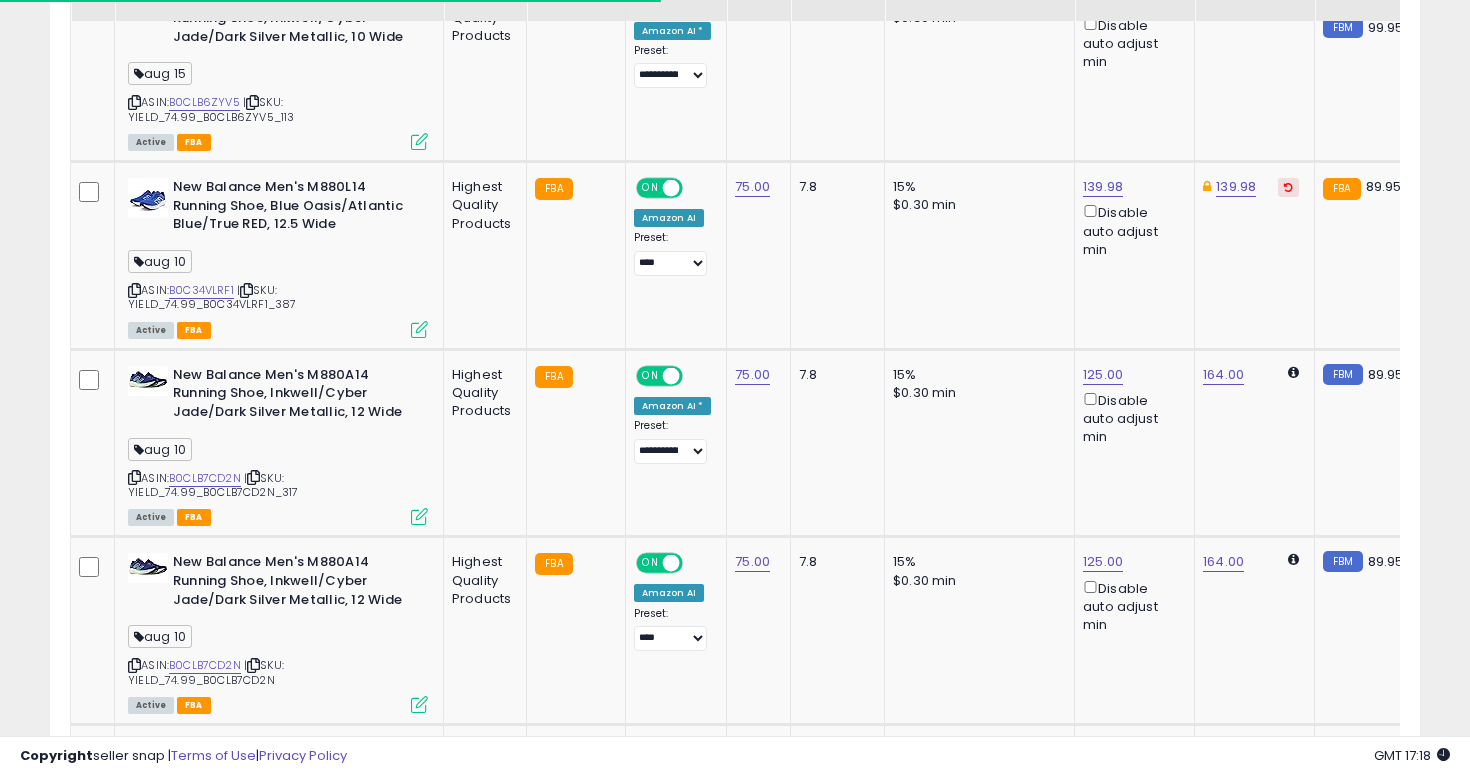 scroll, scrollTop: 2330, scrollLeft: 0, axis: vertical 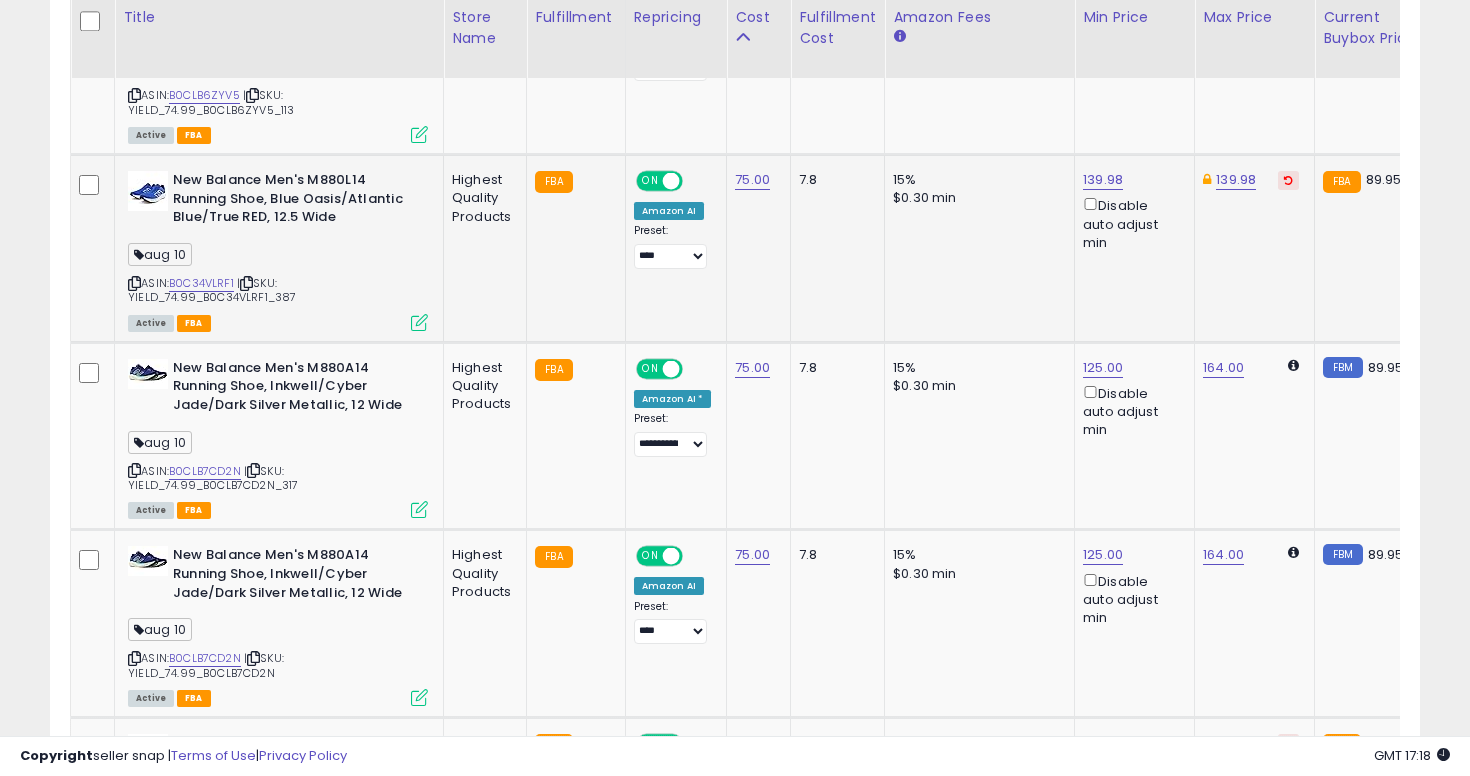 click on "|   SKU: YIELD_74.99_B0C34VLRF1_387" at bounding box center [212, 290] 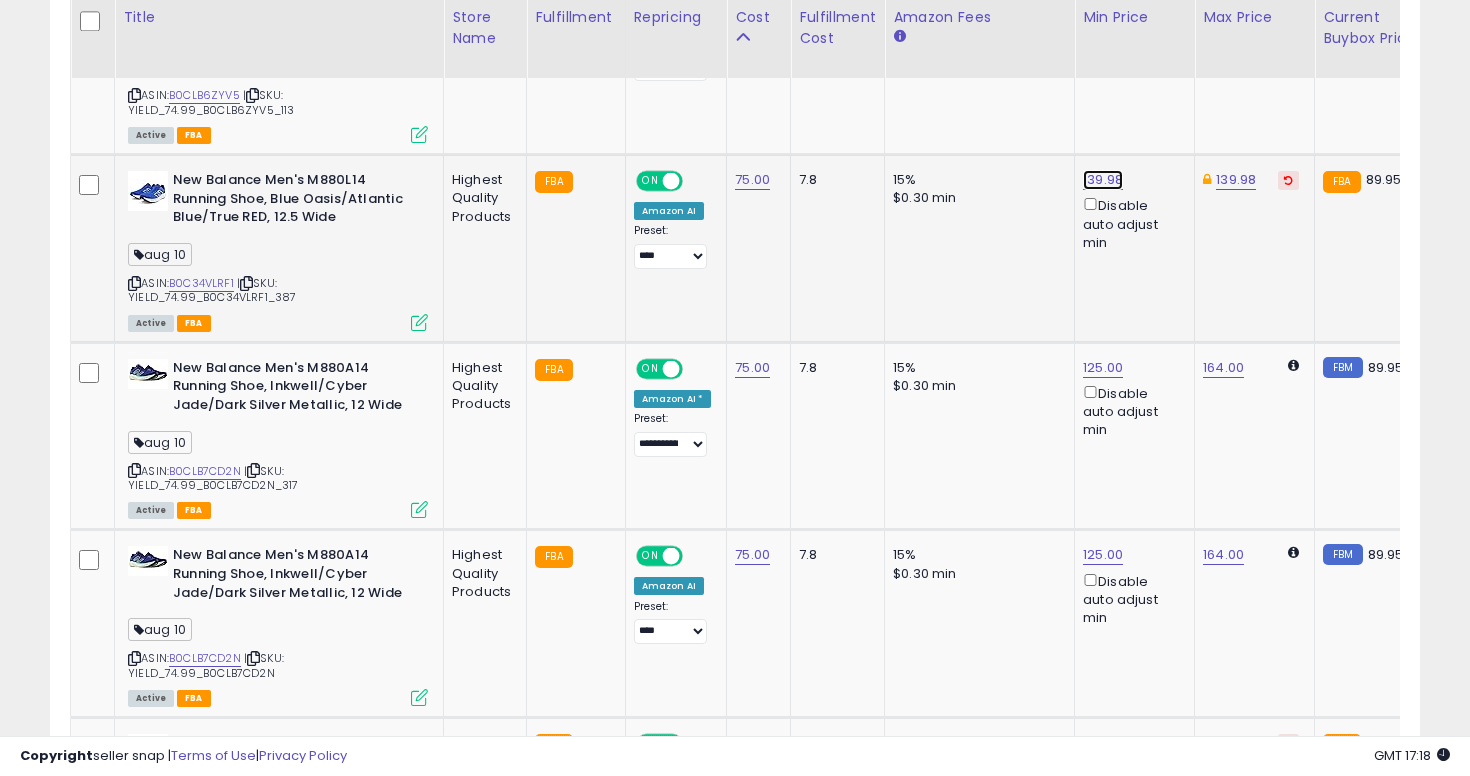 click on "139.98" at bounding box center (1103, -1256) 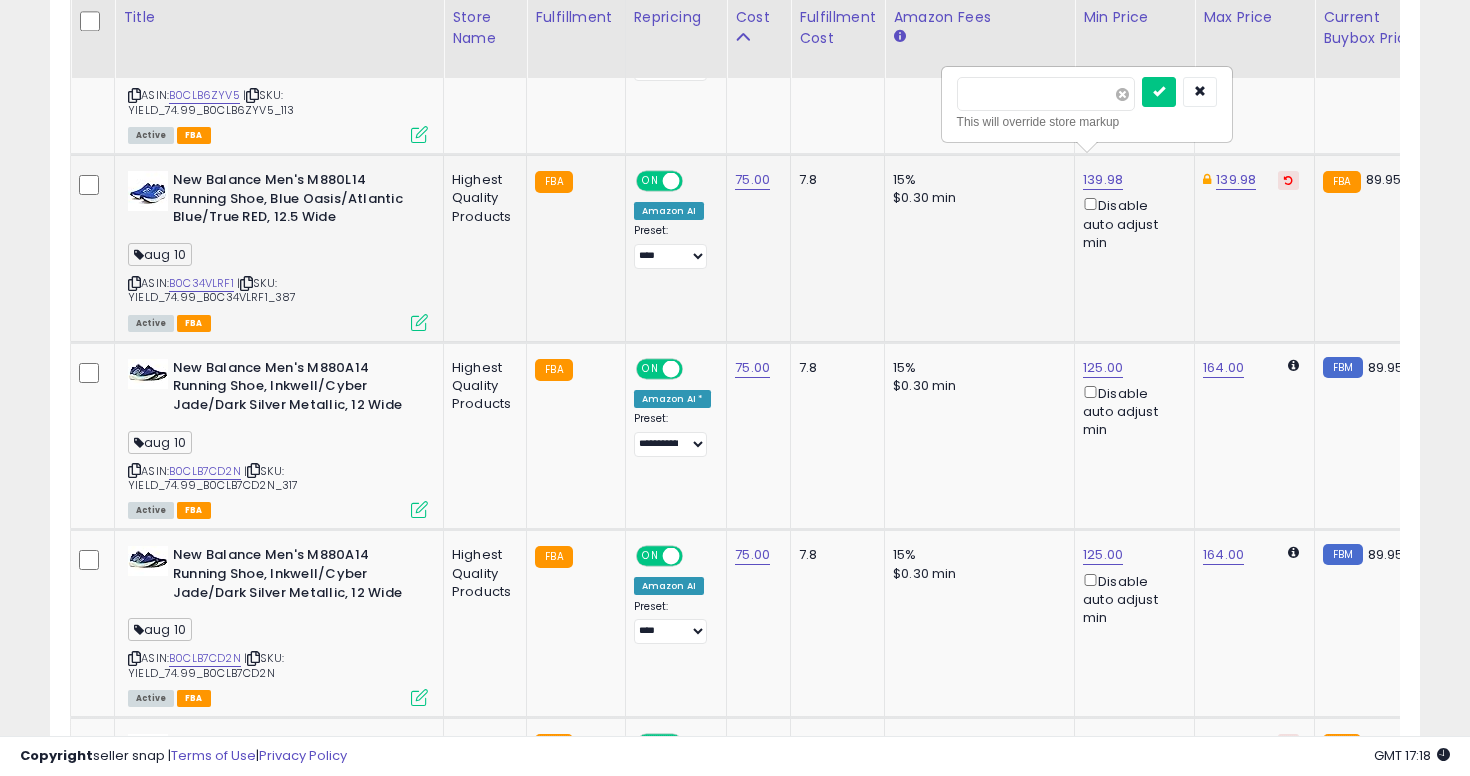 click at bounding box center (1122, 94) 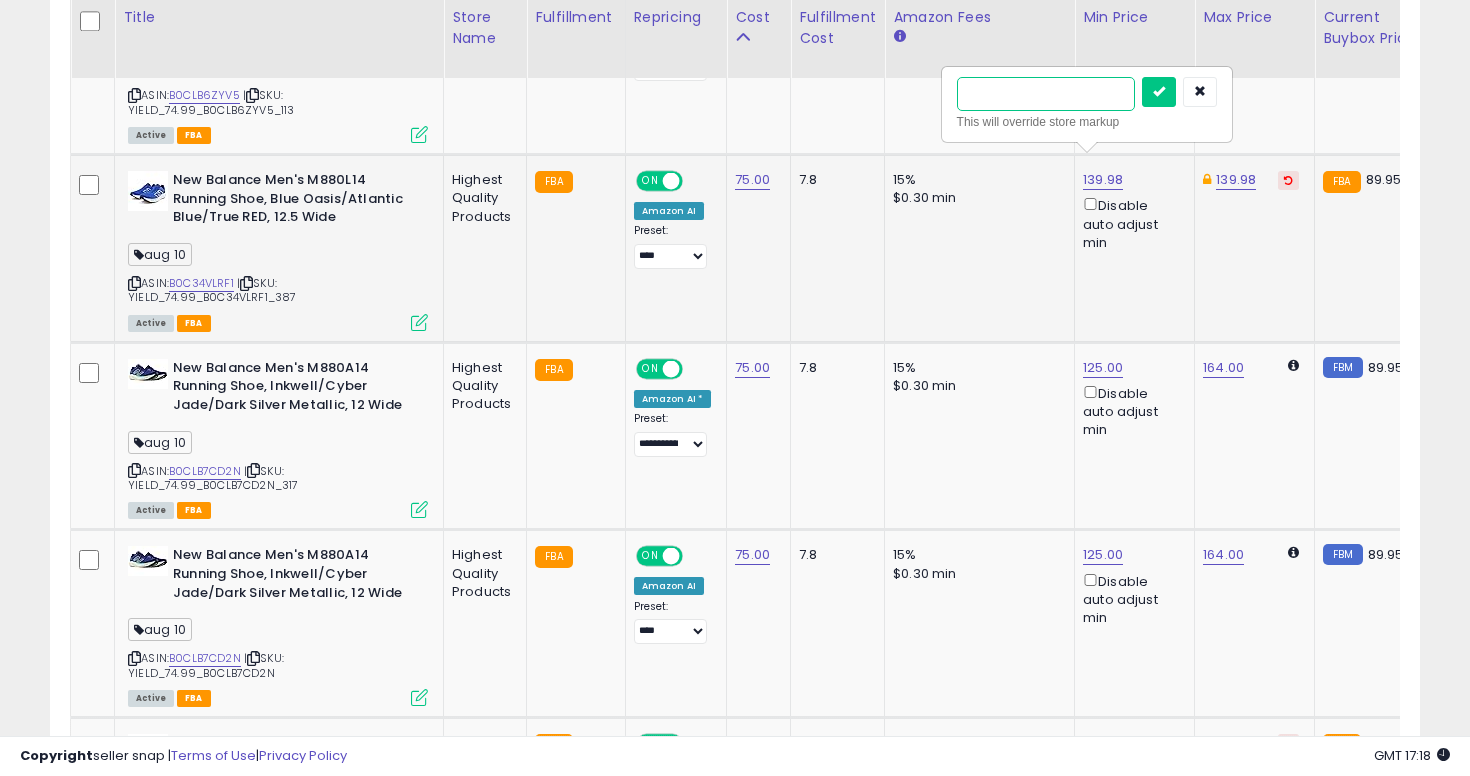 paste on "*****" 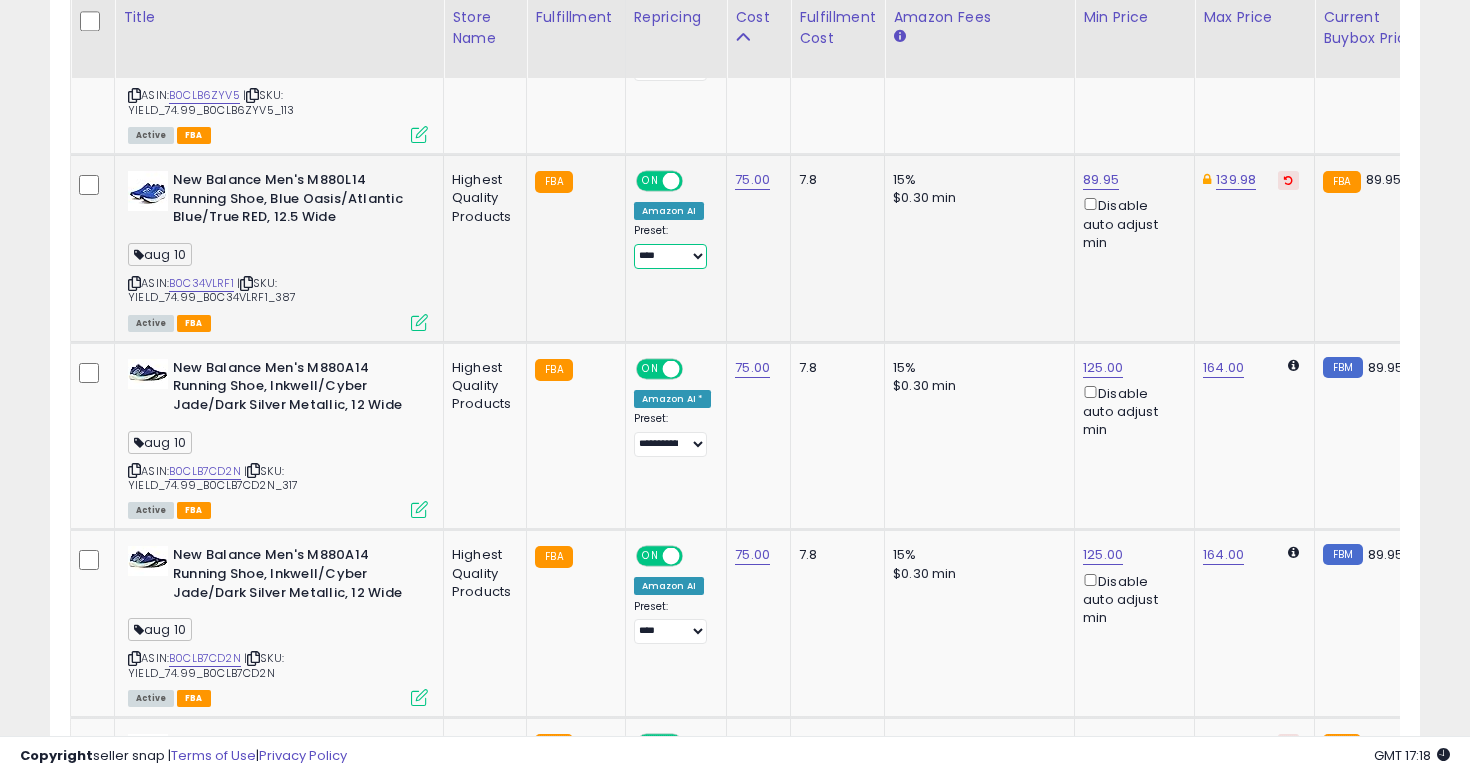 click on "**********" at bounding box center (670, 256) 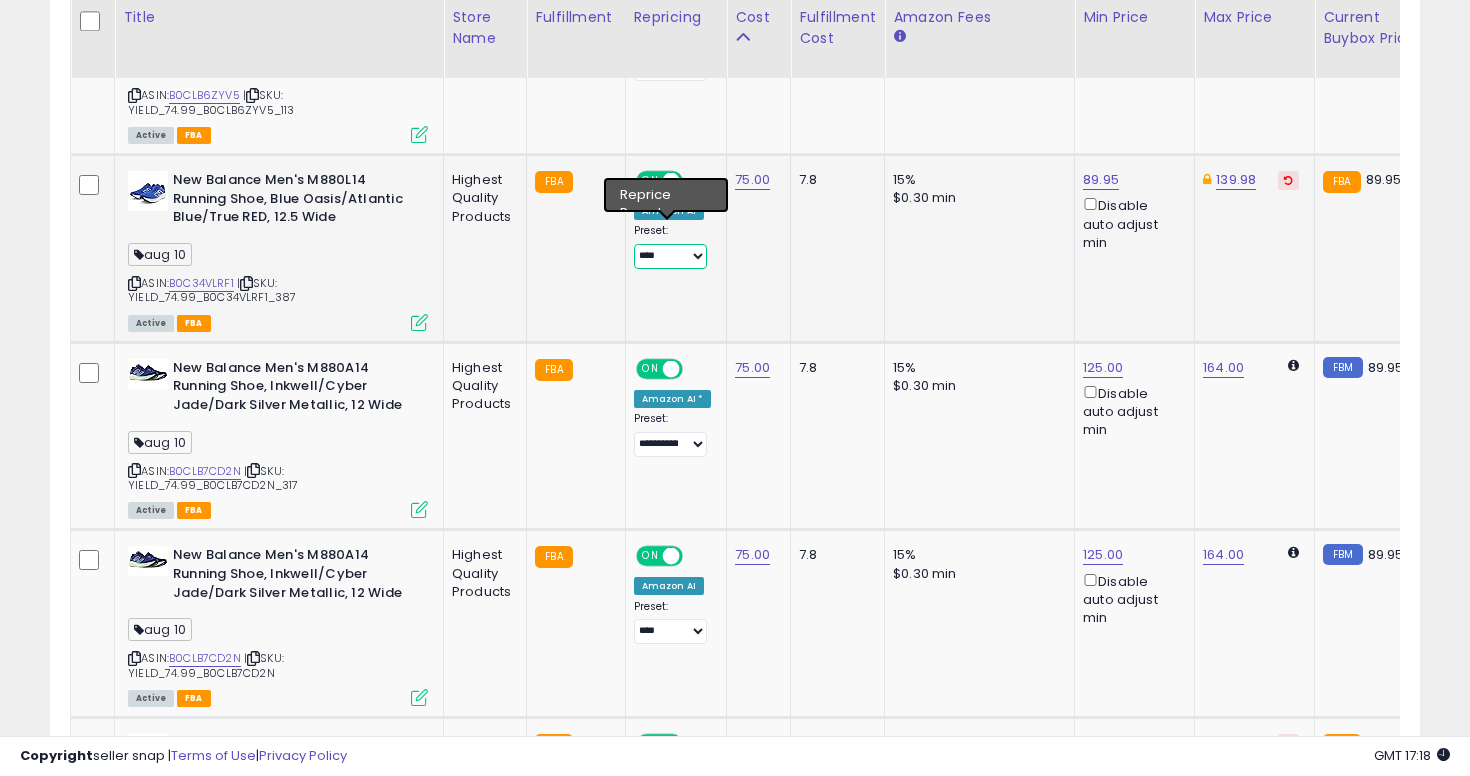 select on "**********" 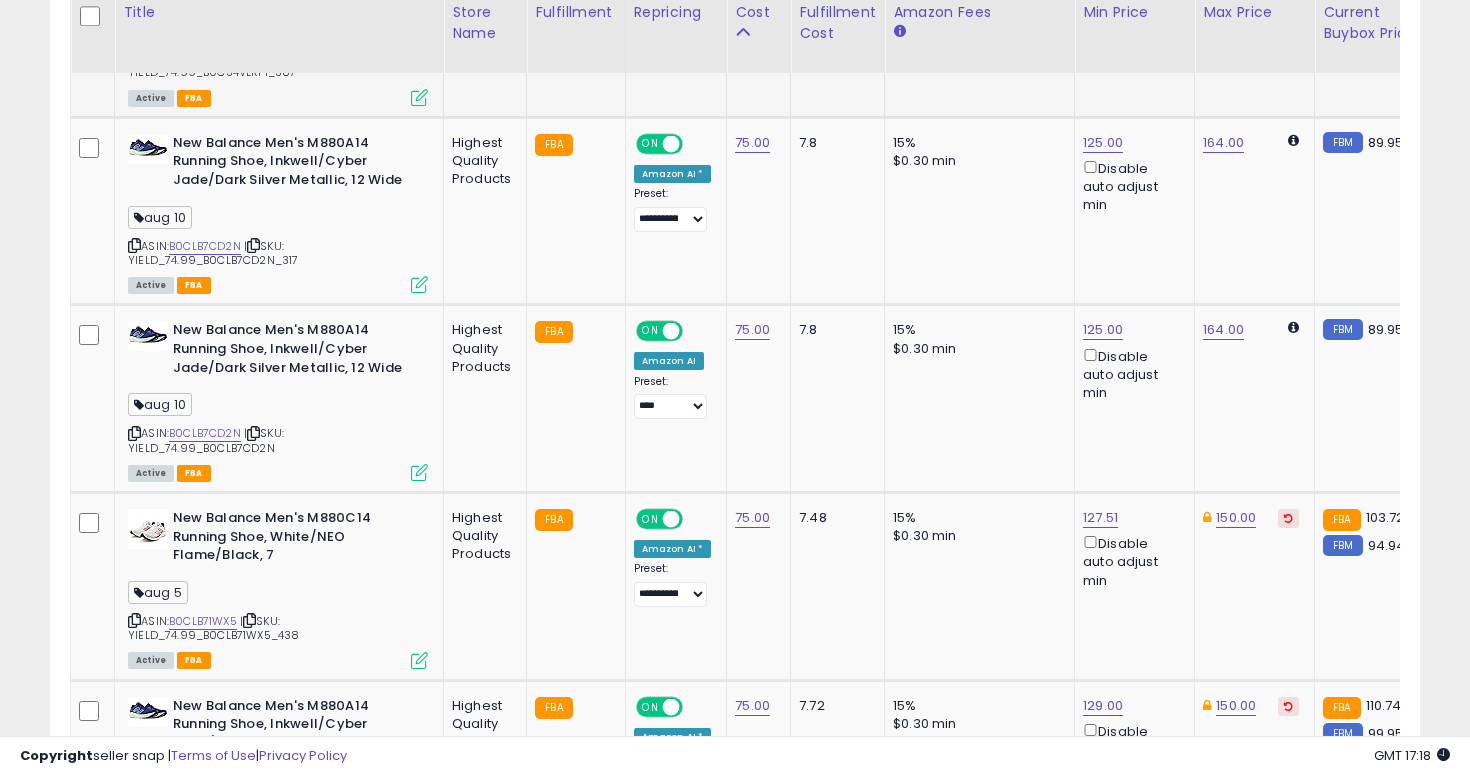 scroll, scrollTop: 2556, scrollLeft: 0, axis: vertical 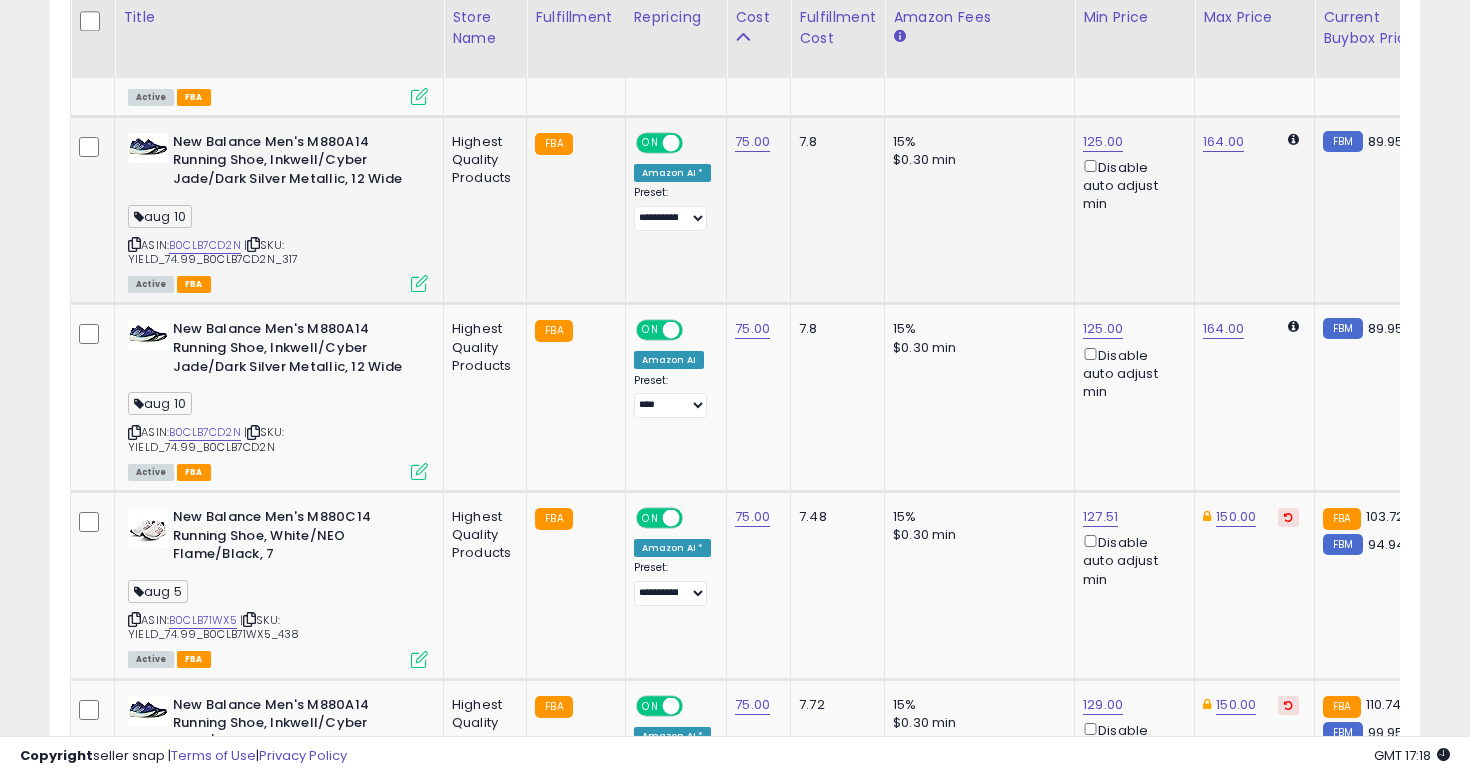 click at bounding box center (134, 244) 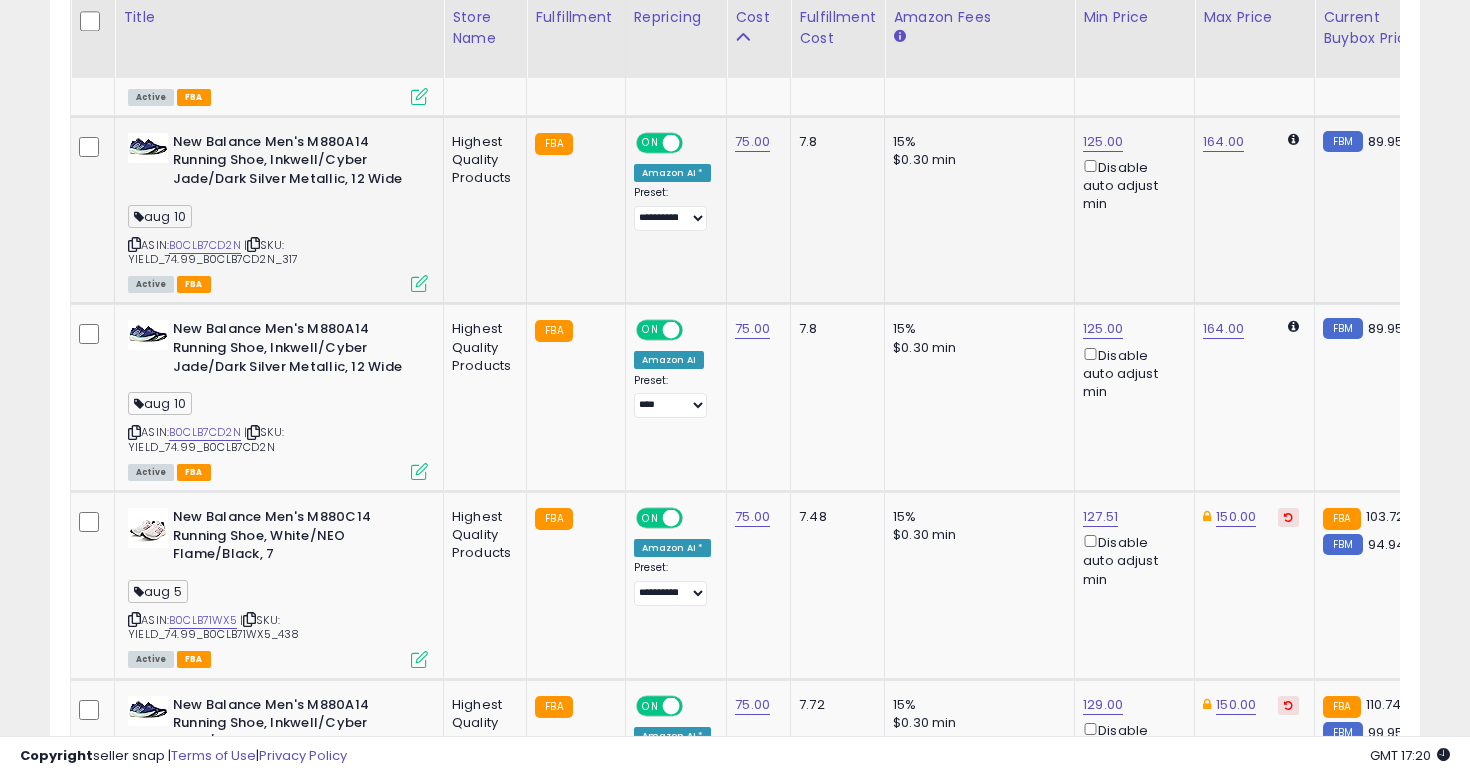 click at bounding box center (419, 283) 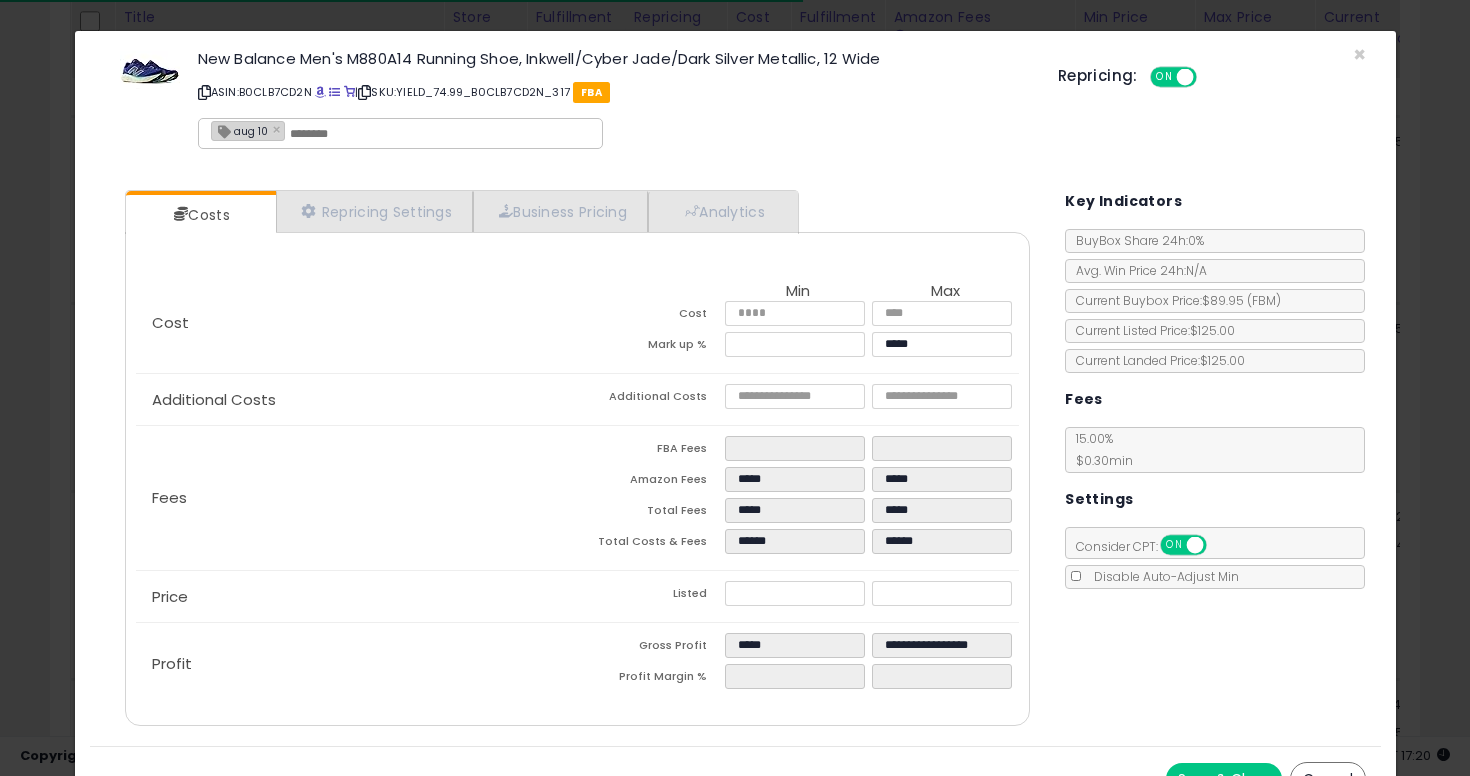 click on "aug 10" at bounding box center (240, 130) 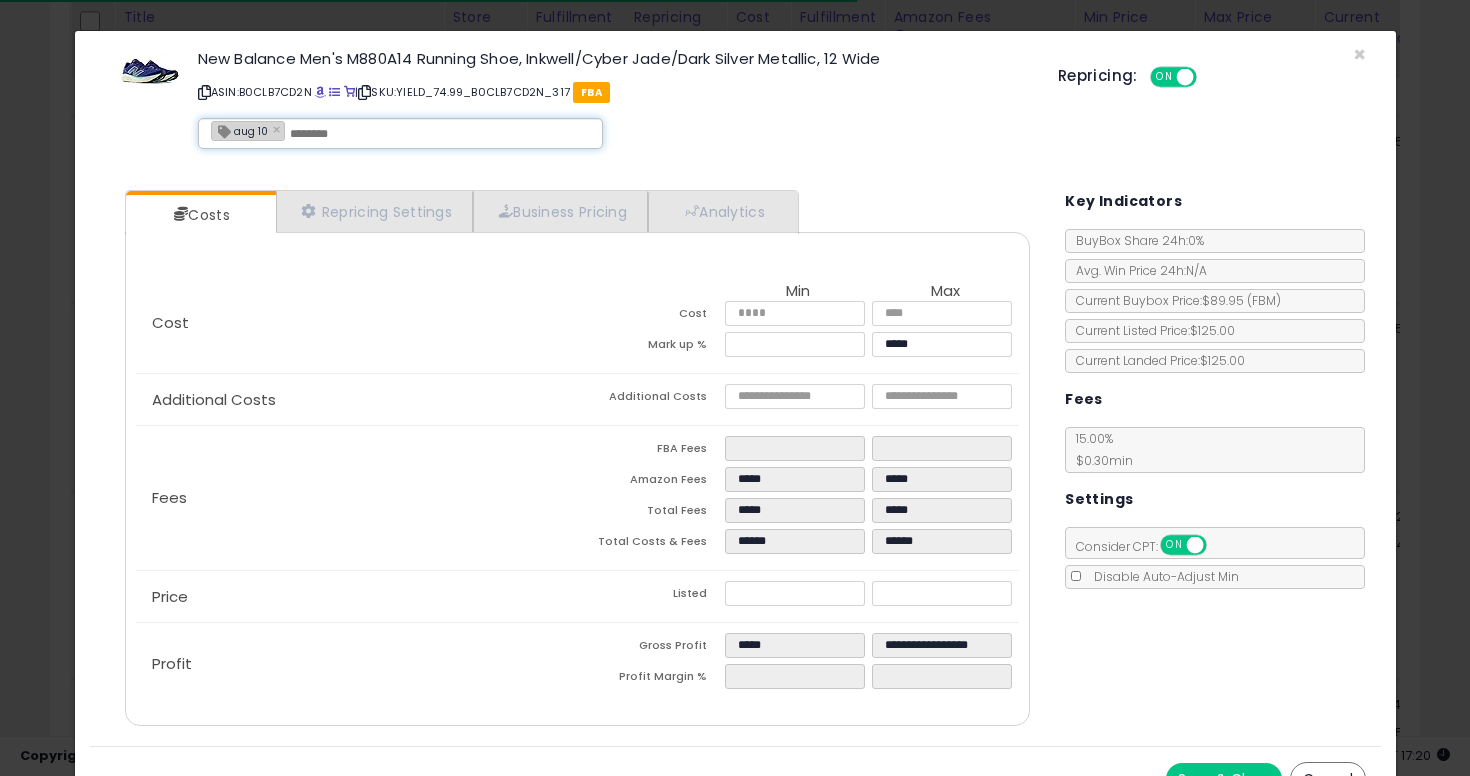 click on "aug 10" at bounding box center [240, 130] 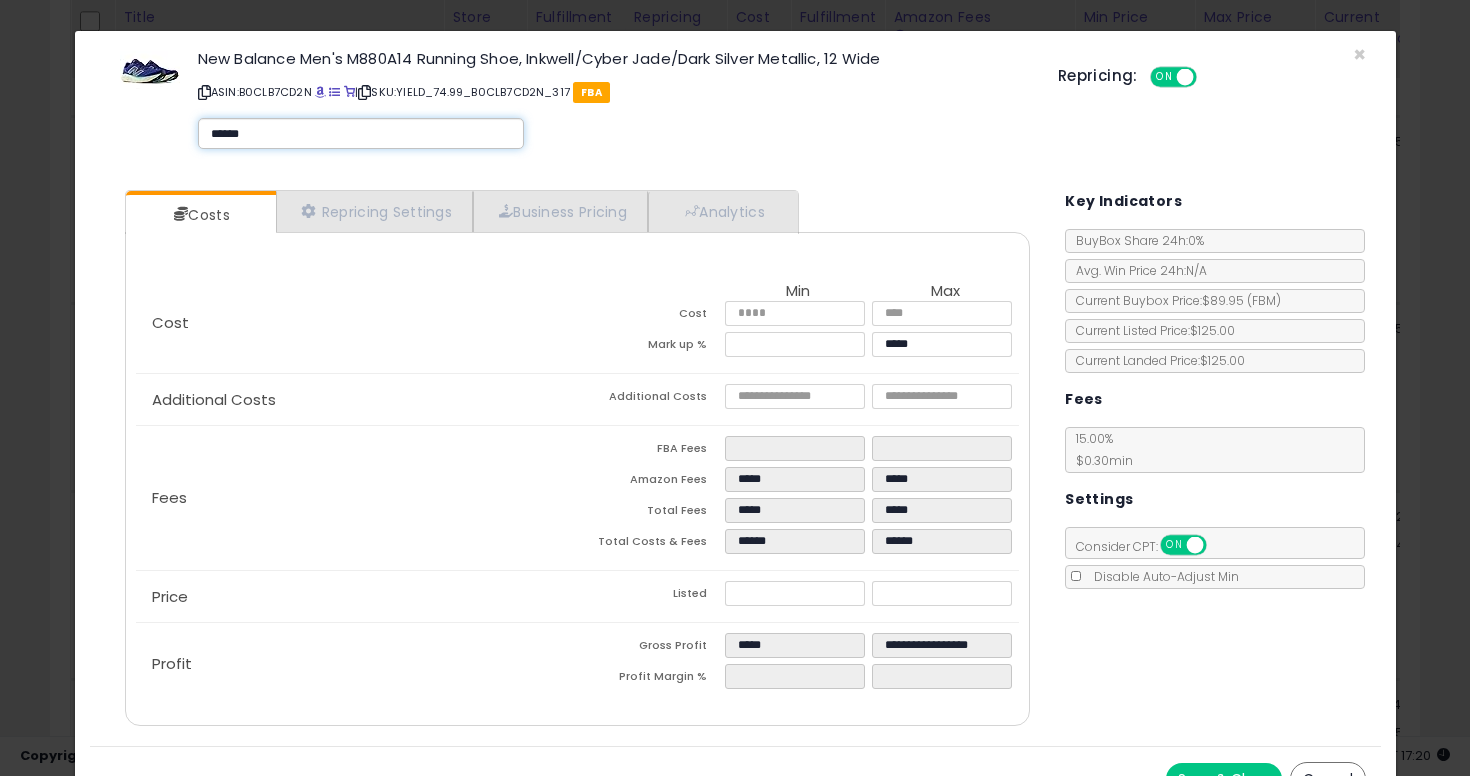 click on "******" at bounding box center [361, 134] 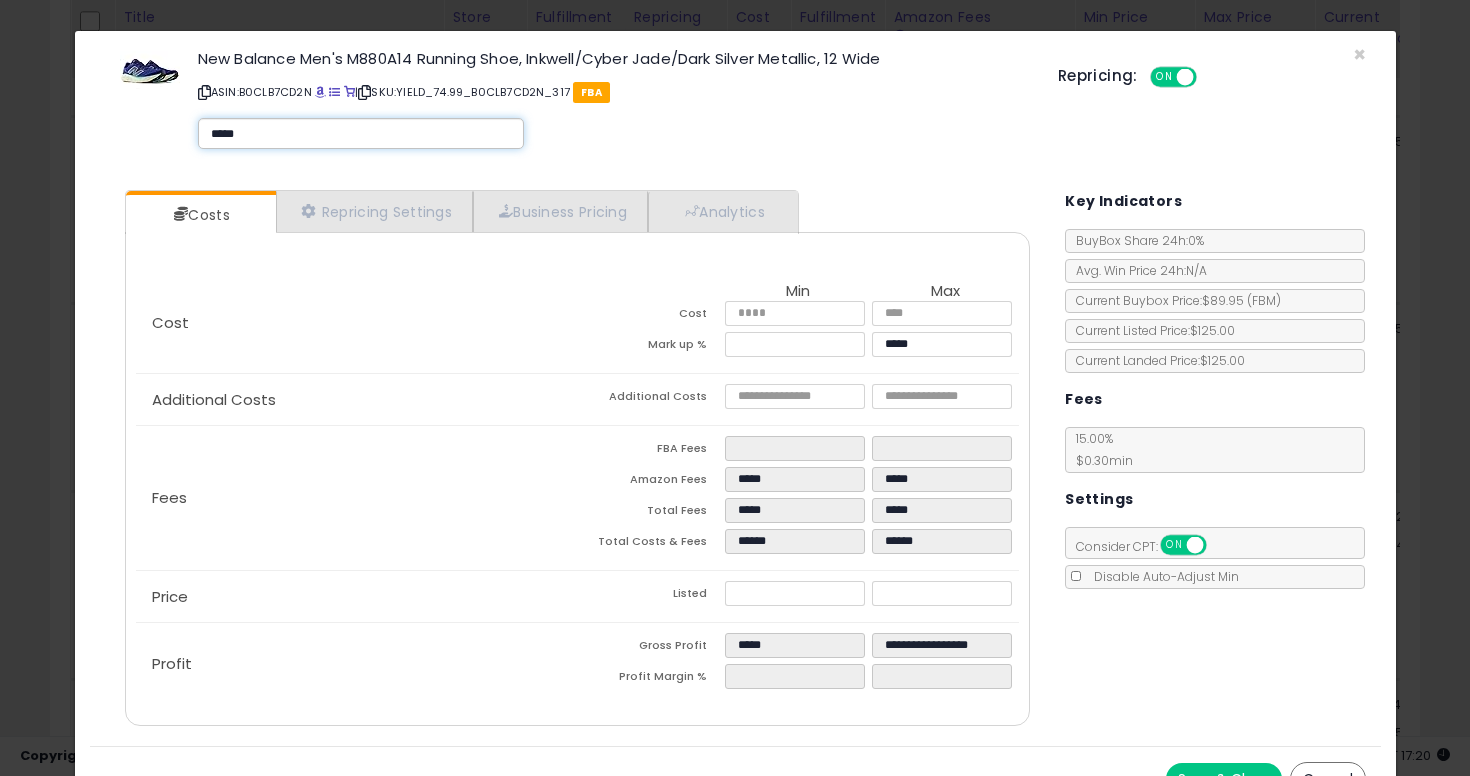 type on "******" 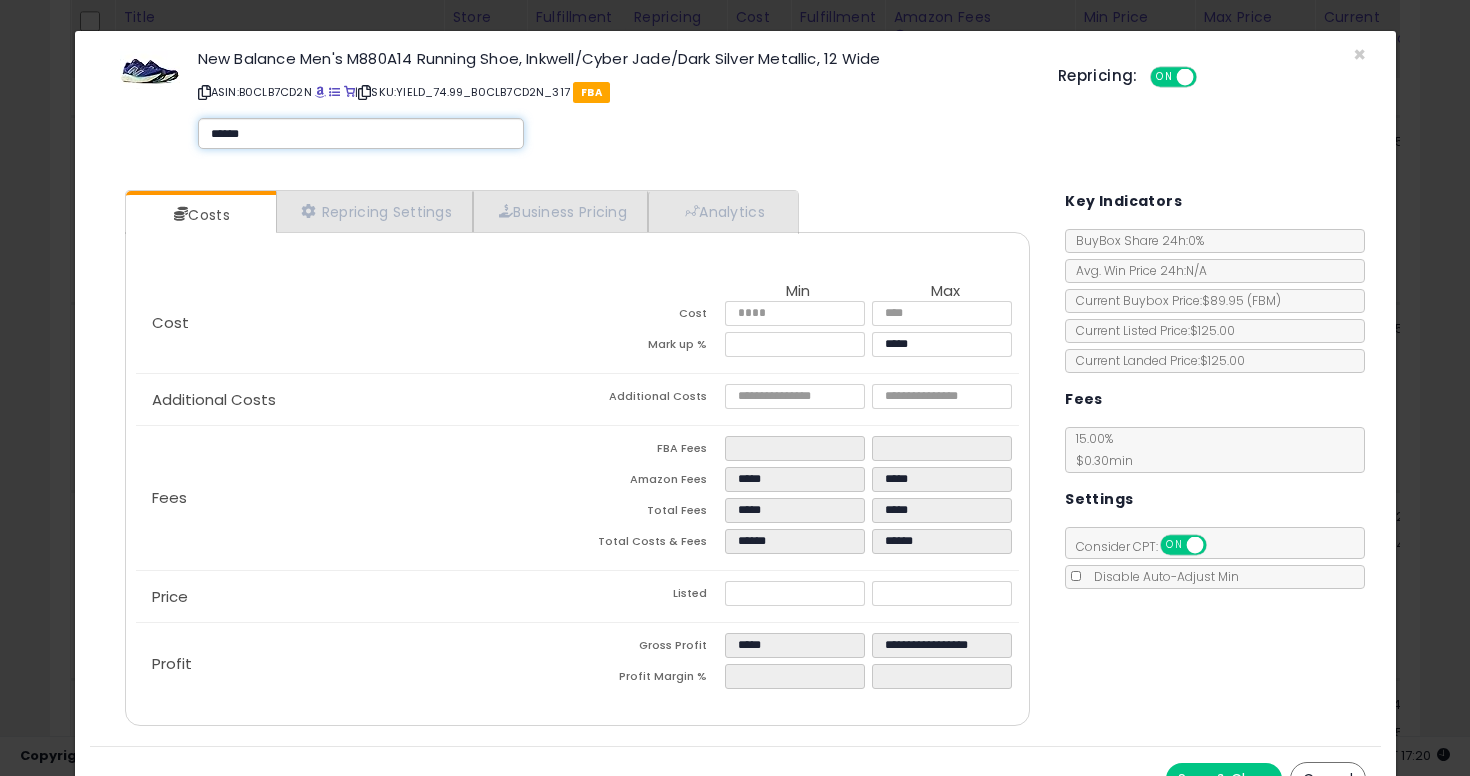 type 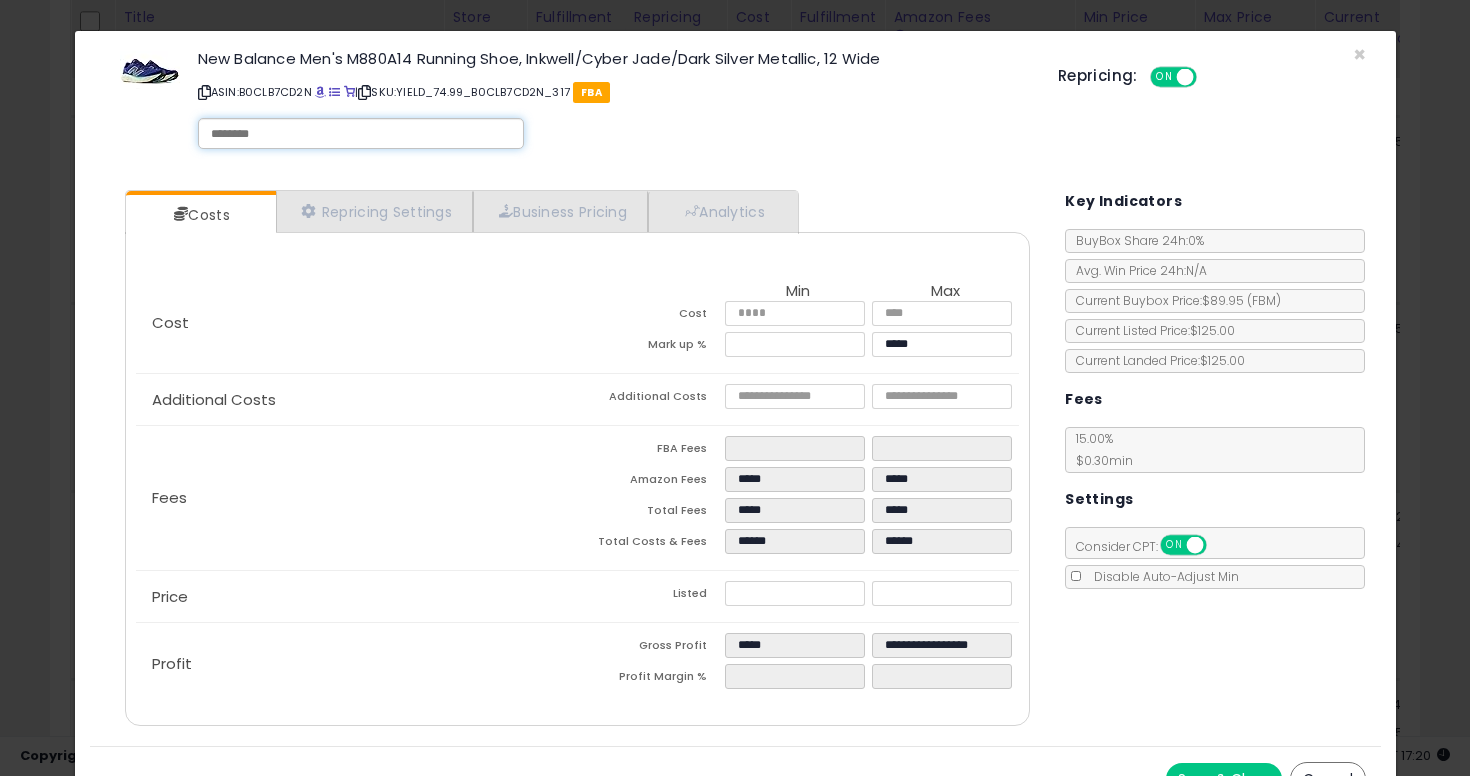 type on "******" 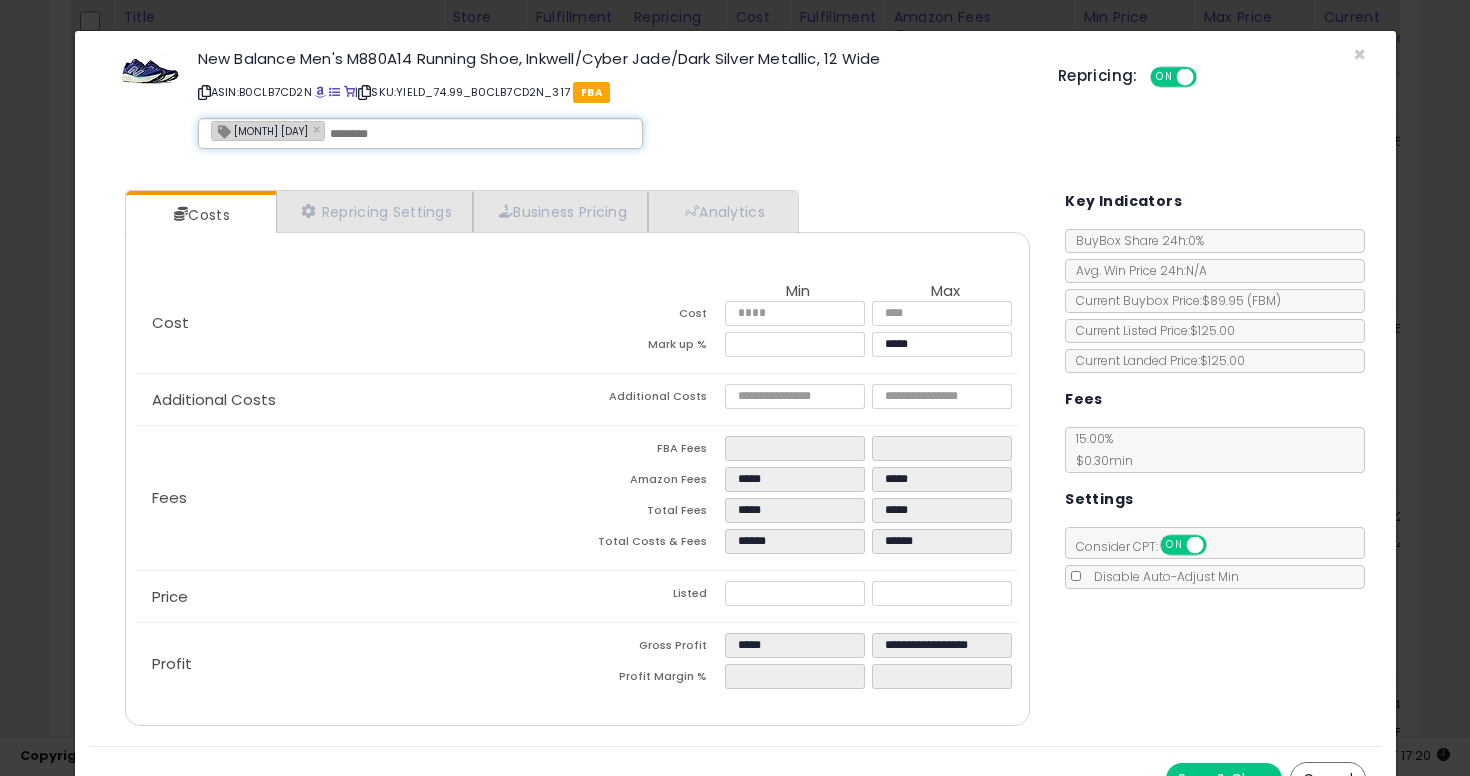 scroll, scrollTop: 34, scrollLeft: 0, axis: vertical 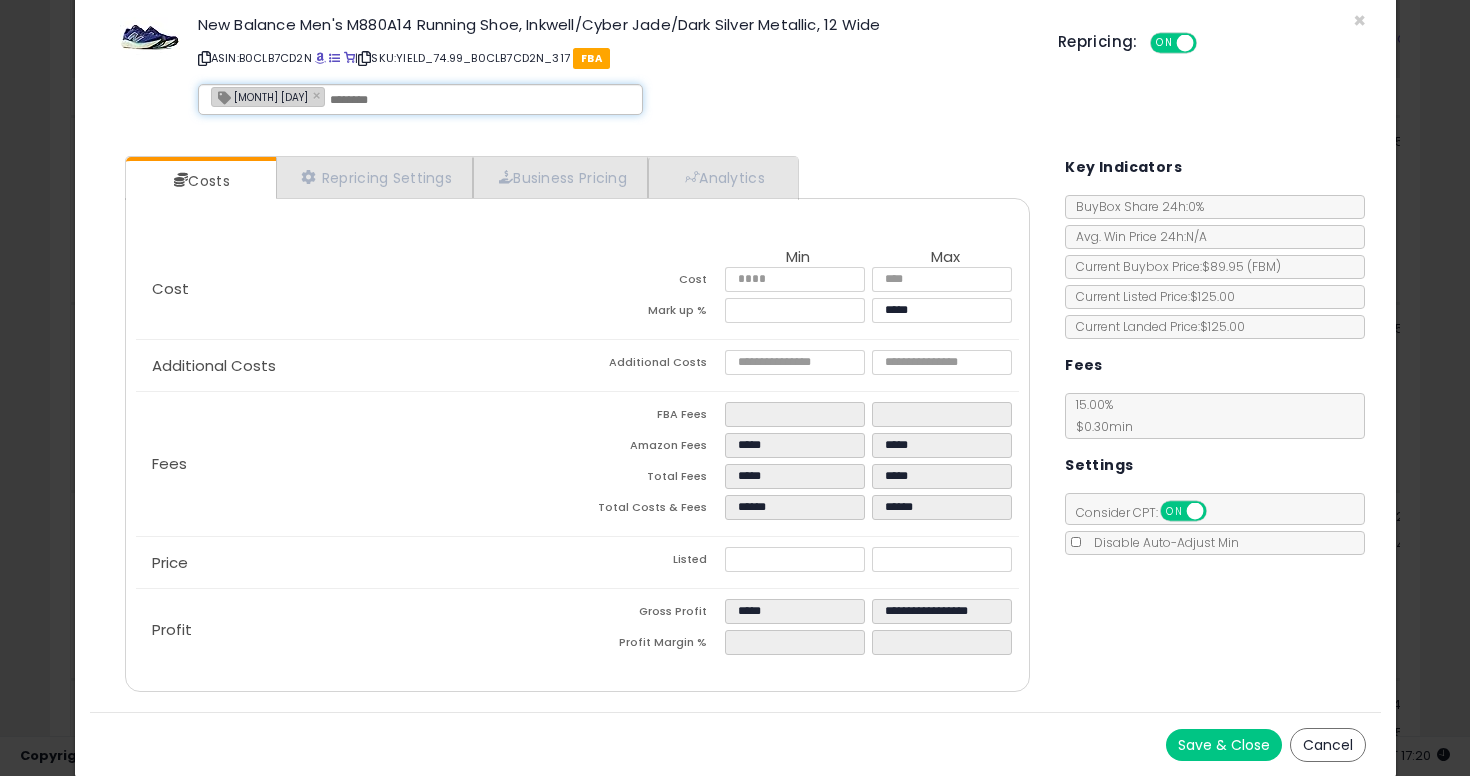click on "Save & Close" at bounding box center (1224, 745) 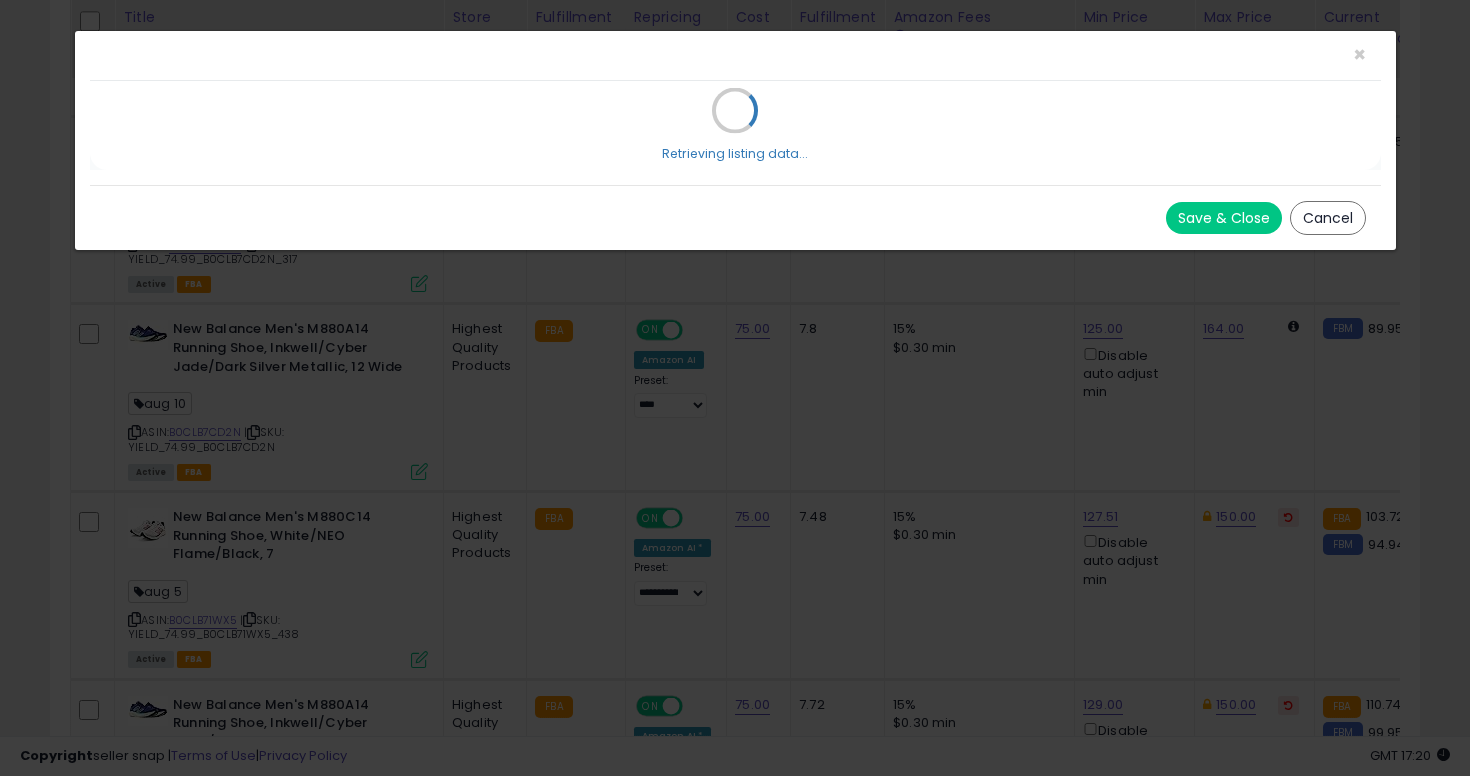 scroll, scrollTop: 0, scrollLeft: 0, axis: both 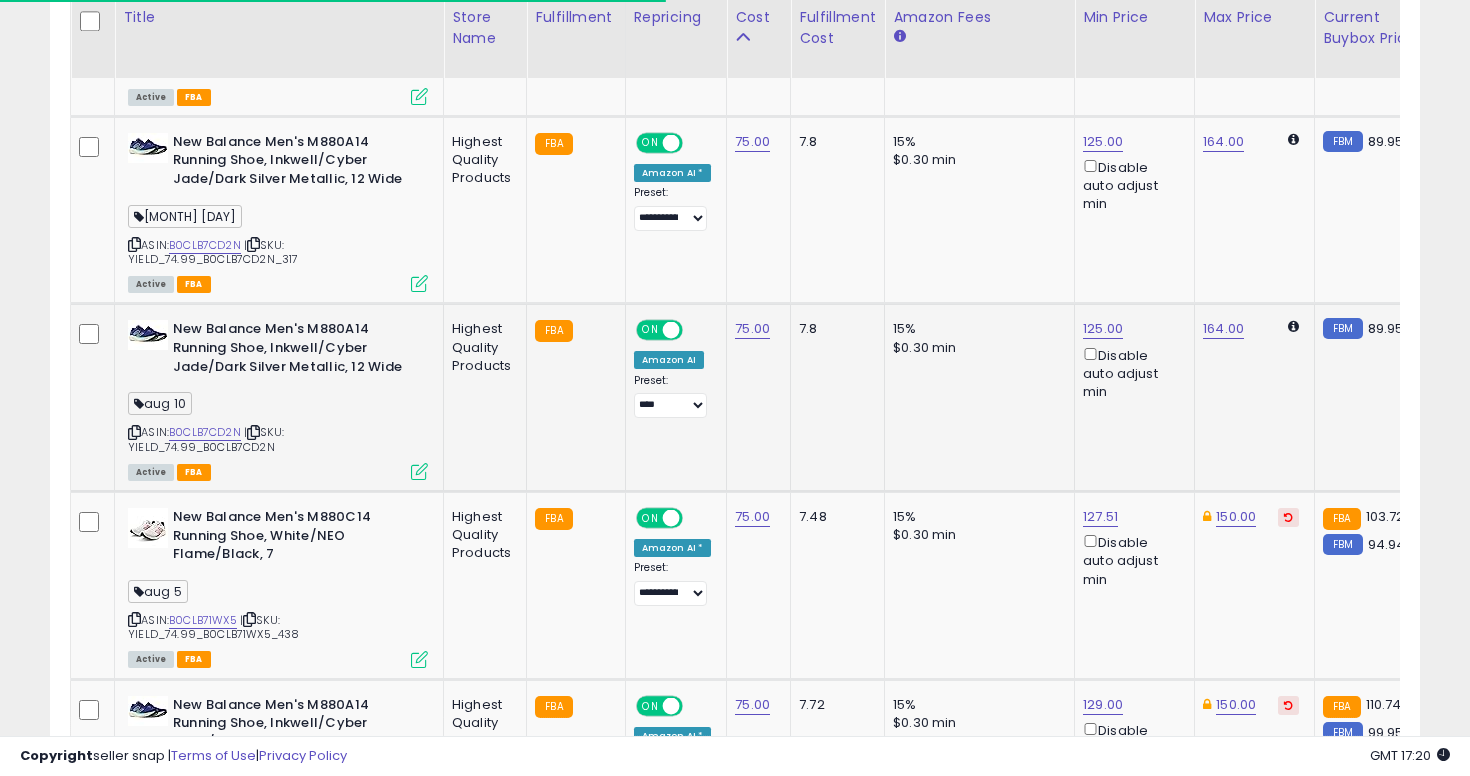 click at bounding box center [134, 432] 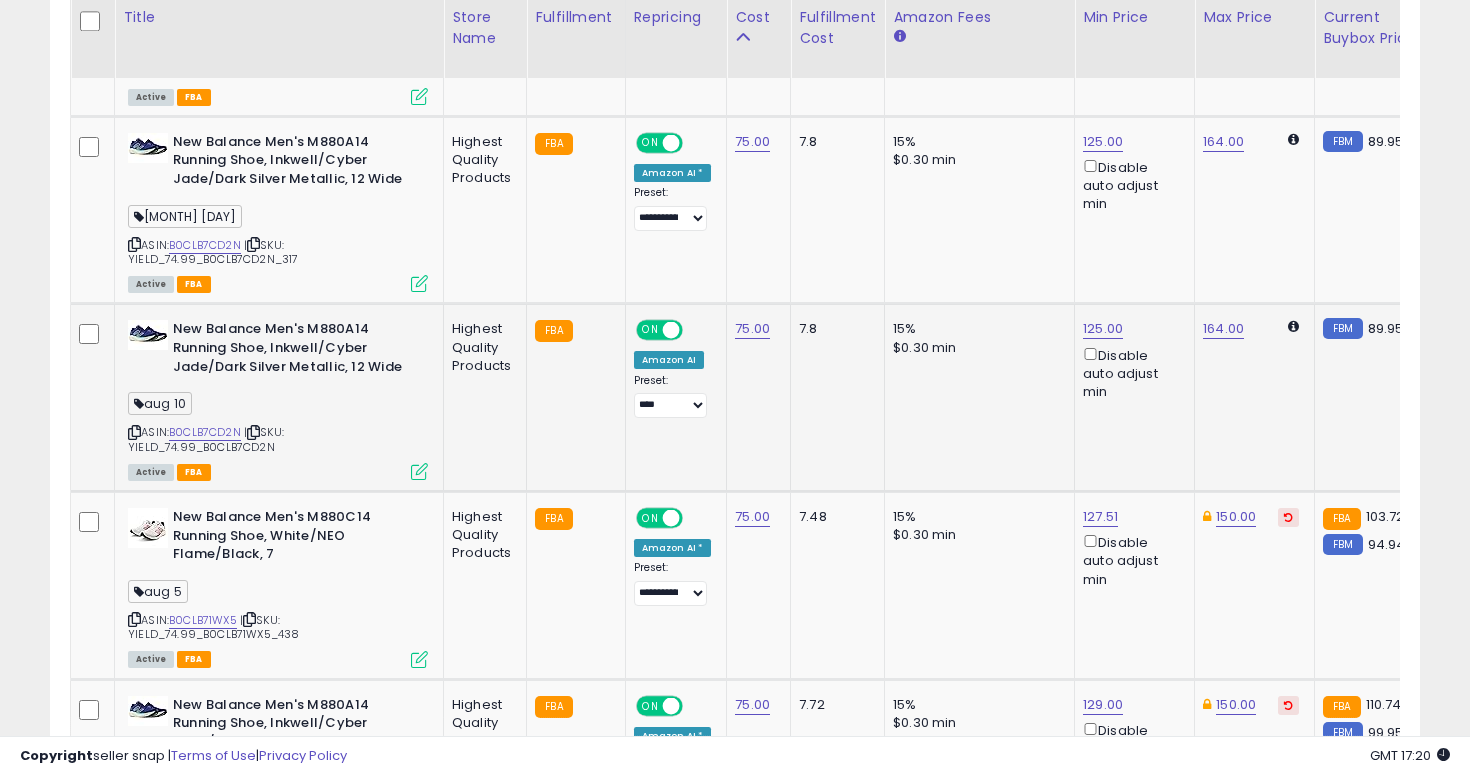 click on "New Balance Men's M880A14 Running Shoe, Inkwell/Cyber Jade/Dark Silver Metallic, 12 Wide aug 10 ASIN: B0CLB7CD2N | SKU: YIELD_74.99_B0CLB7CD2N Active FBA" 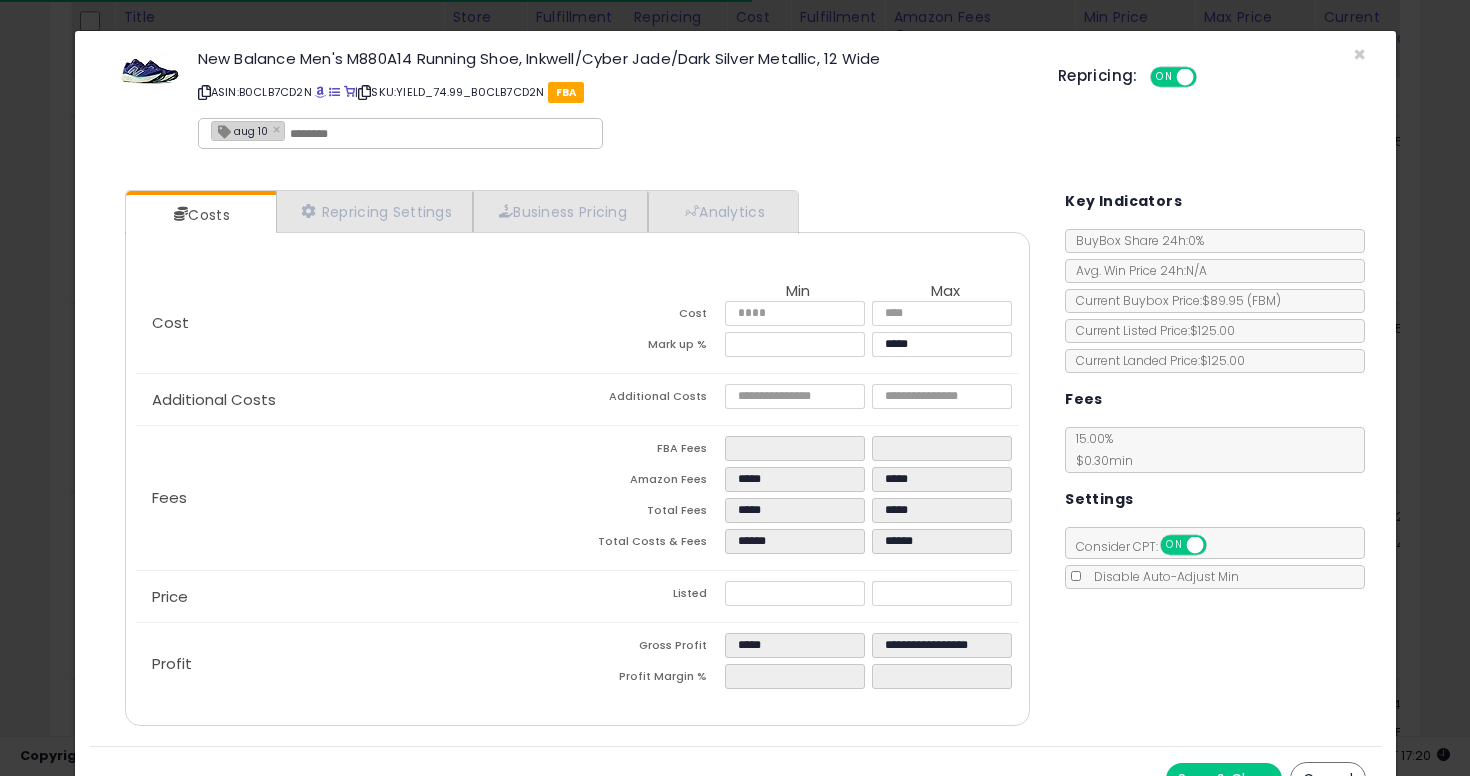 click on "aug 10 x" at bounding box center (401, 133) 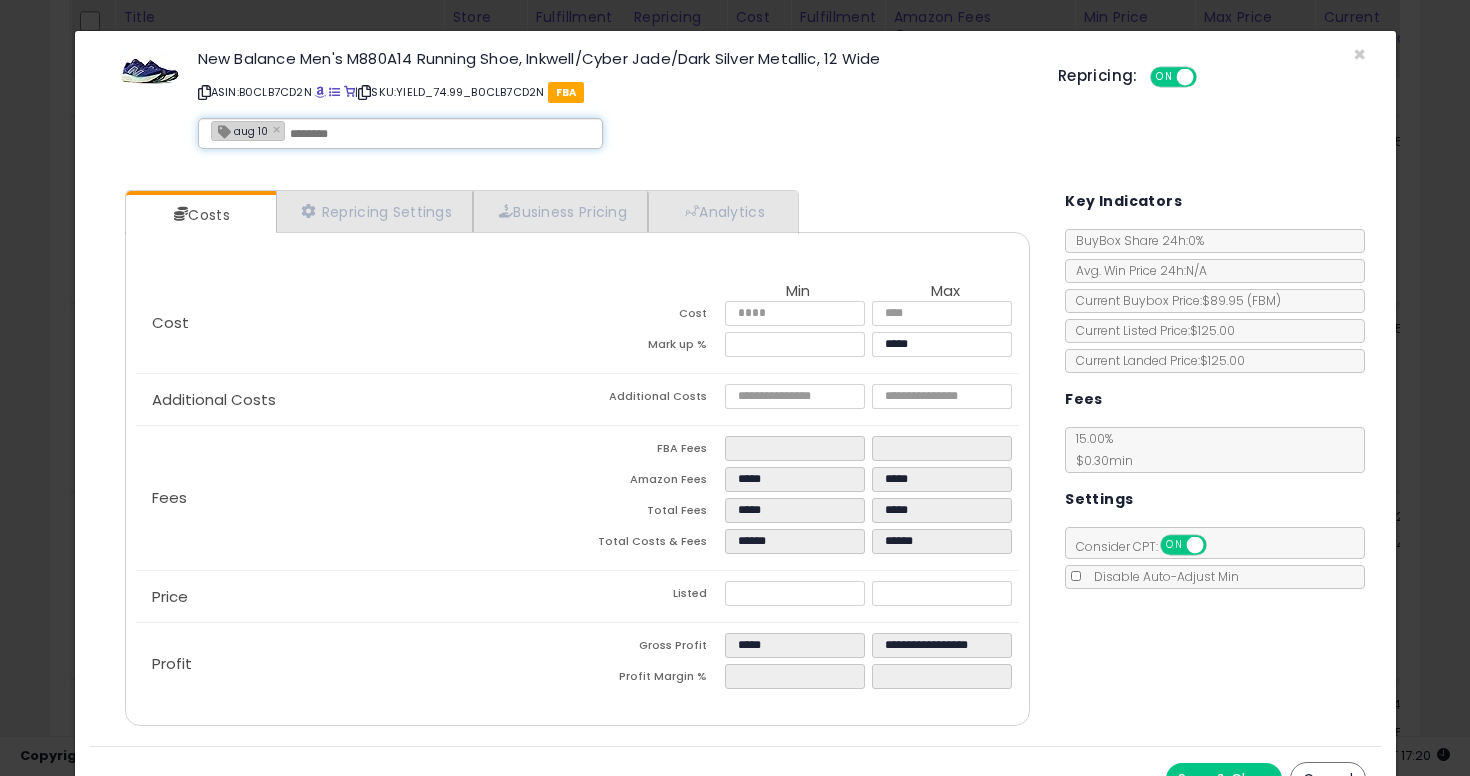 click on "aug 10 x" at bounding box center (401, 133) 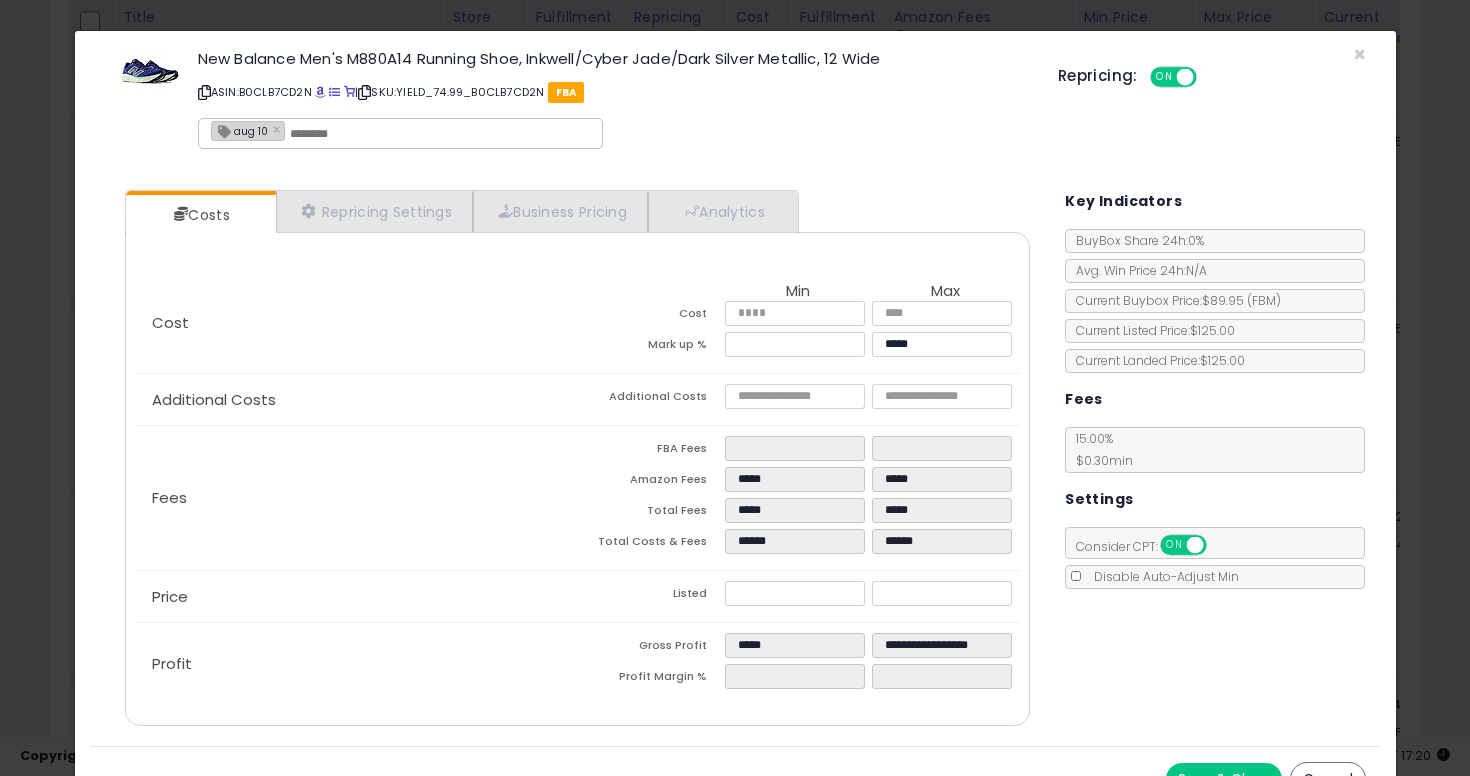 click on "aug 10" at bounding box center [240, 130] 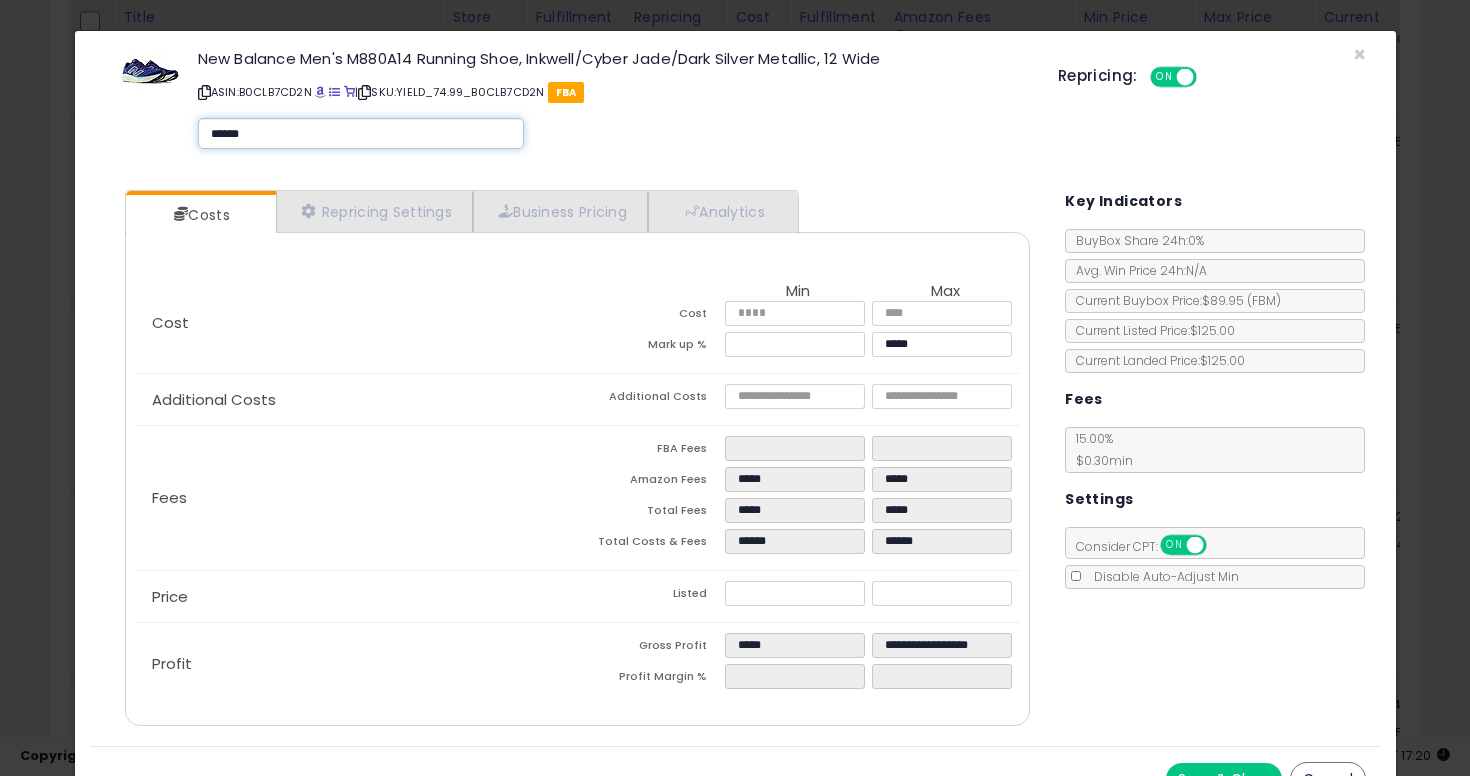 click on "******" at bounding box center [361, 134] 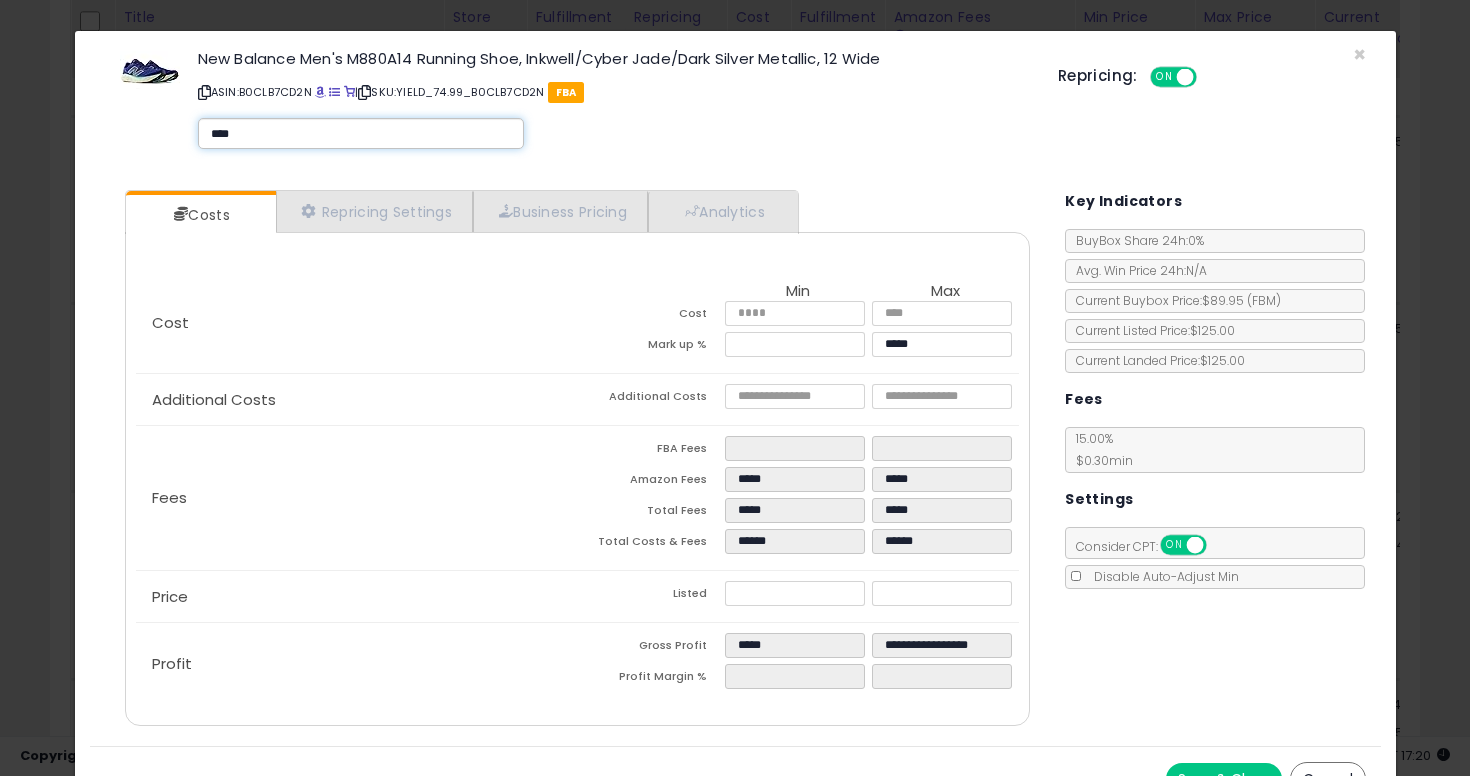 type on "*****" 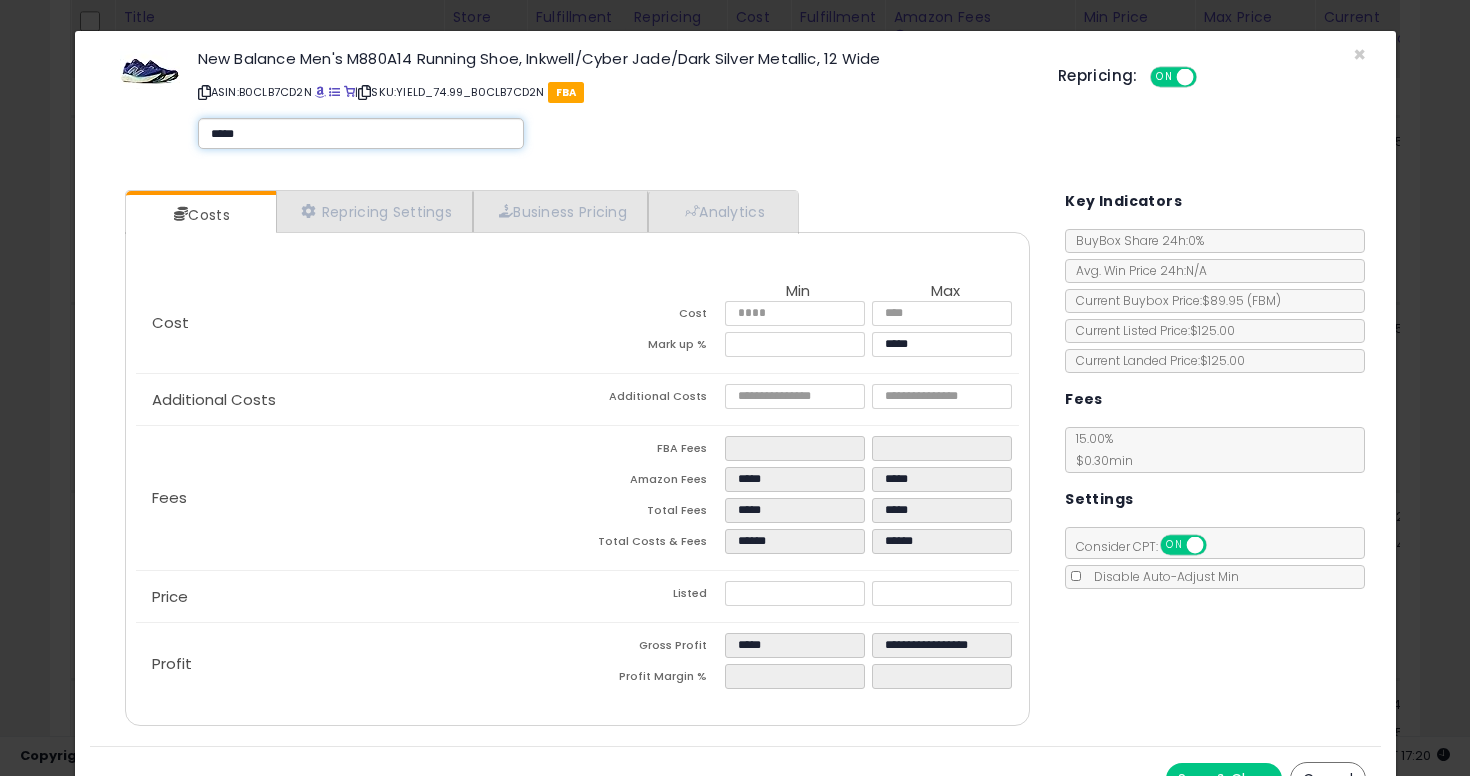 type 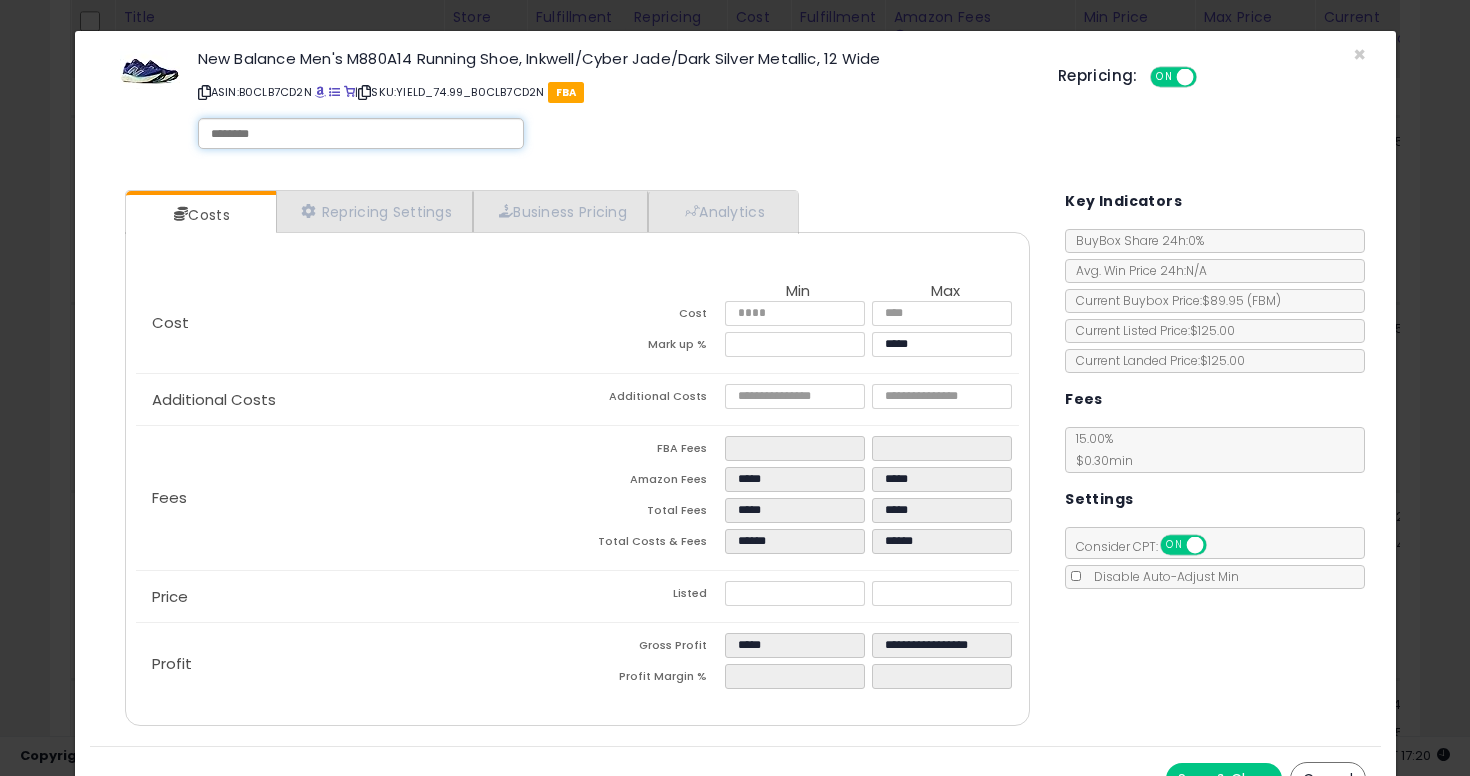 type on "*****" 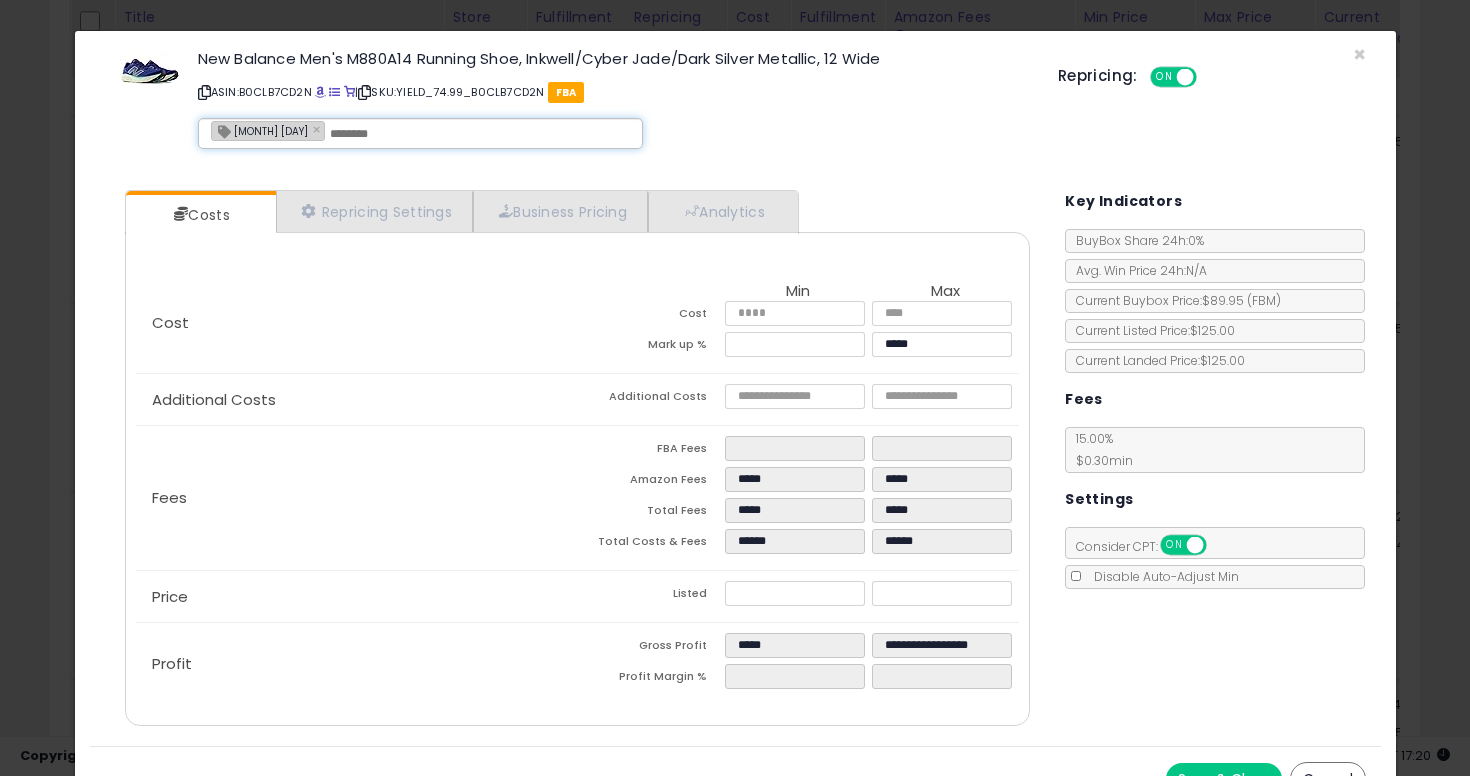 click on "[MONTH] [DAY]" at bounding box center (260, 130) 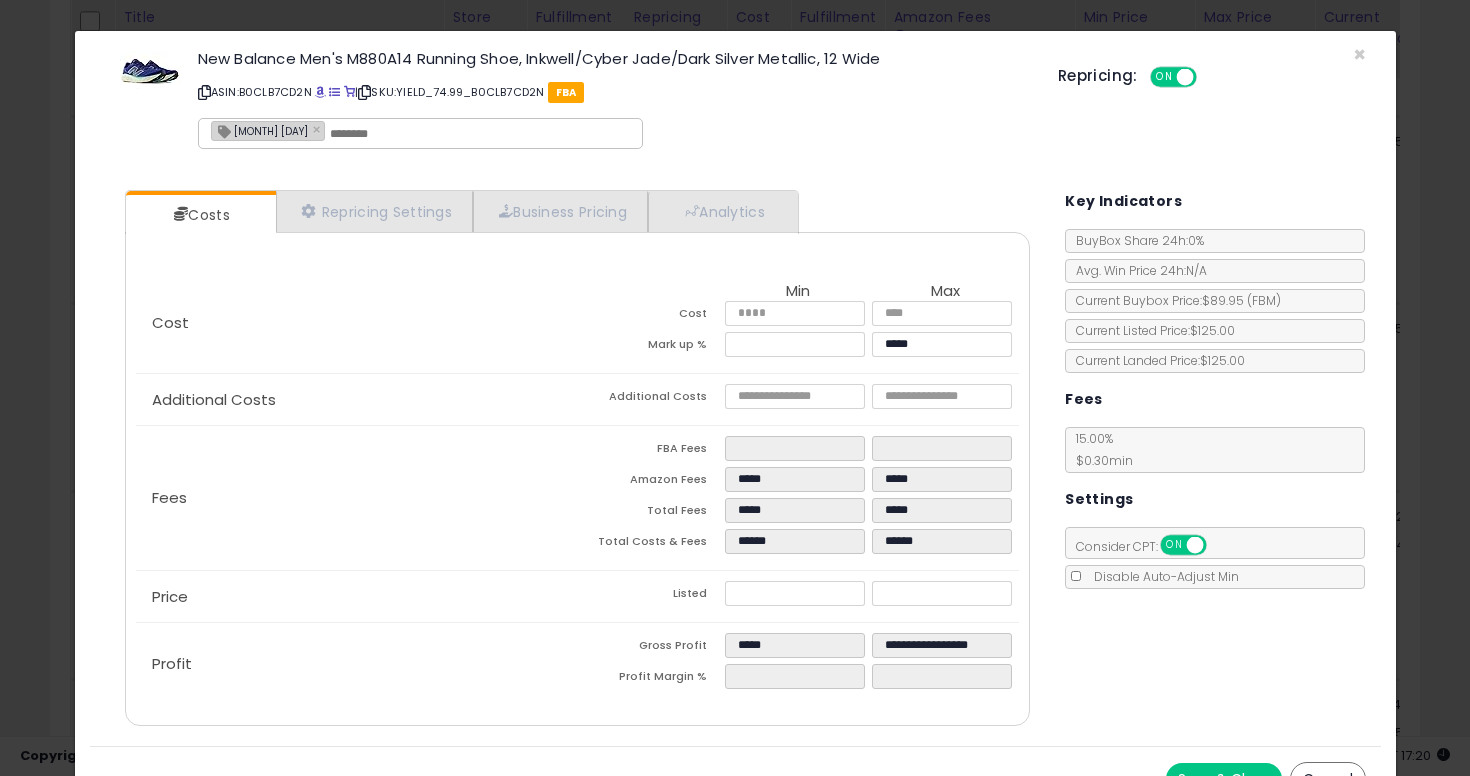 click on "[MONTH] [DAY]" at bounding box center (260, 130) 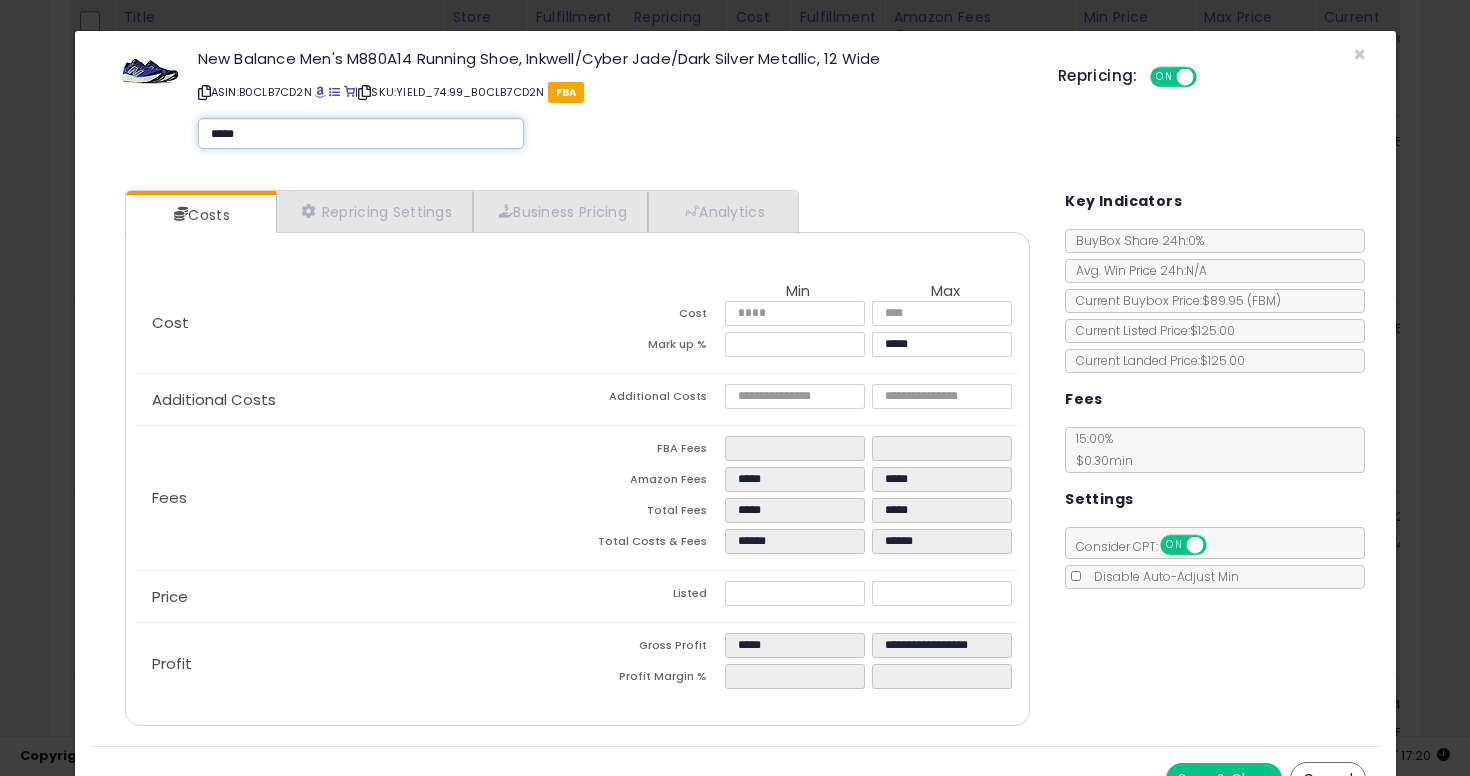 click on "*****" at bounding box center [361, 134] 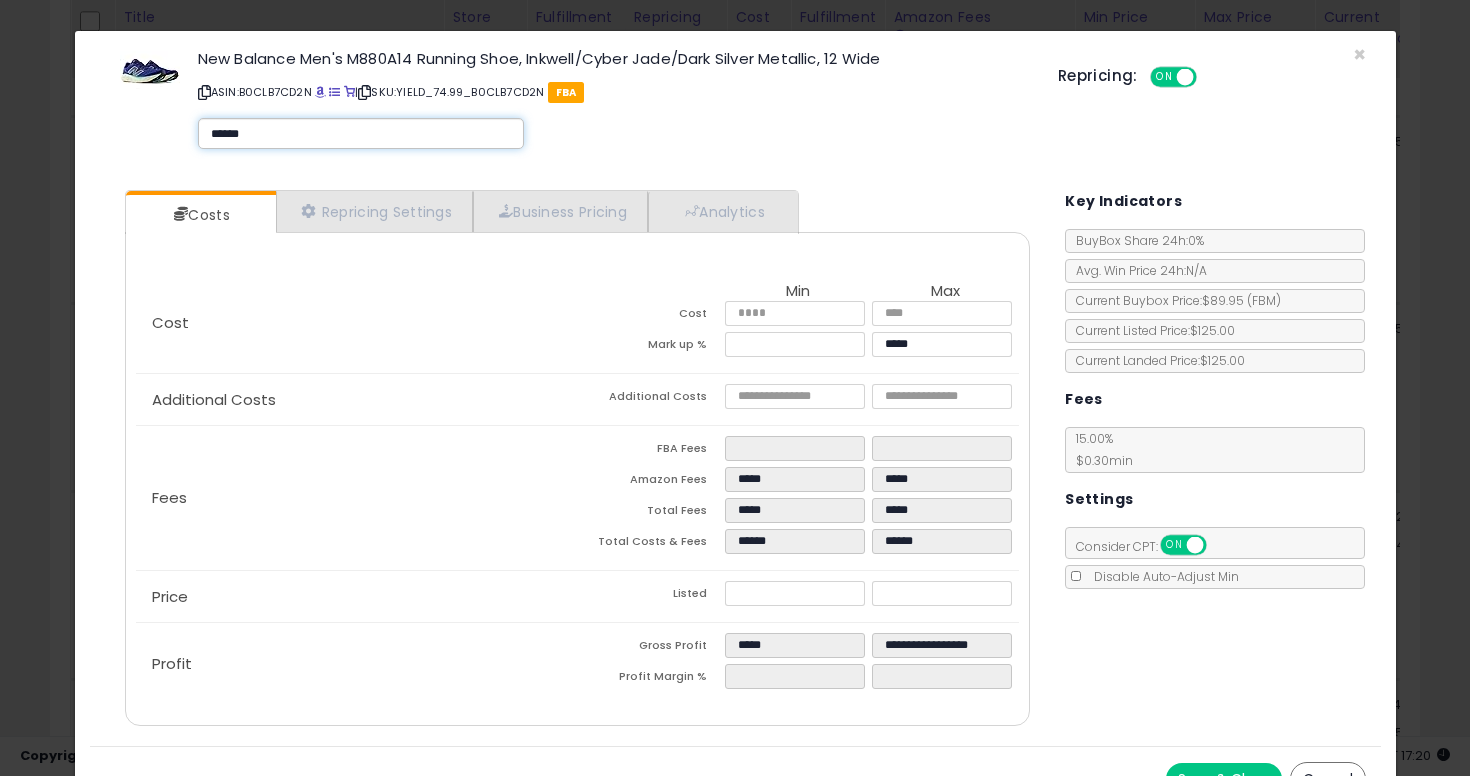 type 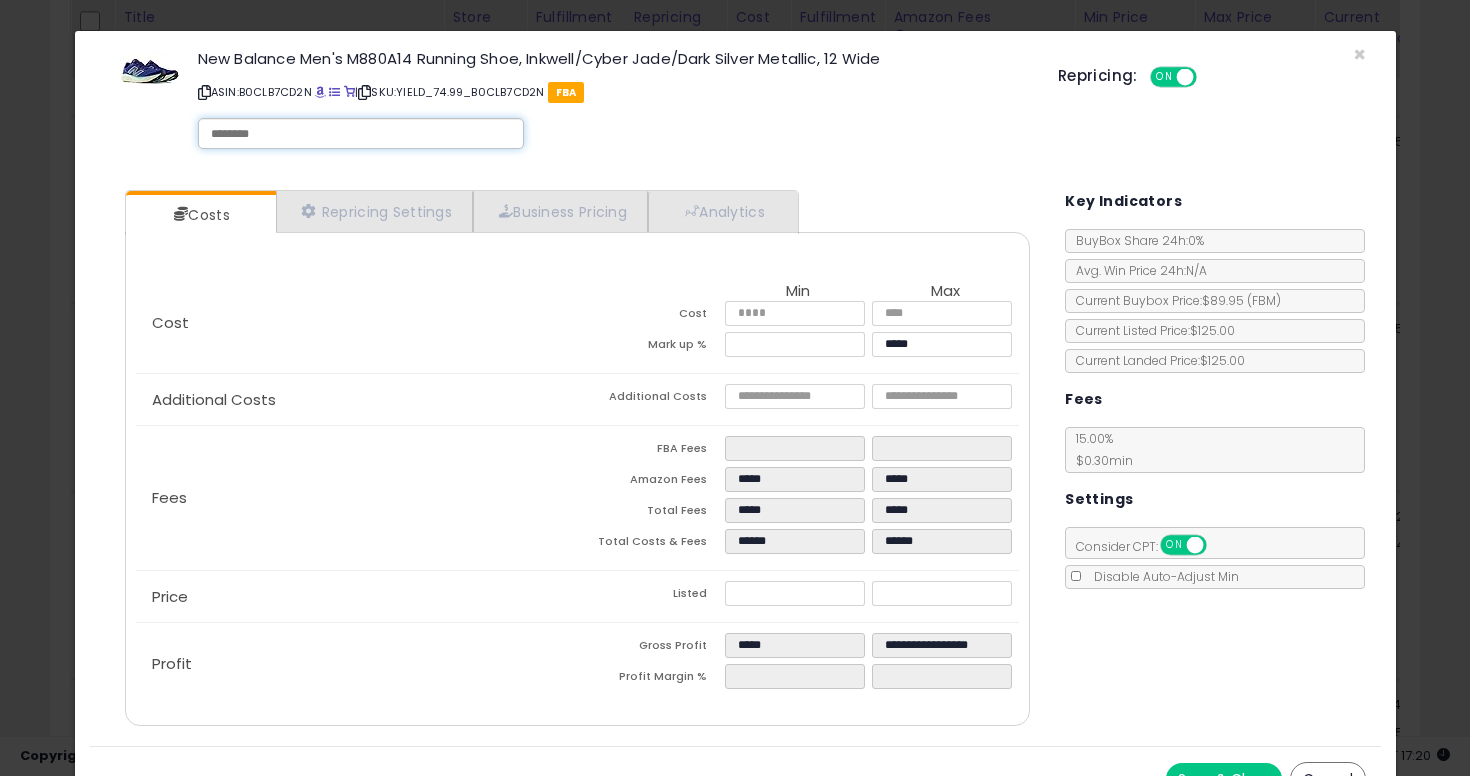 type on "******" 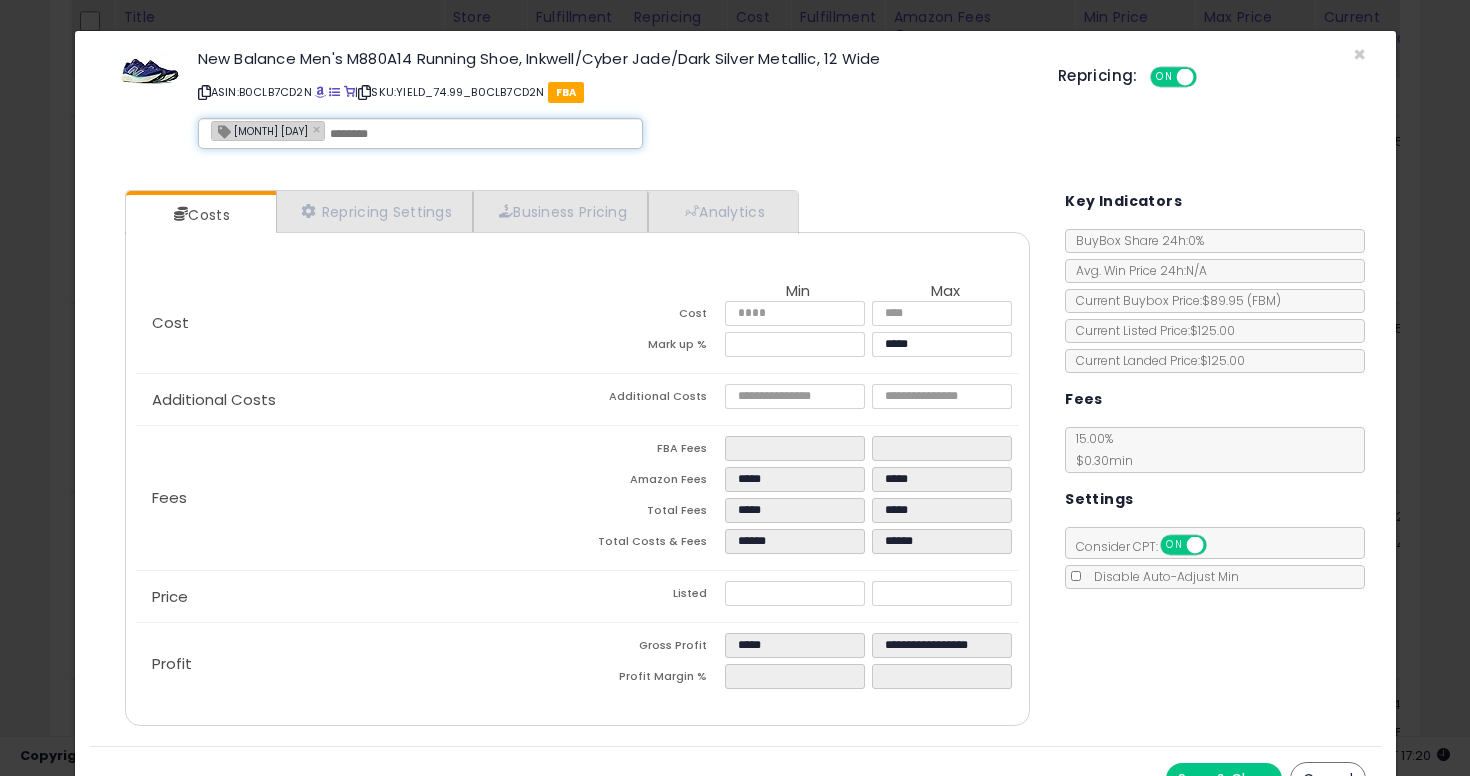 scroll, scrollTop: 34, scrollLeft: 0, axis: vertical 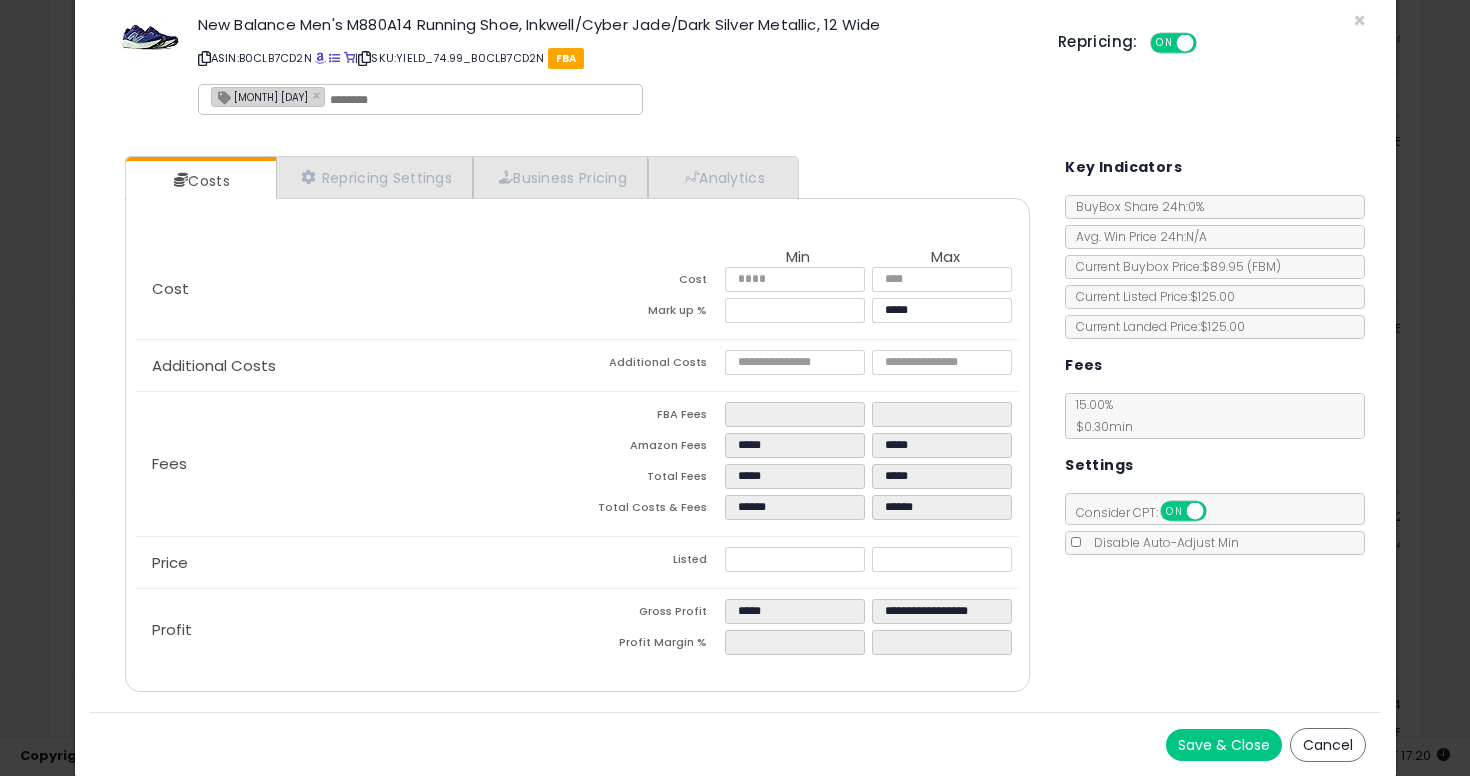 click on "Save & Close" at bounding box center [1224, 745] 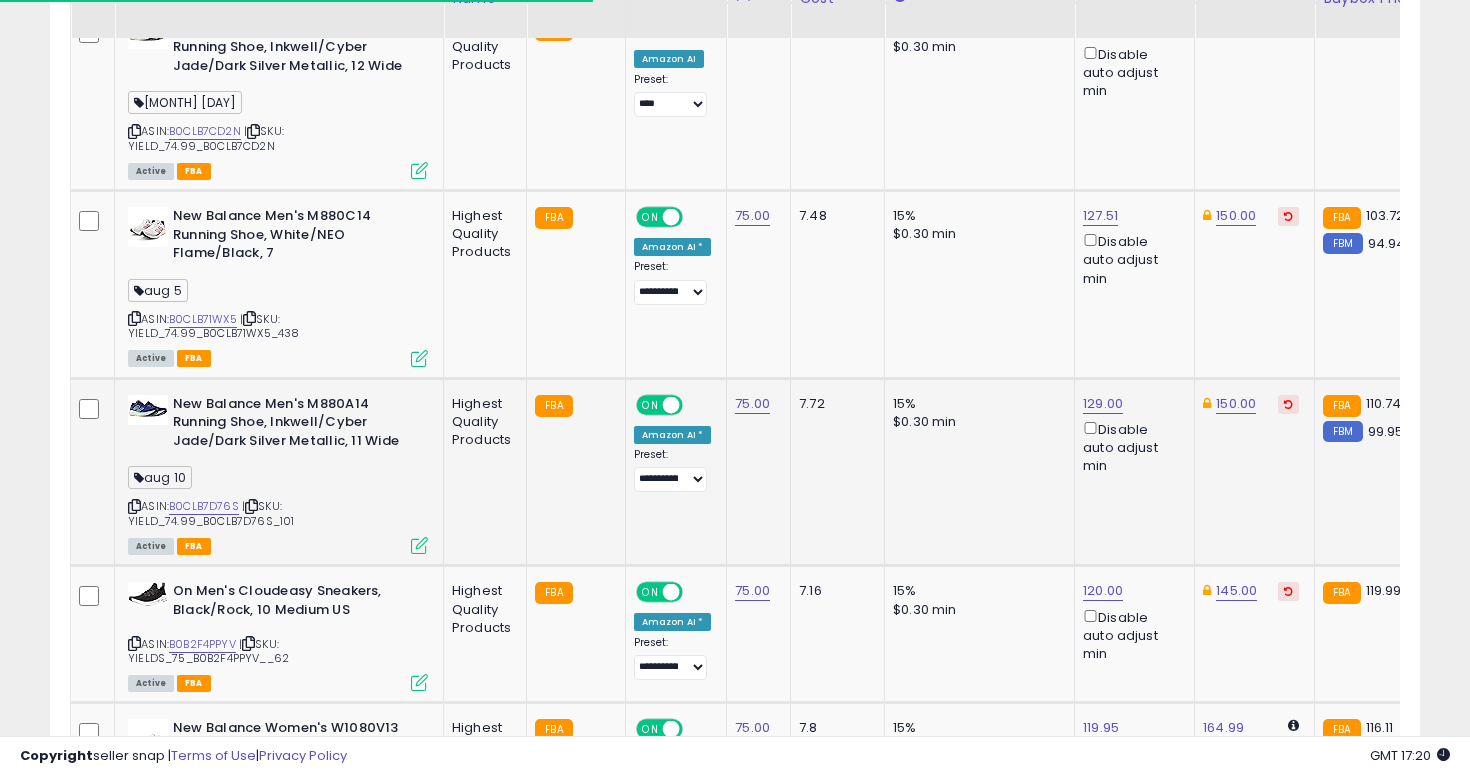 scroll, scrollTop: 2881, scrollLeft: 0, axis: vertical 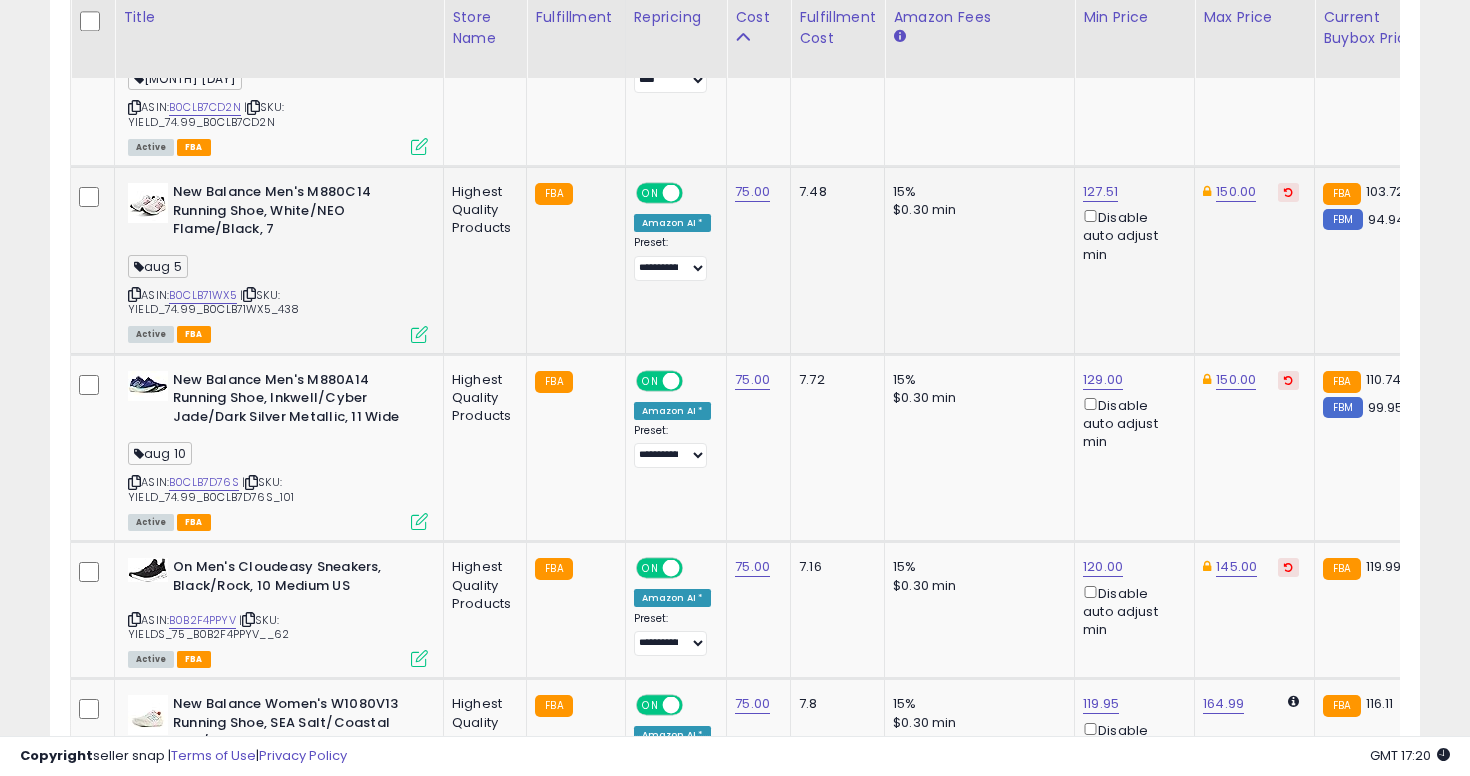 click at bounding box center (134, 294) 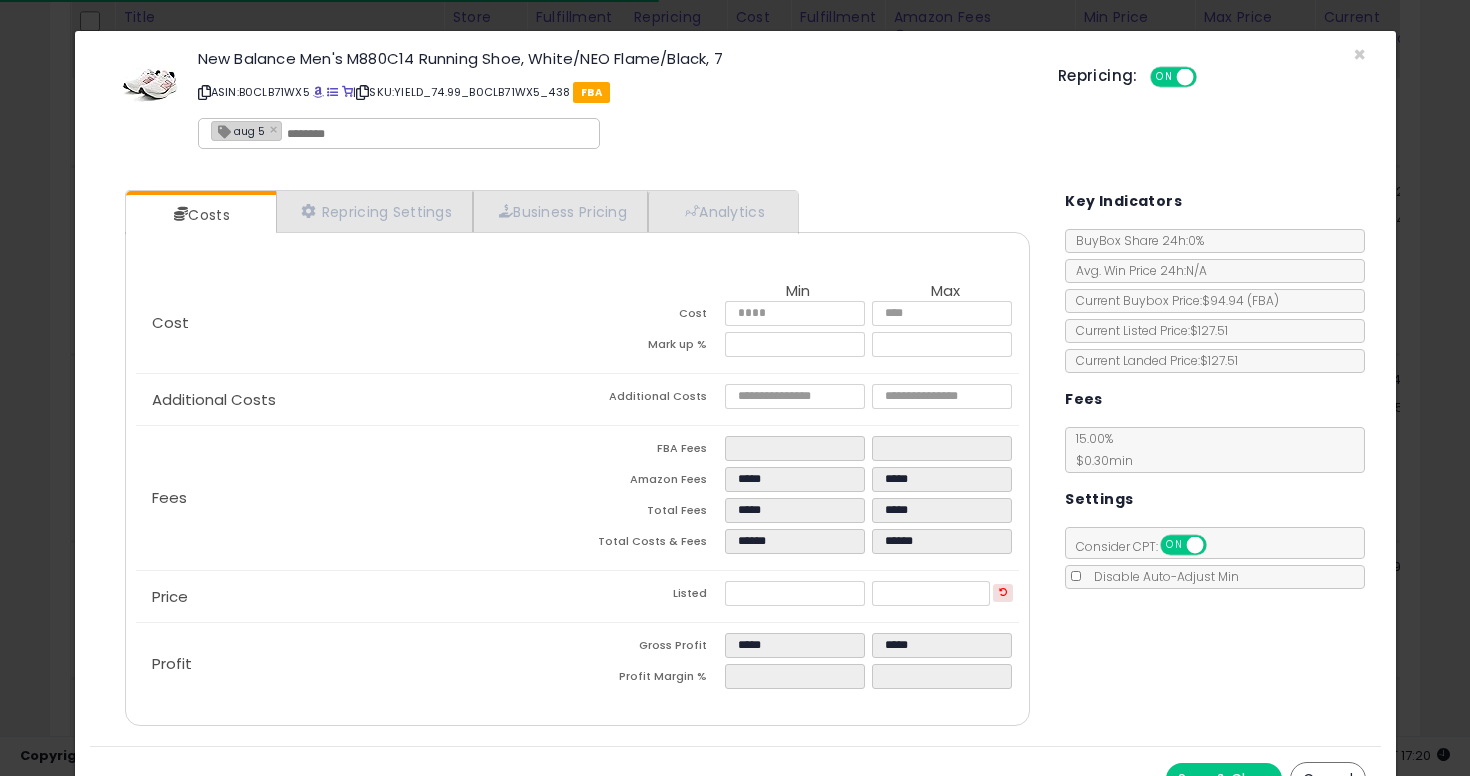 click on "aug 5 ×" at bounding box center [247, 131] 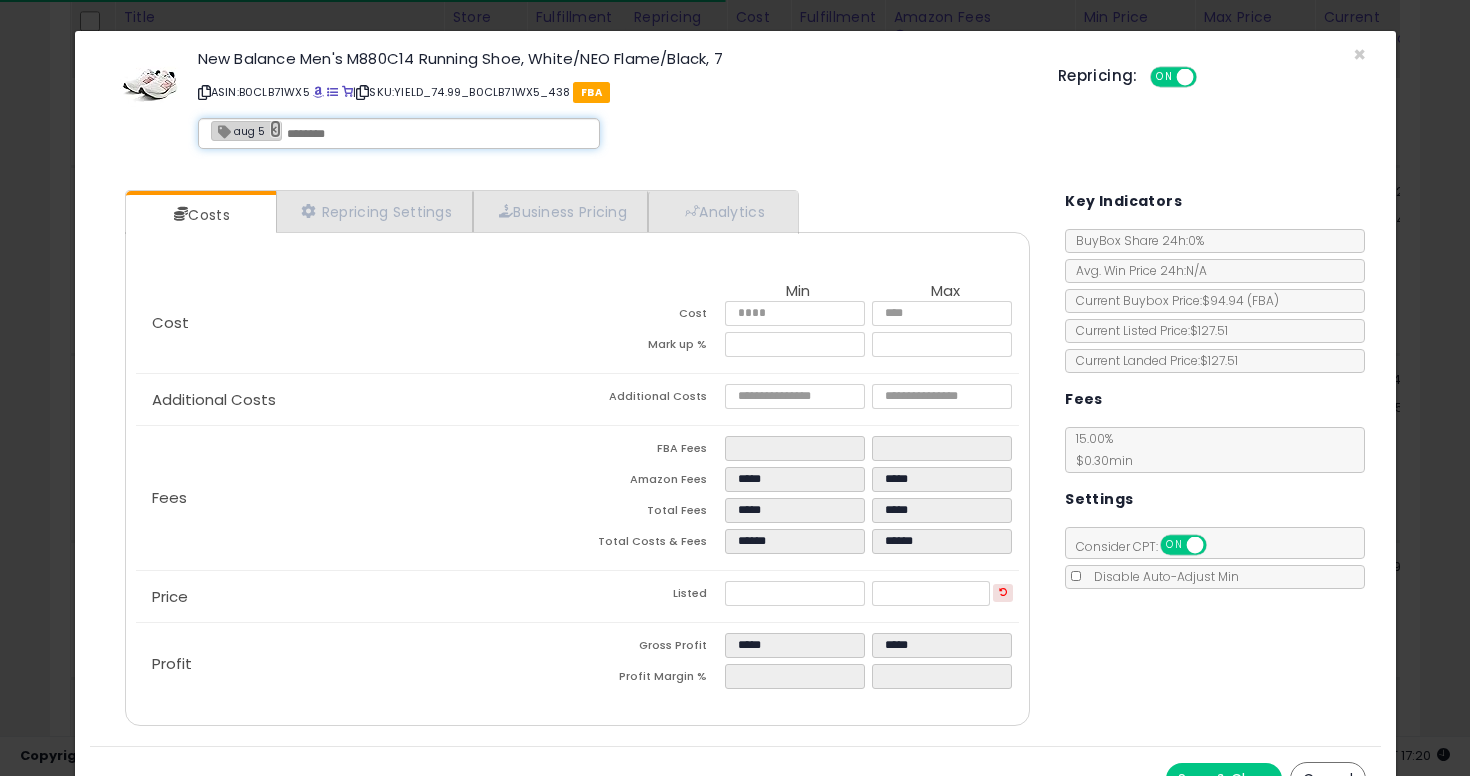 click on "×" at bounding box center (276, 129) 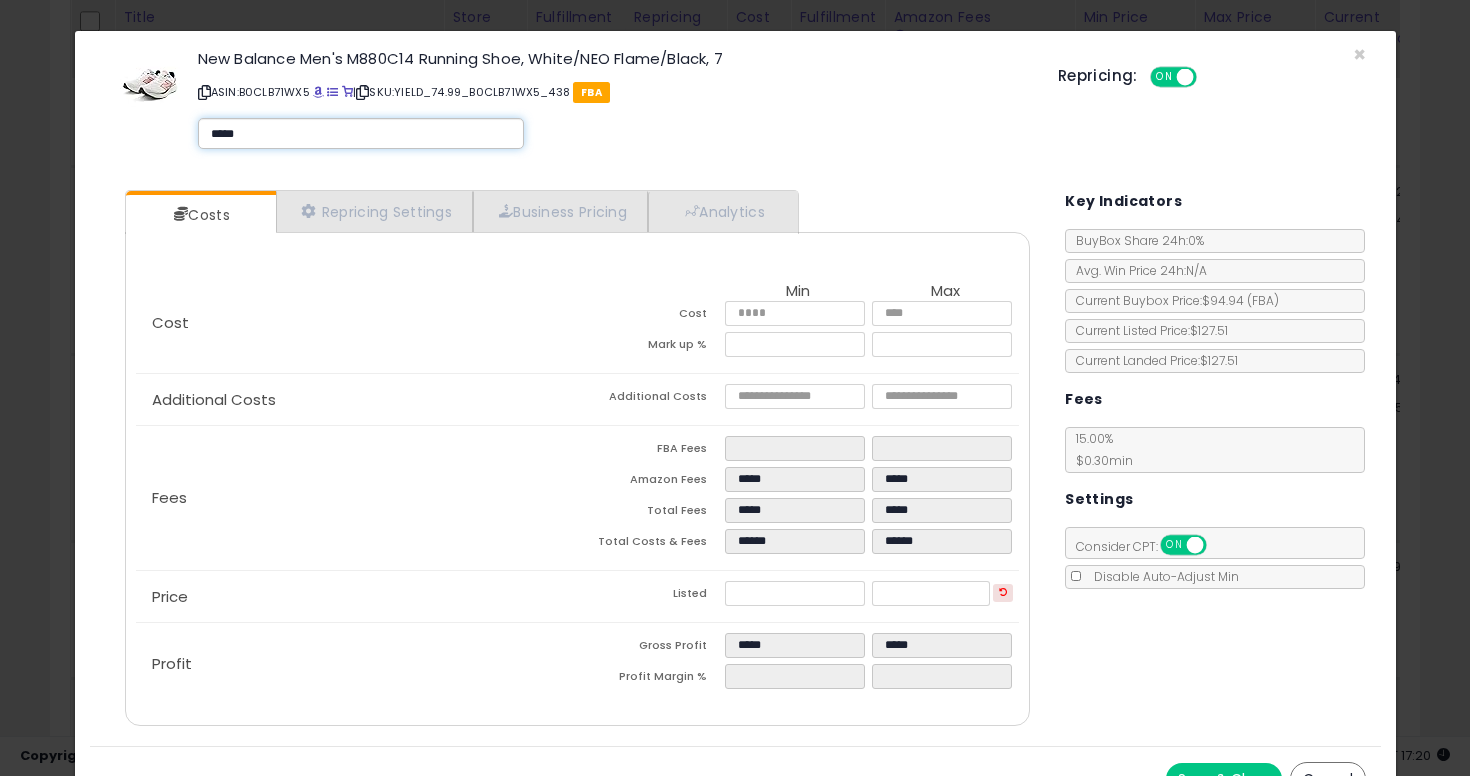 type on "******" 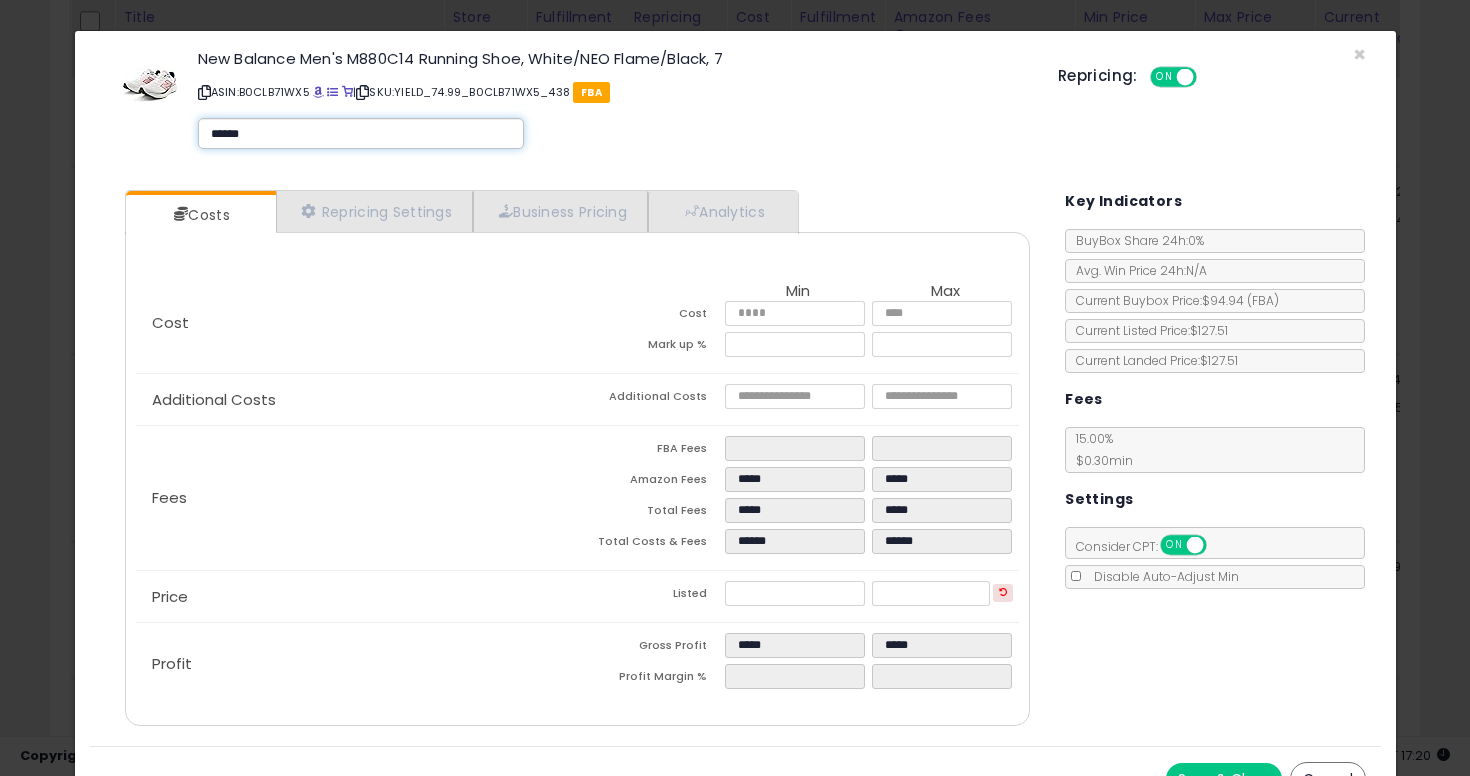 type on "******" 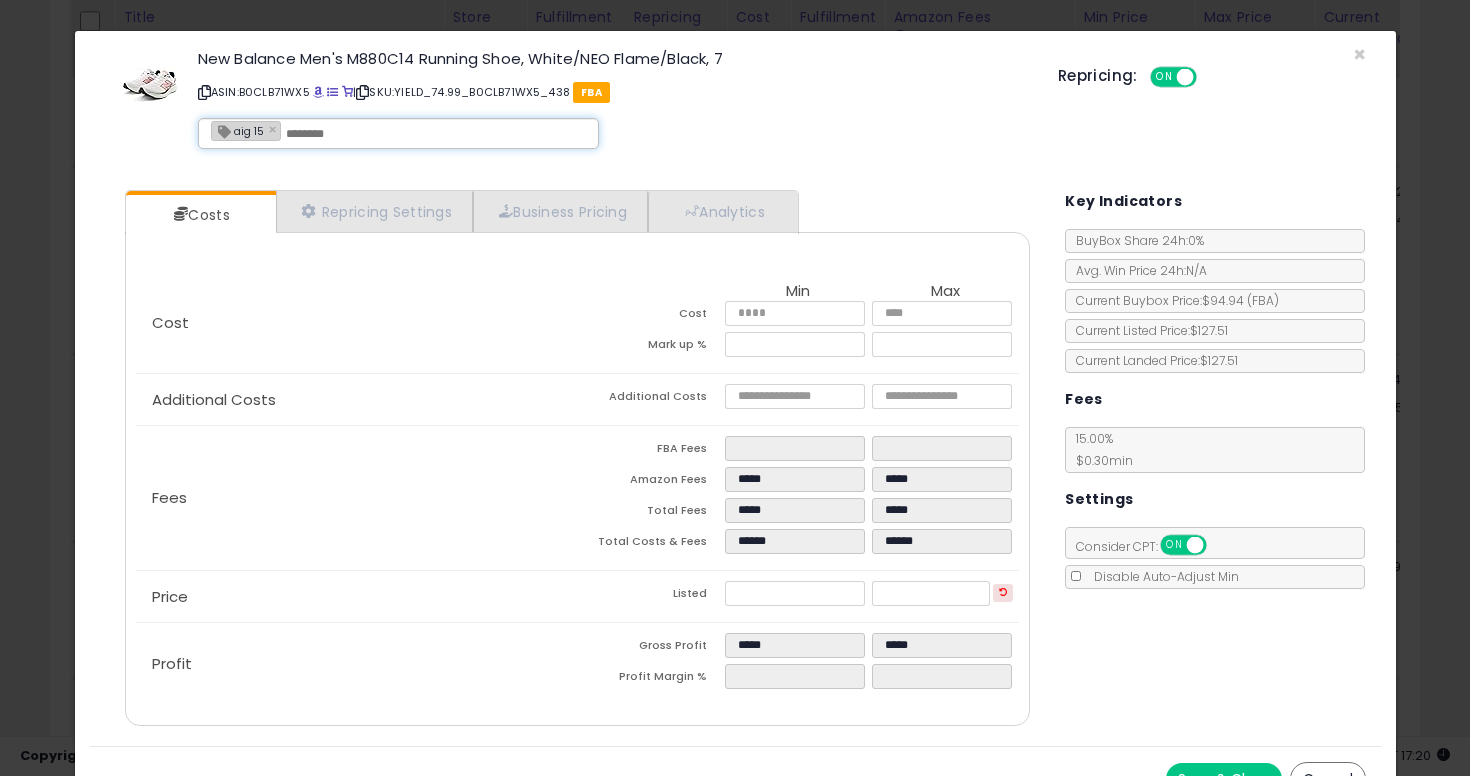 scroll, scrollTop: 34, scrollLeft: 0, axis: vertical 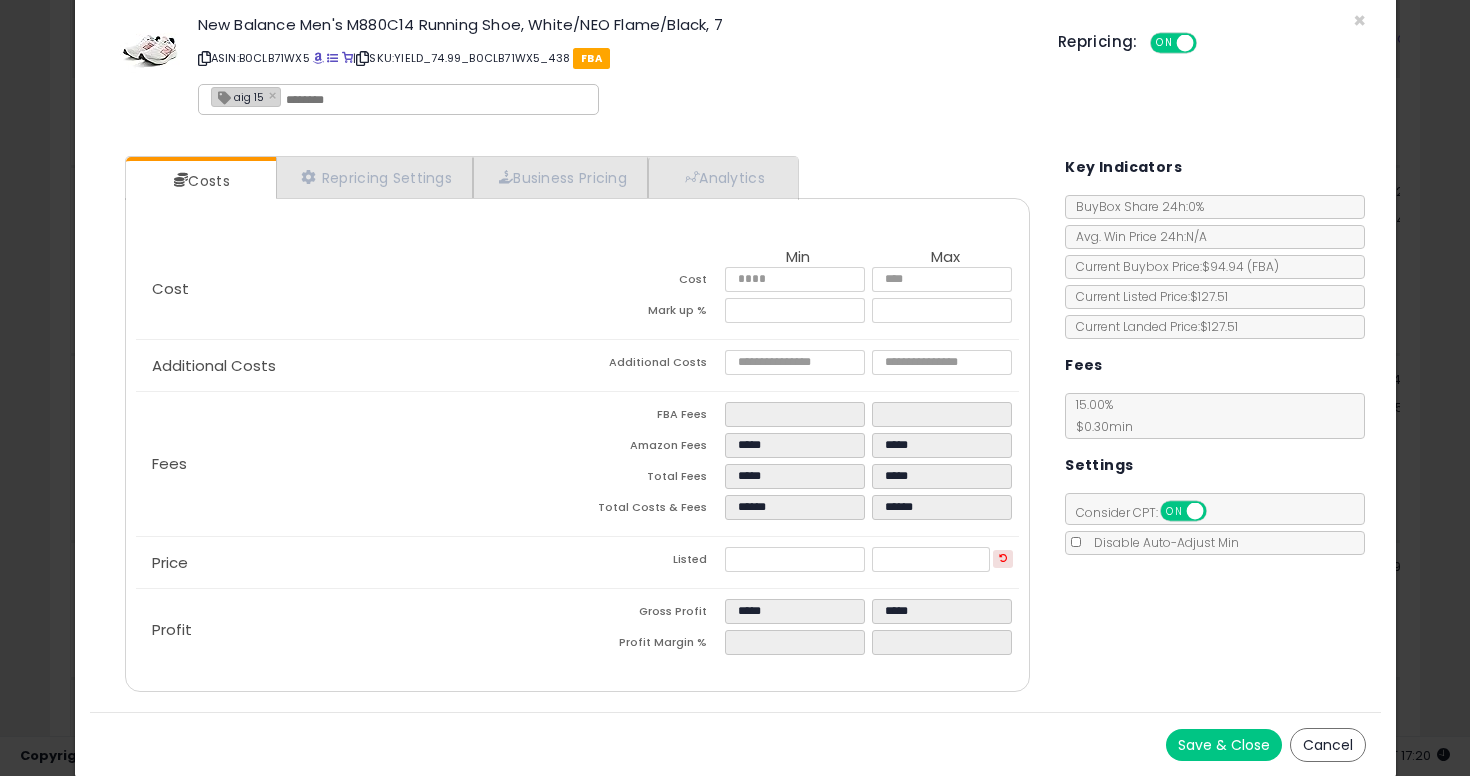 click on "Save & Close" at bounding box center (1224, 745) 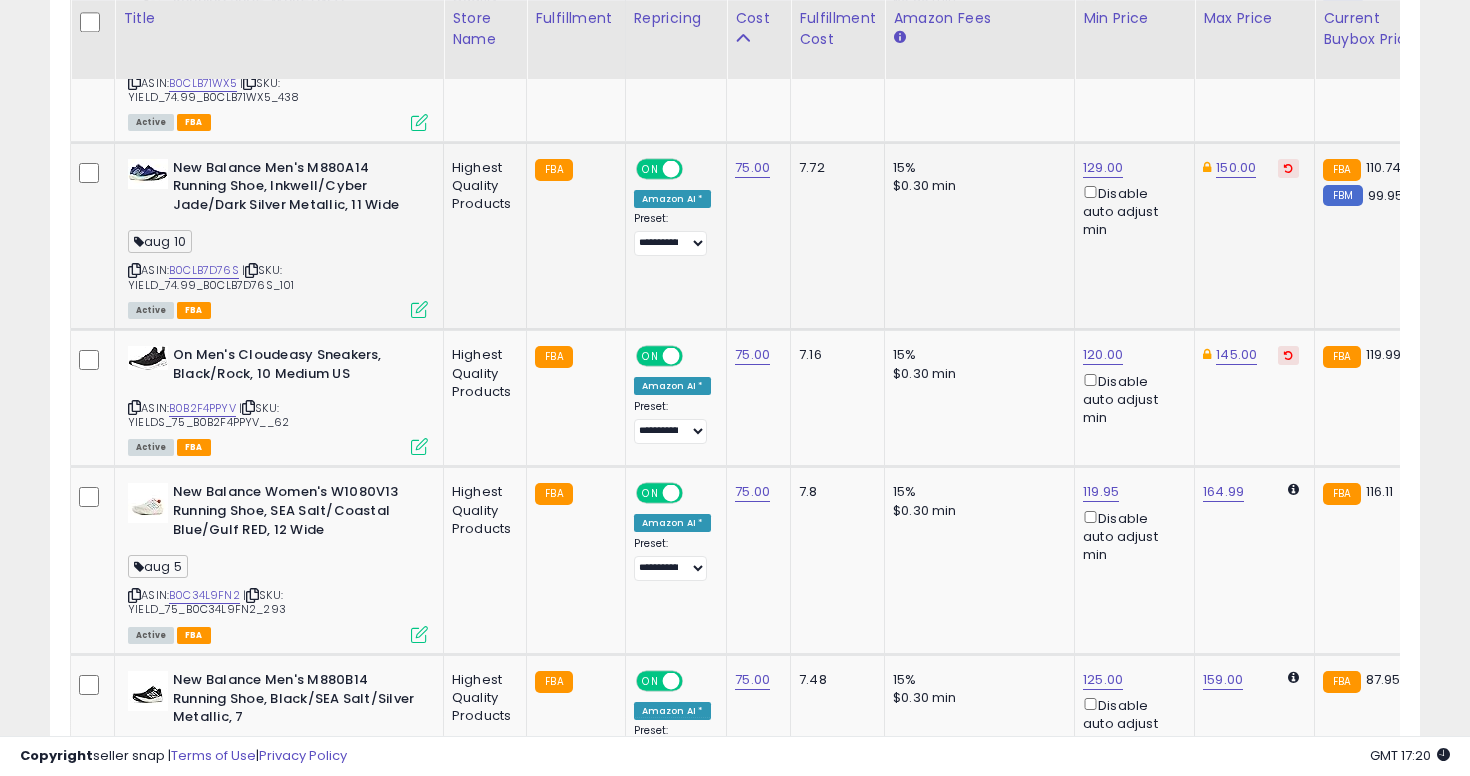 scroll, scrollTop: 3094, scrollLeft: 0, axis: vertical 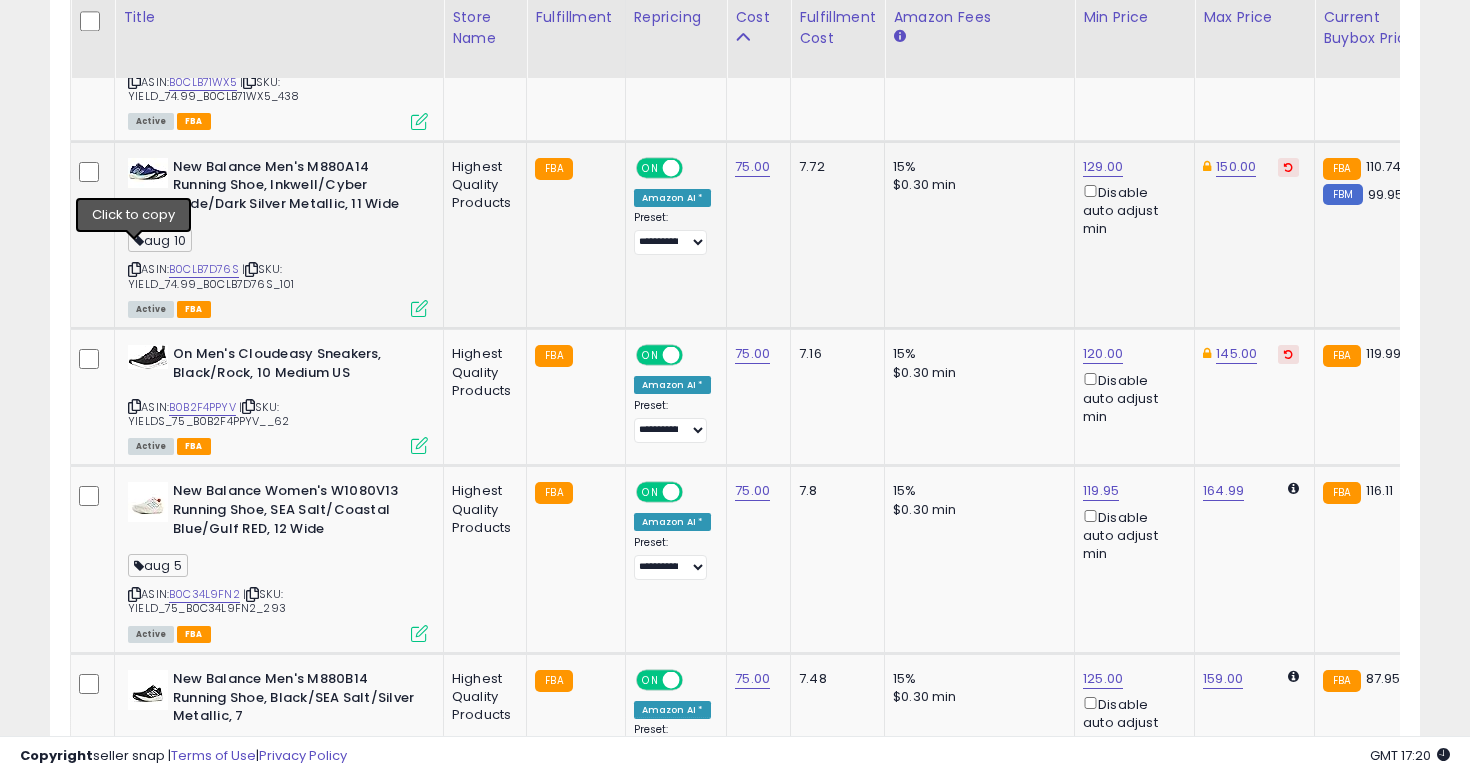 click at bounding box center (134, 269) 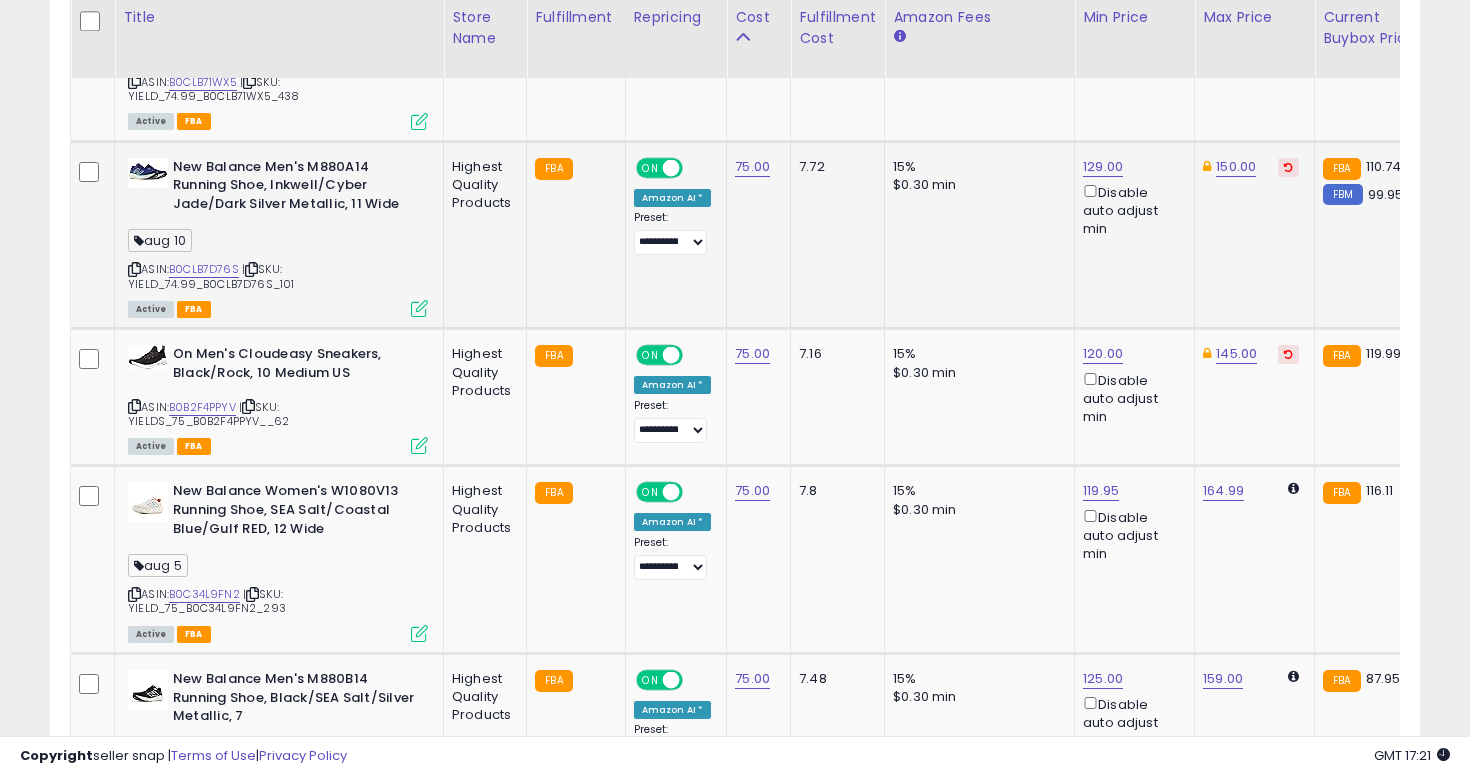 click on "7.72" 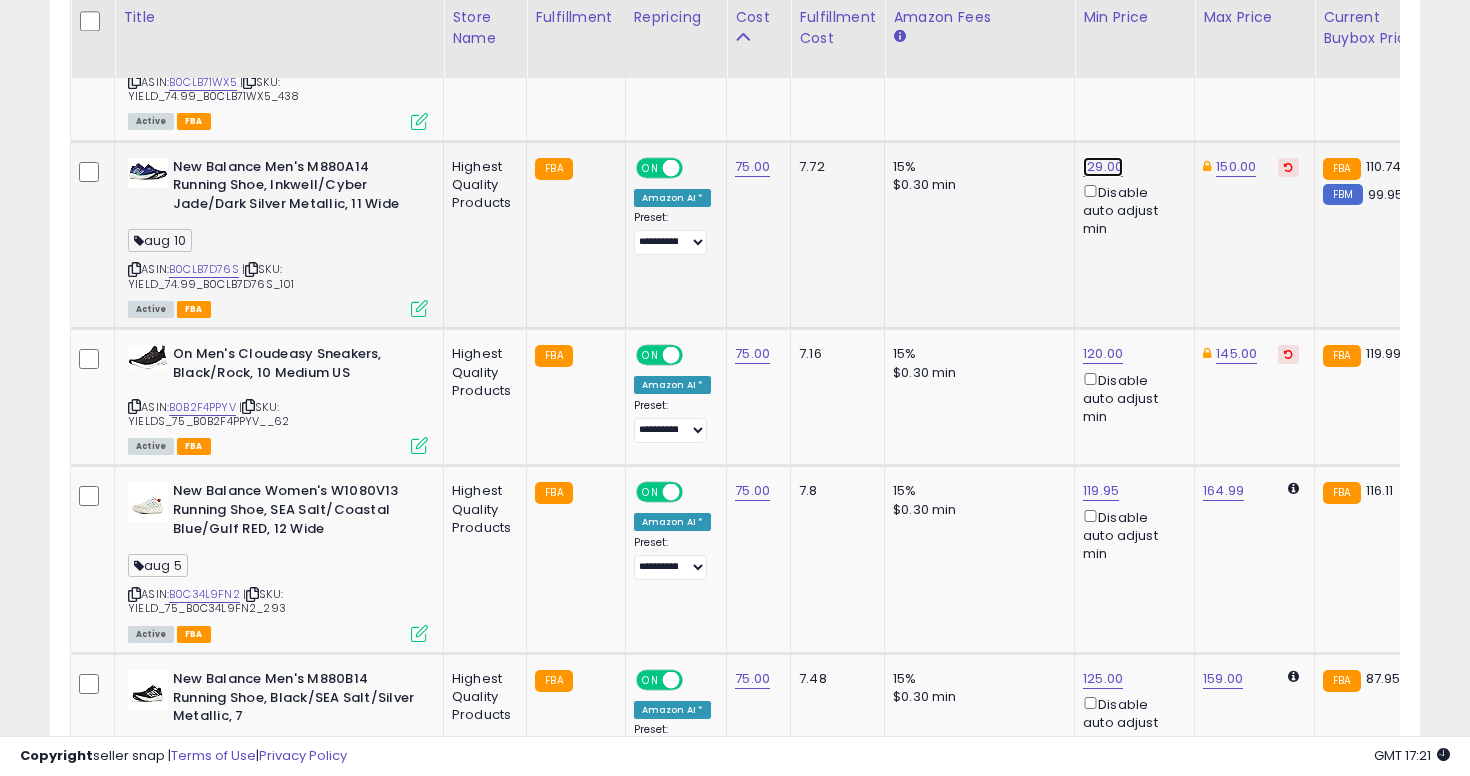click on "129.00" at bounding box center [1103, -2020] 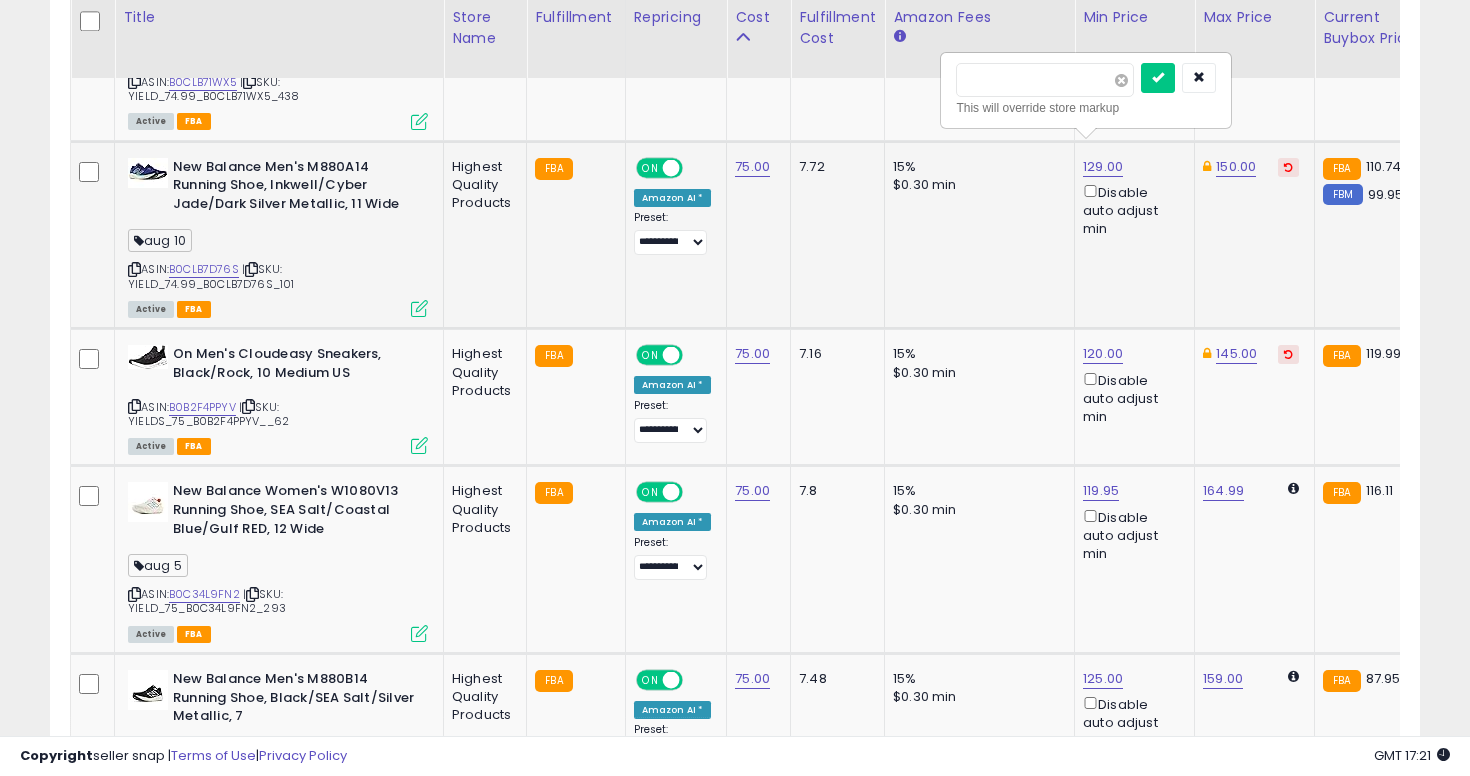 click at bounding box center (1121, 80) 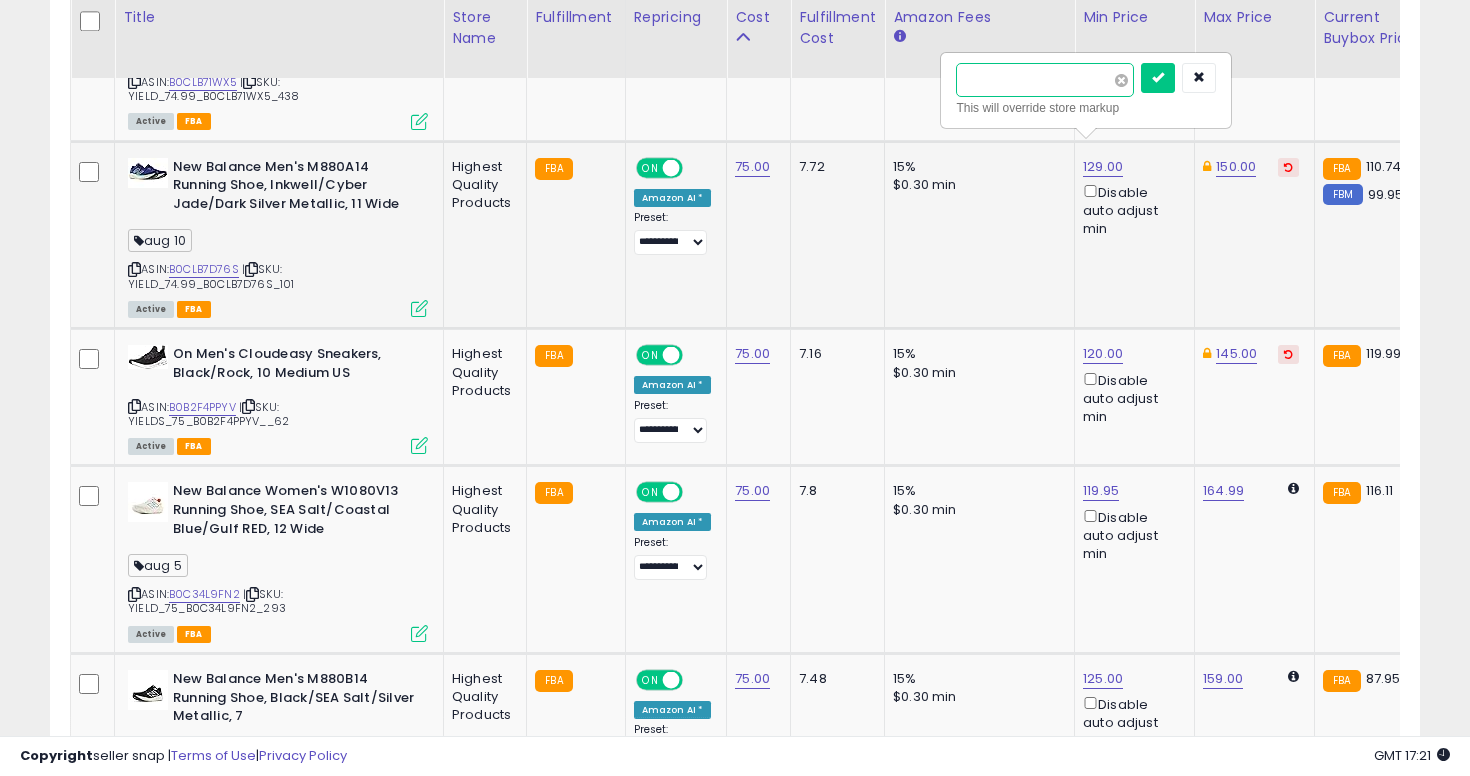 paste on "*****" 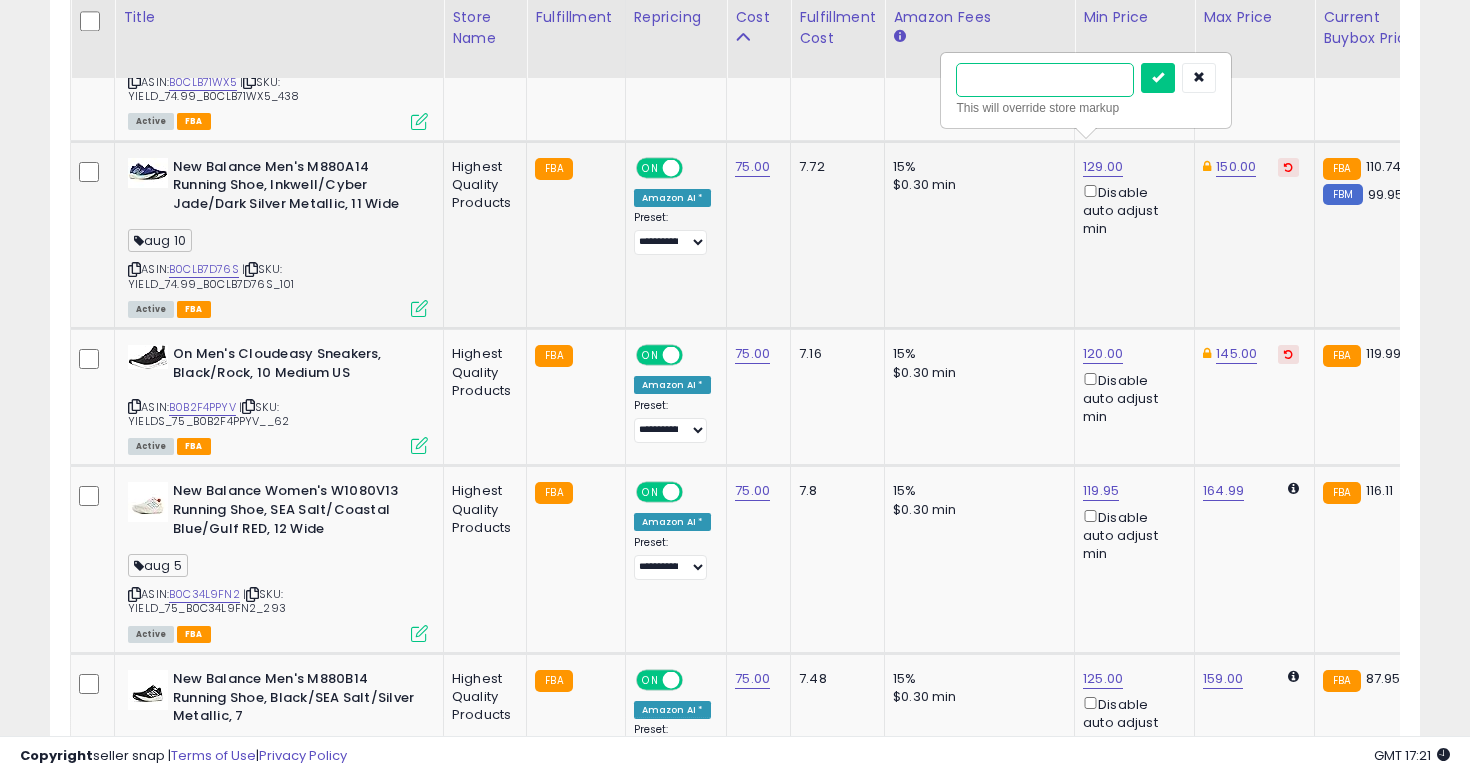 click at bounding box center (1158, 78) 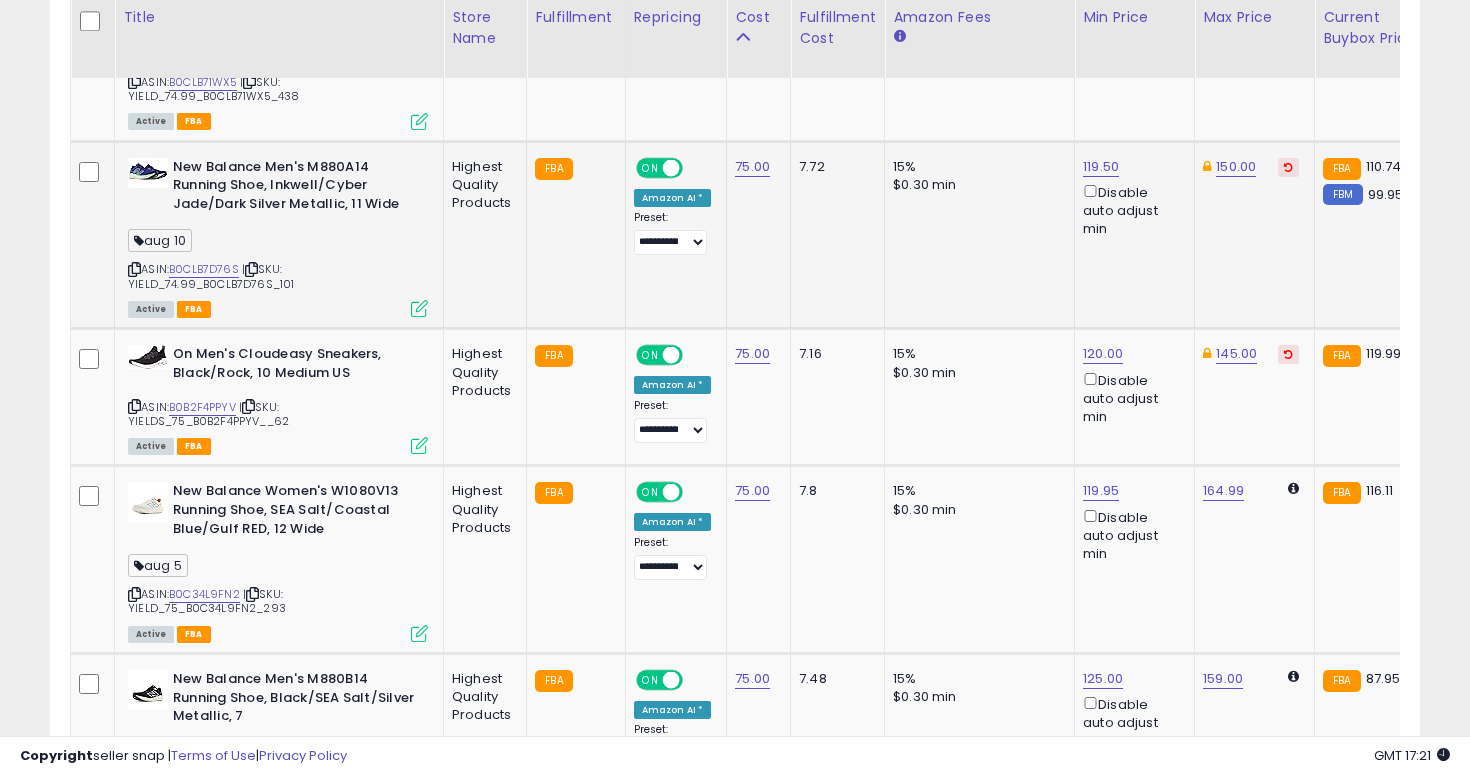 click at bounding box center (419, 308) 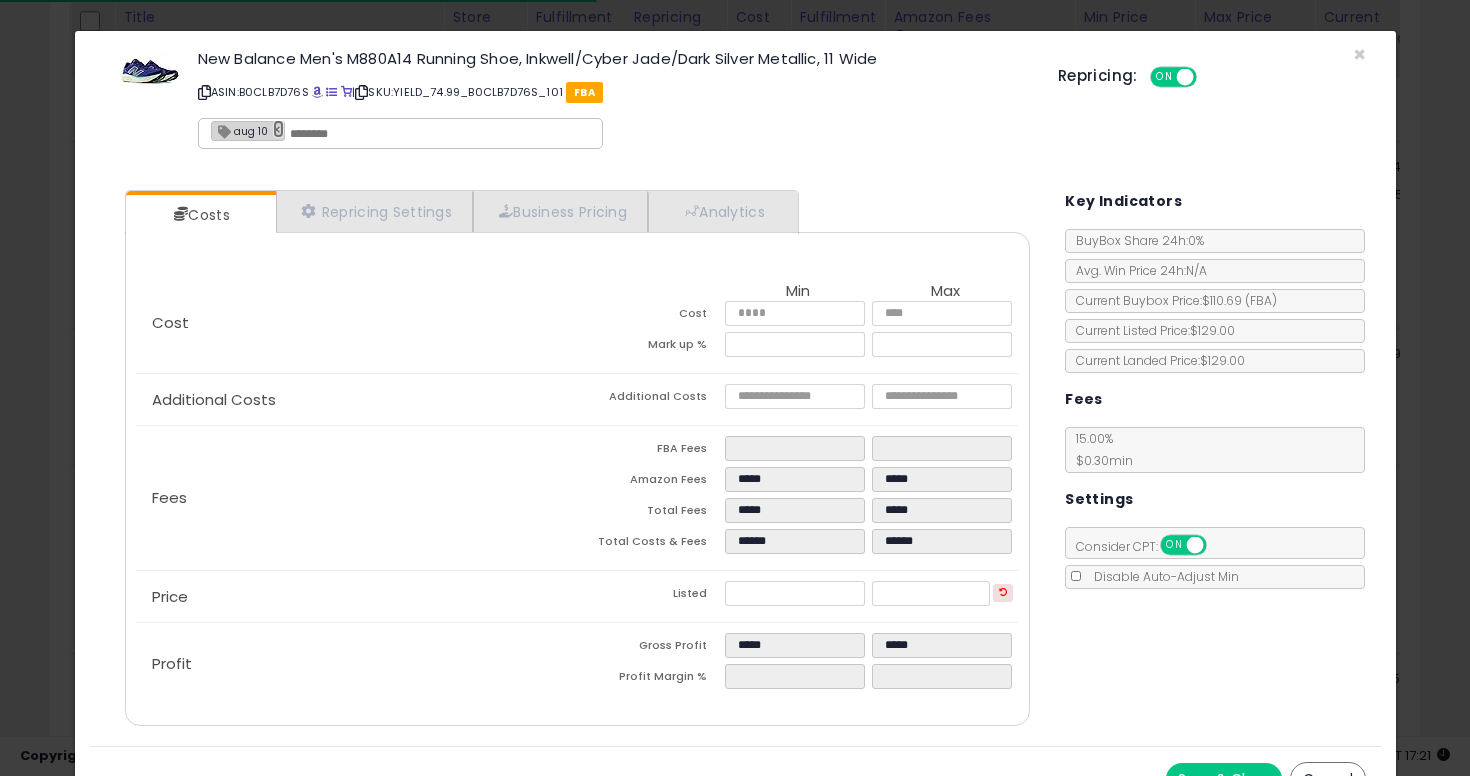 click on "×" at bounding box center (279, 129) 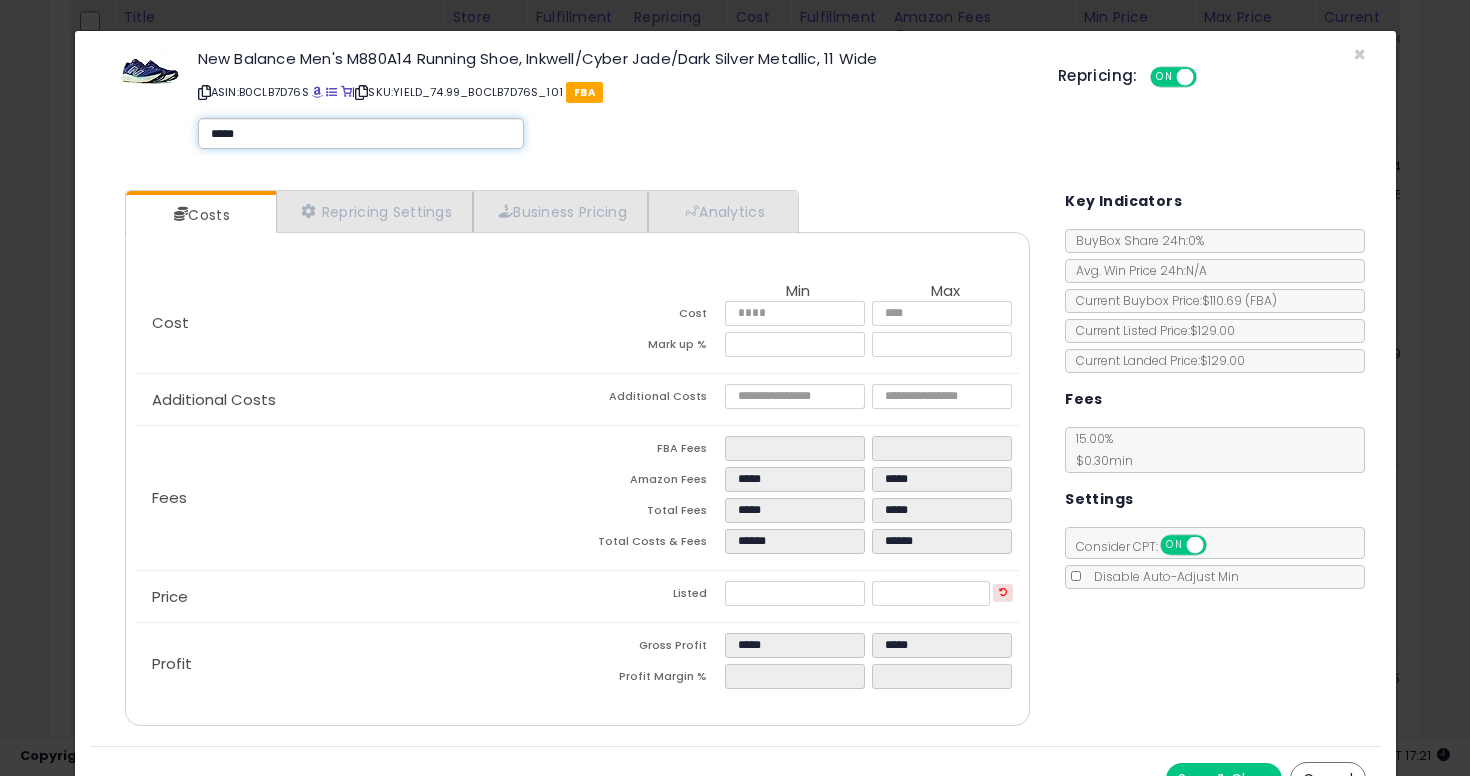 type on "******" 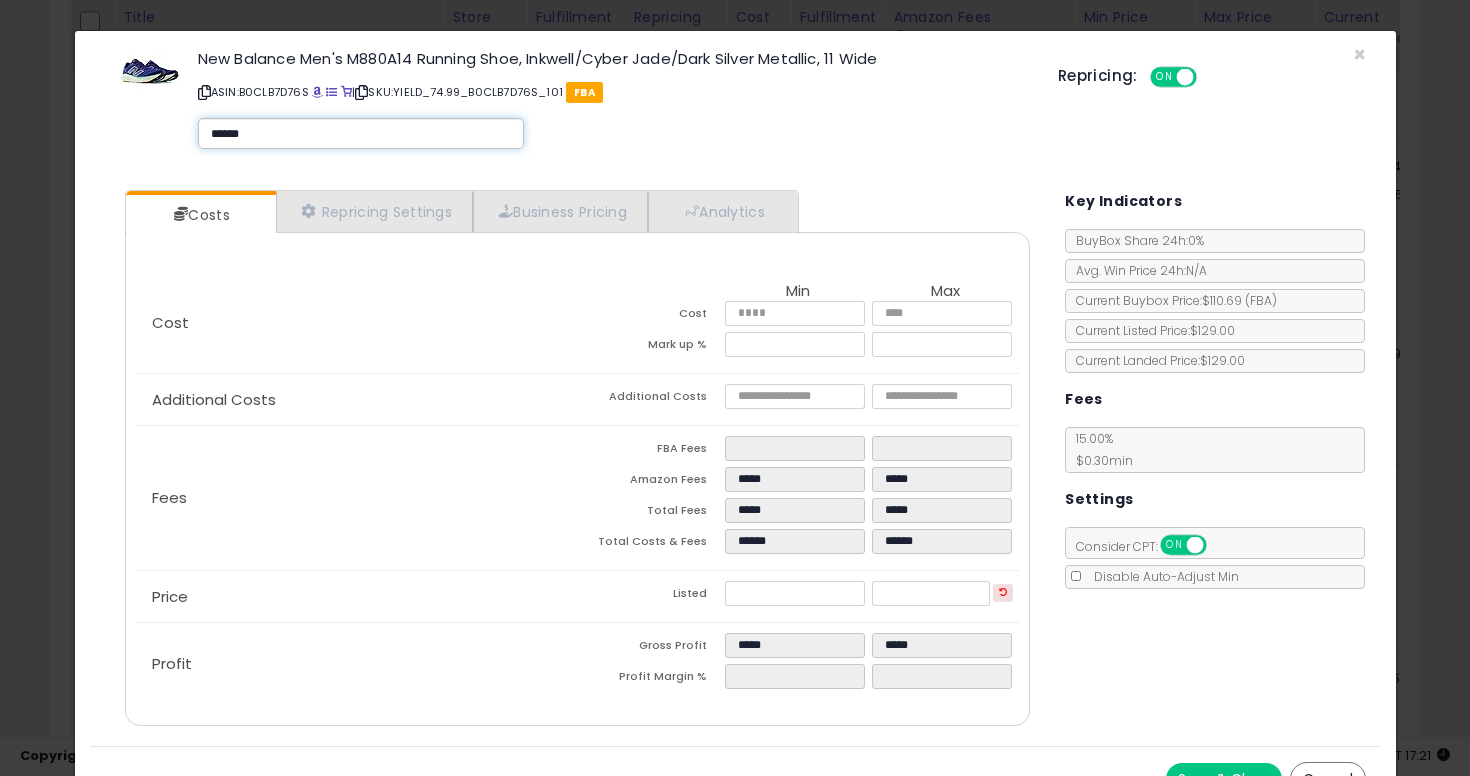 type on "******" 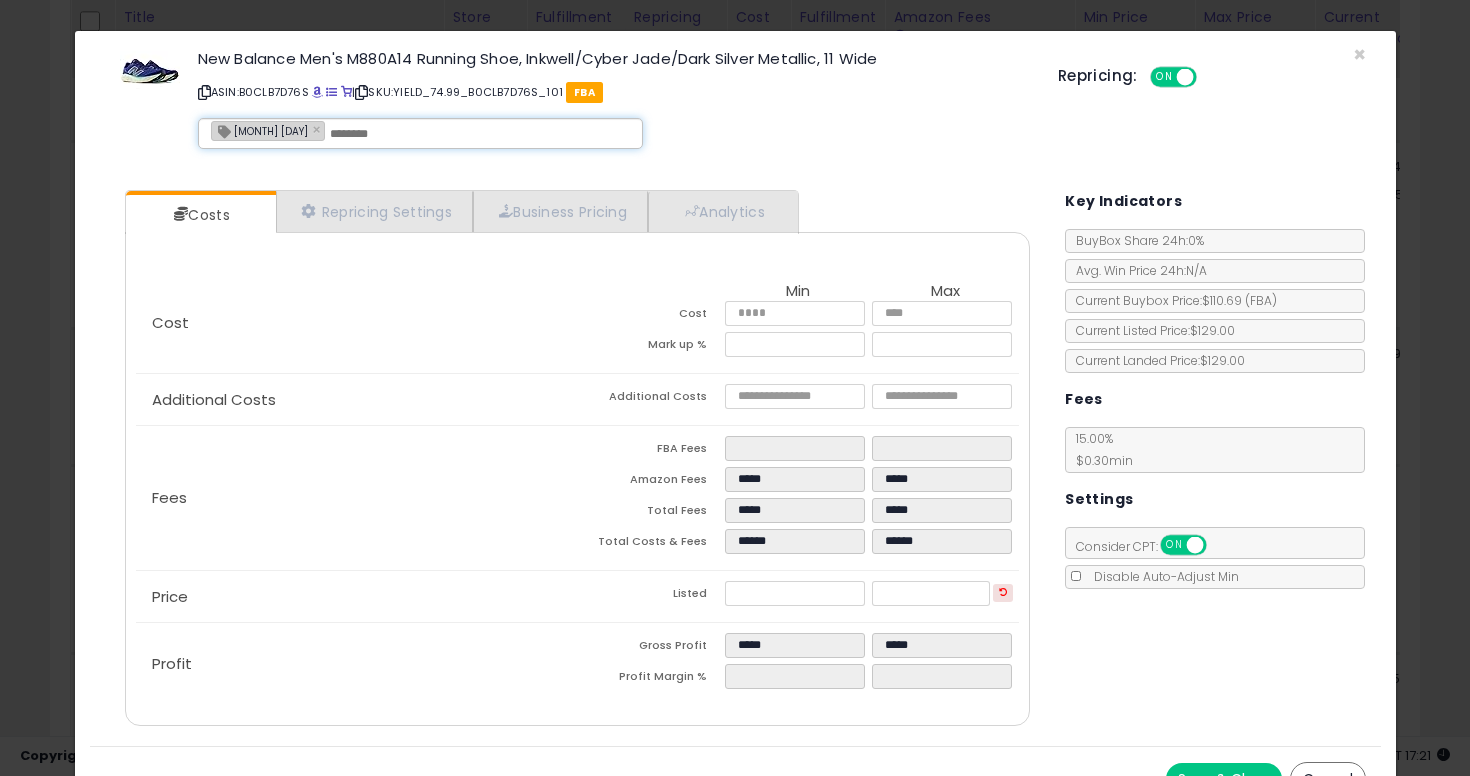 scroll, scrollTop: 34, scrollLeft: 0, axis: vertical 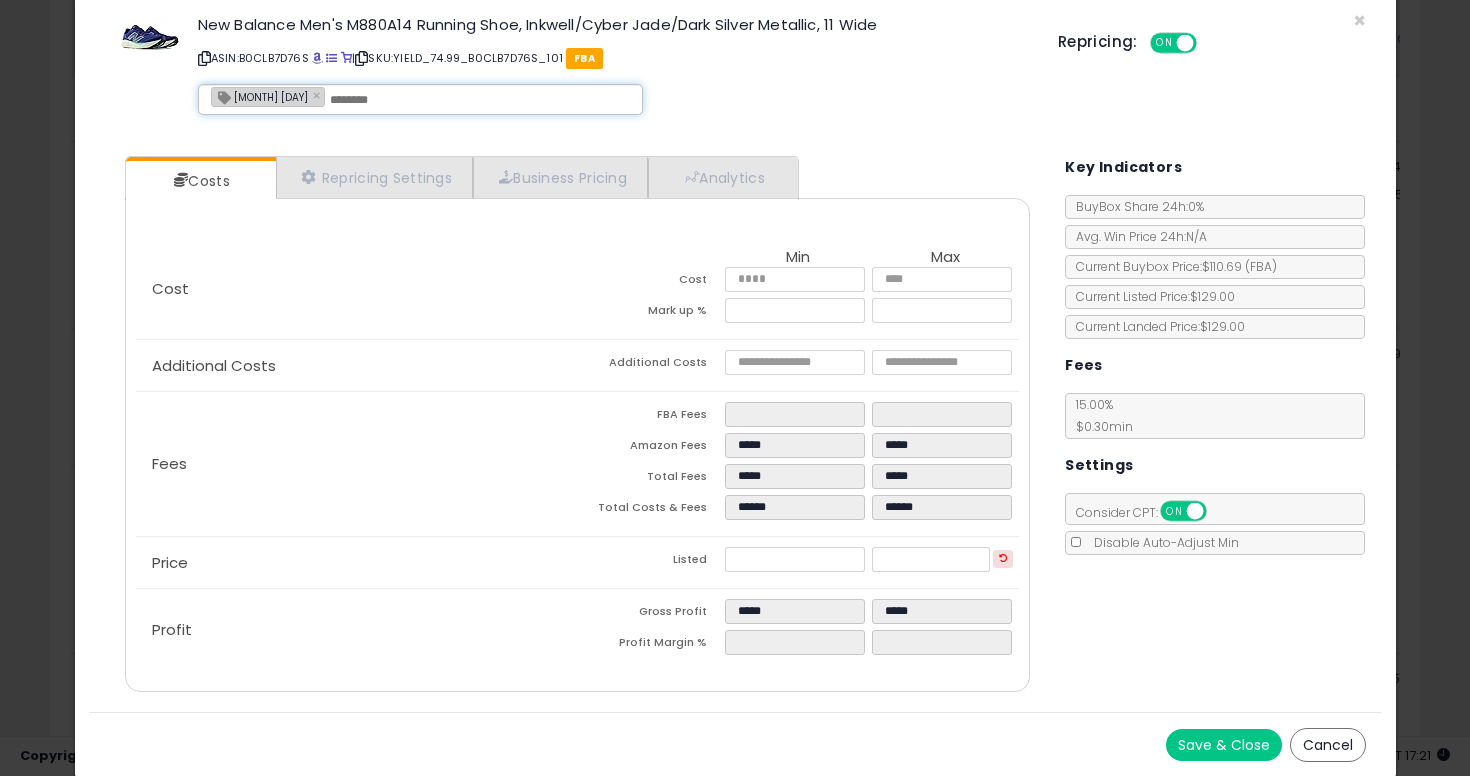 click on "Save & Close" at bounding box center (1224, 745) 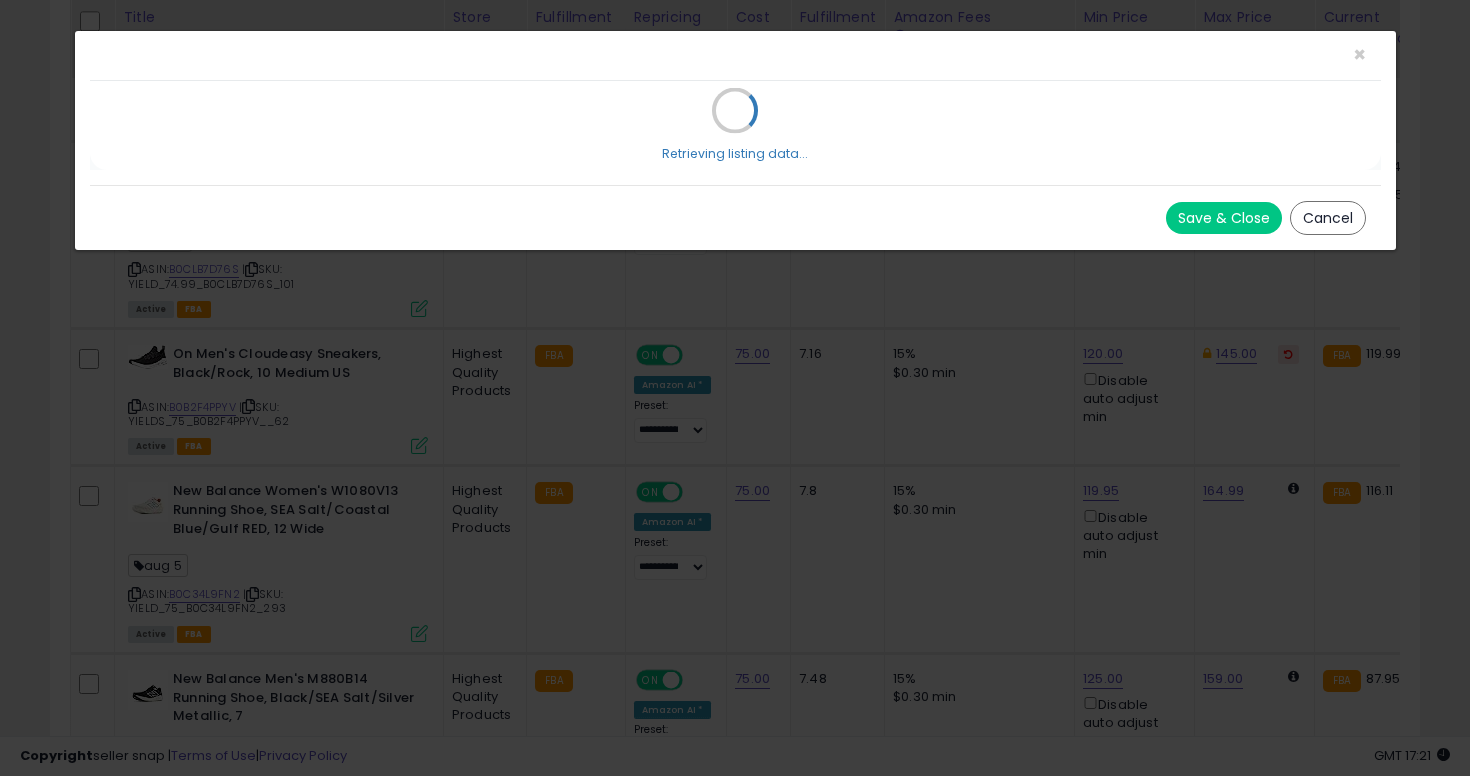 scroll, scrollTop: 0, scrollLeft: 0, axis: both 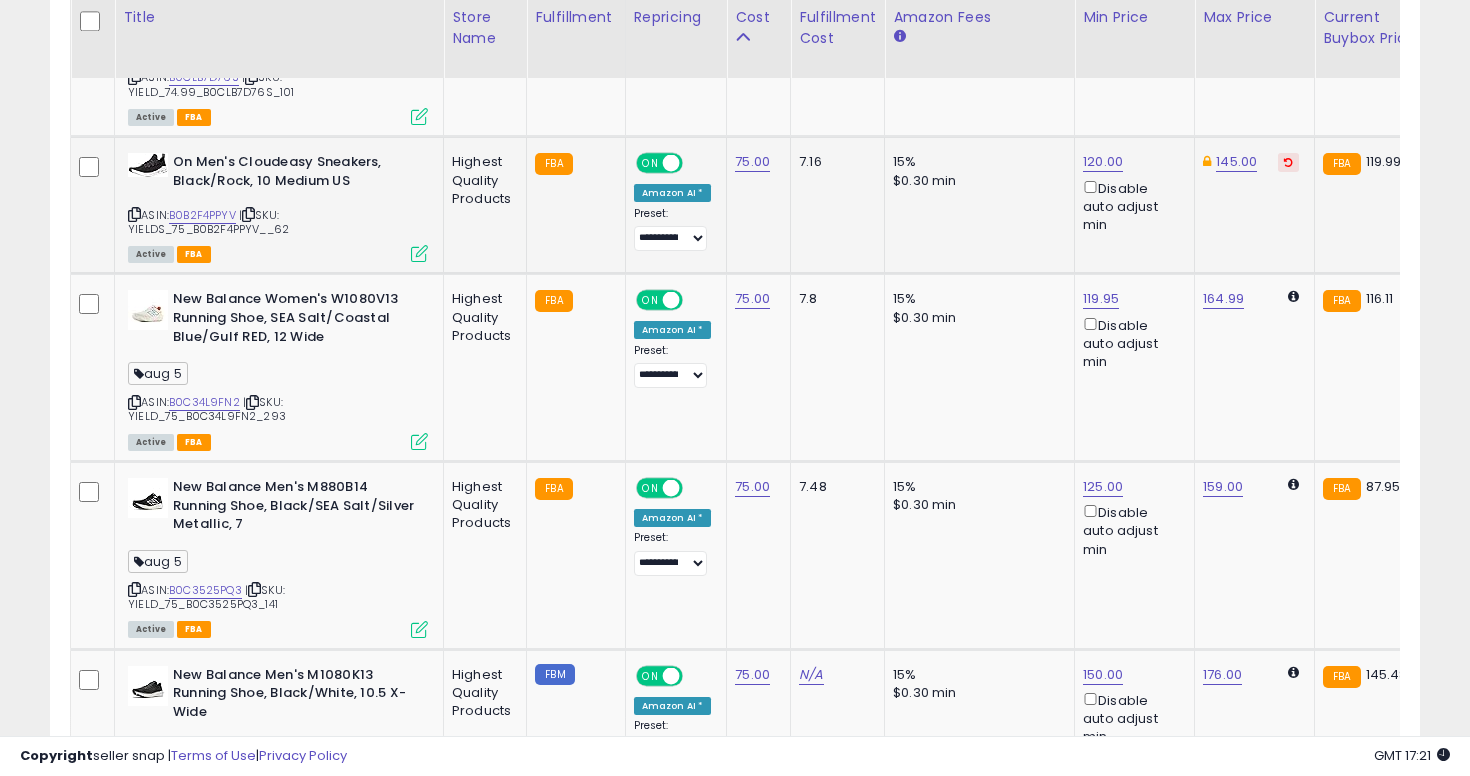 click at bounding box center (134, 214) 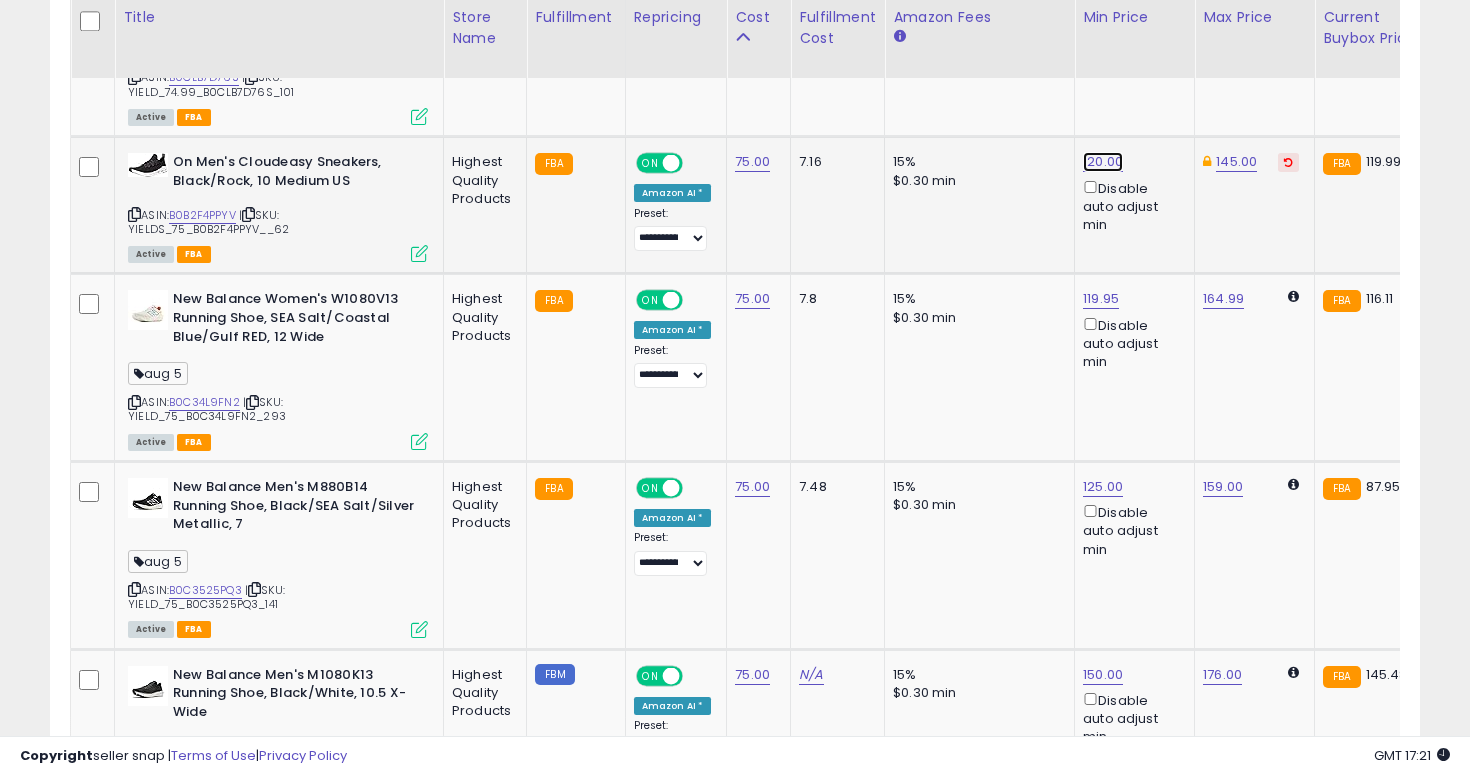 click on "120.00" at bounding box center [1103, -2212] 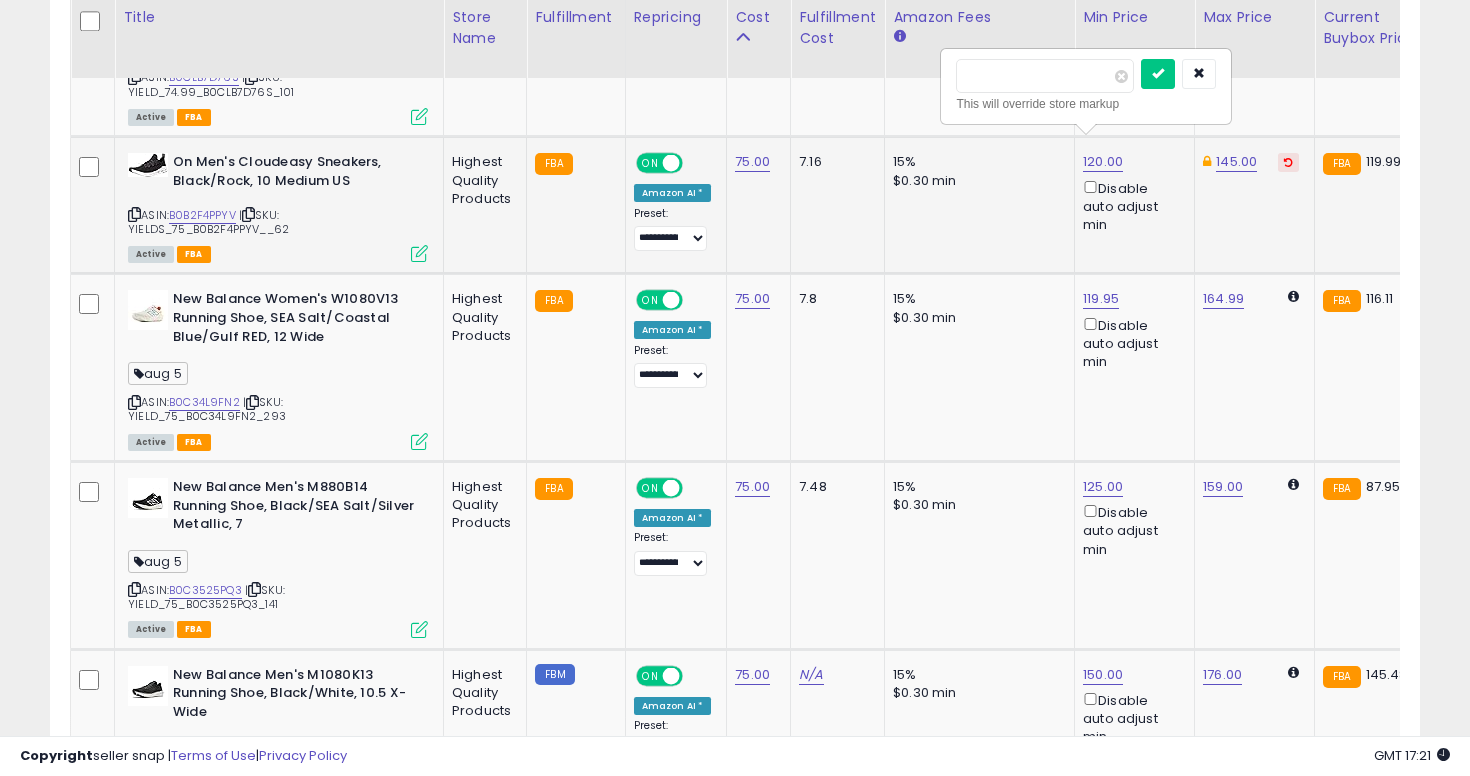type on "***" 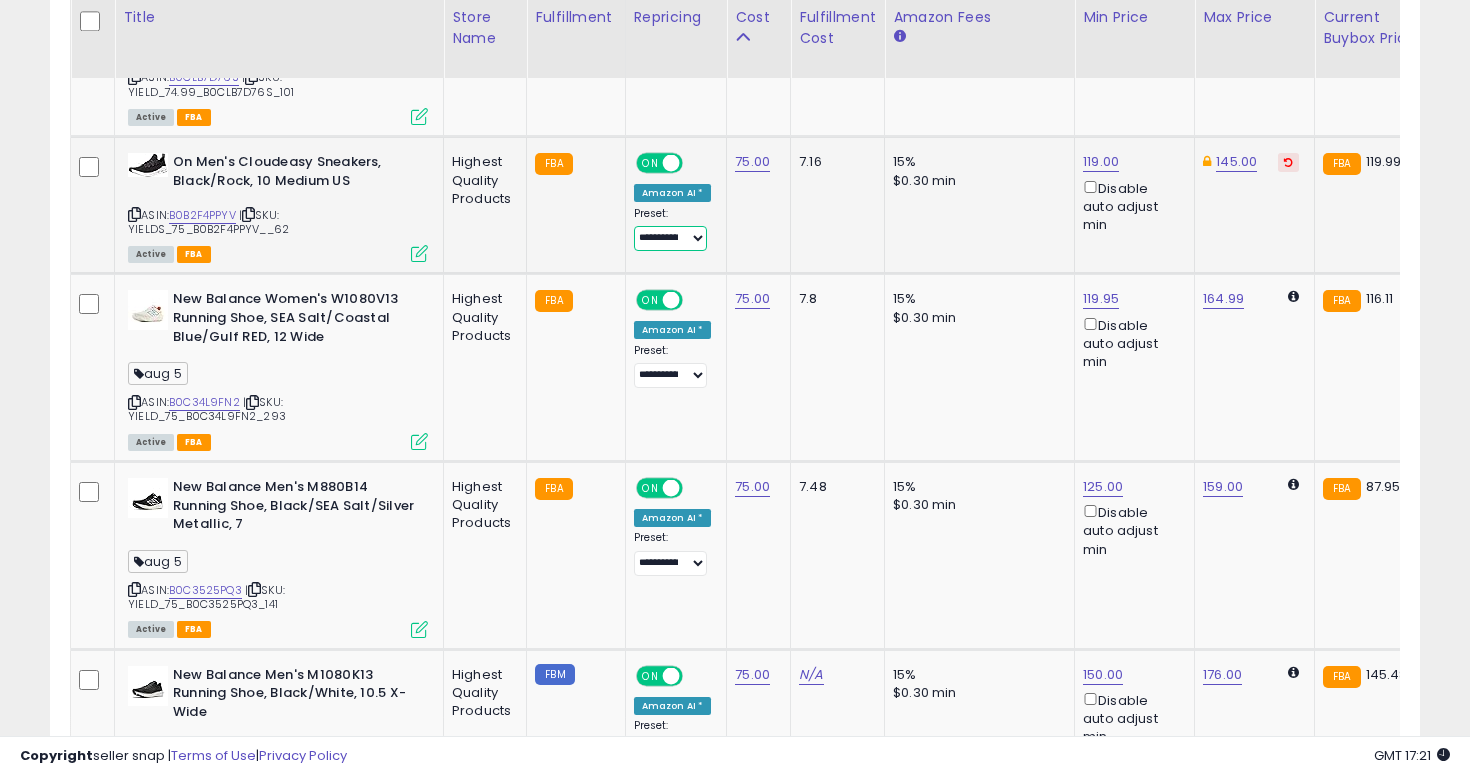 click on "**********" at bounding box center [670, 238] 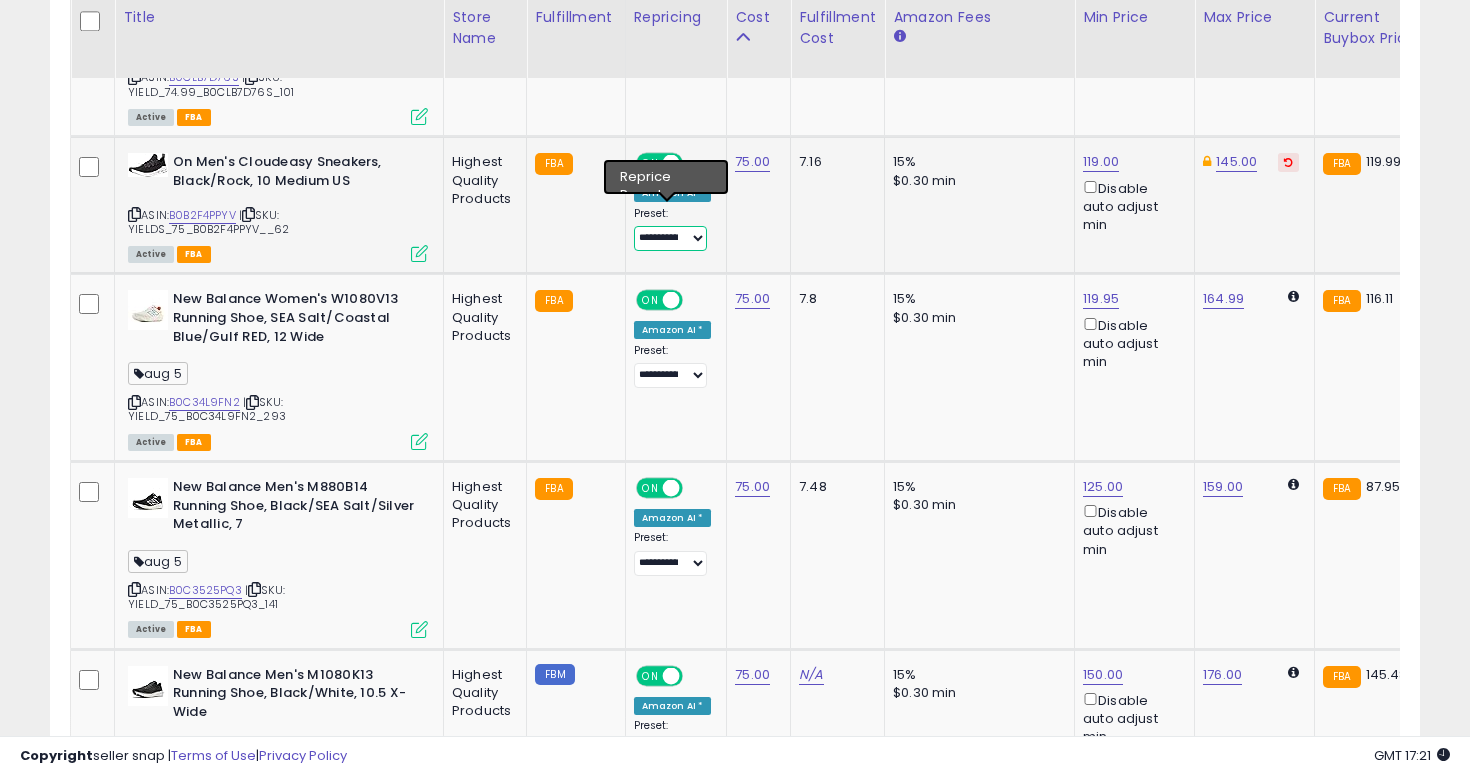 select on "****" 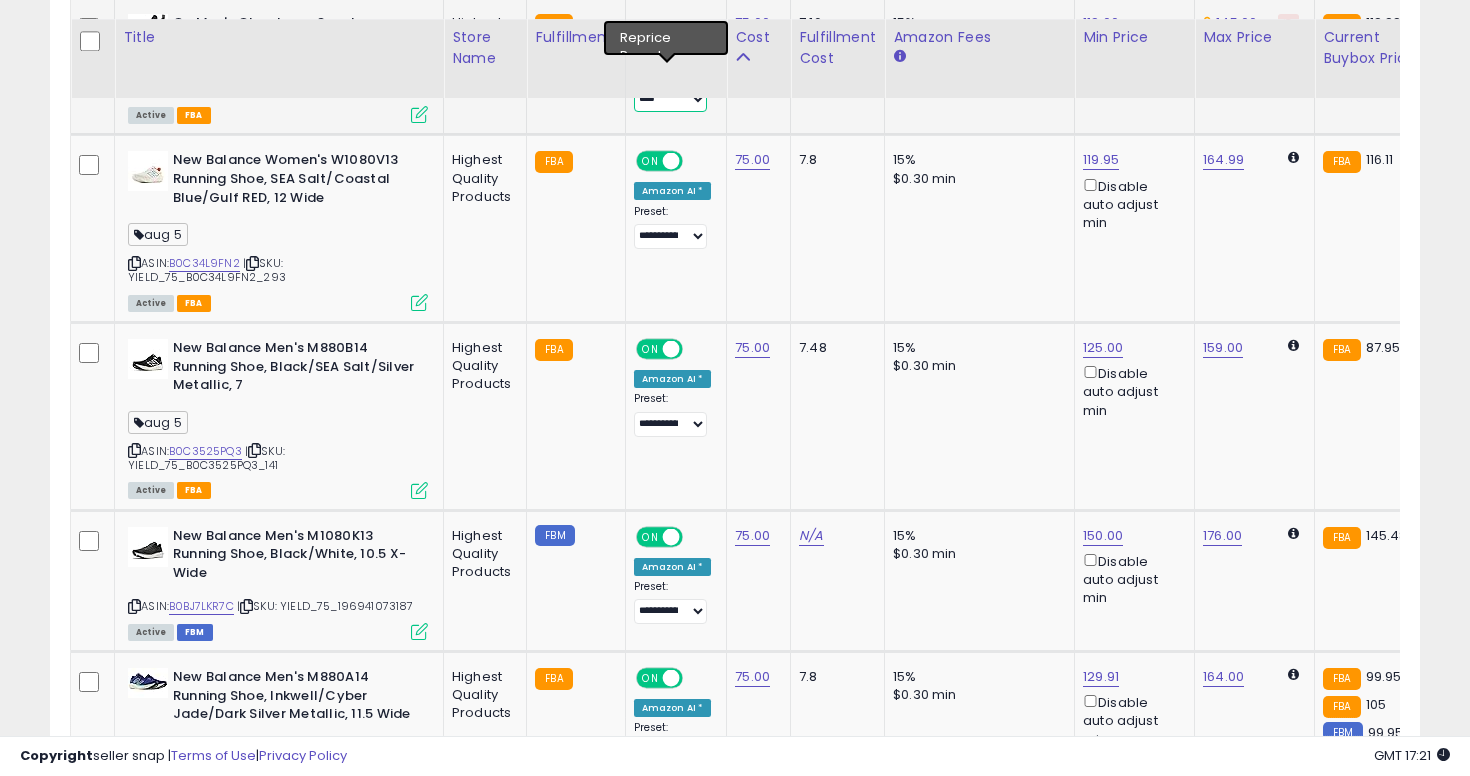 scroll, scrollTop: 3452, scrollLeft: 0, axis: vertical 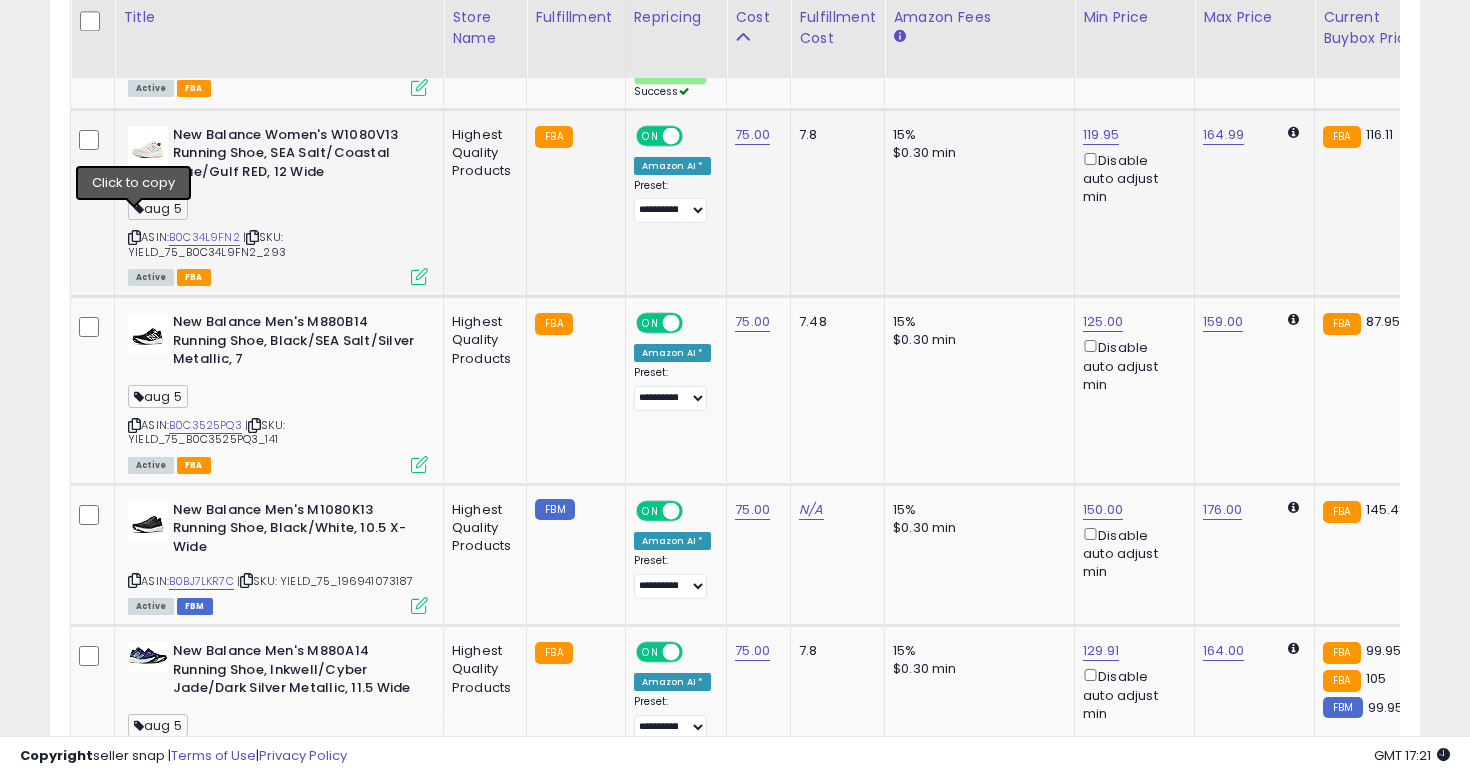 click at bounding box center [134, 237] 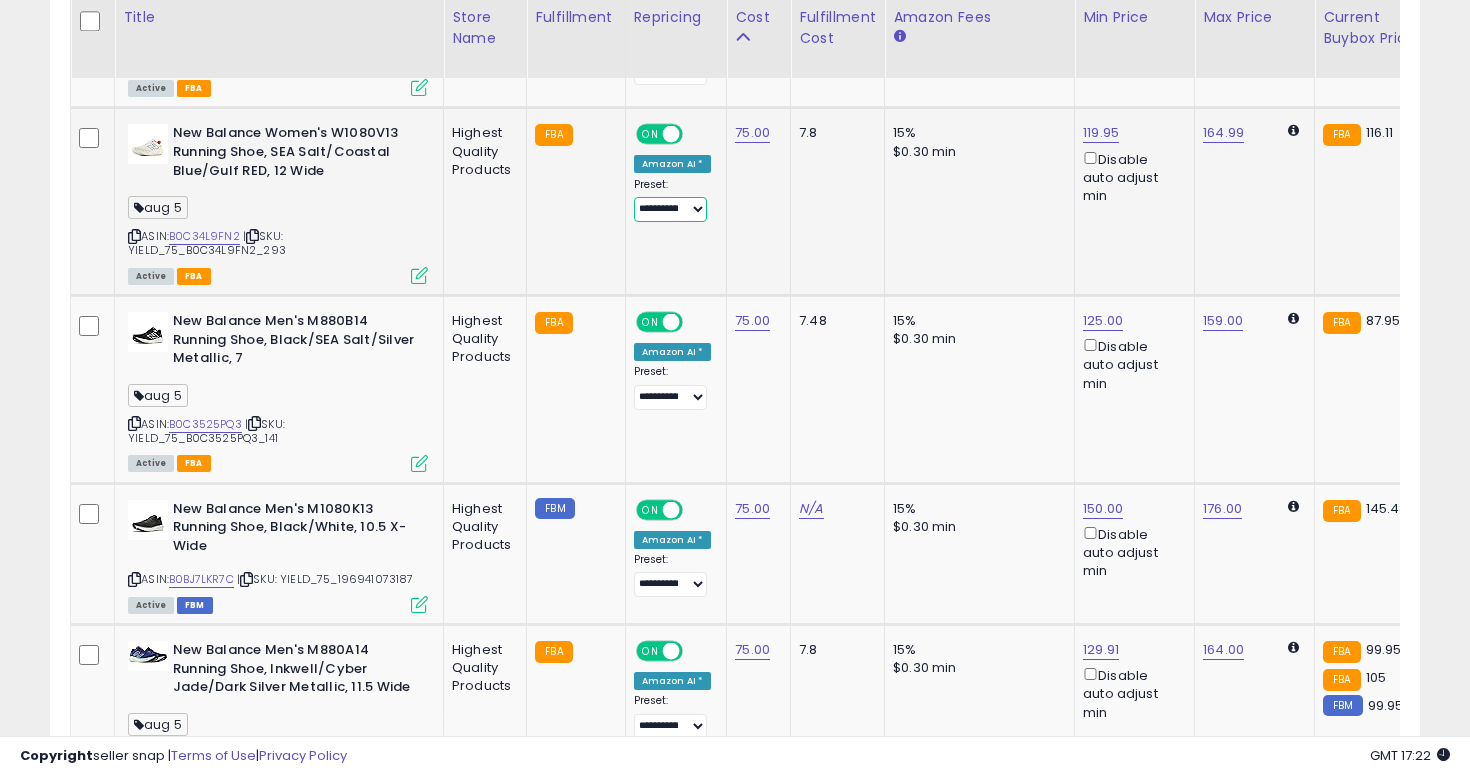 click on "**********" at bounding box center (670, 209) 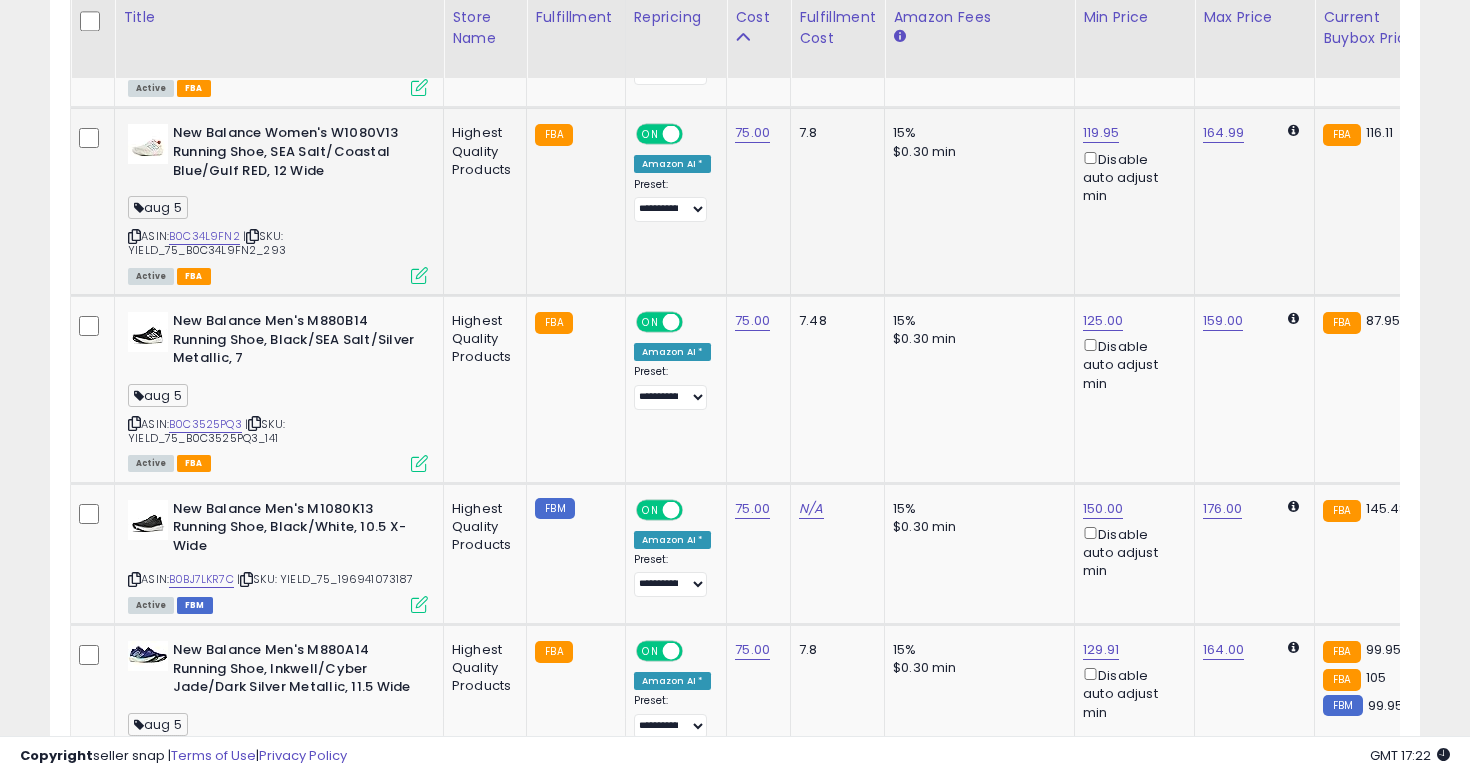 click at bounding box center (419, 275) 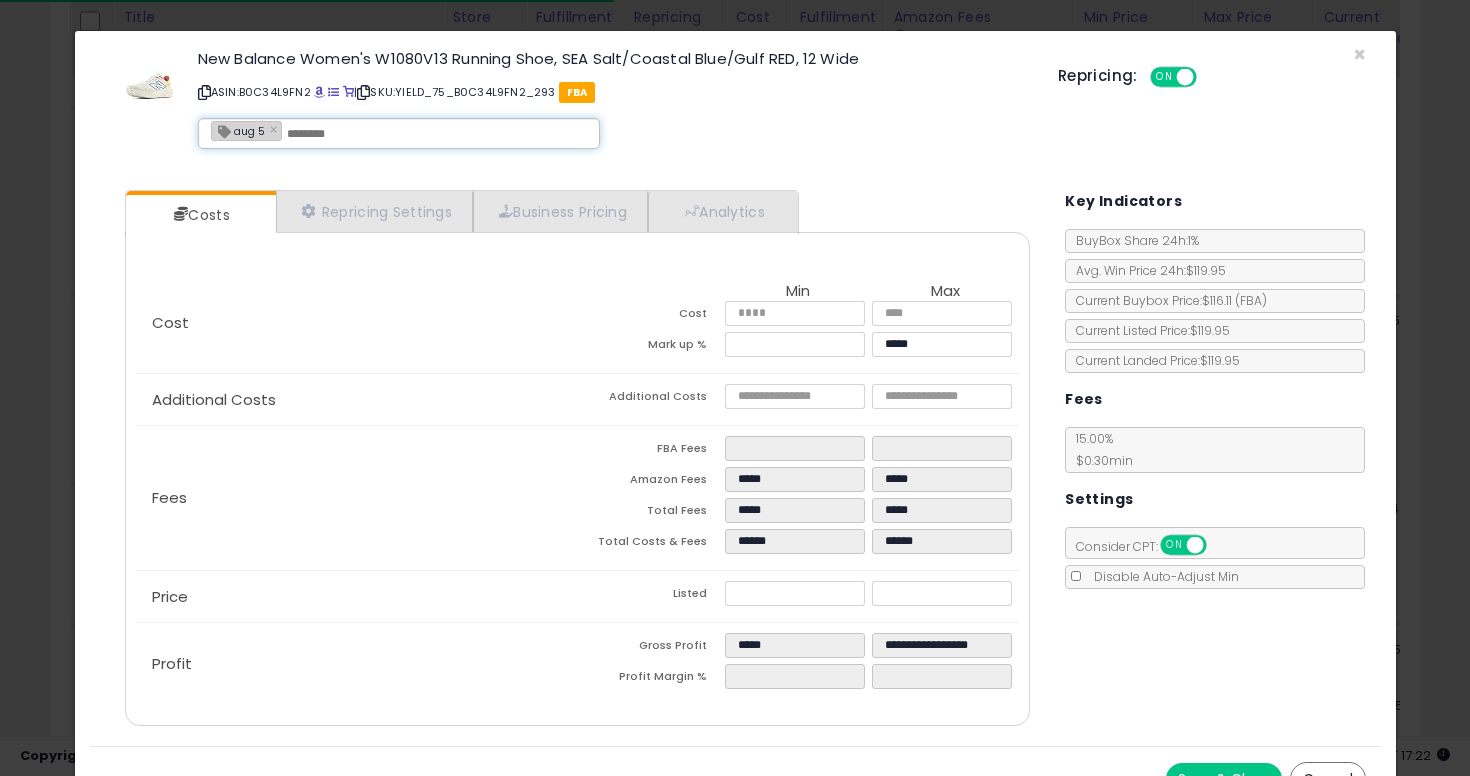 click on "aug 5 ×" at bounding box center (399, 133) 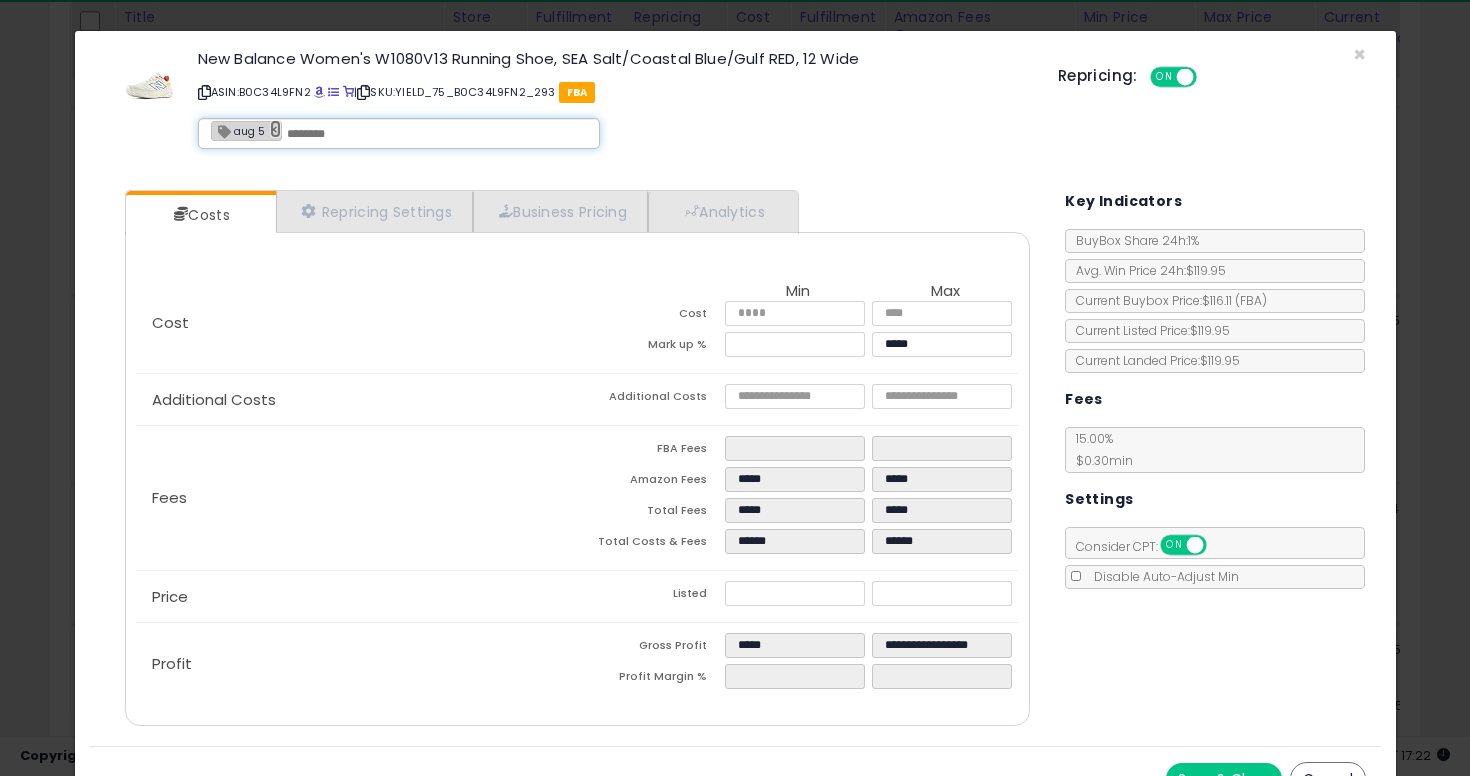click on "×" at bounding box center (276, 129) 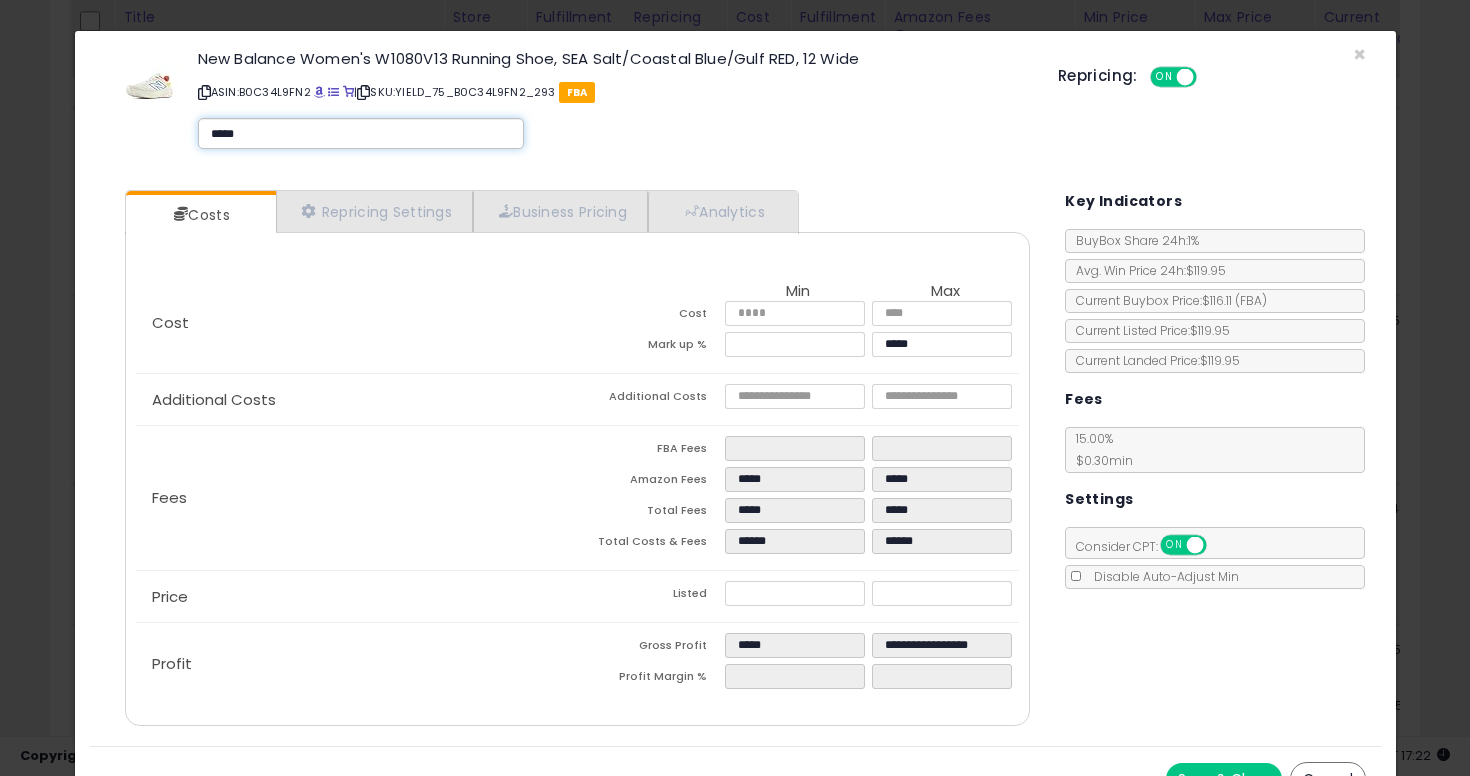 type on "******" 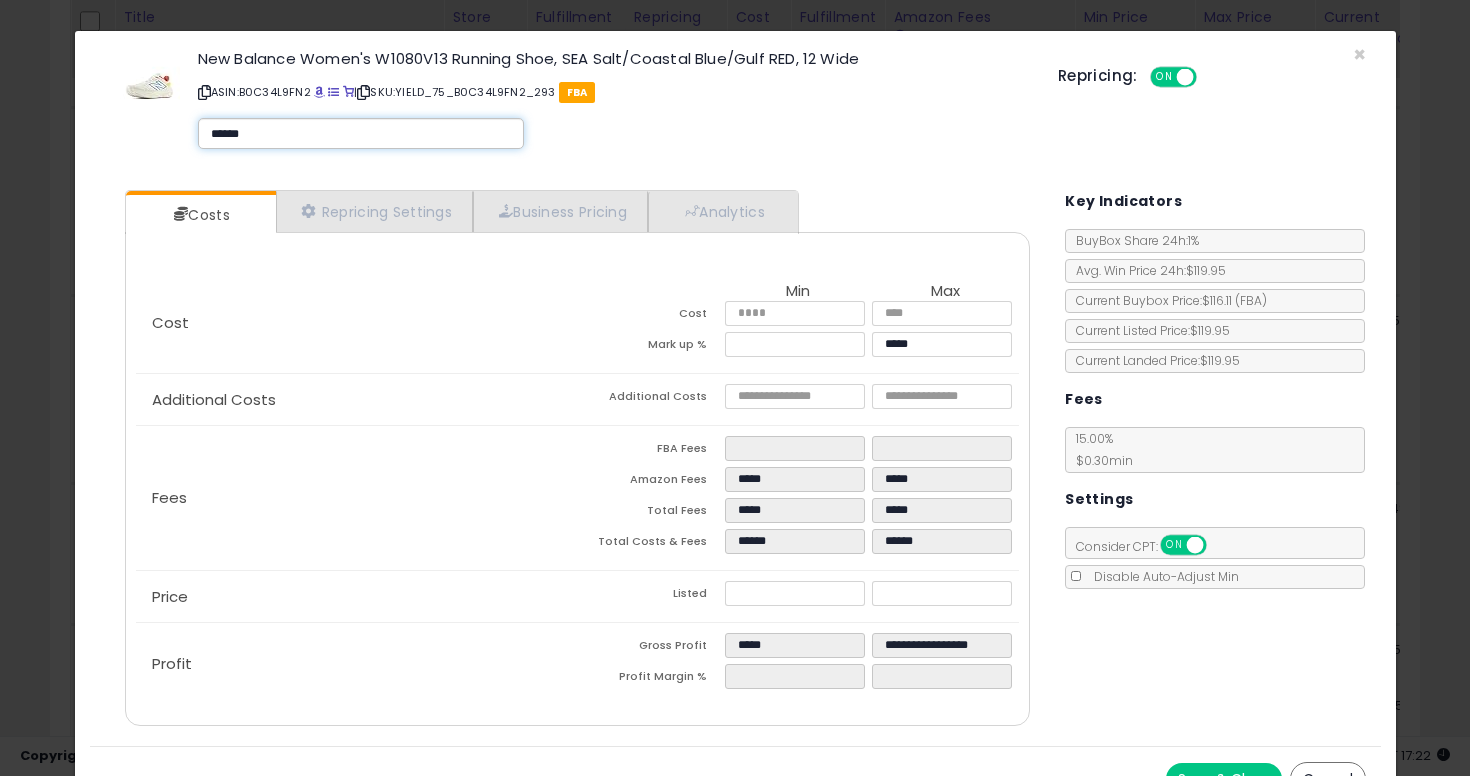 type on "******" 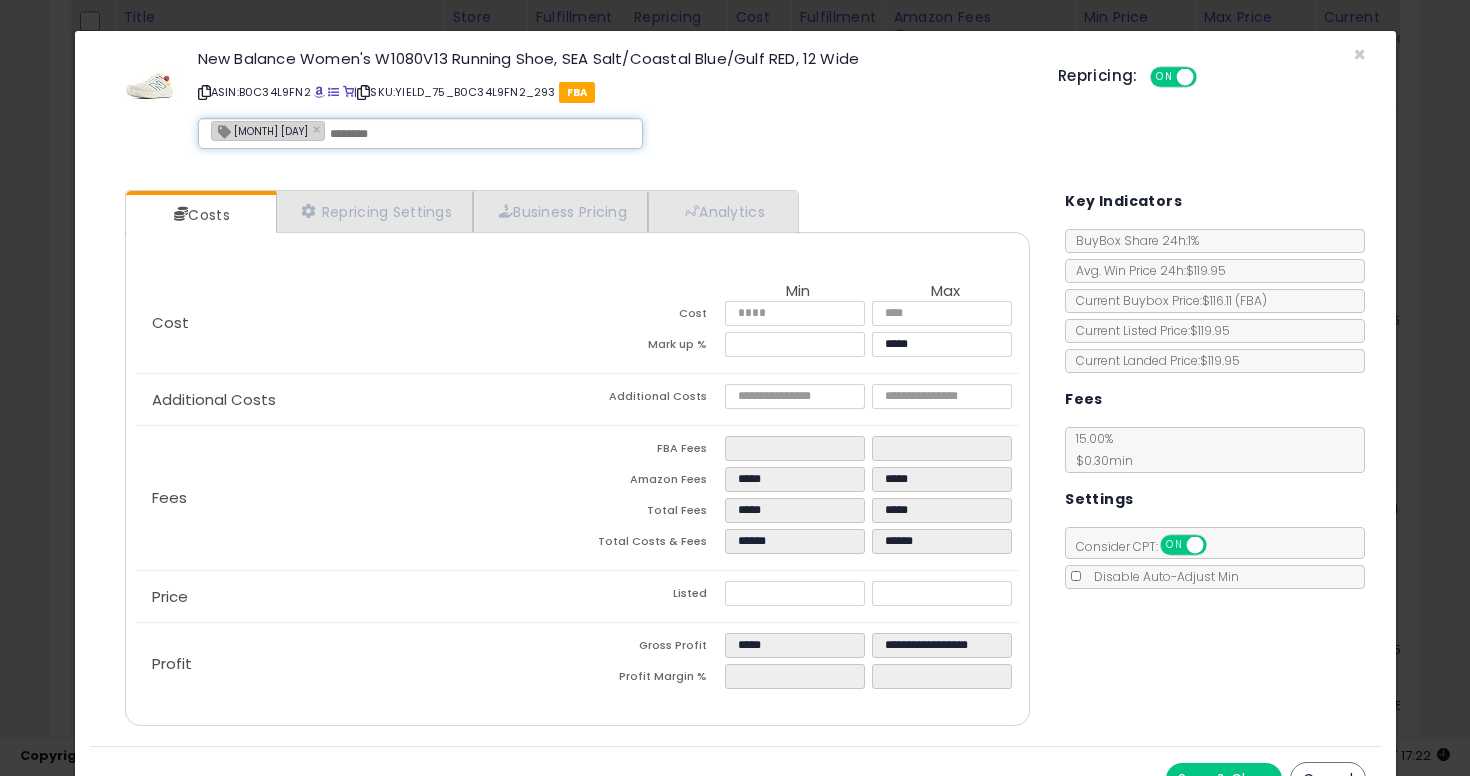 scroll, scrollTop: 34, scrollLeft: 0, axis: vertical 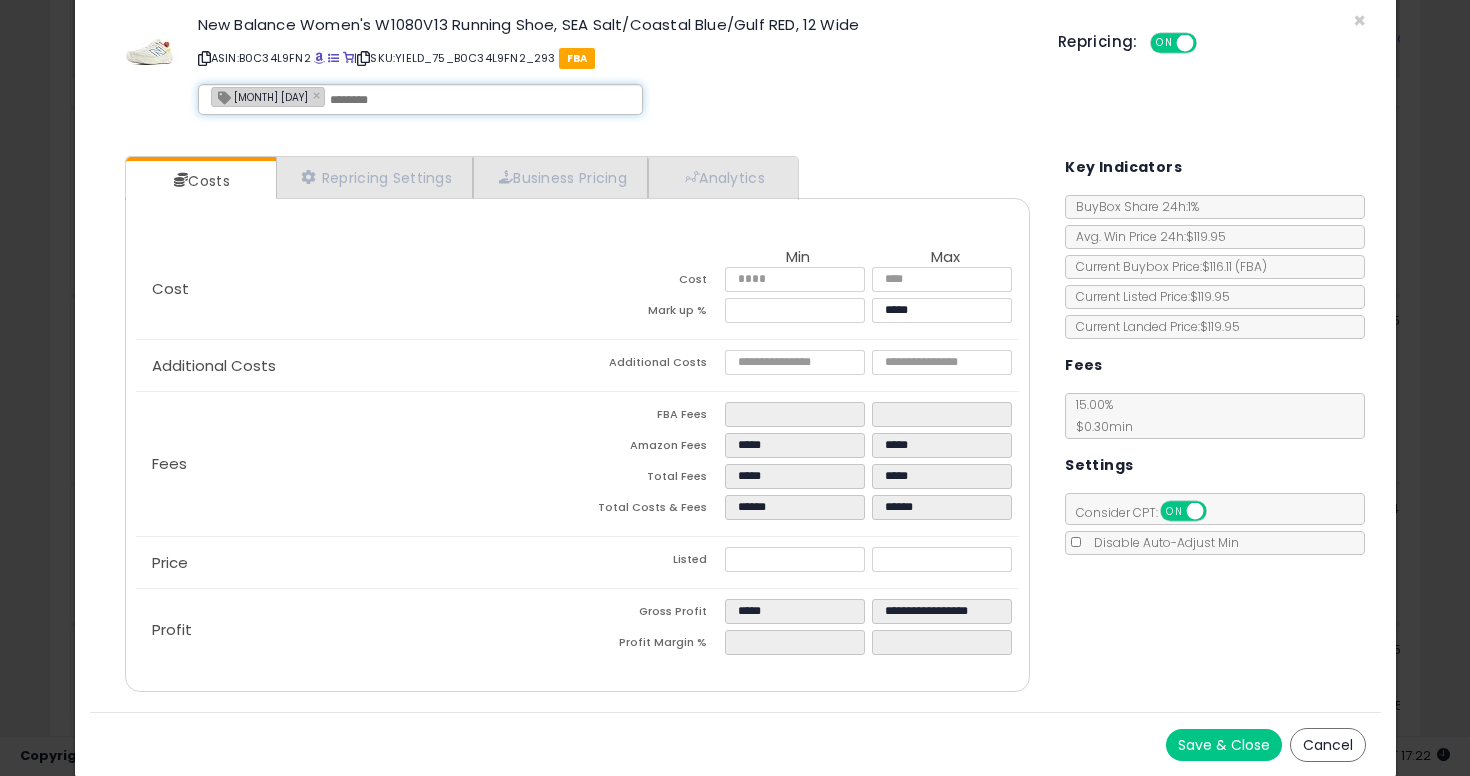 click on "Save & Close" at bounding box center [1224, 745] 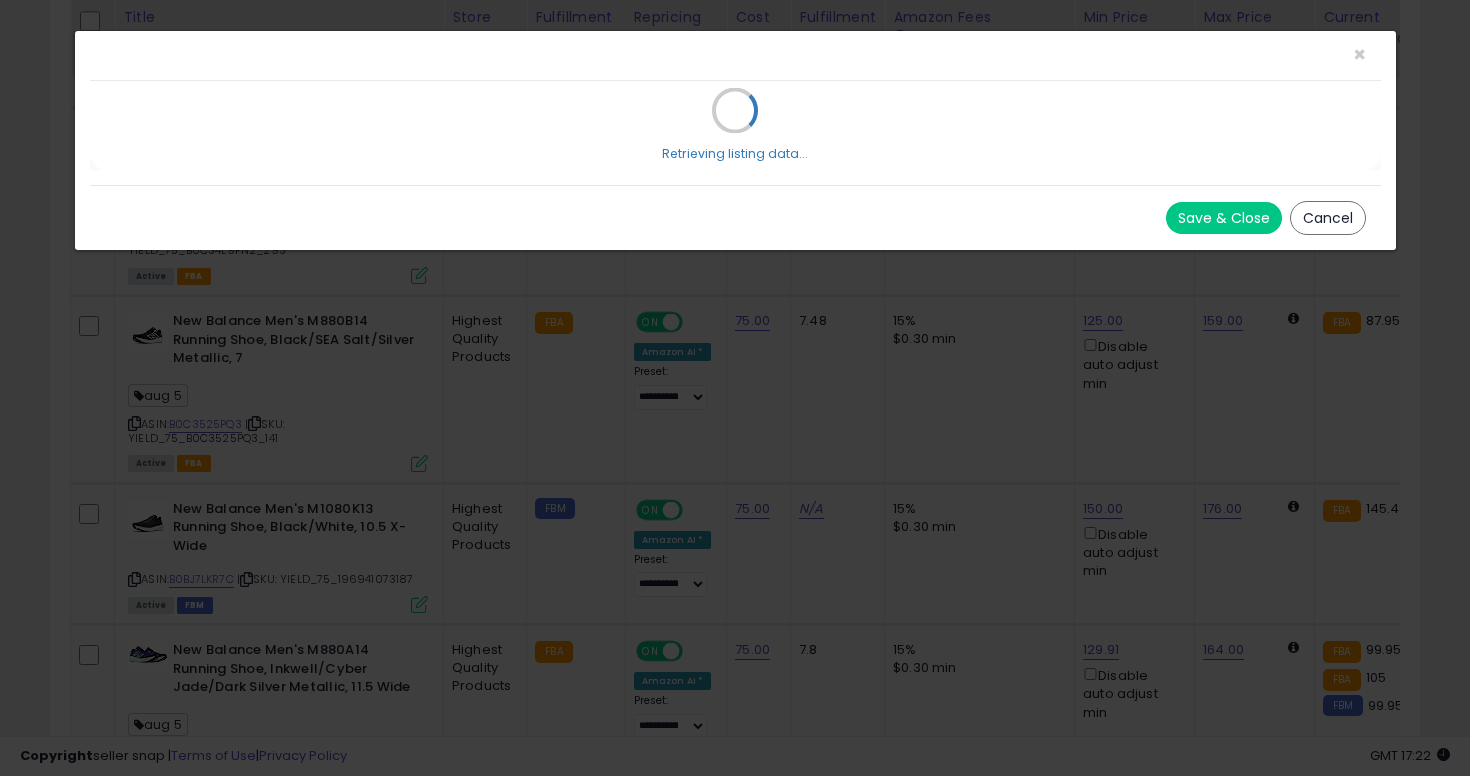 scroll, scrollTop: 0, scrollLeft: 0, axis: both 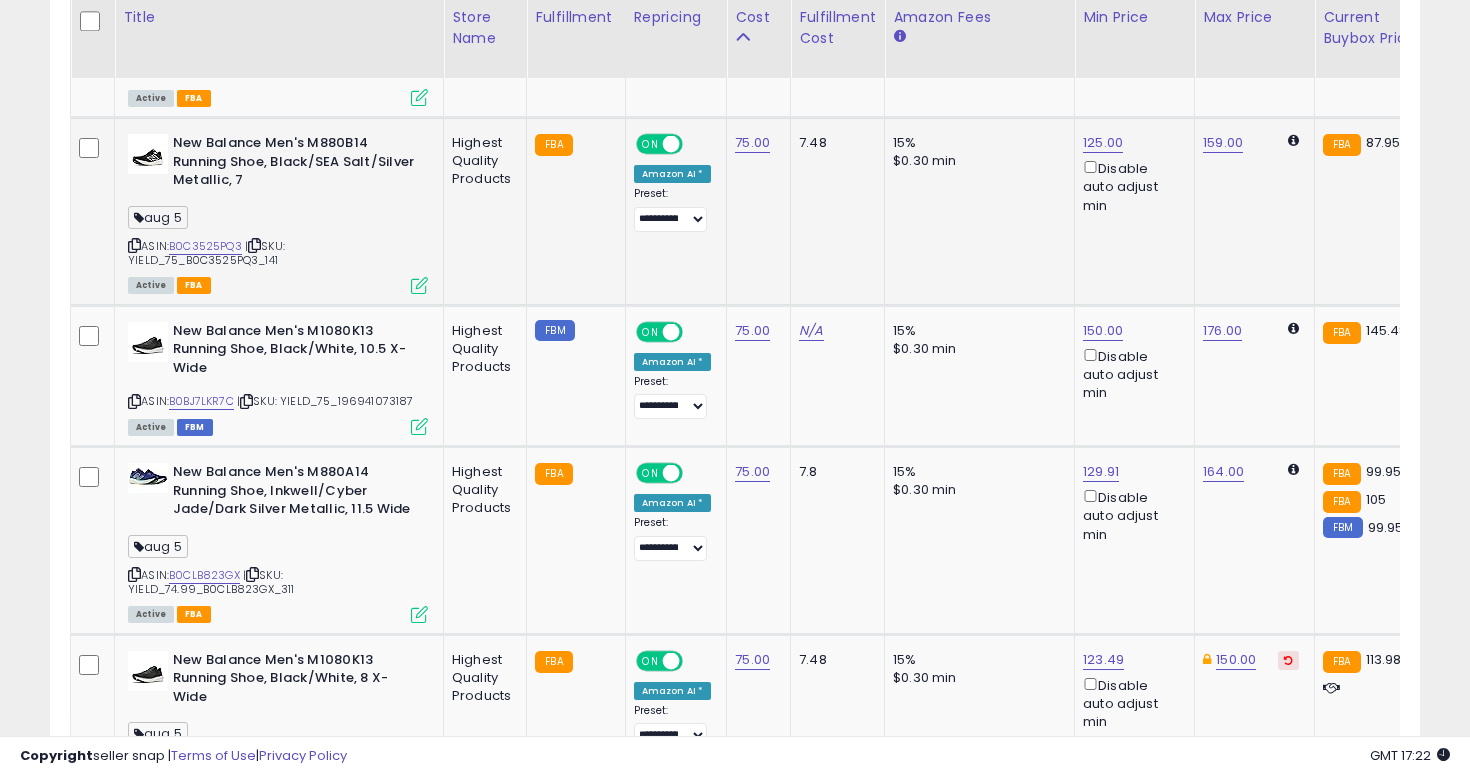 click at bounding box center [134, 245] 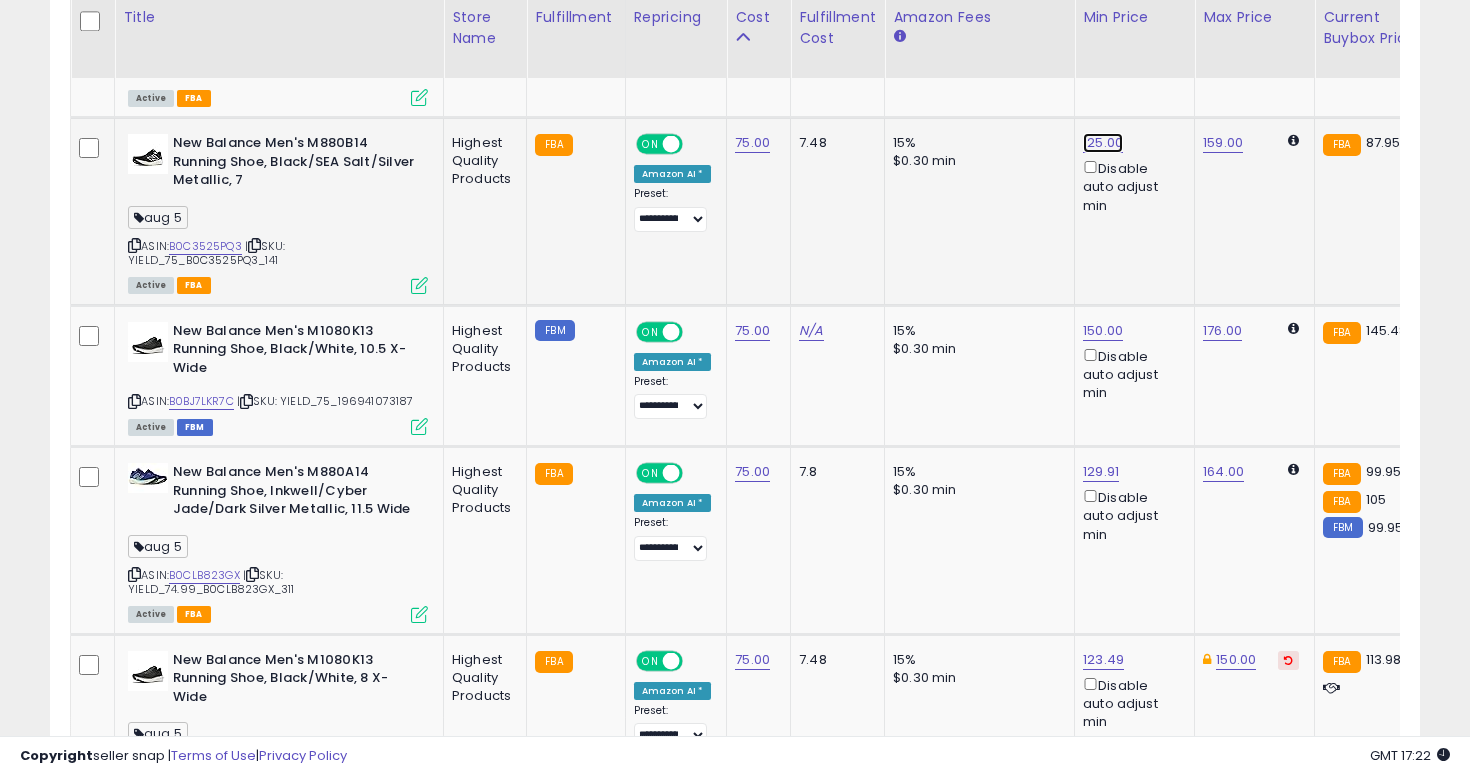 click on "125.00" at bounding box center [1103, -2556] 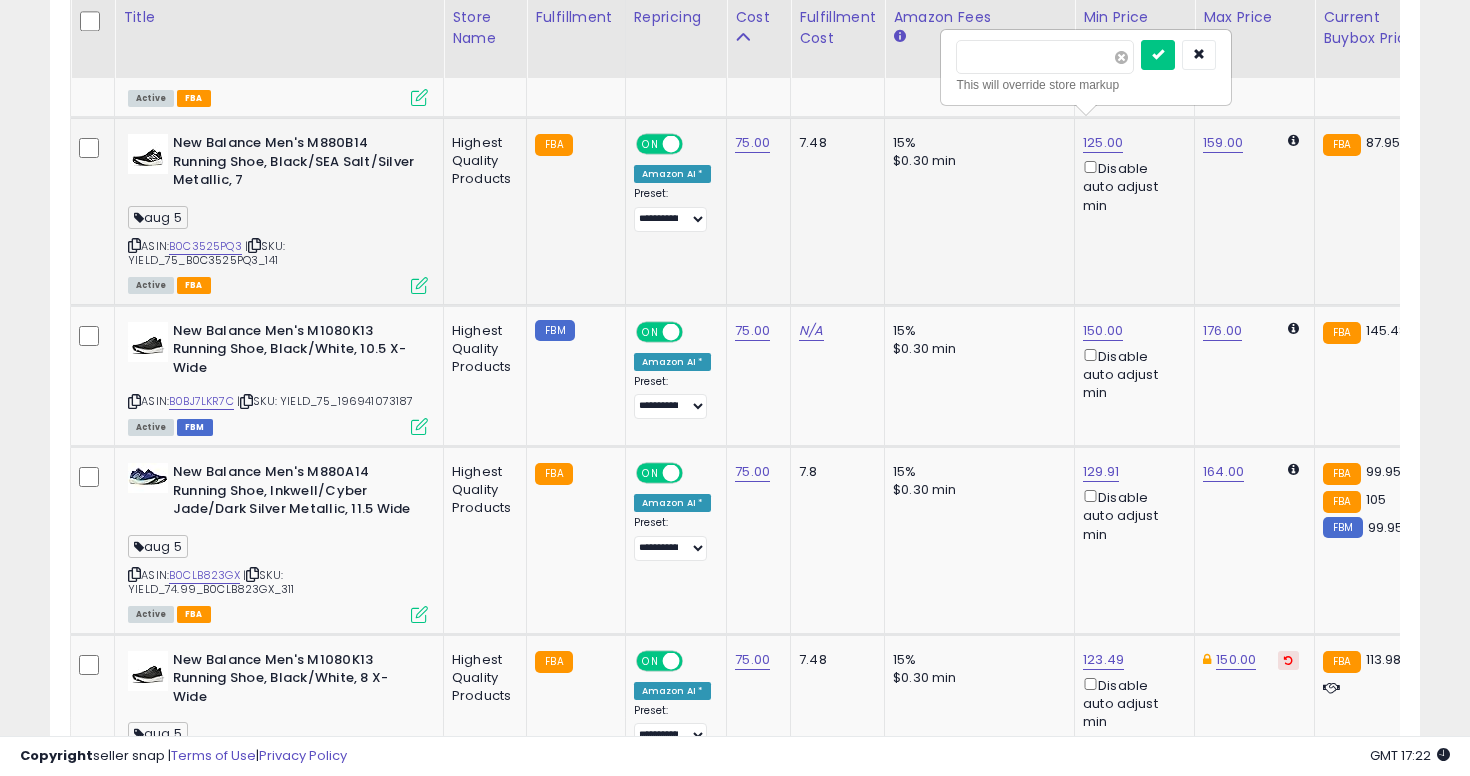 click at bounding box center (1121, 57) 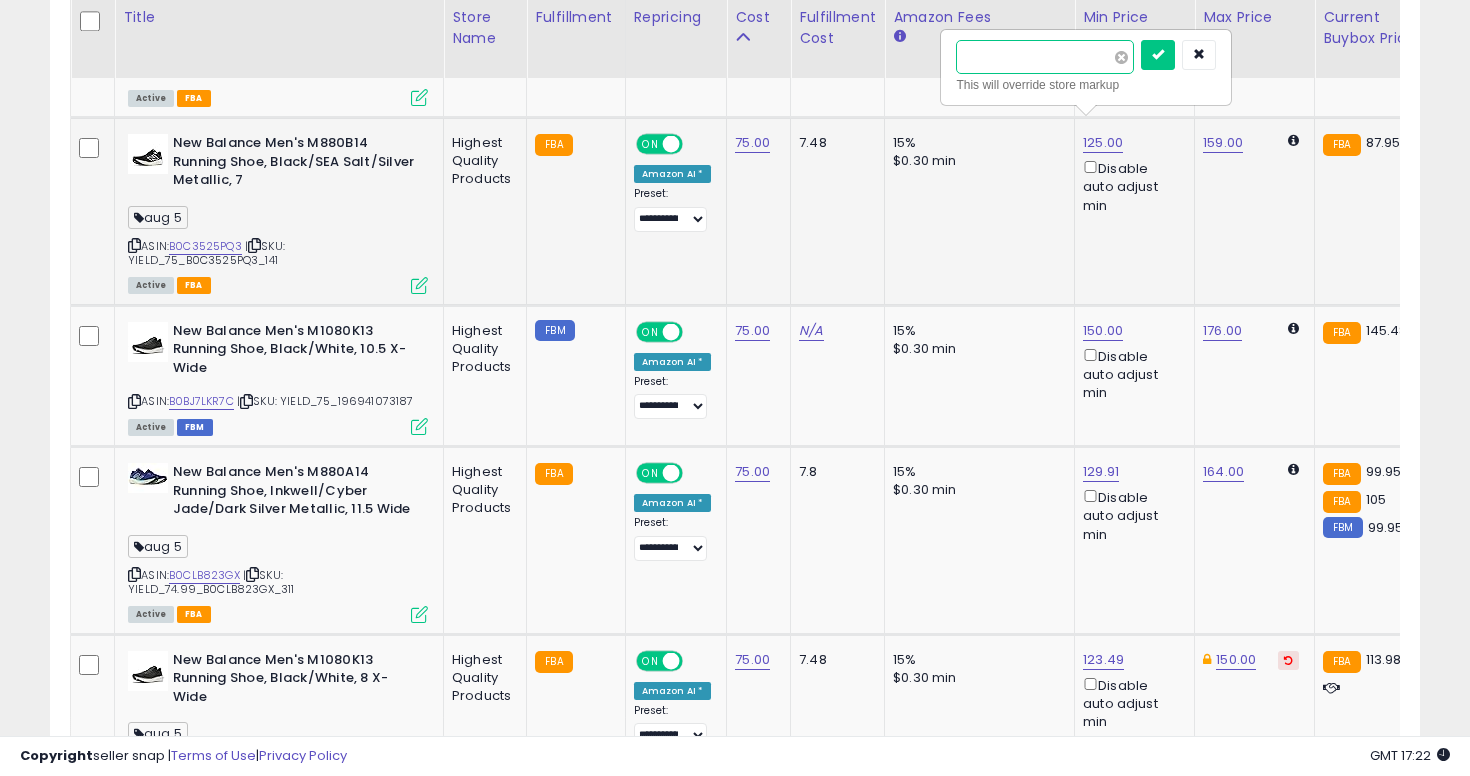 type on "*****" 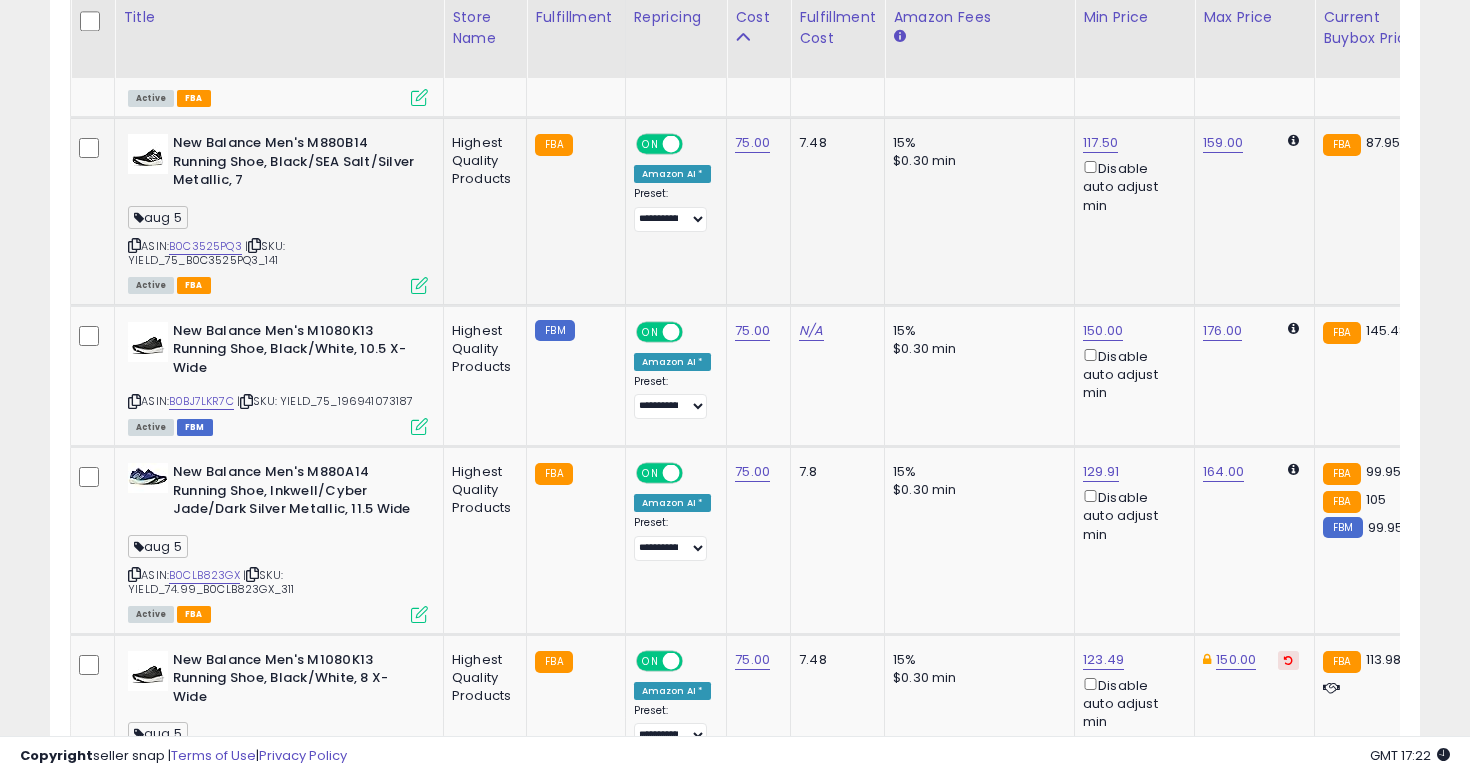 click on "Active FBA" at bounding box center [278, 284] 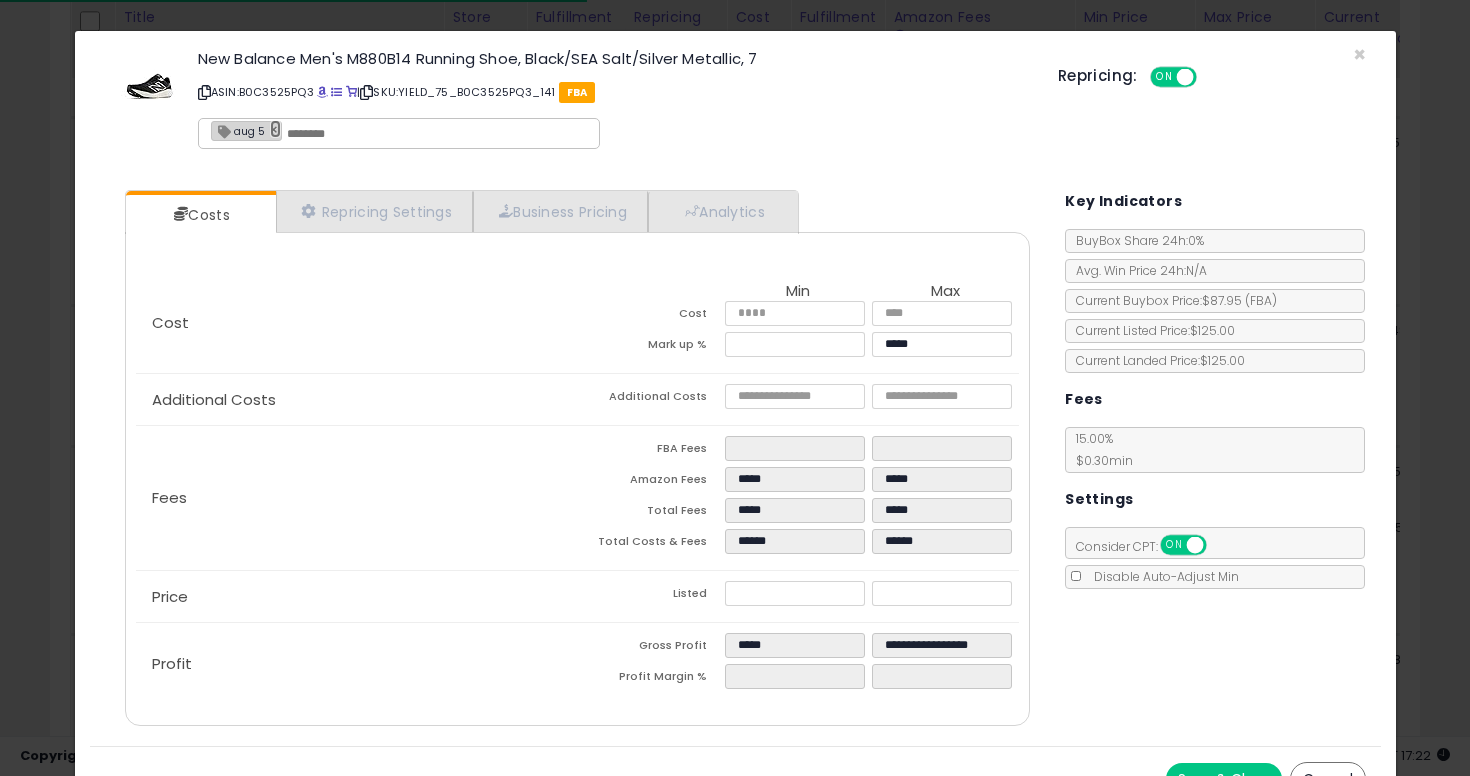 click on "×" at bounding box center [276, 129] 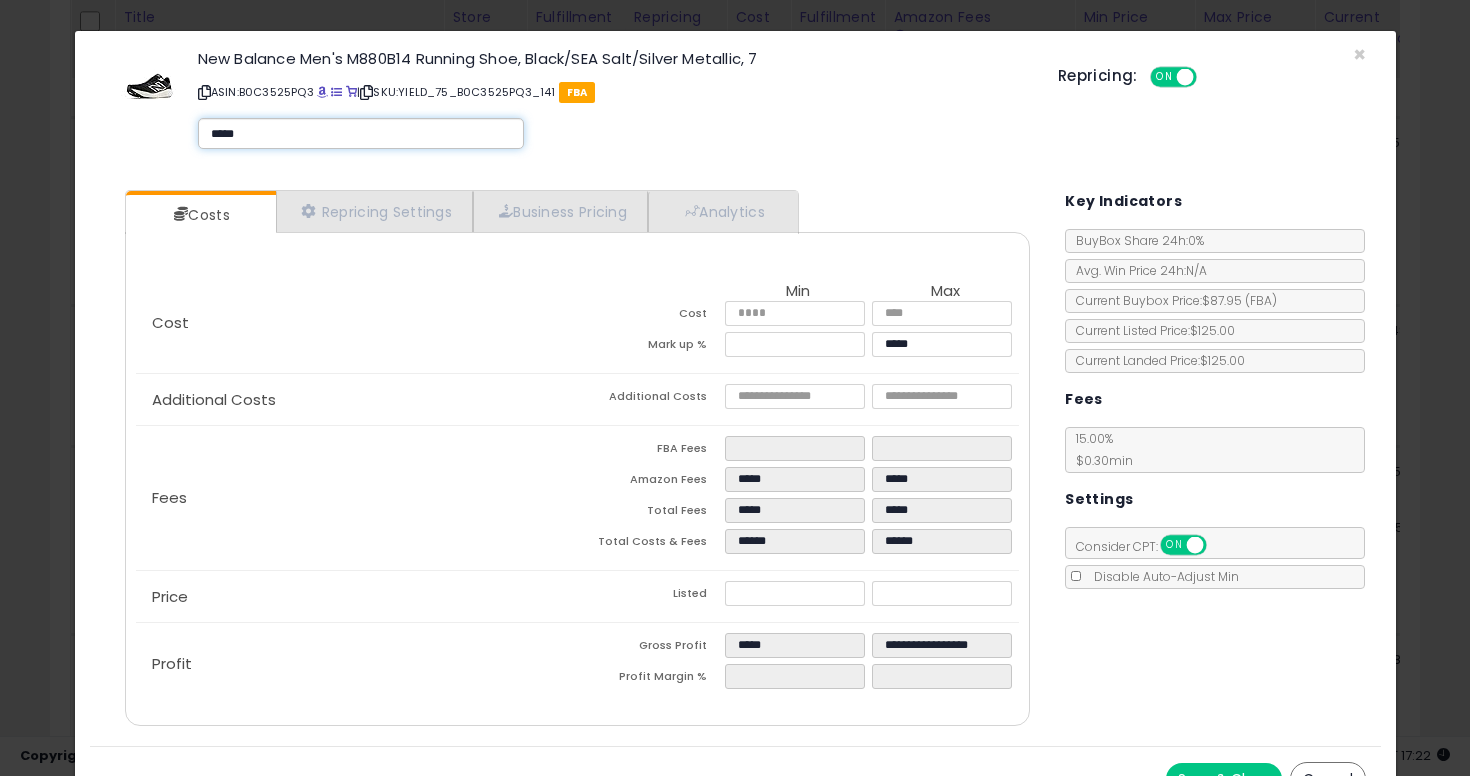 type on "******" 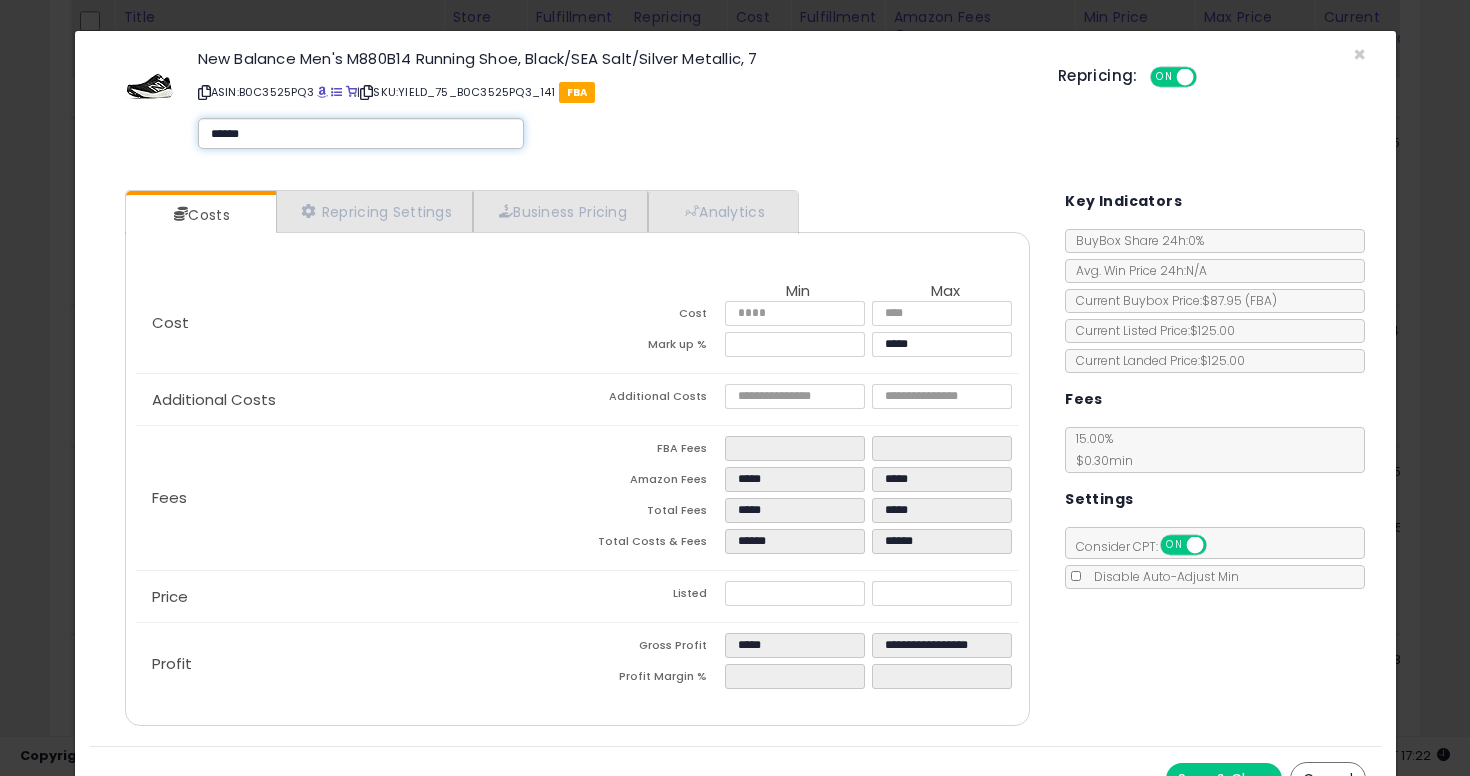 type 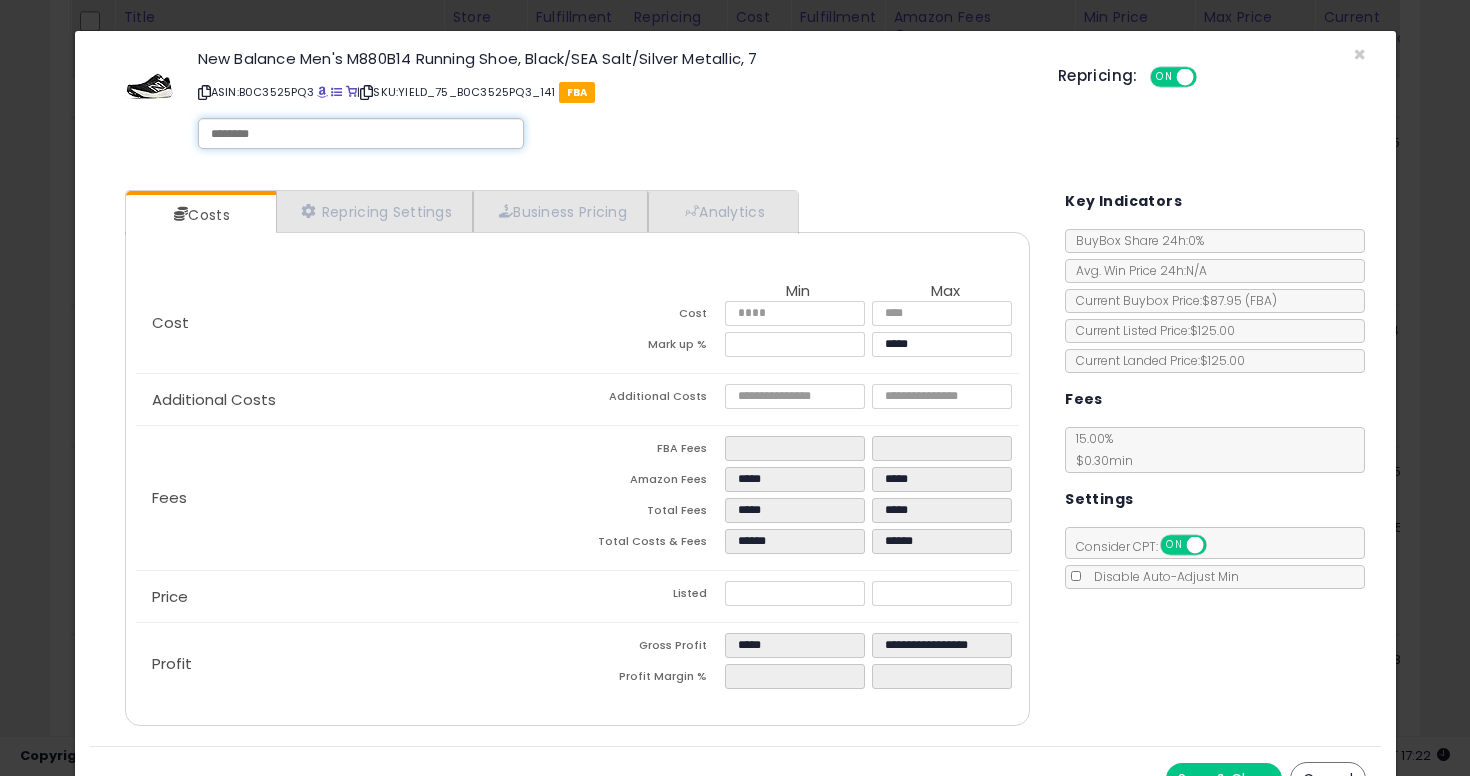 type on "******" 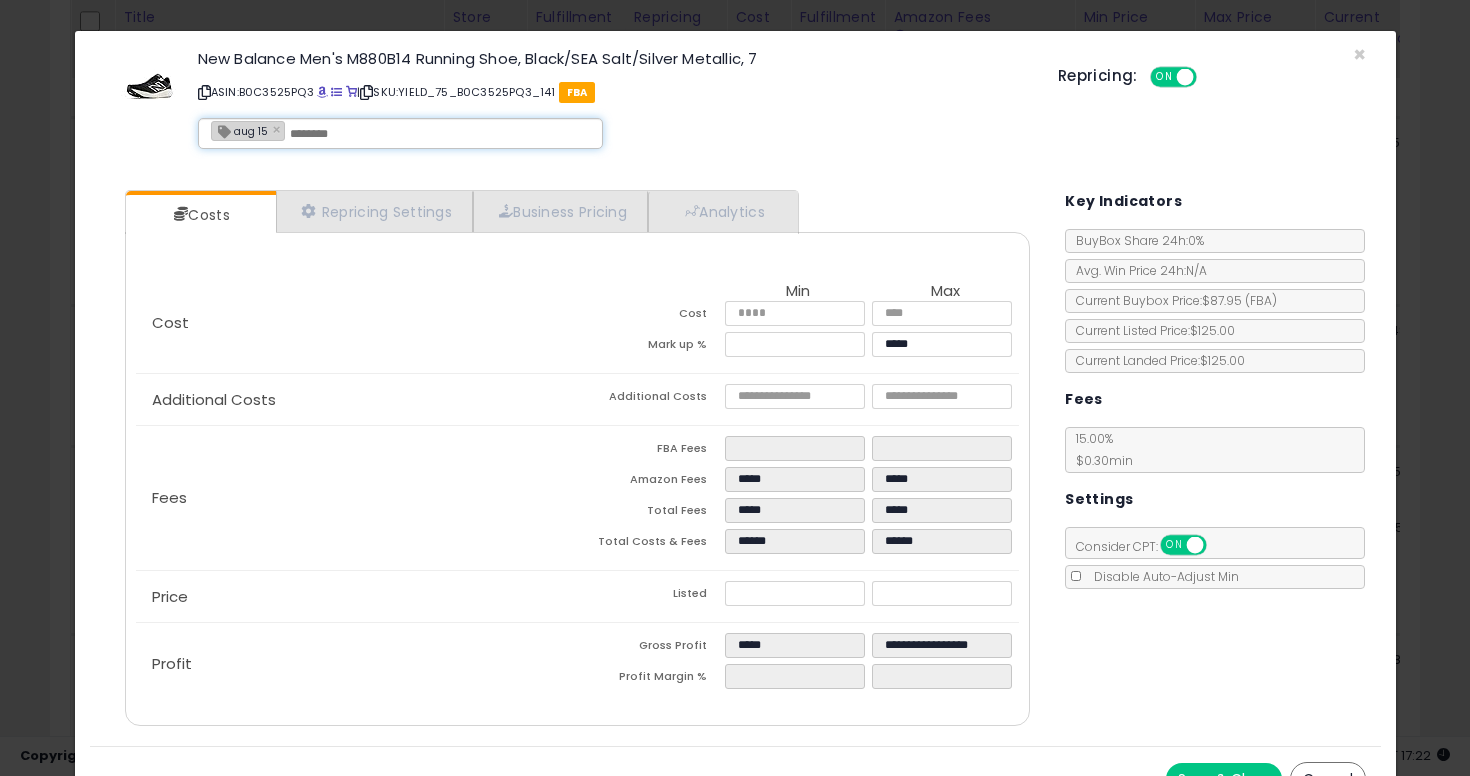 scroll, scrollTop: 34, scrollLeft: 0, axis: vertical 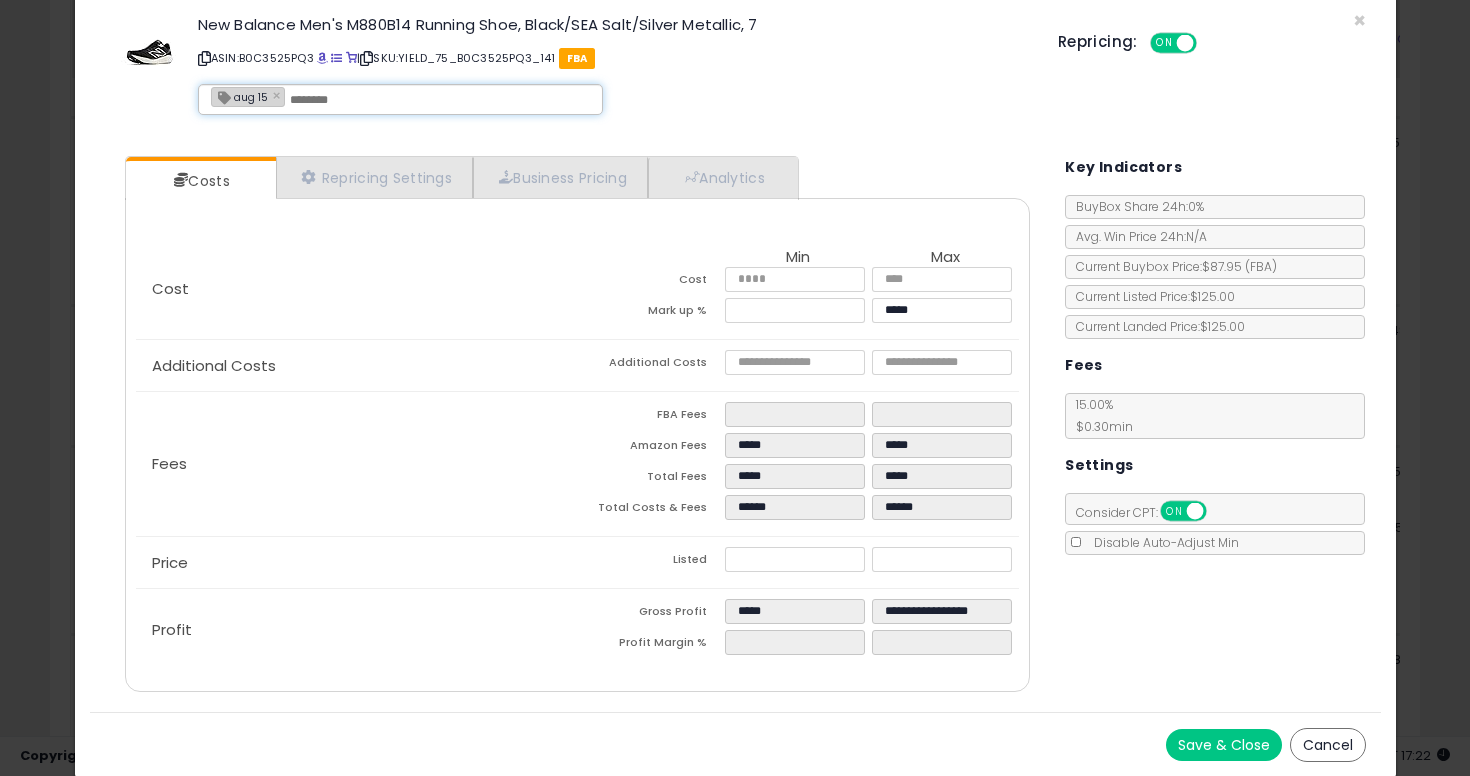 click on "Save & Close" at bounding box center (1224, 745) 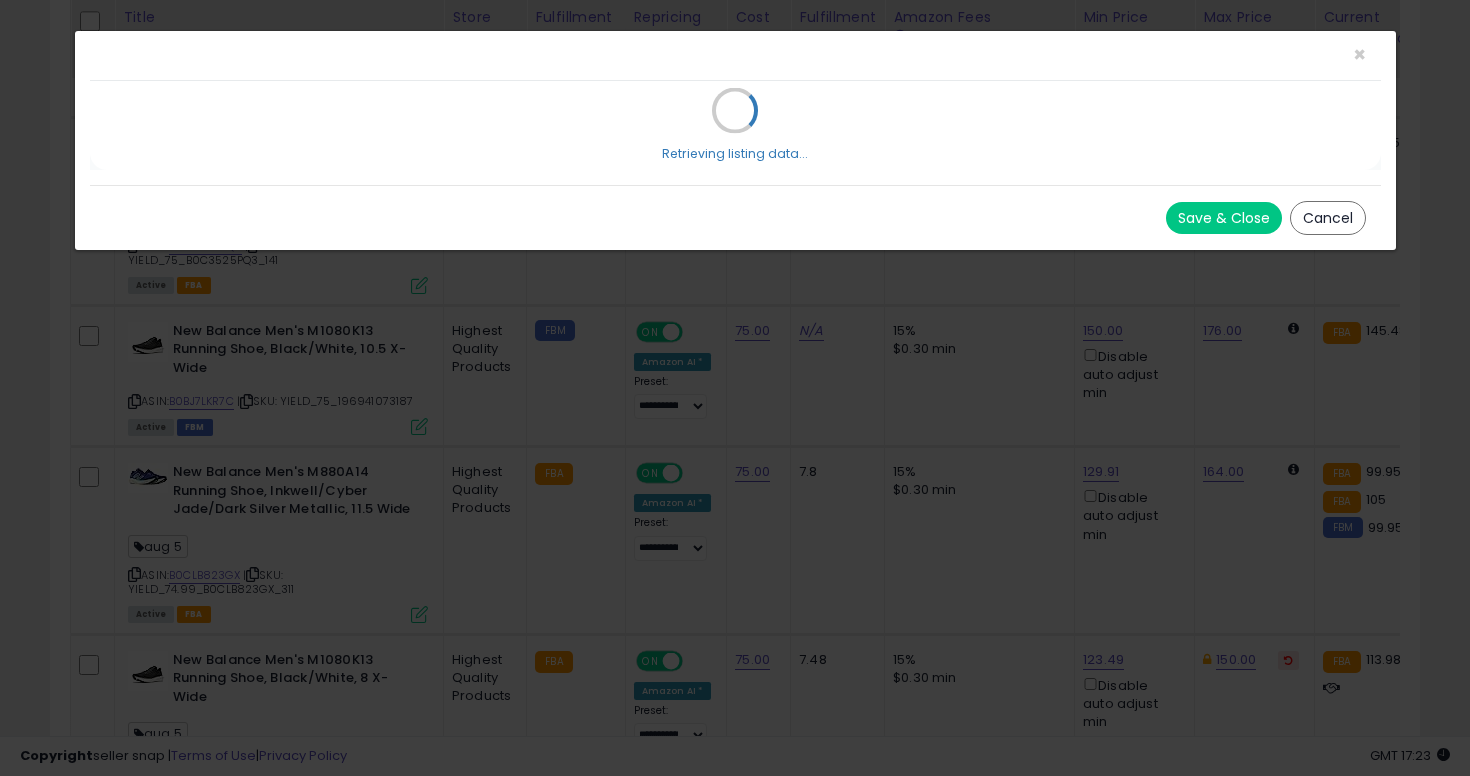 scroll, scrollTop: 0, scrollLeft: 0, axis: both 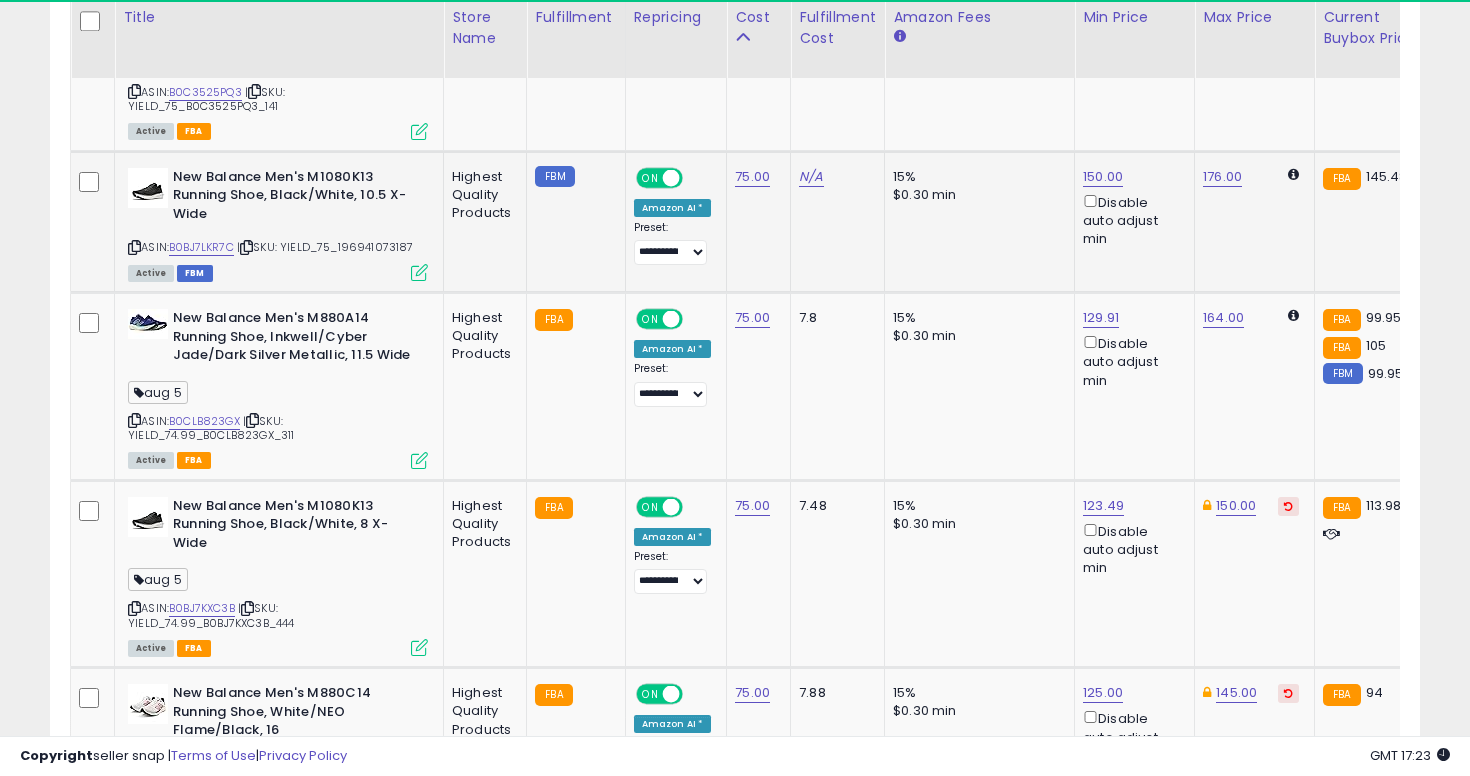 click at bounding box center [134, 247] 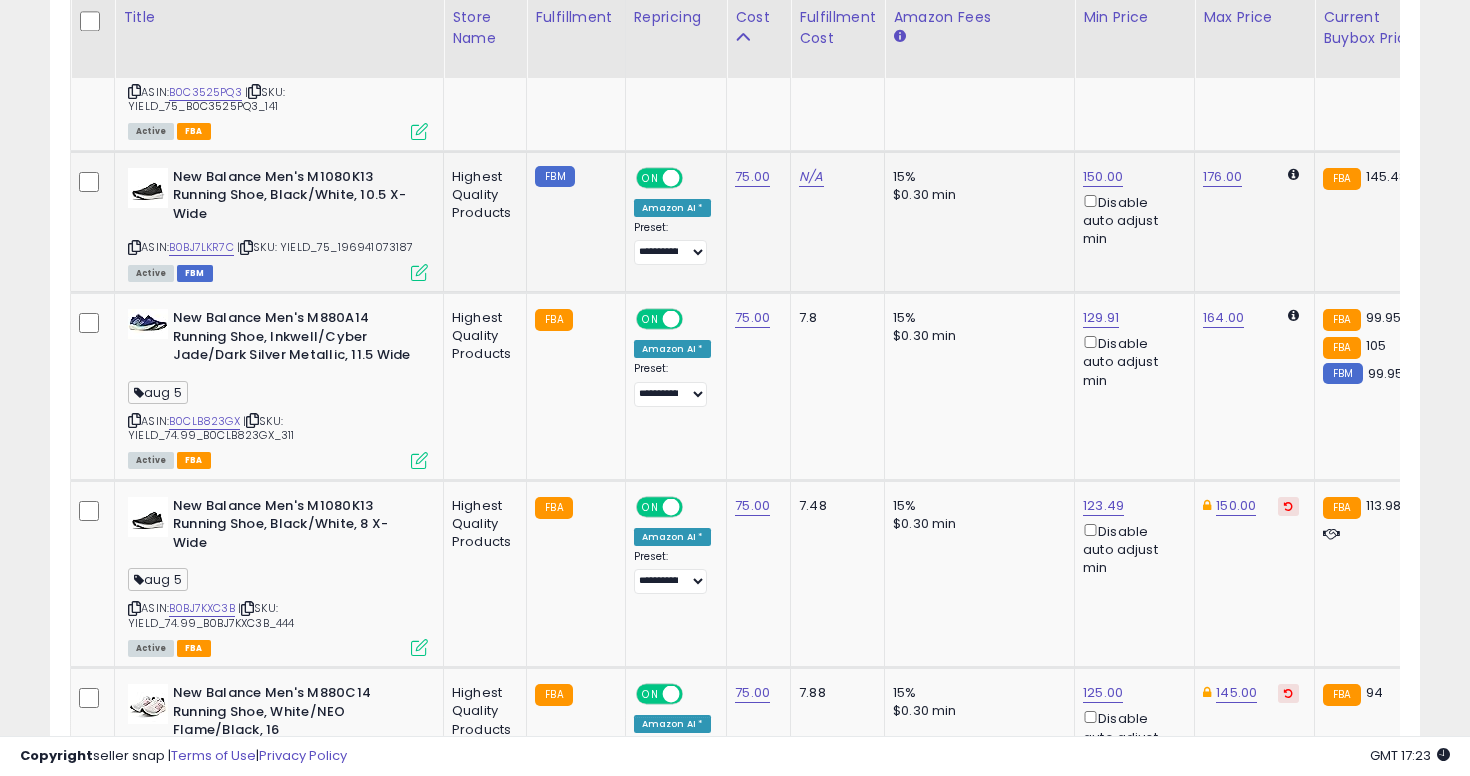 click at bounding box center [134, 247] 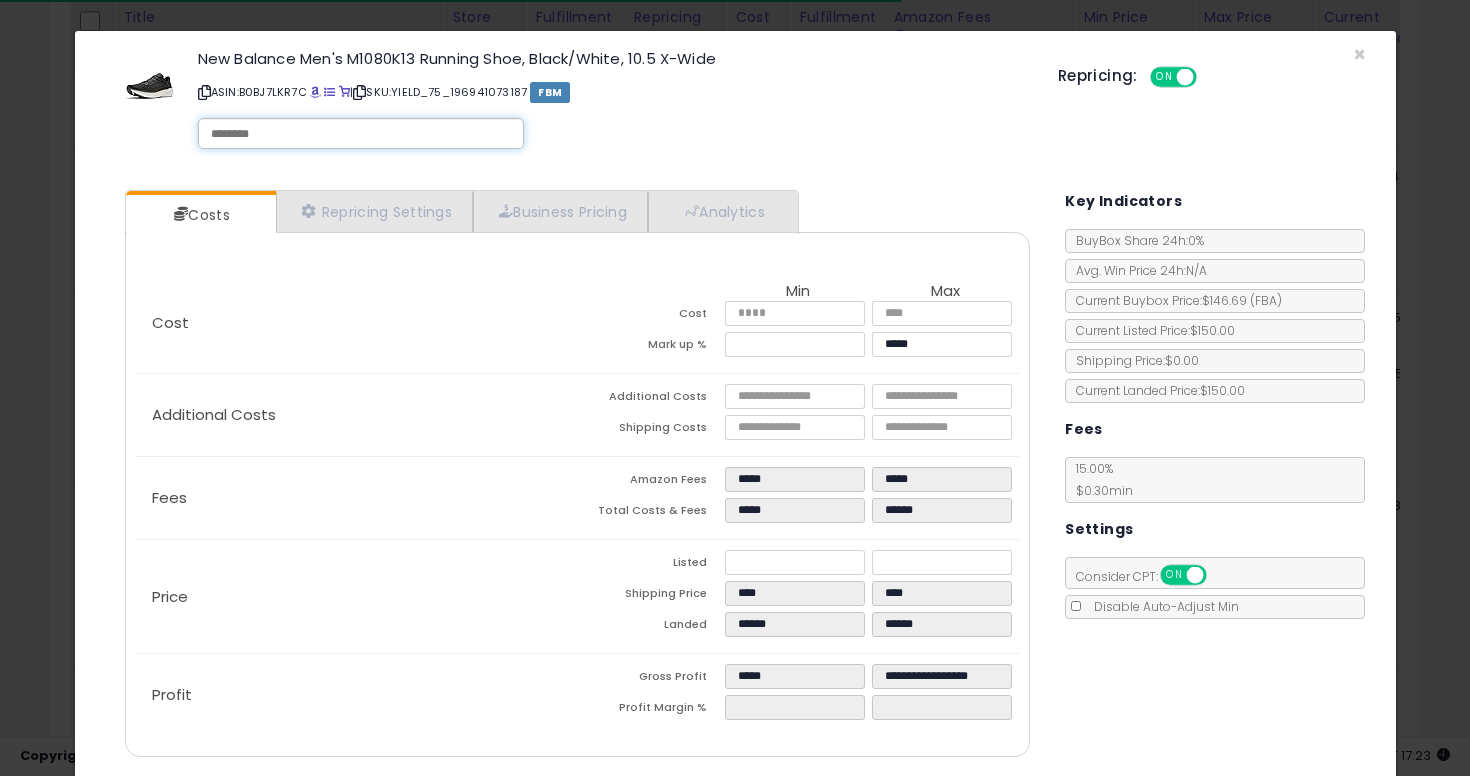 click at bounding box center [361, 134] 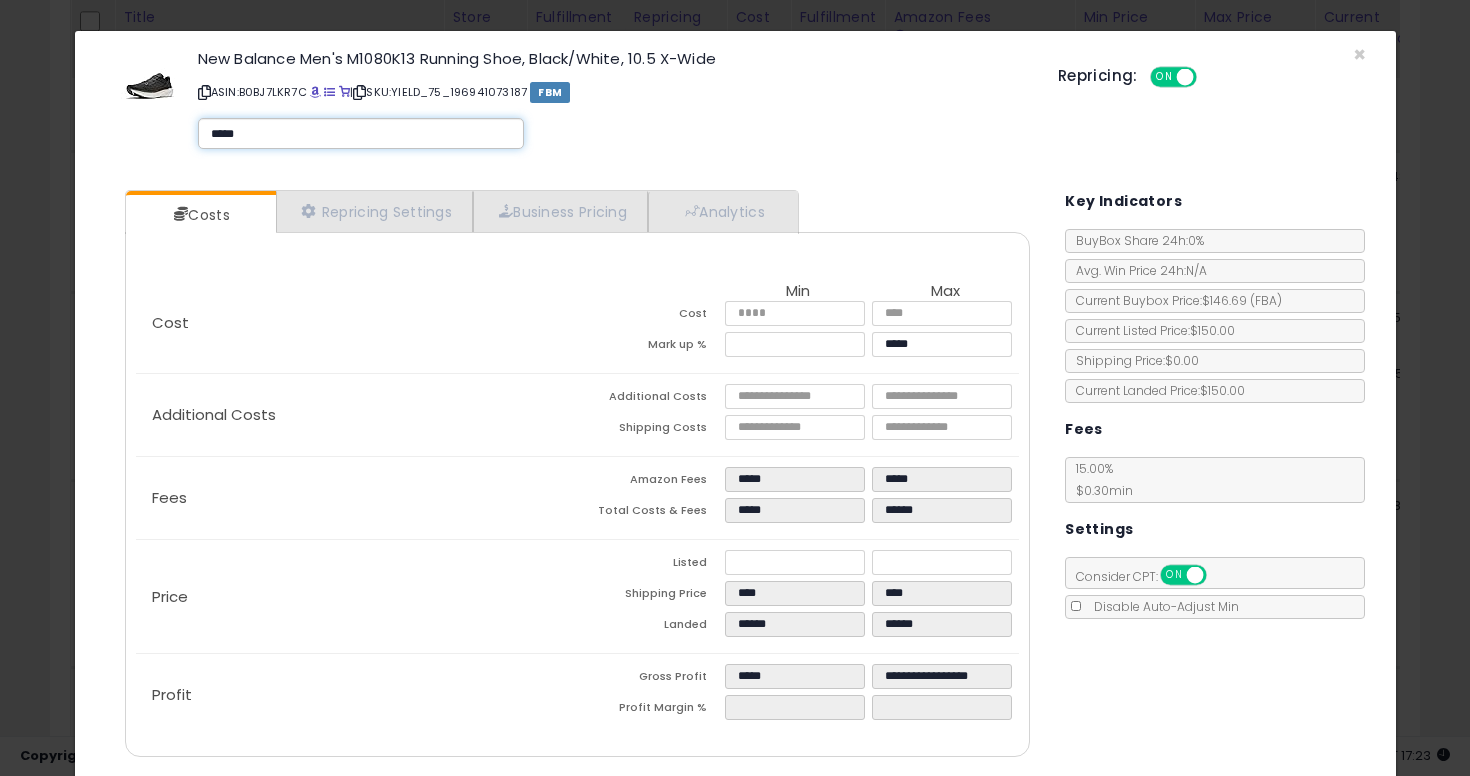 type on "******" 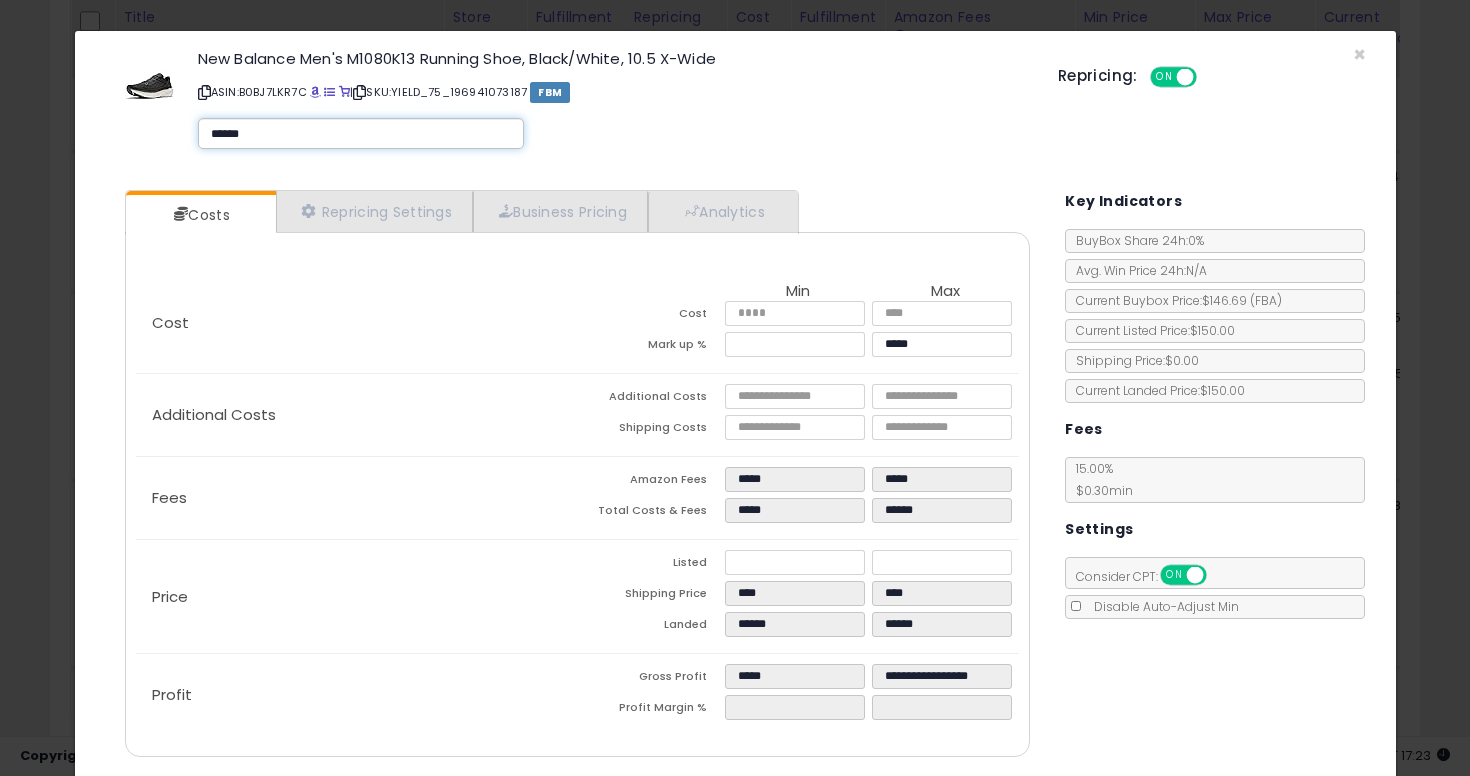 type on "******" 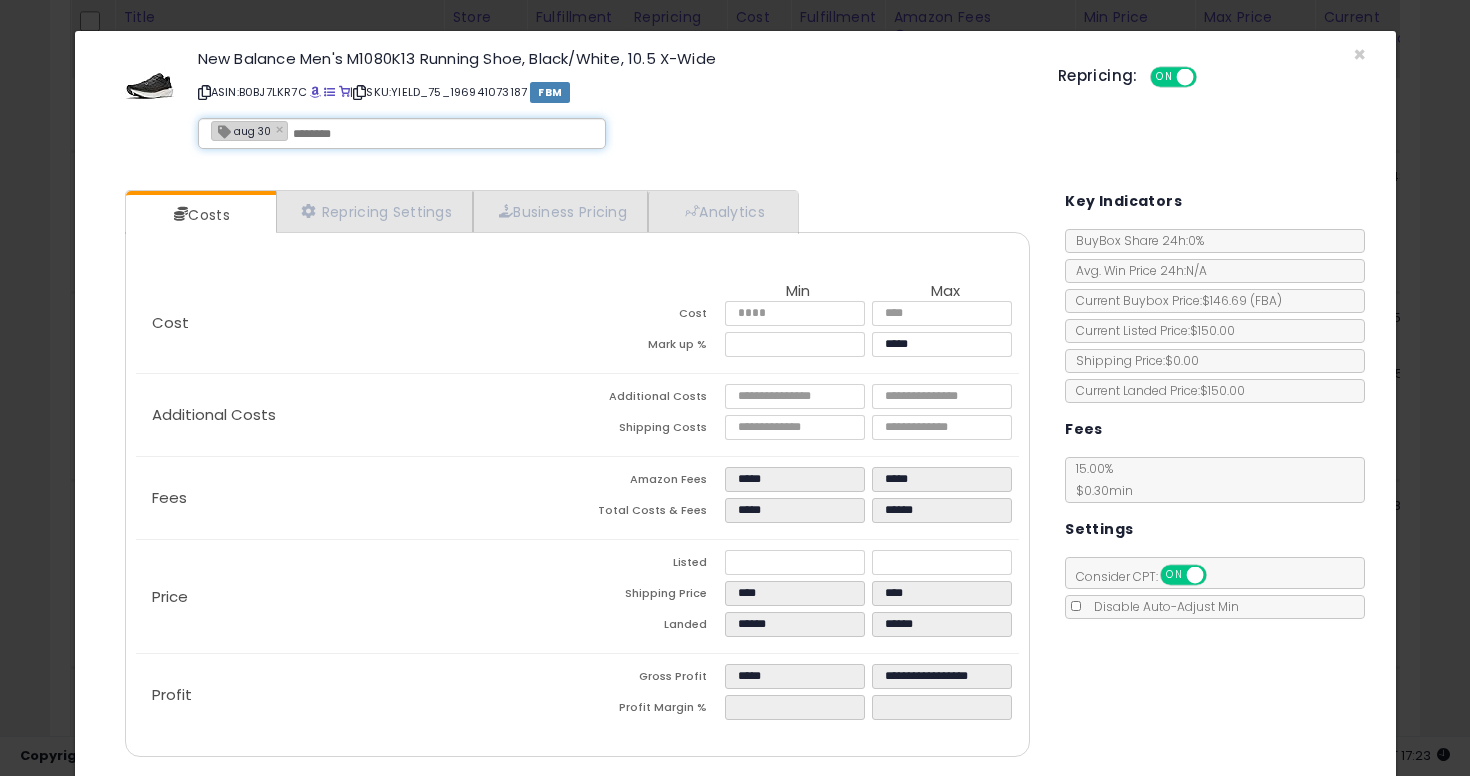 scroll, scrollTop: 65, scrollLeft: 0, axis: vertical 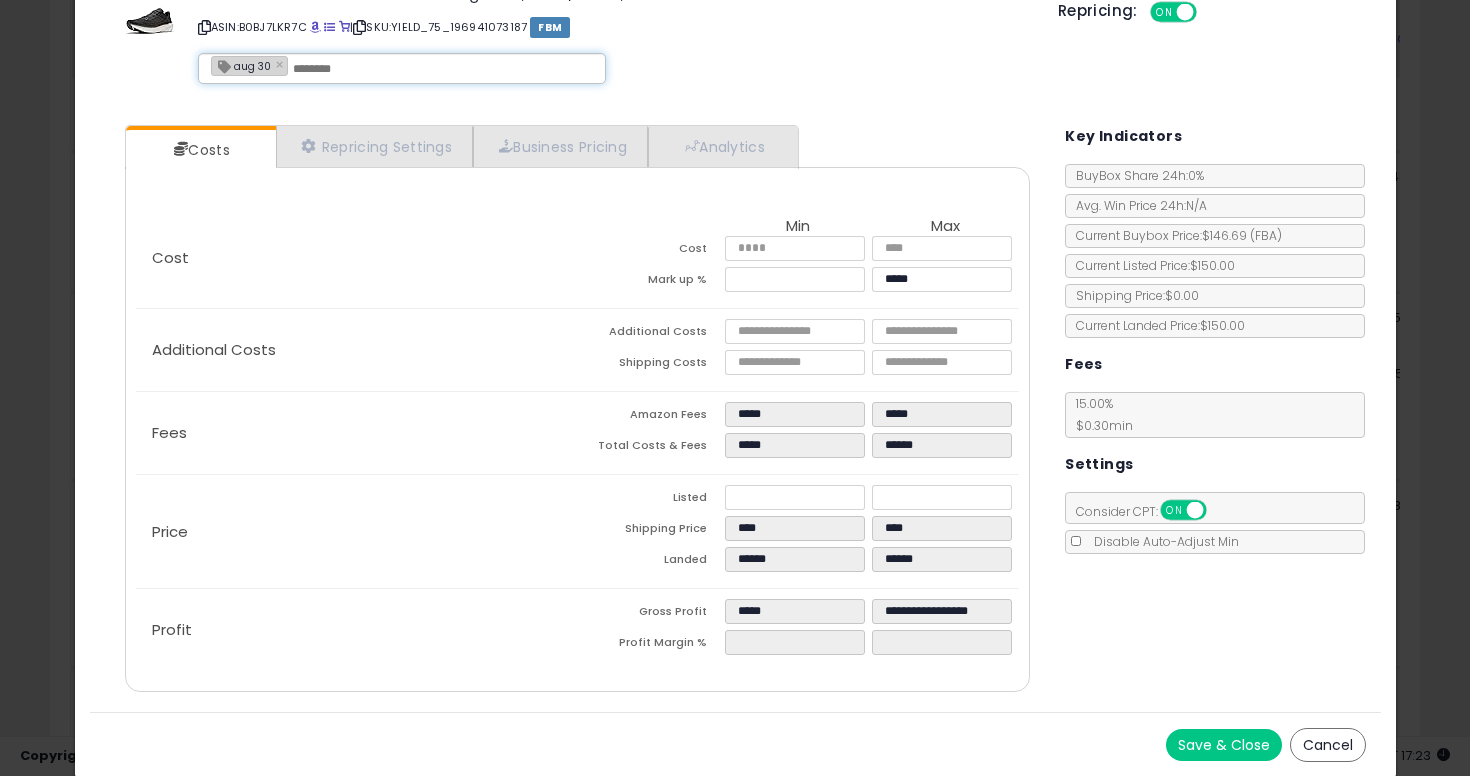 click on "Save & Close" at bounding box center (1224, 745) 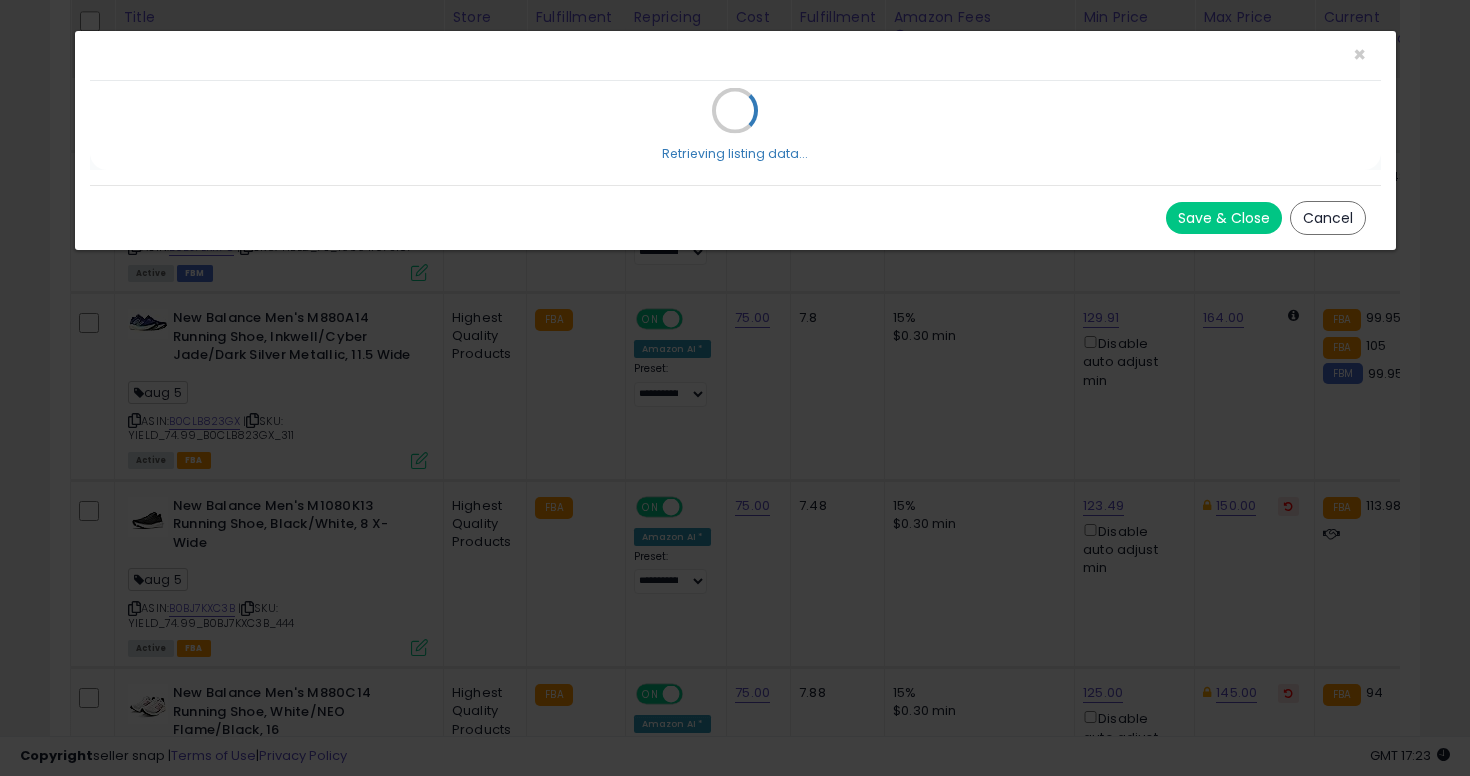 scroll, scrollTop: 0, scrollLeft: 0, axis: both 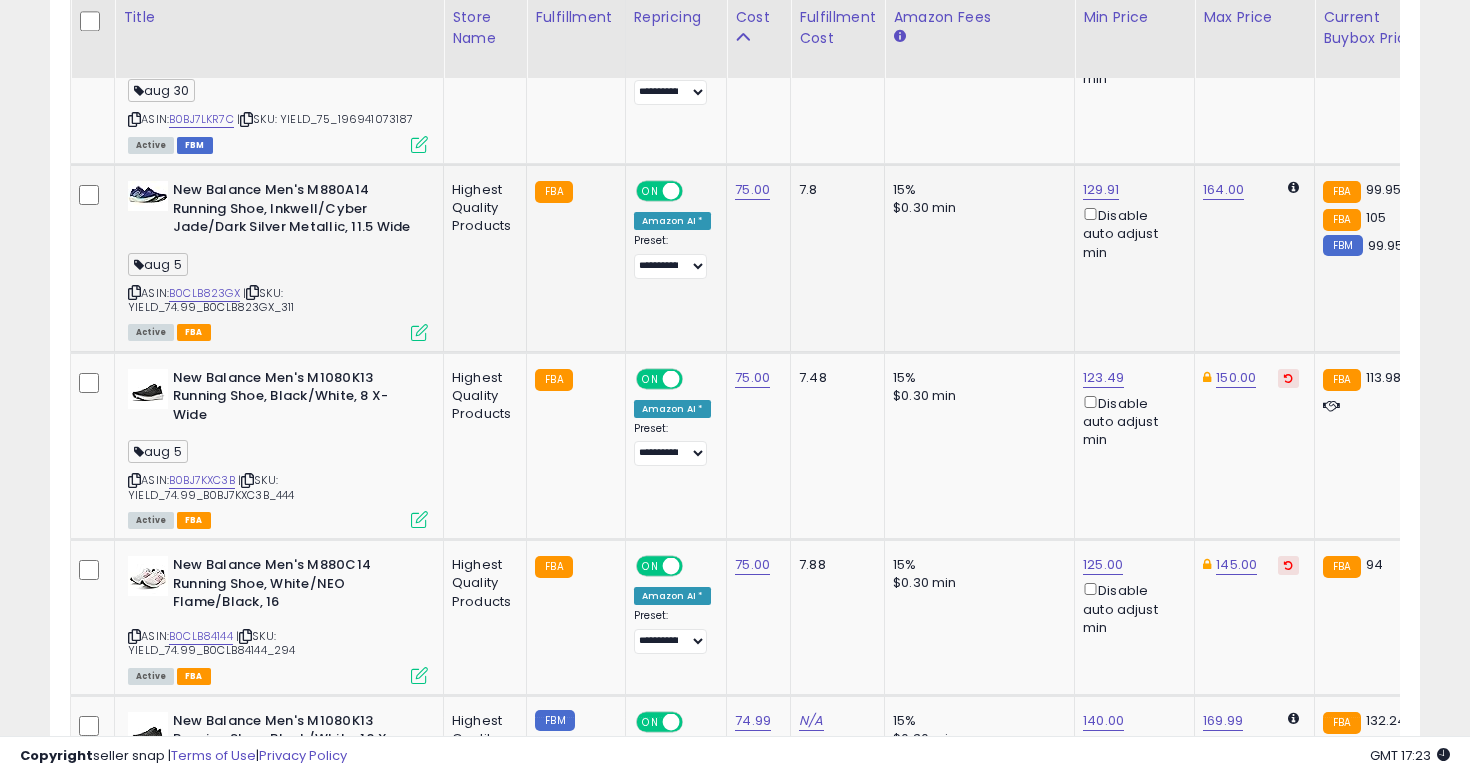 click at bounding box center (134, 292) 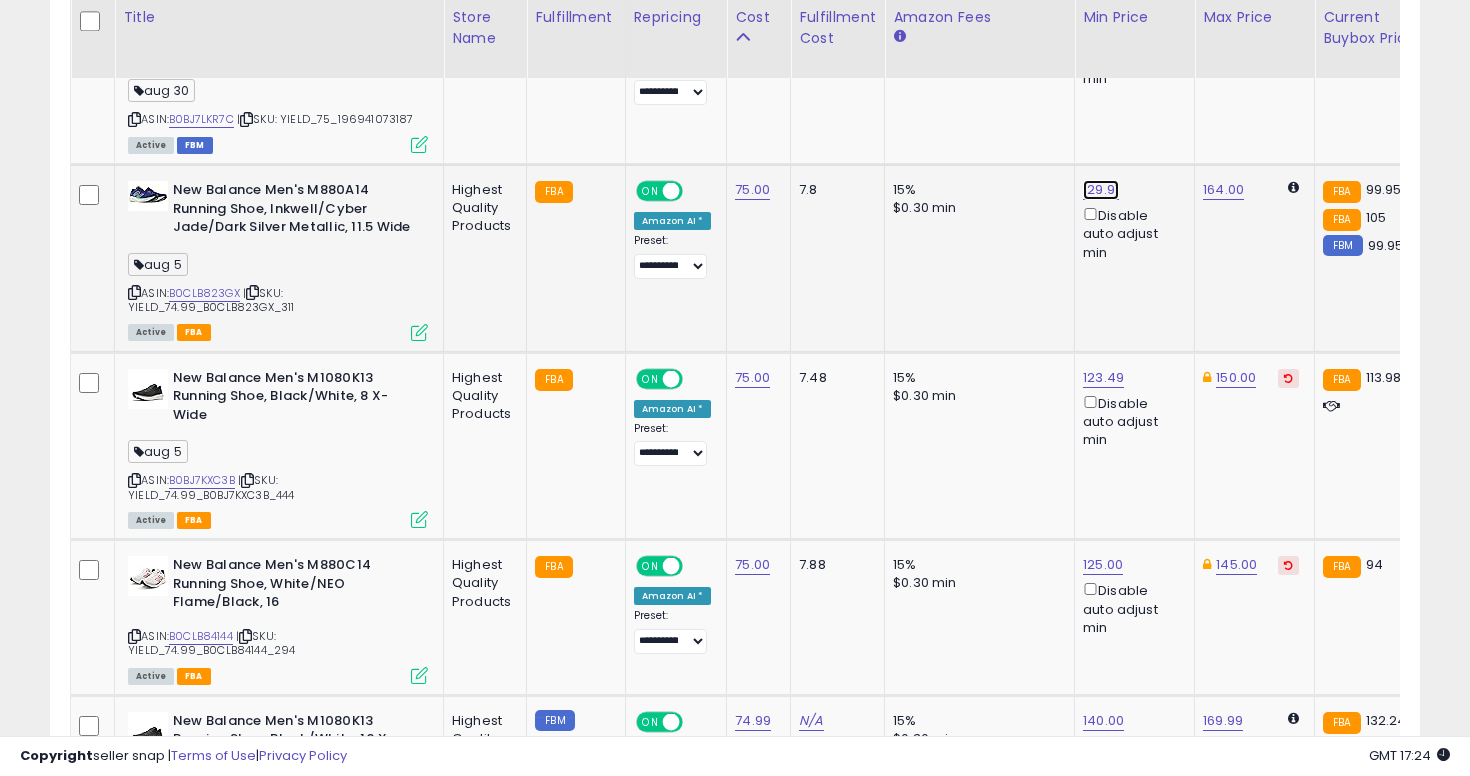click on "129.91" at bounding box center (1103, -2870) 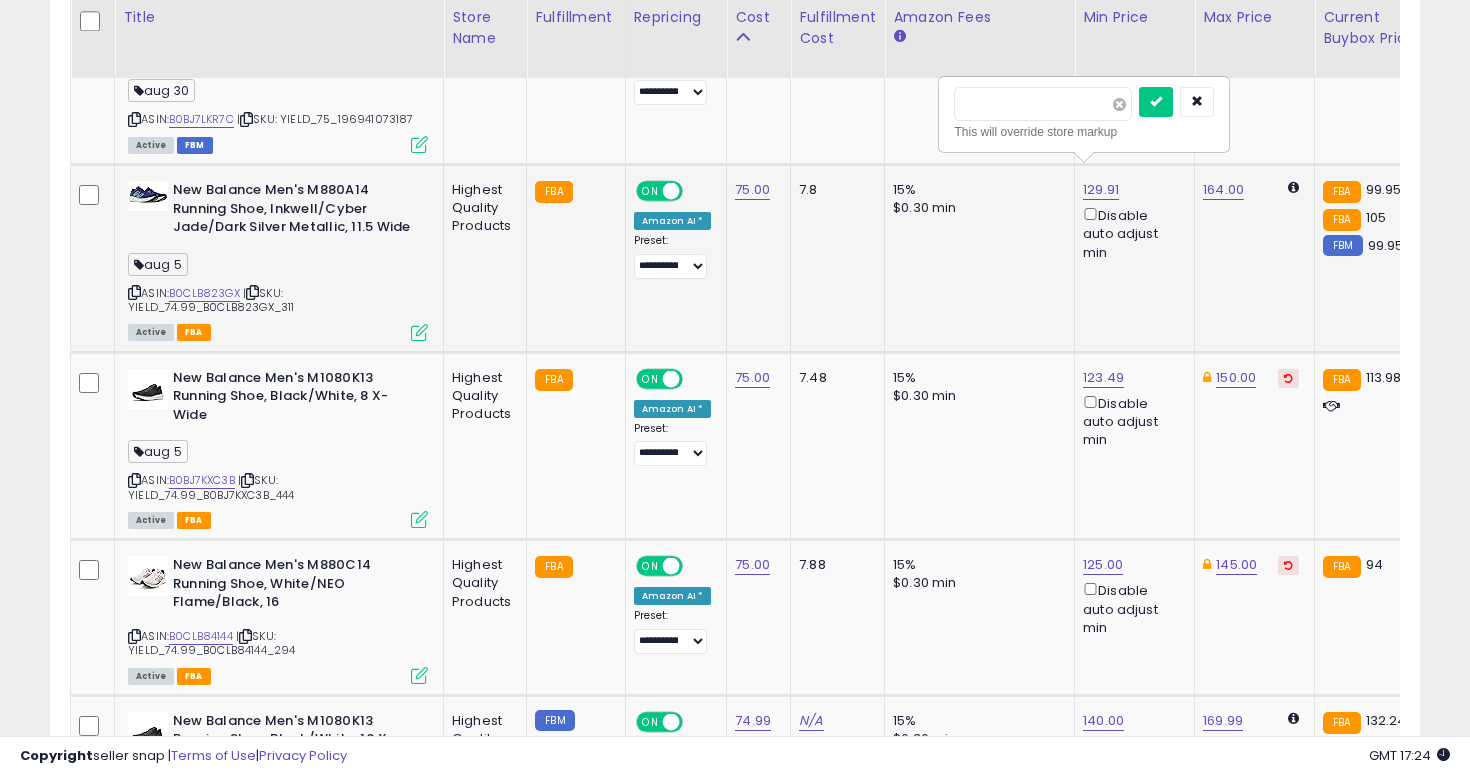 click at bounding box center (1119, 104) 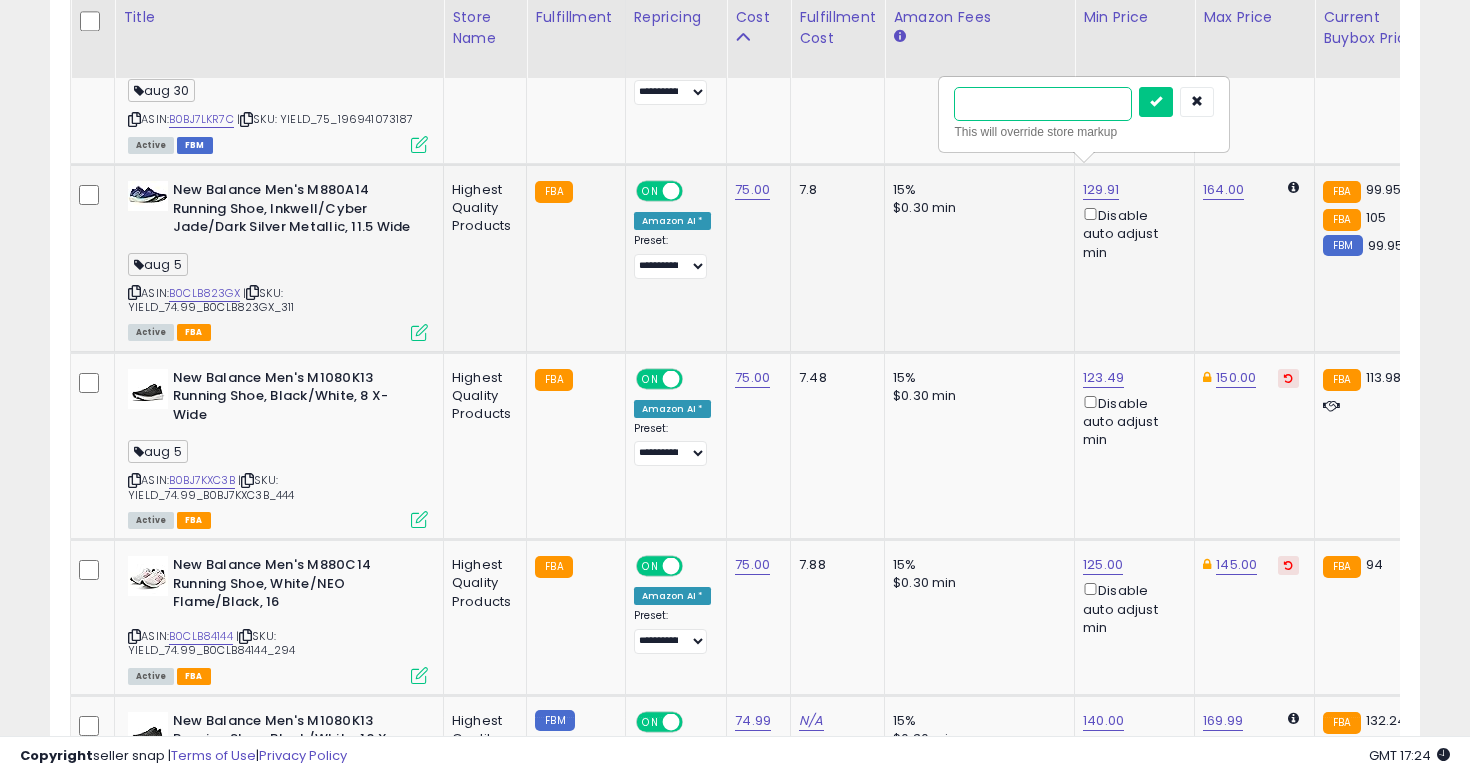 type on "***" 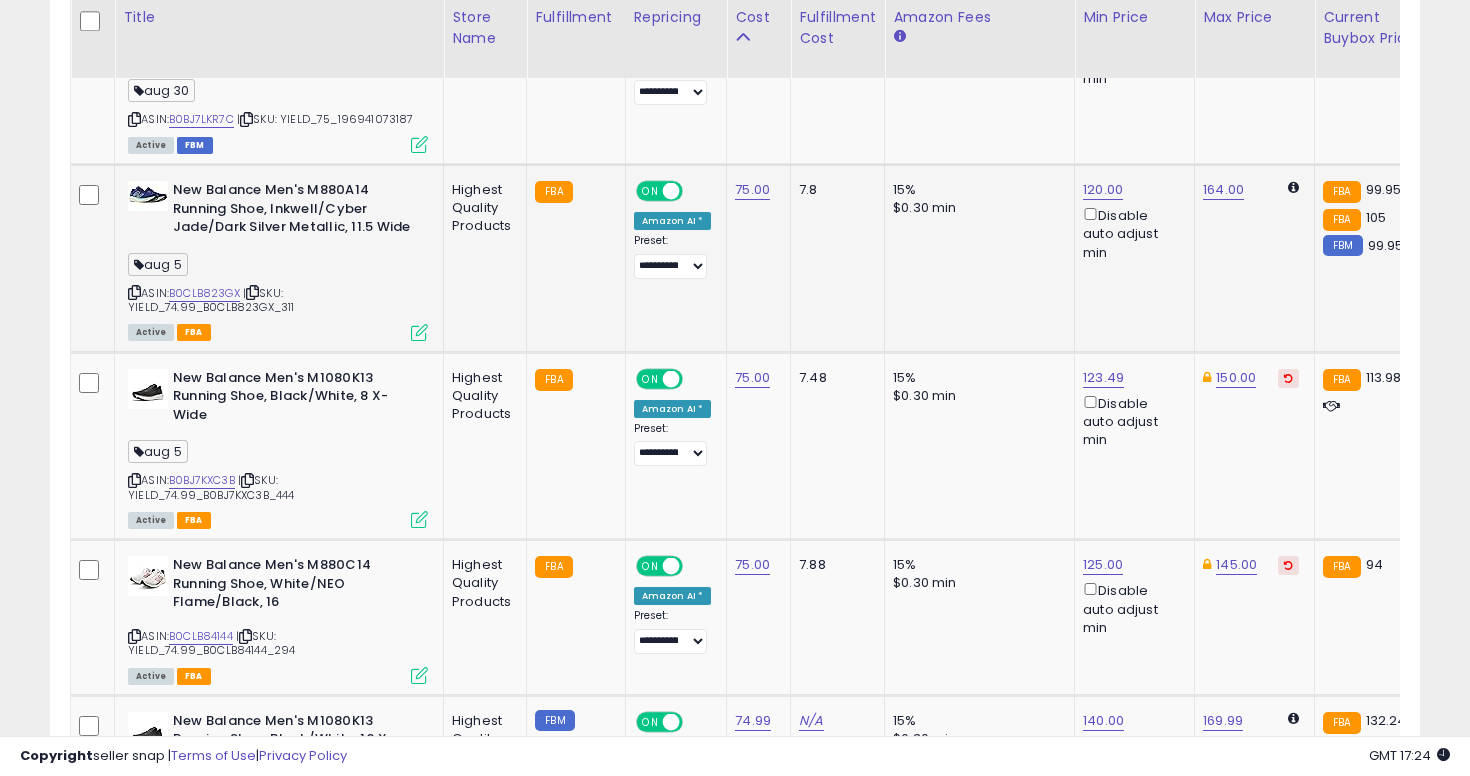click on "Active FBA" at bounding box center [278, 331] 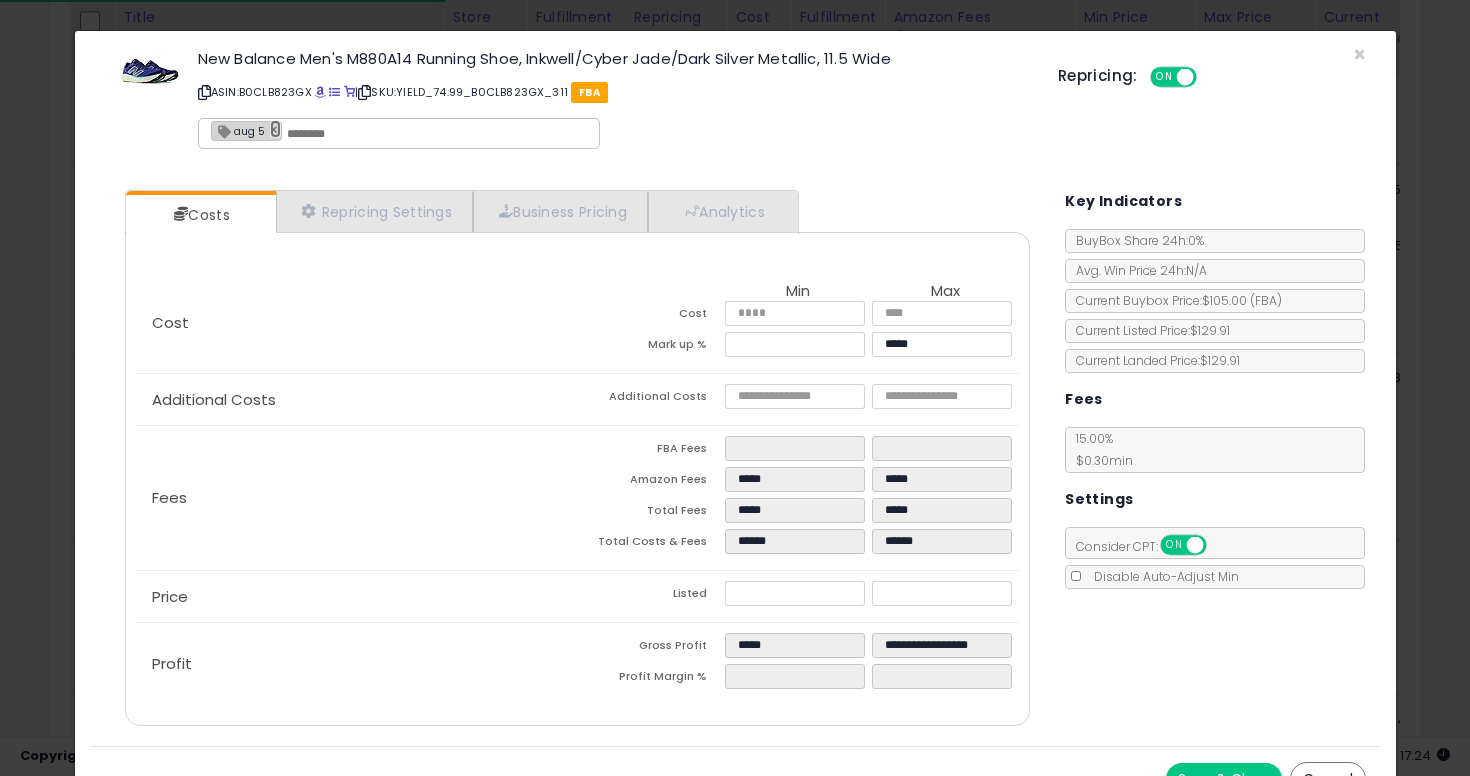 click on "×" at bounding box center [276, 129] 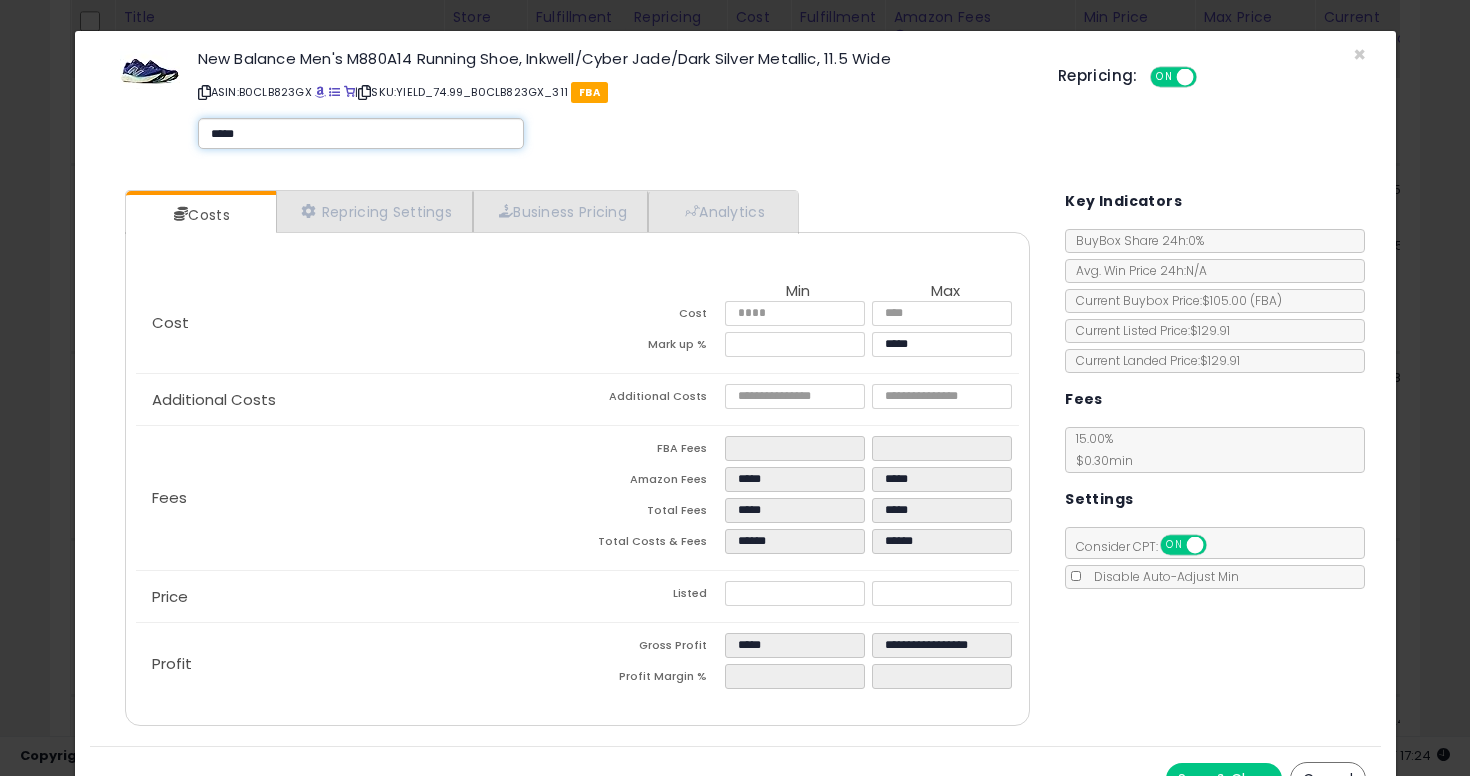 type on "******" 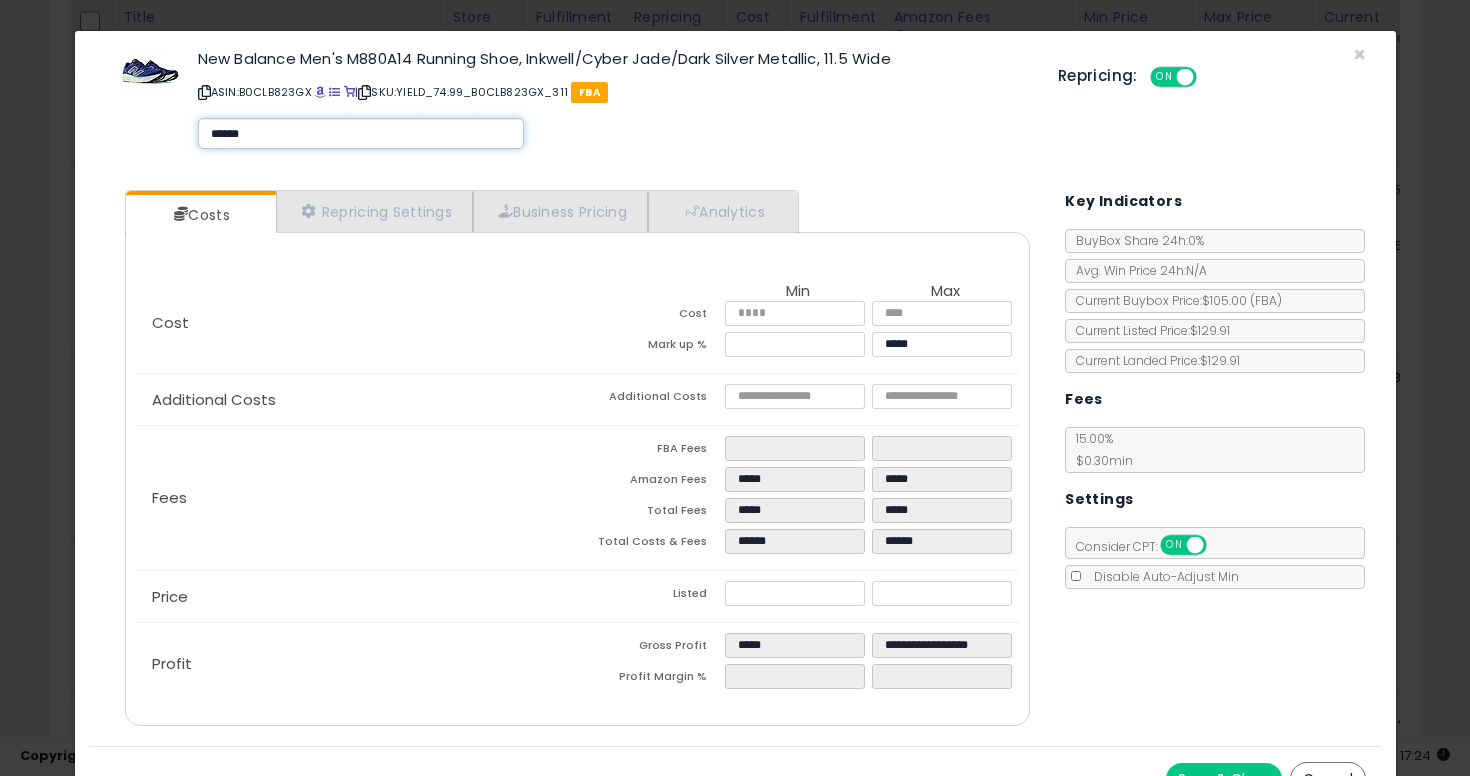 type on "******" 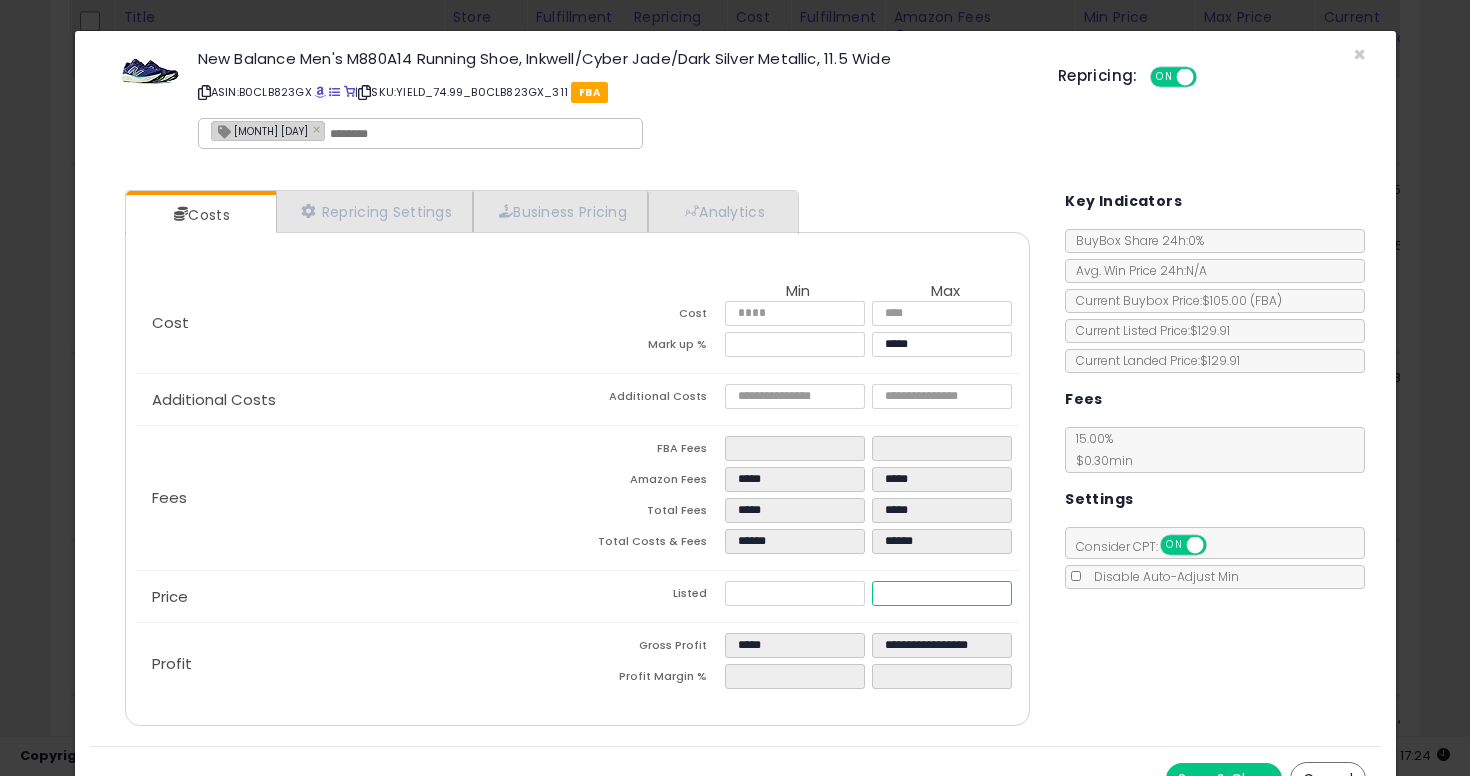 click on "******" at bounding box center (942, 593) 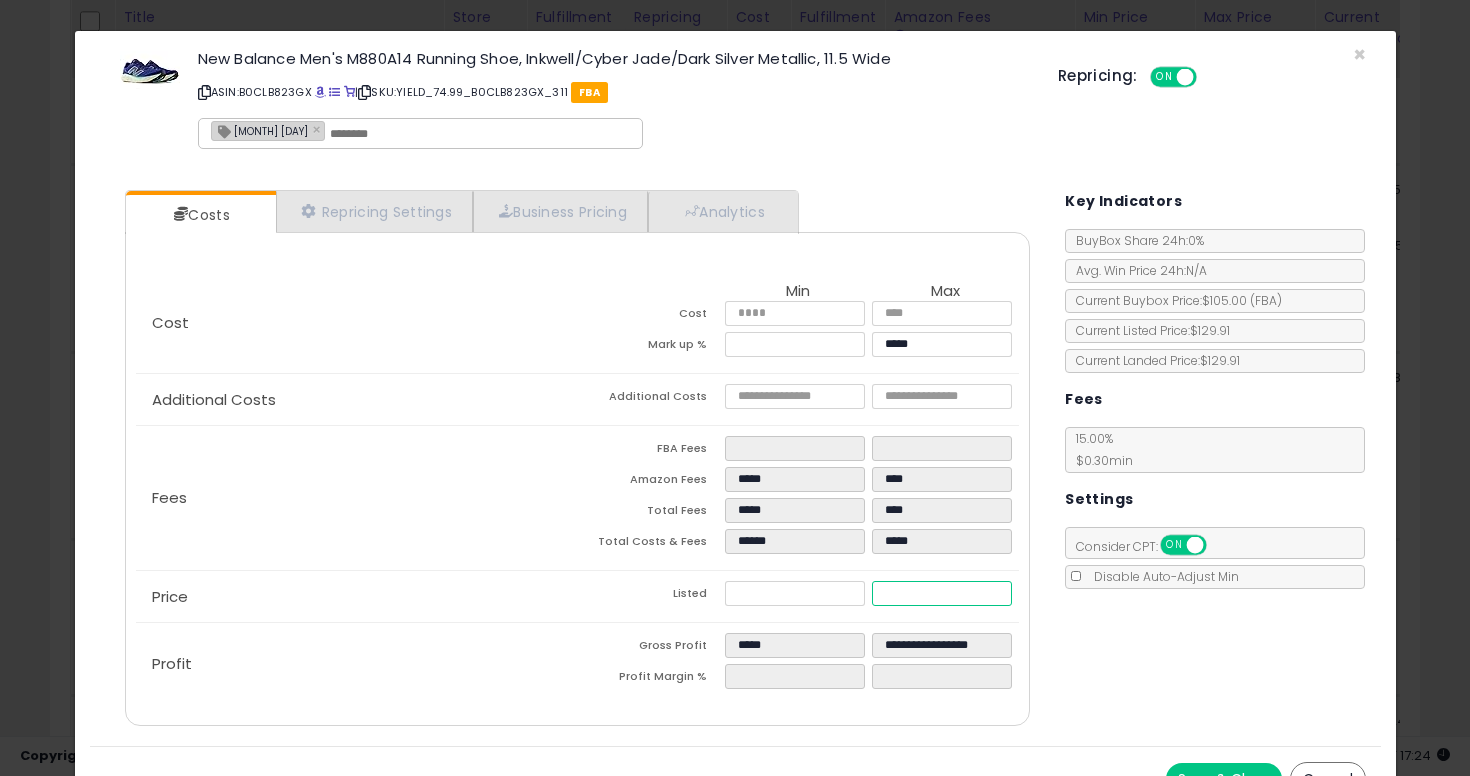 type on "****" 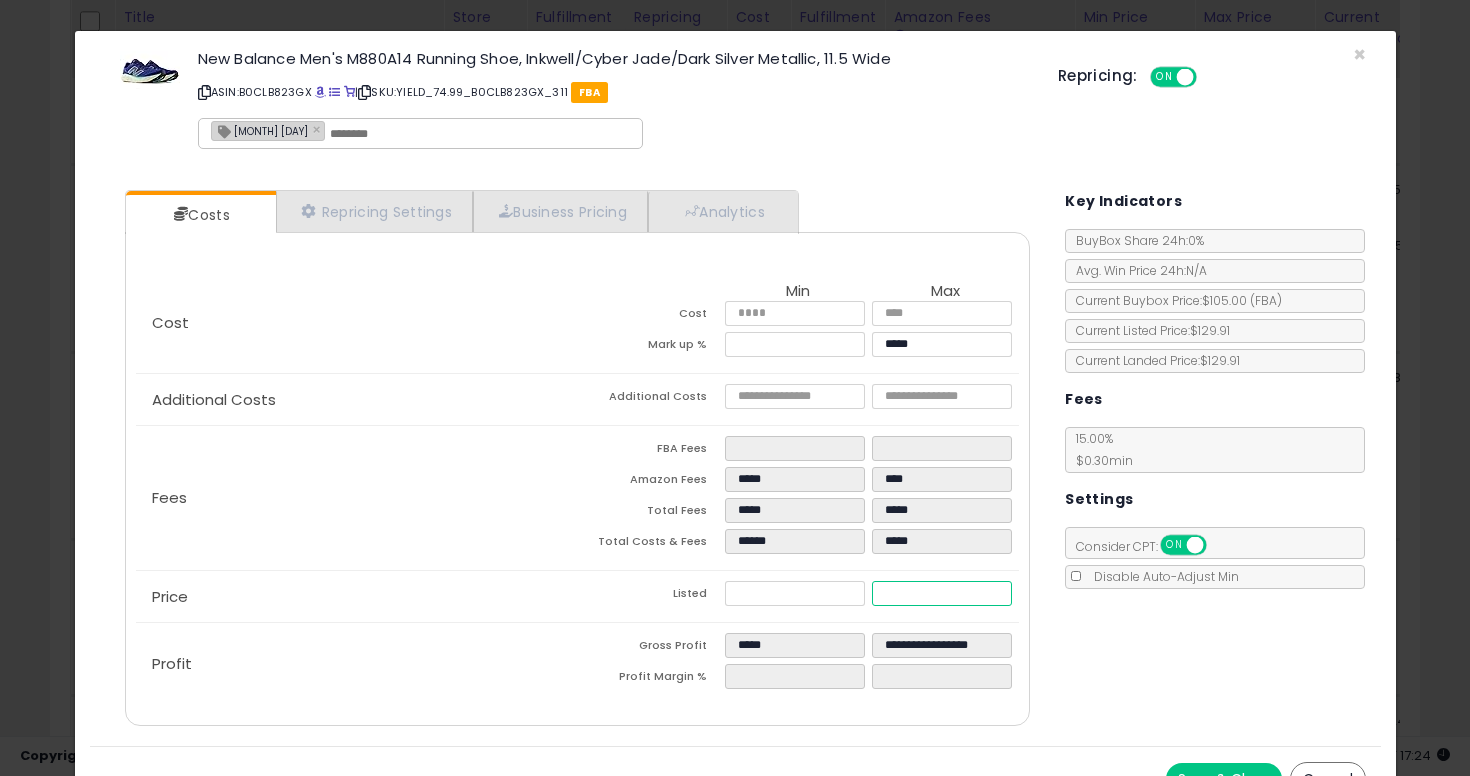 type on "*****" 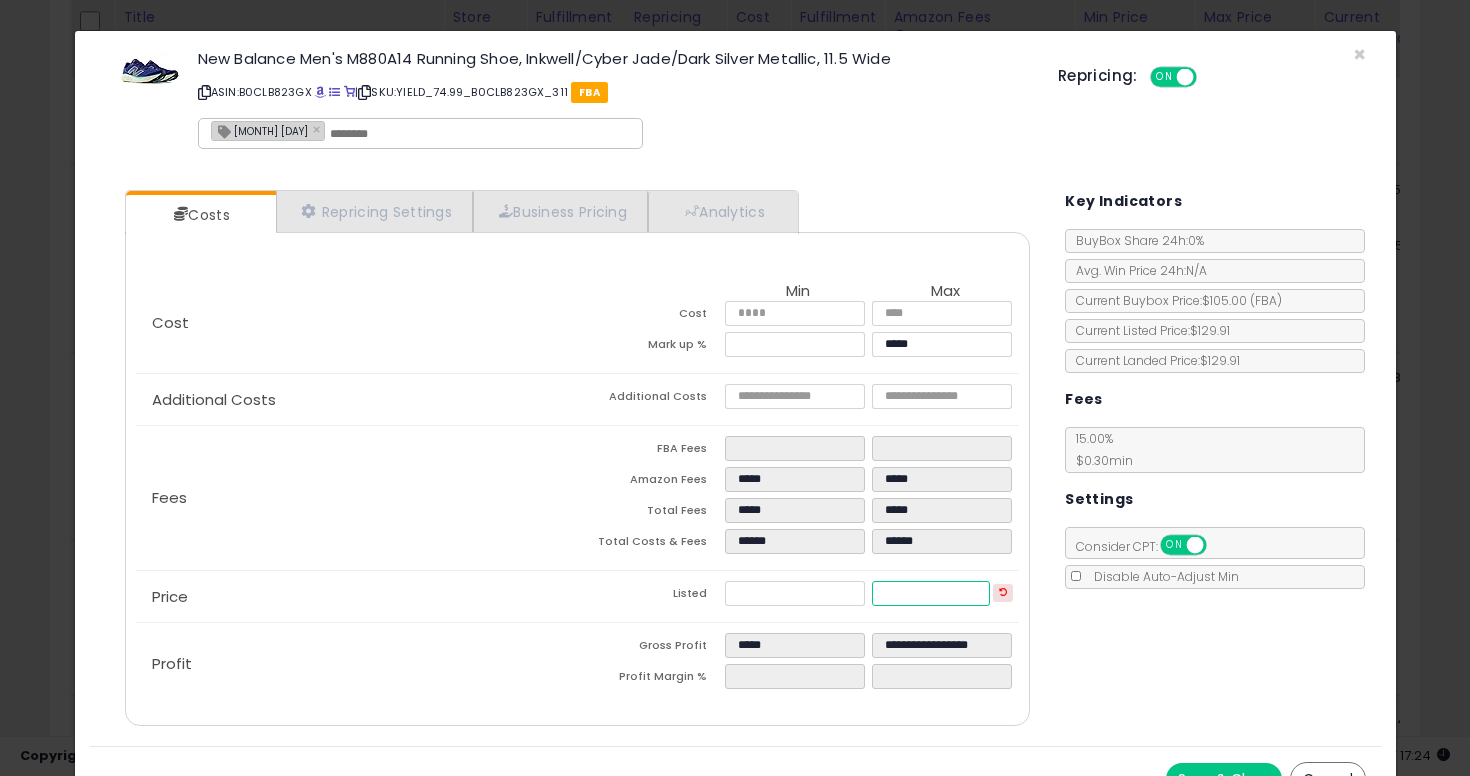 type on "***" 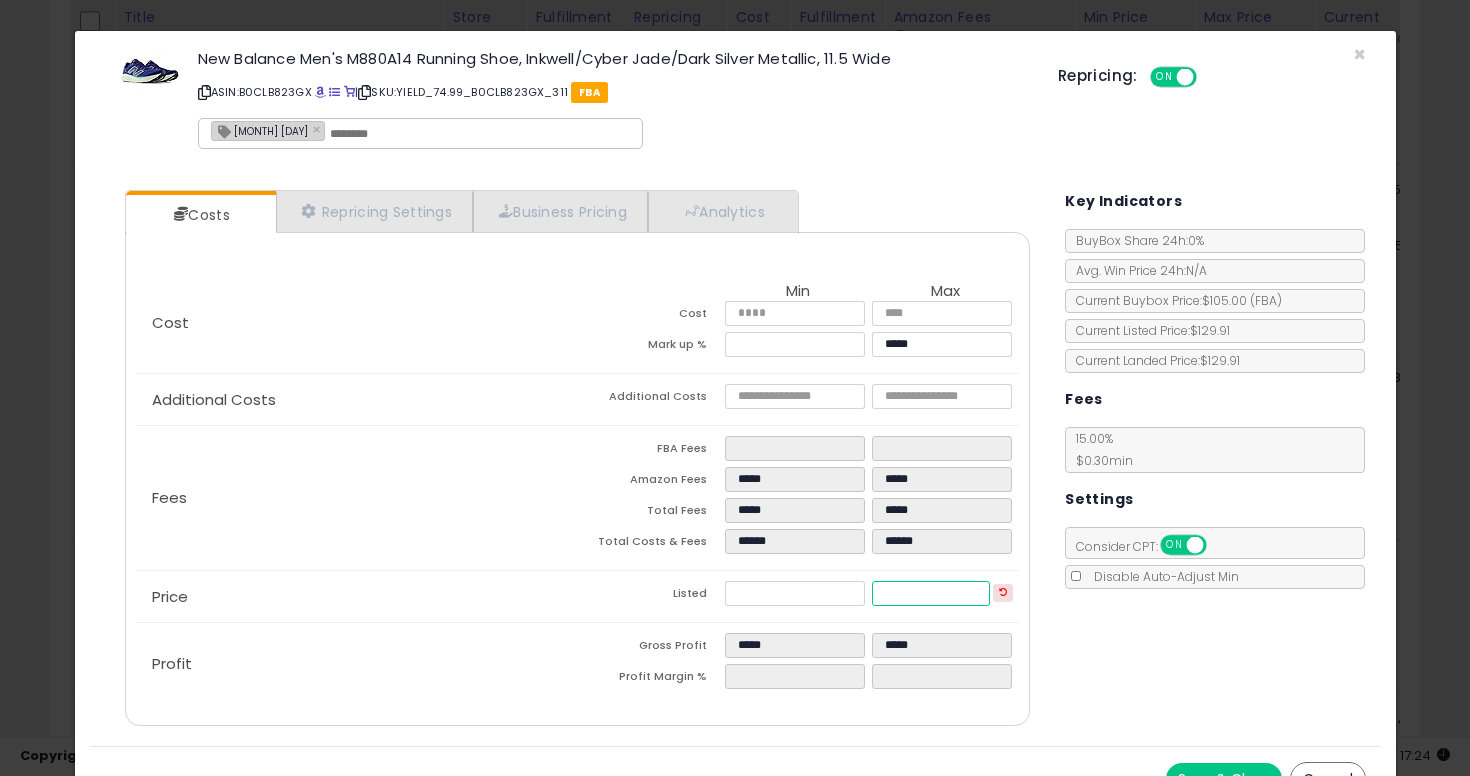 scroll, scrollTop: 34, scrollLeft: 0, axis: vertical 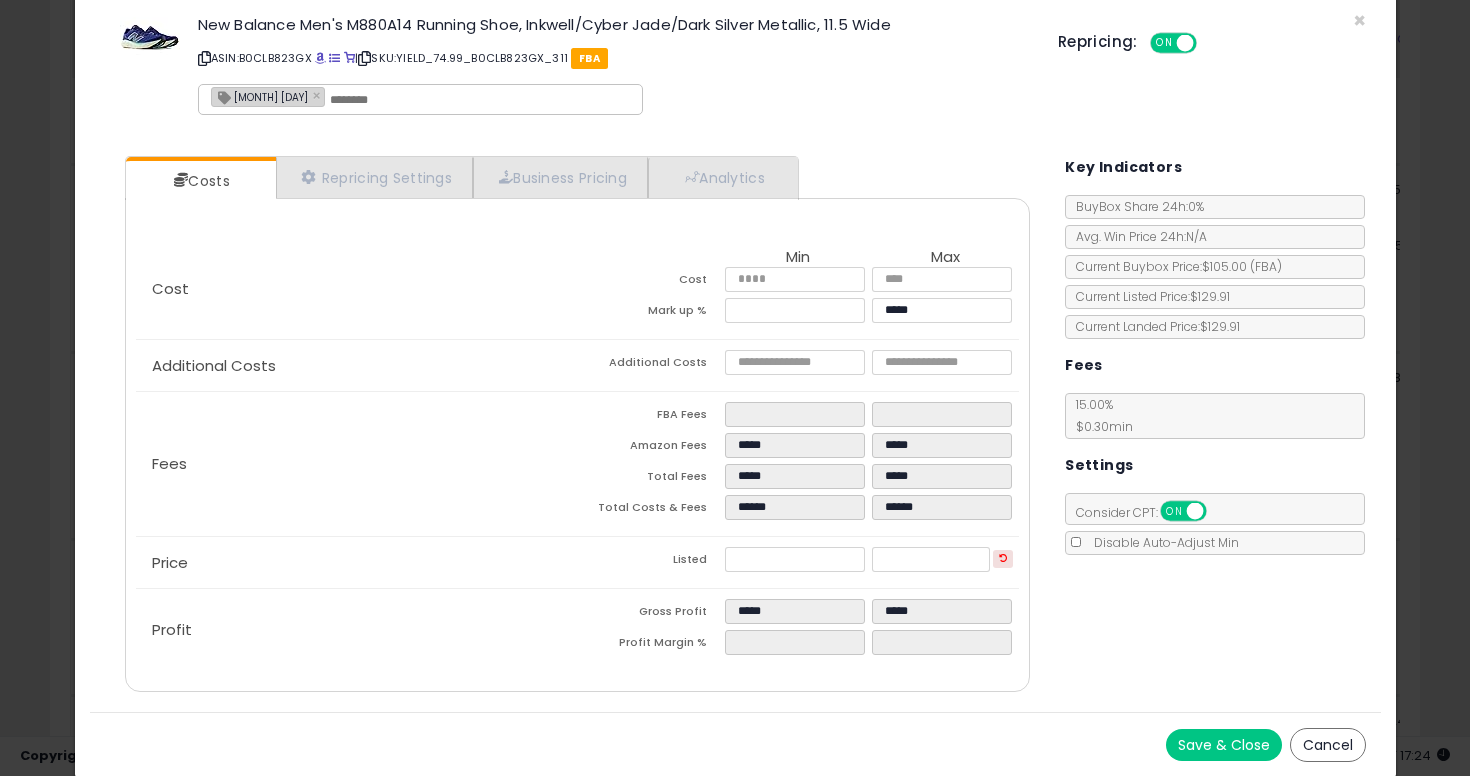 type on "******" 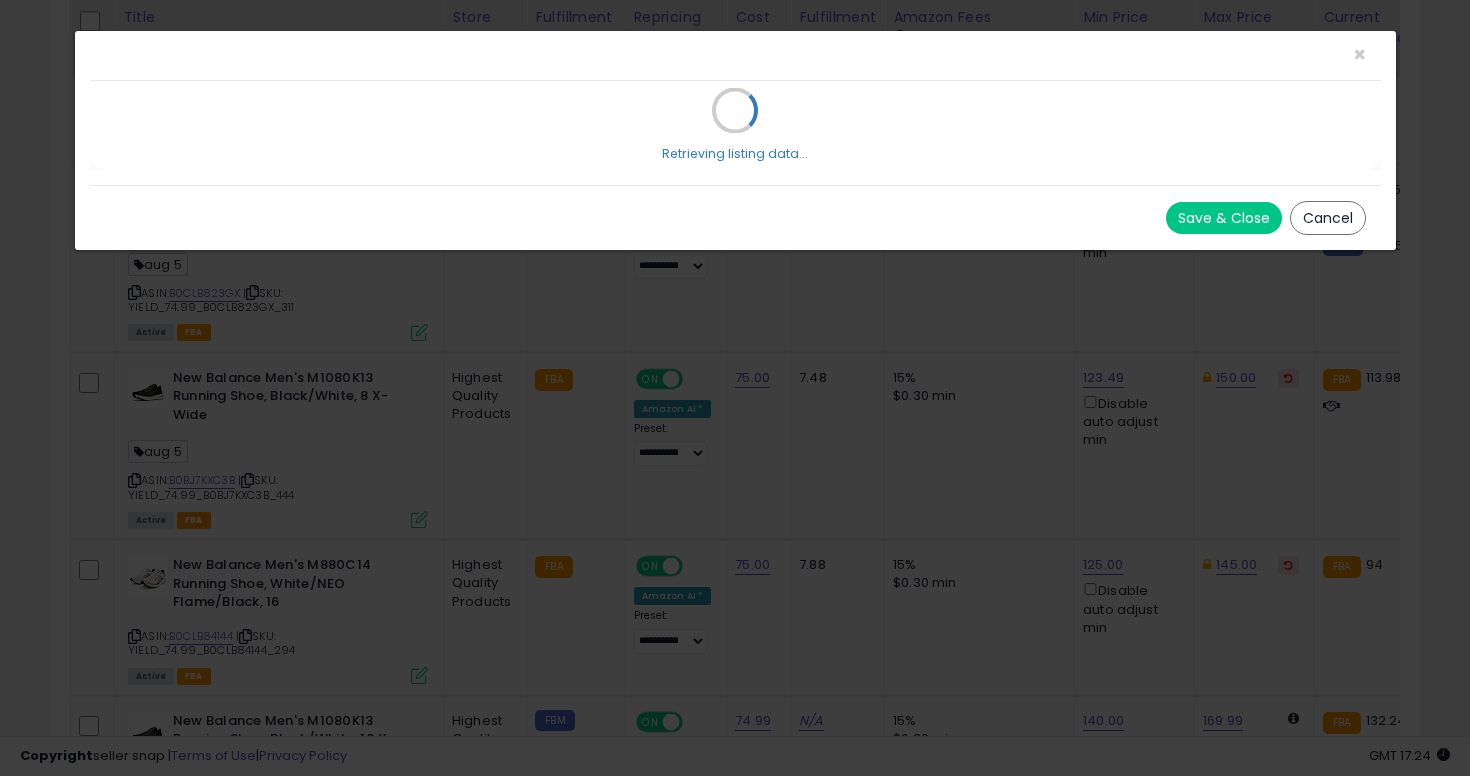 scroll, scrollTop: 0, scrollLeft: 0, axis: both 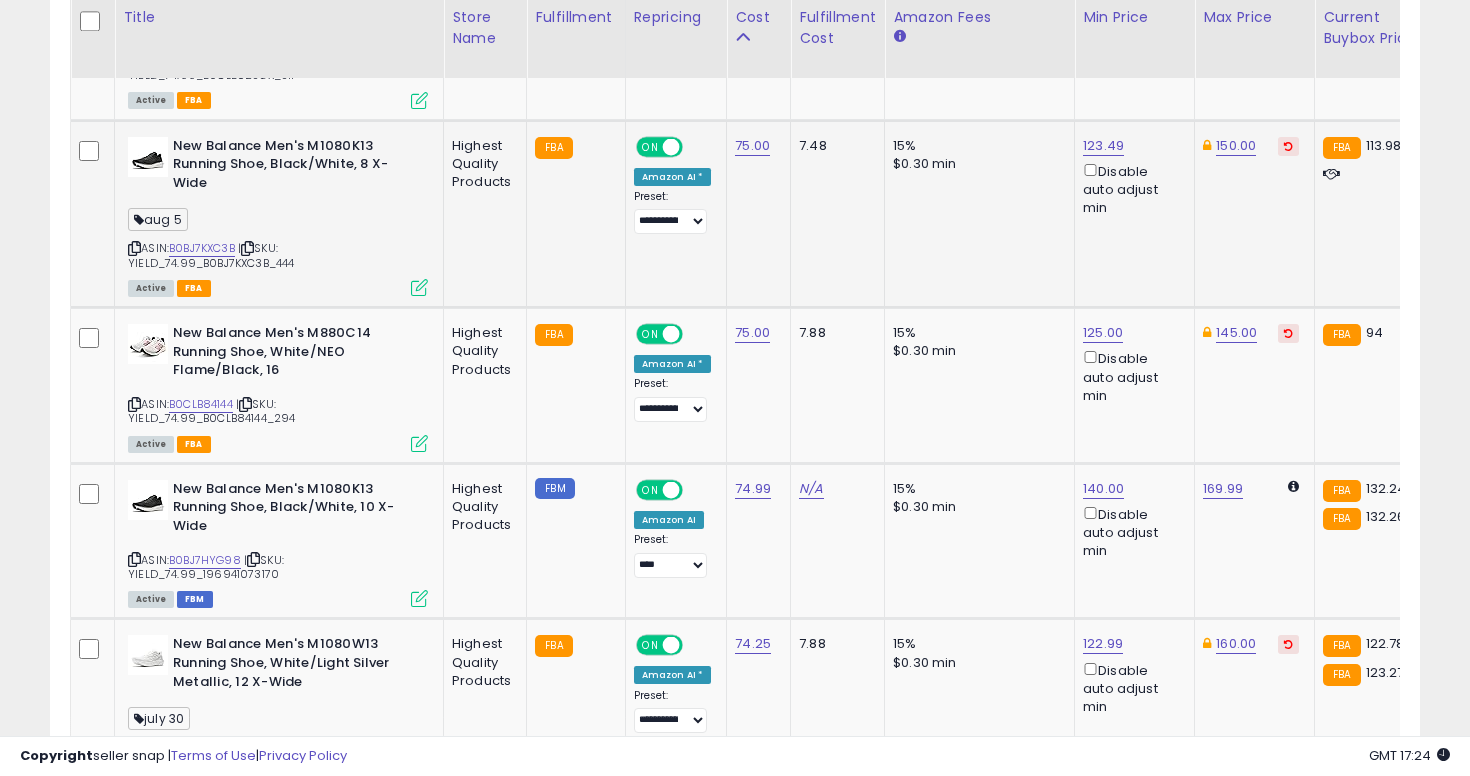 click at bounding box center [134, 248] 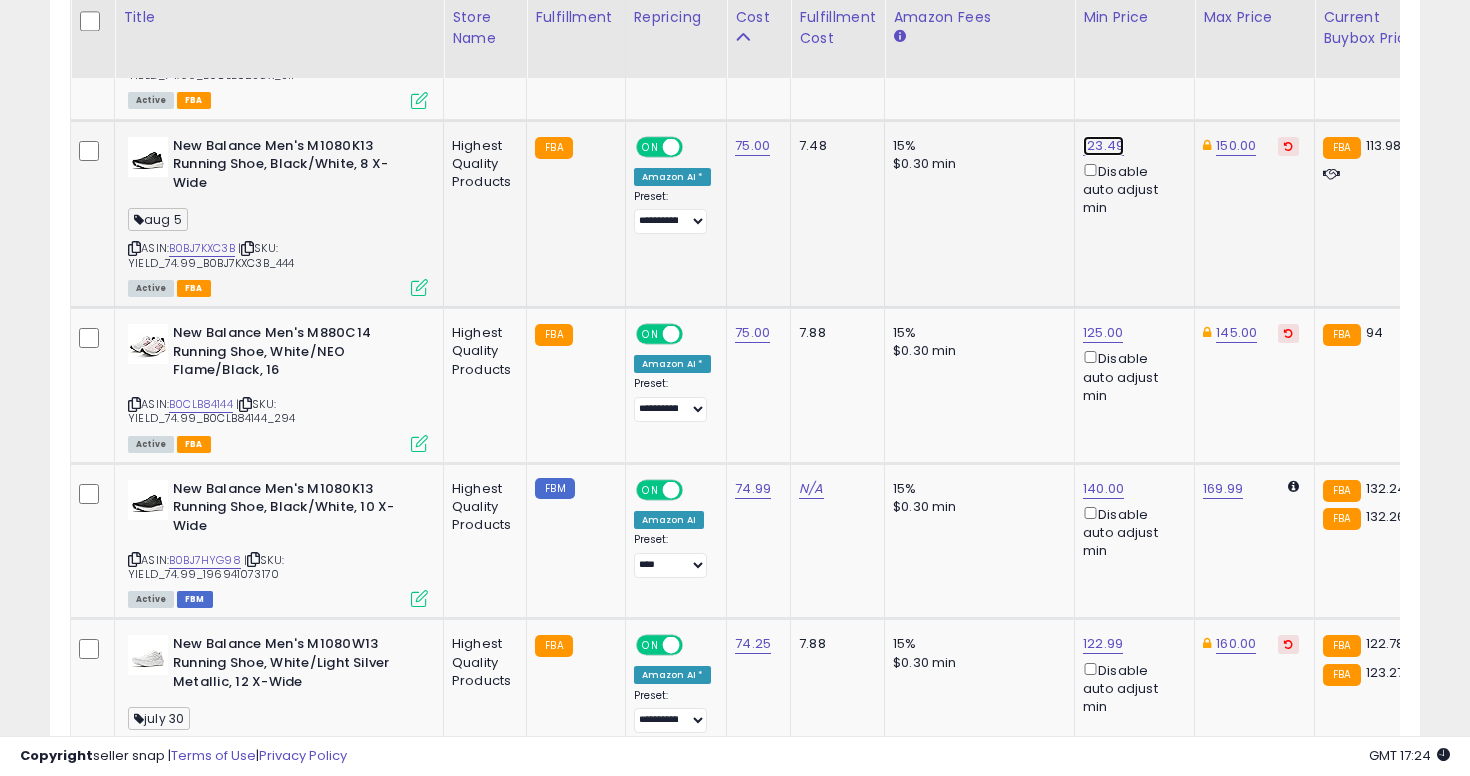 click on "123.49" at bounding box center (1103, -3102) 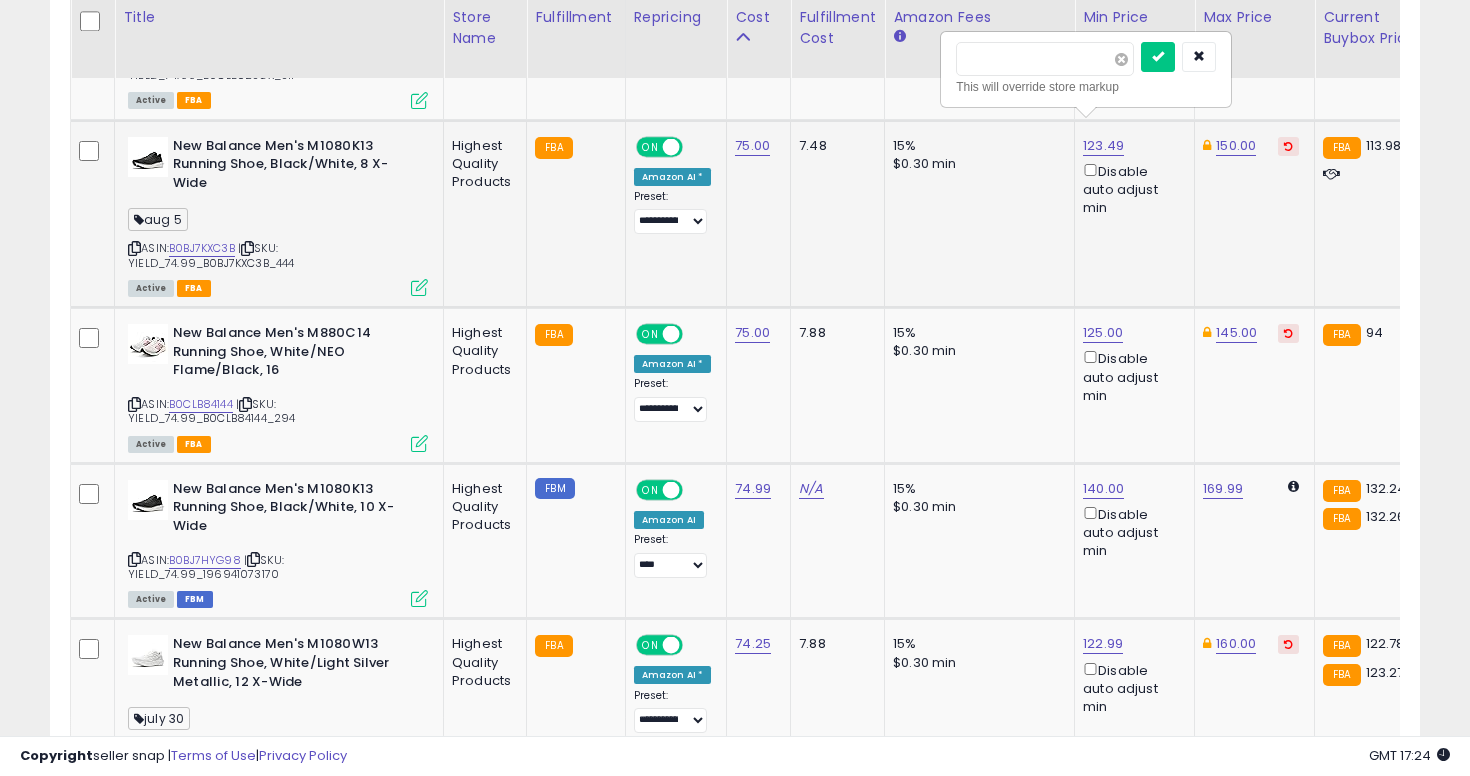 click at bounding box center (1121, 59) 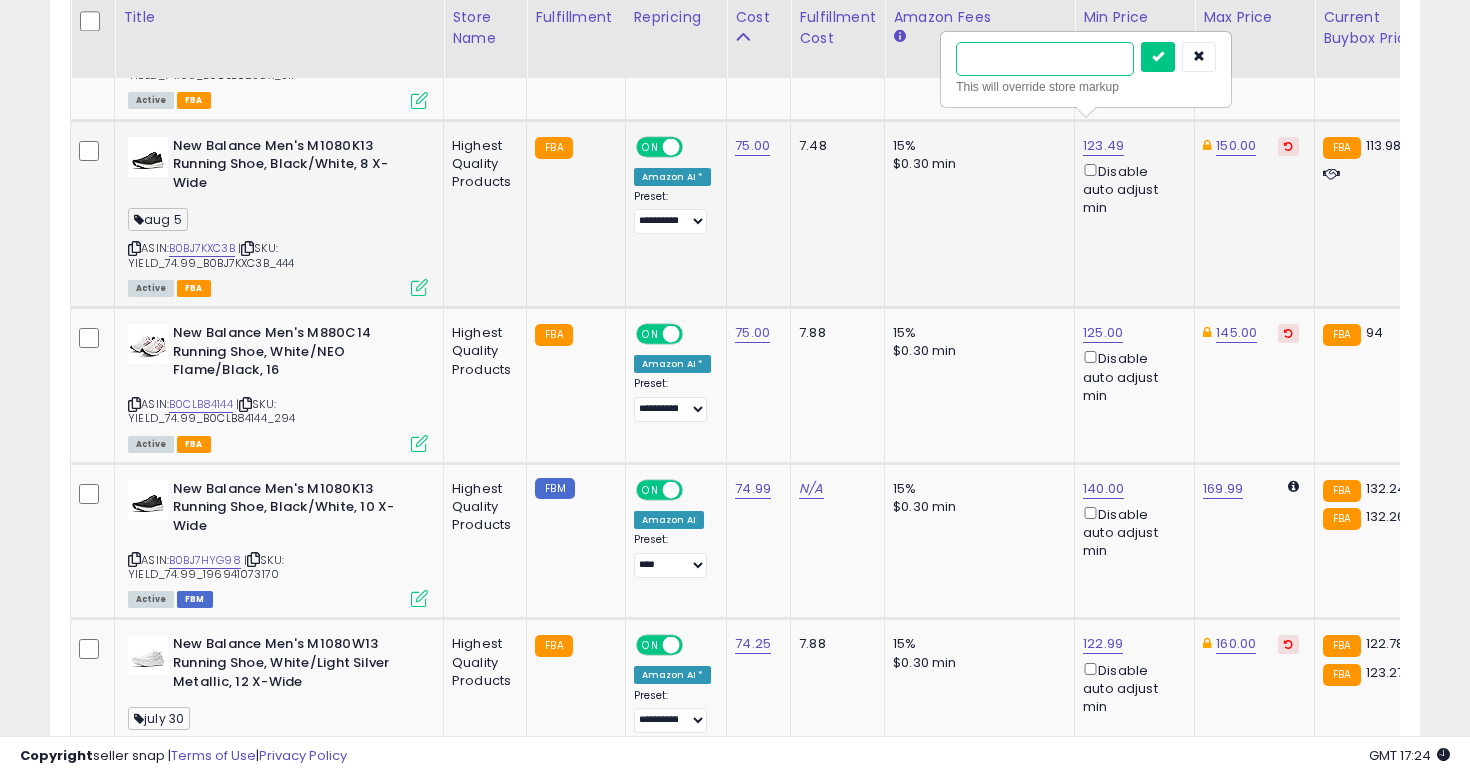 type on "***" 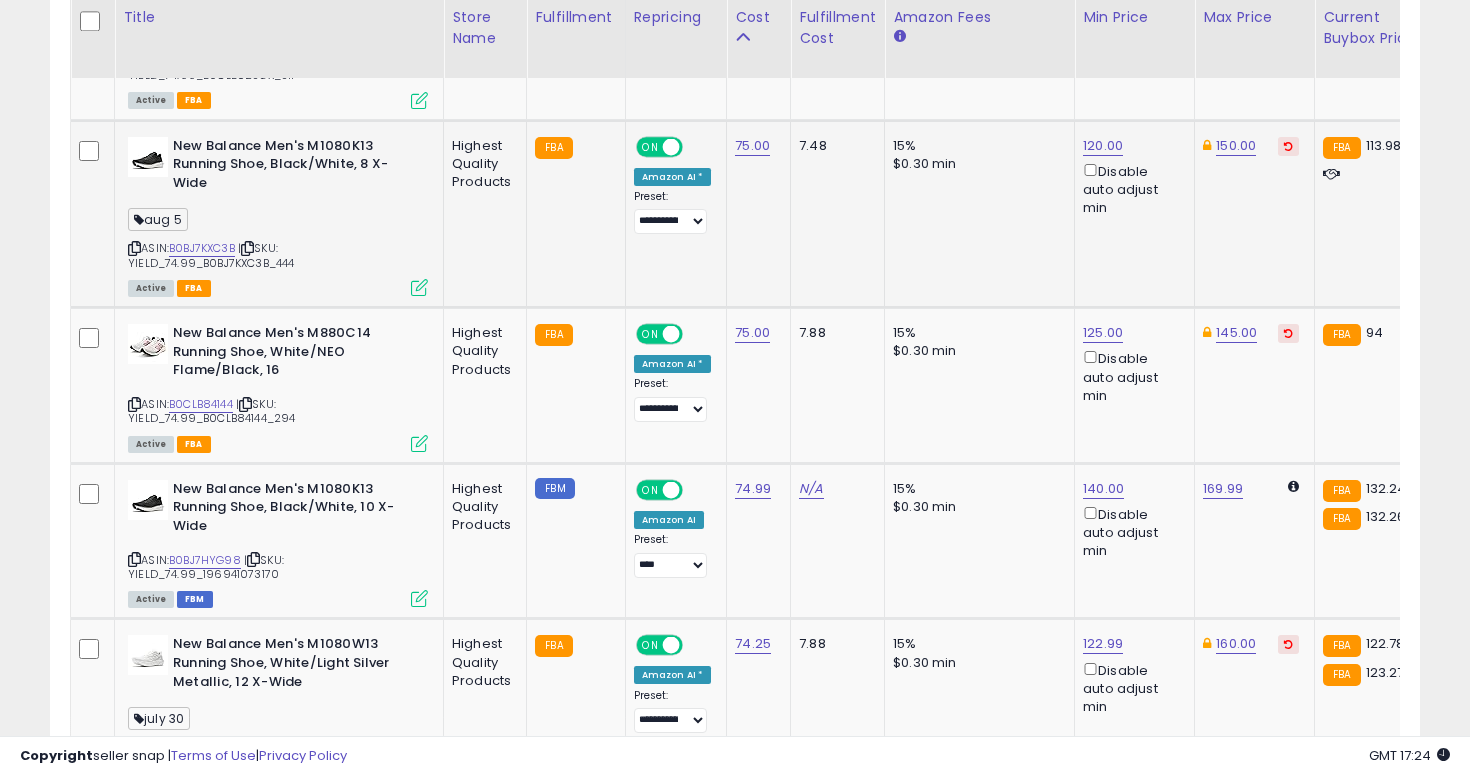 click at bounding box center [419, 287] 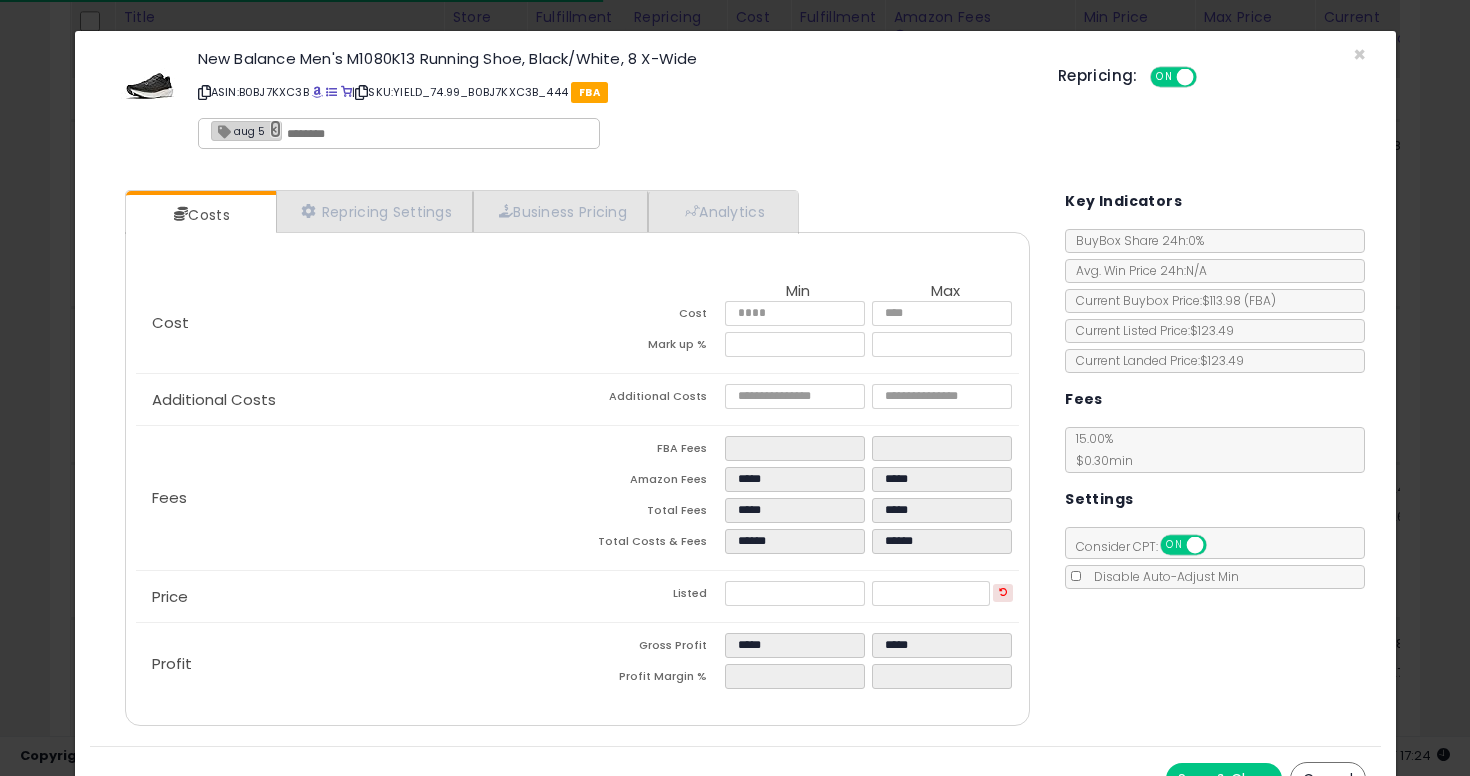 click on "×" at bounding box center [276, 129] 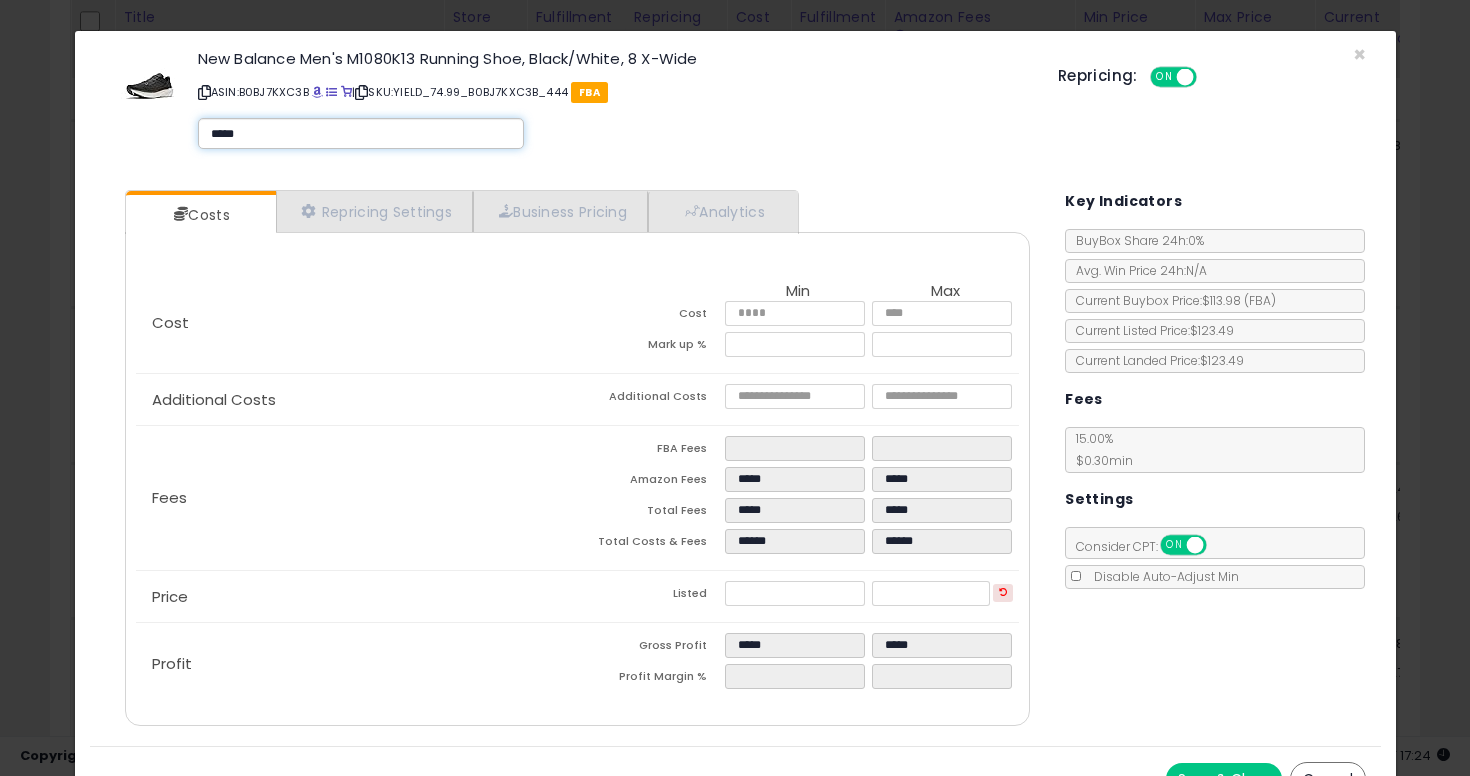 type on "******" 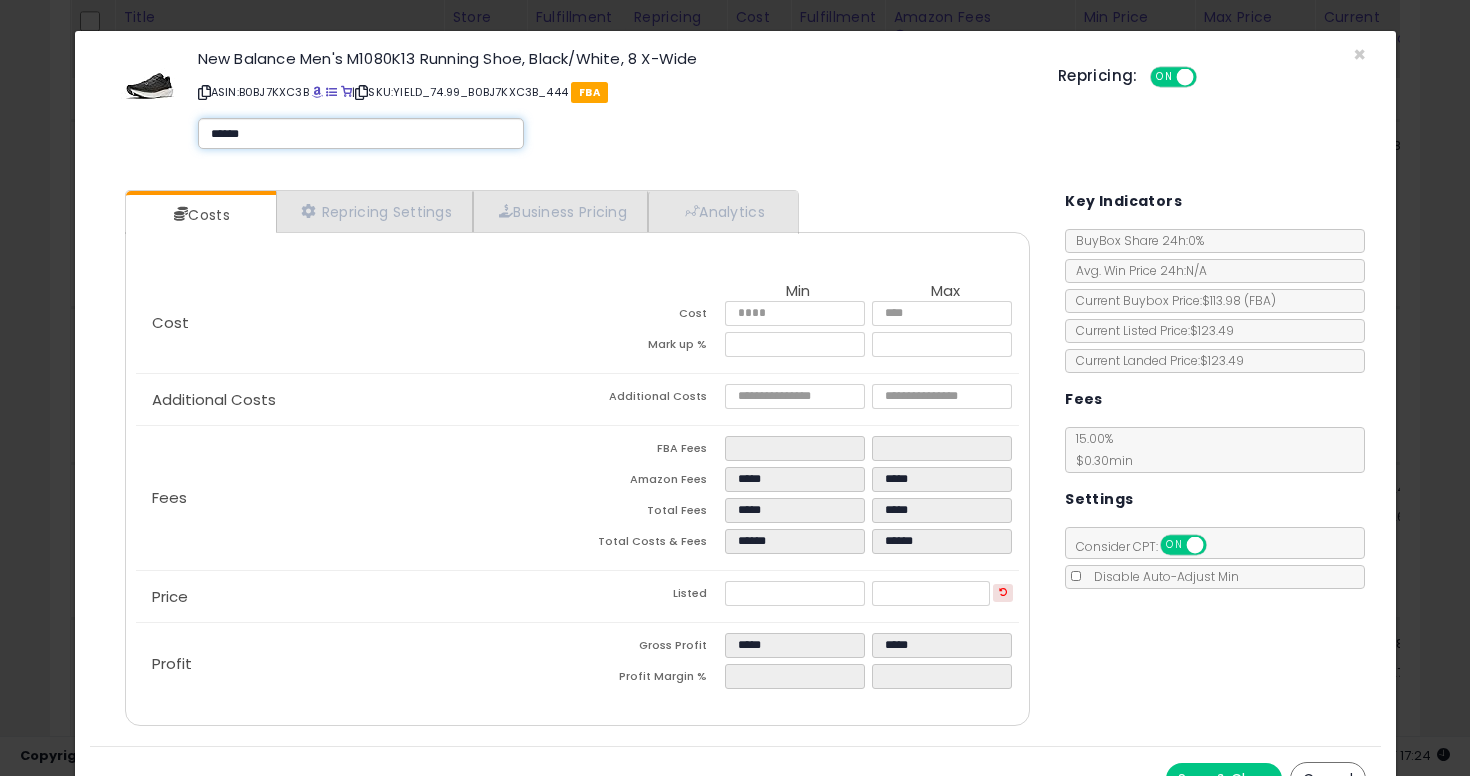 type 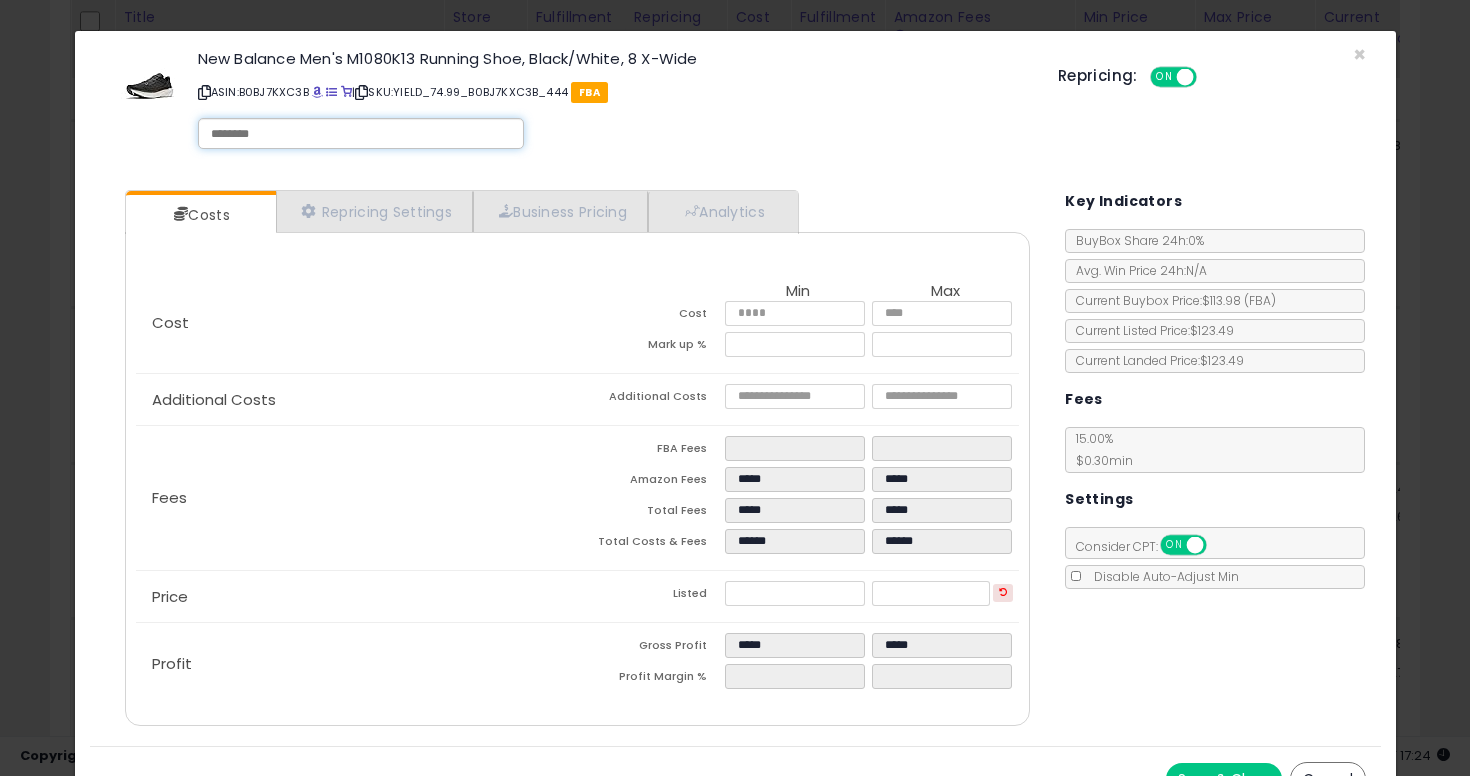 type on "******" 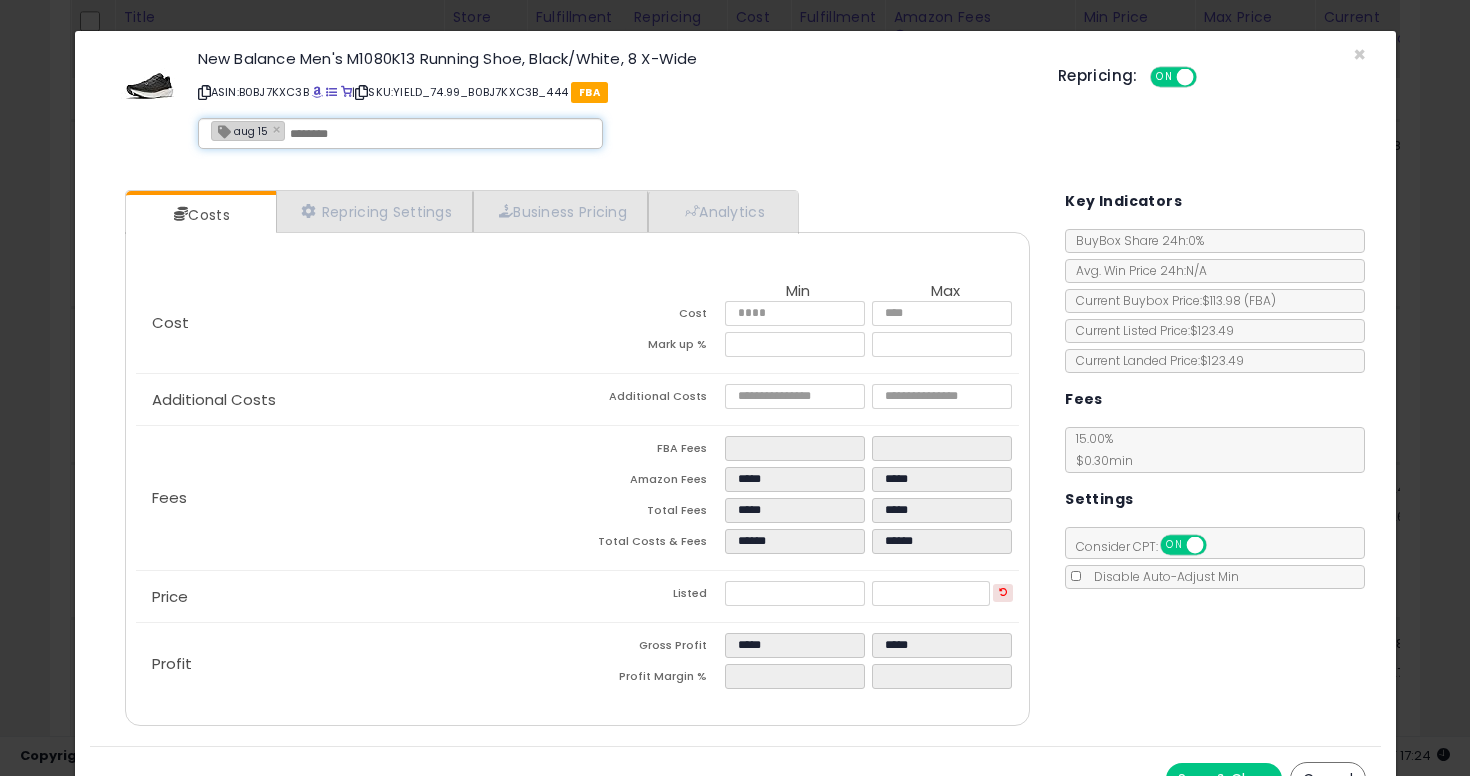 scroll, scrollTop: 34, scrollLeft: 0, axis: vertical 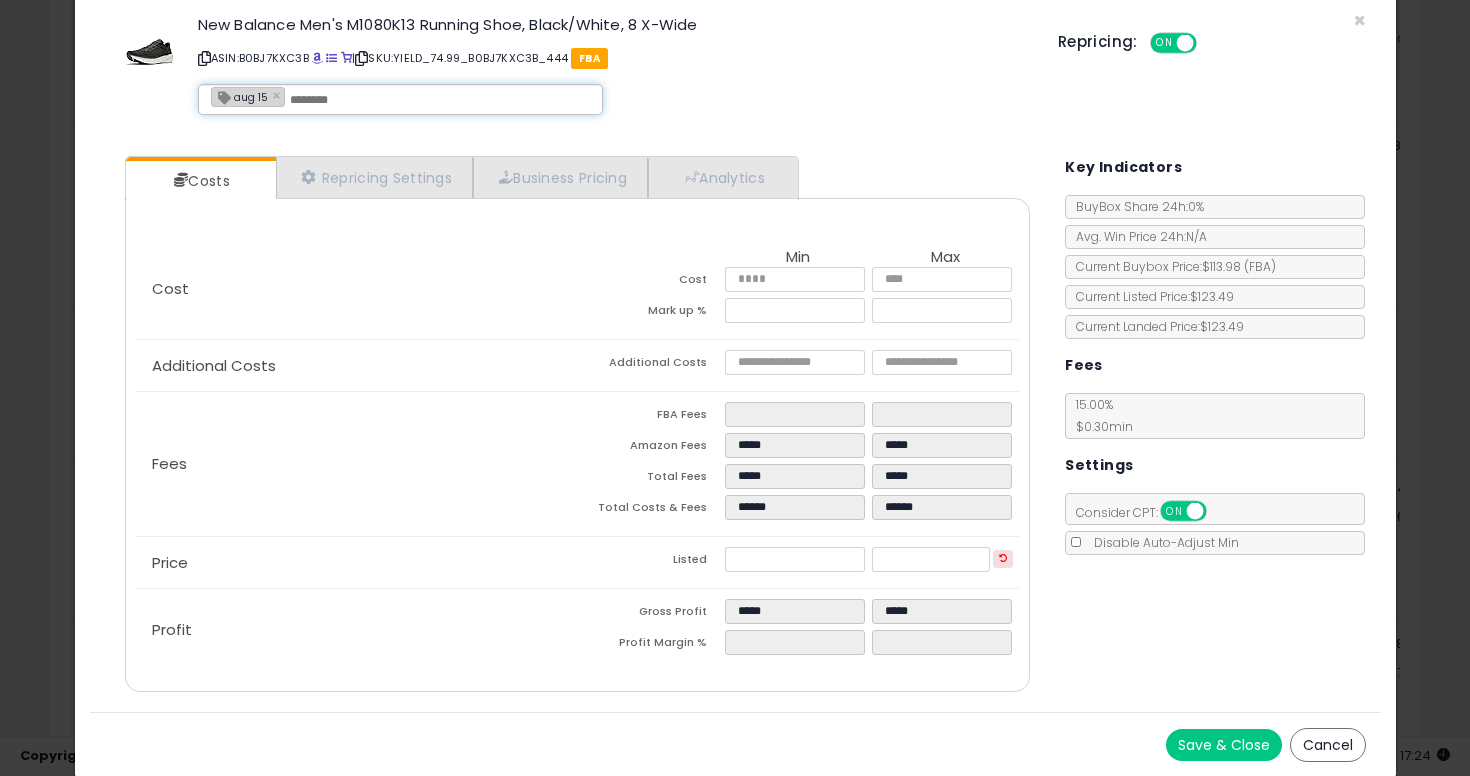 click on "Save & Close" at bounding box center [1224, 745] 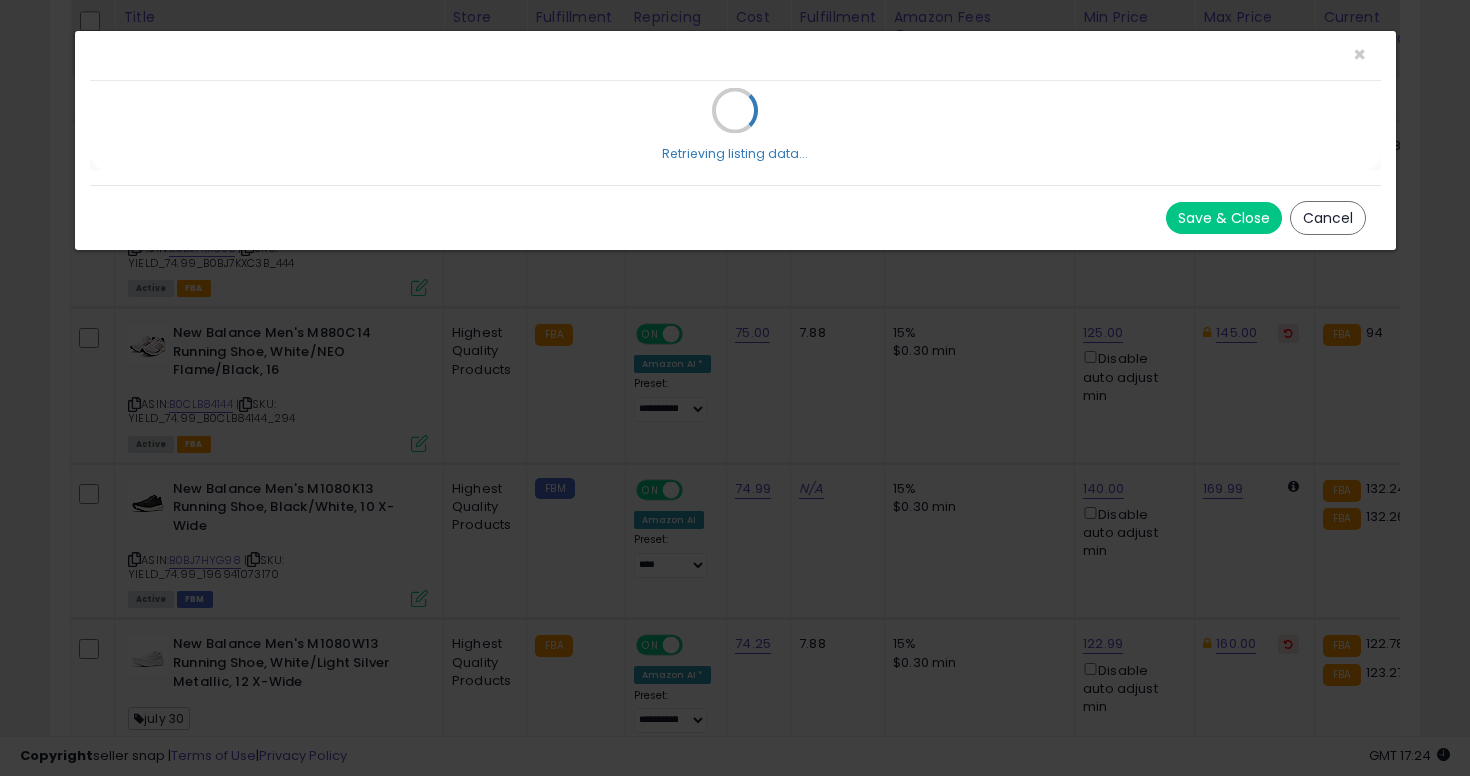 scroll, scrollTop: 0, scrollLeft: 0, axis: both 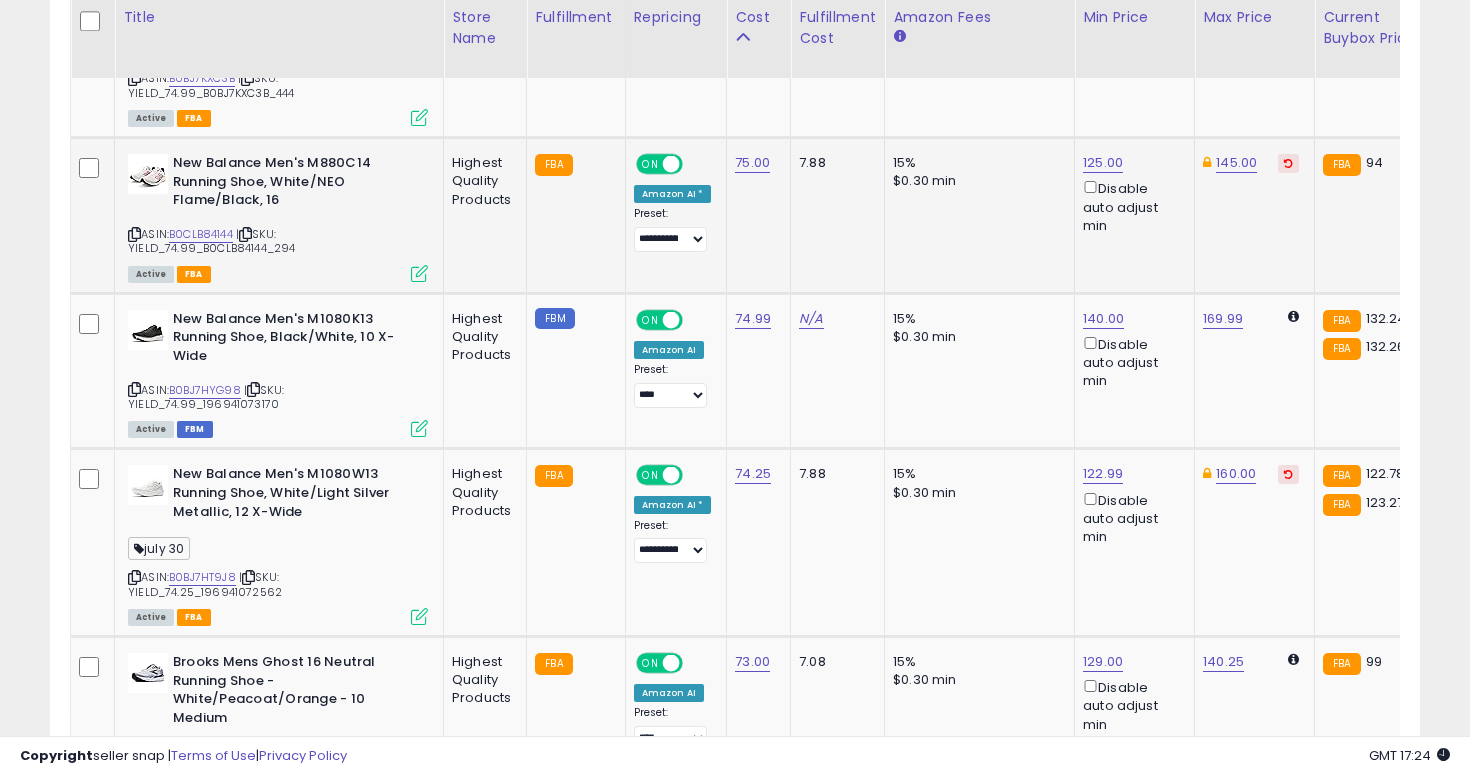 click at bounding box center (134, 234) 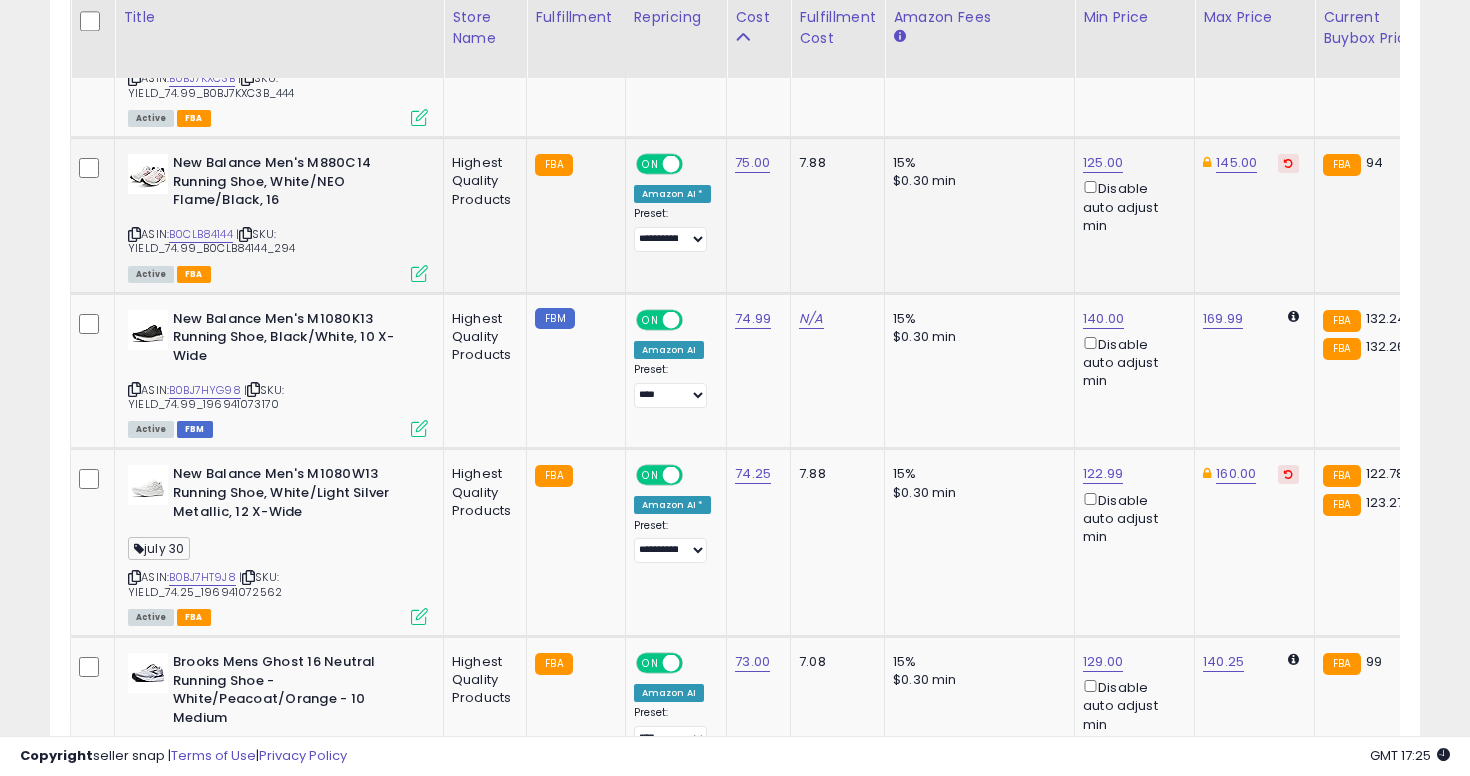 click at bounding box center [419, 273] 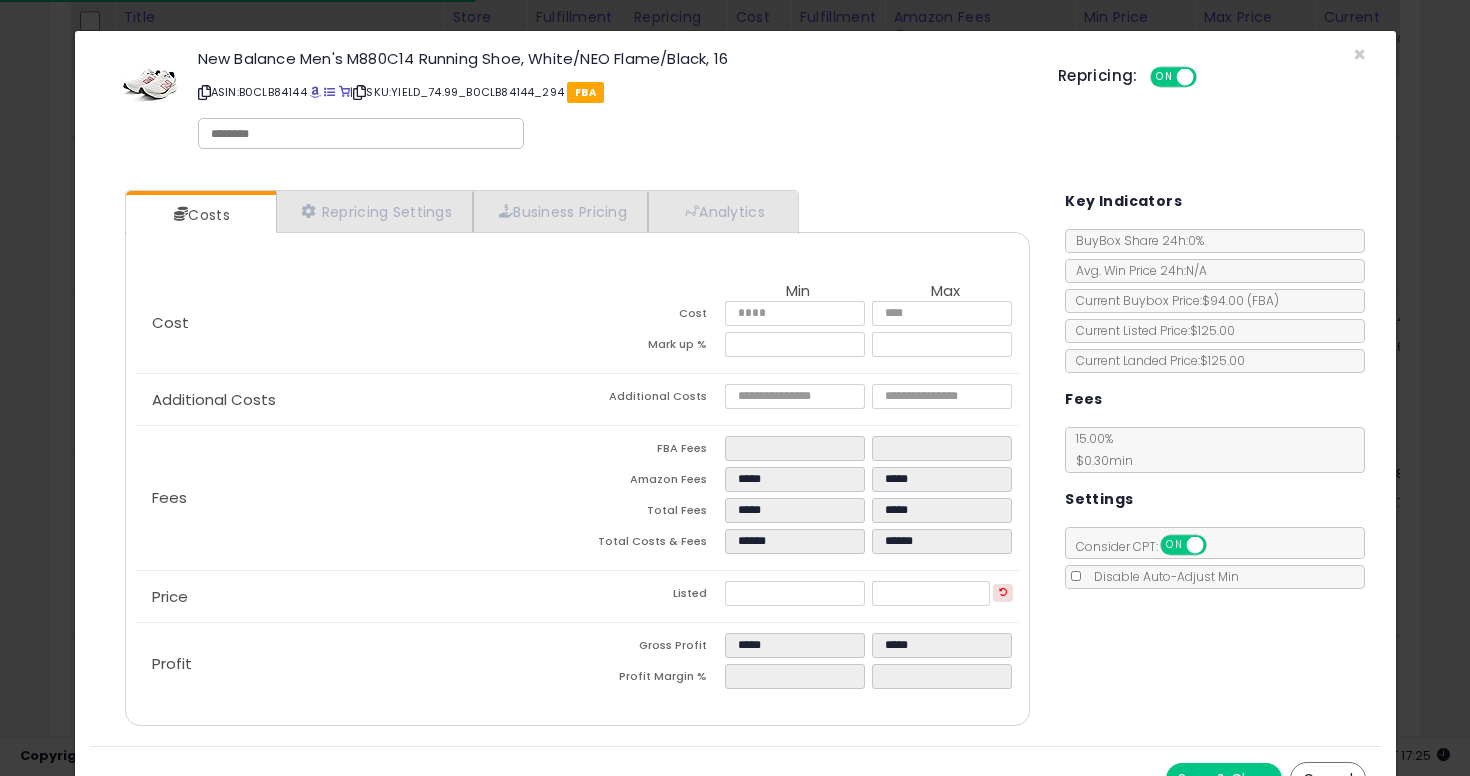 click at bounding box center (361, 134) 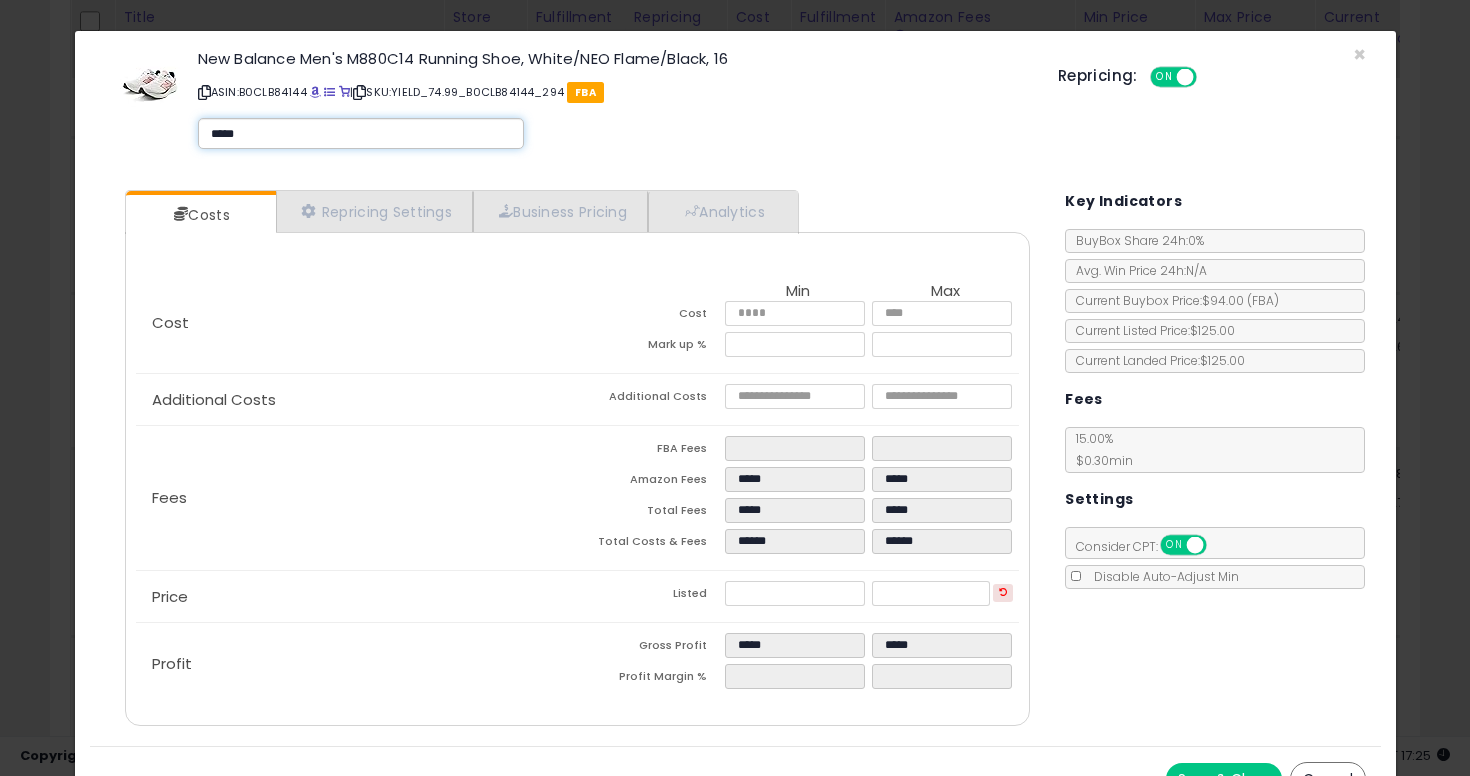 type on "******" 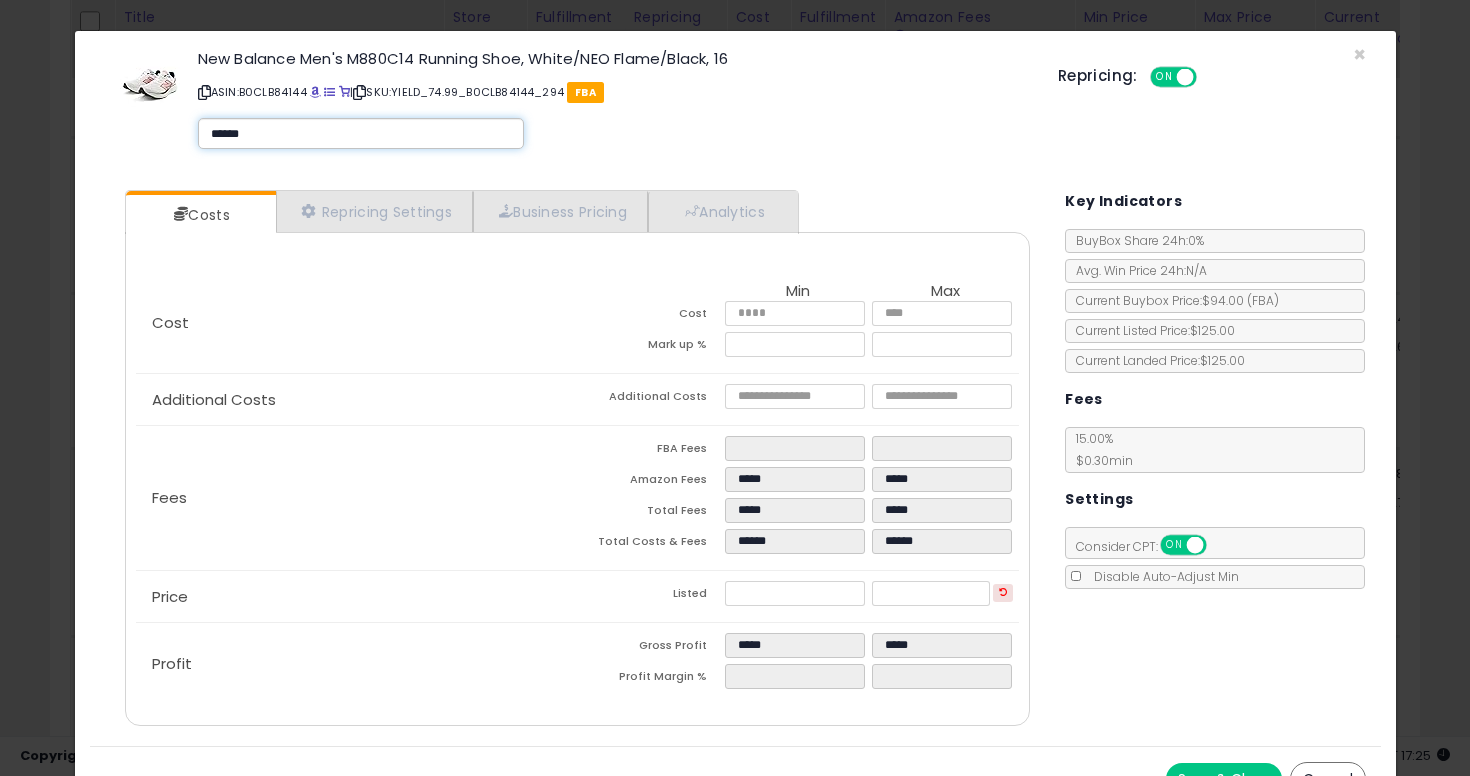 type on "******" 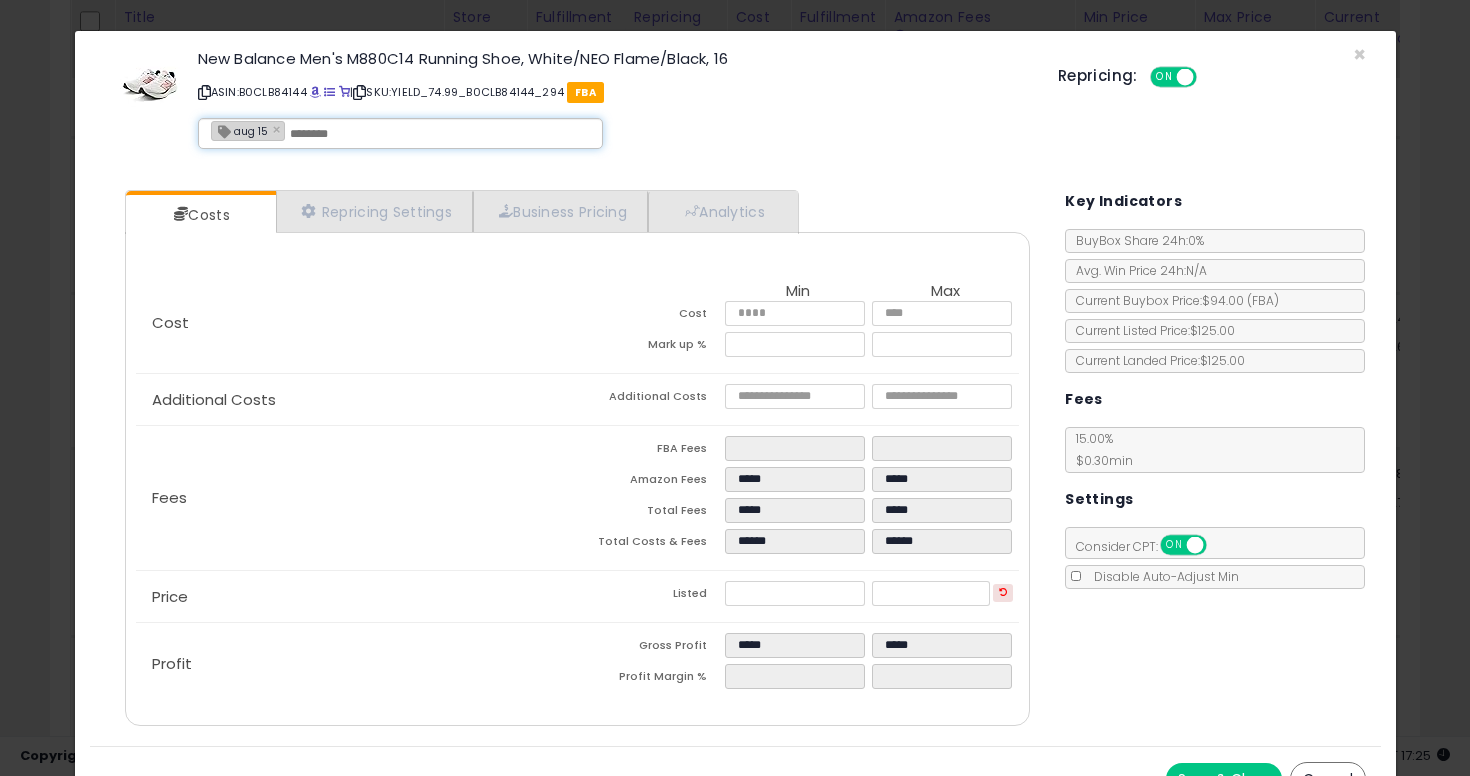 scroll, scrollTop: 34, scrollLeft: 0, axis: vertical 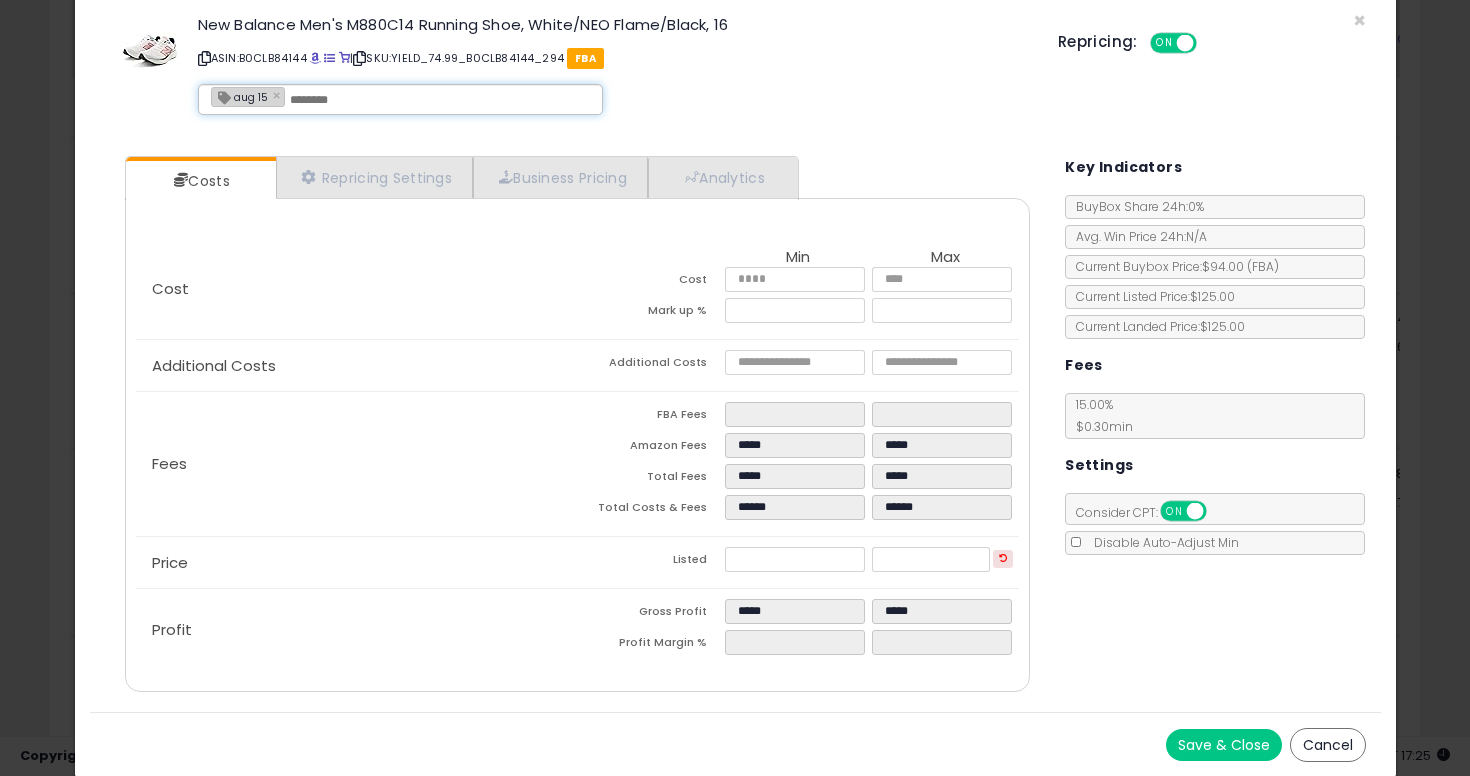 click on "Save & Close" at bounding box center [1224, 745] 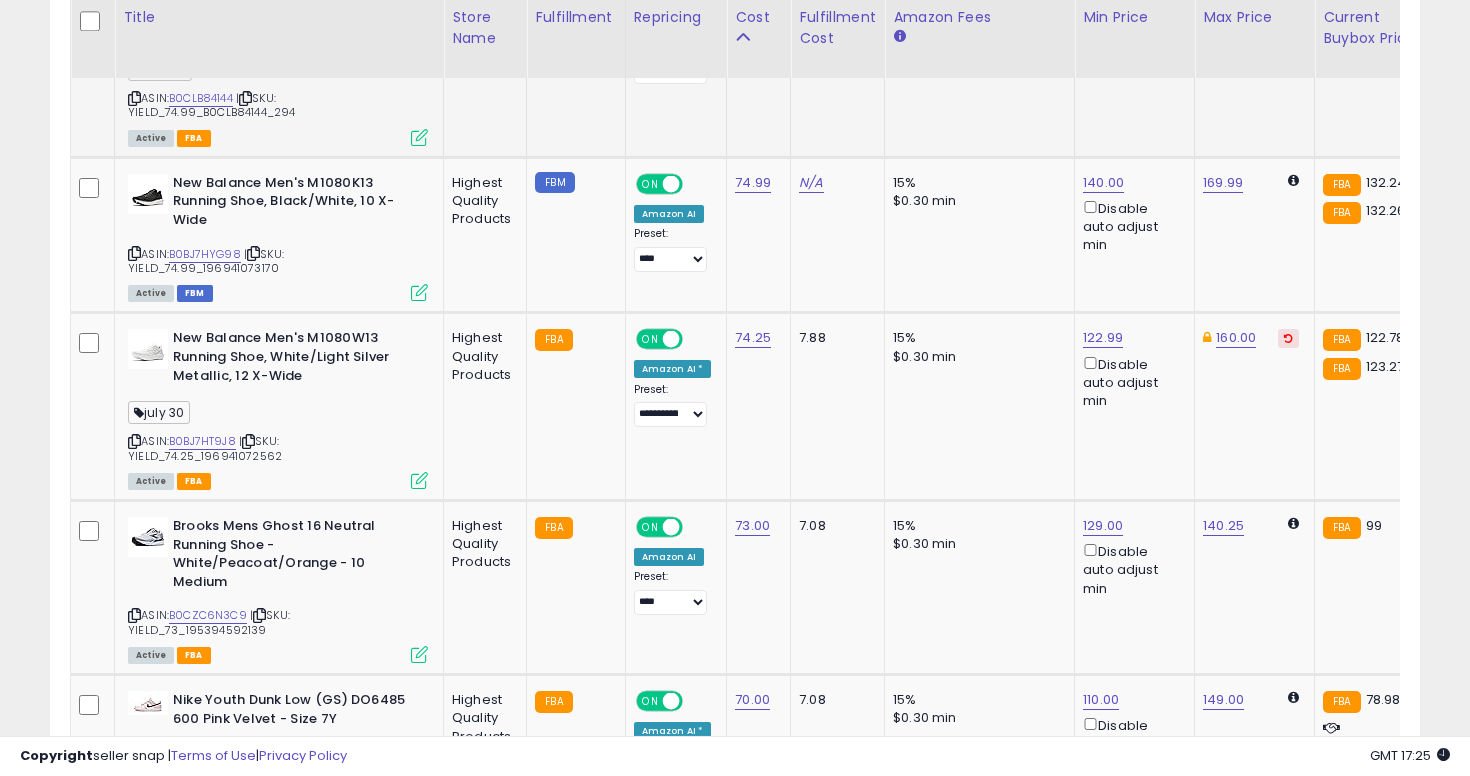 scroll, scrollTop: 4516, scrollLeft: 0, axis: vertical 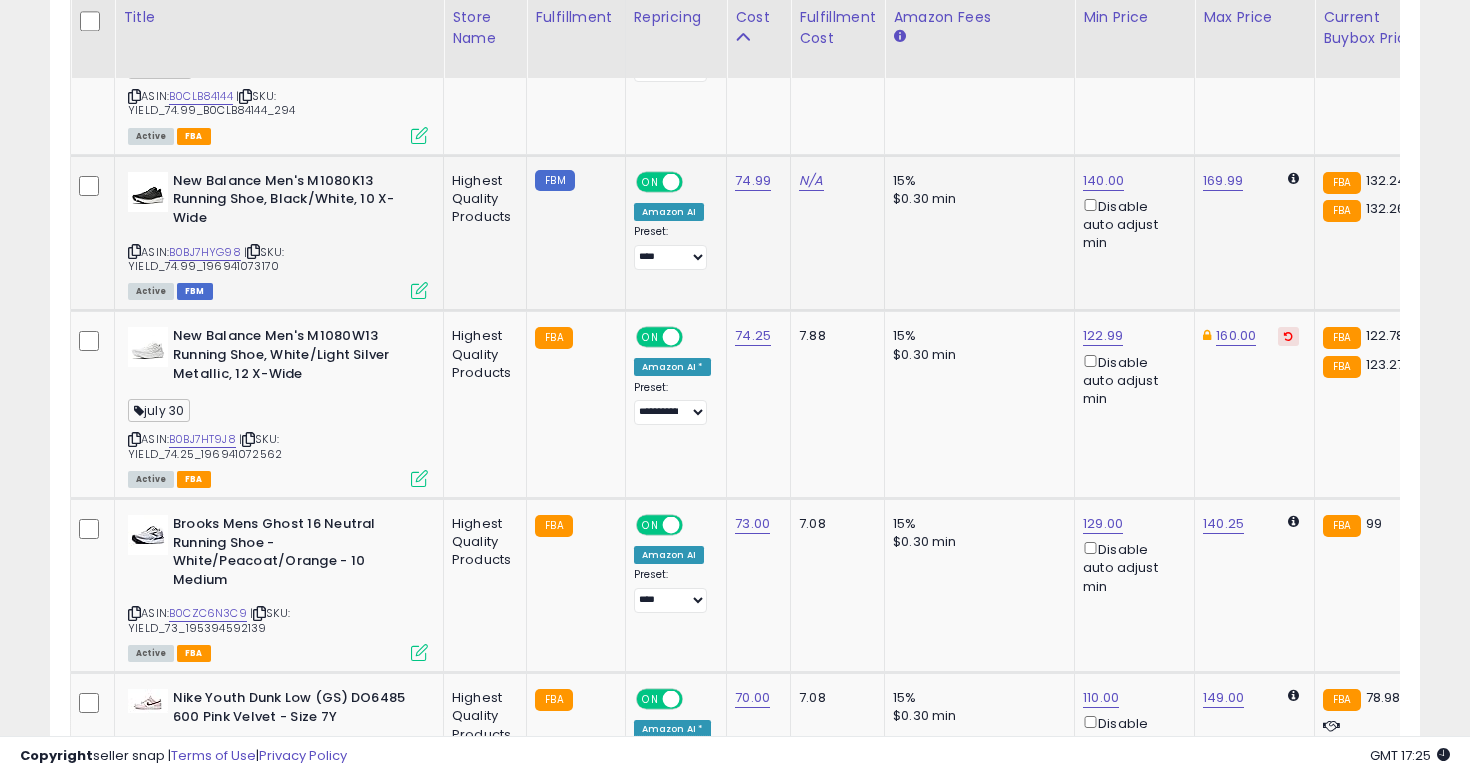 click at bounding box center (134, 251) 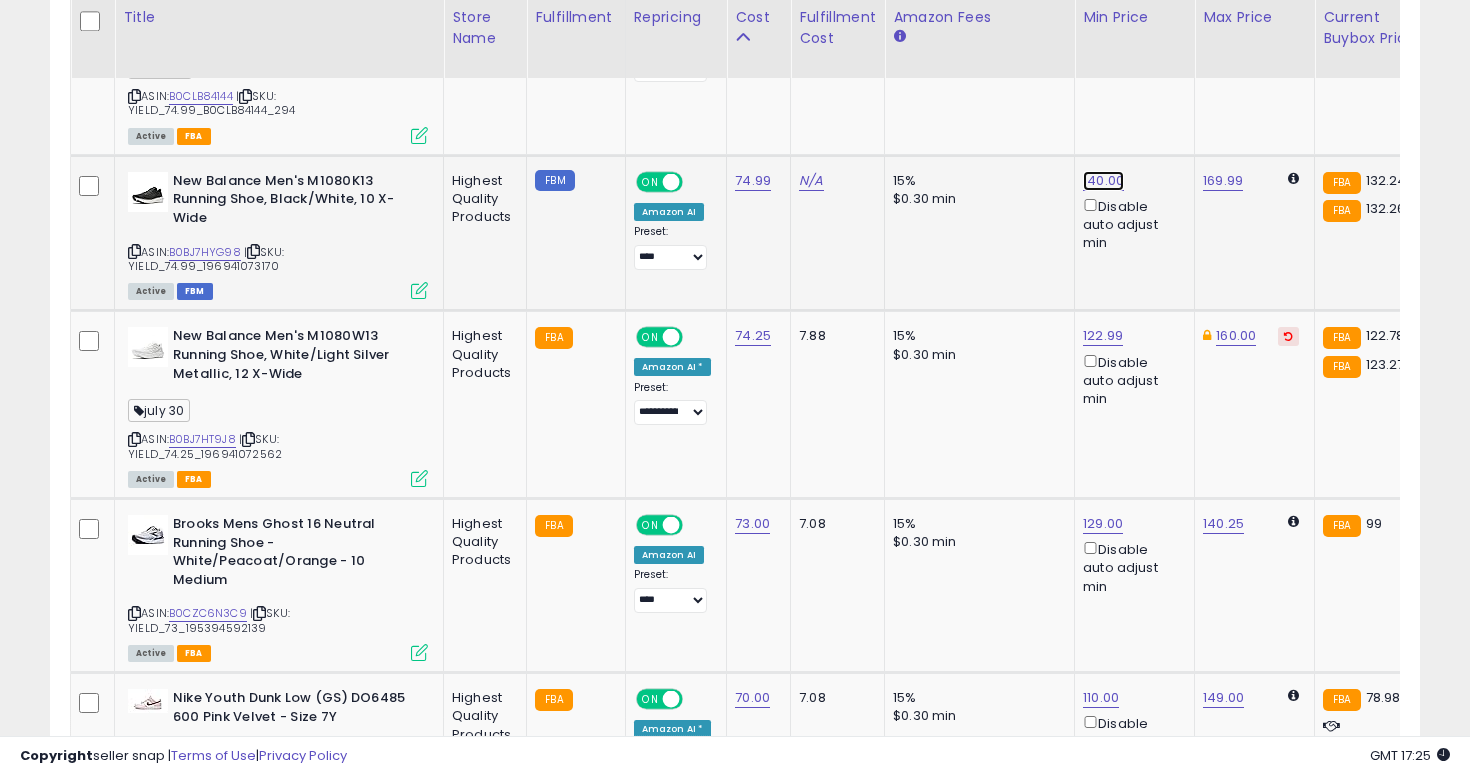 click on "140.00" at bounding box center [1103, -3442] 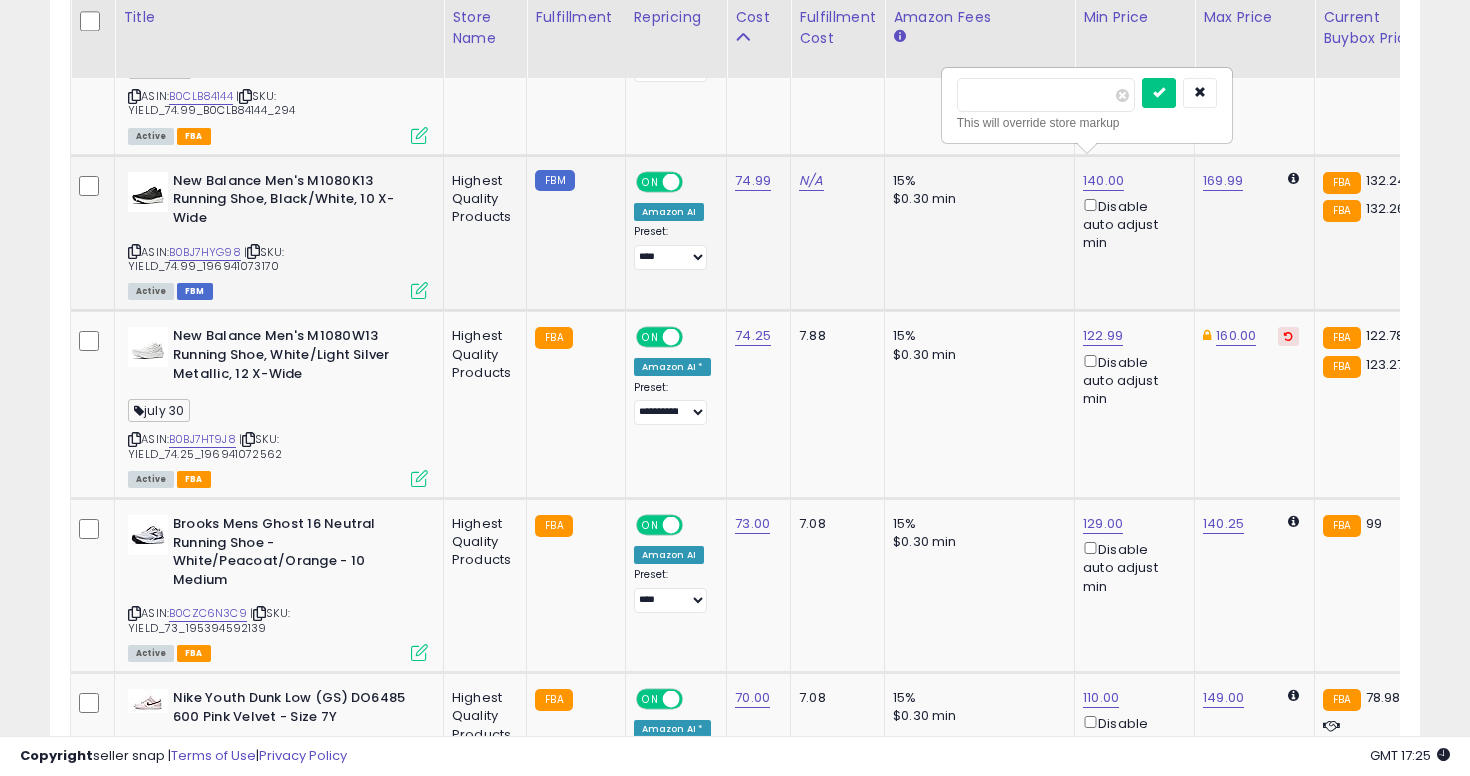 type on "******" 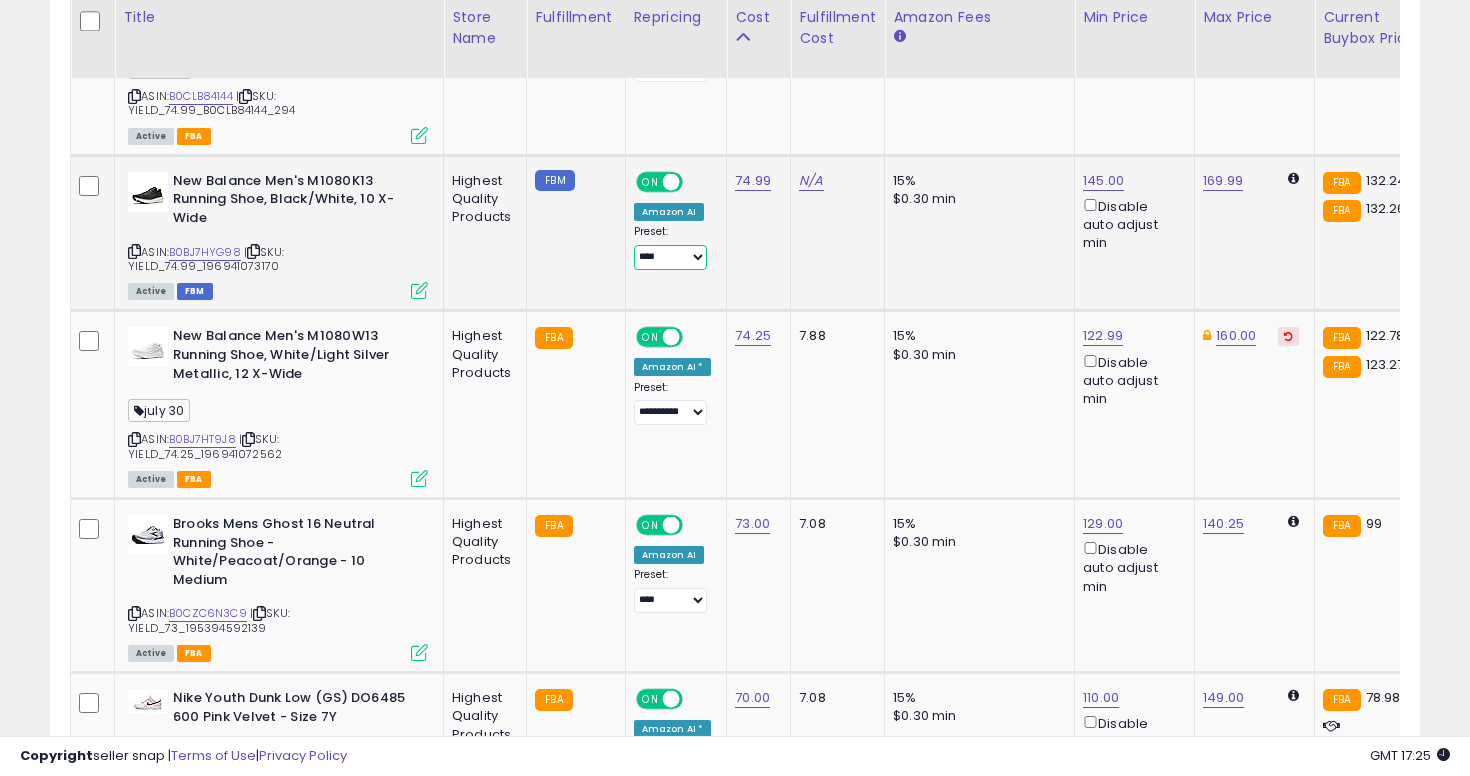 click on "**********" at bounding box center (670, 257) 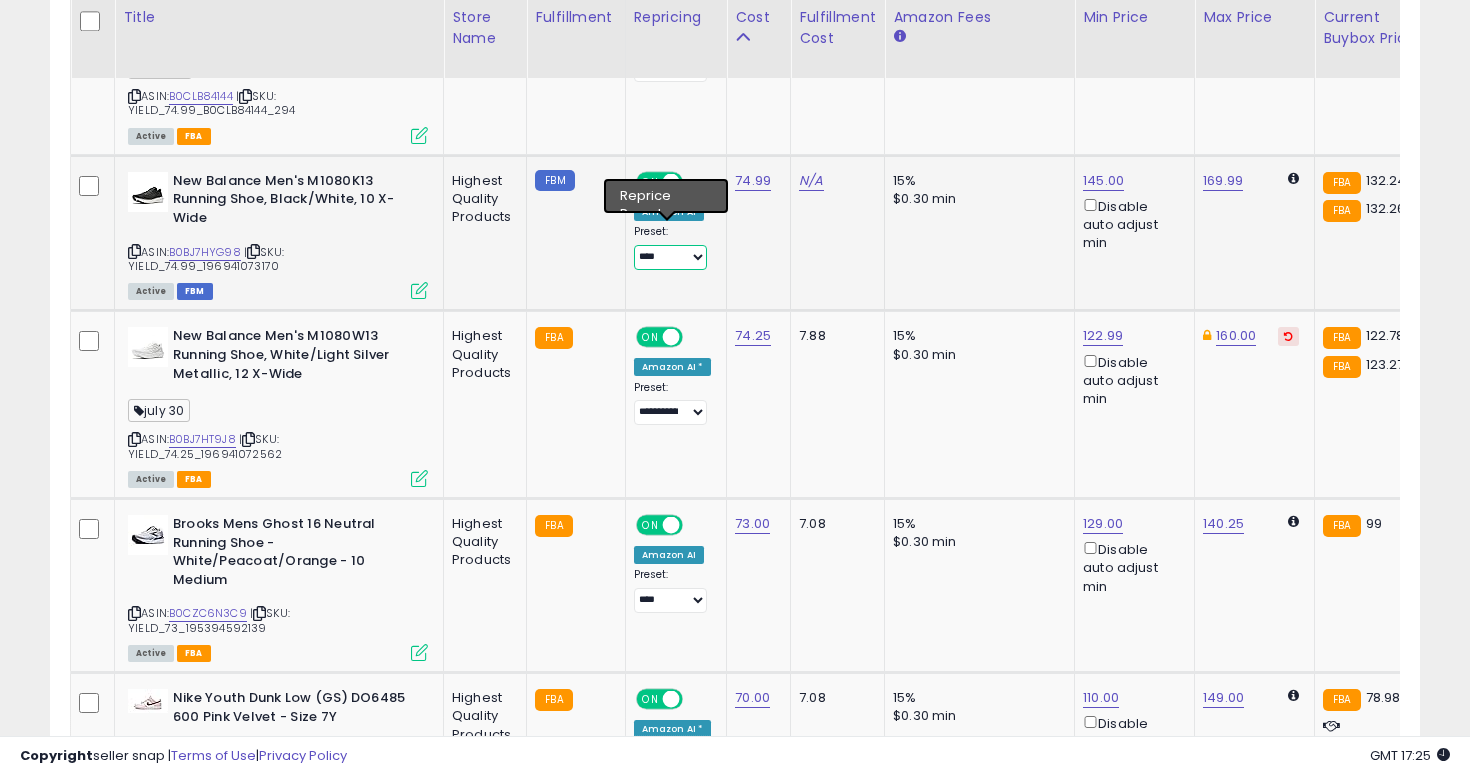 select on "**********" 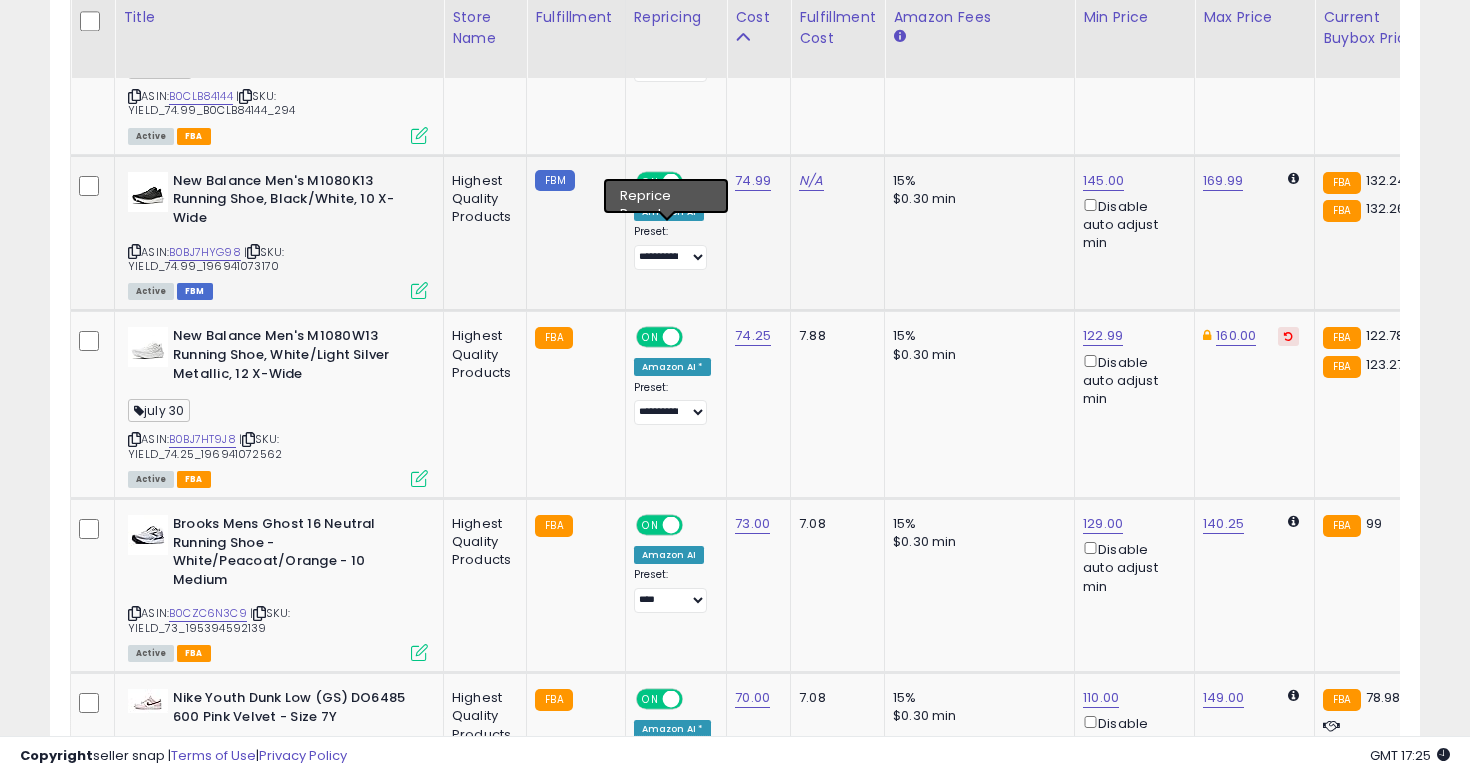 click on "New Balance Men's M1080K13 Running Shoe, Black/White, 10 X-Wide  ASIN:  B0BJ7HYG98    |   SKU: YIELD_74.99_196941073170 Active FBM" 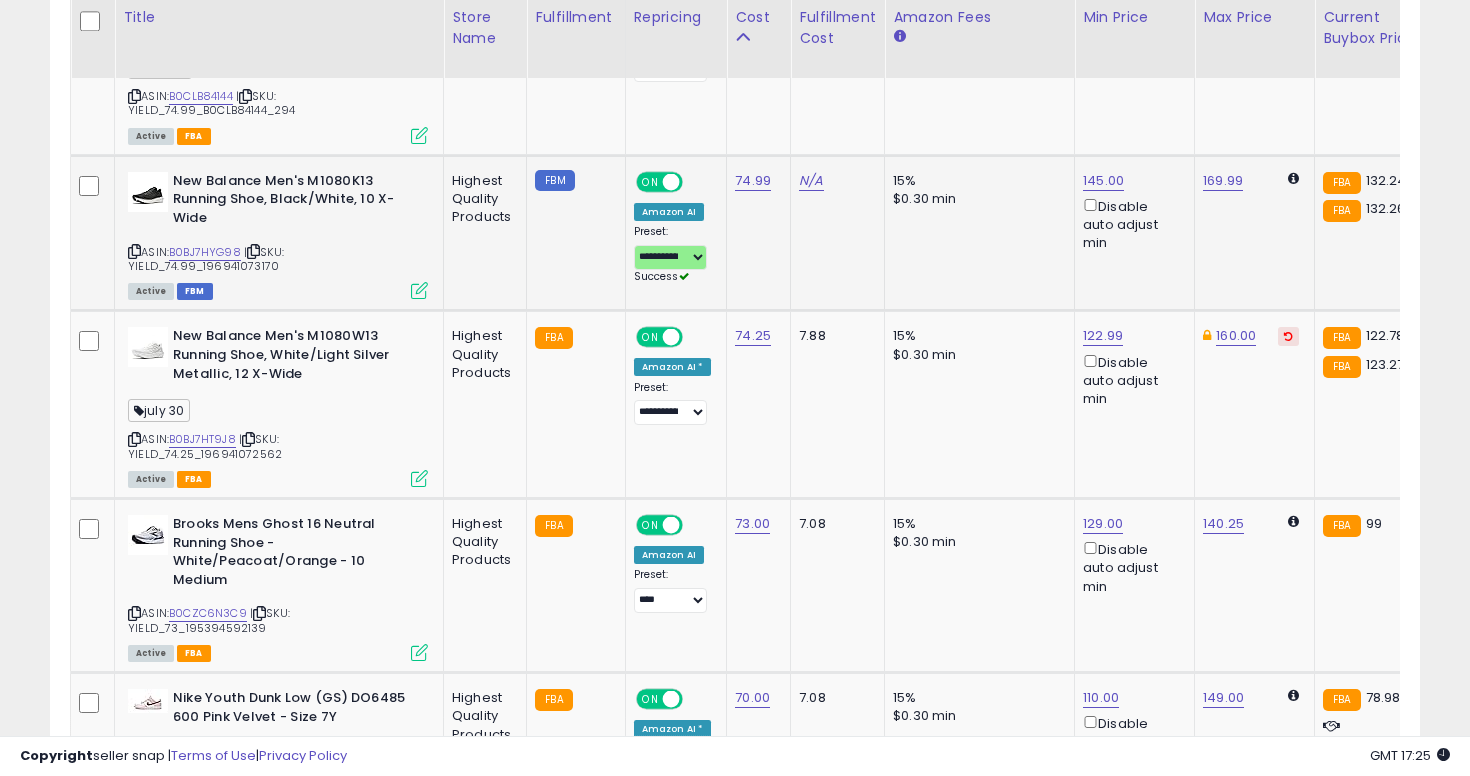 click at bounding box center [419, 290] 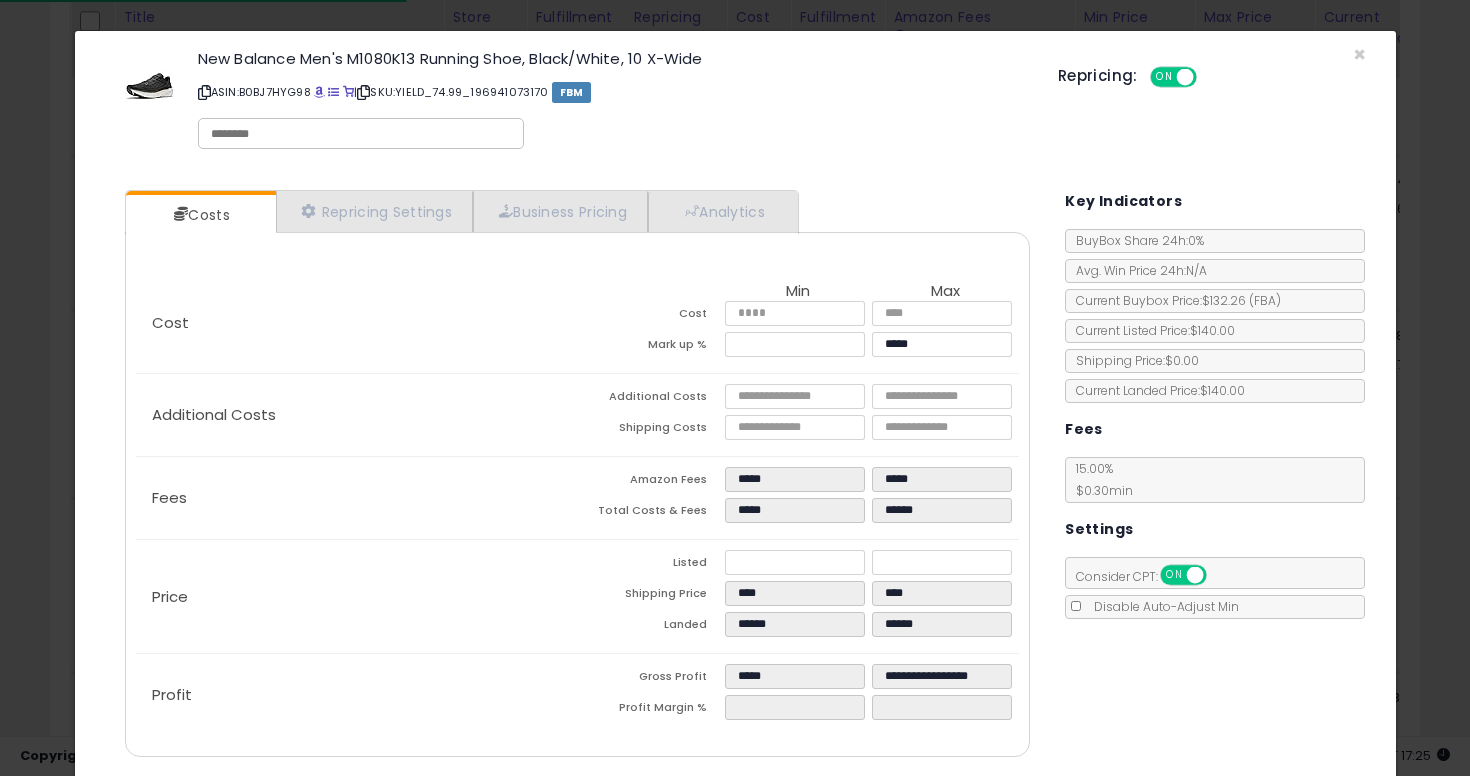 click at bounding box center (361, 134) 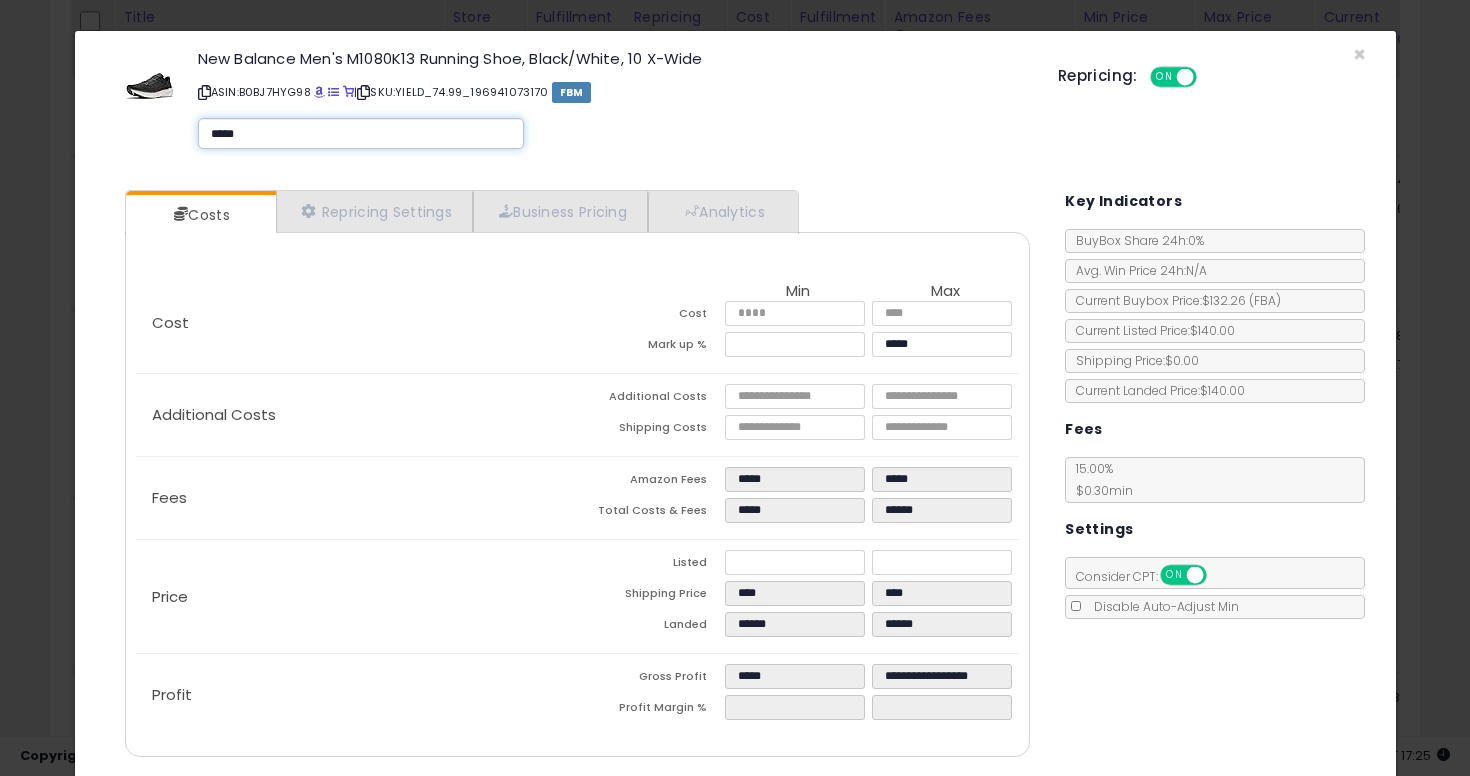 type on "******" 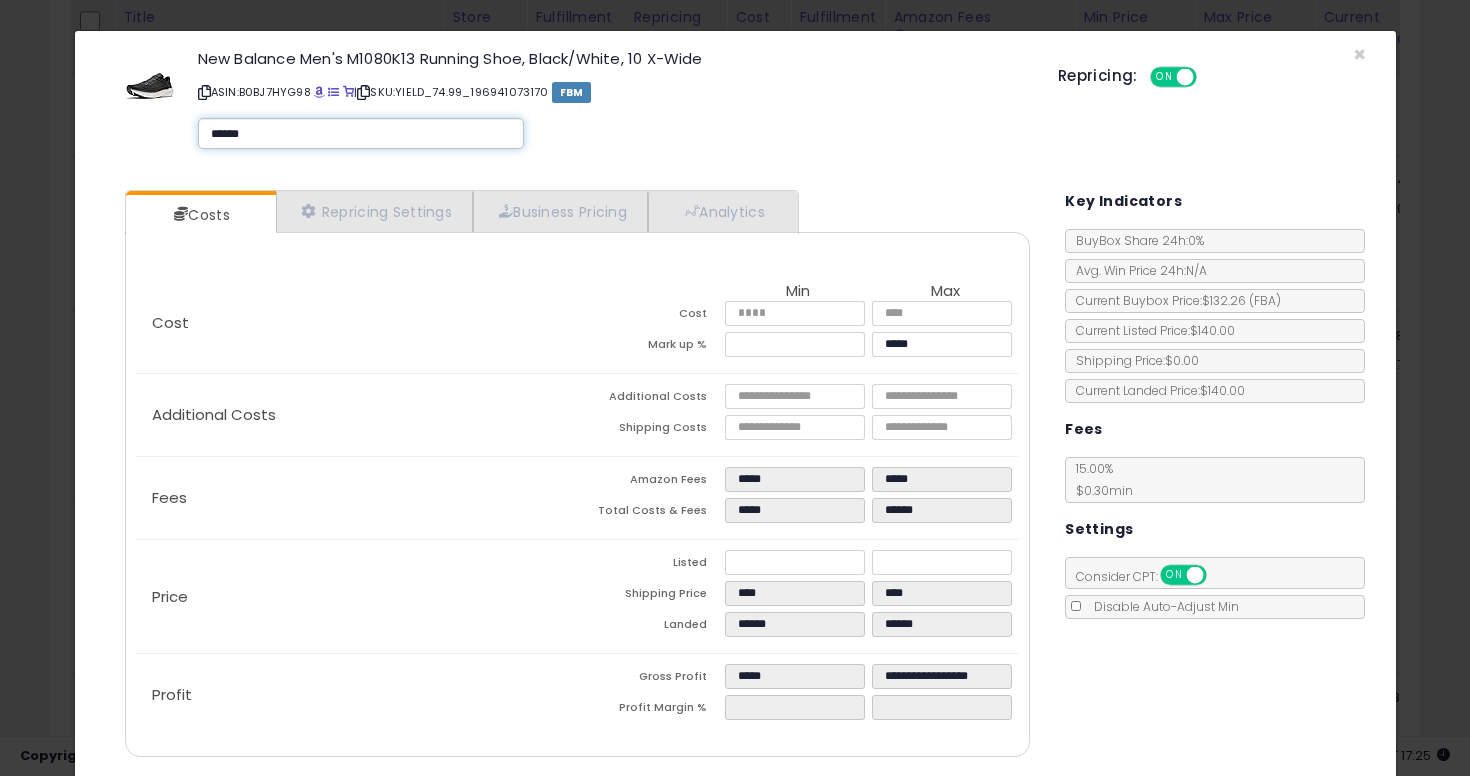 type on "******" 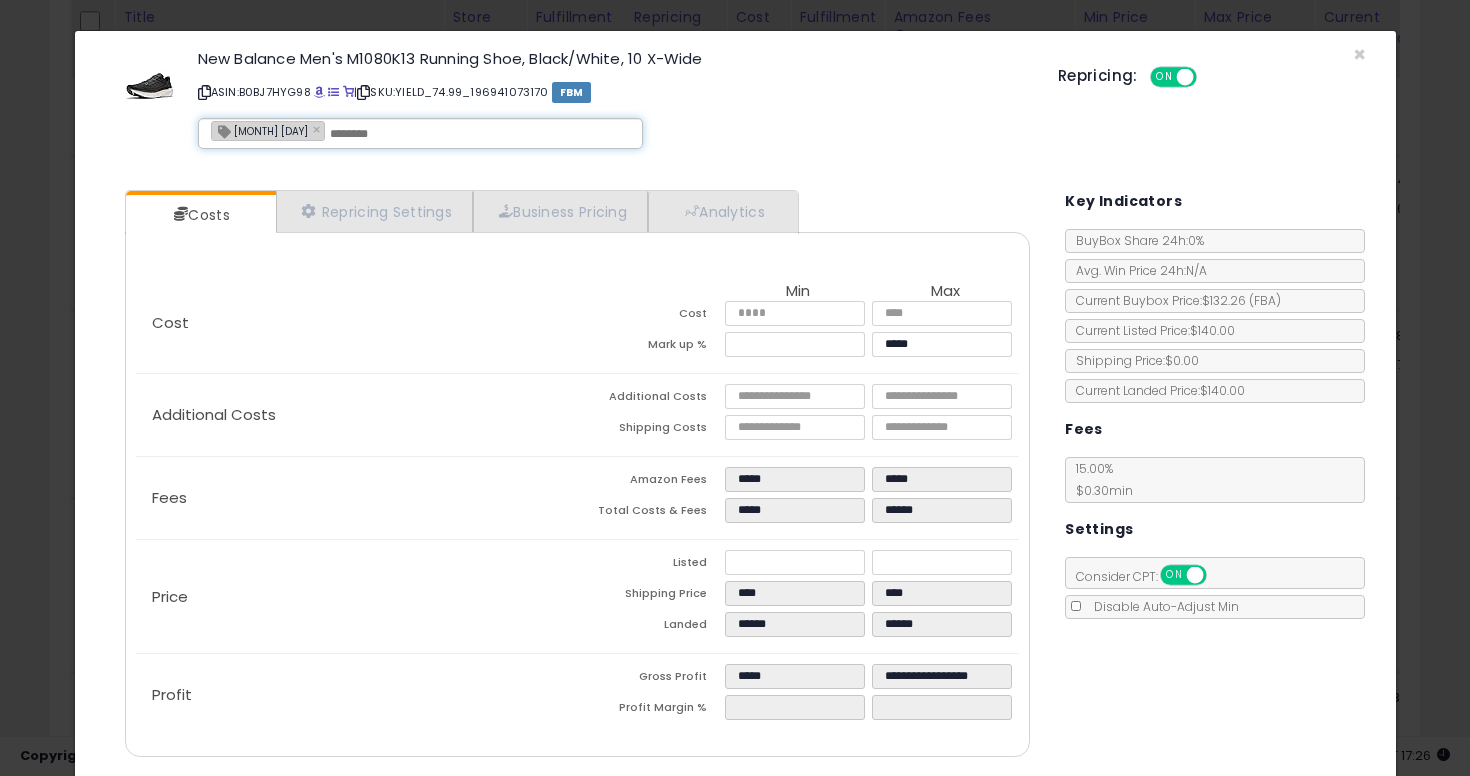 click on "[MONTH] [DAY]" at bounding box center [260, 130] 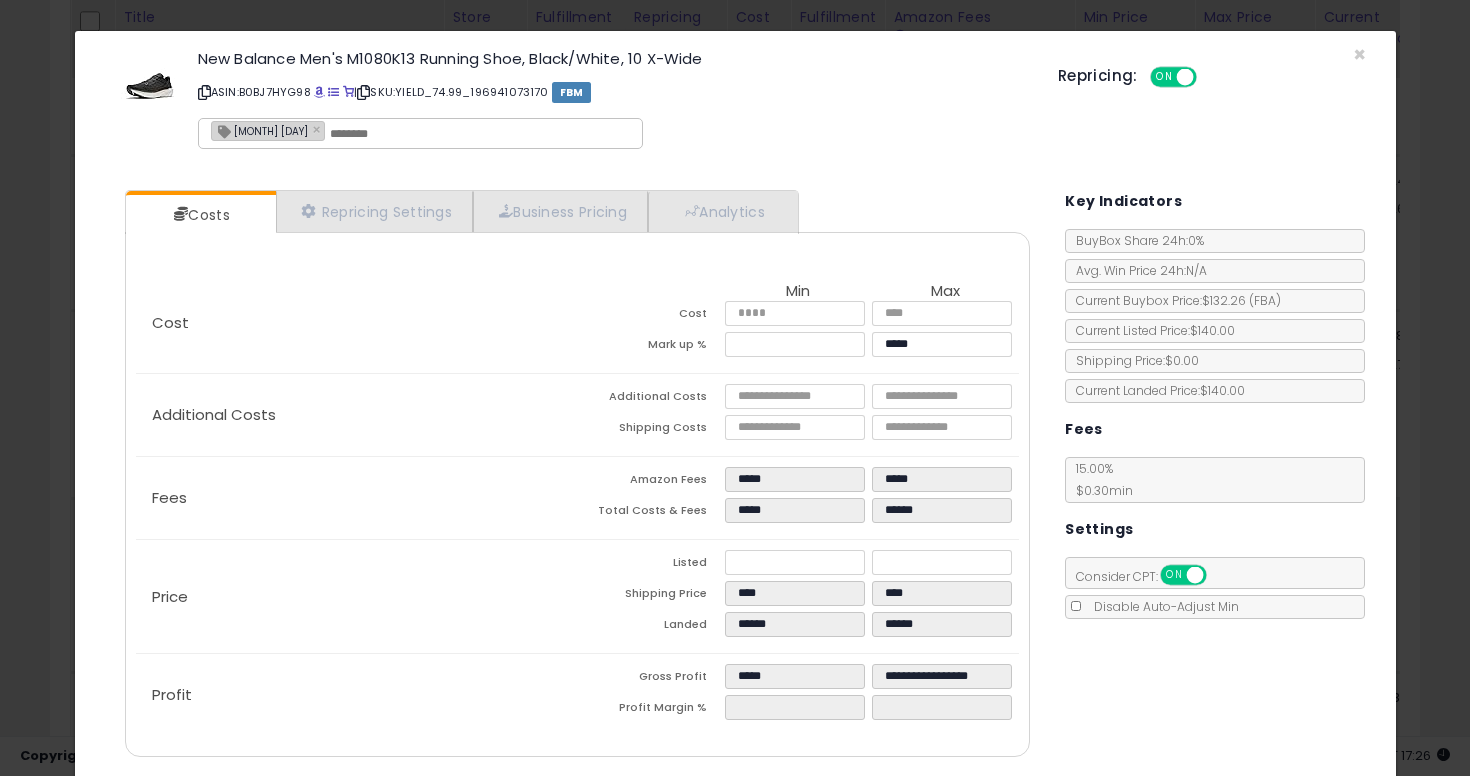 click on "[MONTH] [DAY]" at bounding box center [260, 130] 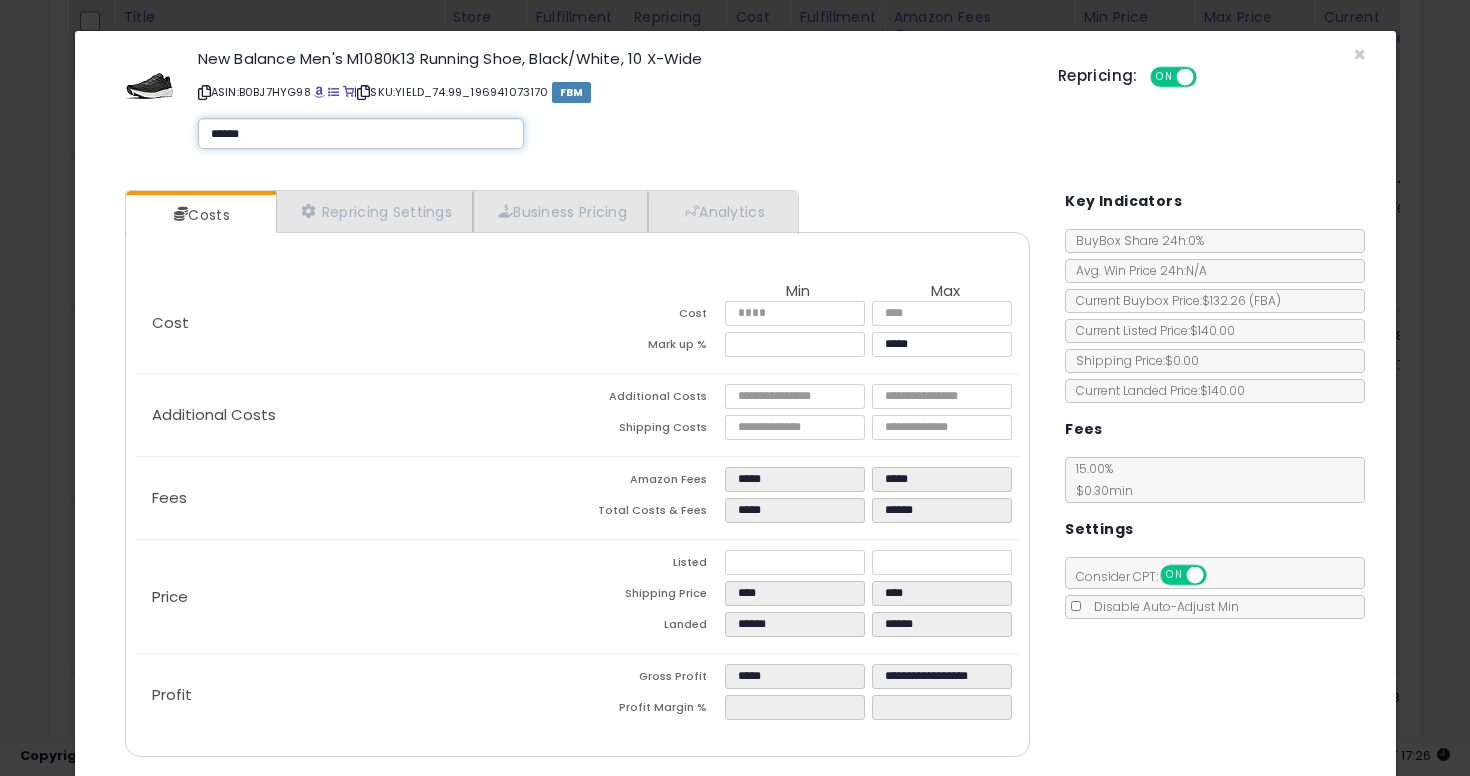 click on "******" at bounding box center [361, 134] 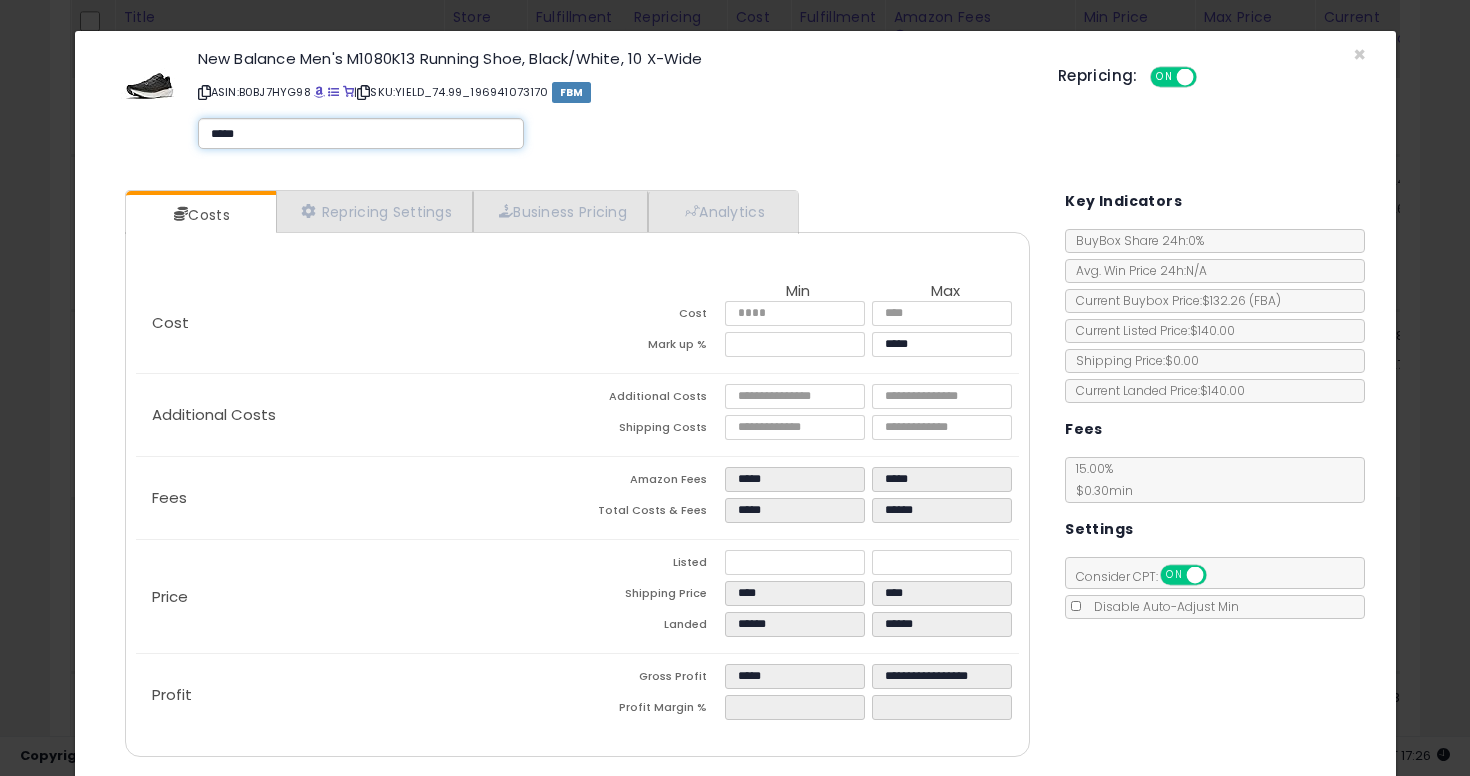 type on "******" 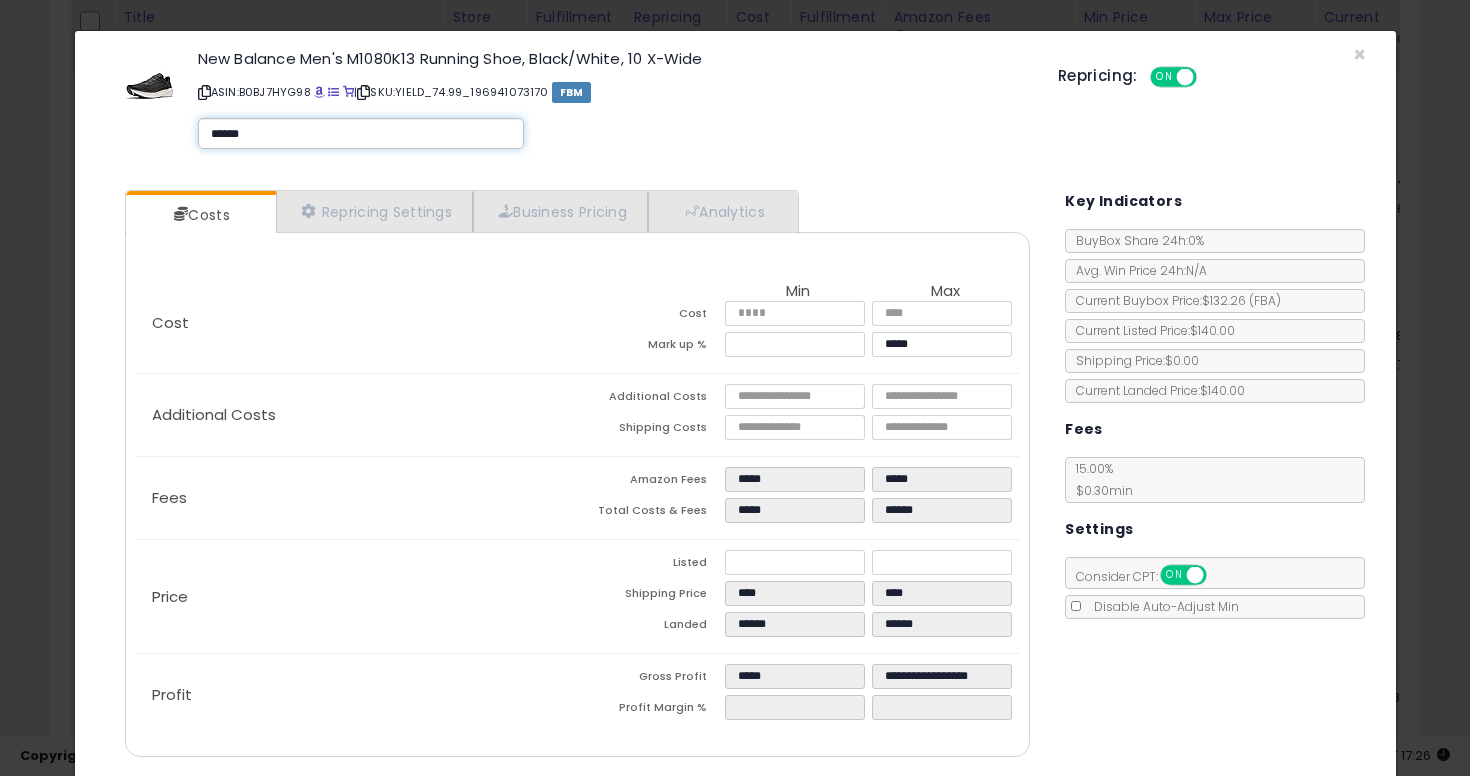 type 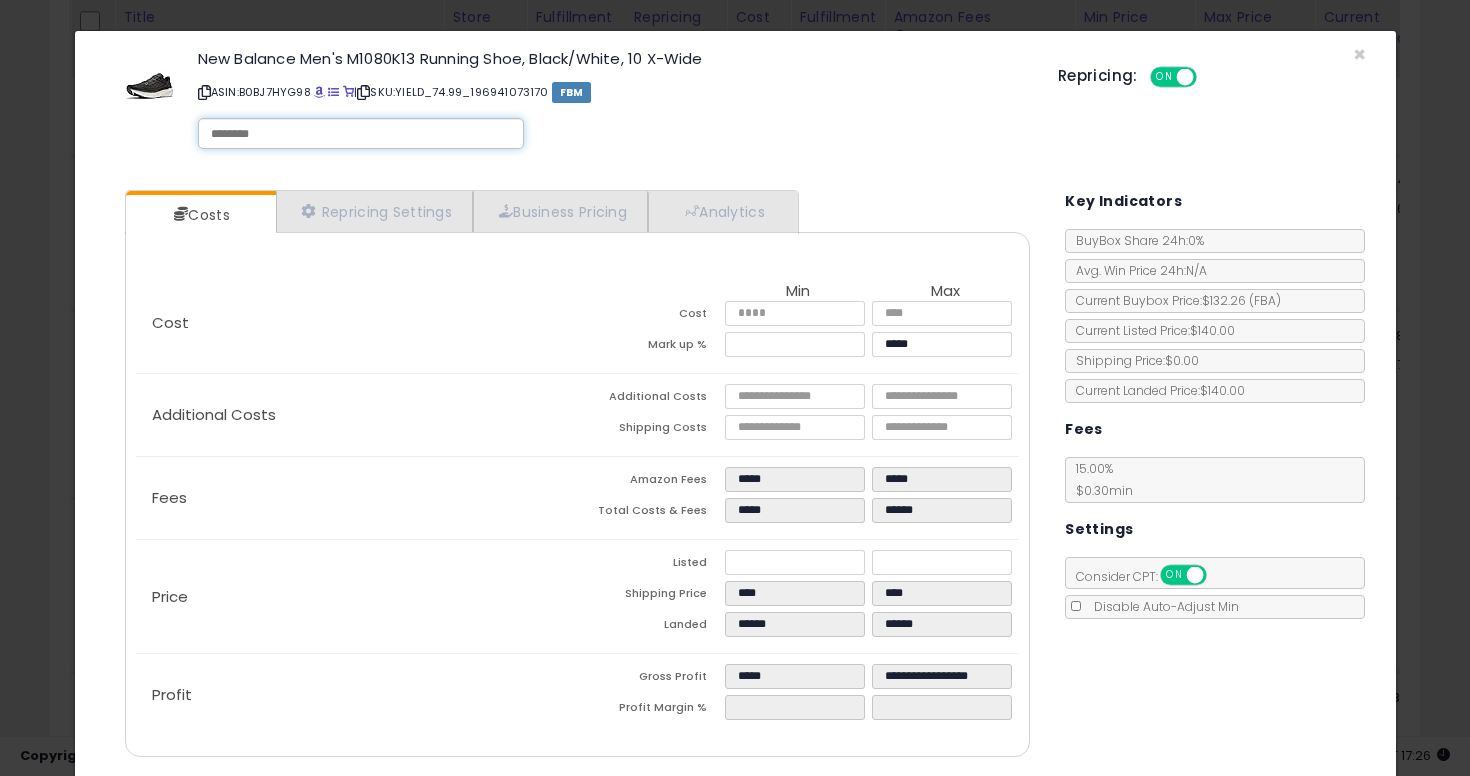 type on "******" 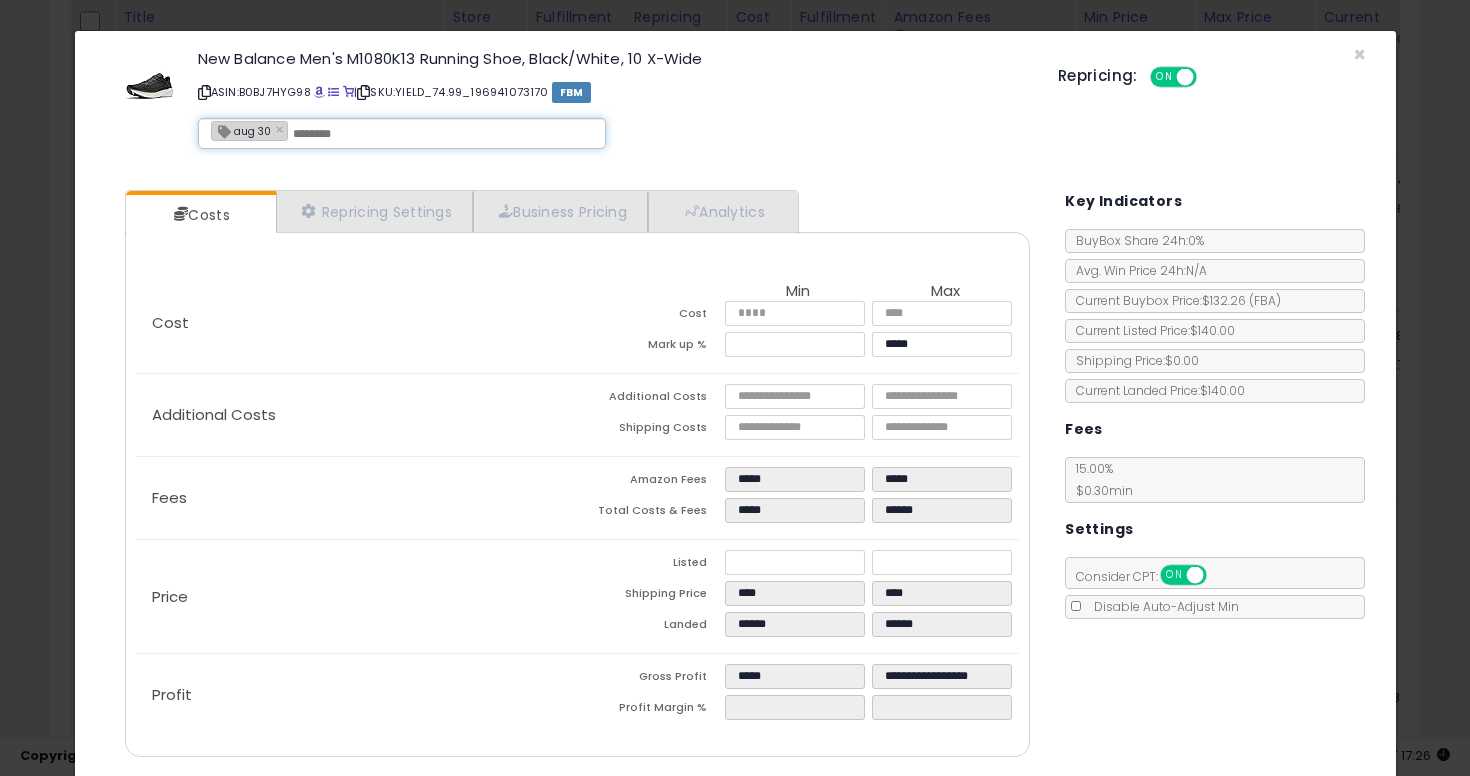 scroll, scrollTop: 65, scrollLeft: 0, axis: vertical 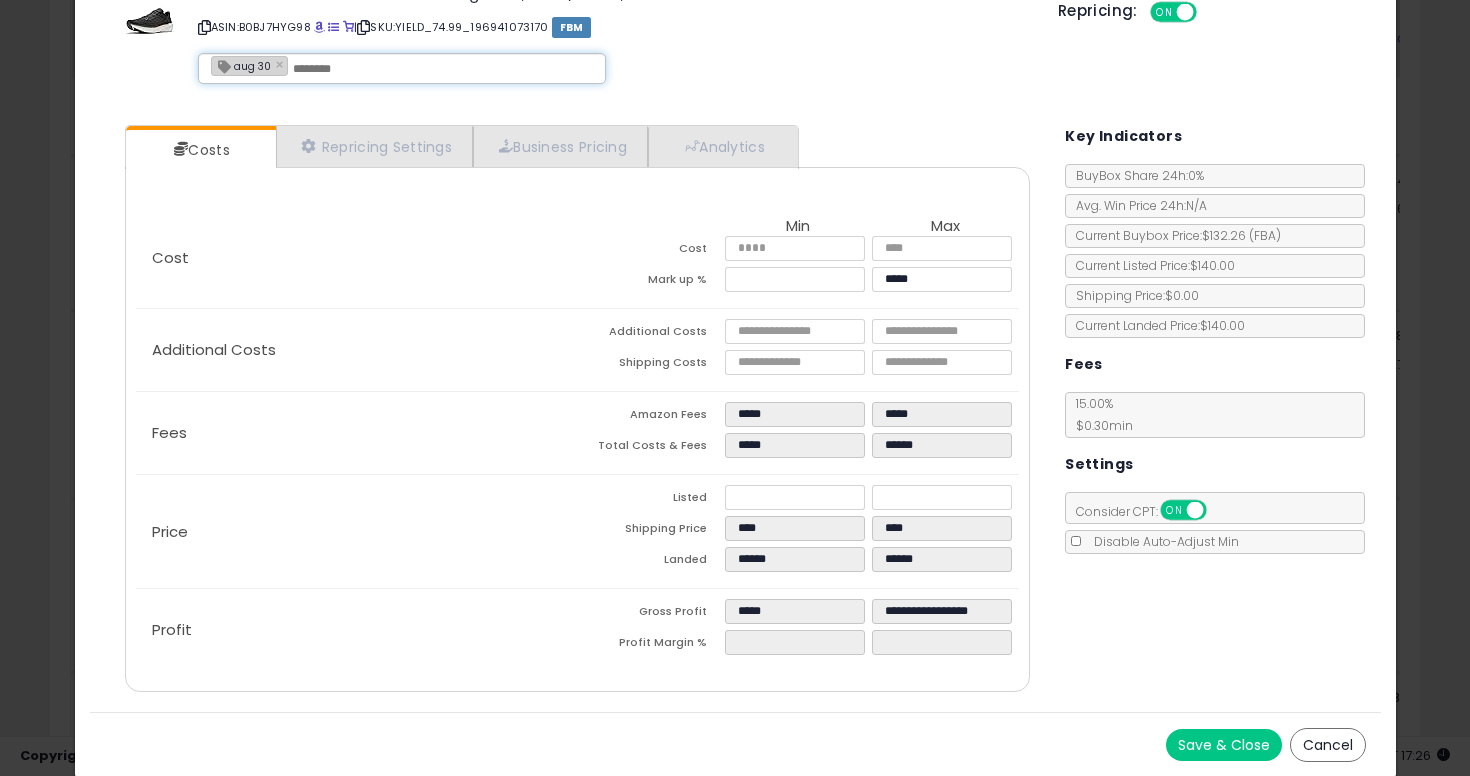 click on "Save & Close" at bounding box center [1224, 745] 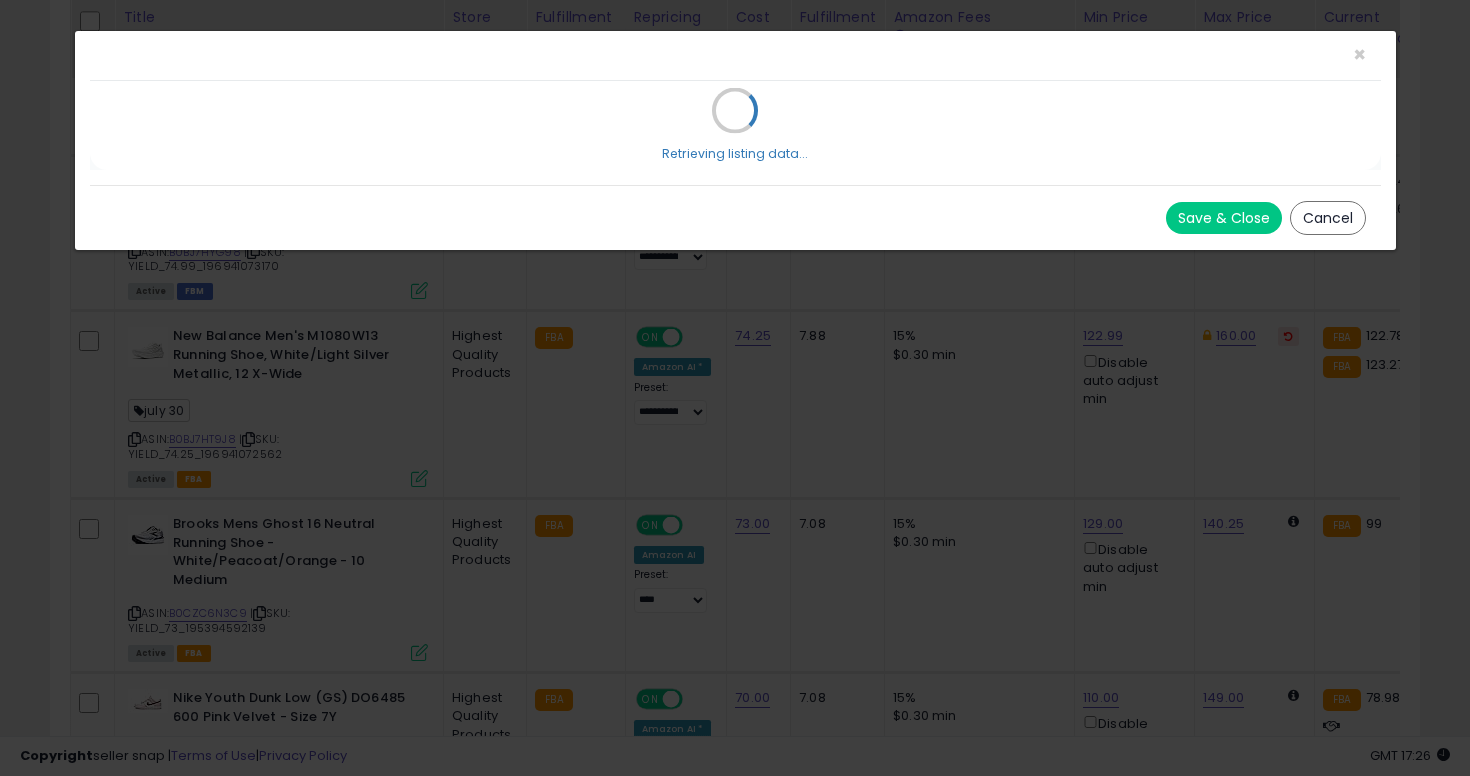 scroll, scrollTop: 0, scrollLeft: 0, axis: both 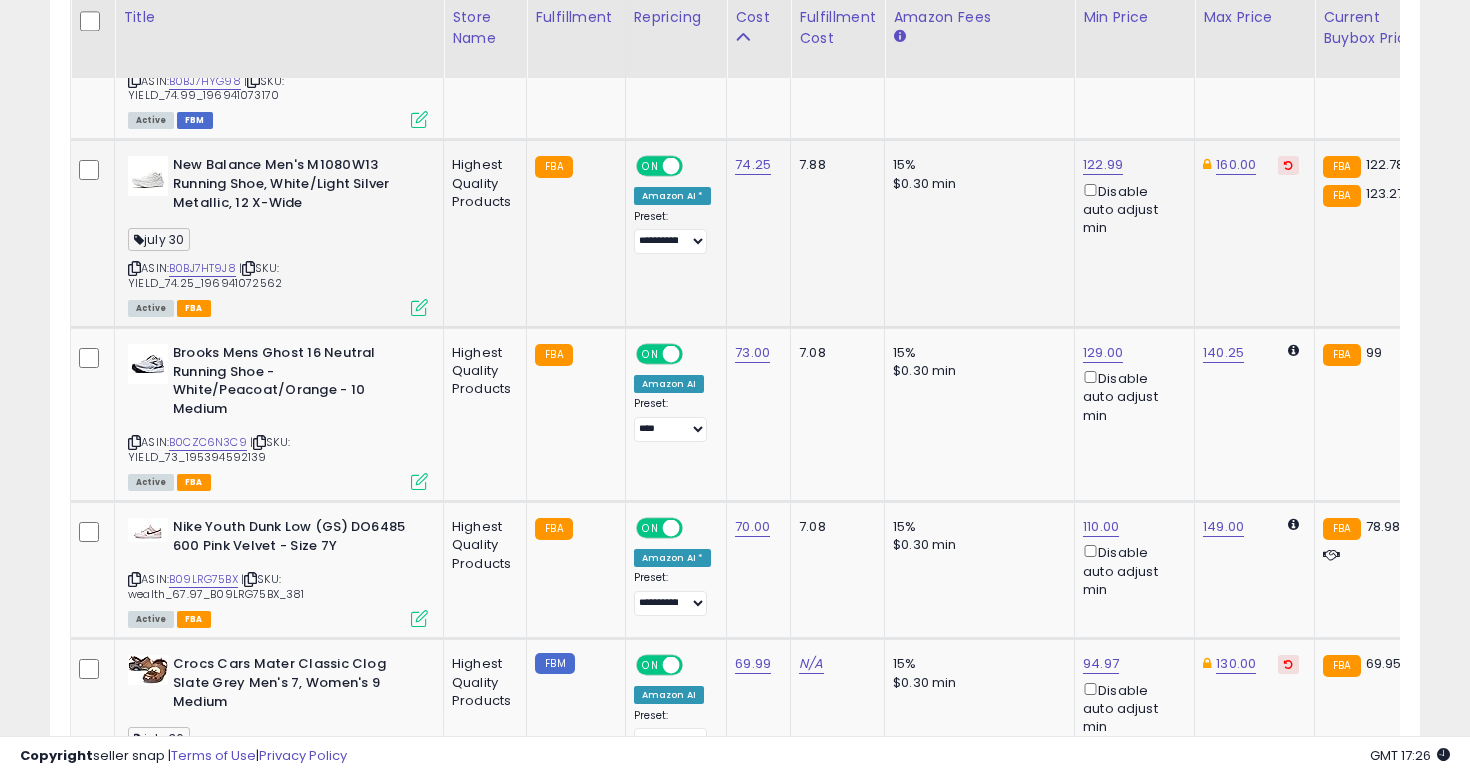 click at bounding box center [134, 268] 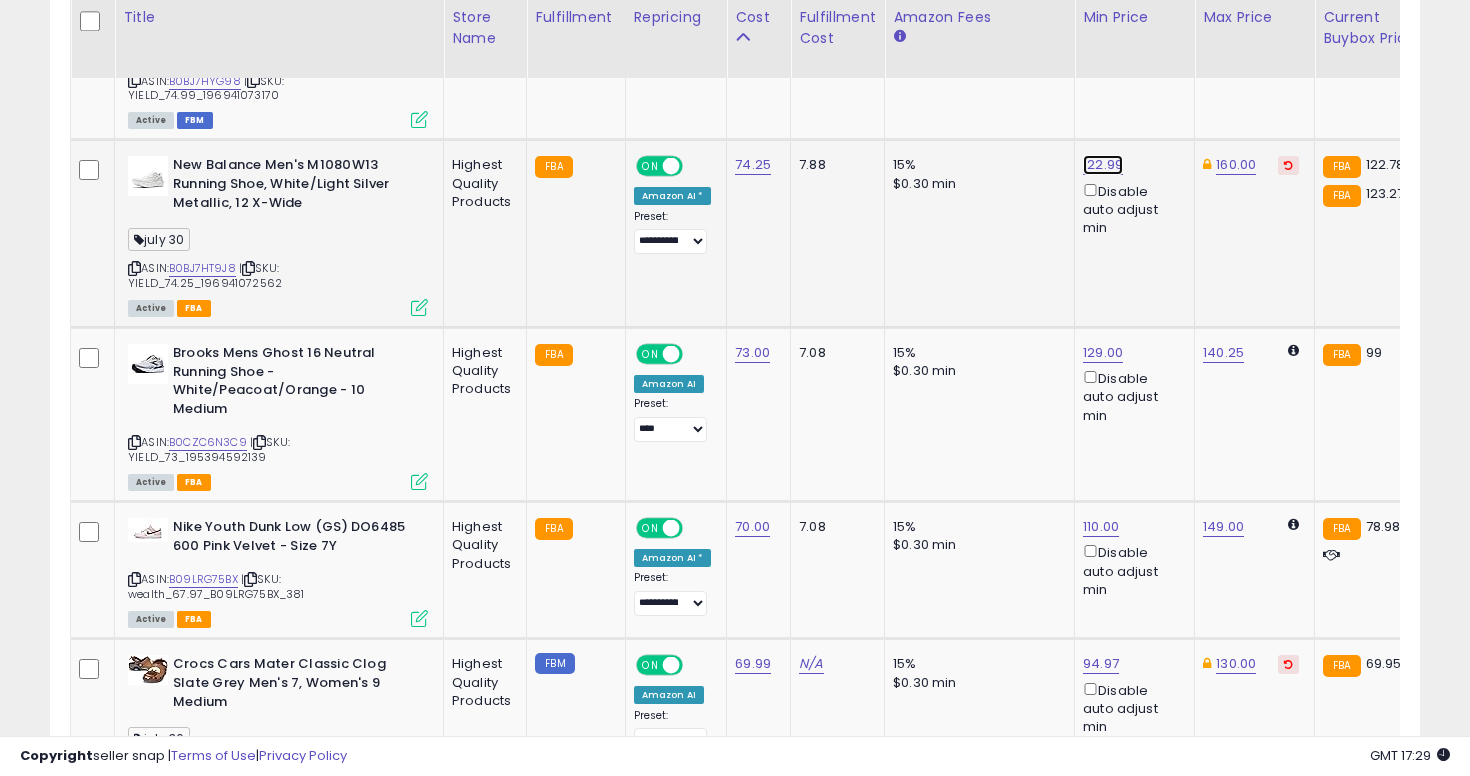 click on "122.99" at bounding box center (1103, -3645) 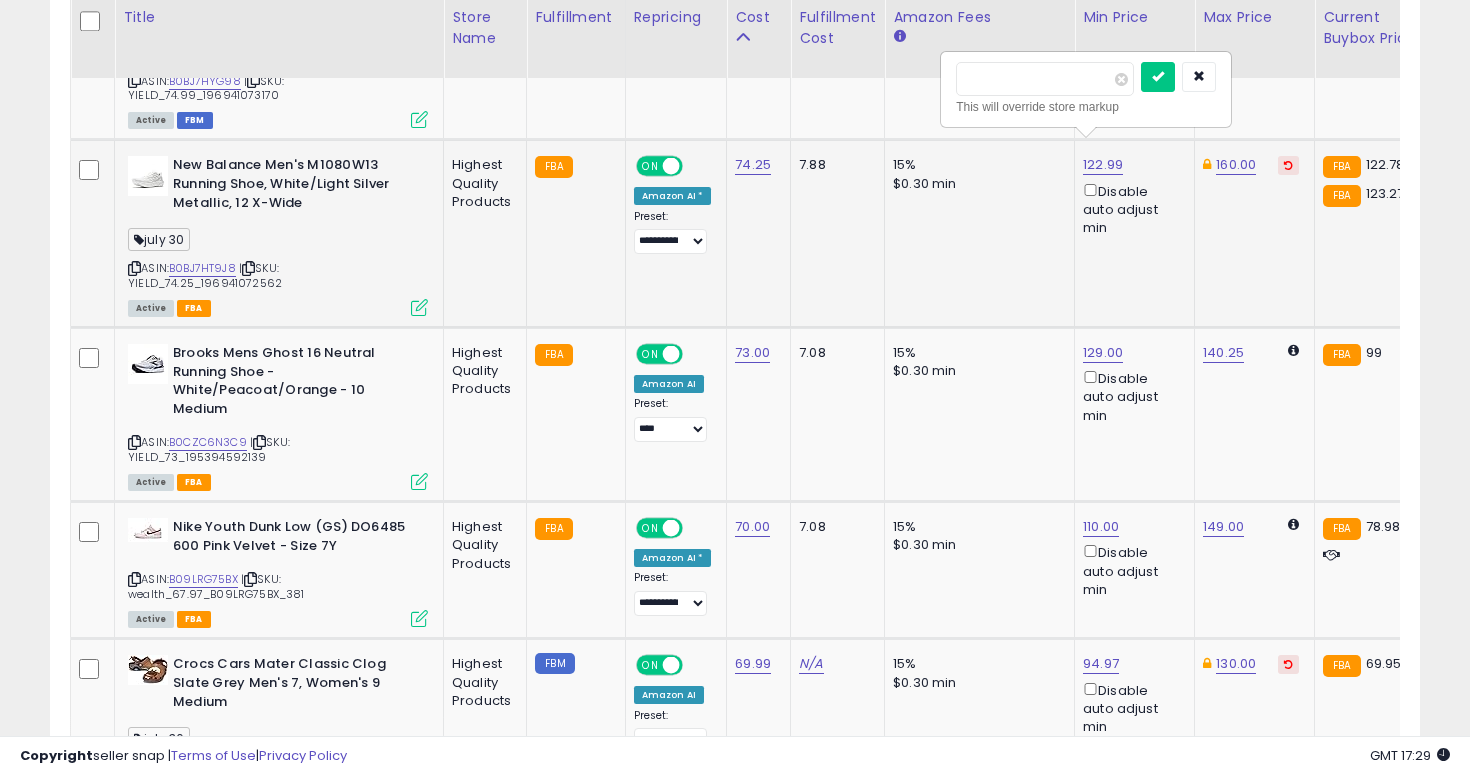 type on "*****" 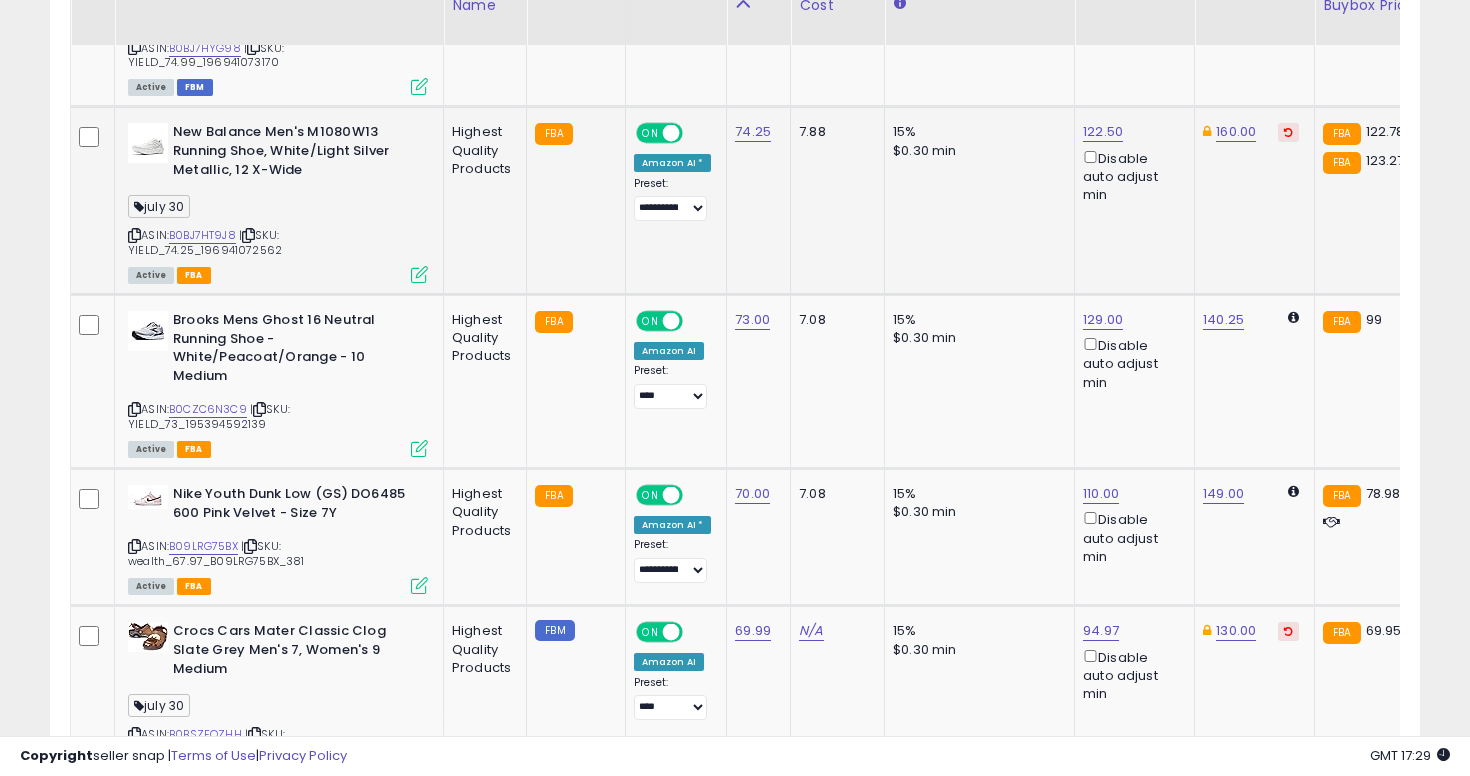 scroll, scrollTop: 4763, scrollLeft: 0, axis: vertical 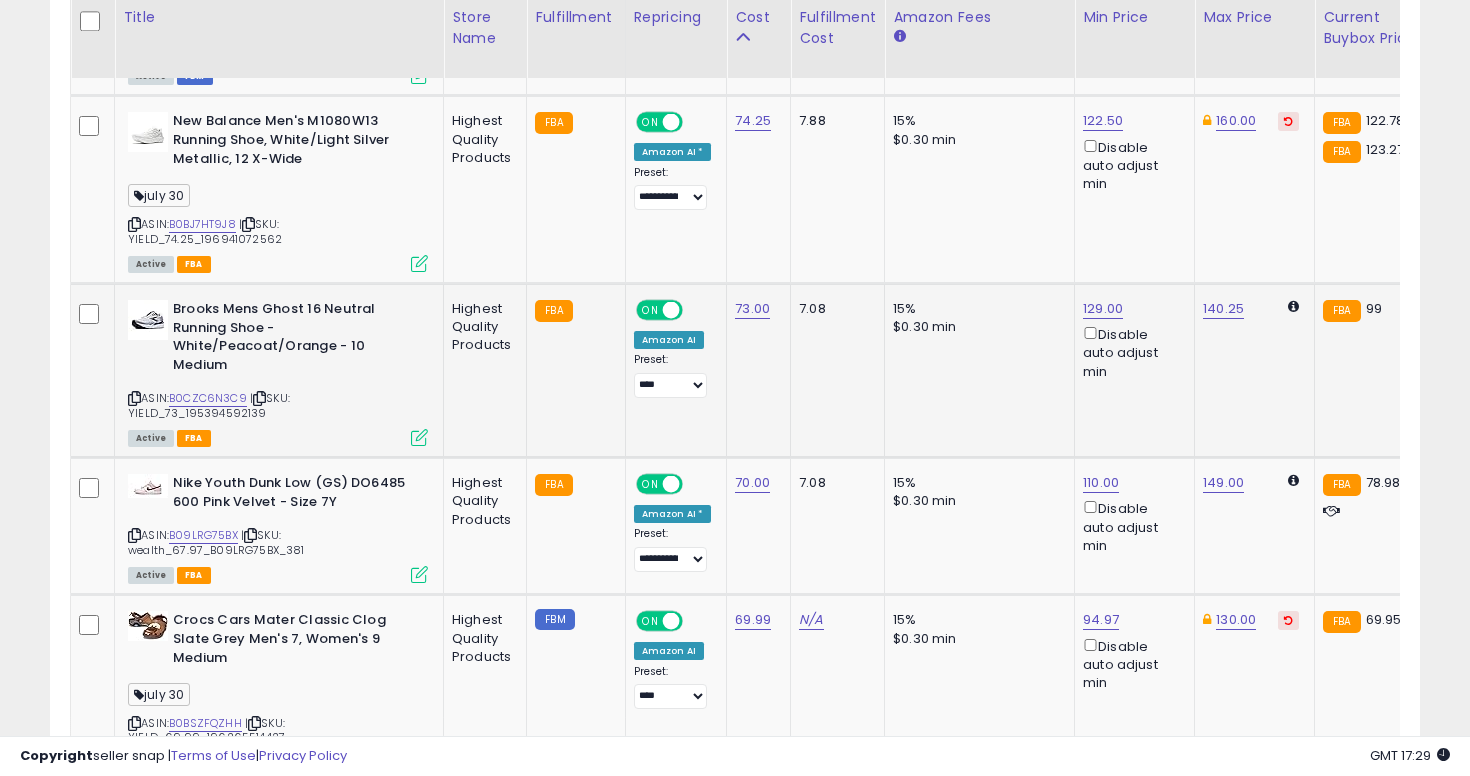 click on "Brooks Mens Ghost 16 Neutral Running Shoe - White/Peacoat/Orange - 10 Medium  ASIN:  B0CZC6N3C9    |   SKU: YIELD_73_195394592139 Active FBA" at bounding box center [275, 372] 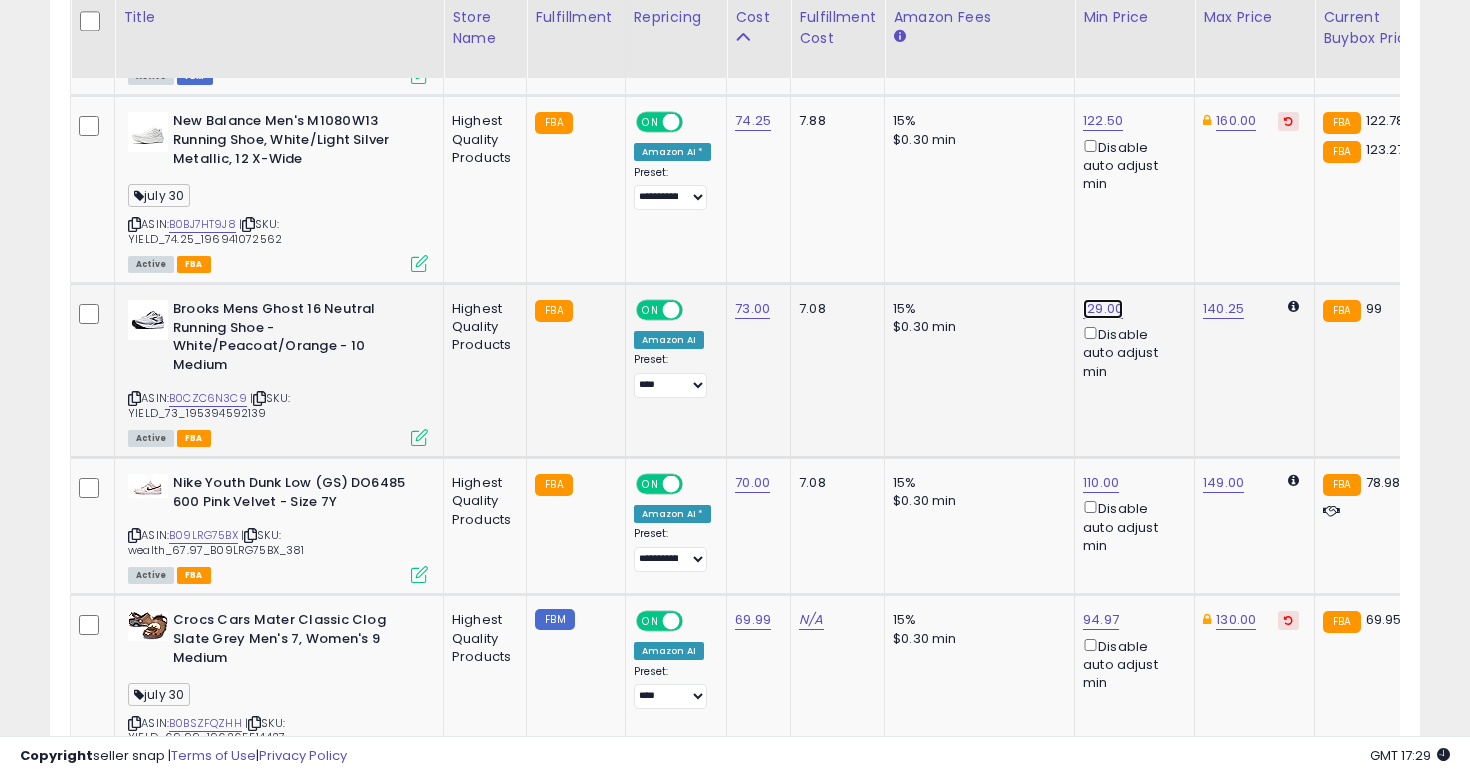 click on "129.00" at bounding box center [1103, -3689] 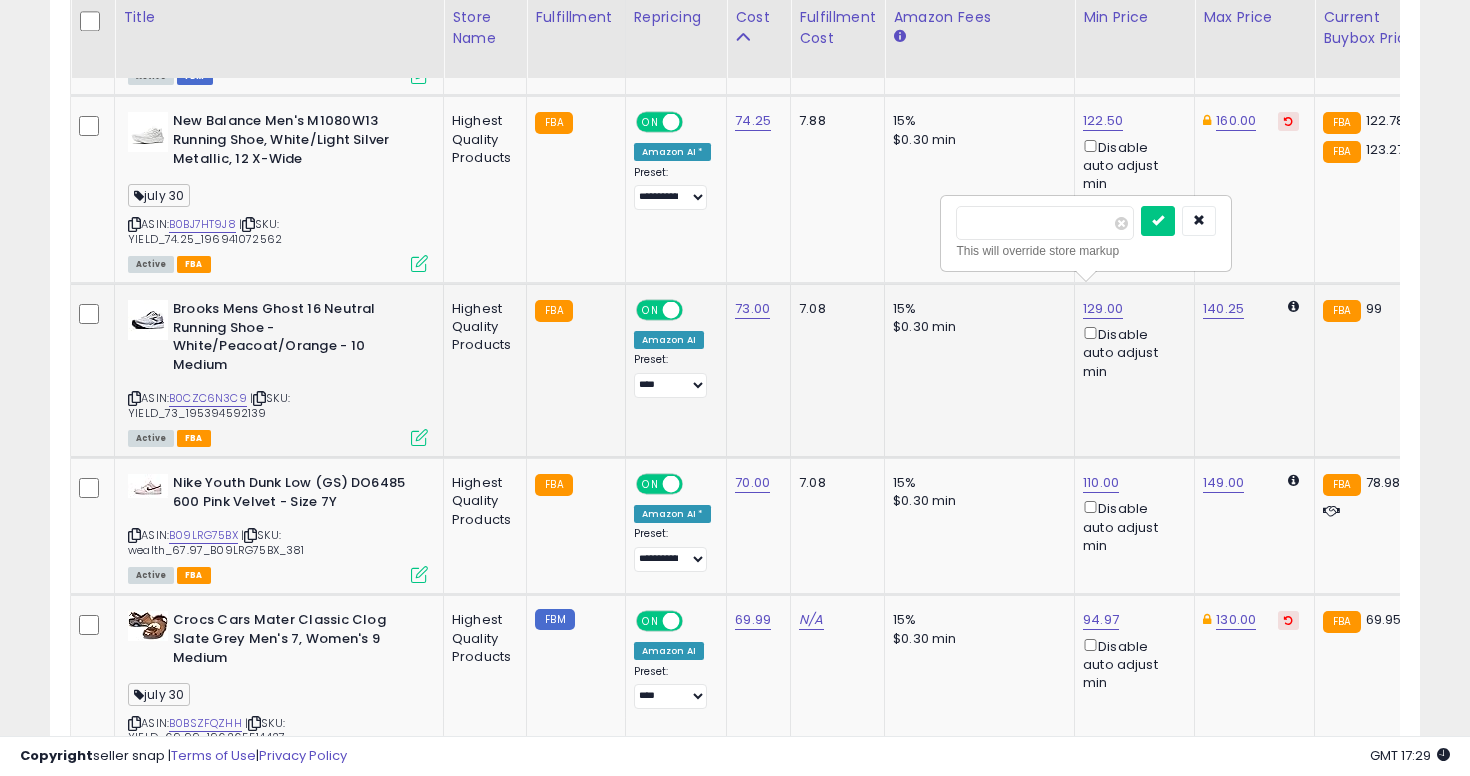 type on "***" 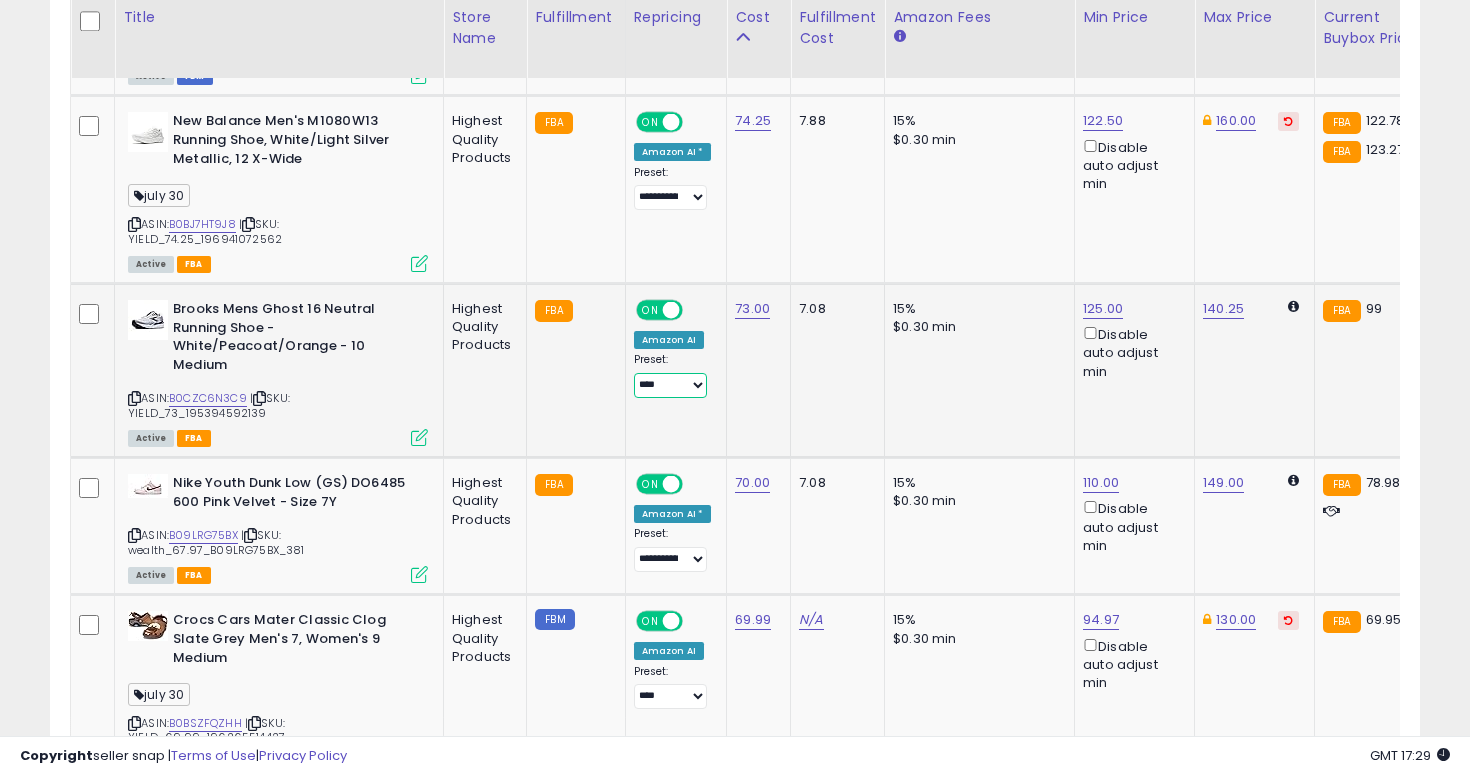 click on "**********" at bounding box center (670, 385) 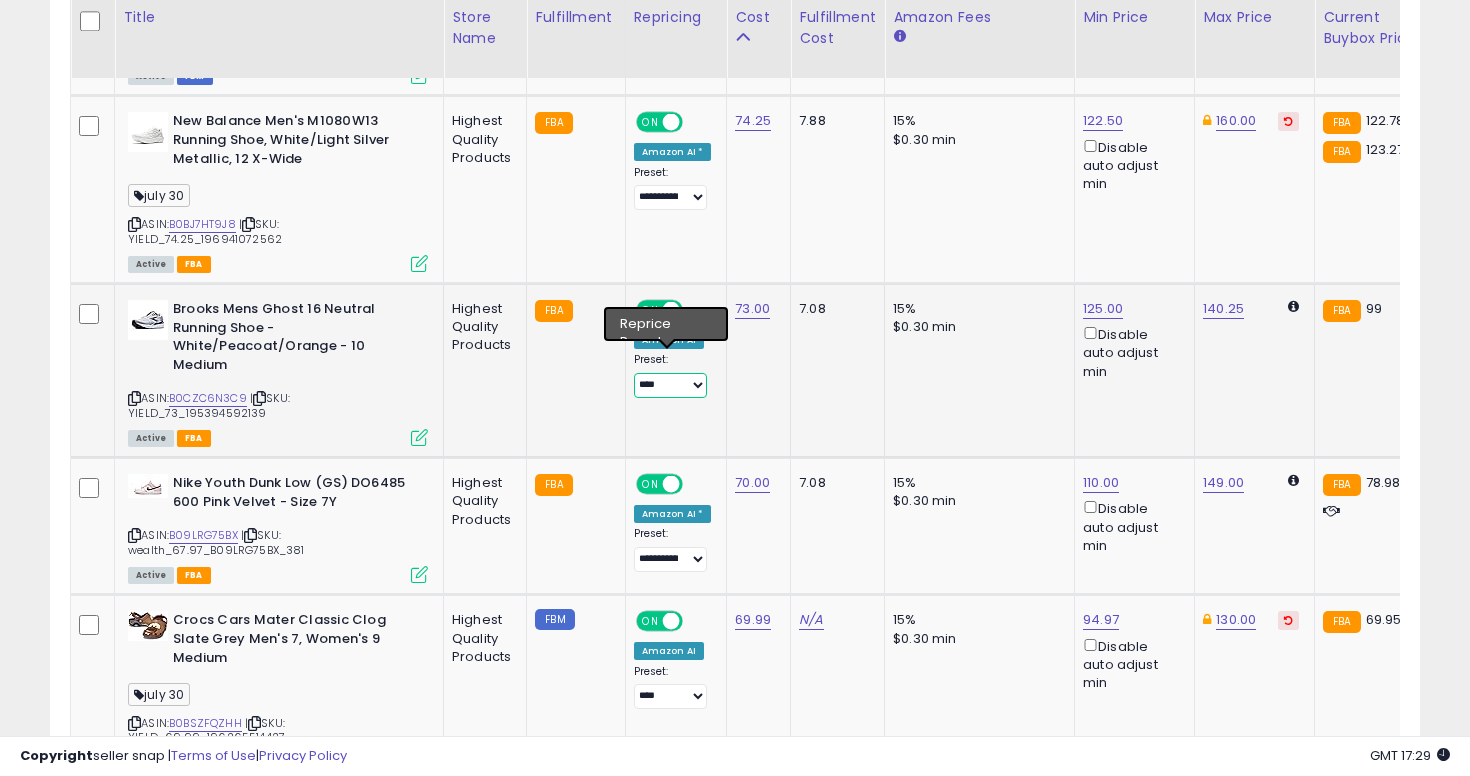 select on "**********" 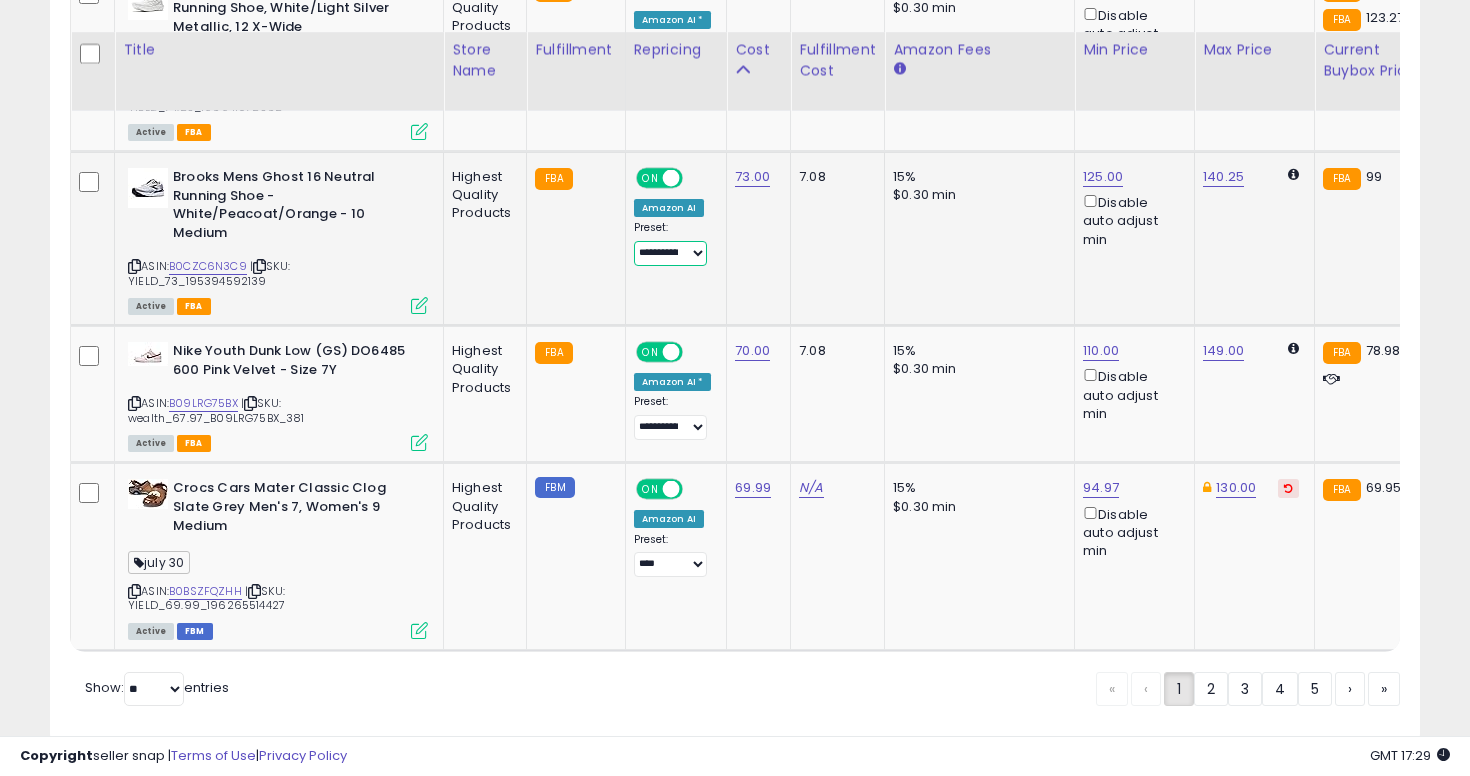 scroll, scrollTop: 4927, scrollLeft: 0, axis: vertical 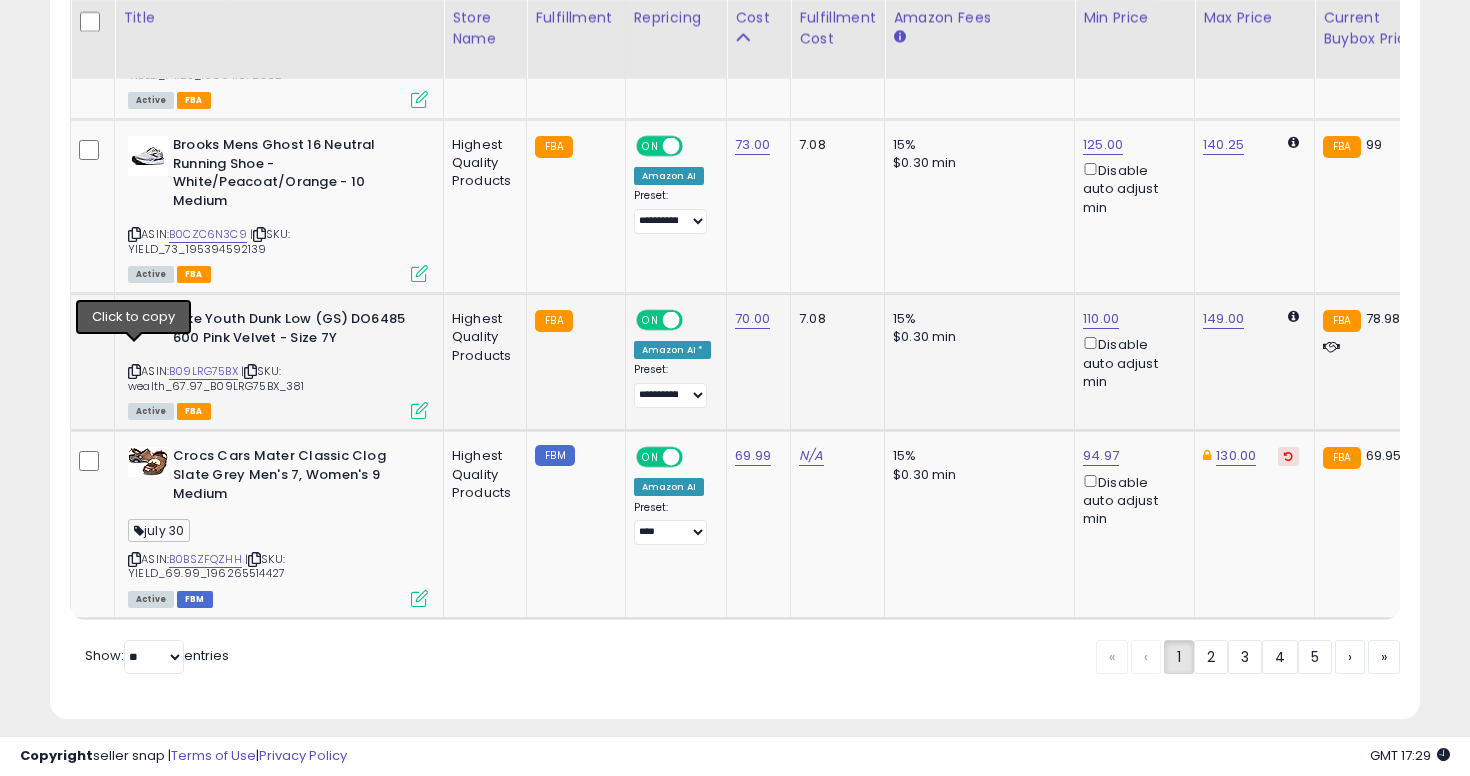 click at bounding box center [134, 371] 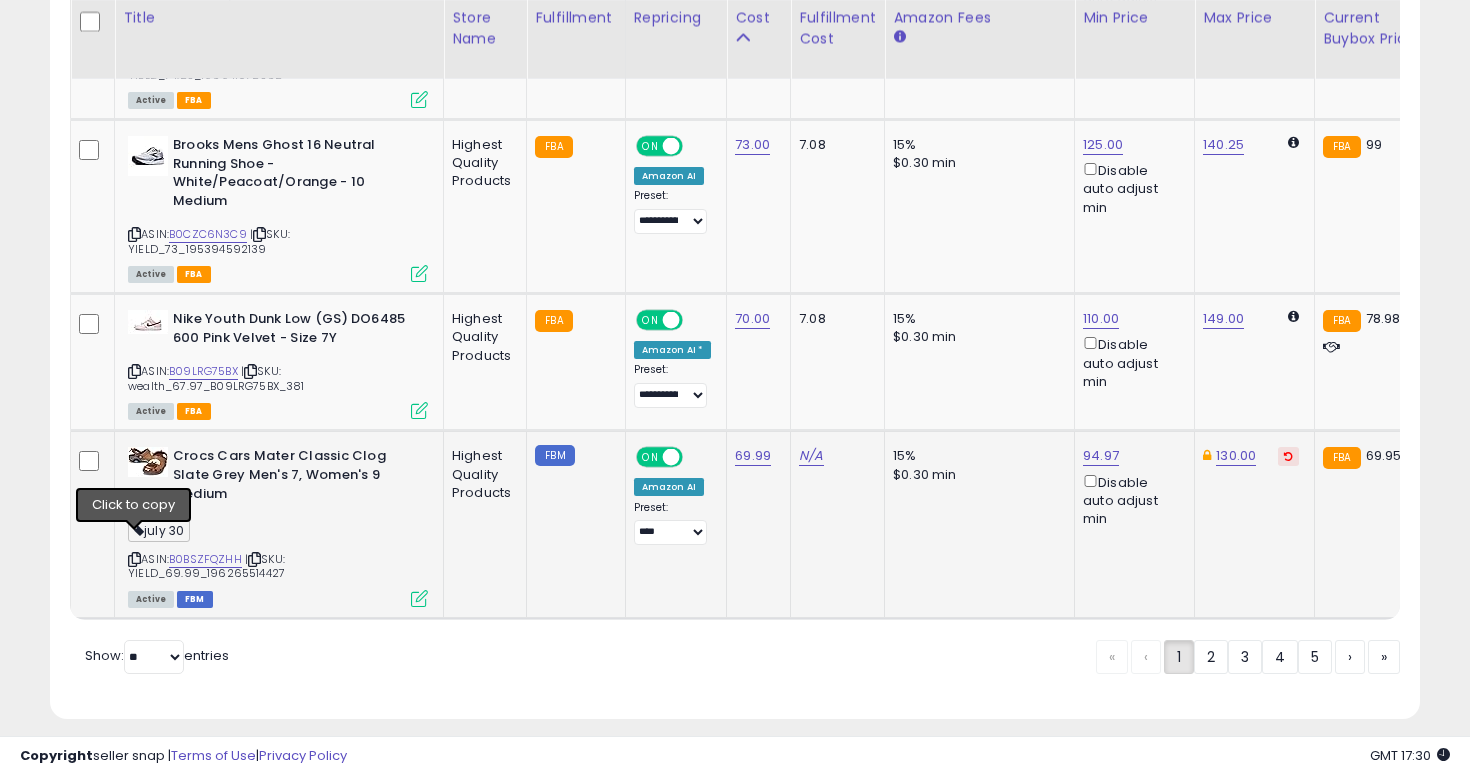 click at bounding box center (134, 559) 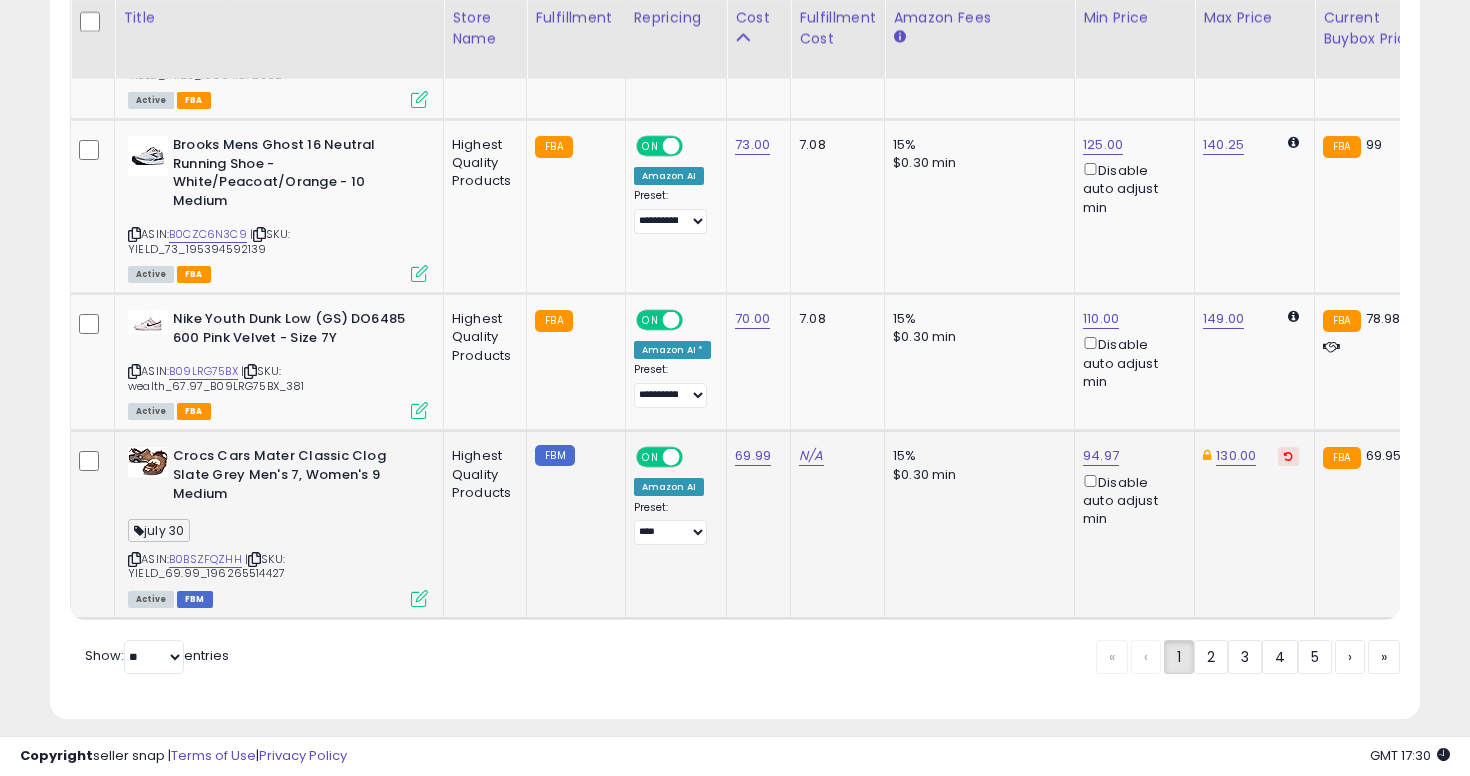 click at bounding box center [419, 598] 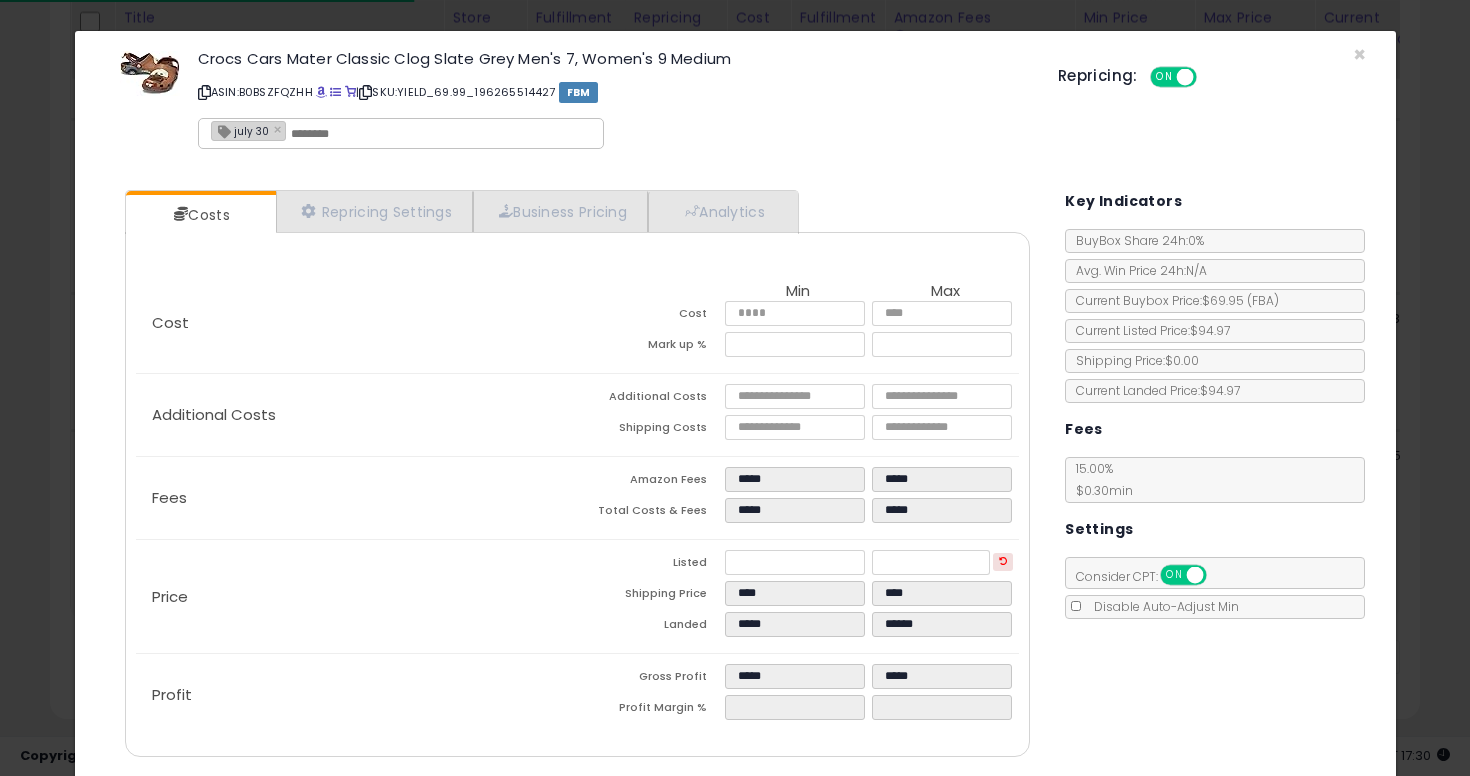 click on "[MONTH] [DAY] ×" at bounding box center [249, 131] 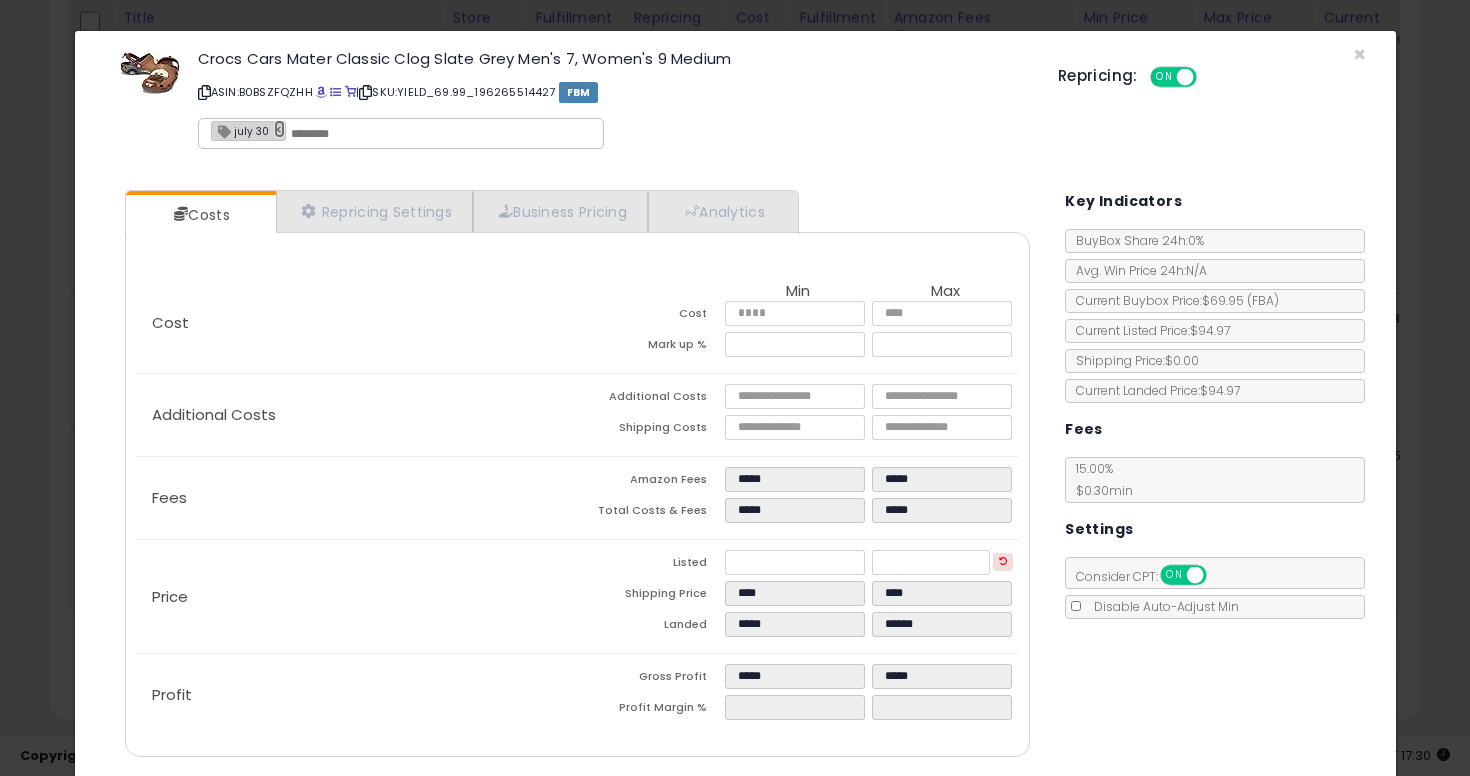 click on "×" at bounding box center [280, 129] 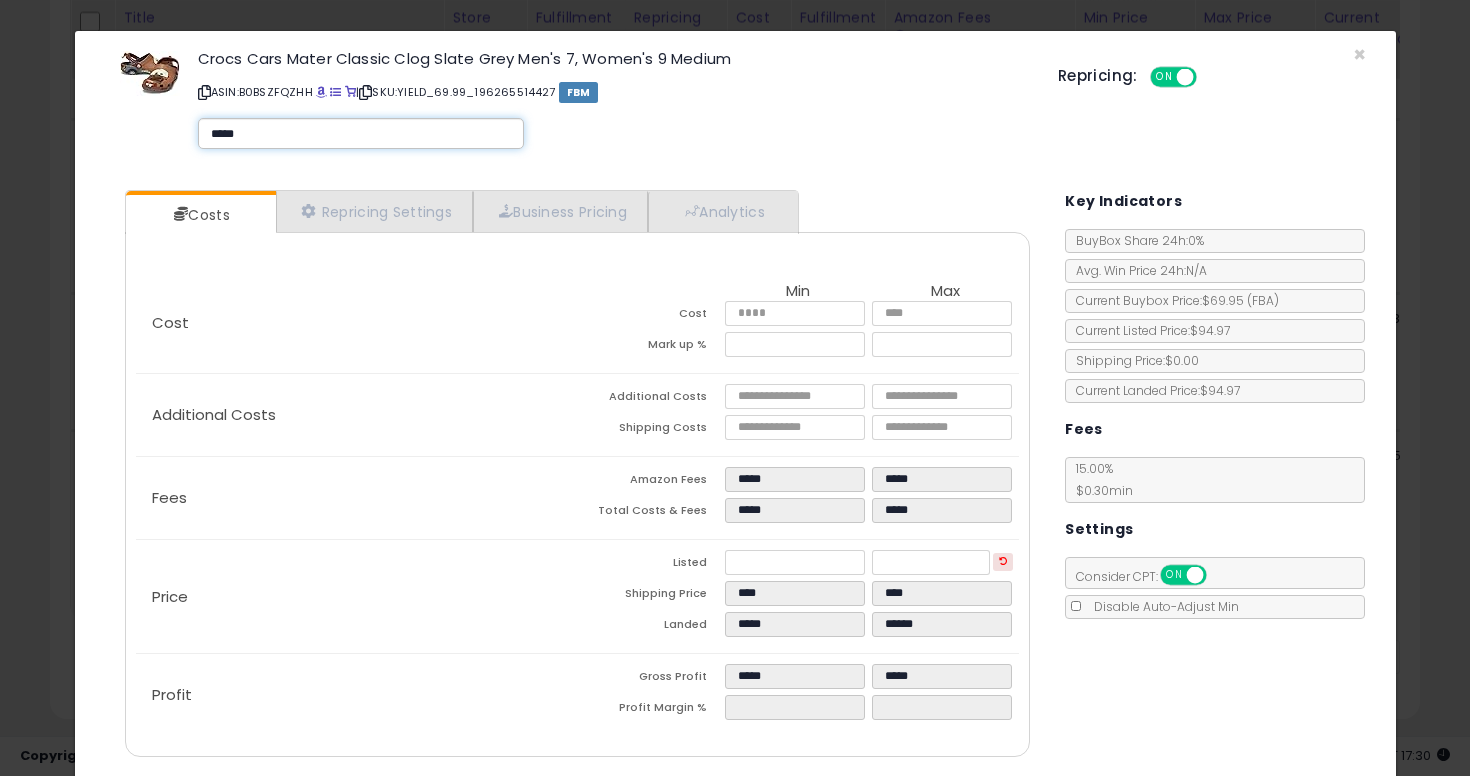 type on "******" 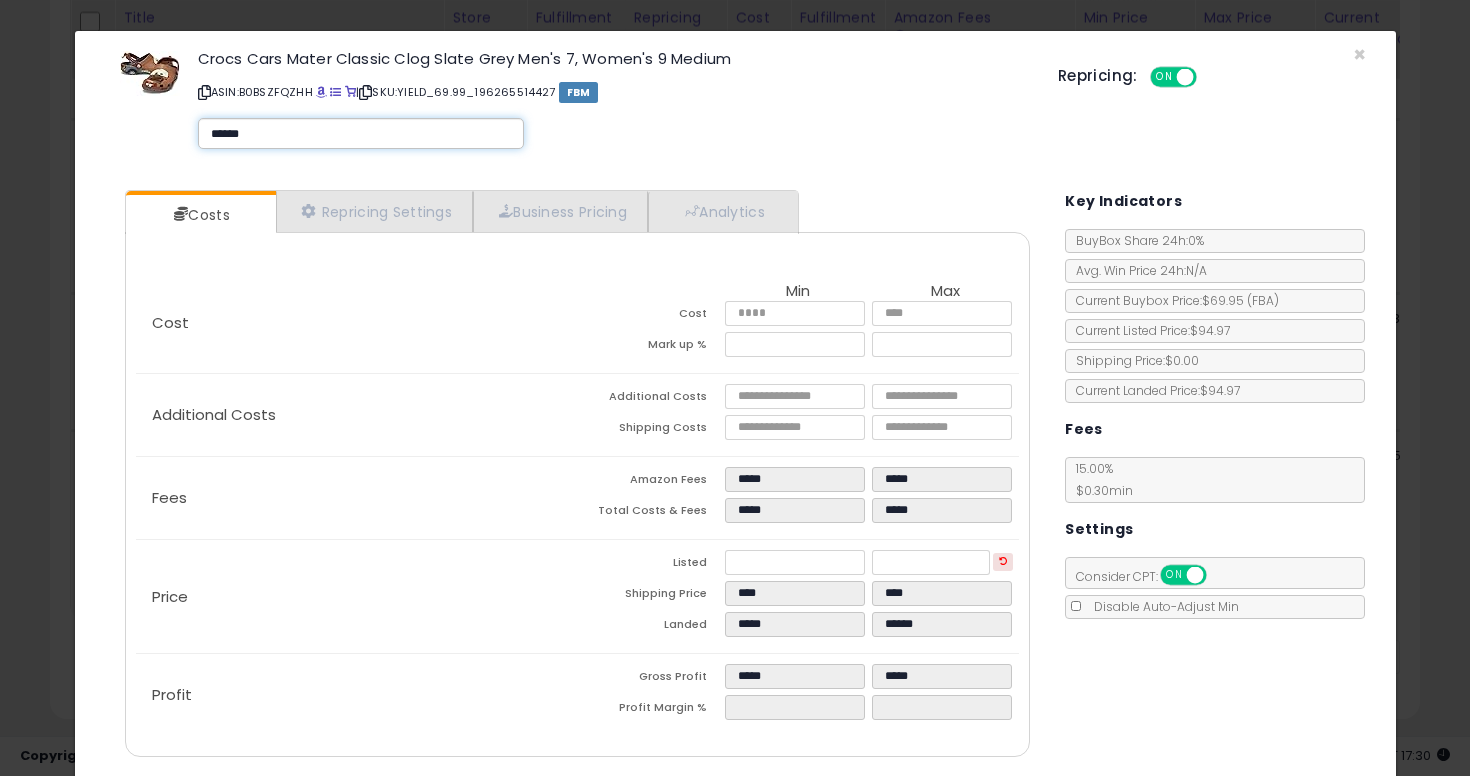 type on "******" 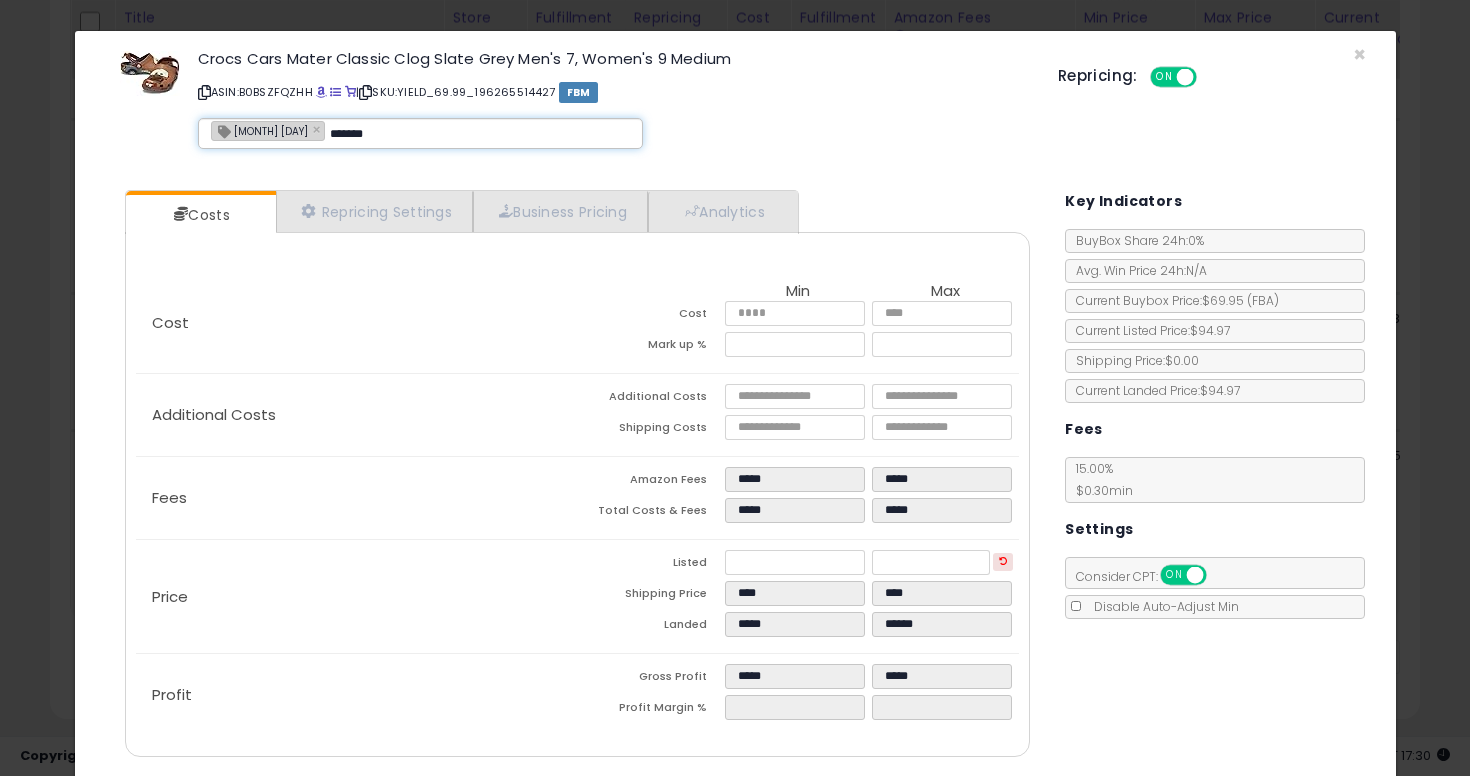 type on "******" 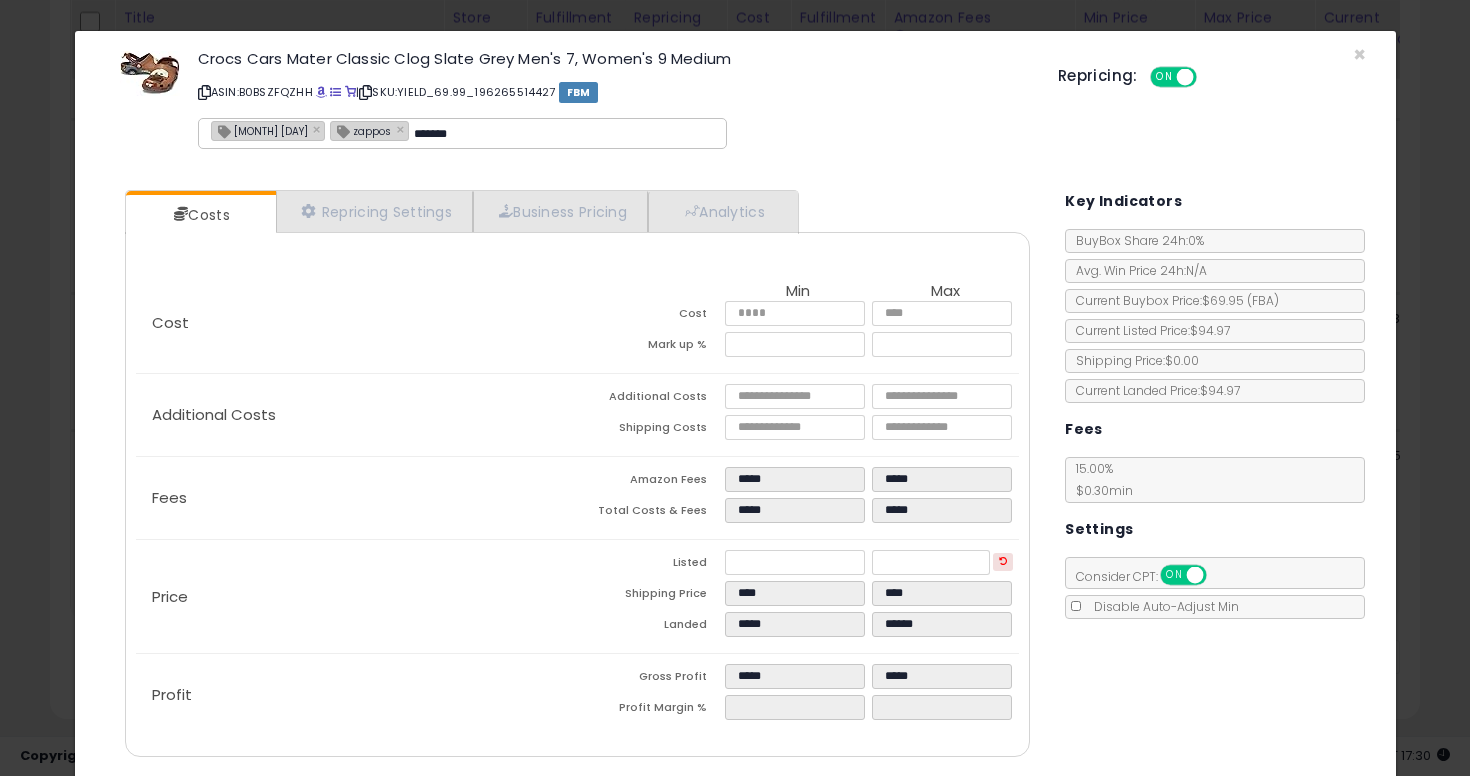 type on "**********" 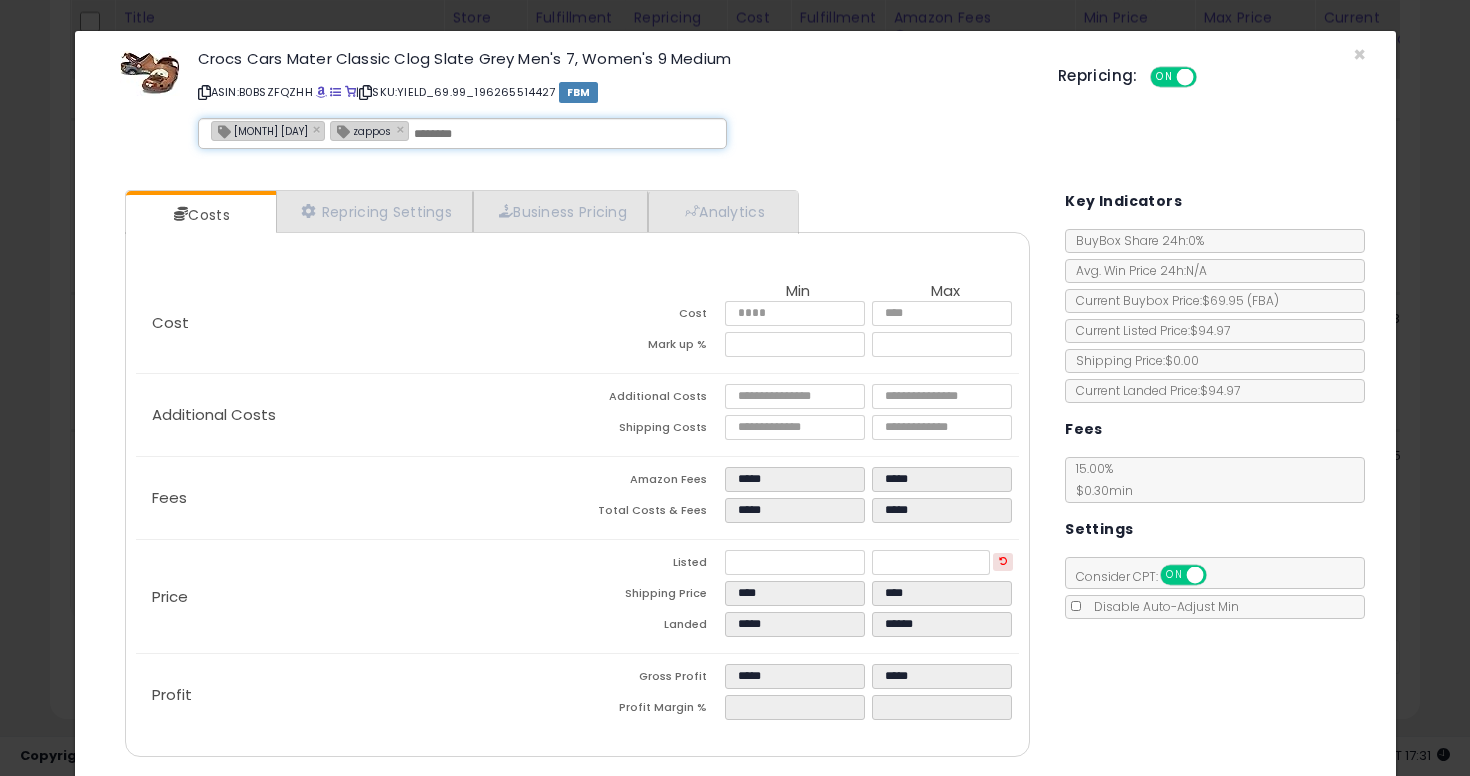 click on "zappos" at bounding box center (361, 130) 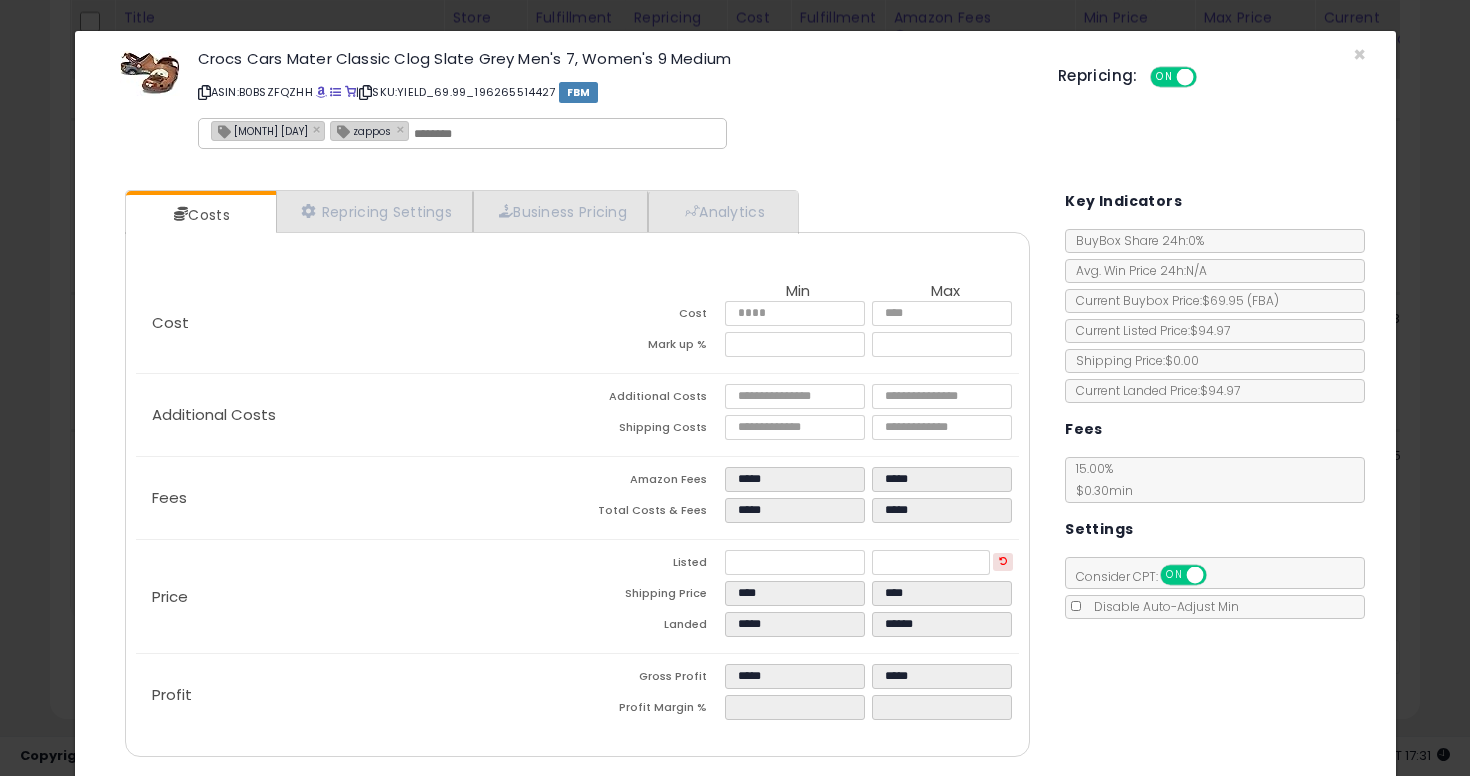 click on "zappos" at bounding box center (361, 130) 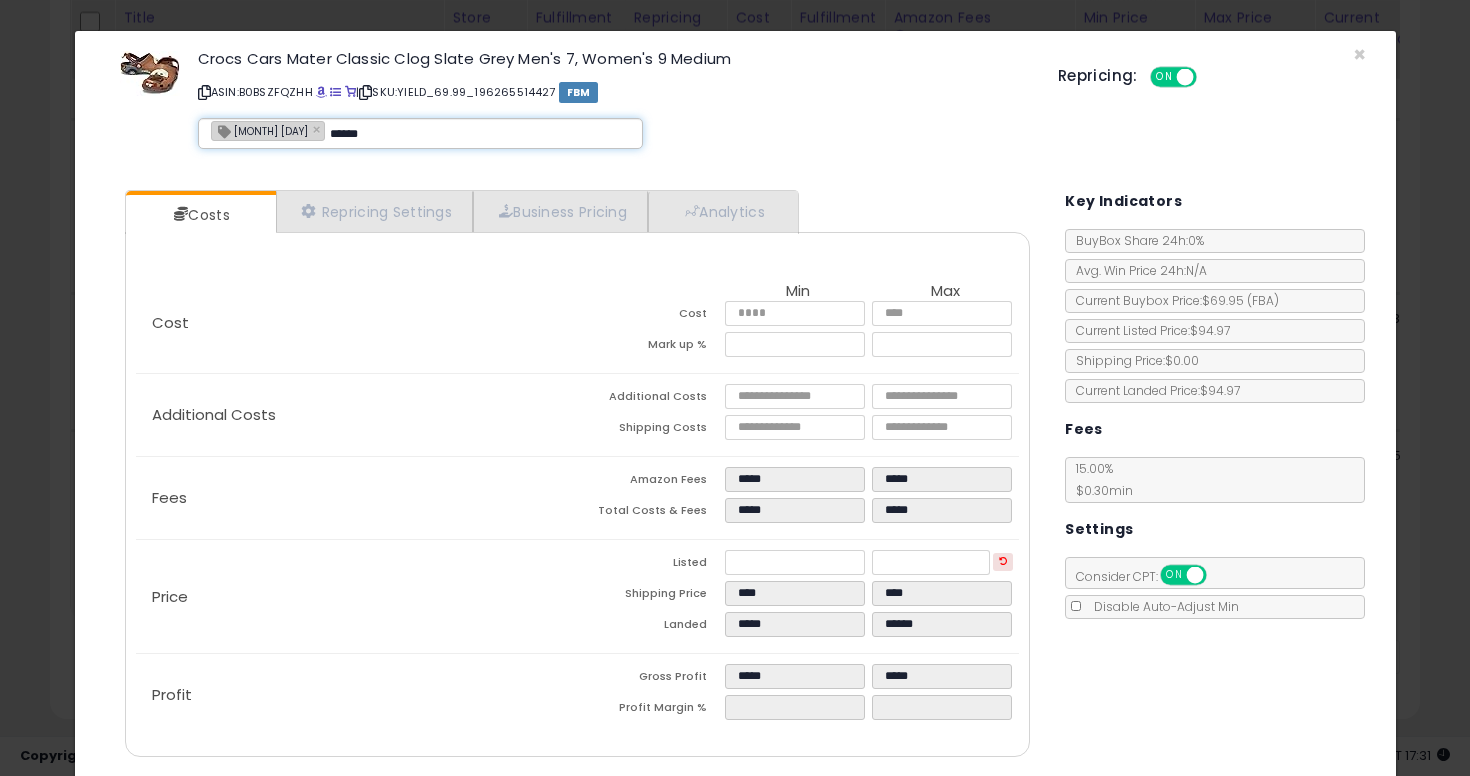 click on "******" at bounding box center [480, 134] 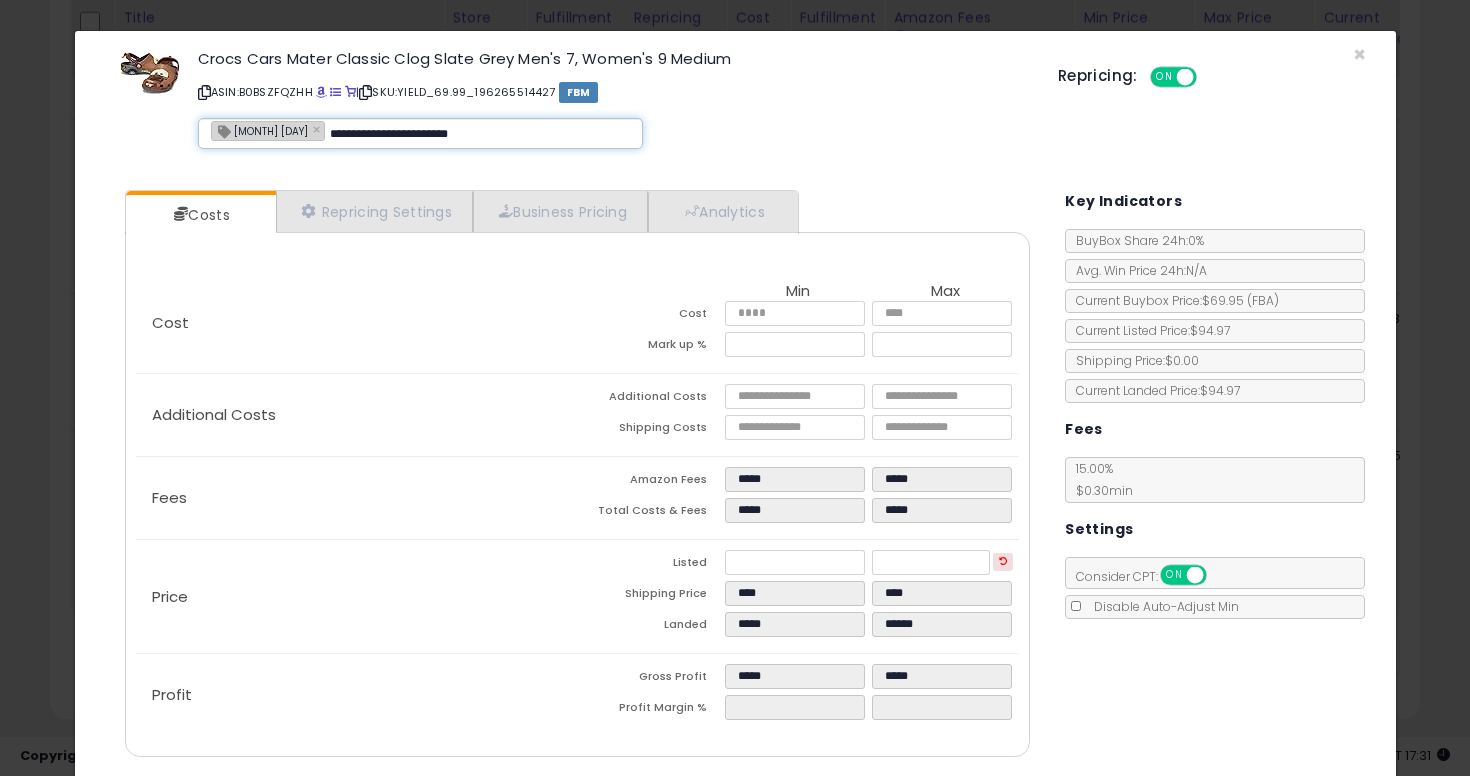 type on "**********" 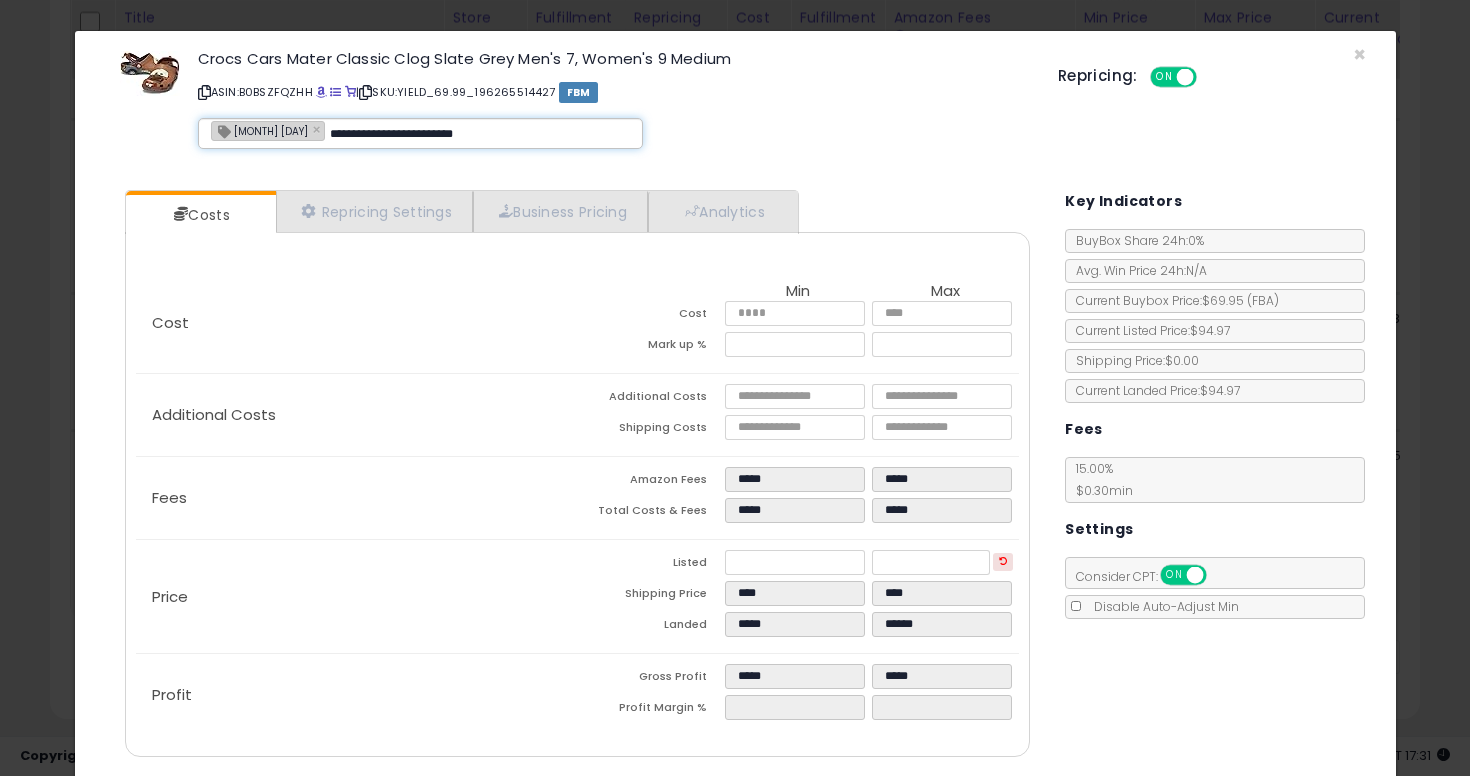 type 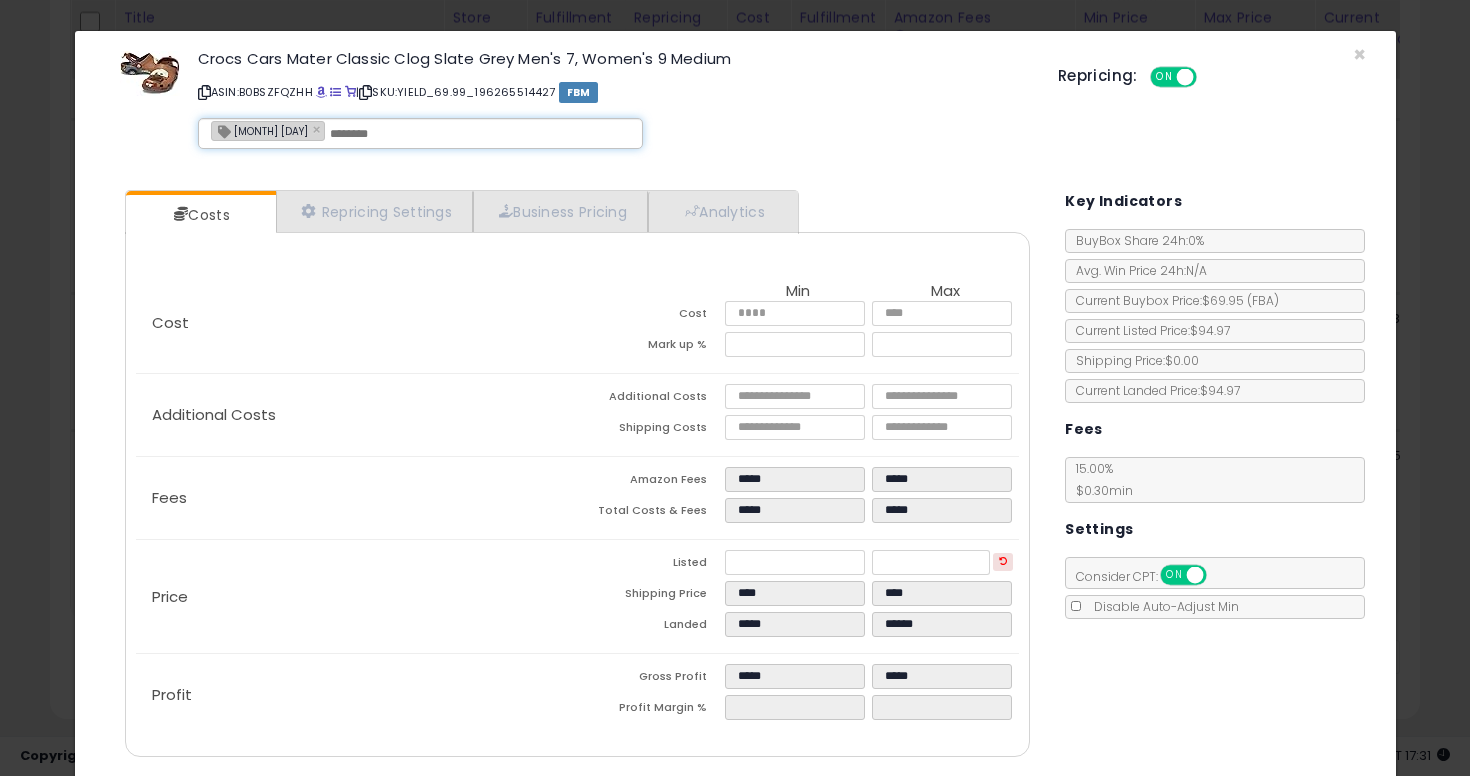type on "**********" 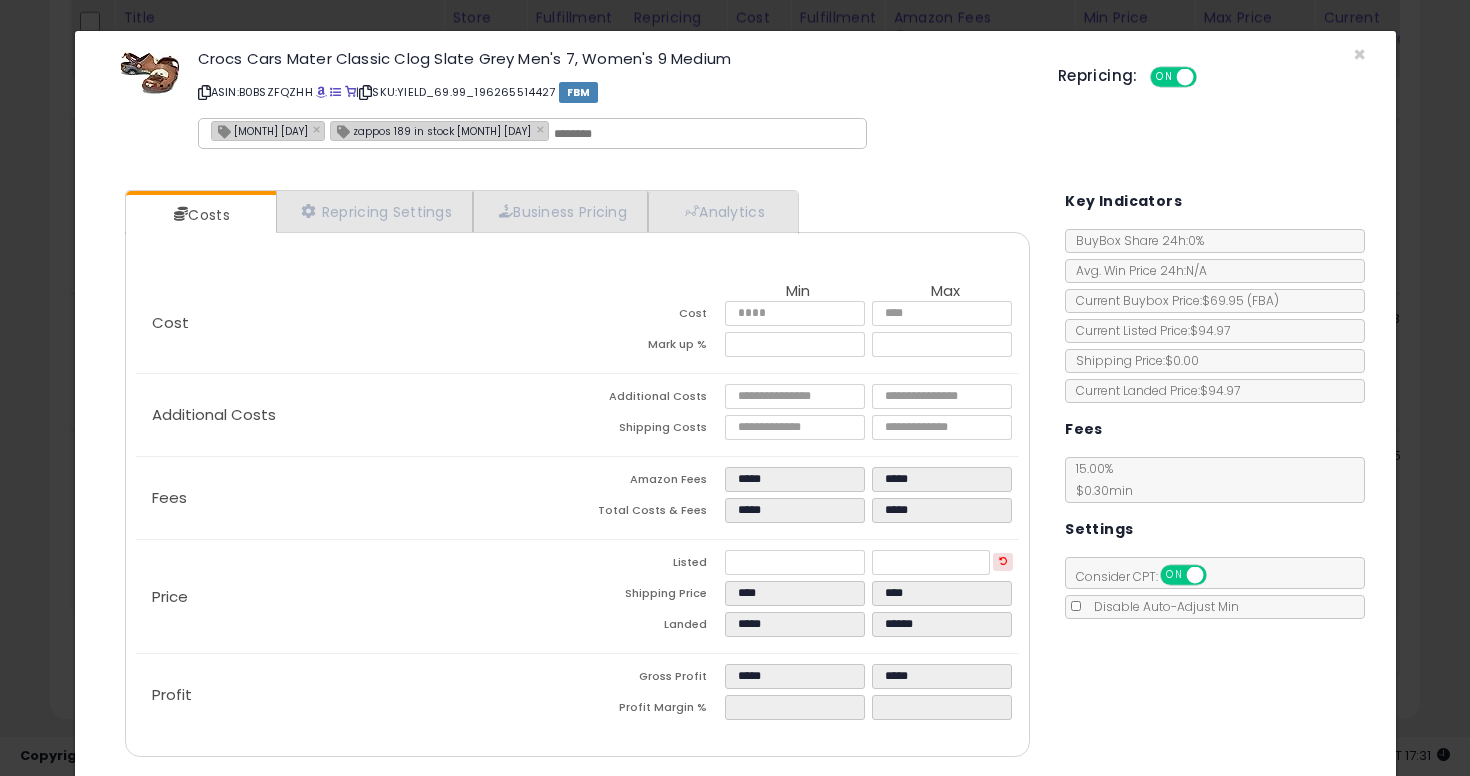 scroll, scrollTop: 65, scrollLeft: 0, axis: vertical 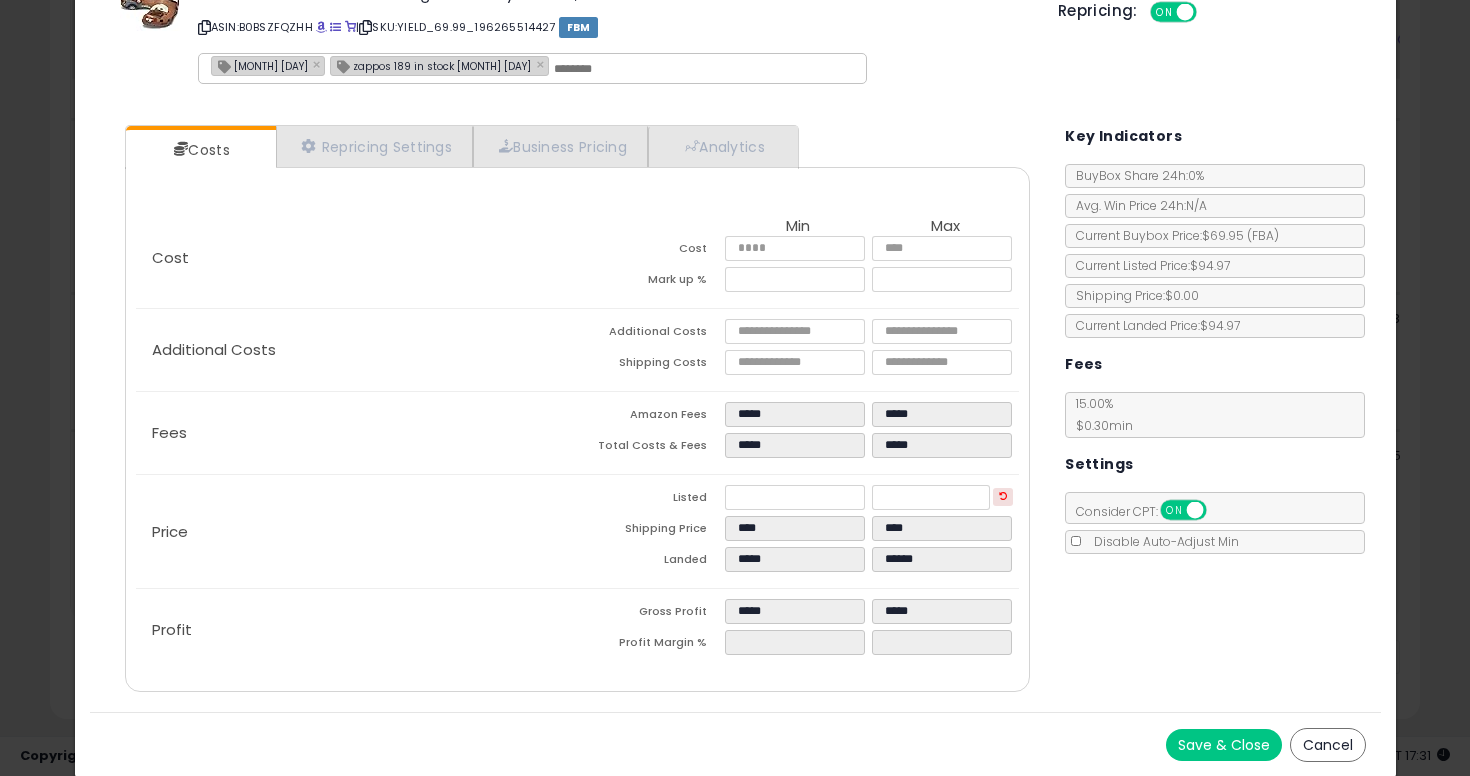 click on "zappos 189 in stock [MONTH] [DAY]" at bounding box center (431, 65) 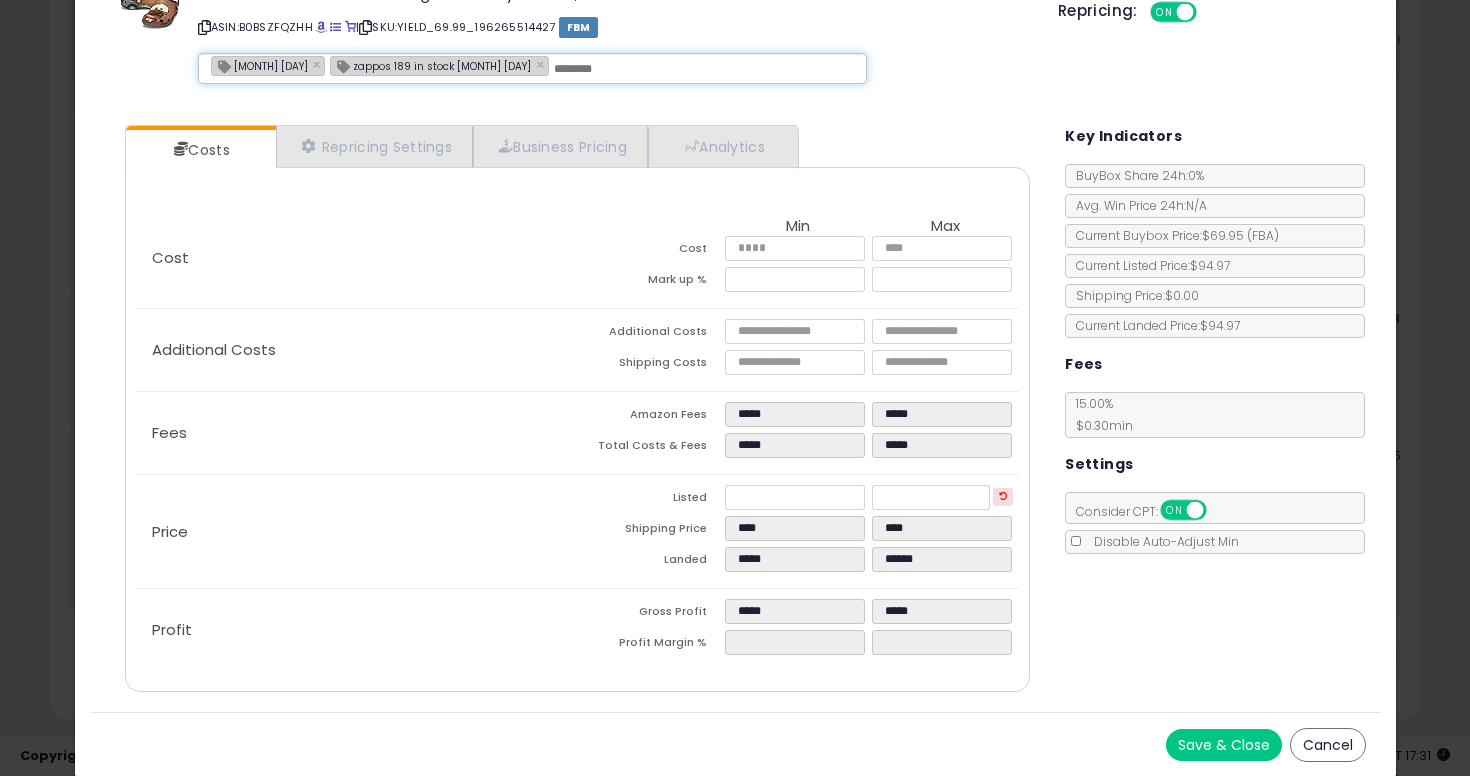 click on "zappos 189 in stock [MONTH] [DAY]" at bounding box center (431, 65) 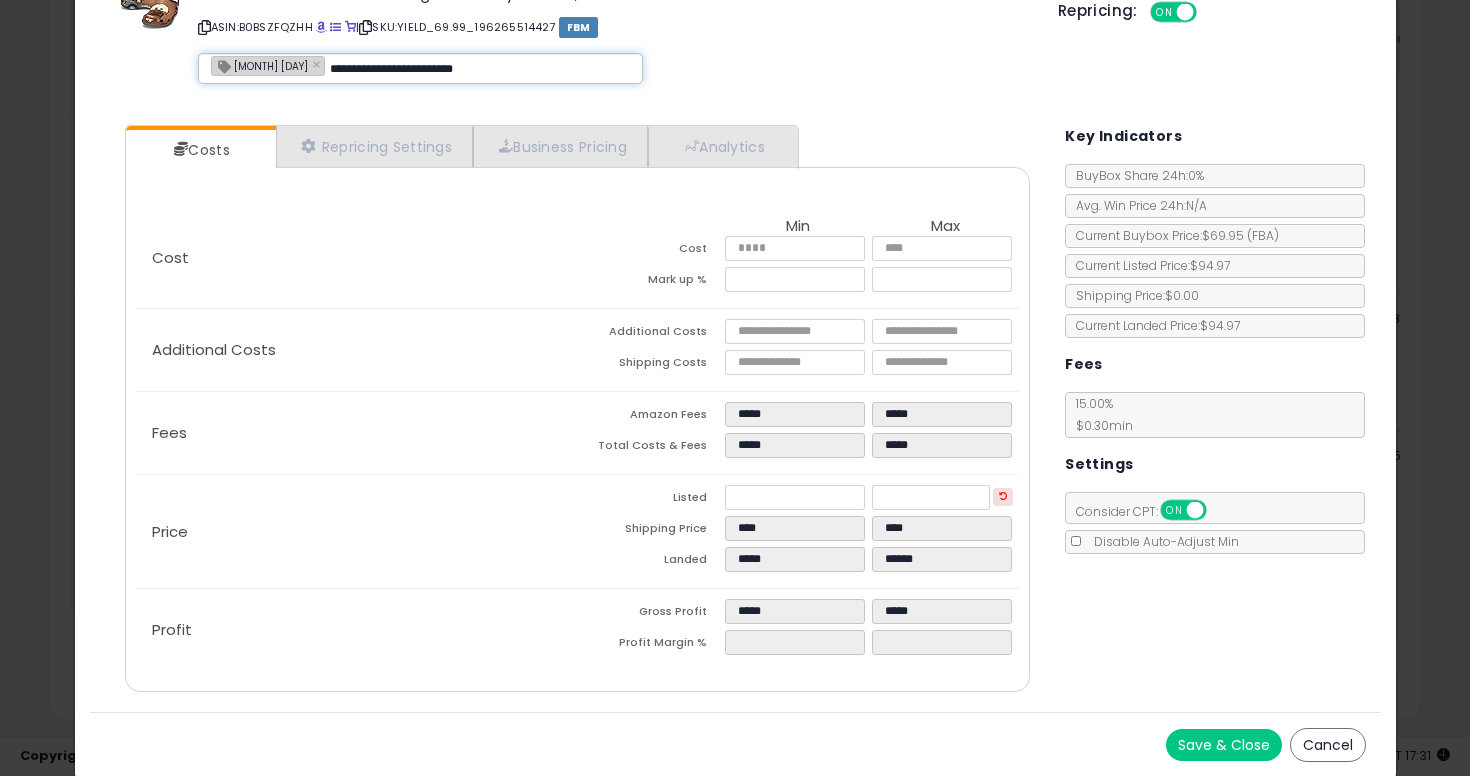 click on "**********" at bounding box center [480, 69] 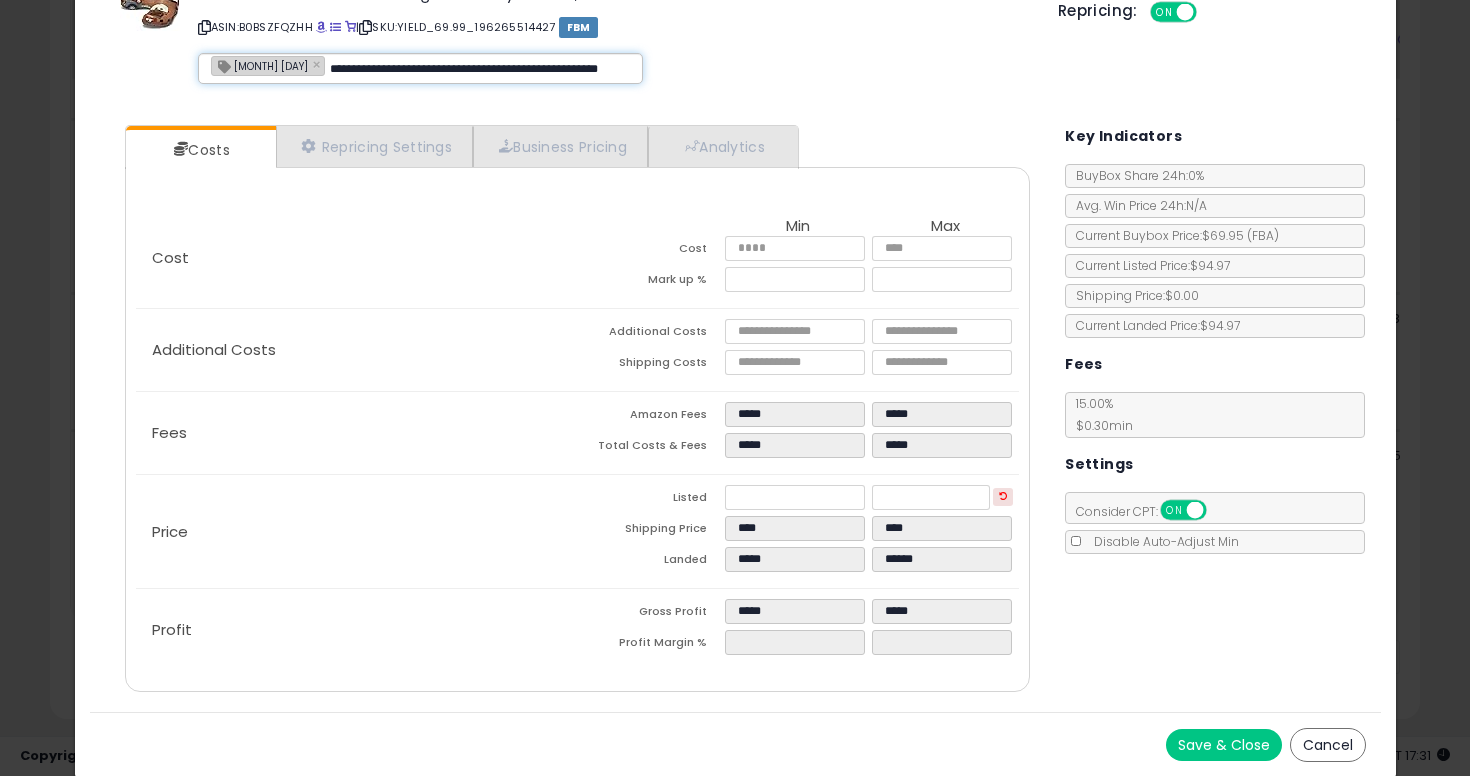scroll, scrollTop: 0, scrollLeft: 42, axis: horizontal 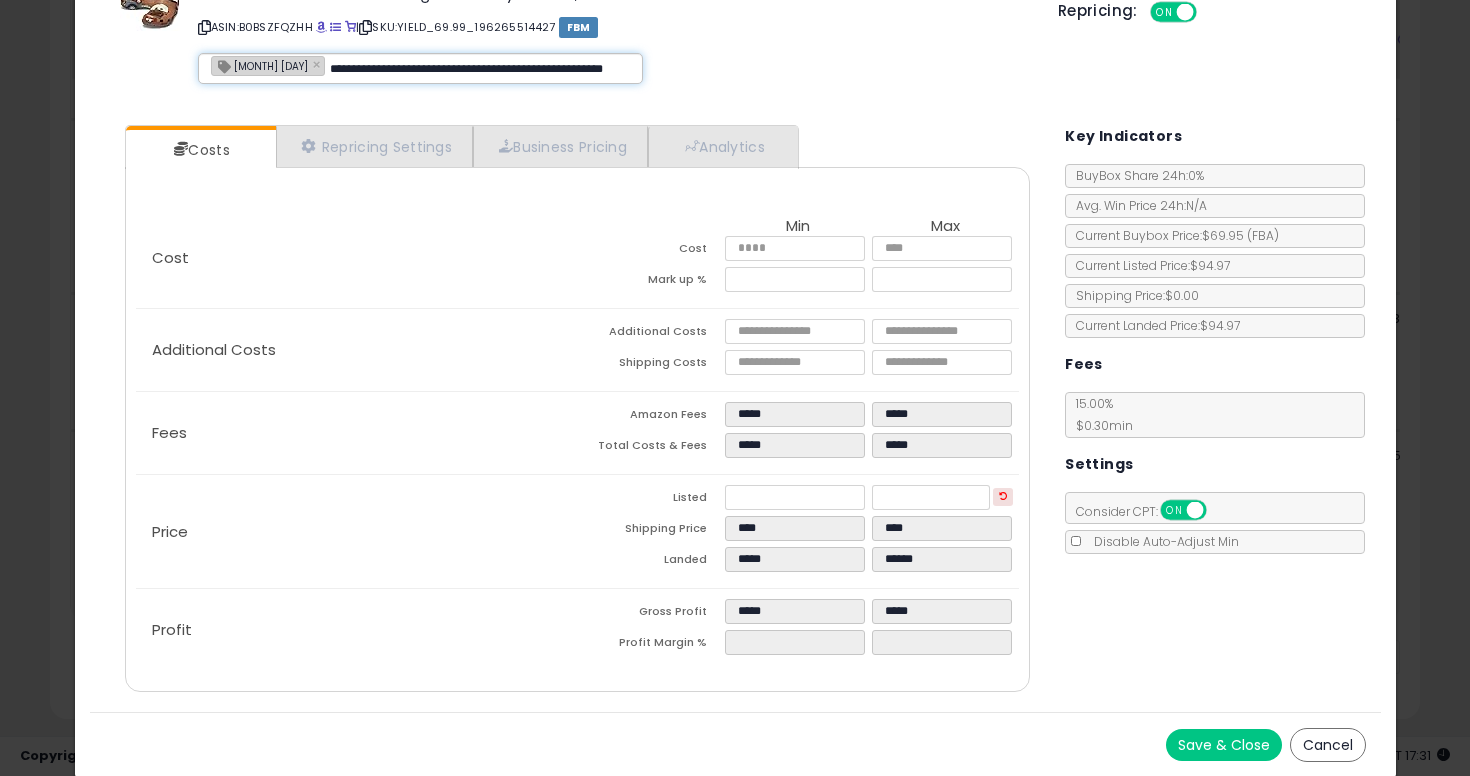 type 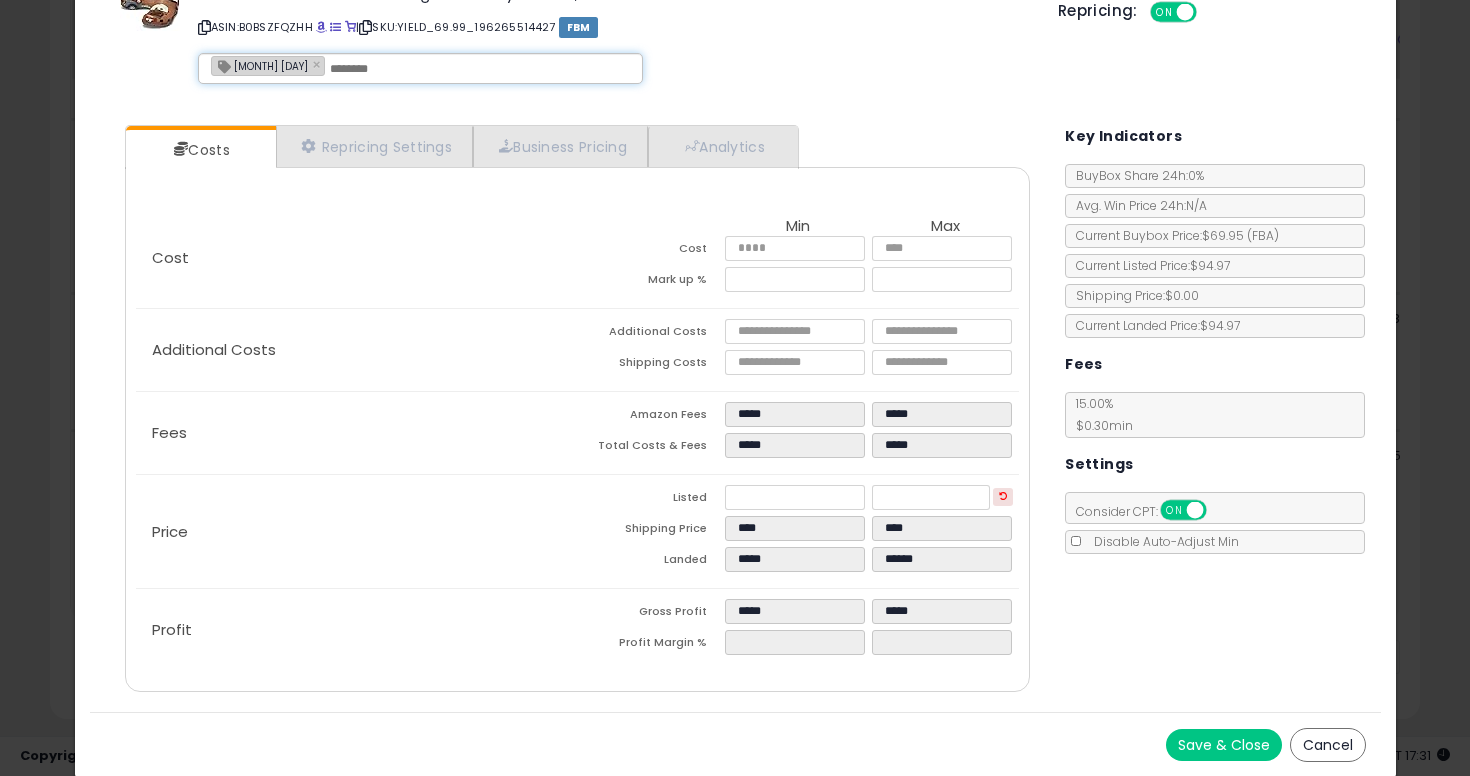 type on "**********" 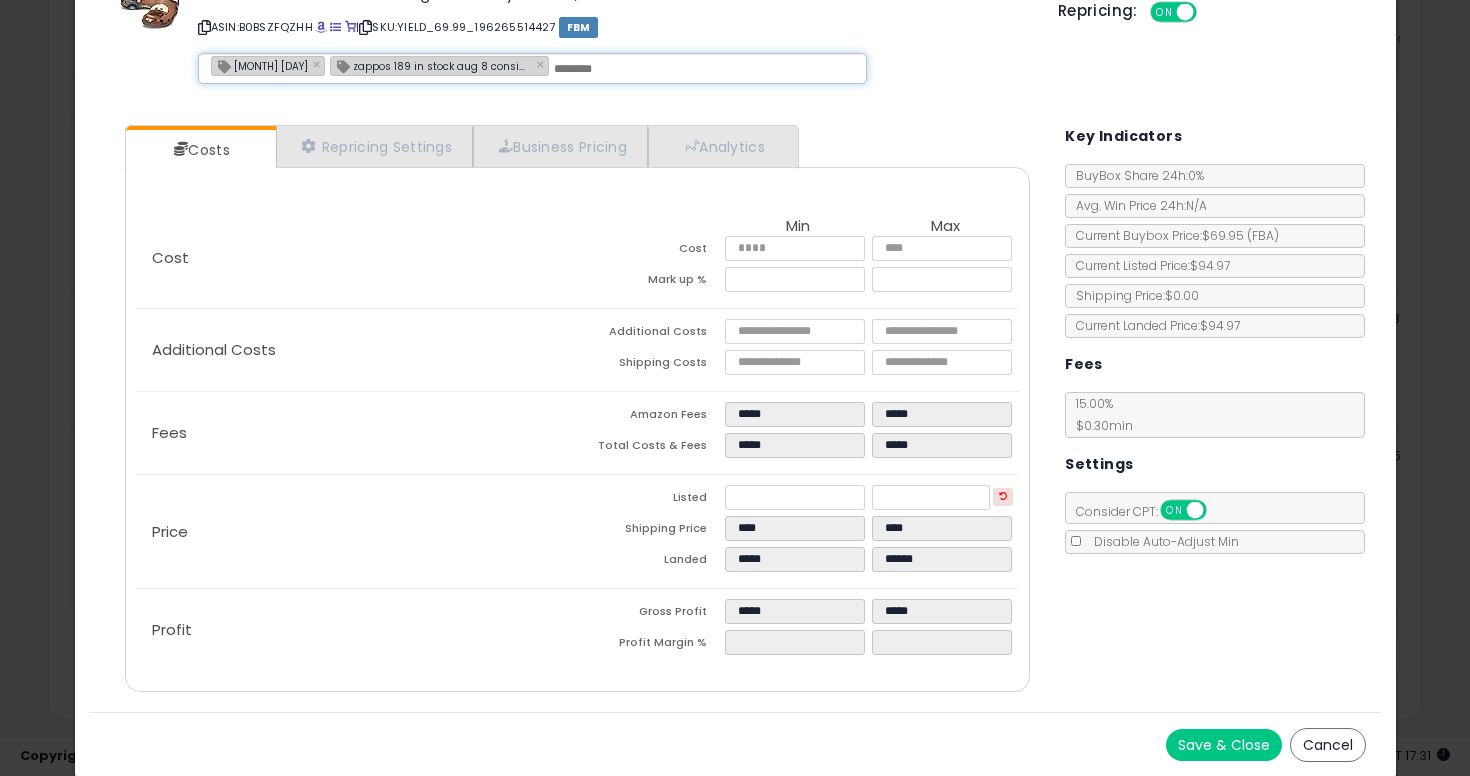 click on "Save & Close" at bounding box center [1224, 745] 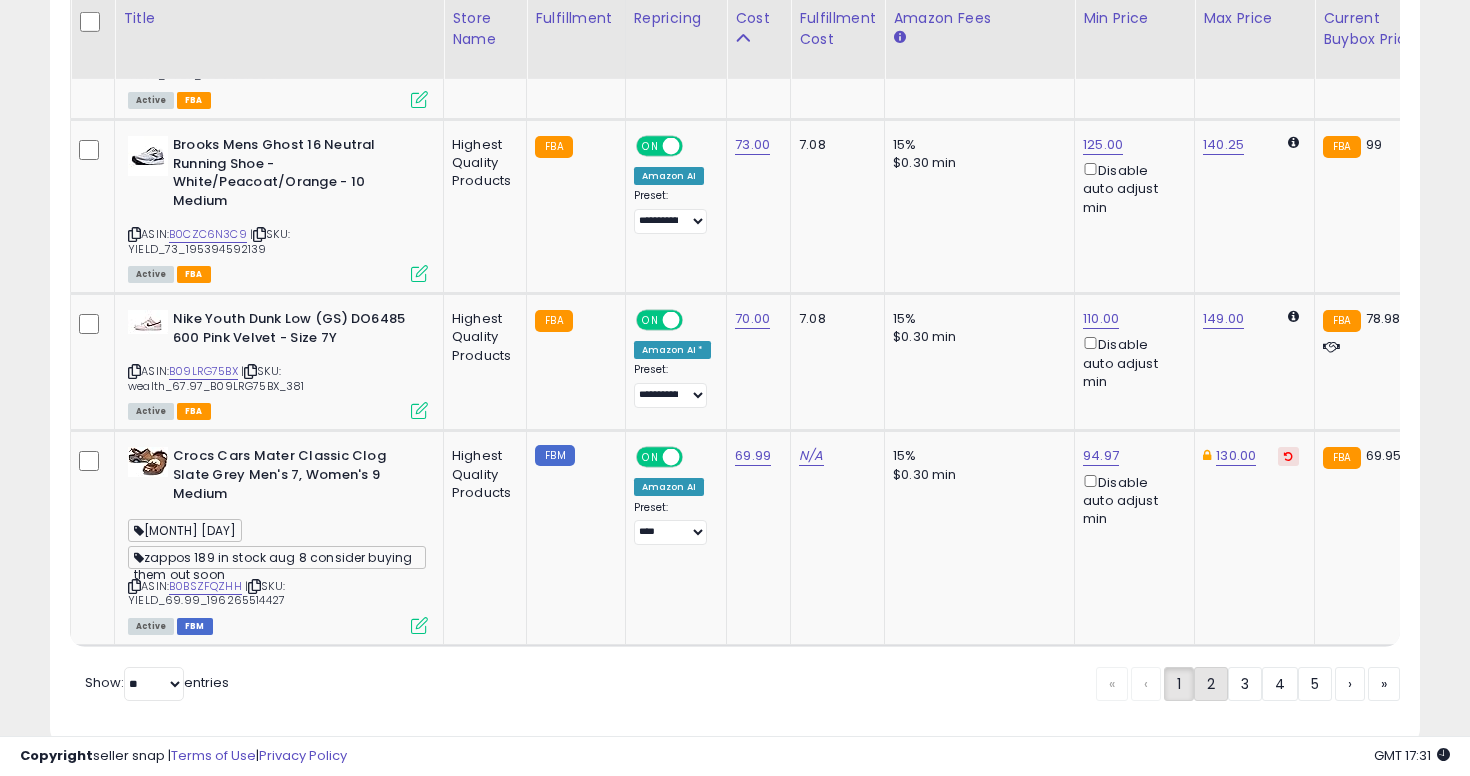 click on "2" 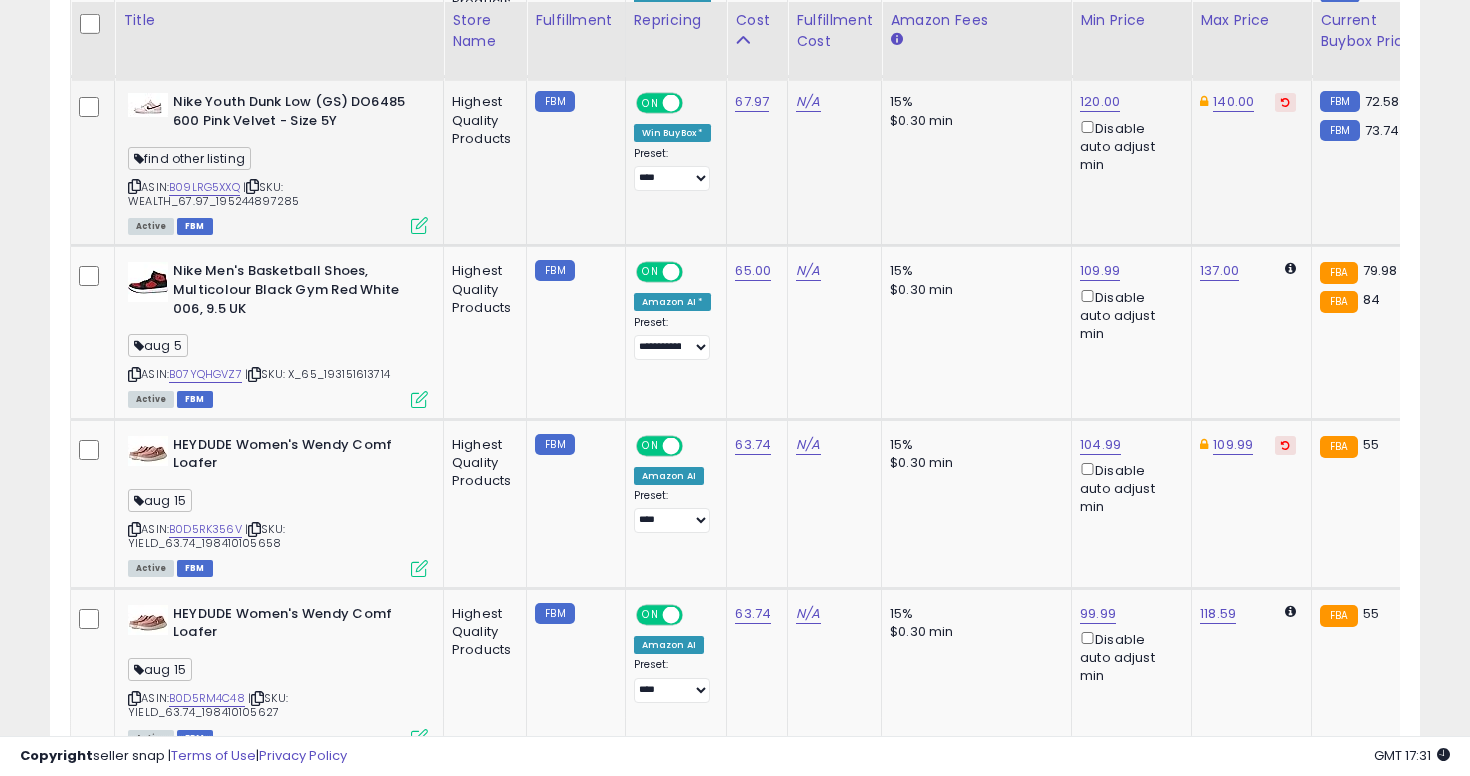 scroll, scrollTop: 1285, scrollLeft: 0, axis: vertical 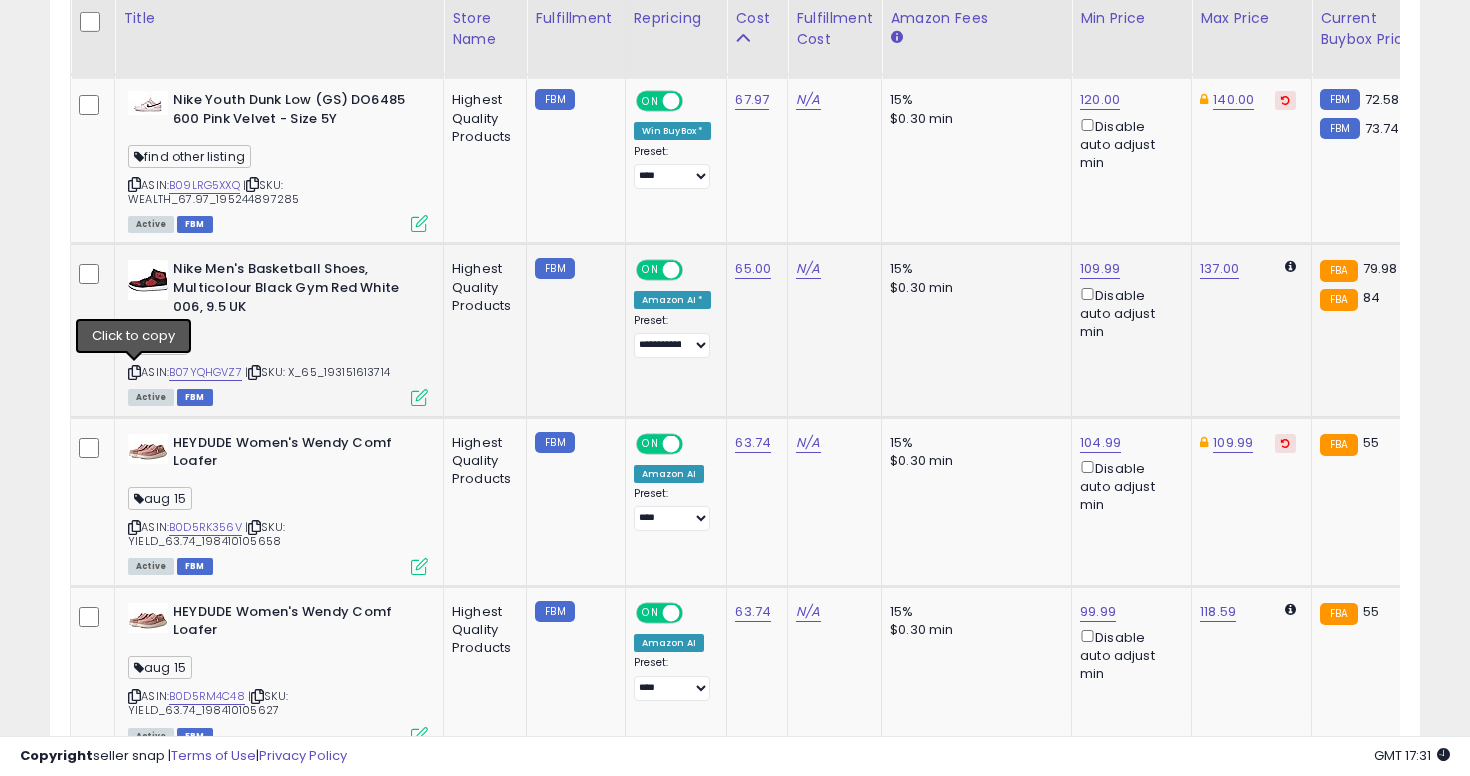 click at bounding box center (134, 372) 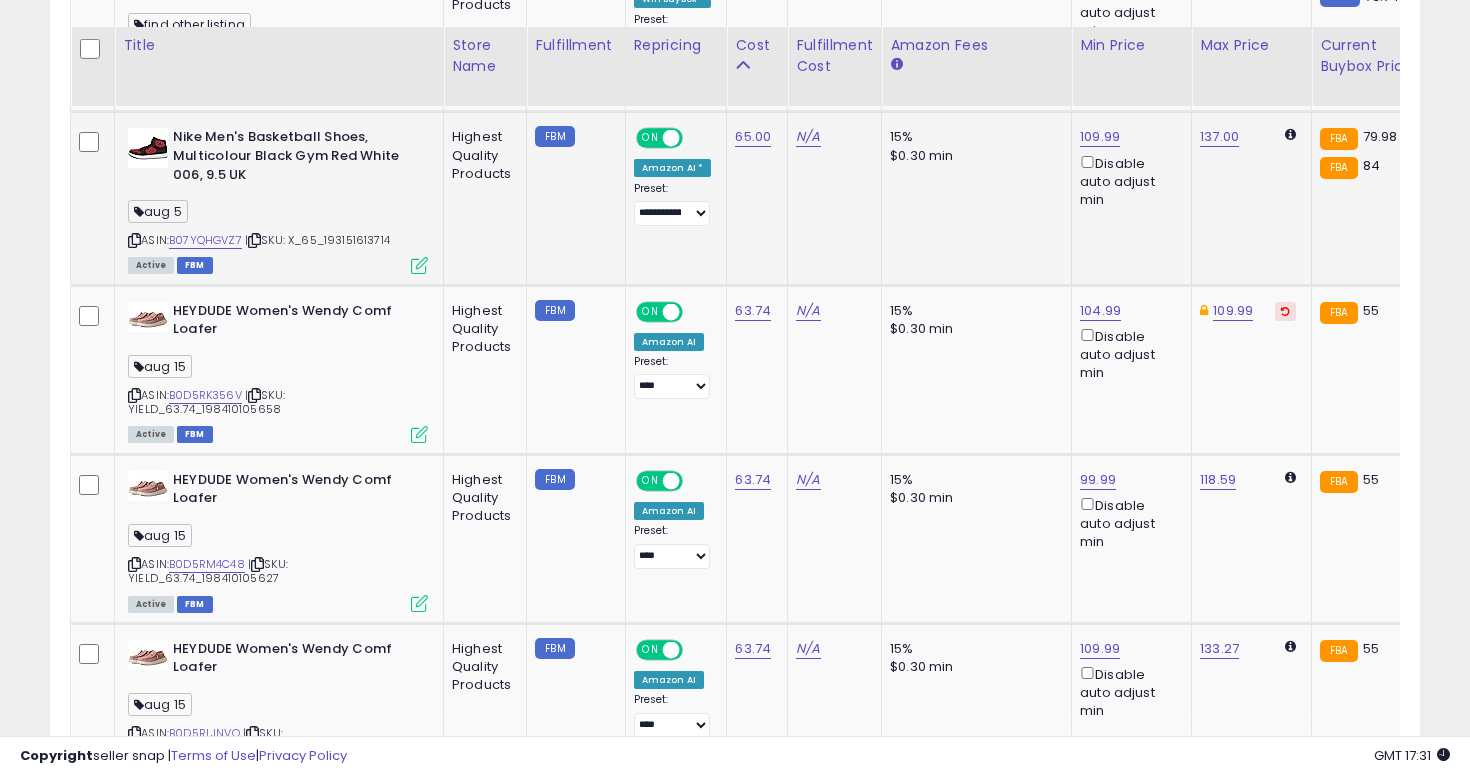 scroll, scrollTop: 1444, scrollLeft: 0, axis: vertical 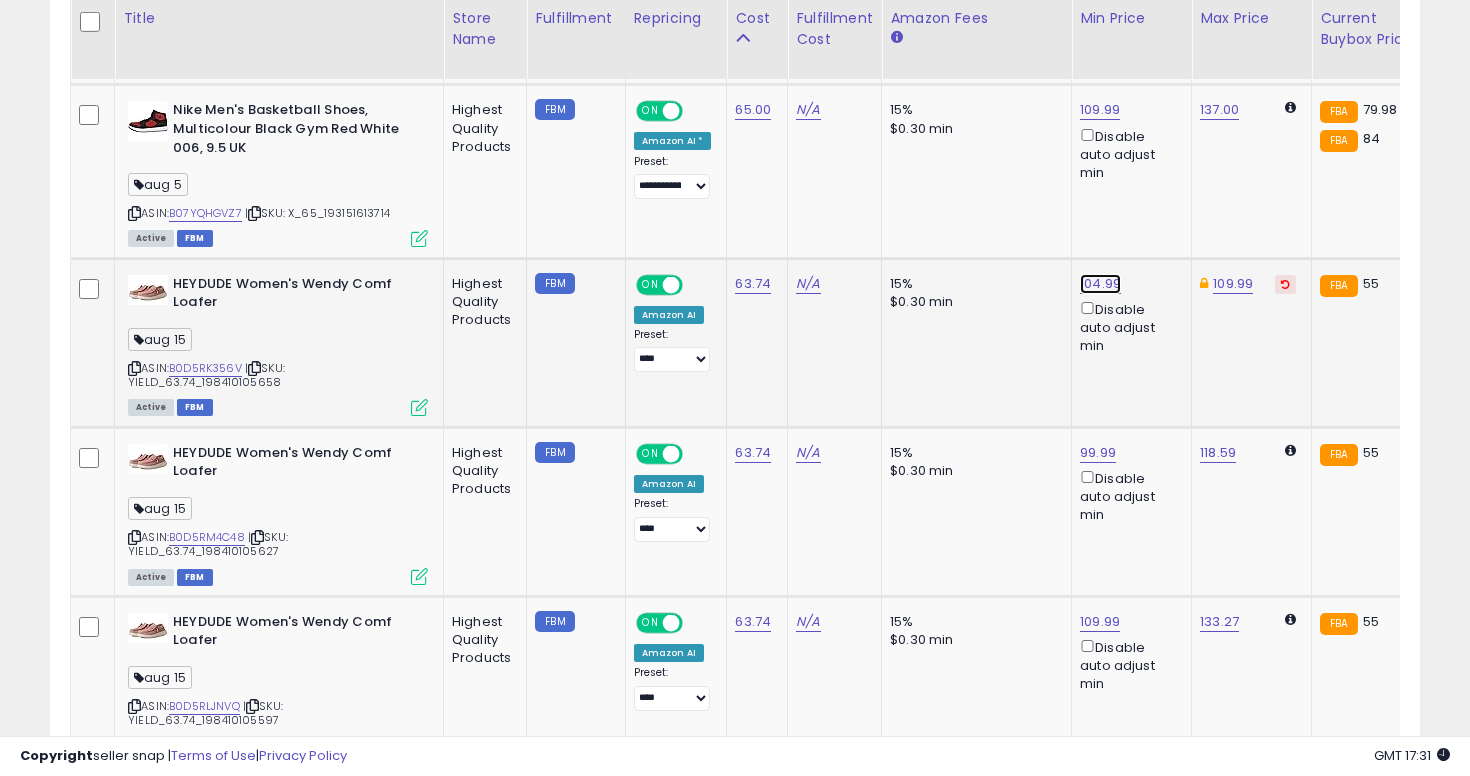 click on "104.99" at bounding box center (1098, -370) 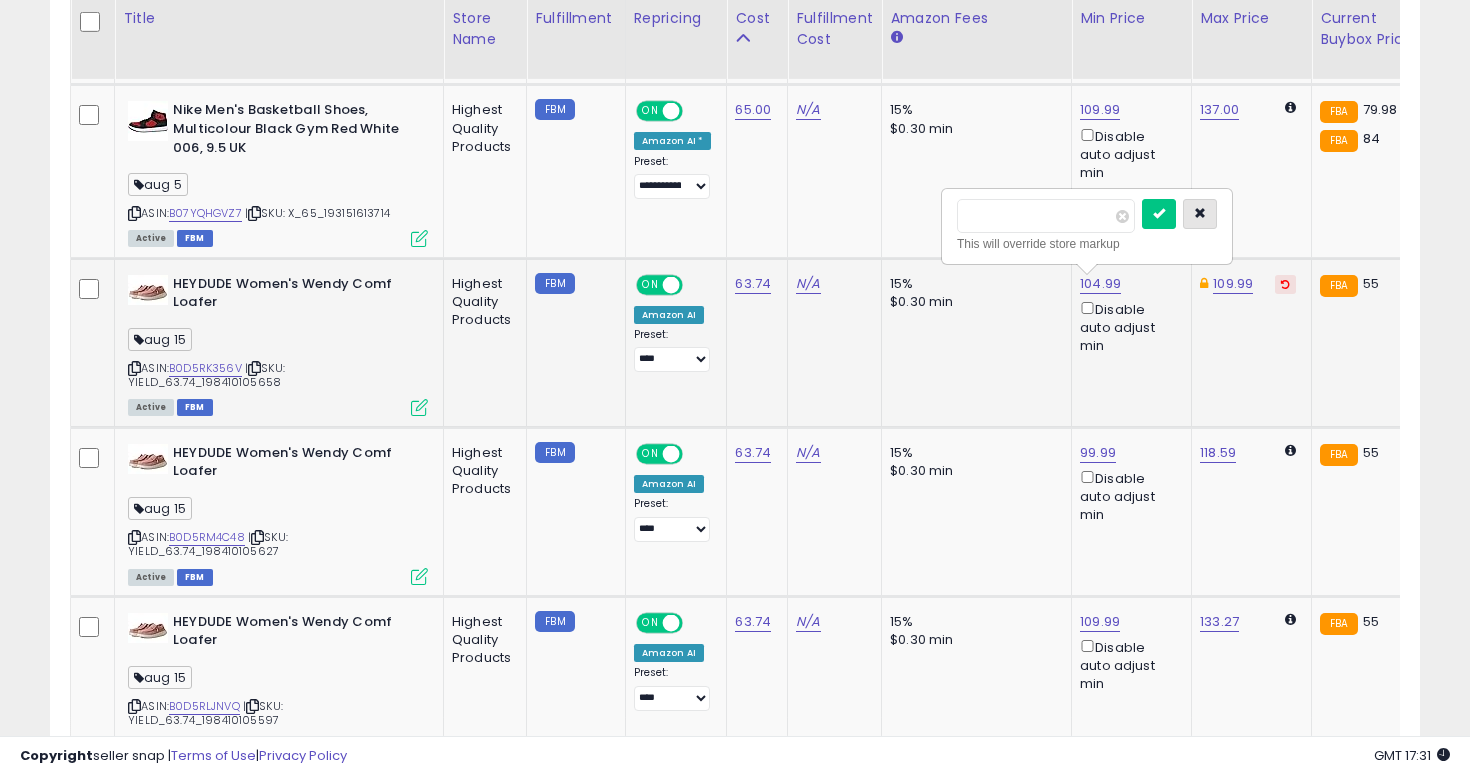 click at bounding box center (1200, 214) 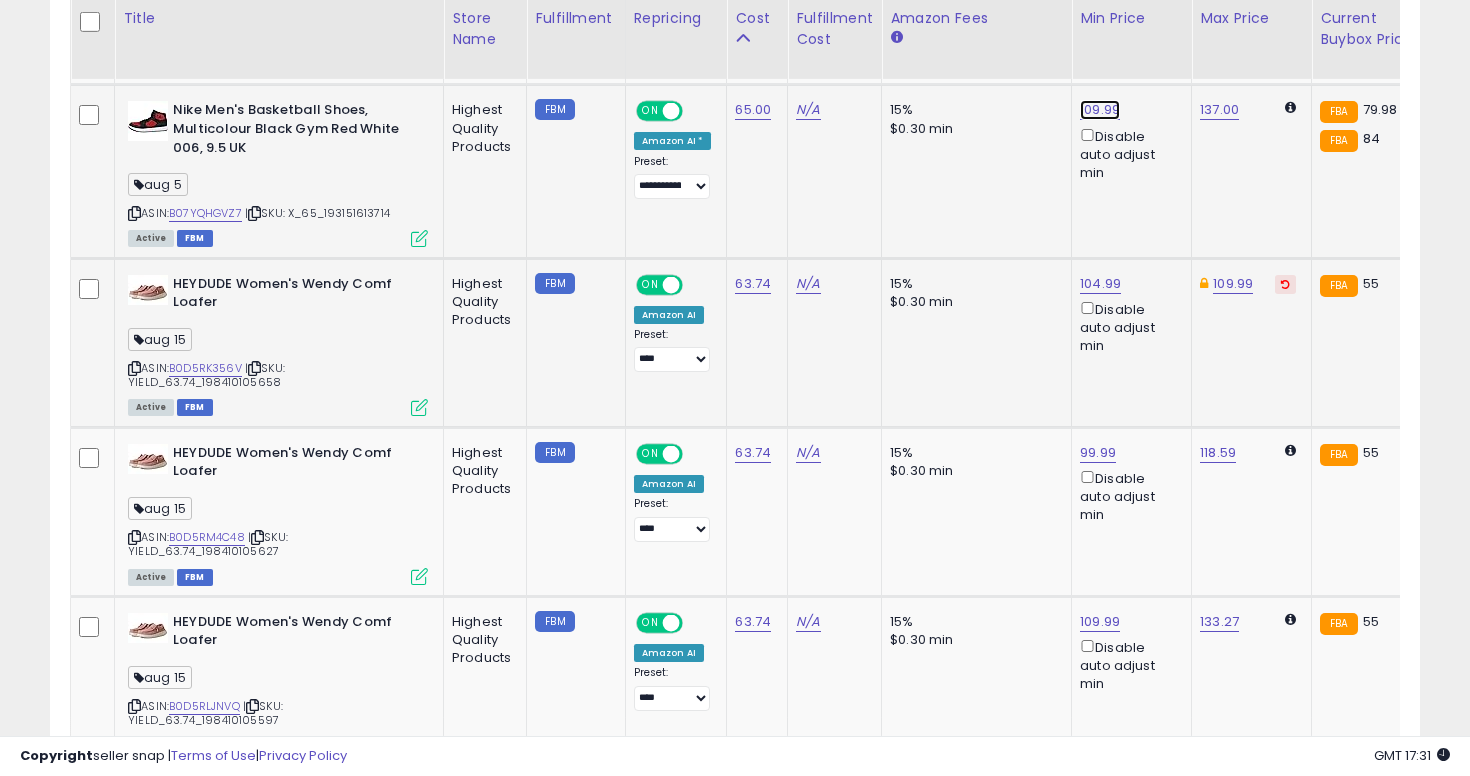 click on "109.99" at bounding box center (1098, -370) 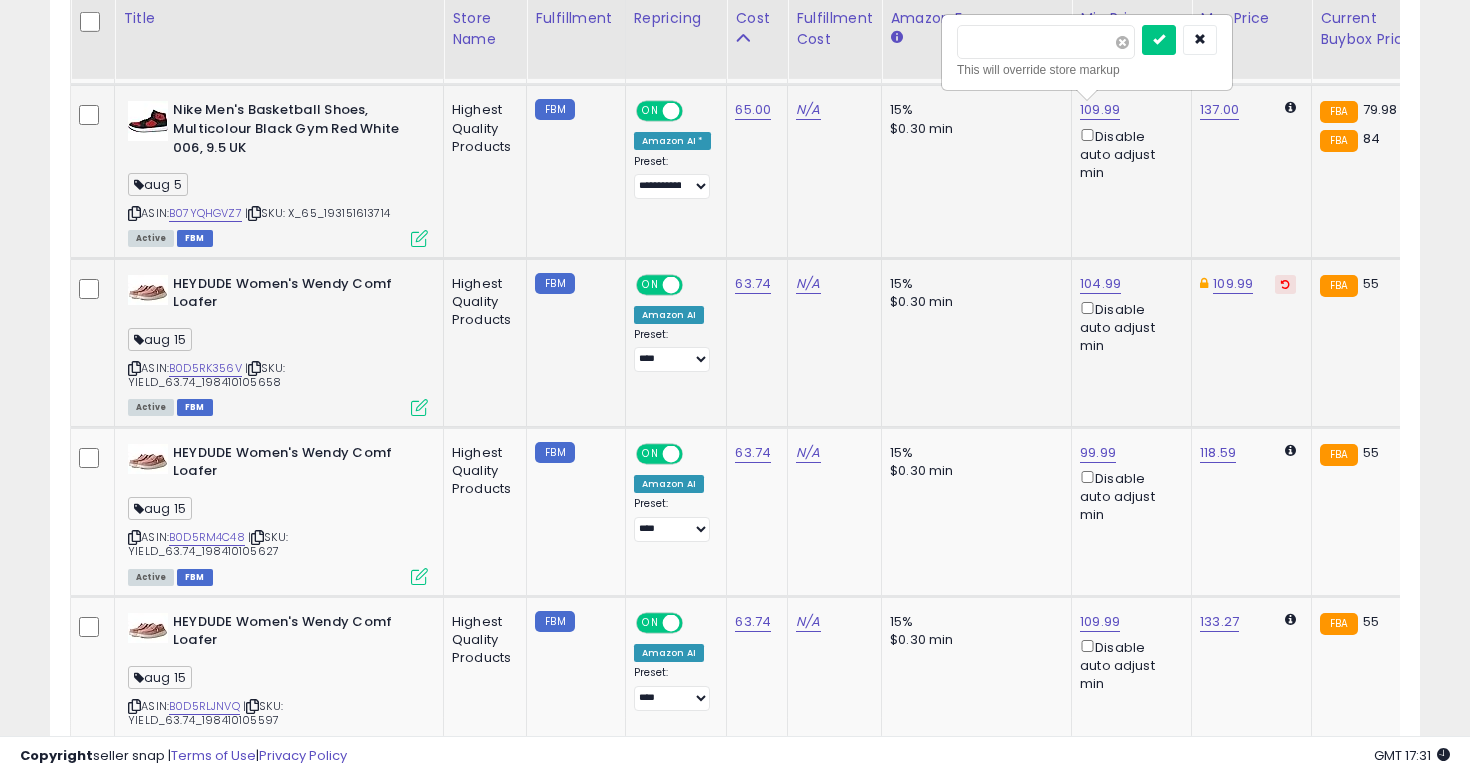 click at bounding box center (1122, 42) 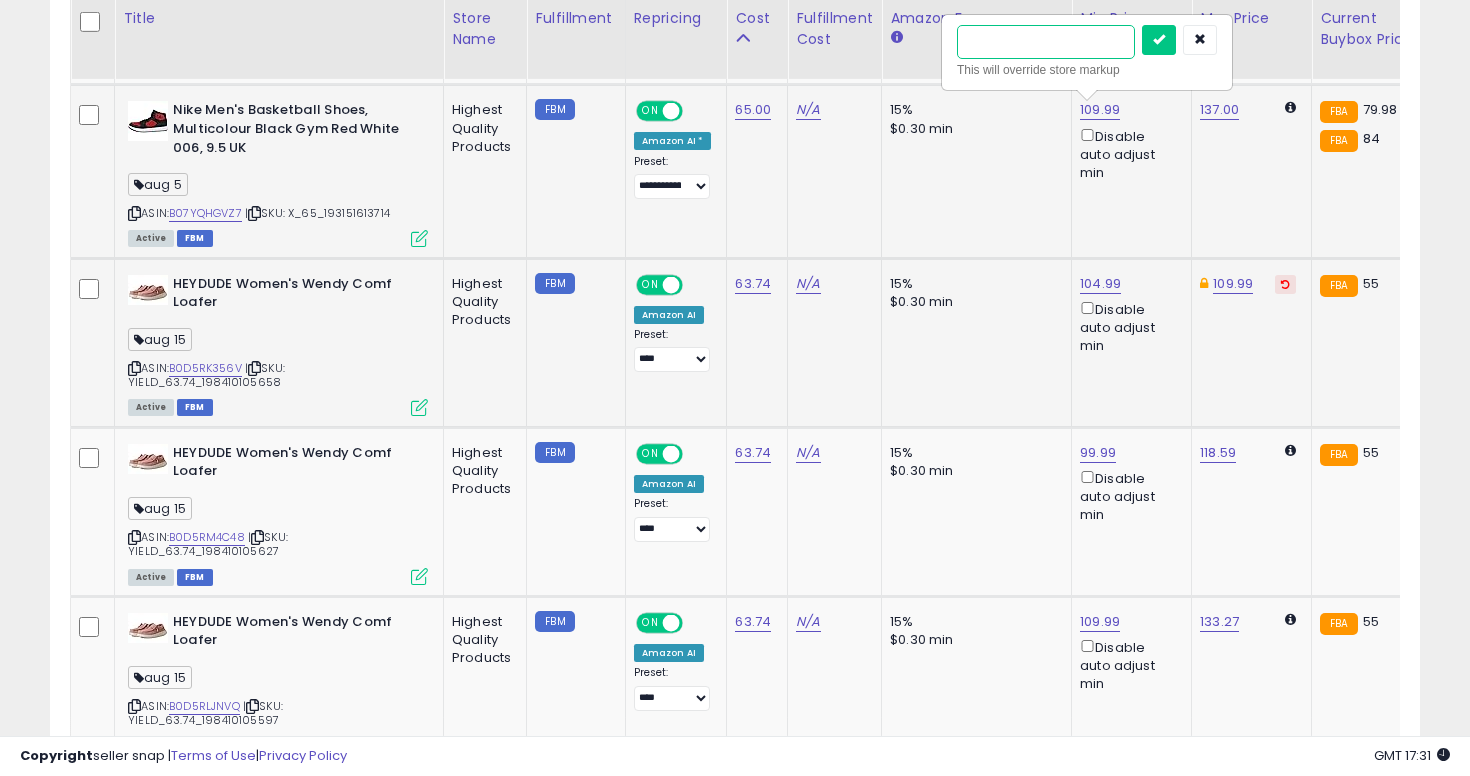 type on "*****" 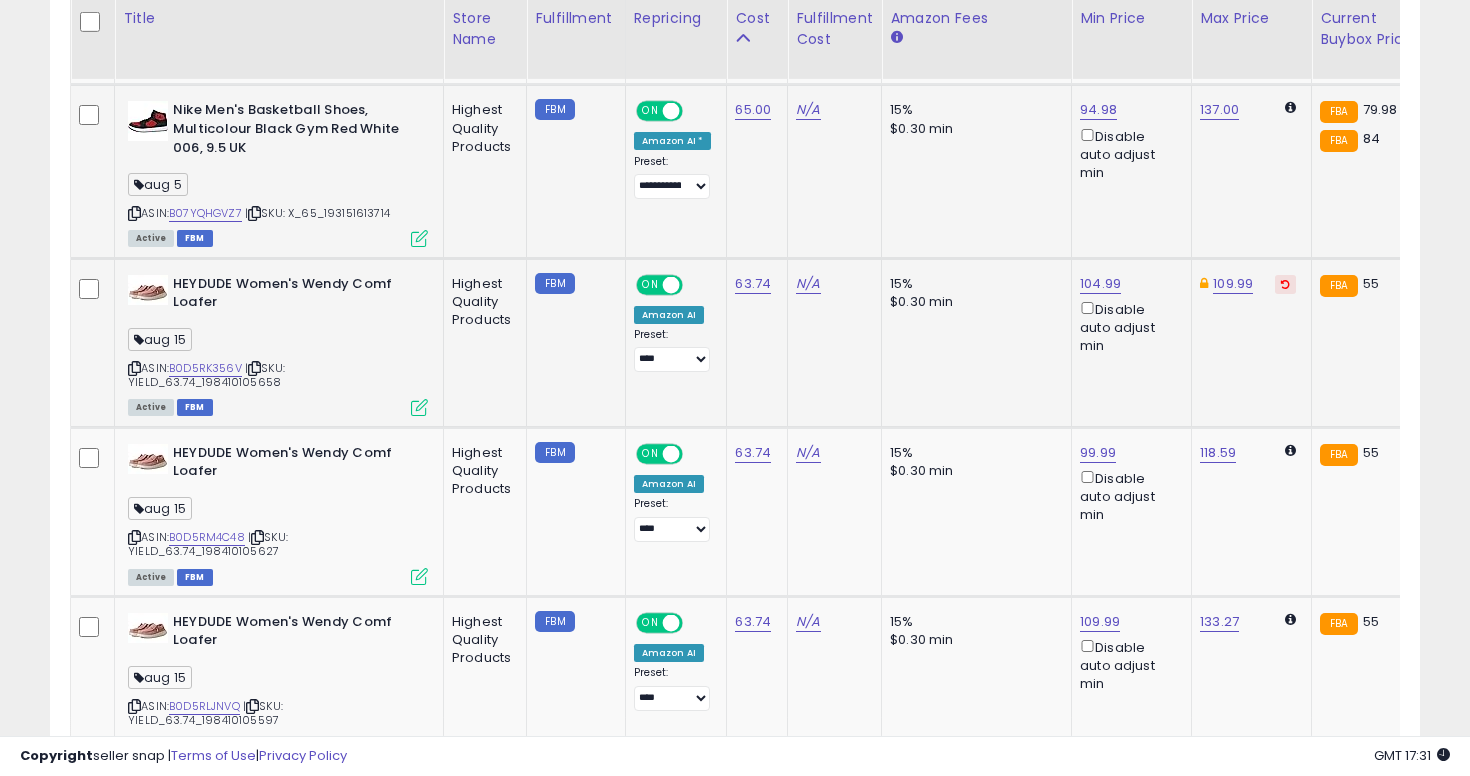 click at bounding box center (419, 238) 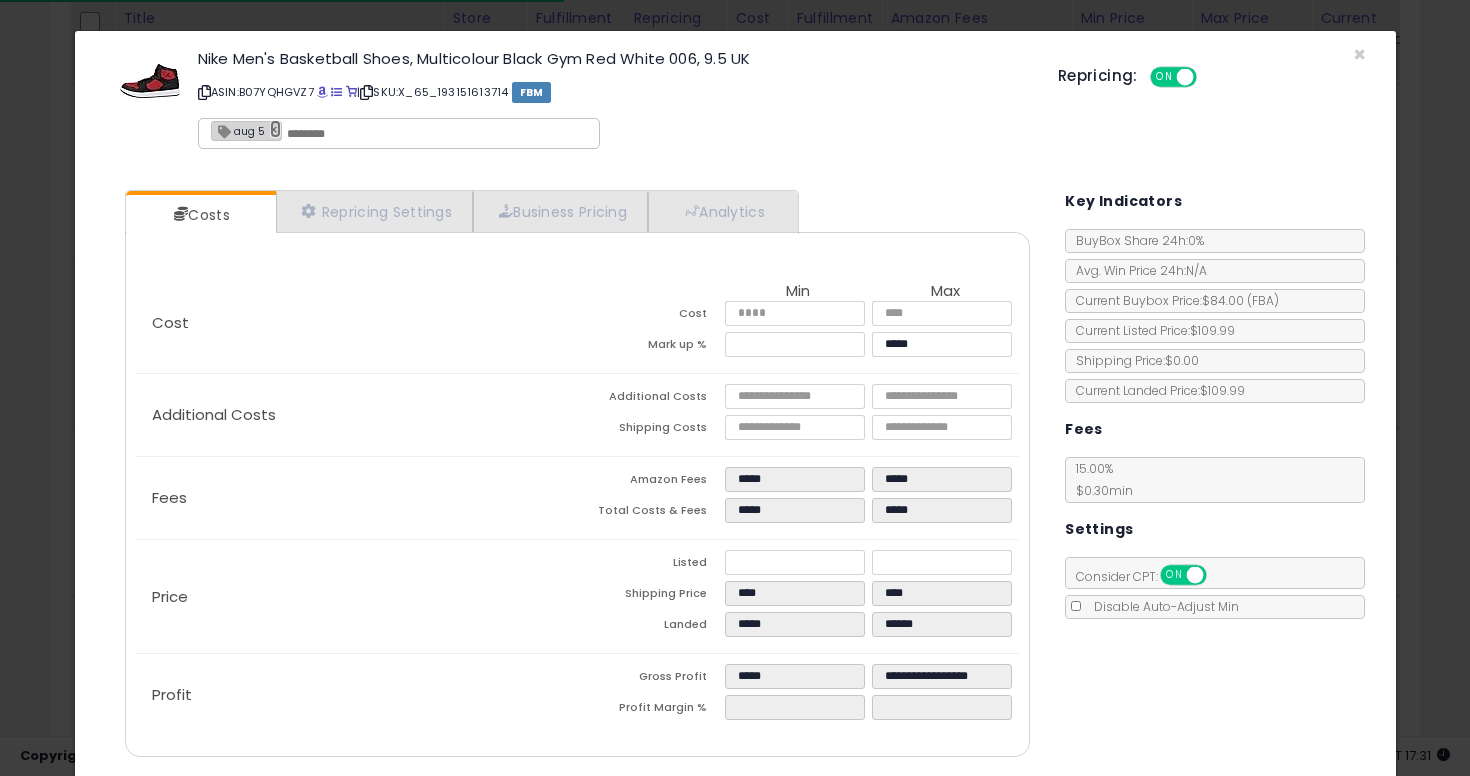 click on "×" at bounding box center (276, 129) 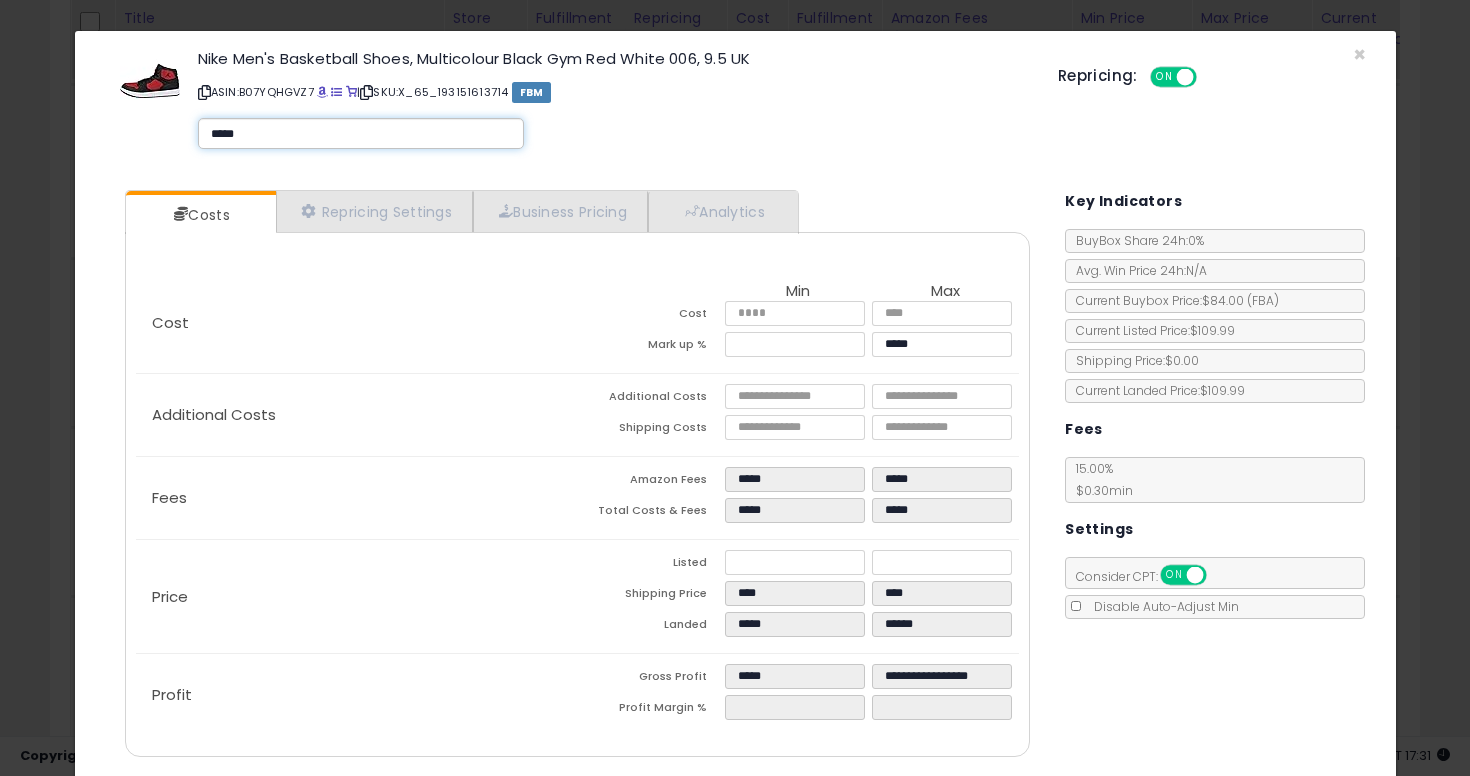 type on "******" 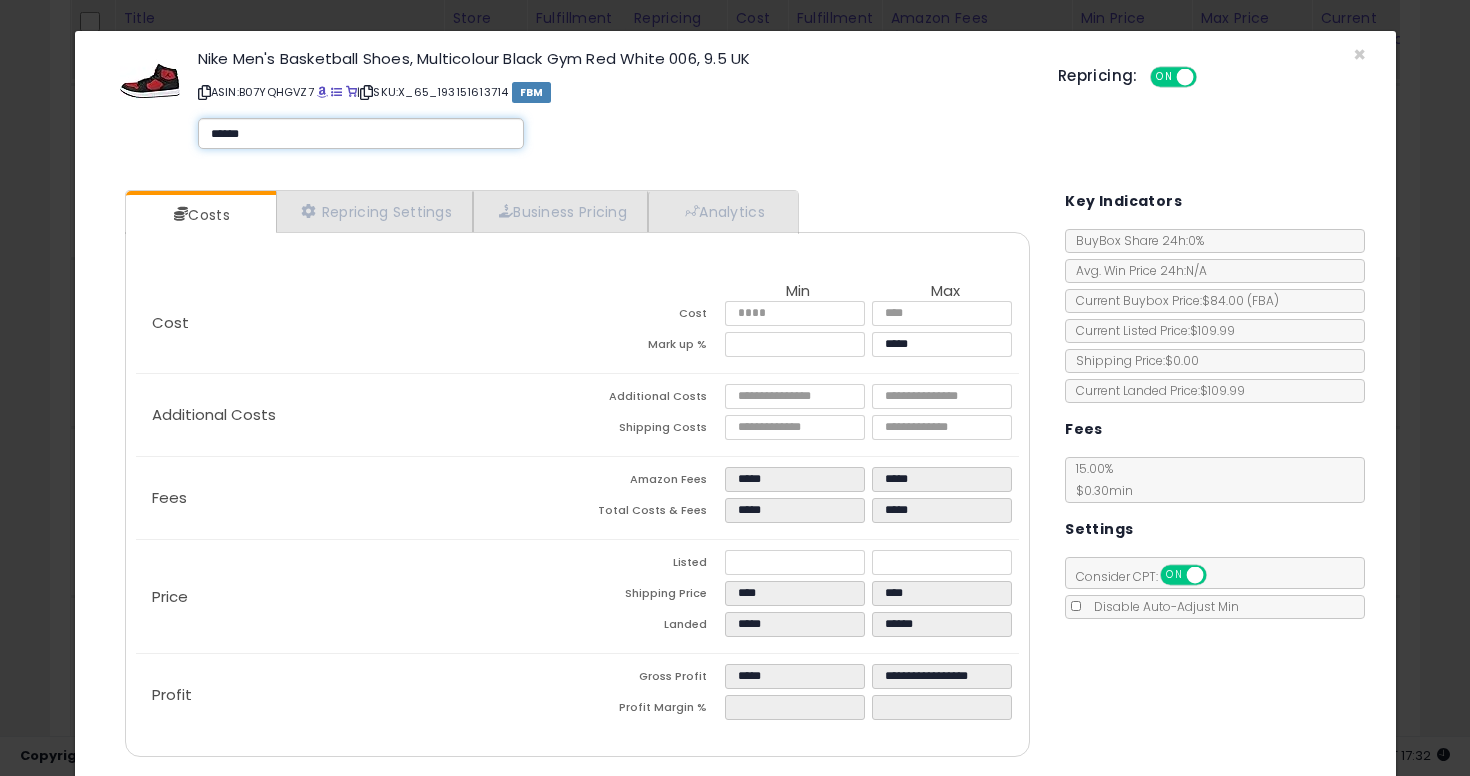 type on "******" 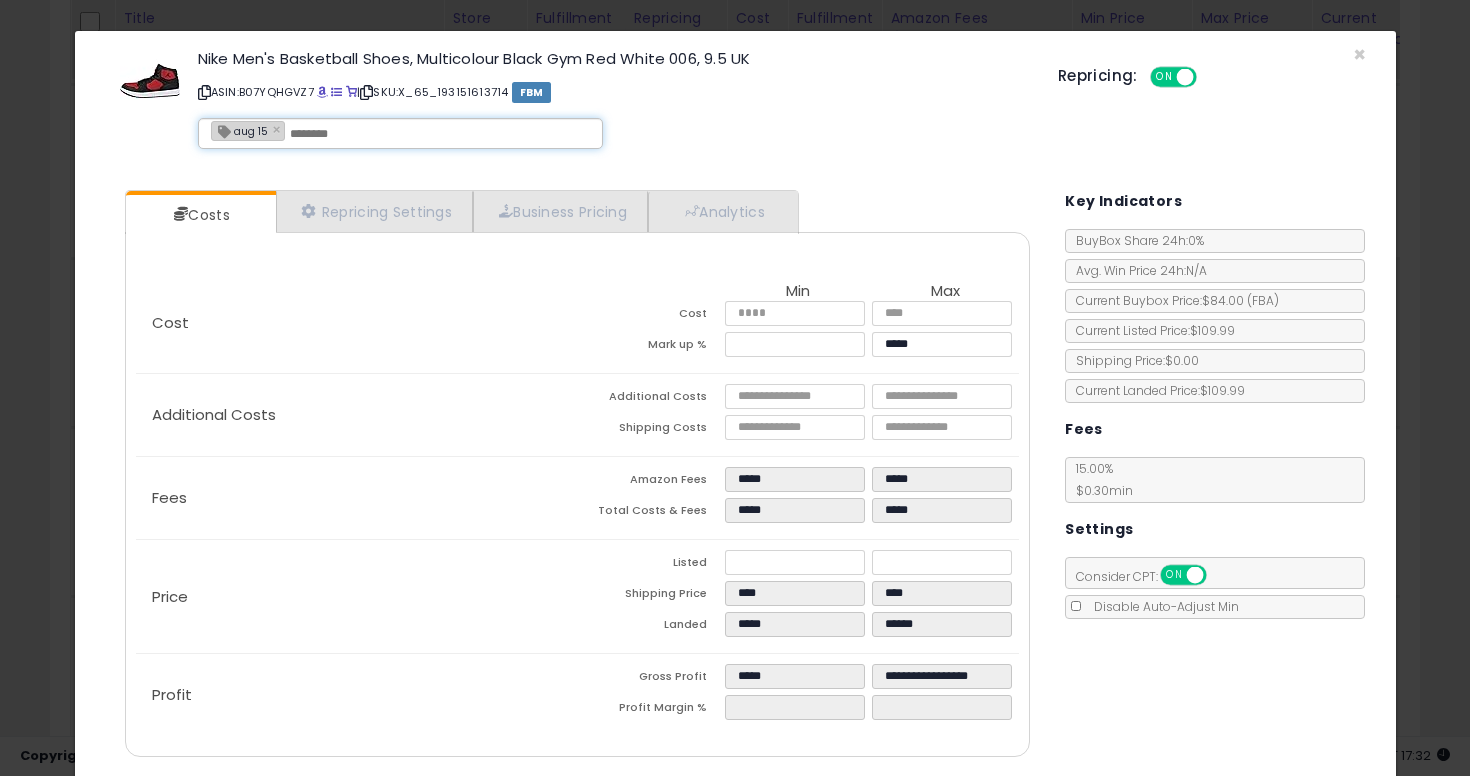 scroll, scrollTop: 65, scrollLeft: 0, axis: vertical 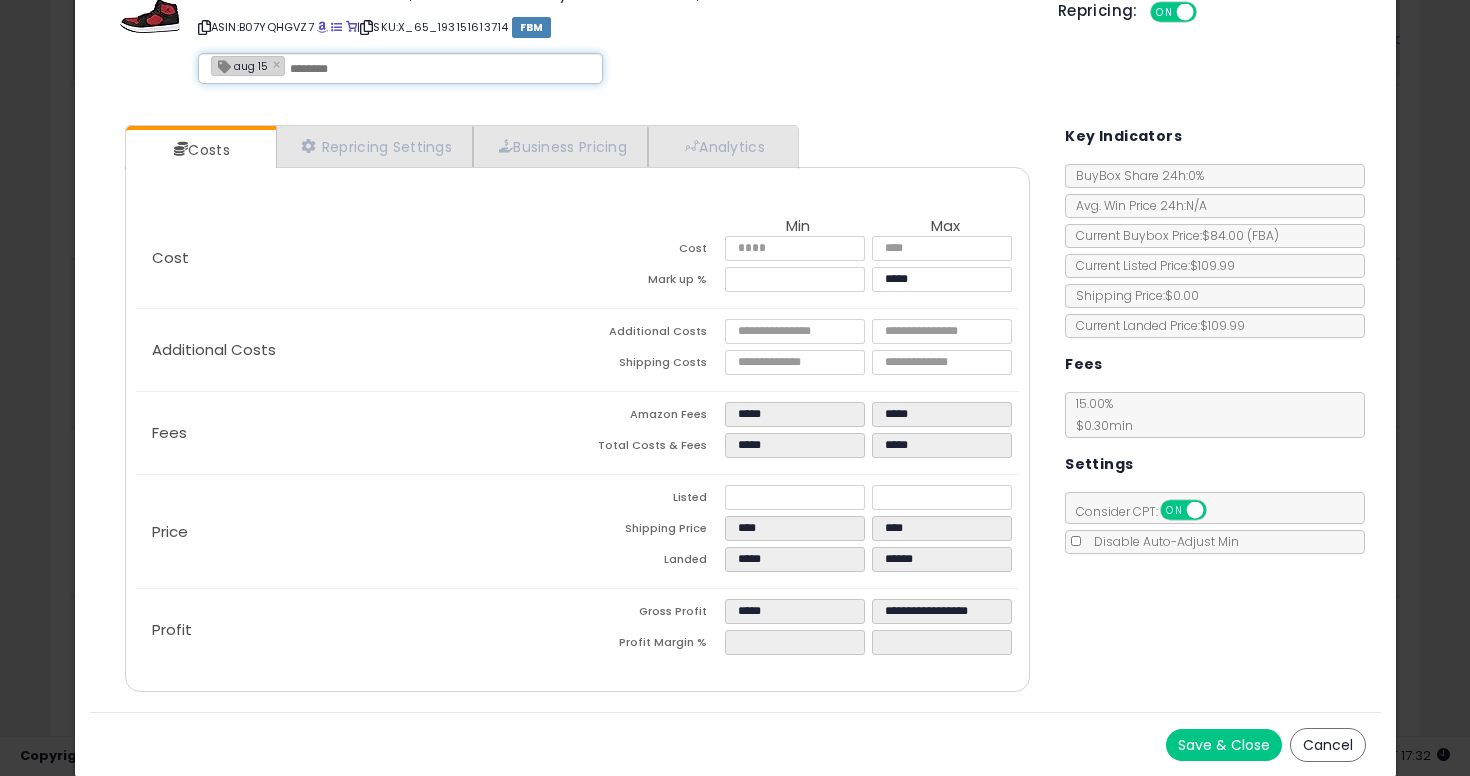 click on "Save & Close" at bounding box center [1224, 745] 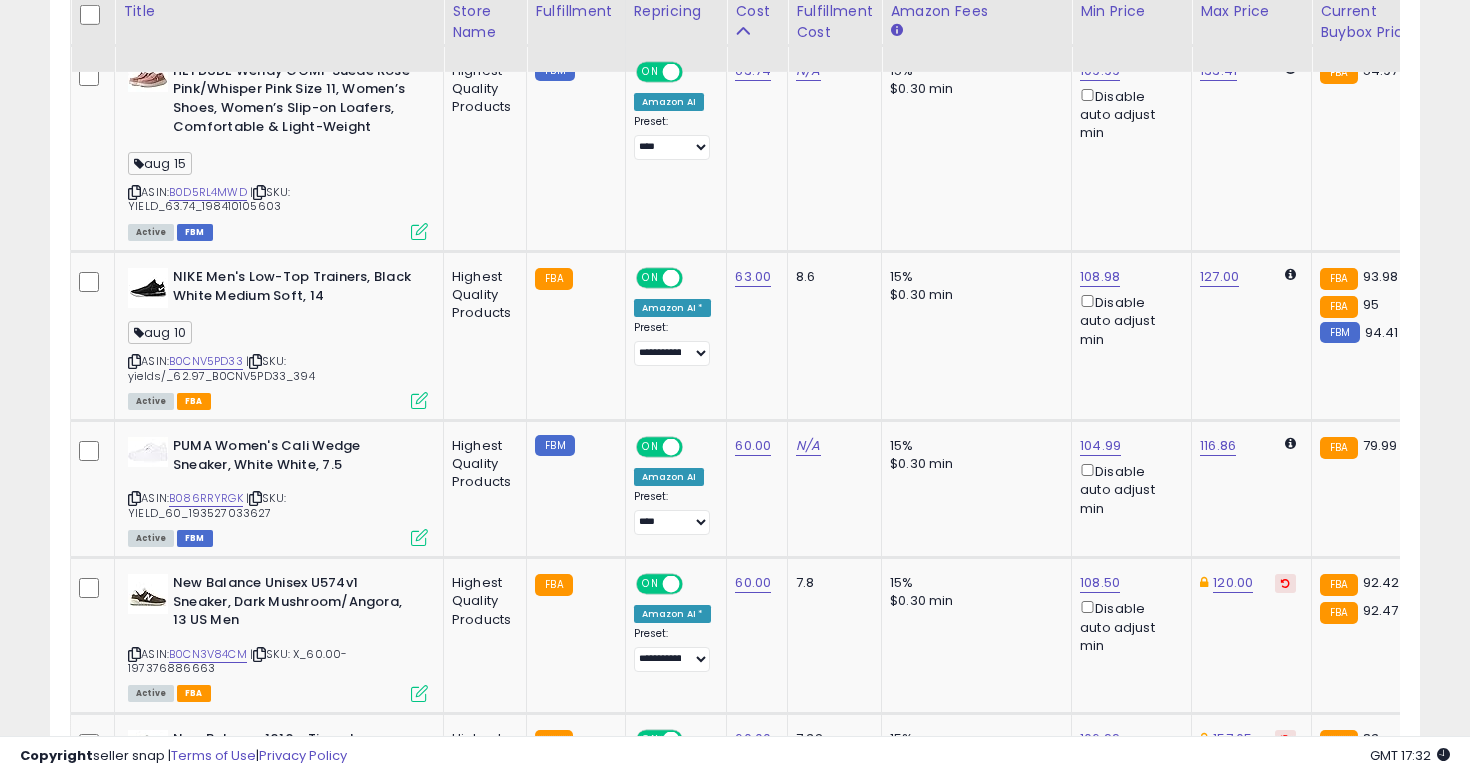 scroll, scrollTop: 2165, scrollLeft: 0, axis: vertical 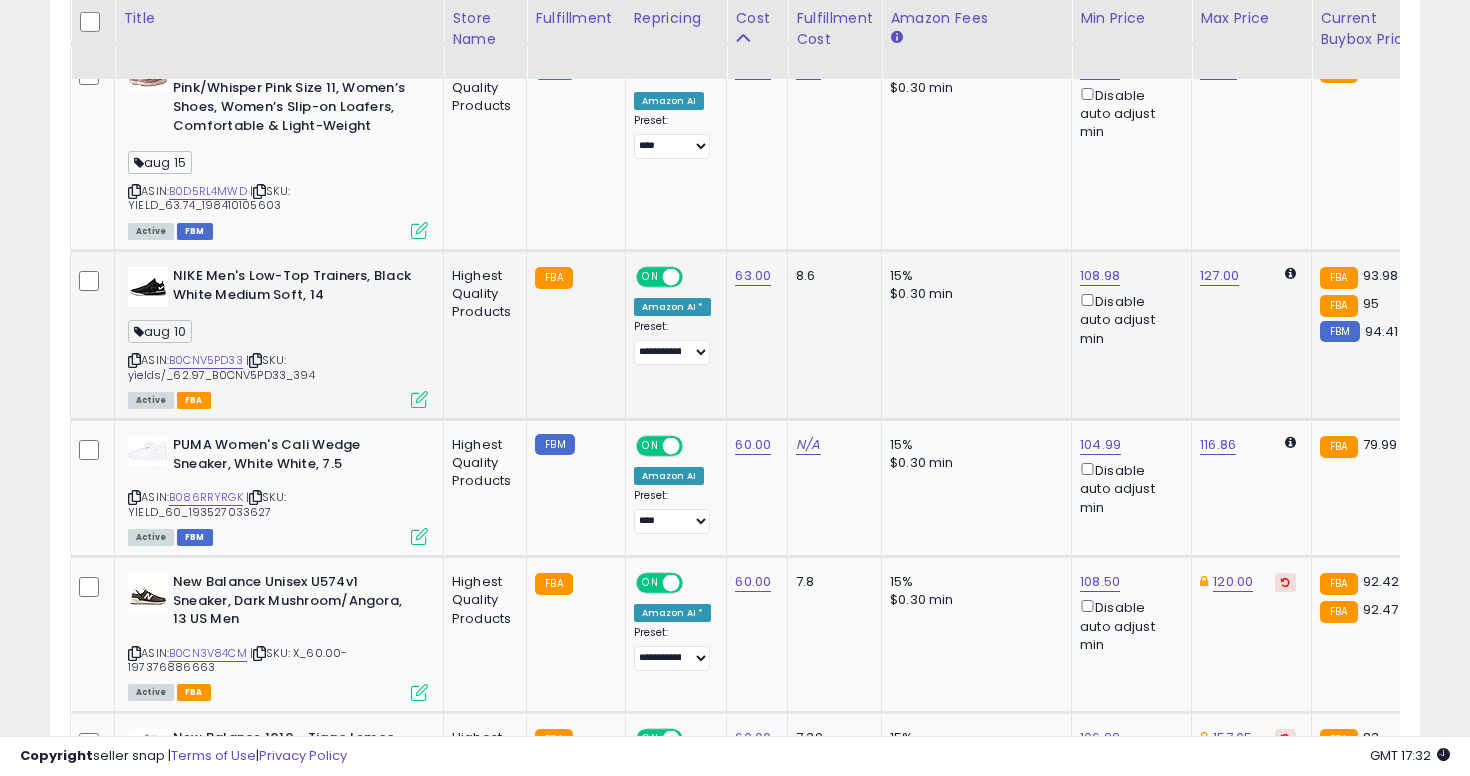 click on "ASIN:  B0CNV5PD33    |   SKU: yields/_62.97_B0CNV5PD33_394 Active FBA" at bounding box center [278, 336] 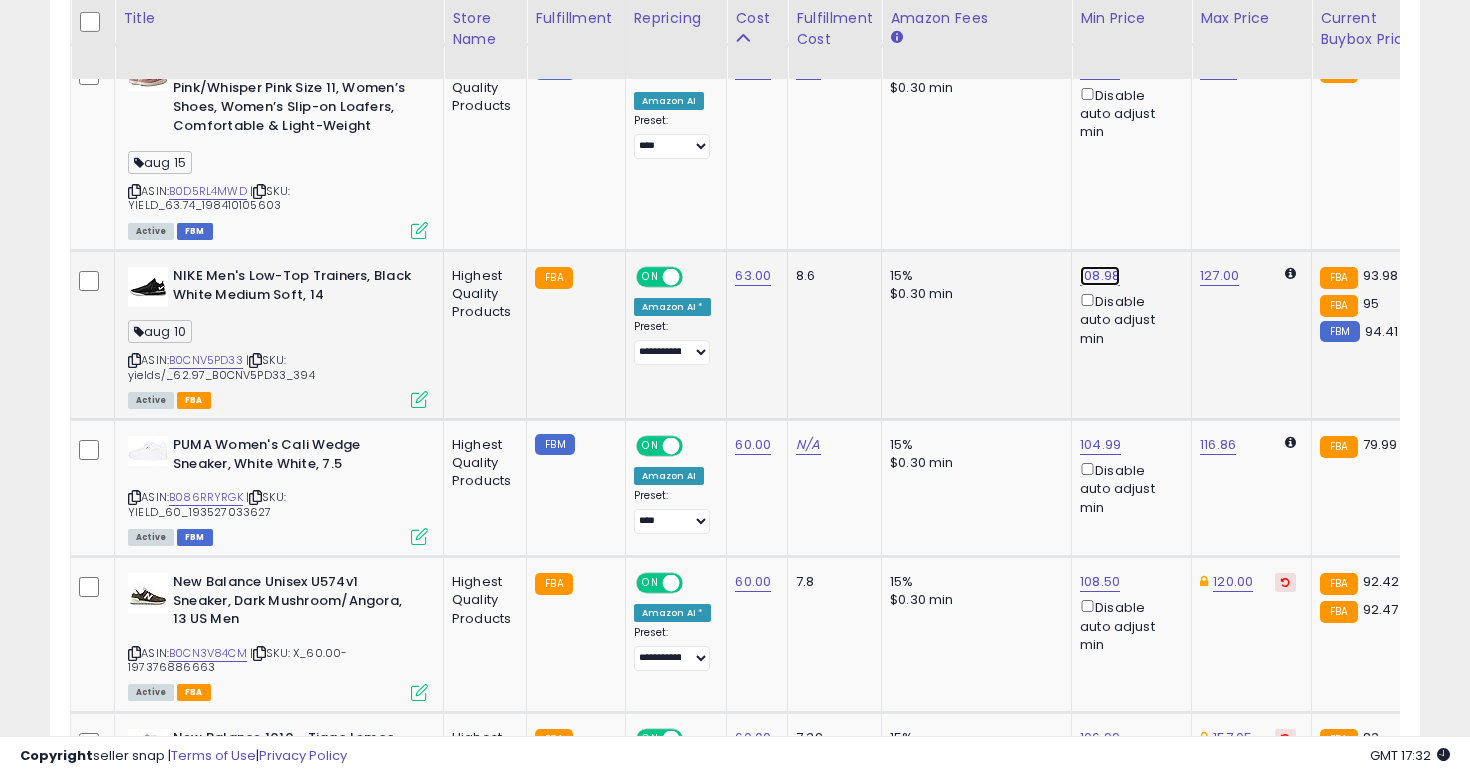 click on "108.98" at bounding box center [1098, -1091] 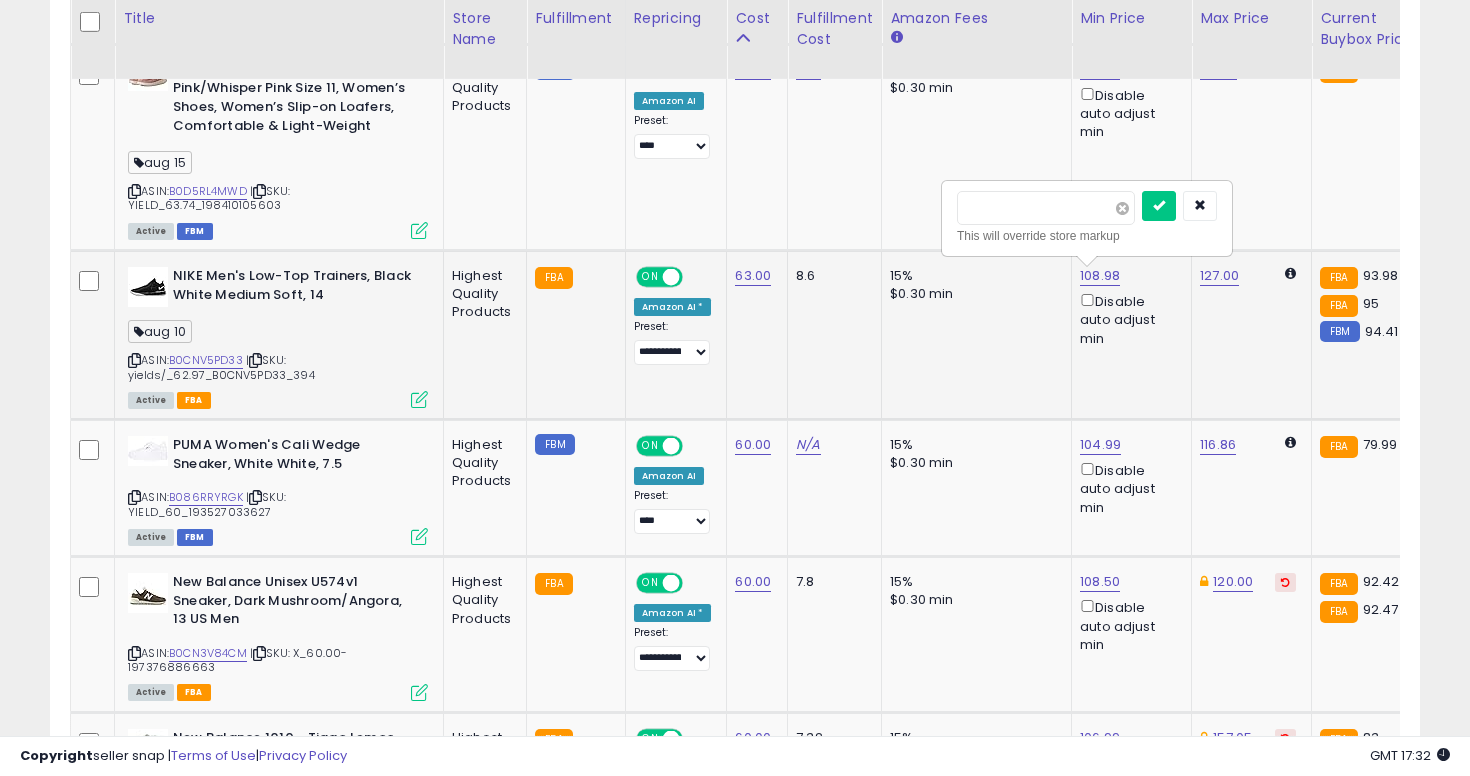 click at bounding box center (1122, 208) 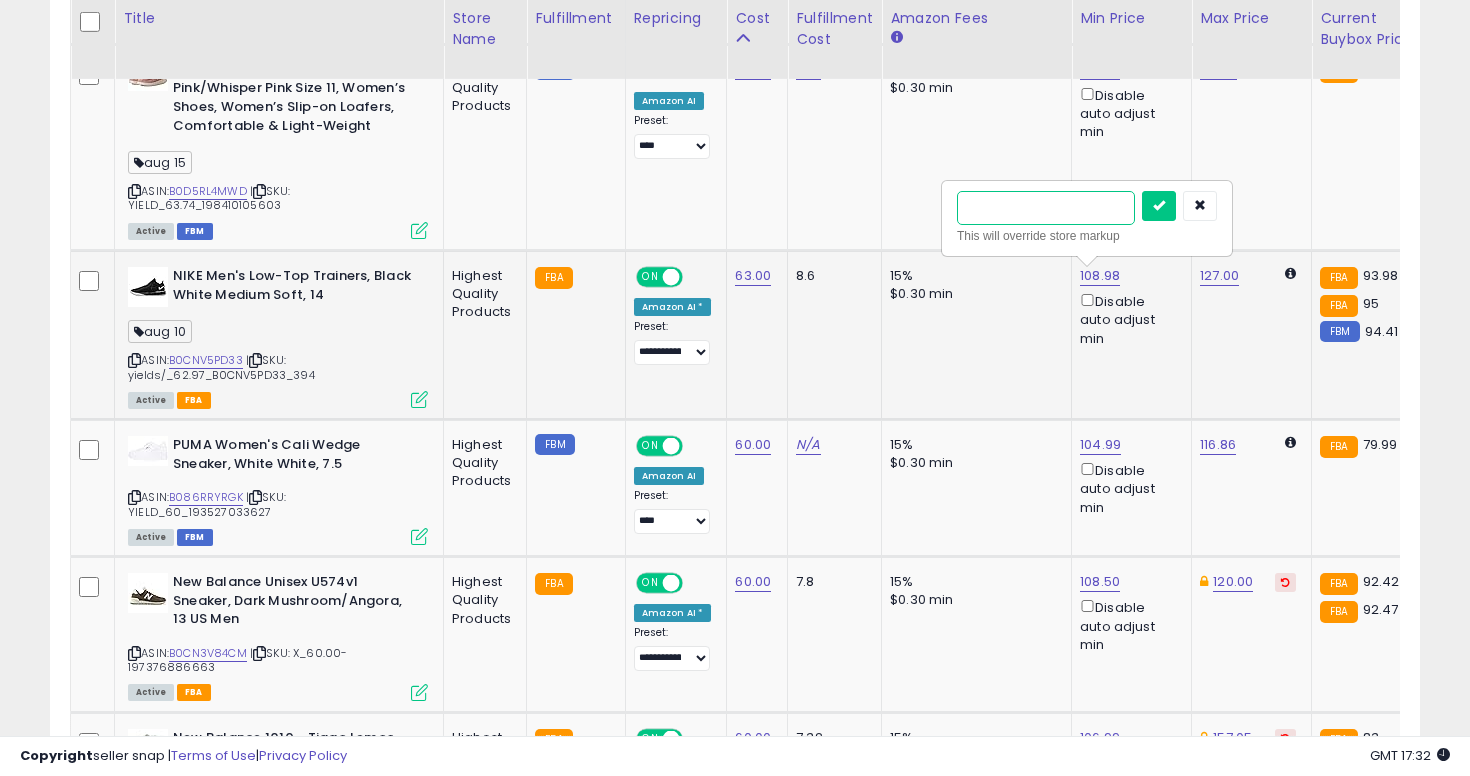 paste on "******" 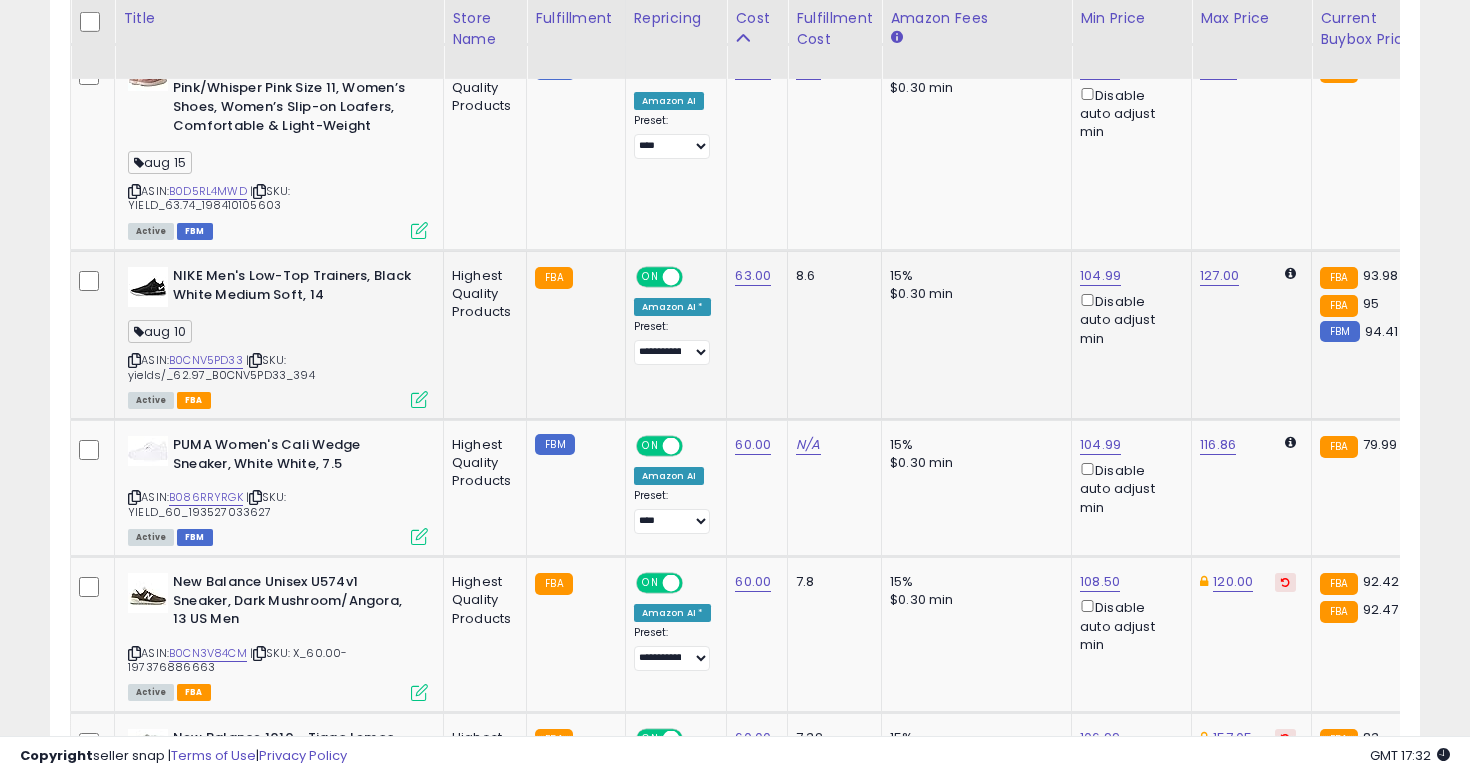 click at bounding box center (419, 399) 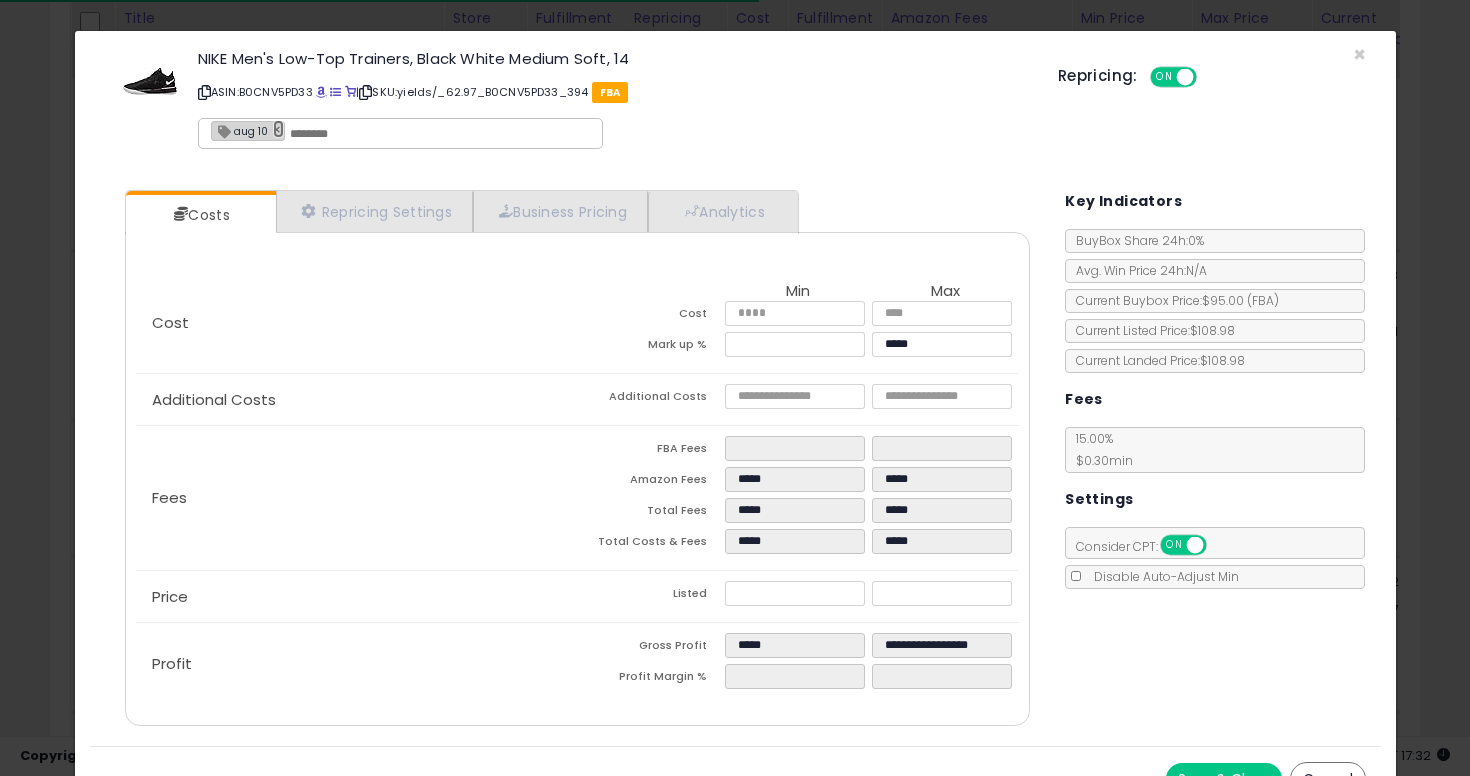 click on "×" at bounding box center (279, 129) 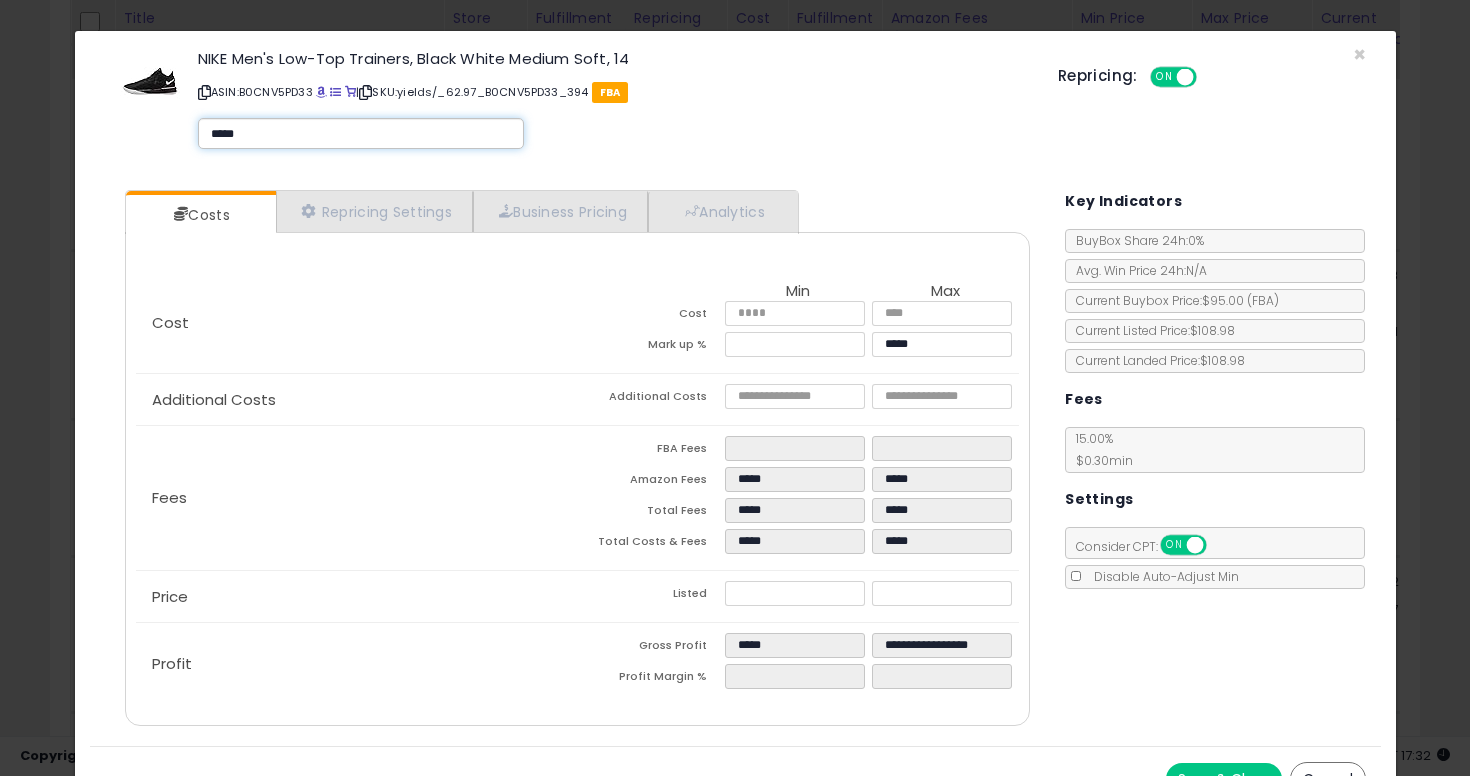 type on "******" 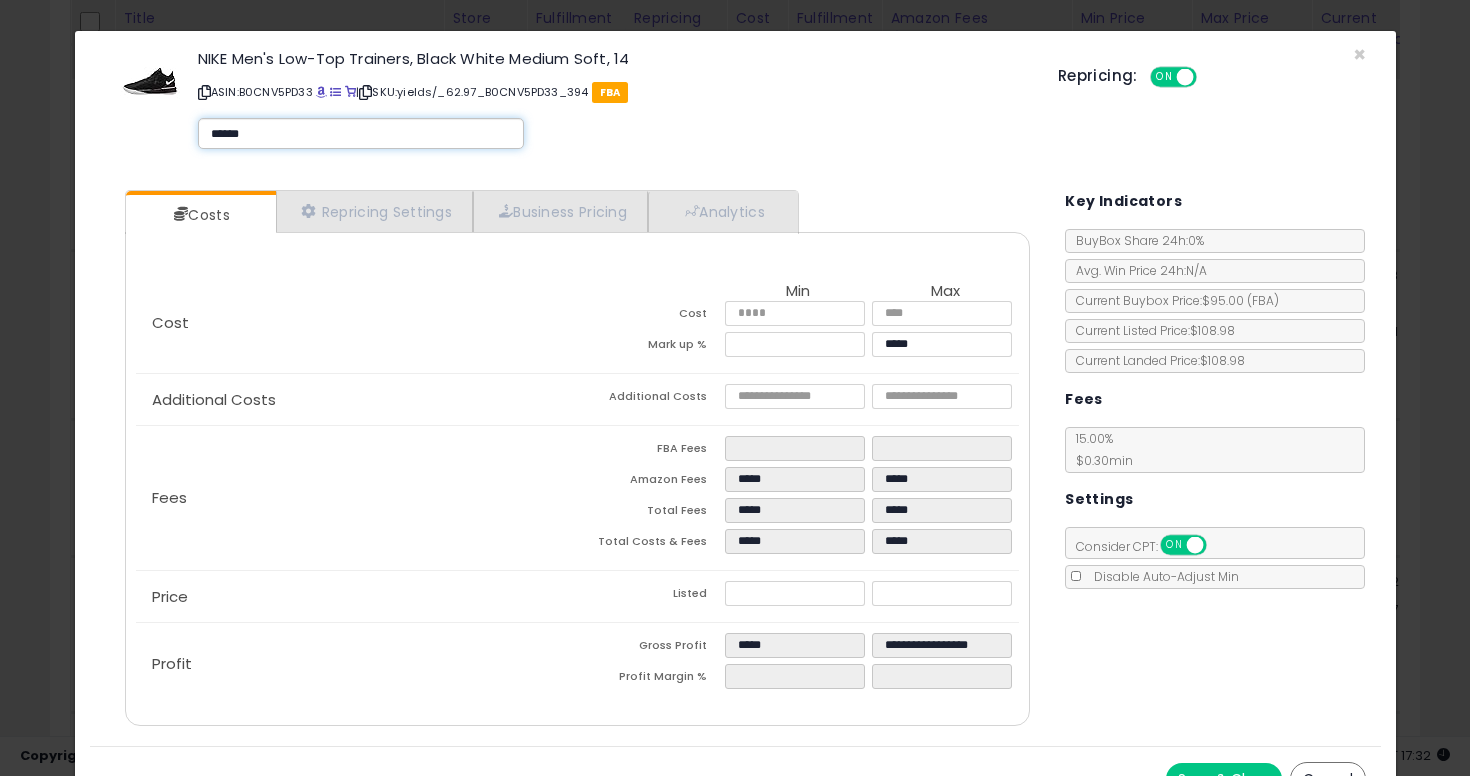 type on "******" 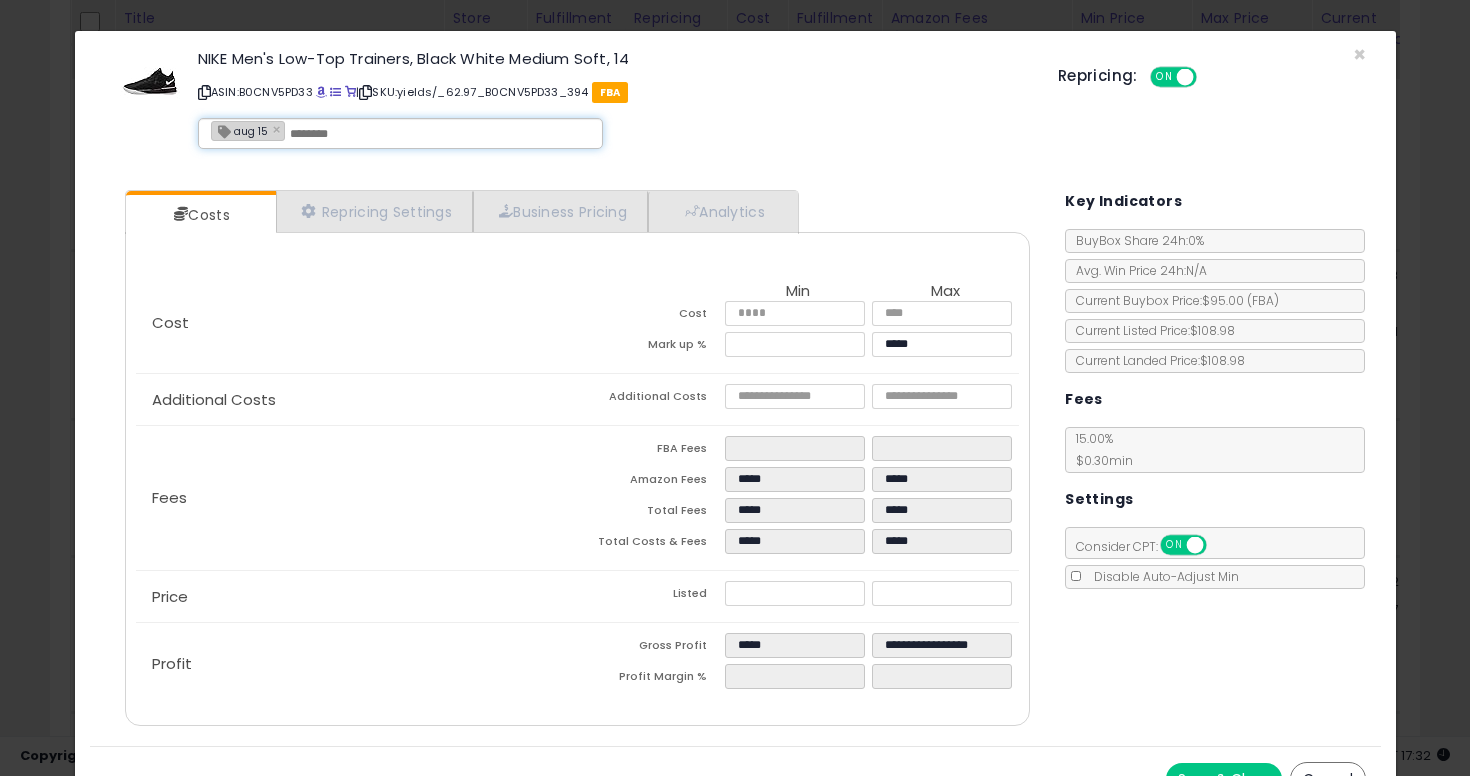 scroll, scrollTop: 34, scrollLeft: 0, axis: vertical 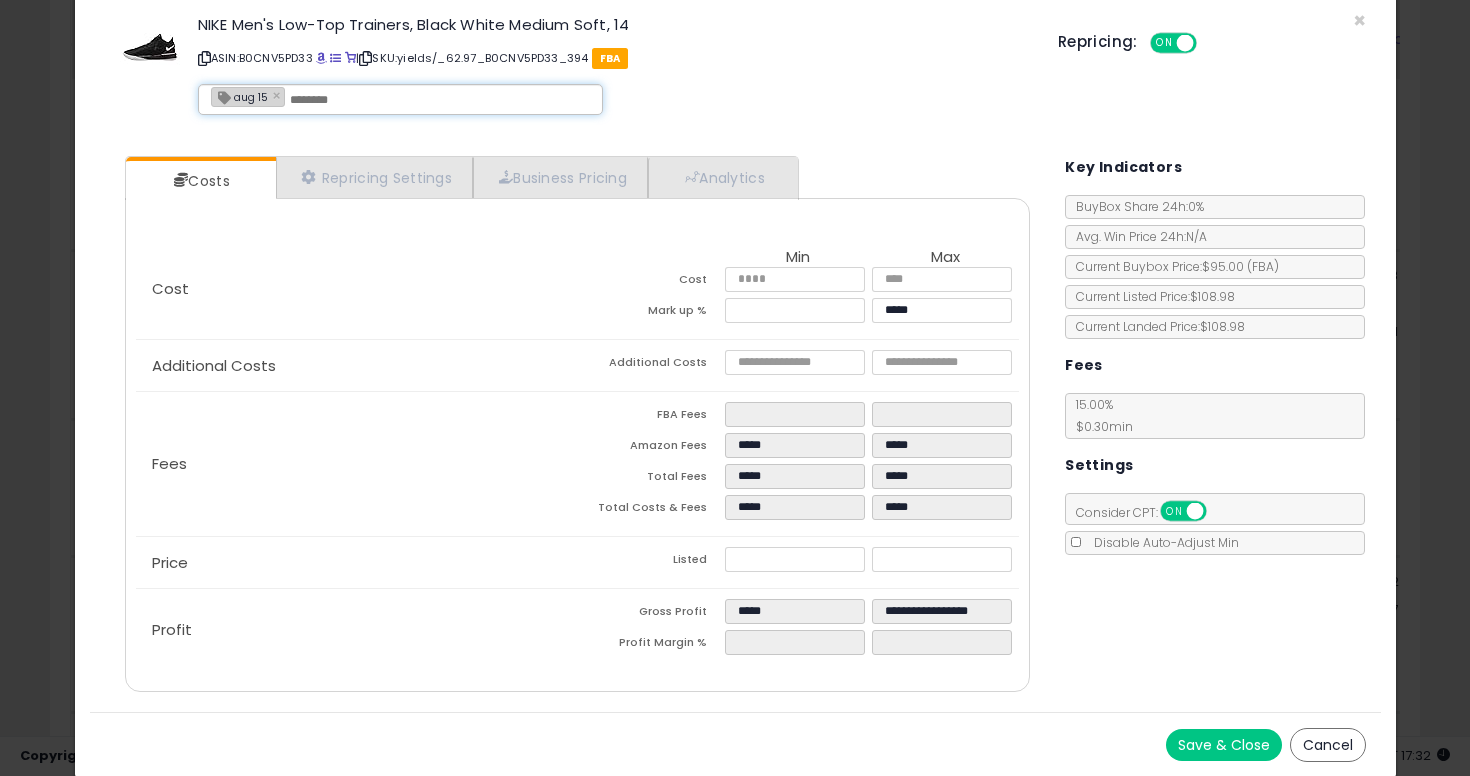 click on "Save & Close" at bounding box center [1224, 745] 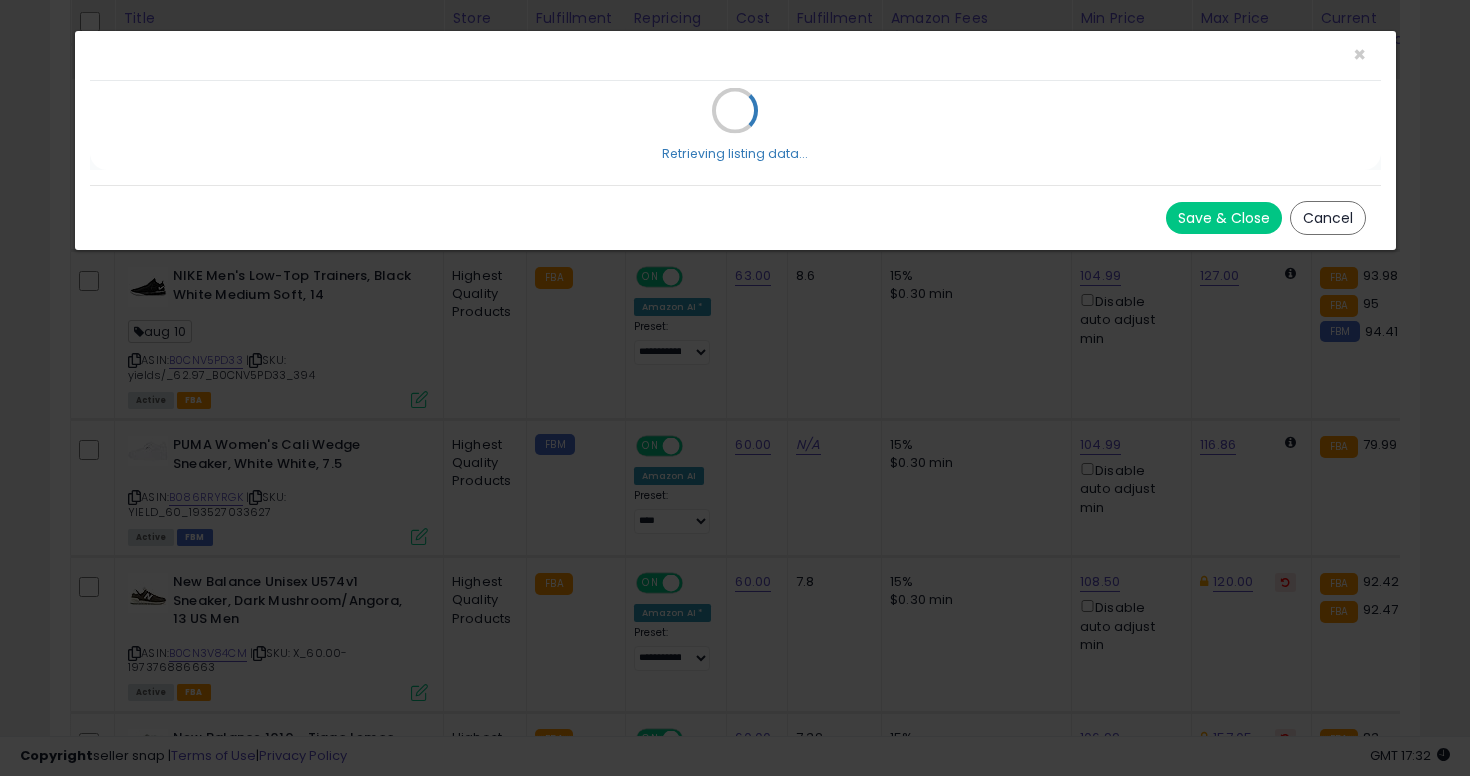 scroll, scrollTop: 0, scrollLeft: 0, axis: both 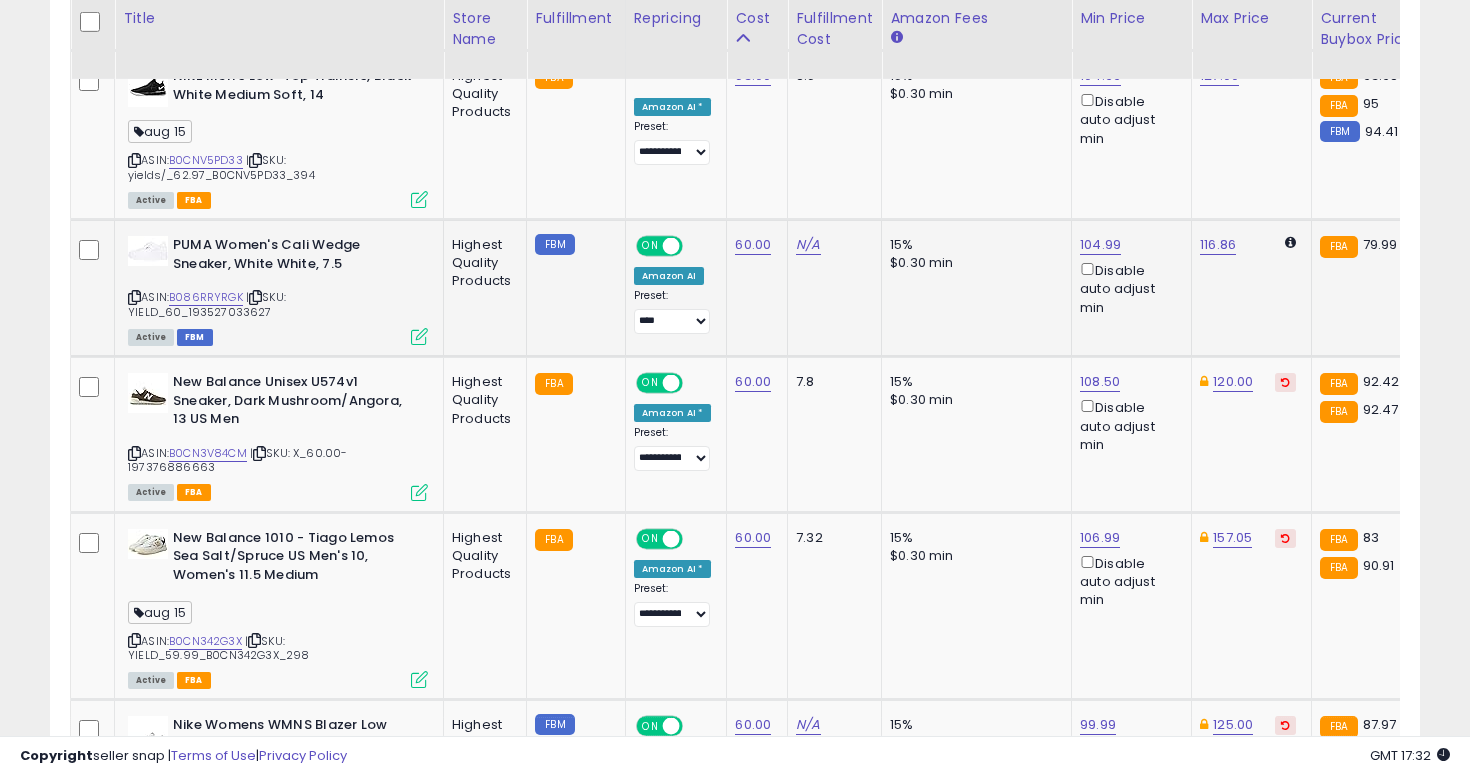 click at bounding box center (134, 297) 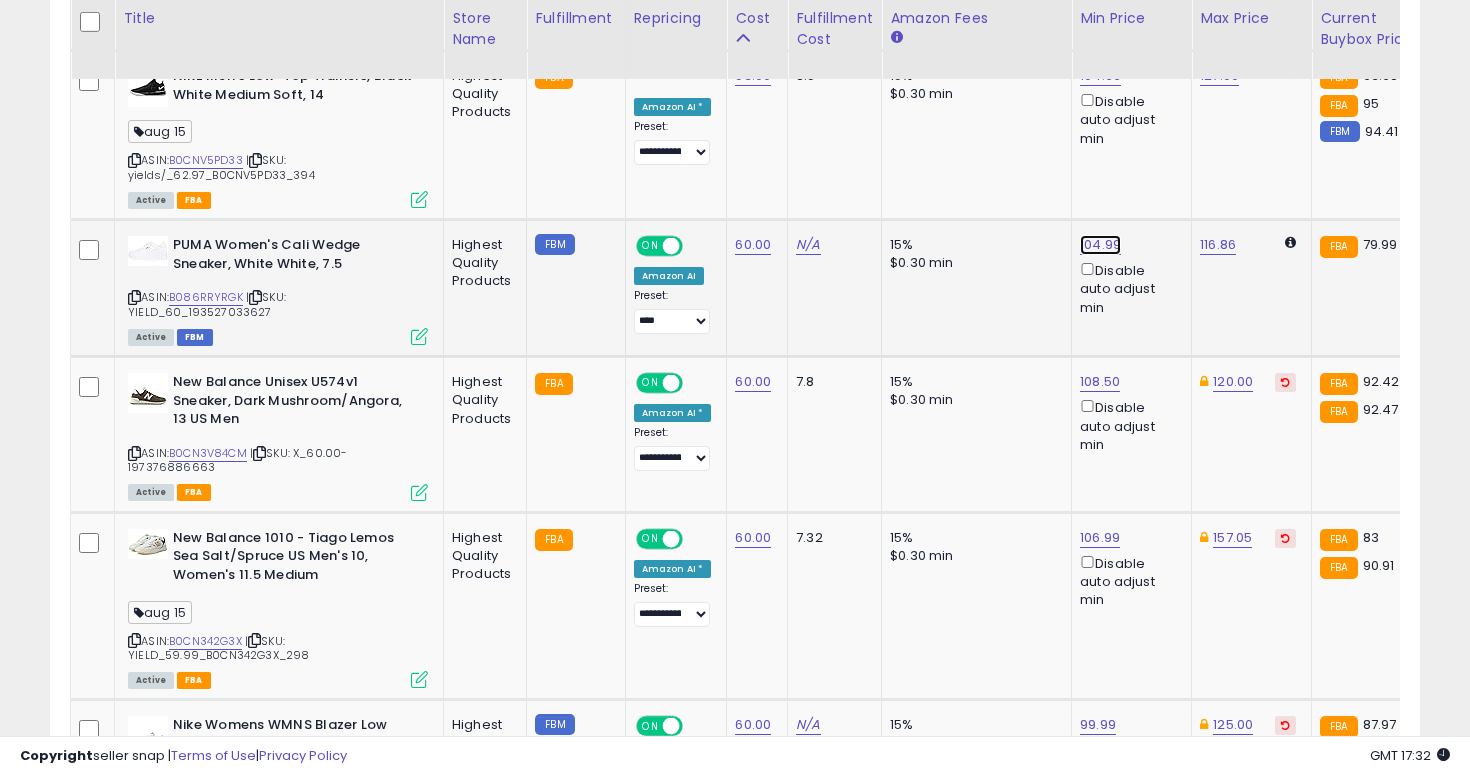 click on "104.99" at bounding box center (1098, -1291) 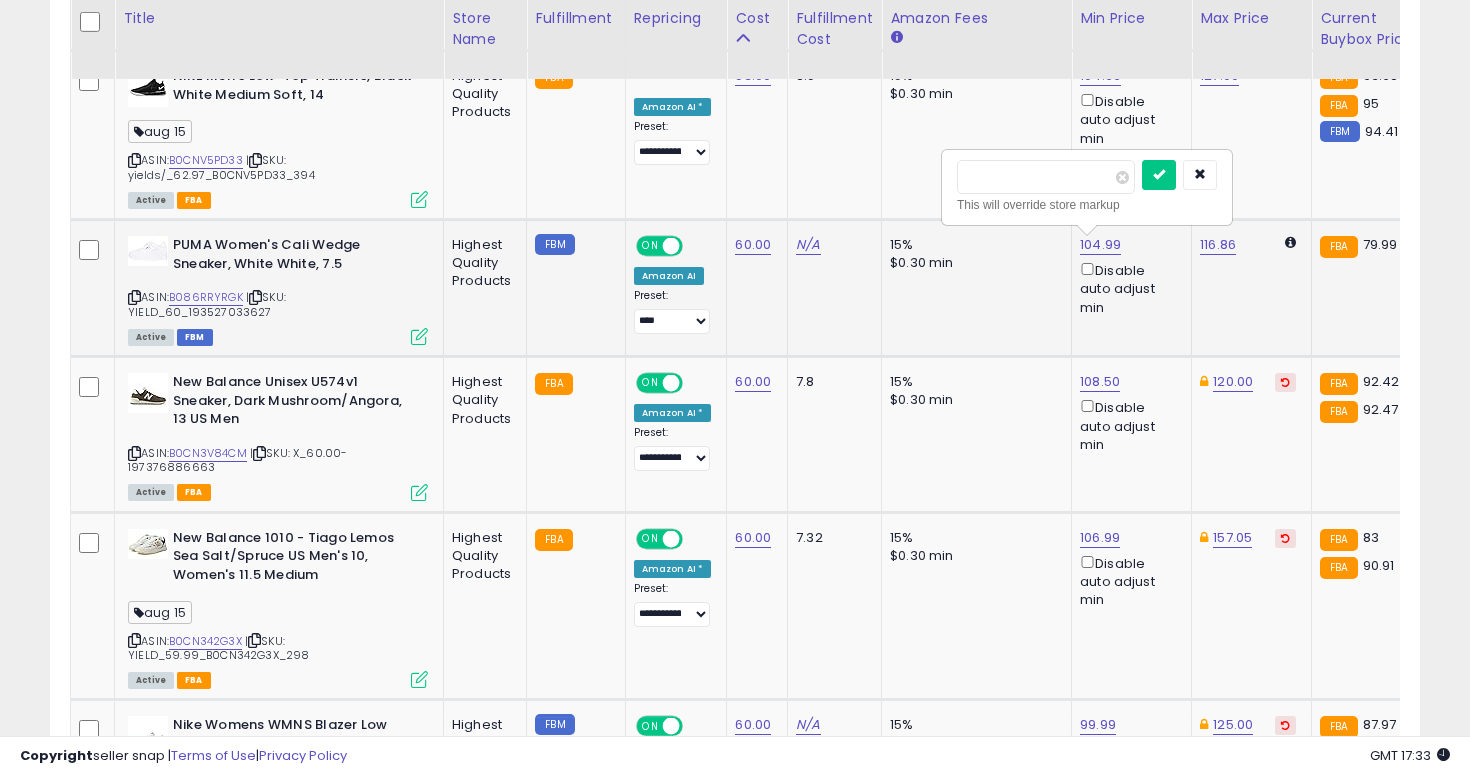 click on "******" at bounding box center [1046, 177] 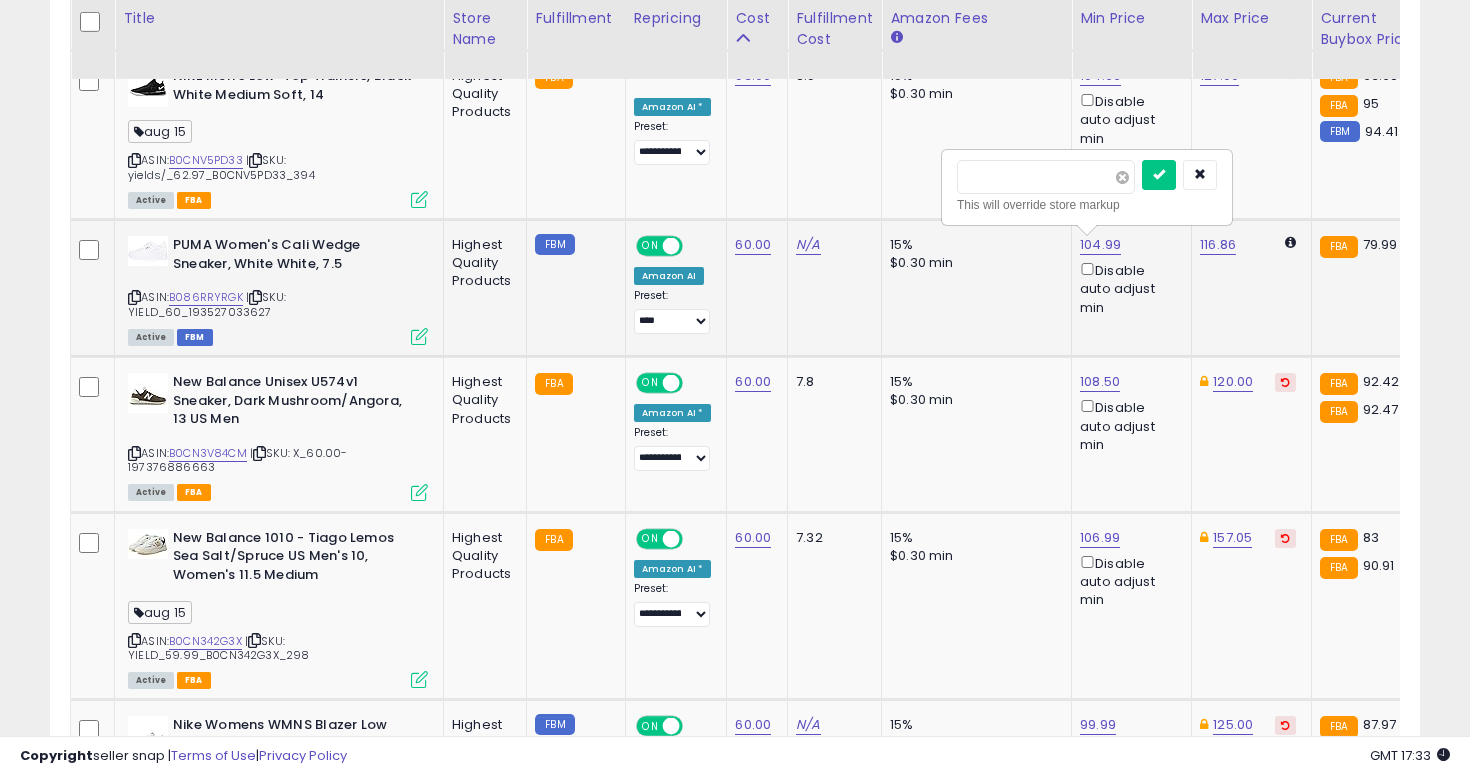 click at bounding box center [1122, 177] 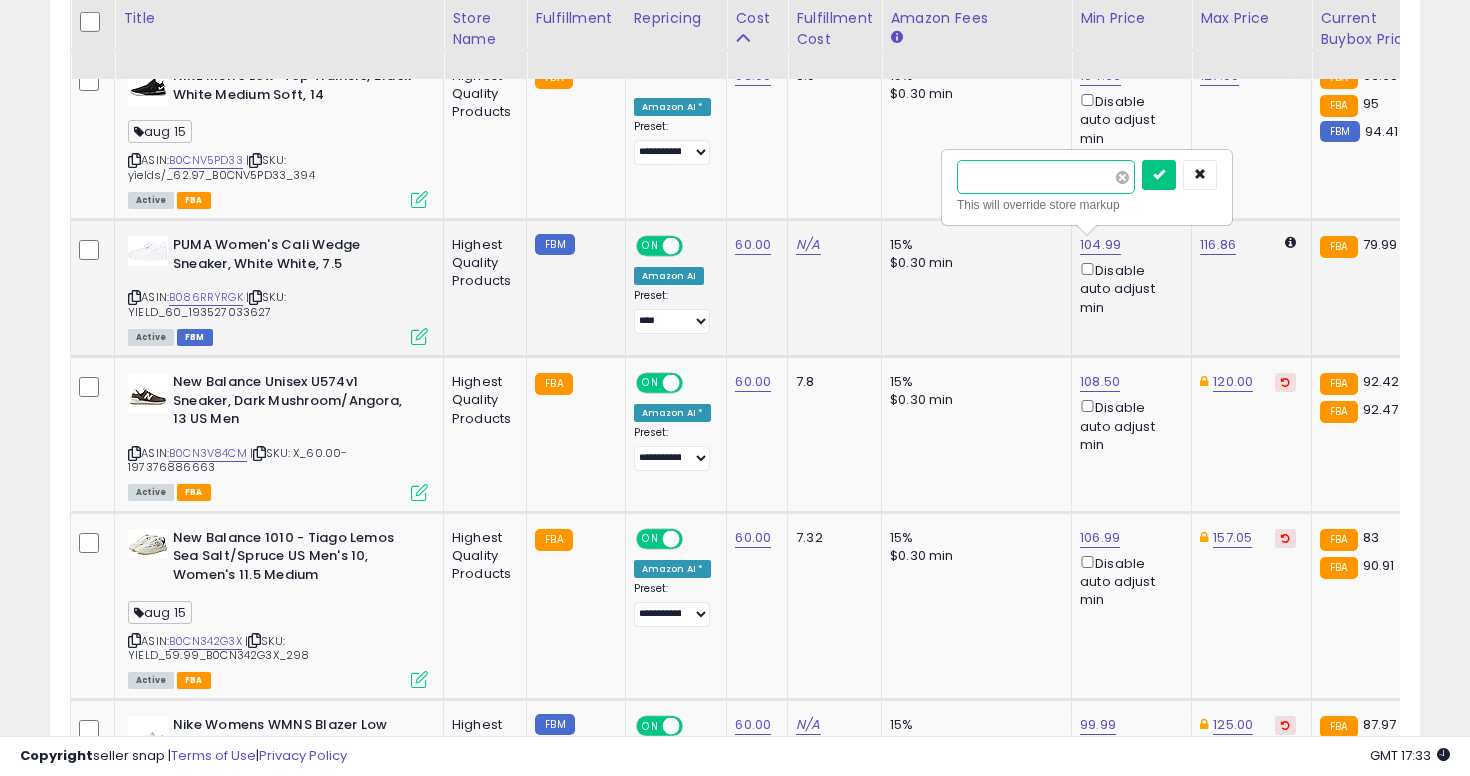 type on "****" 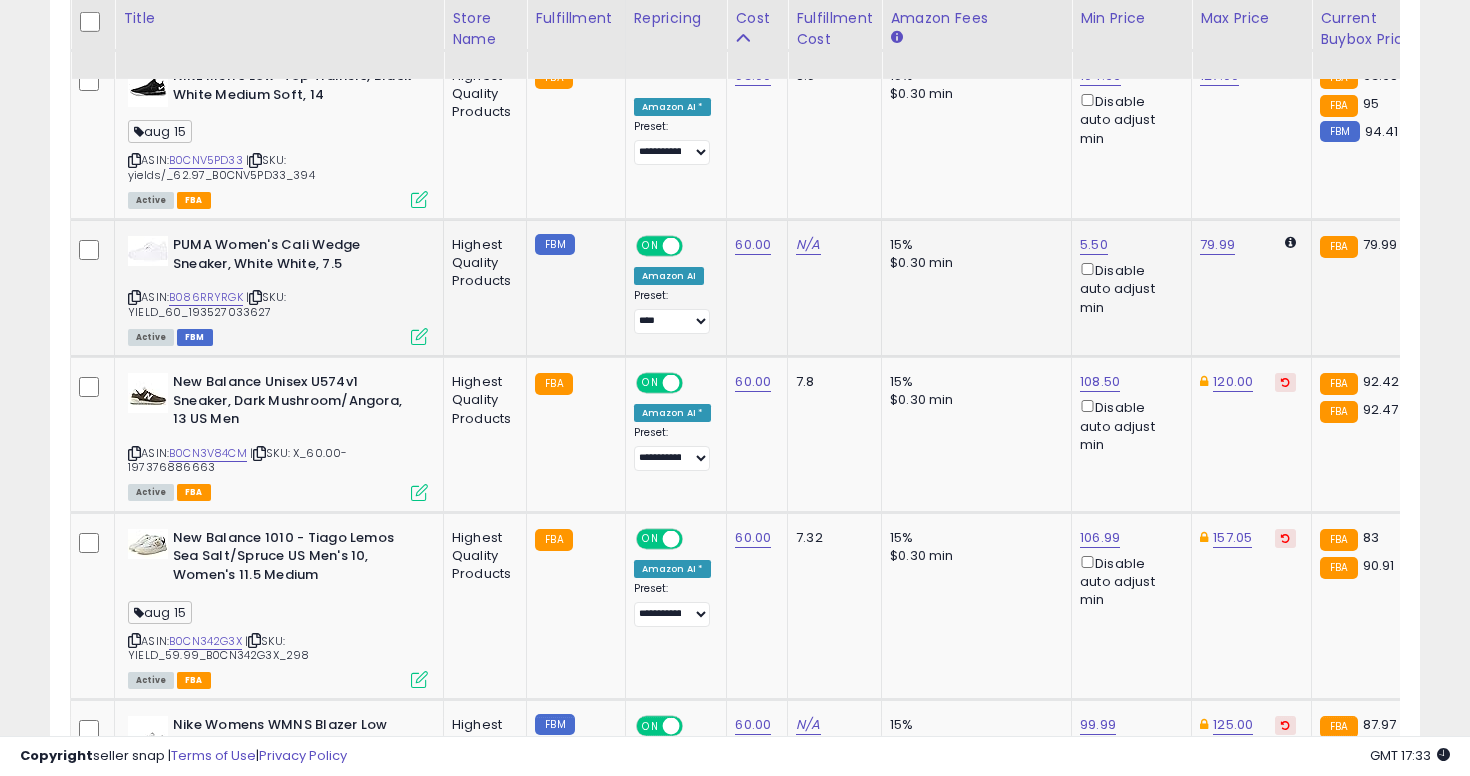 click on "**** 5.50  Disable auto adjust min" 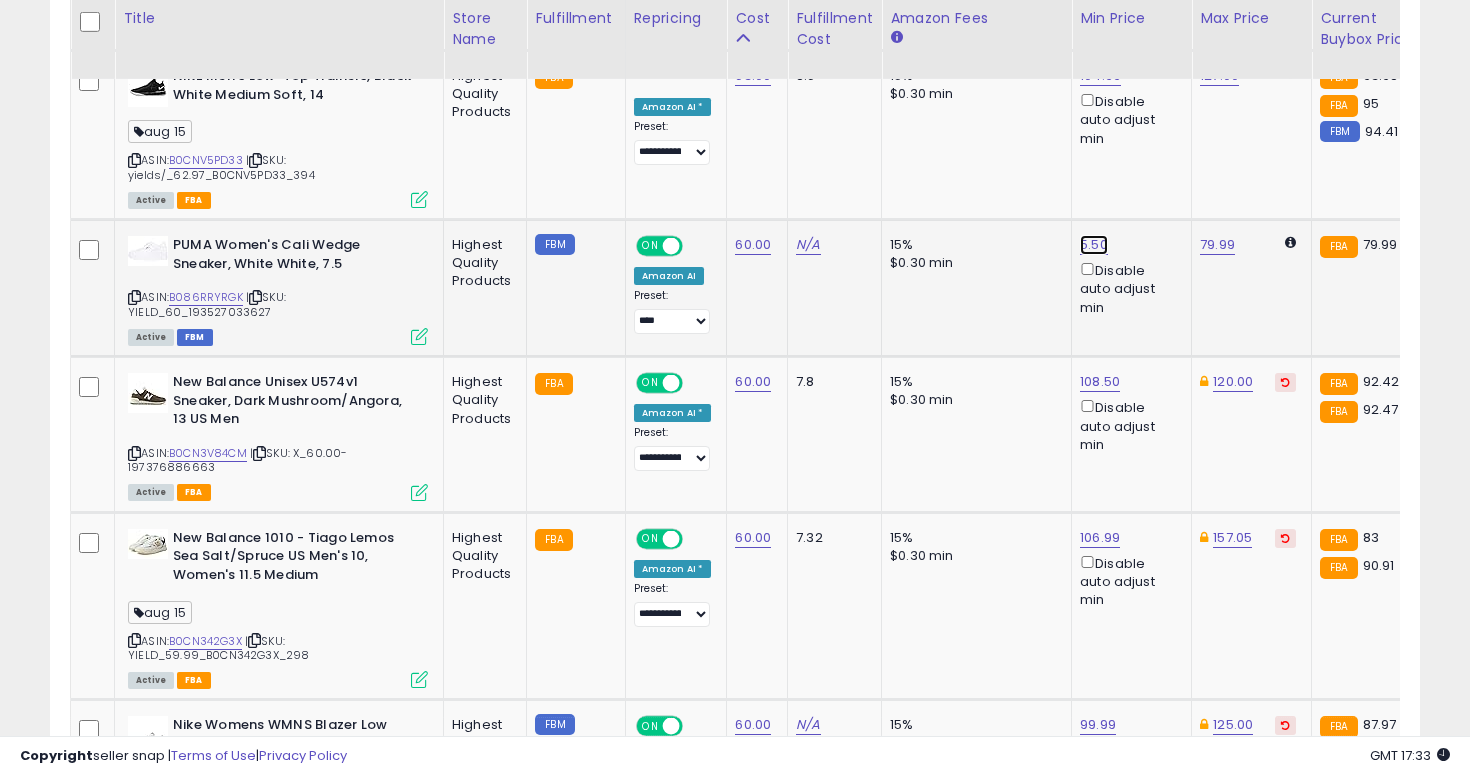 click on "5.50" at bounding box center [1098, -1291] 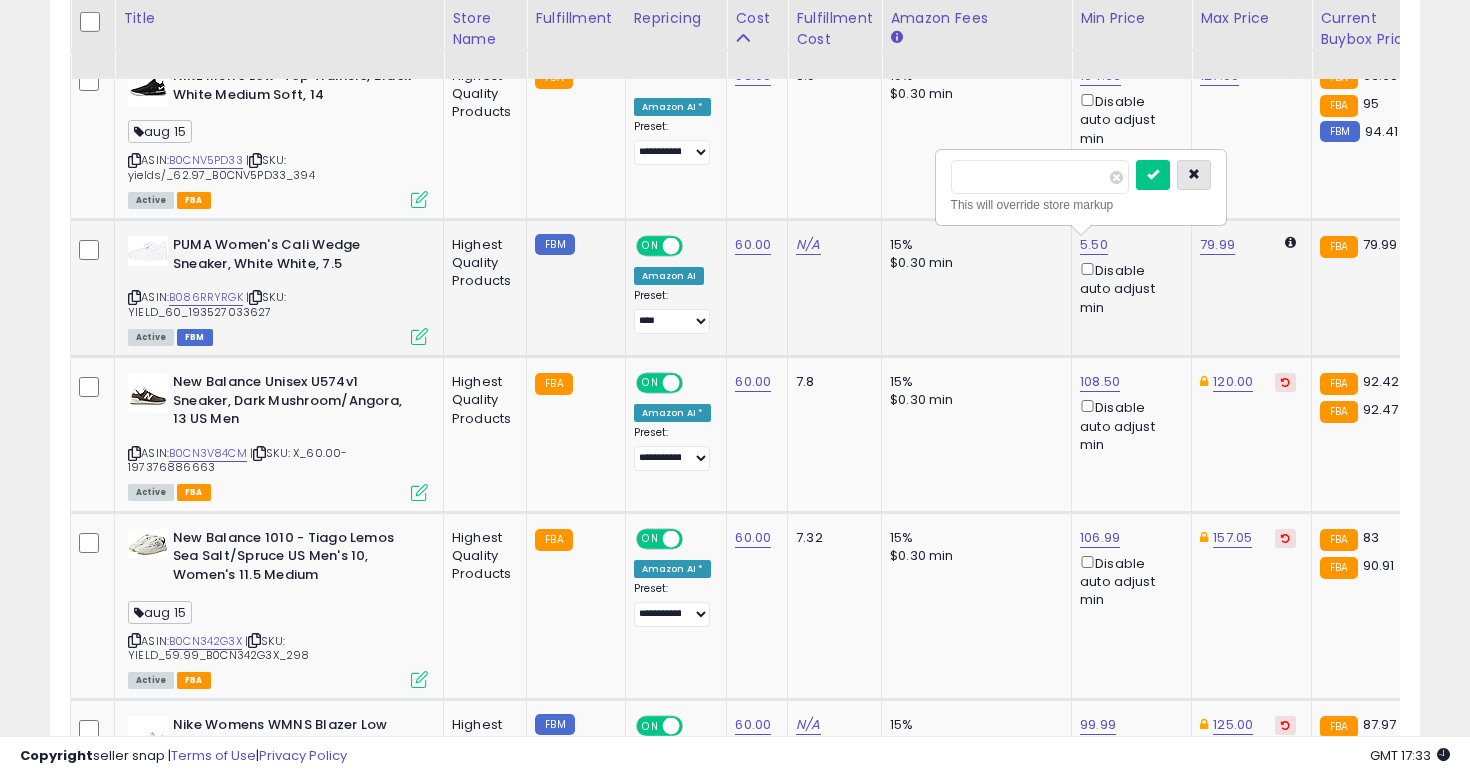 click at bounding box center (1194, 175) 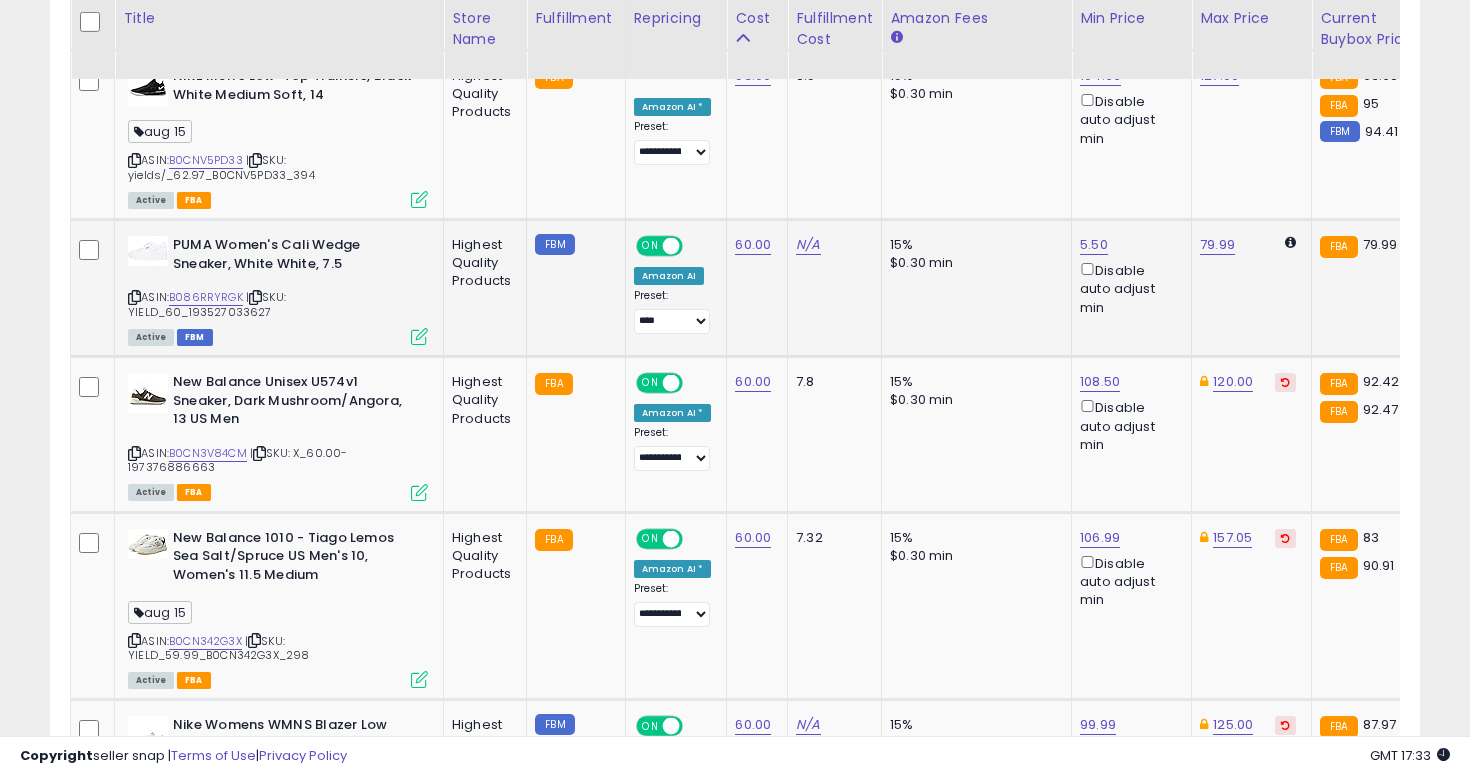 click on "79.99" 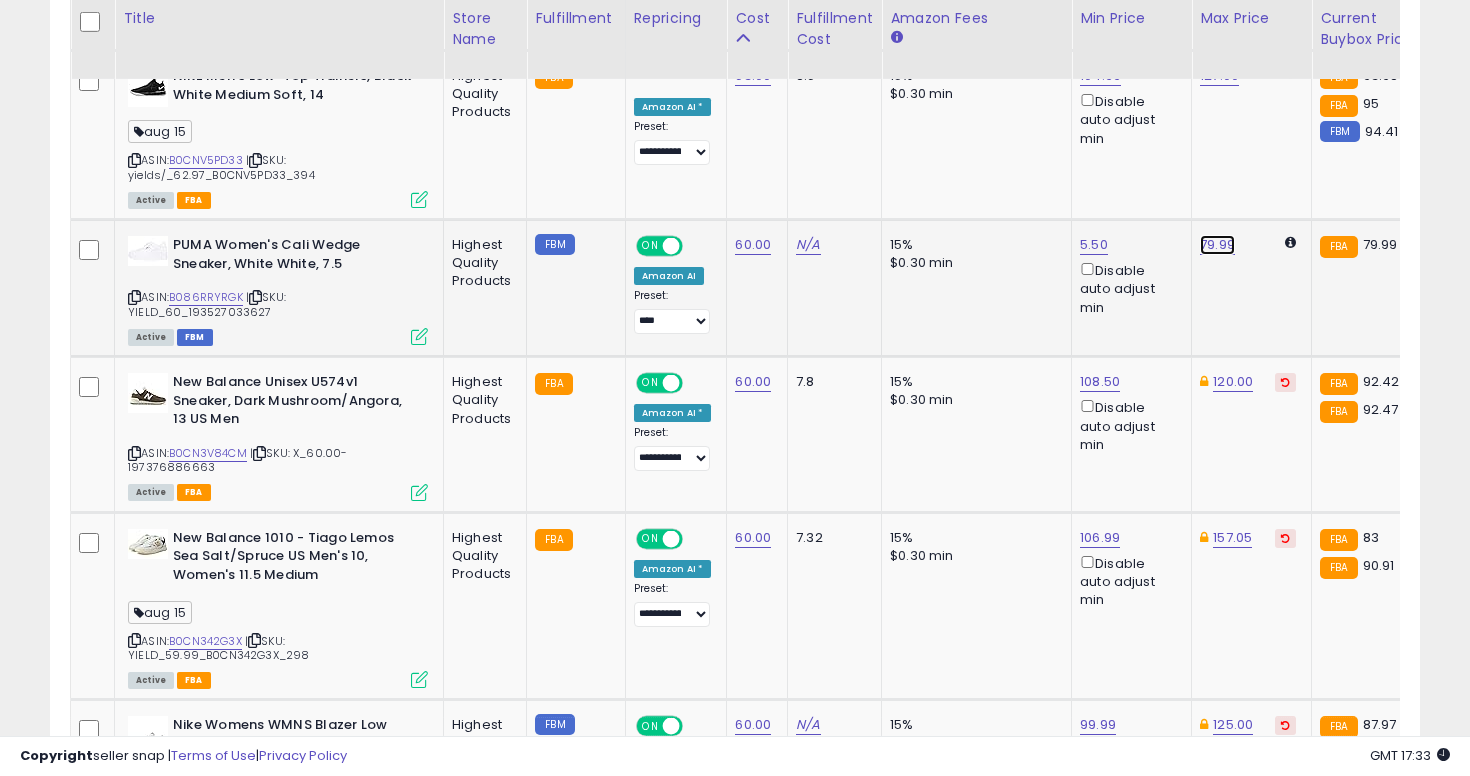 click on "79.99" at bounding box center [1219, -811] 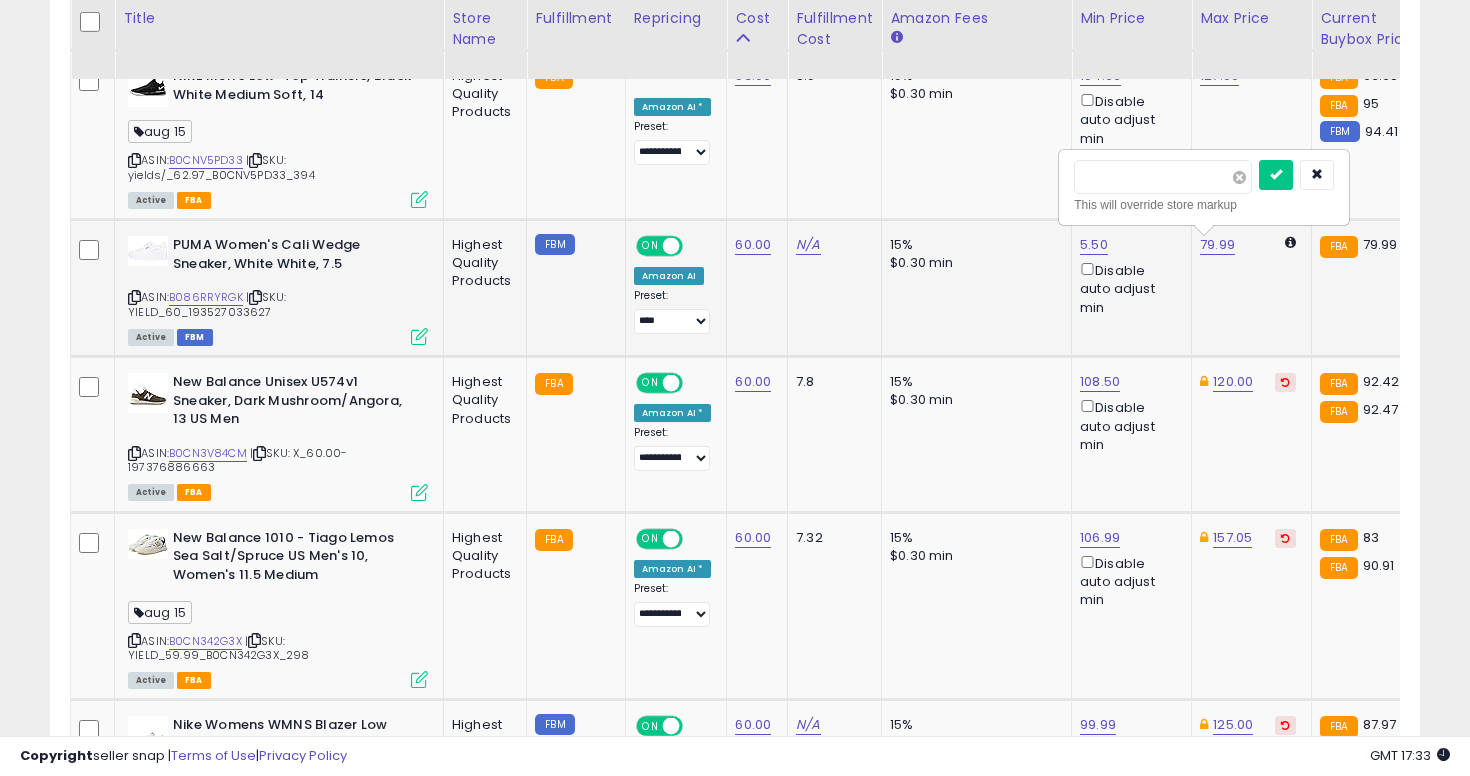 click at bounding box center [1239, 177] 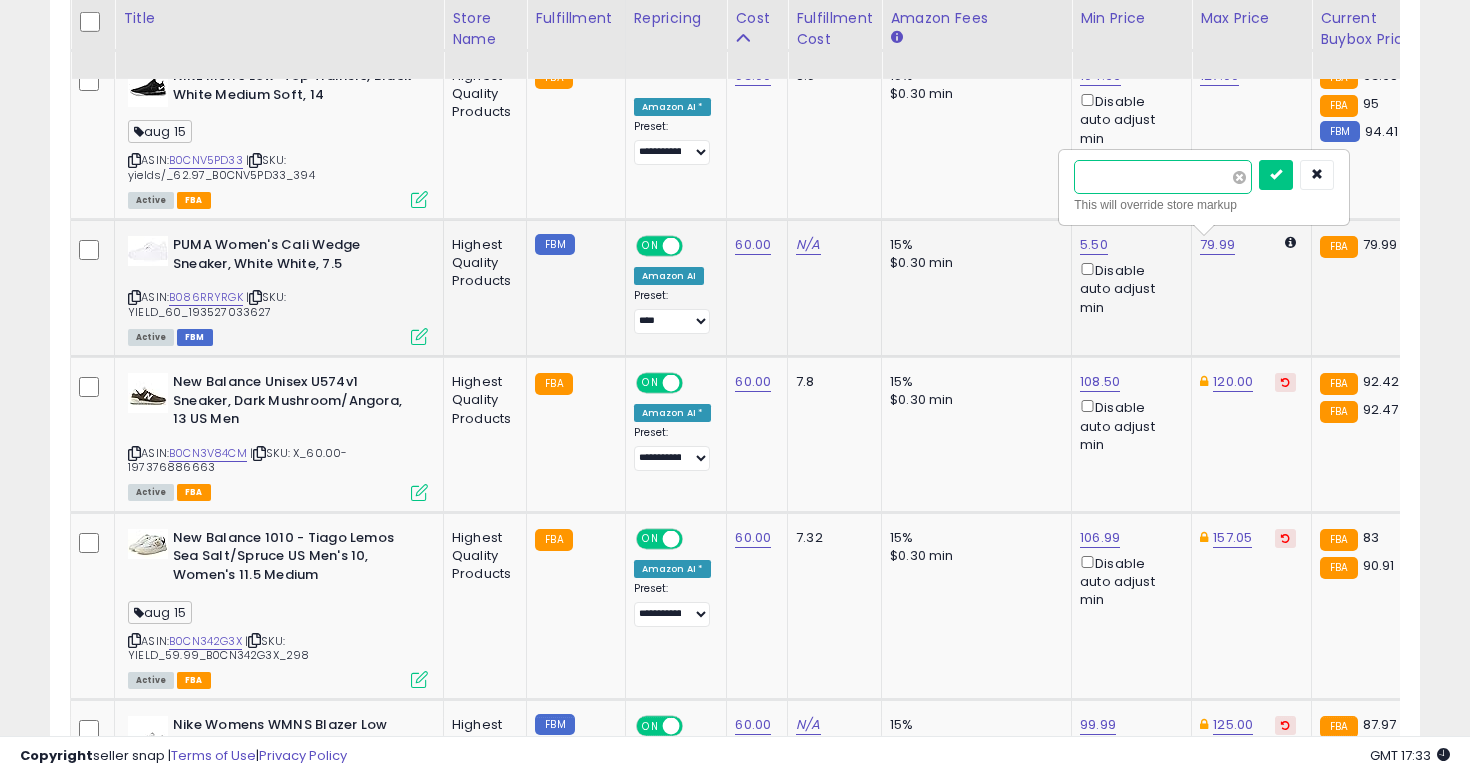 type on "***" 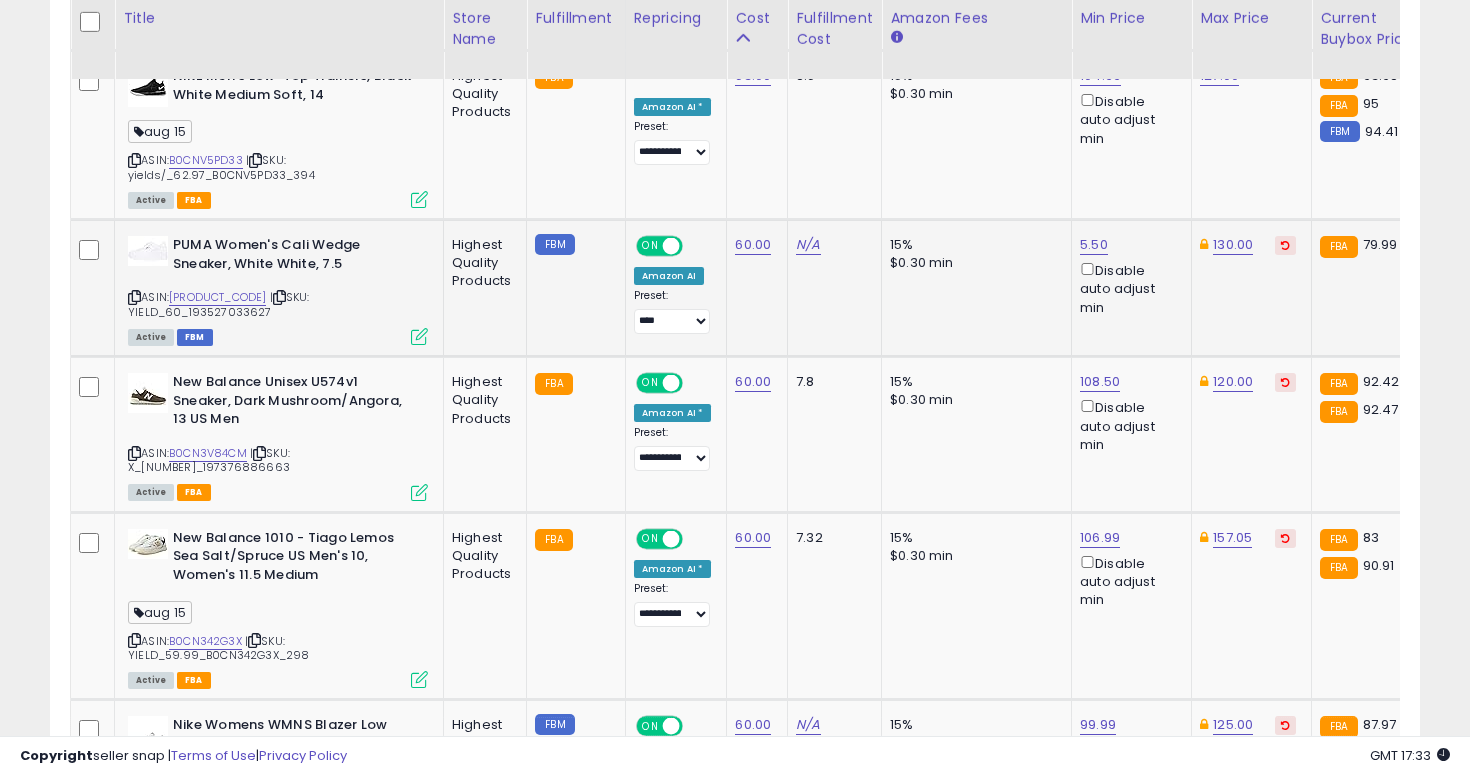 scroll, scrollTop: 2365, scrollLeft: 0, axis: vertical 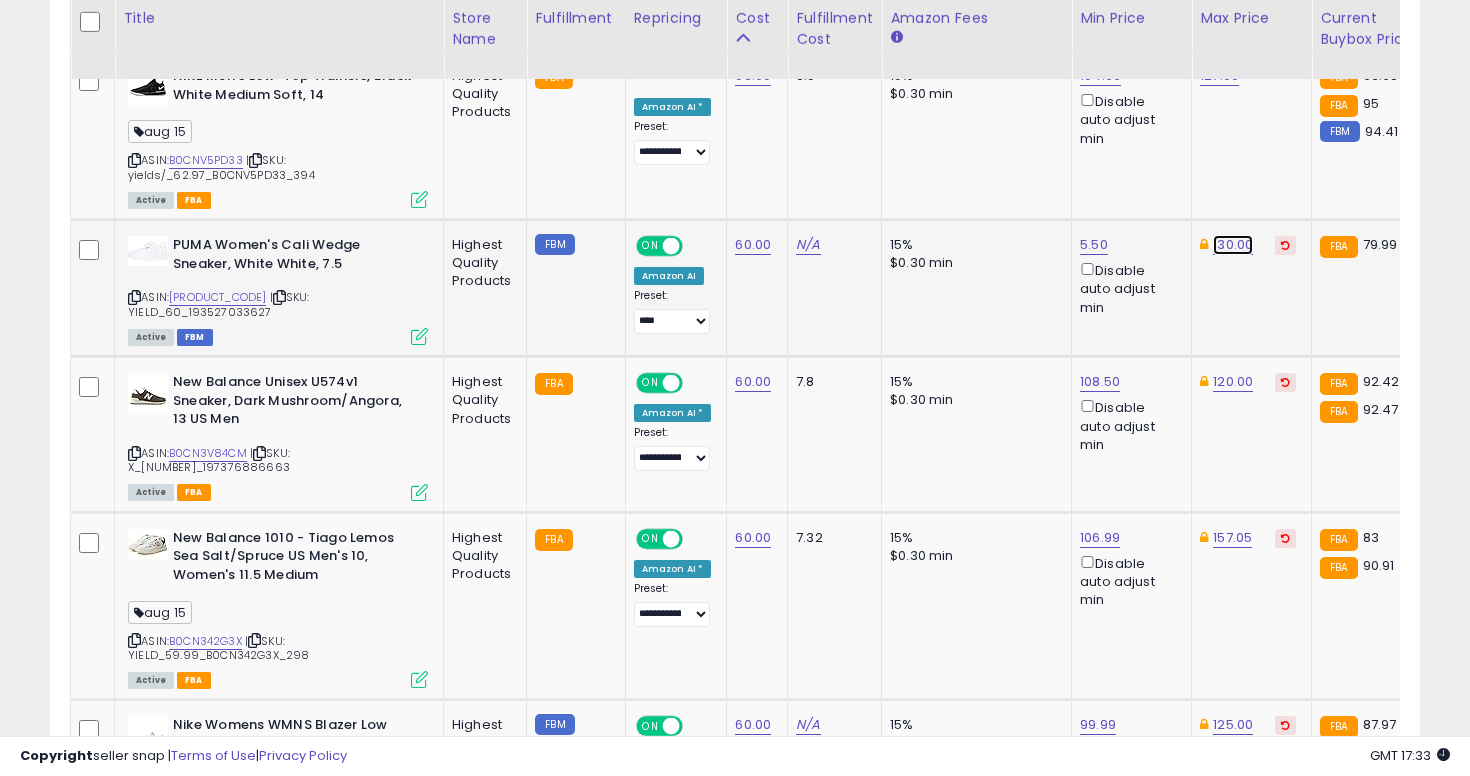 click on "130.00" at bounding box center [1233, -1291] 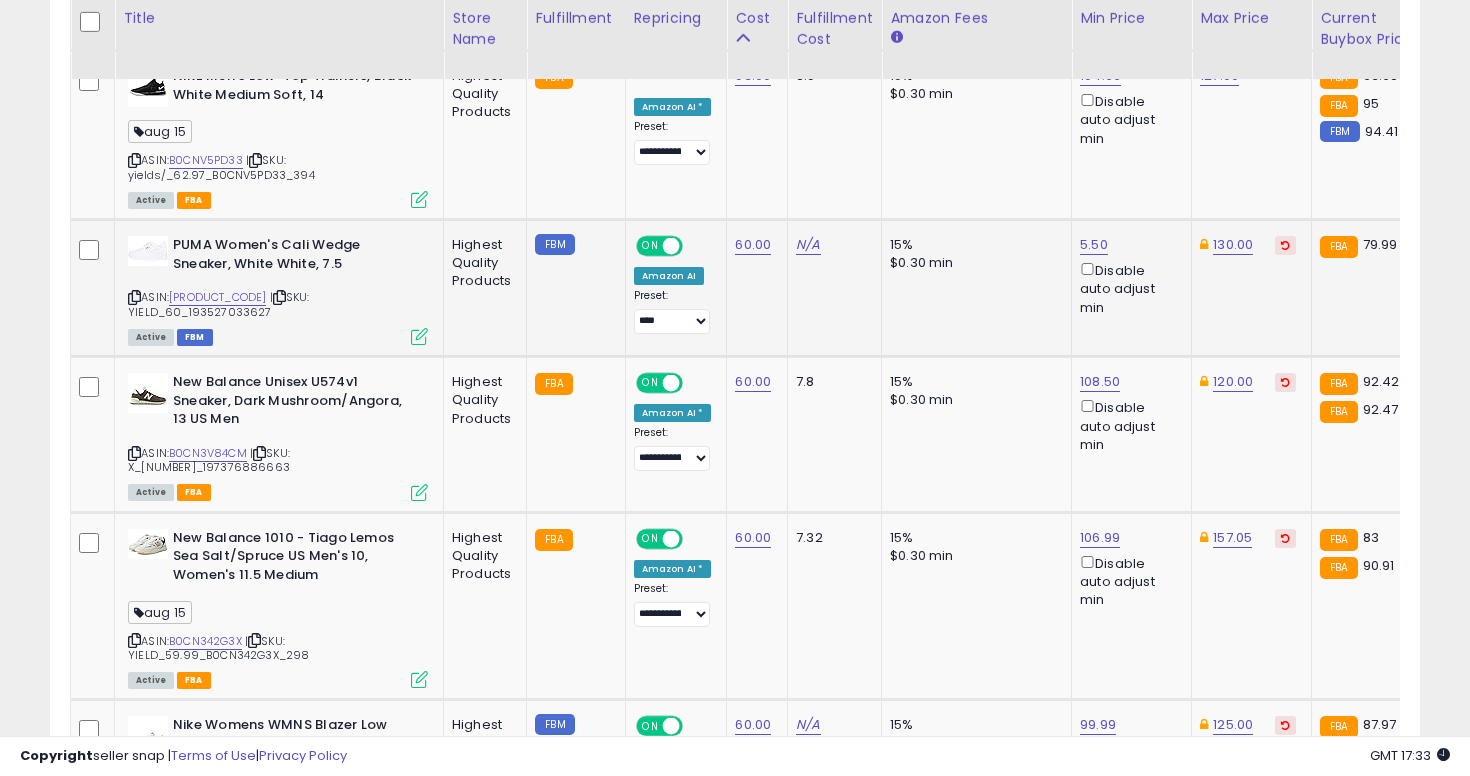 scroll, scrollTop: 0, scrollLeft: 9, axis: horizontal 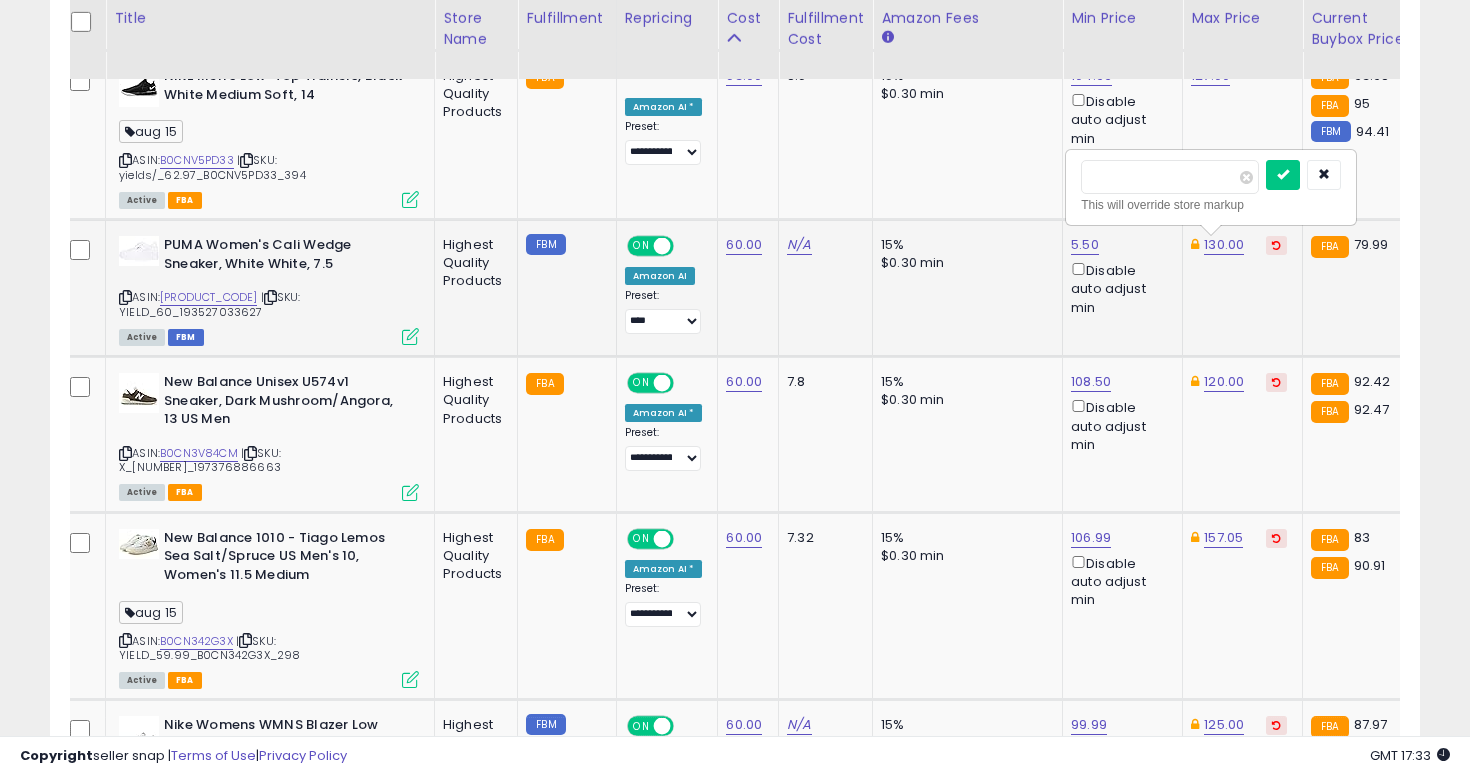 type on "*****" 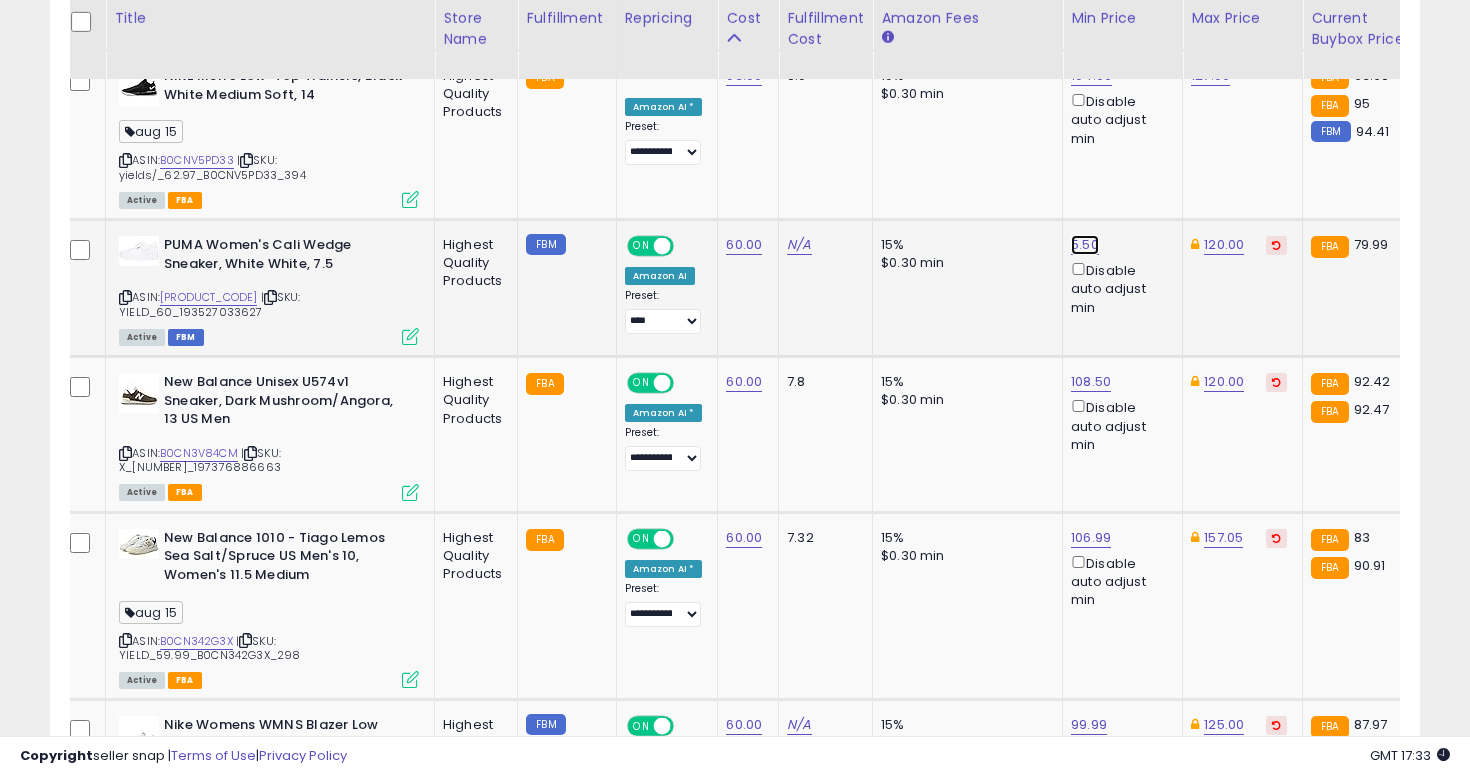 click on "5.50" at bounding box center [1089, -1291] 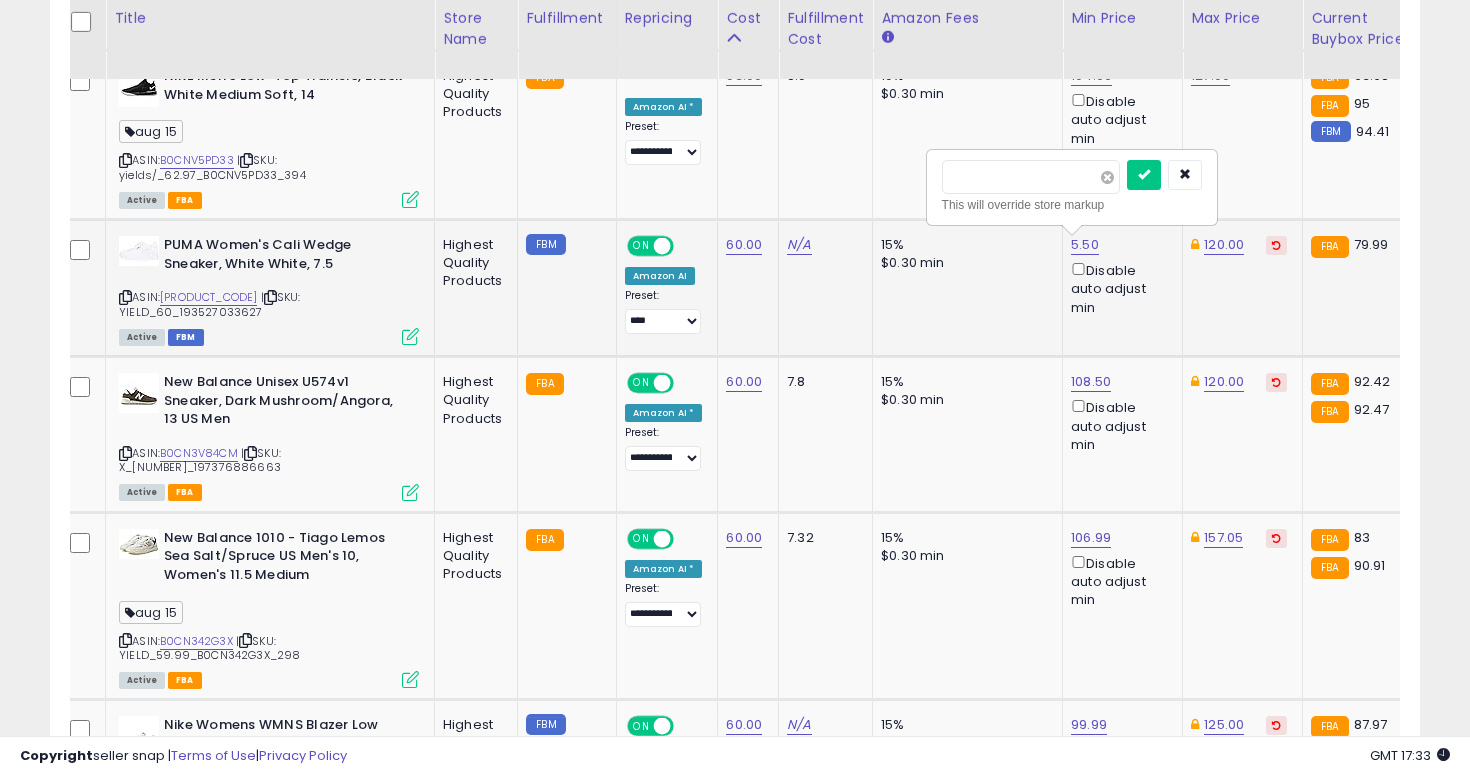 click at bounding box center (1107, 177) 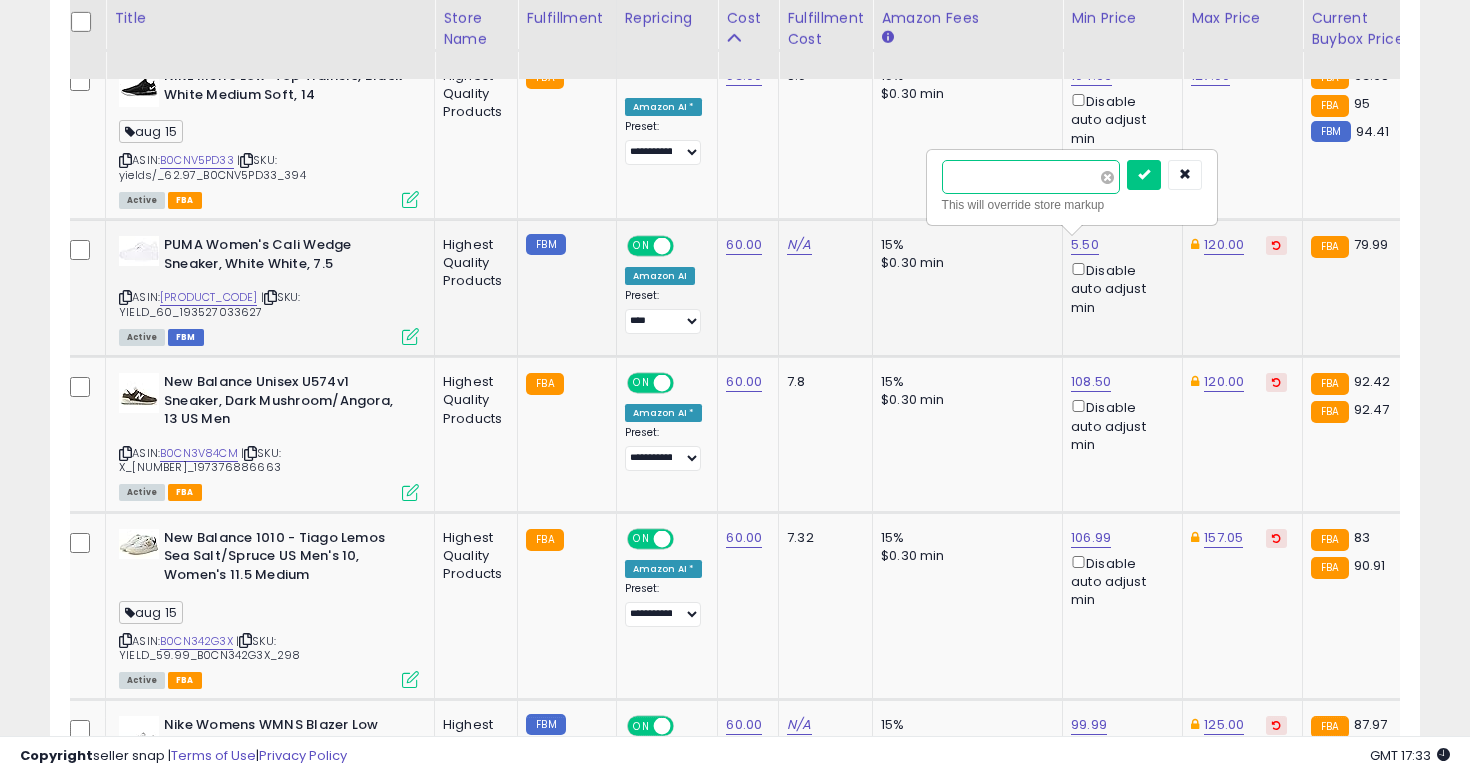 type on "*****" 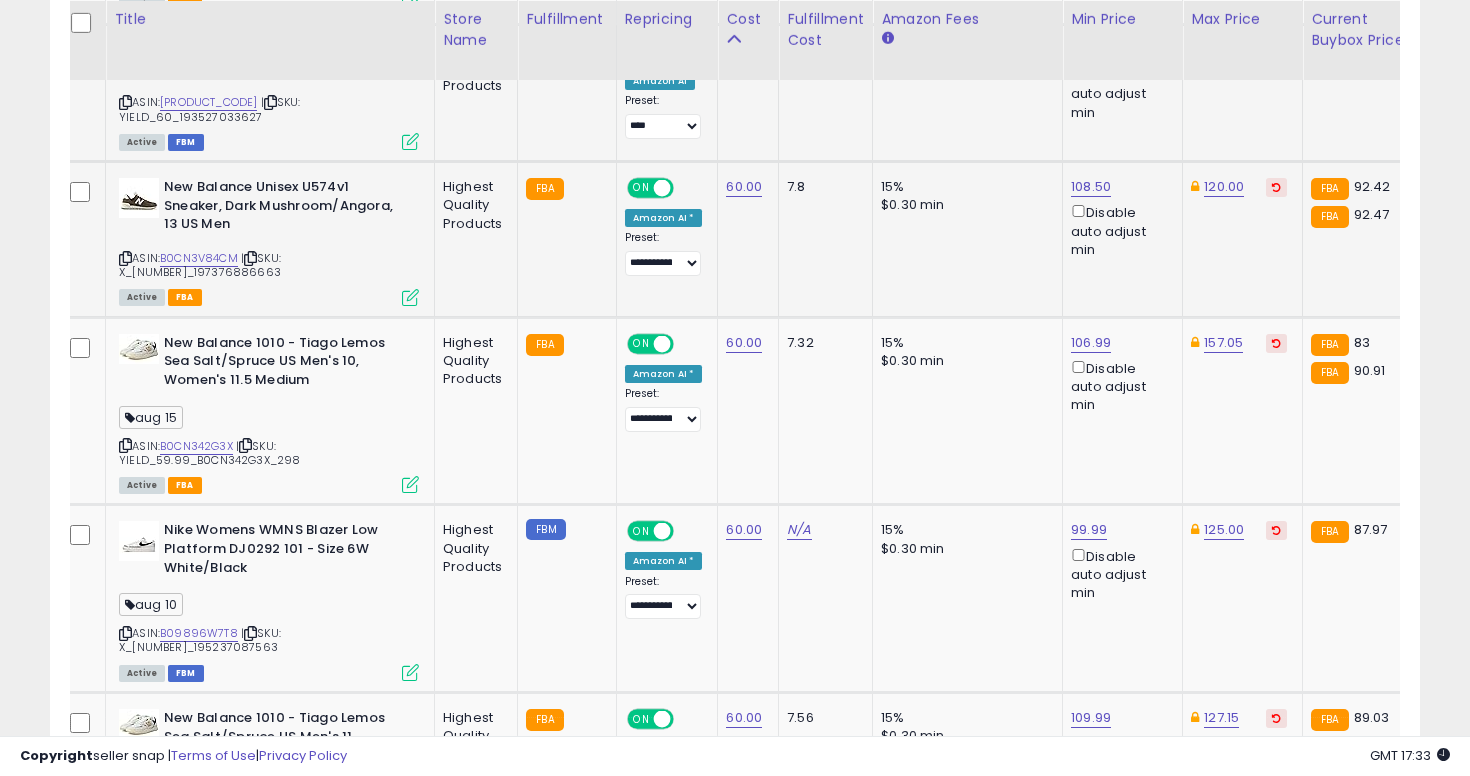 scroll, scrollTop: 2561, scrollLeft: 0, axis: vertical 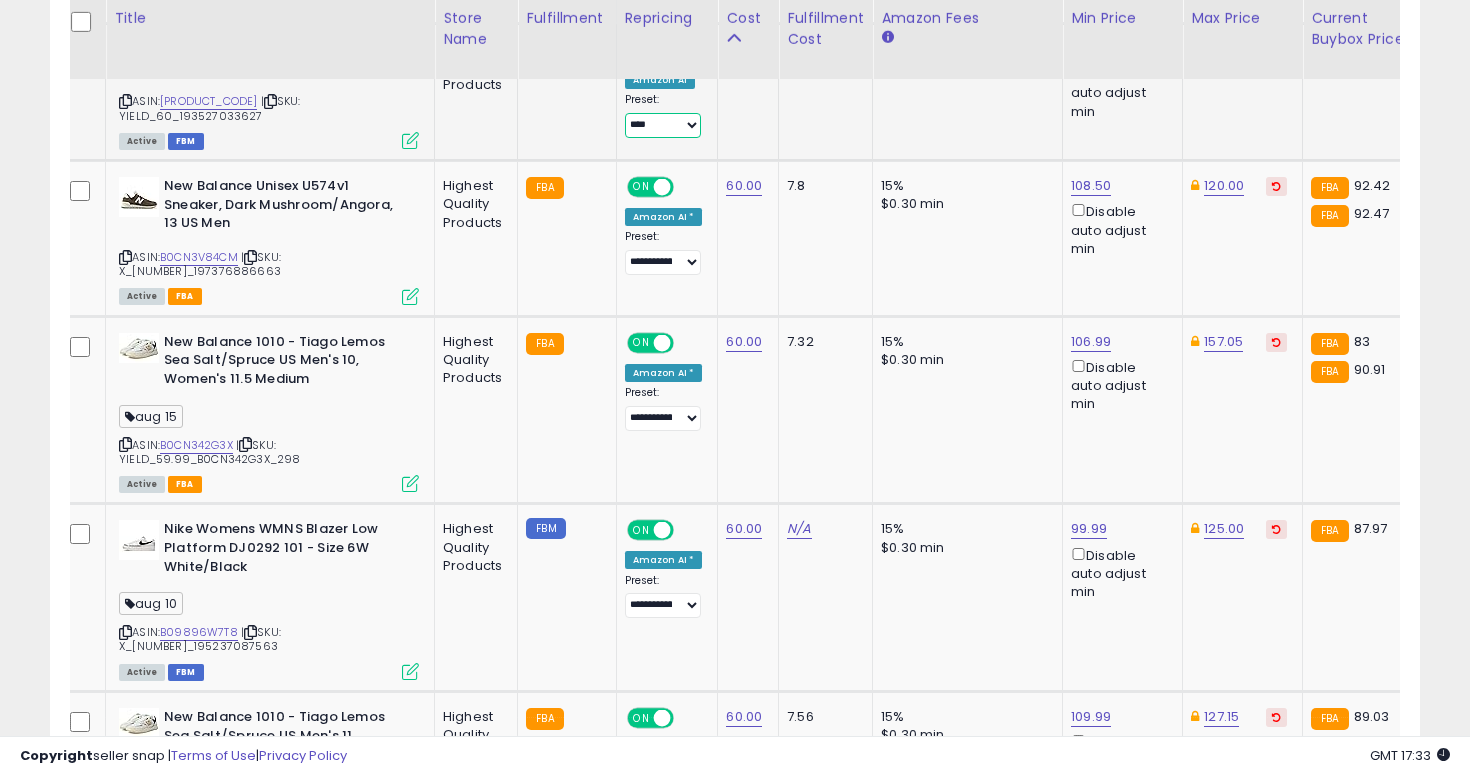 click on "**********" at bounding box center (663, 125) 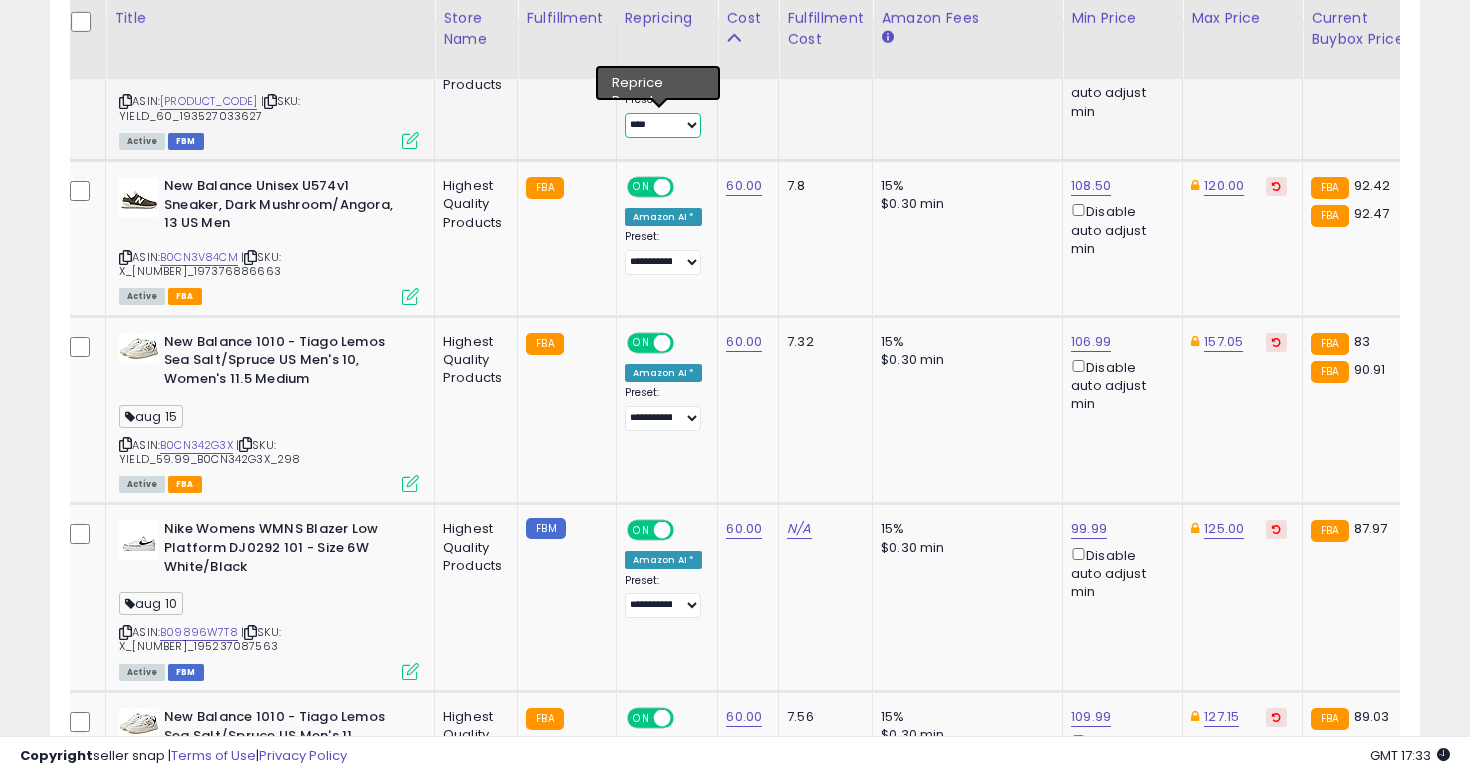 select on "**********" 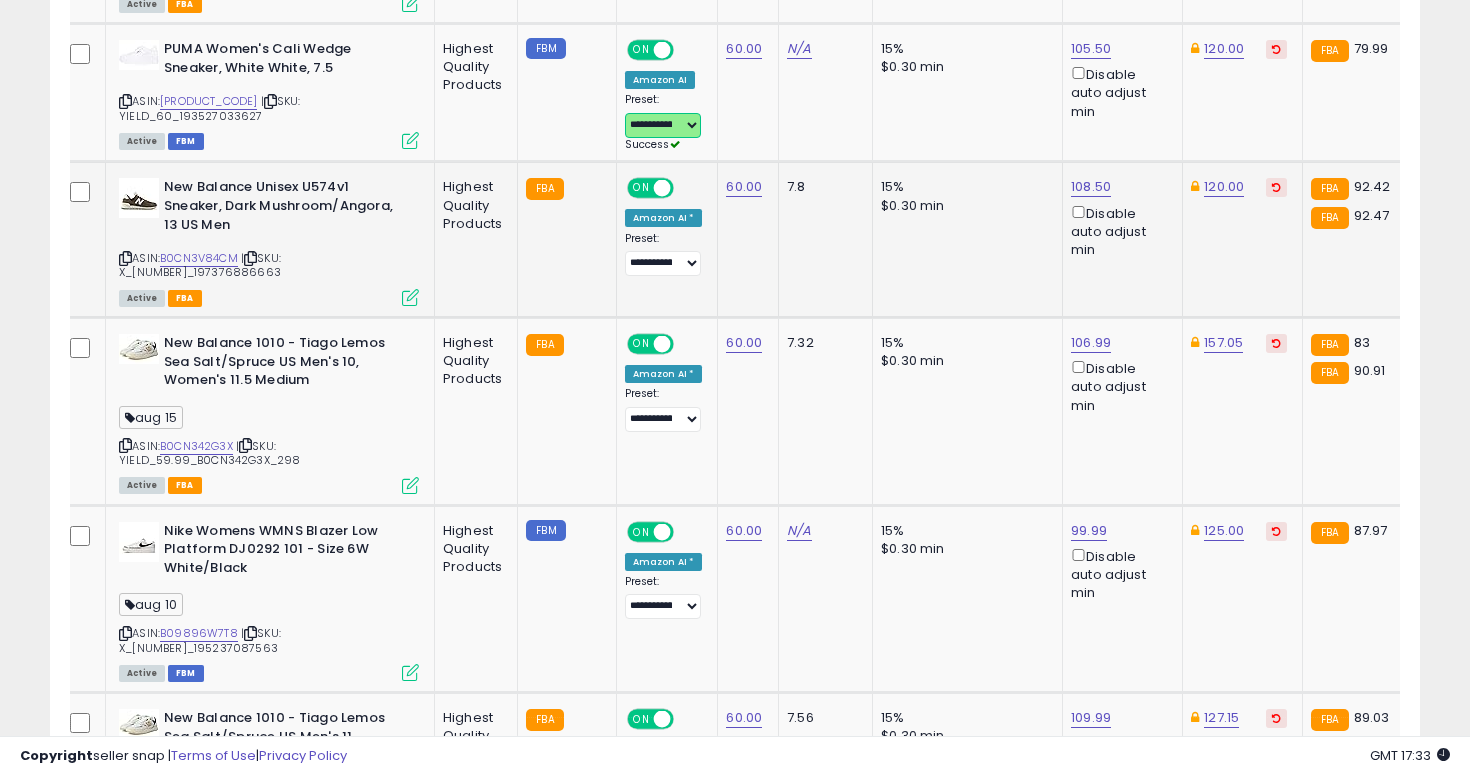 scroll, scrollTop: 2466, scrollLeft: 0, axis: vertical 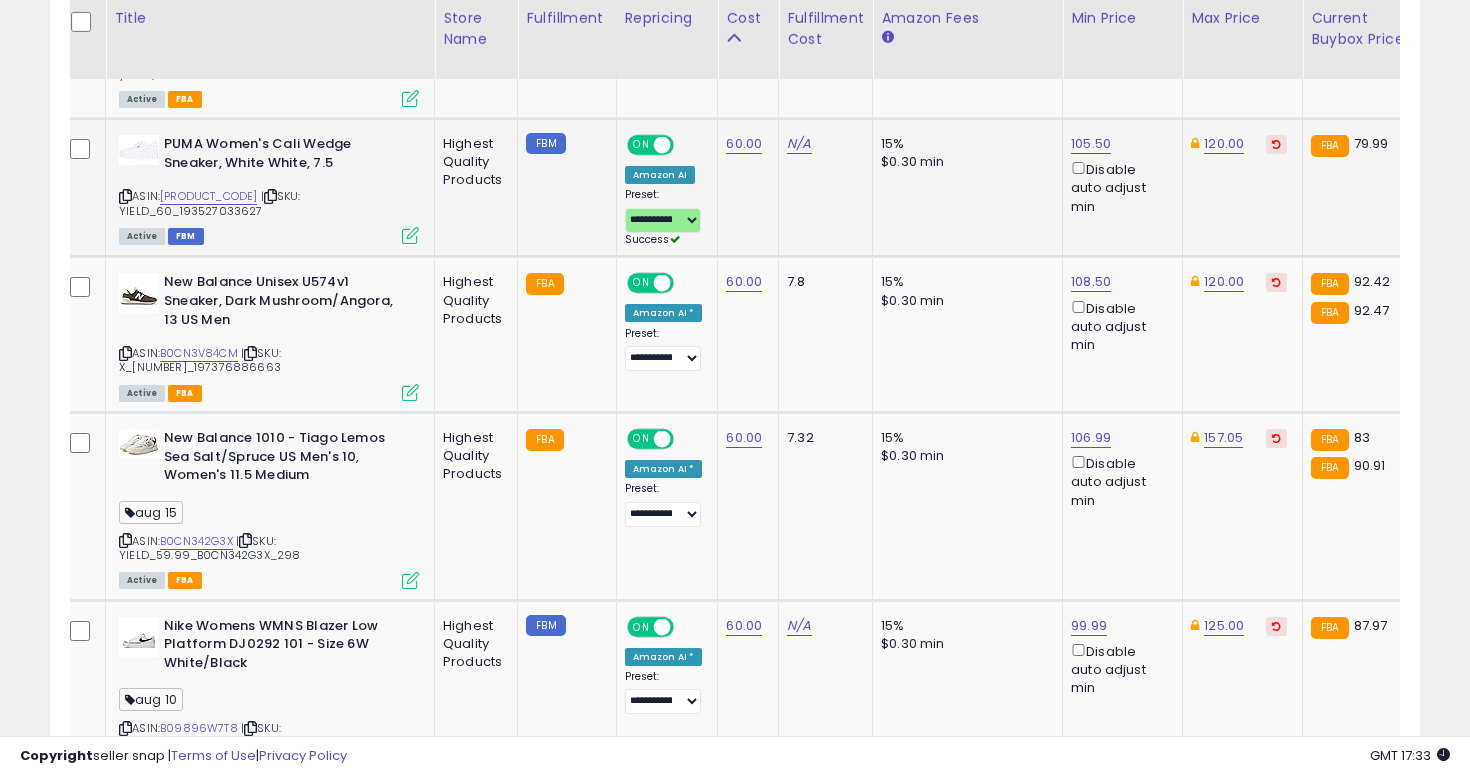 click on "Active FBM" at bounding box center [269, 235] 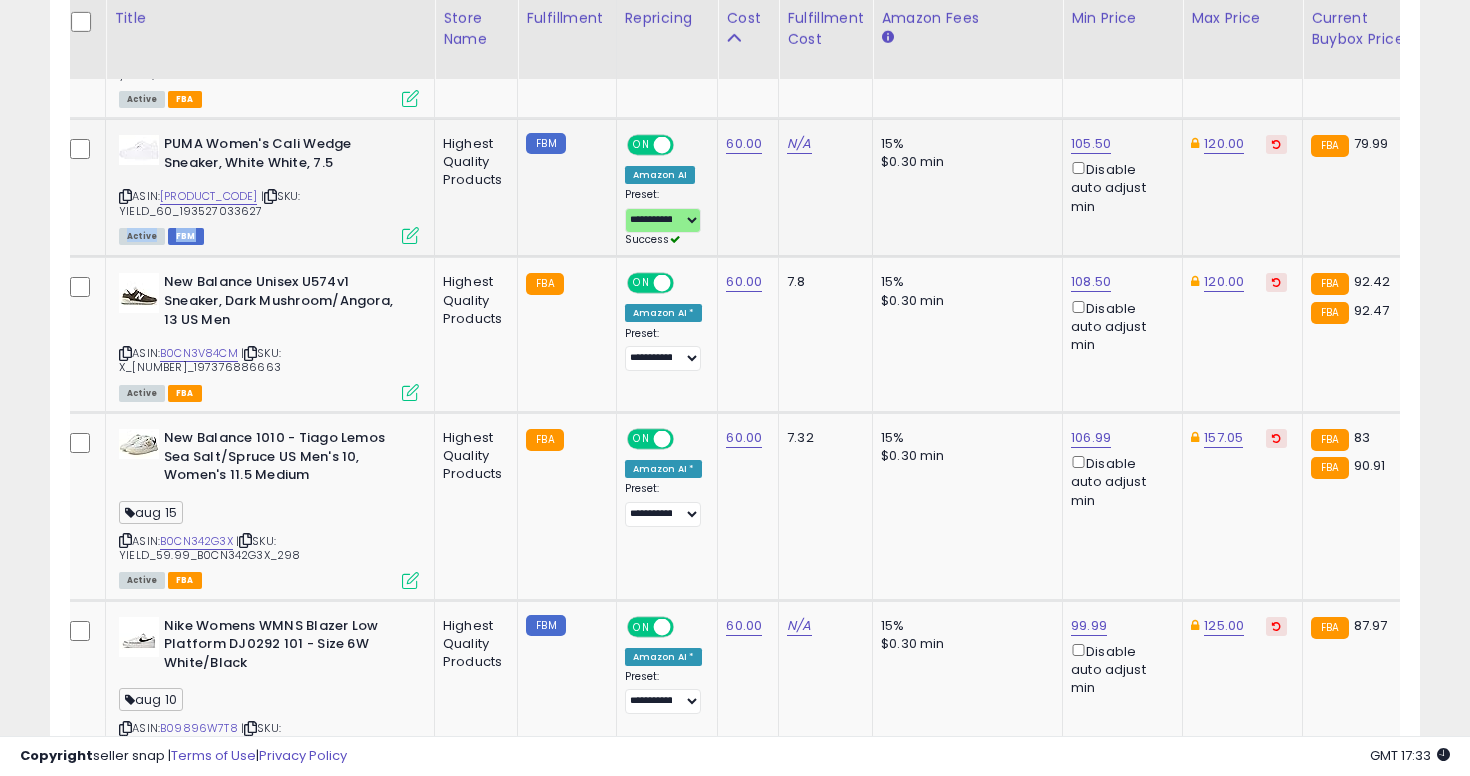 click on "Active FBM" at bounding box center [269, 235] 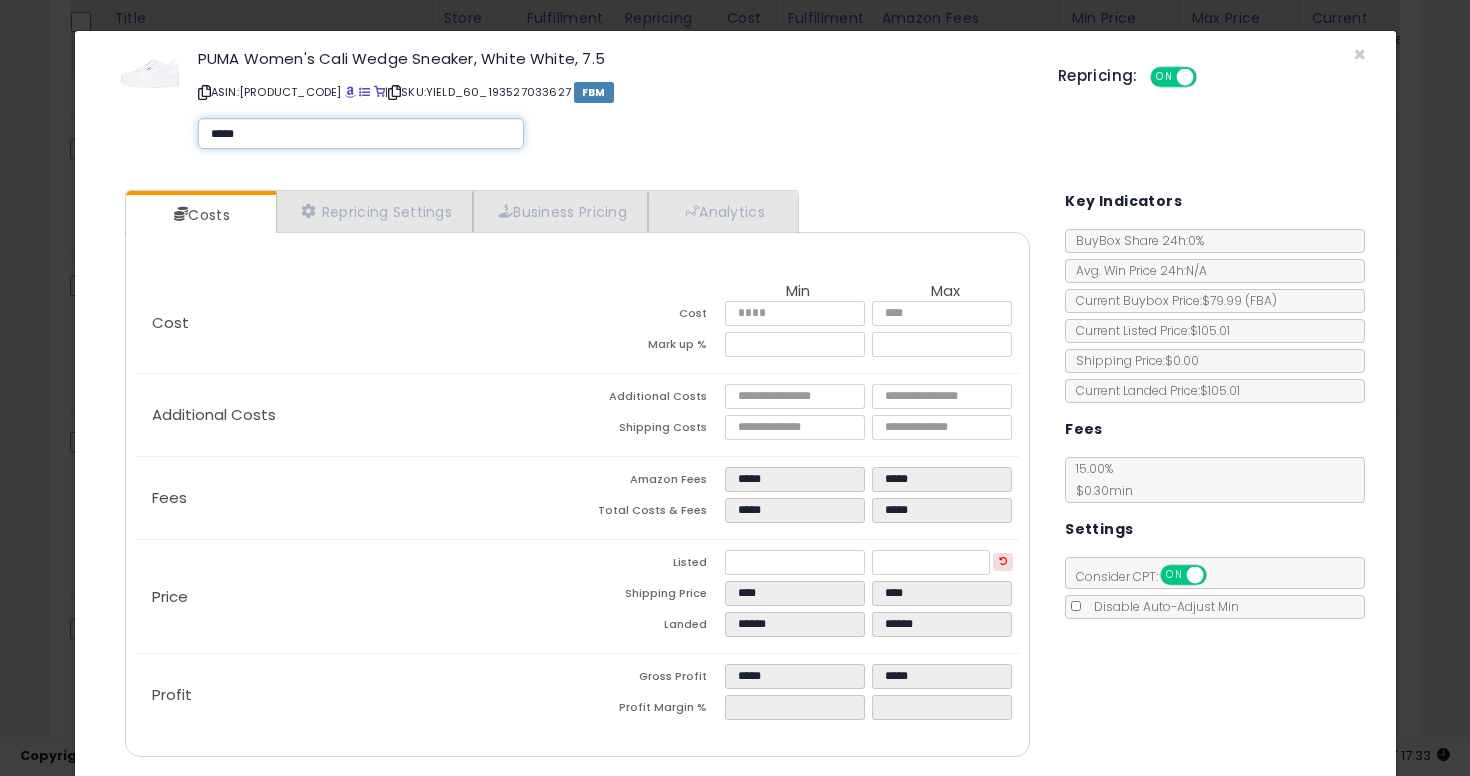 type on "******" 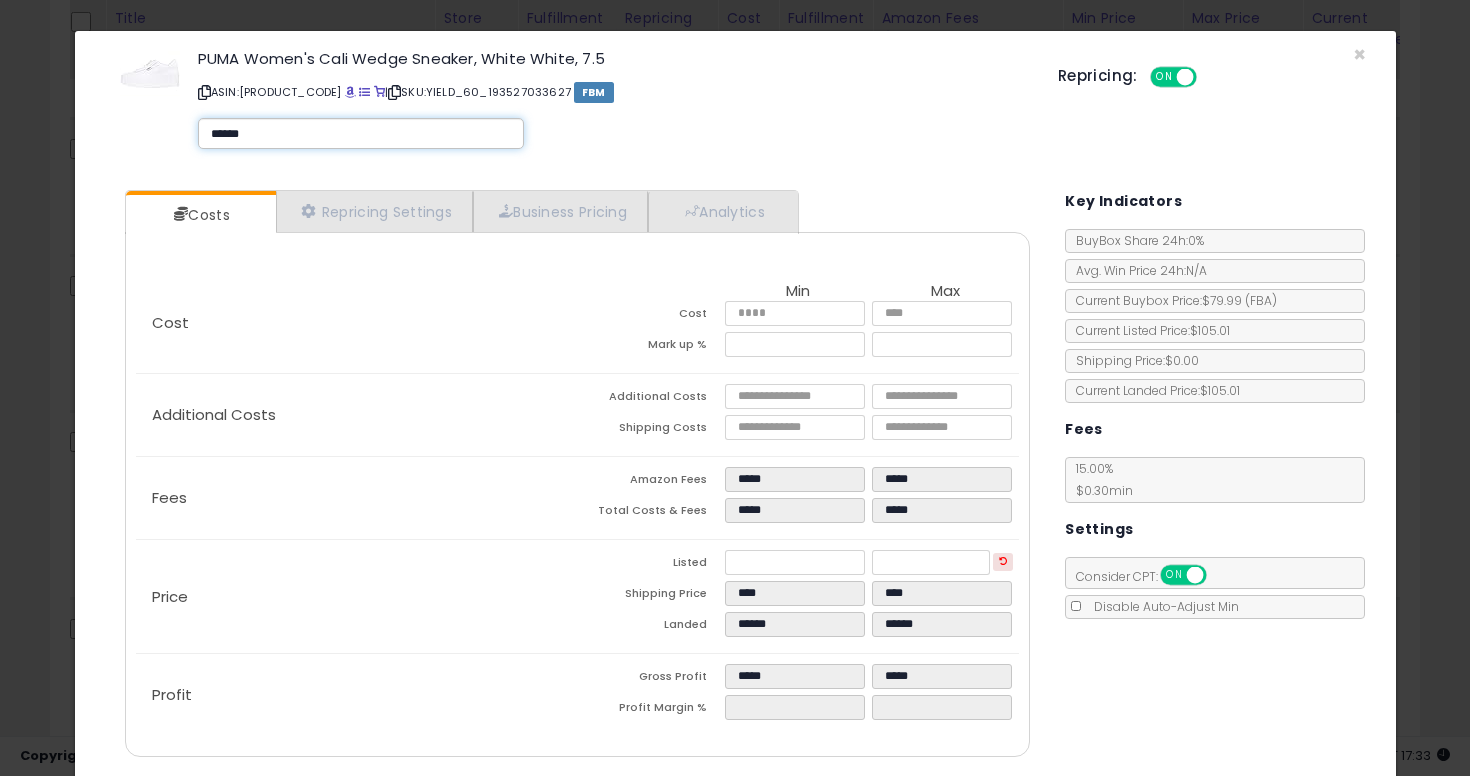 type on "******" 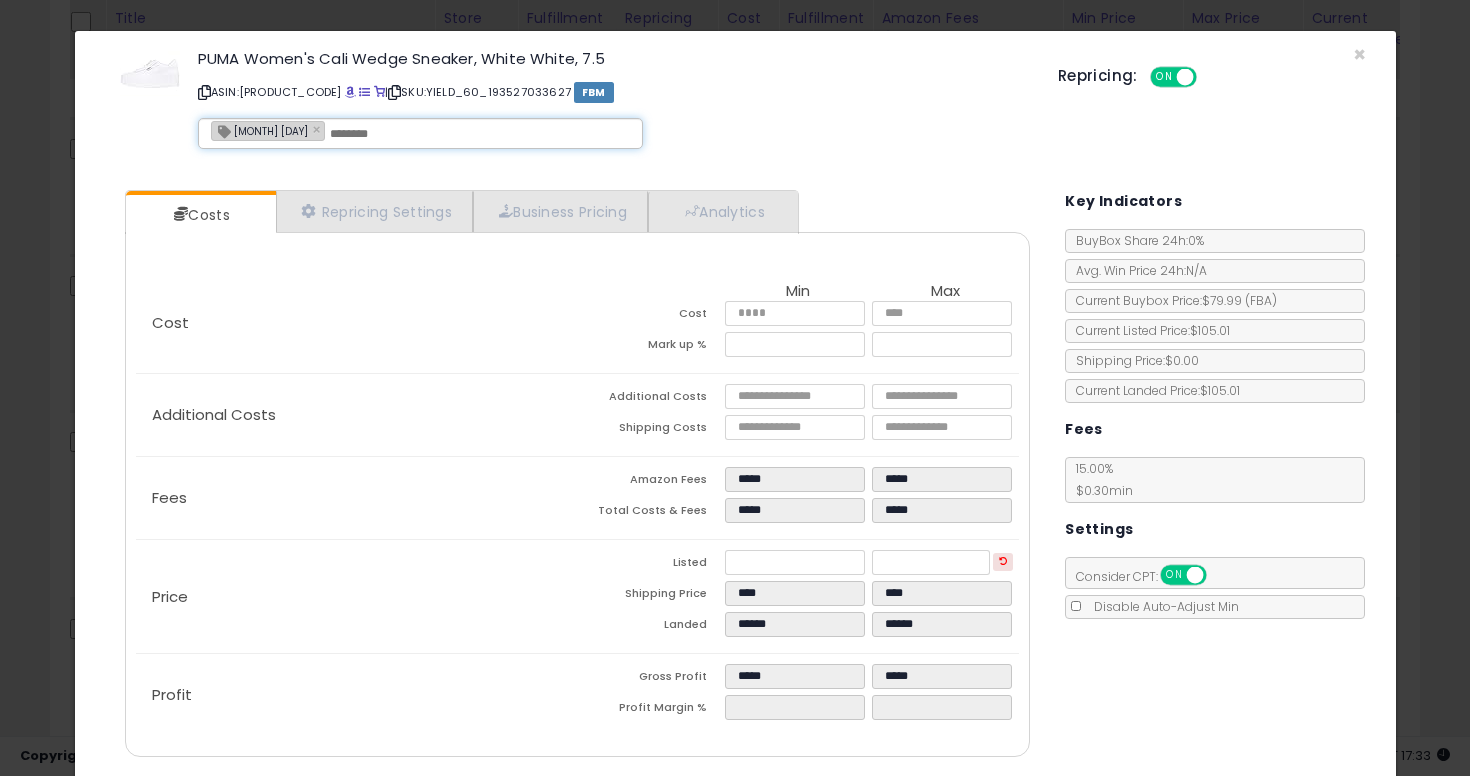 scroll, scrollTop: 65, scrollLeft: 0, axis: vertical 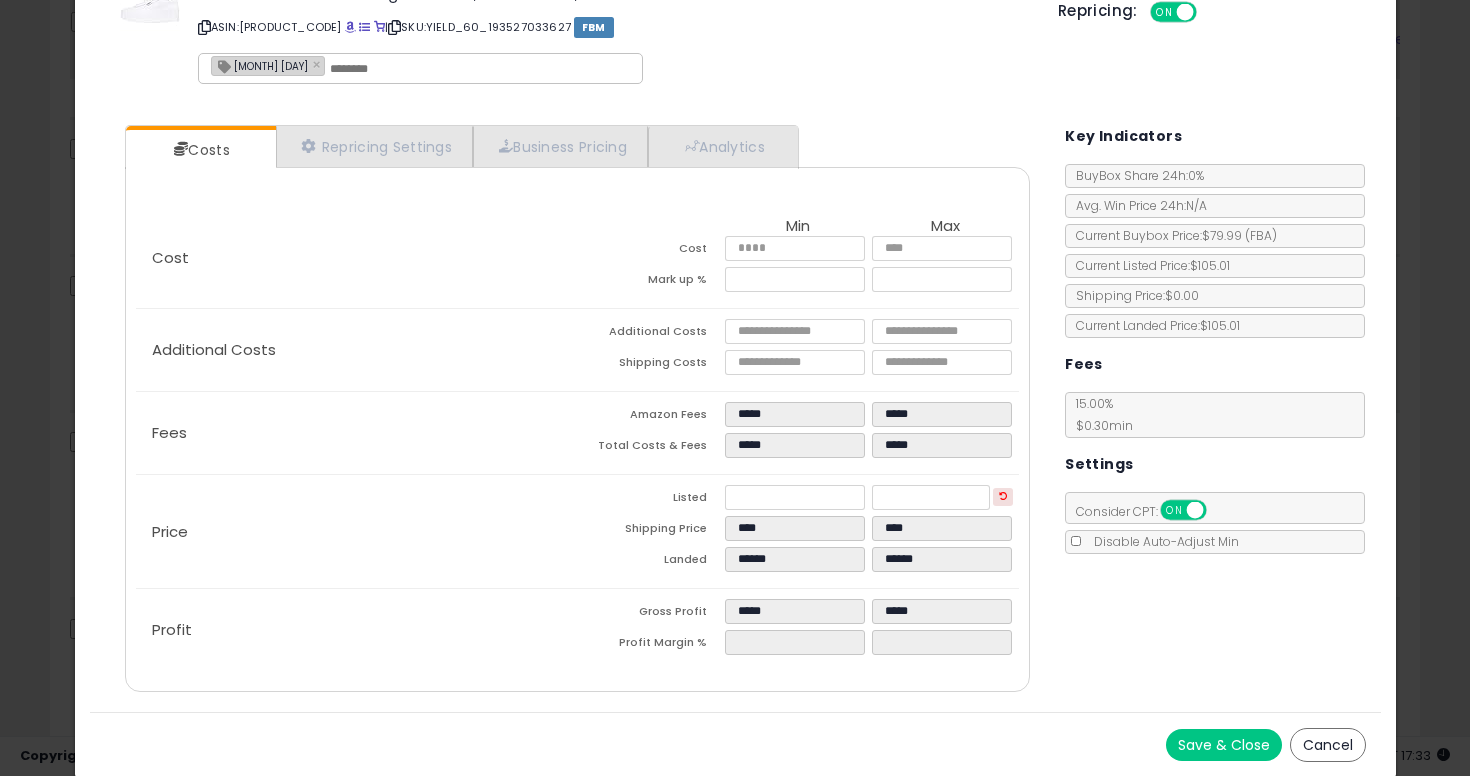 click on "Save & Close" at bounding box center (1224, 745) 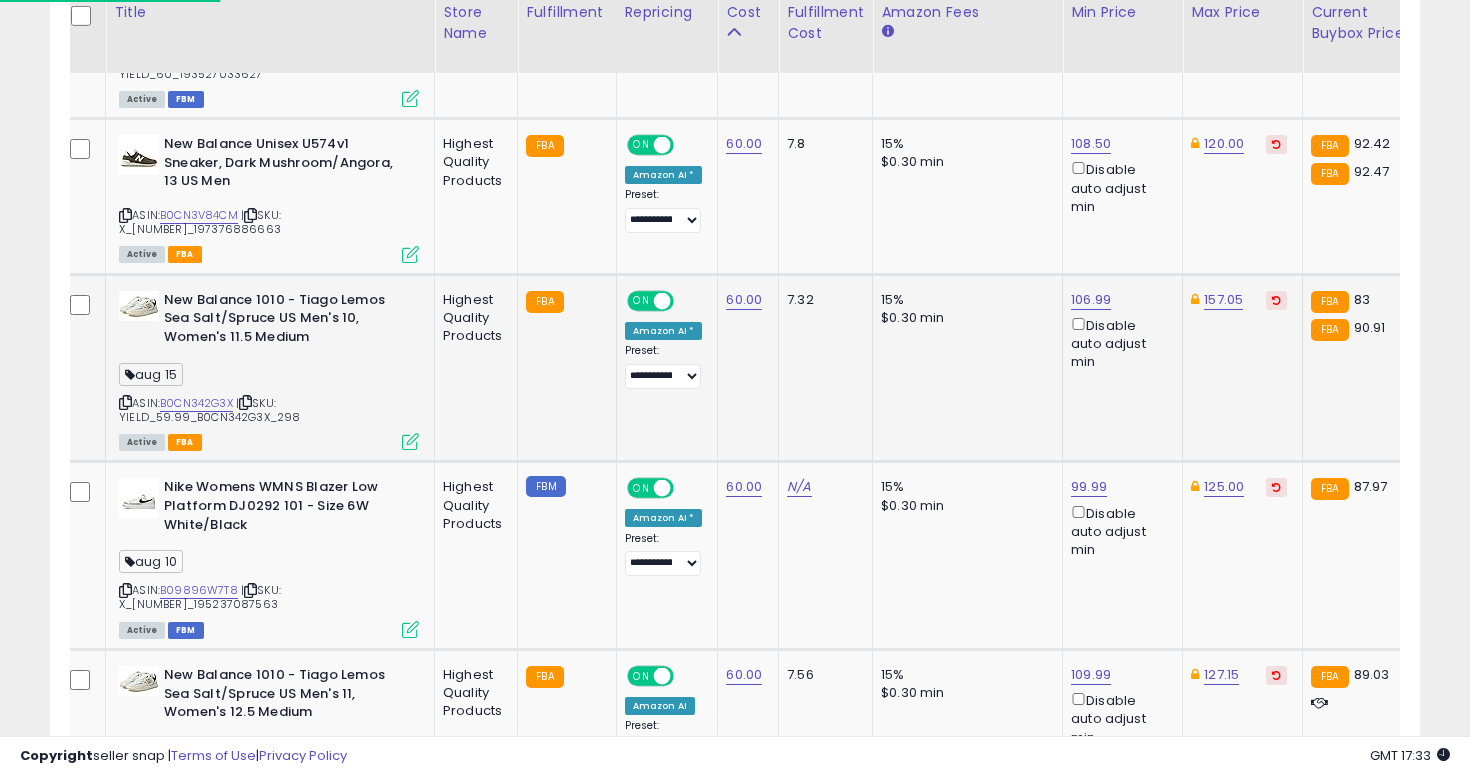 scroll, scrollTop: 2648, scrollLeft: 0, axis: vertical 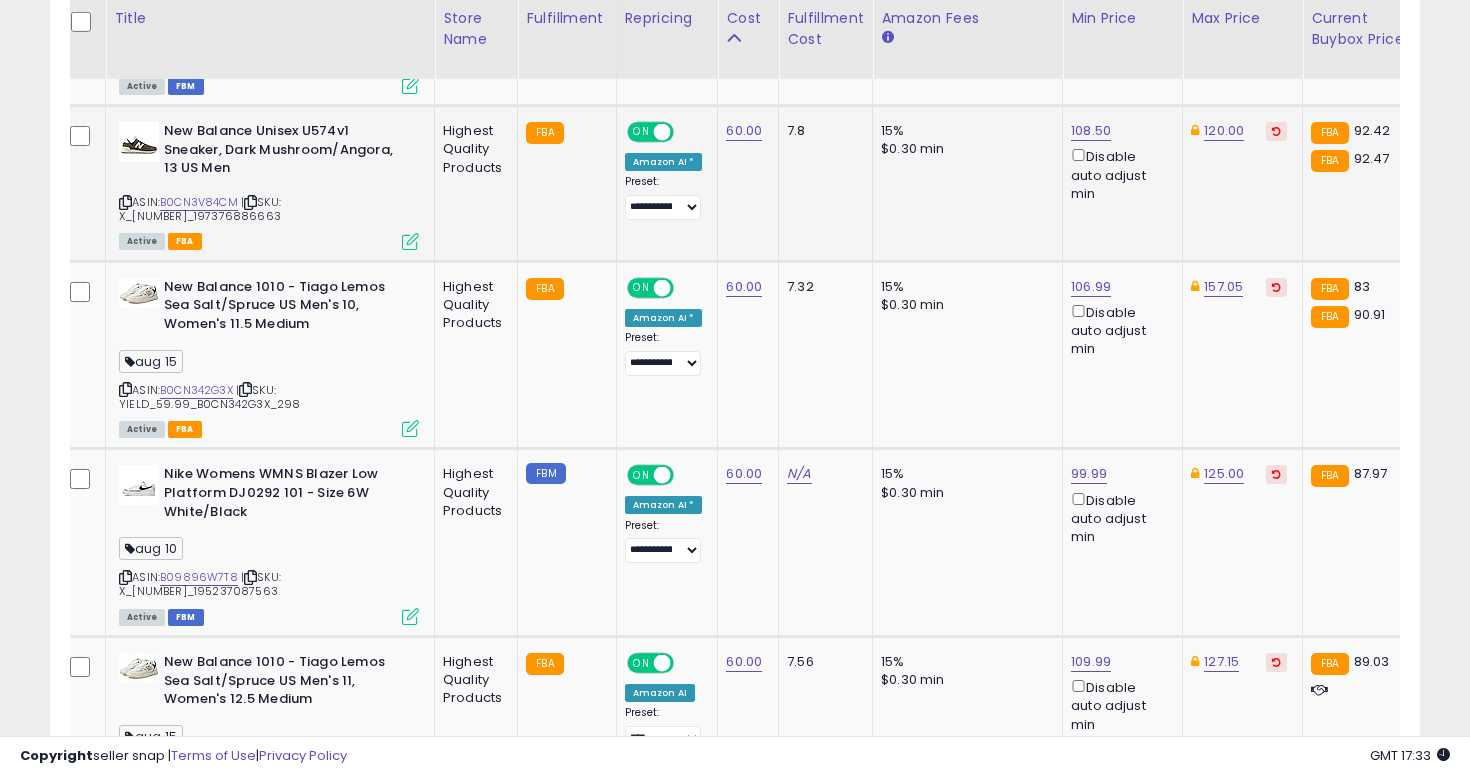 click at bounding box center [125, 202] 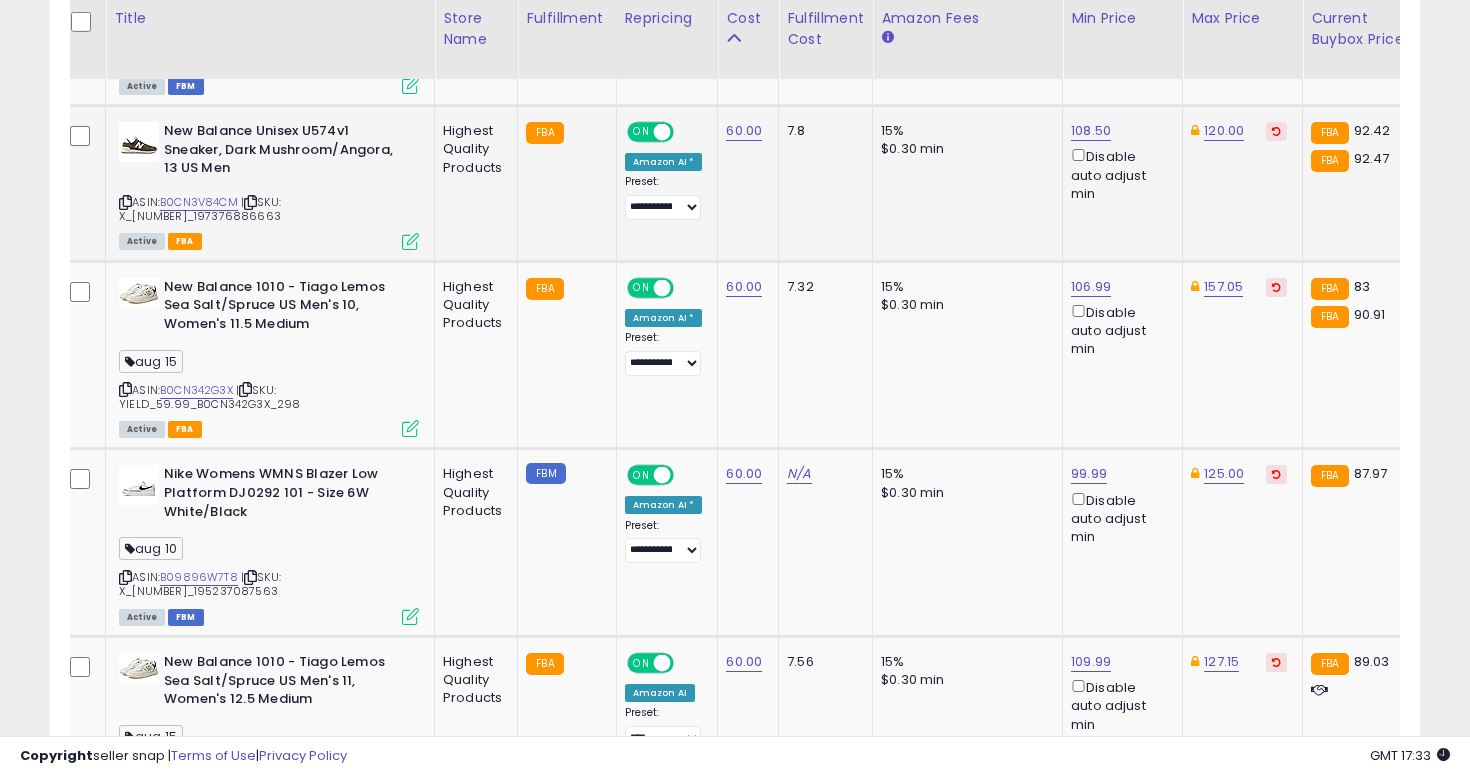 click on "New Balance Unisex U574v1 Sneaker, Dark Mushroom/Angora, 13 US Men  ASIN:  B0CN3V84CM    |   SKU: X_60.00-197376886663 Active FBA" 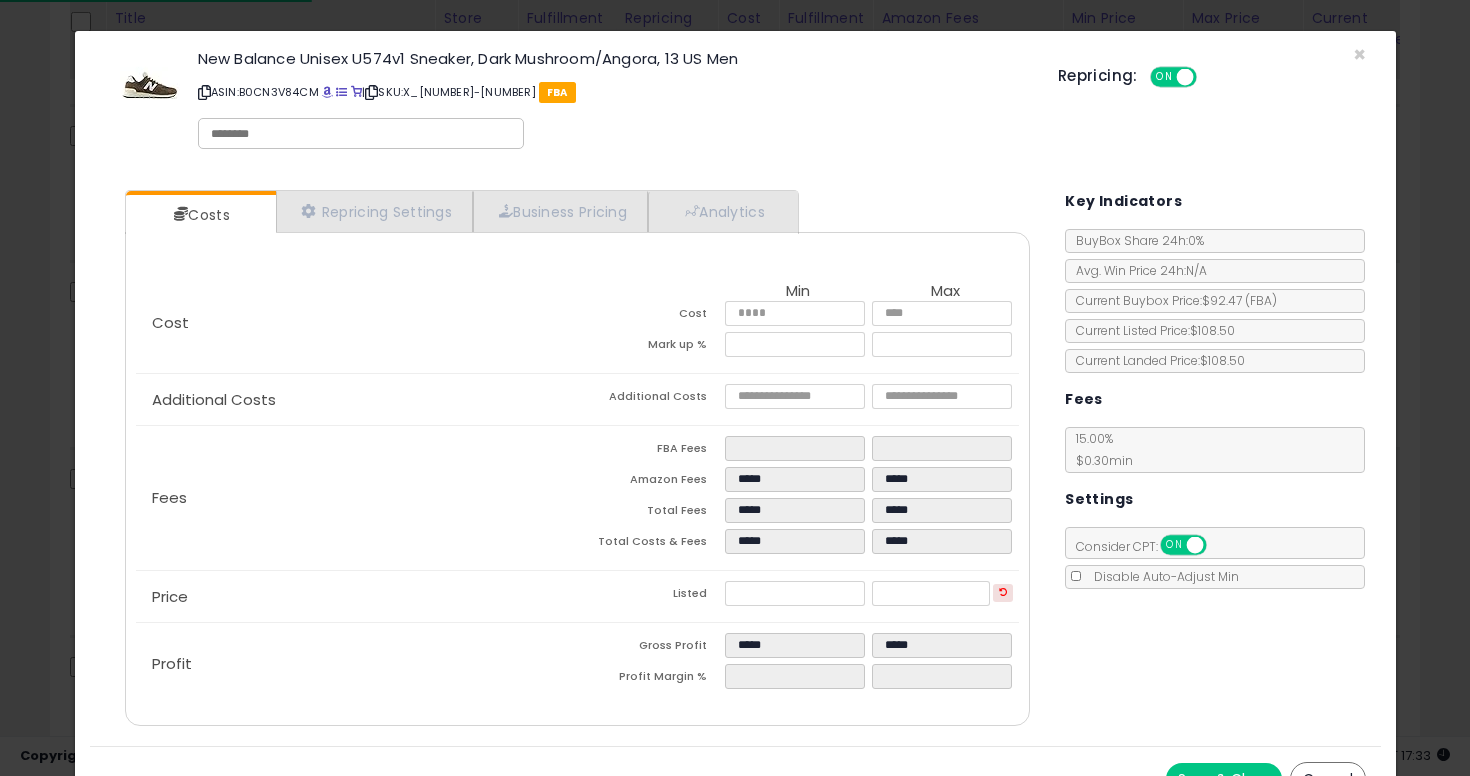 click at bounding box center (361, 134) 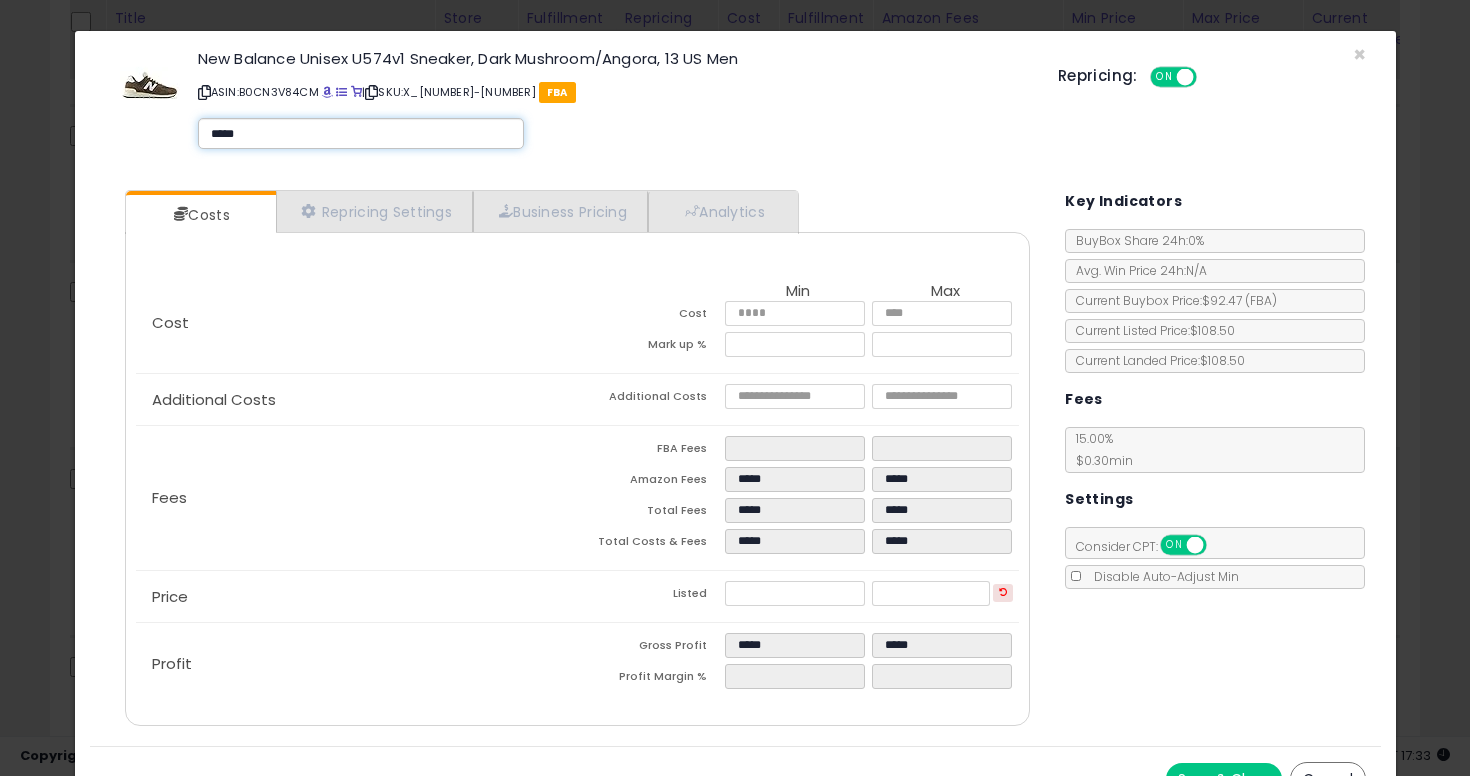 type on "******" 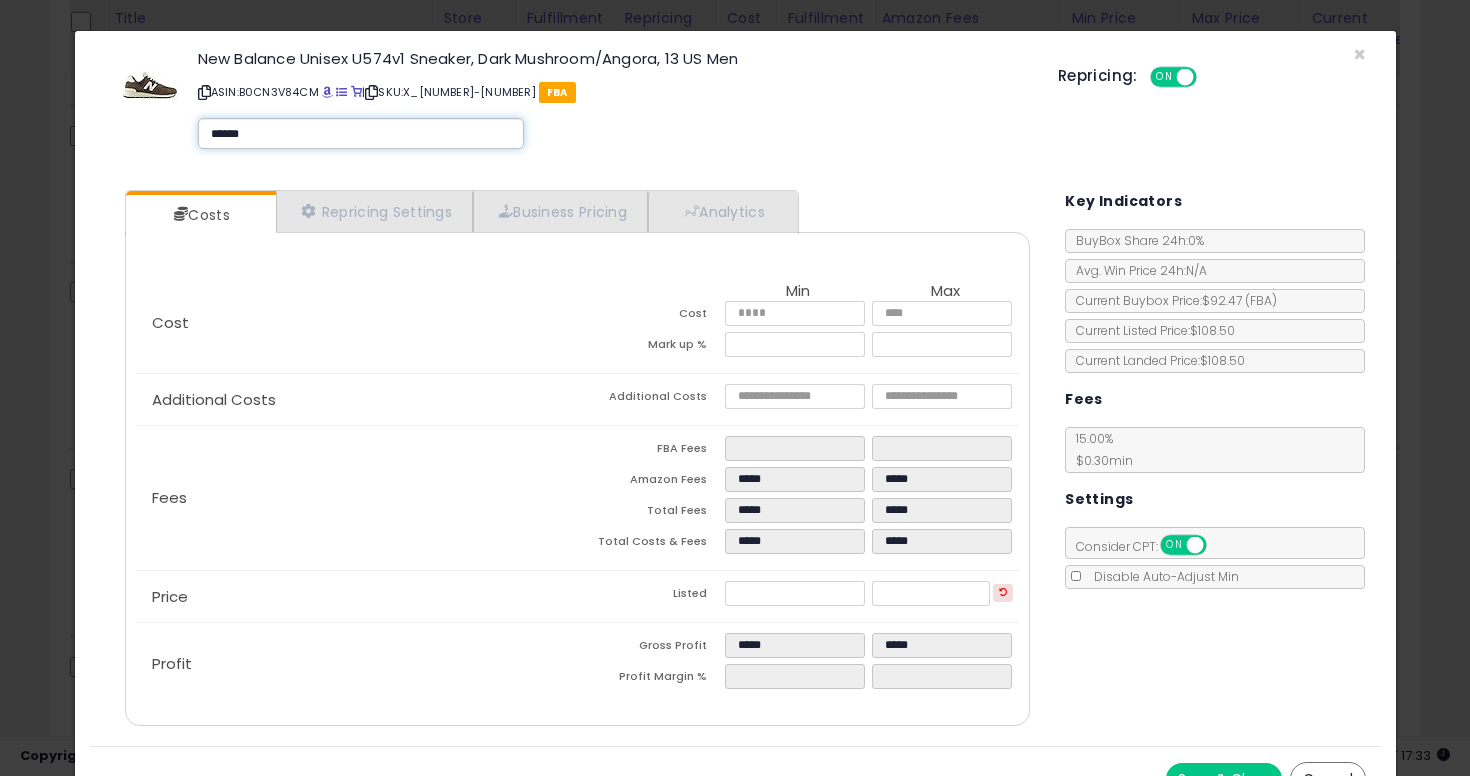type on "******" 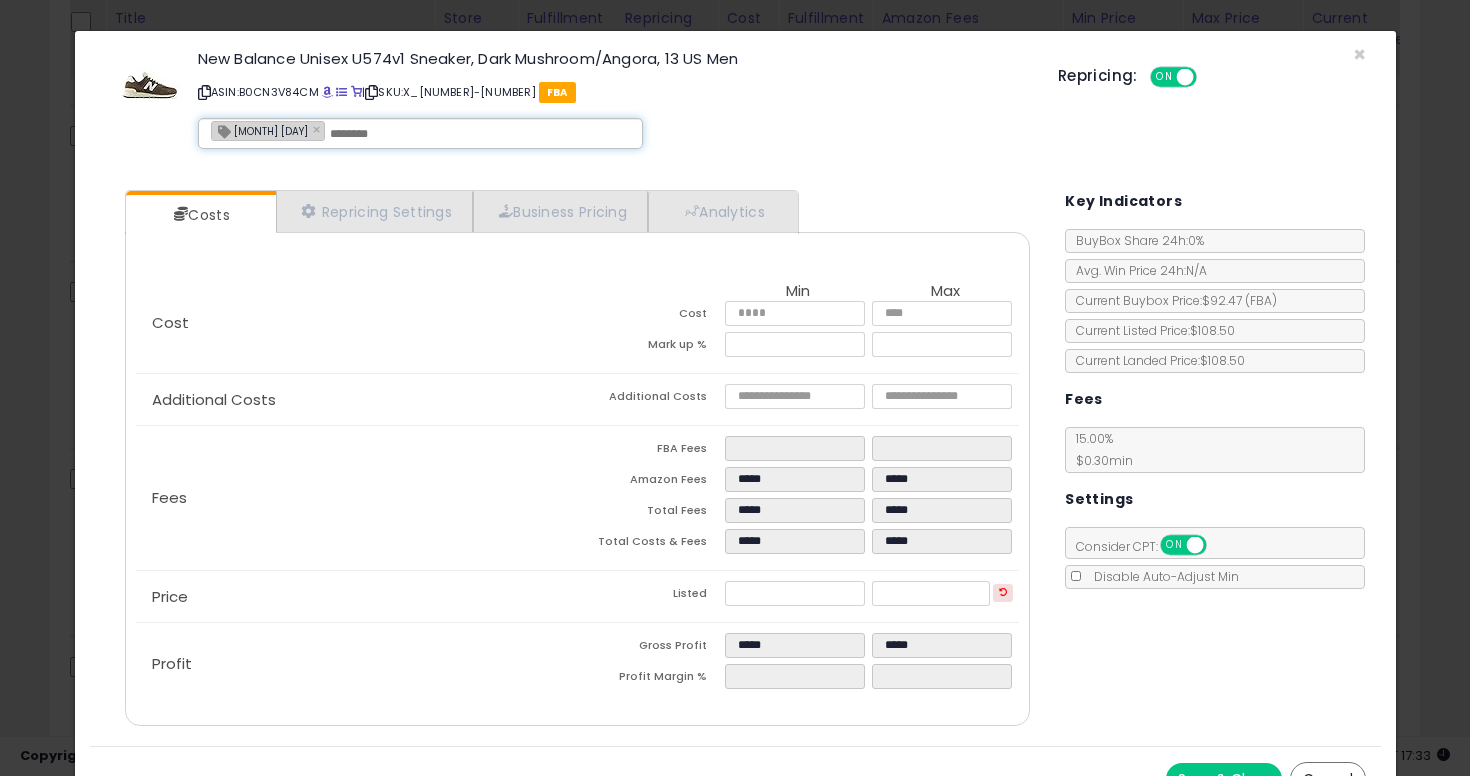 scroll, scrollTop: 34, scrollLeft: 0, axis: vertical 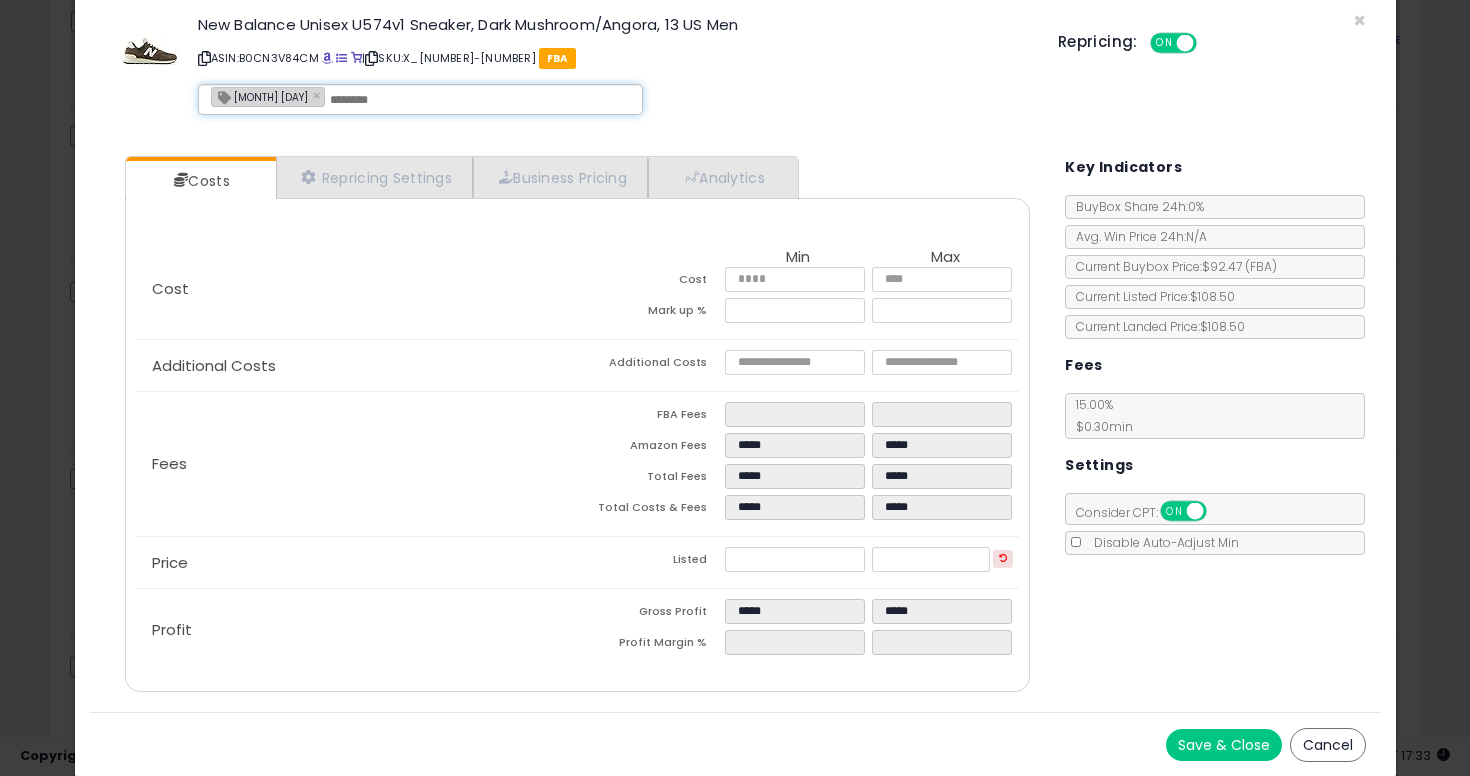 click on "Save & Close" at bounding box center (1224, 745) 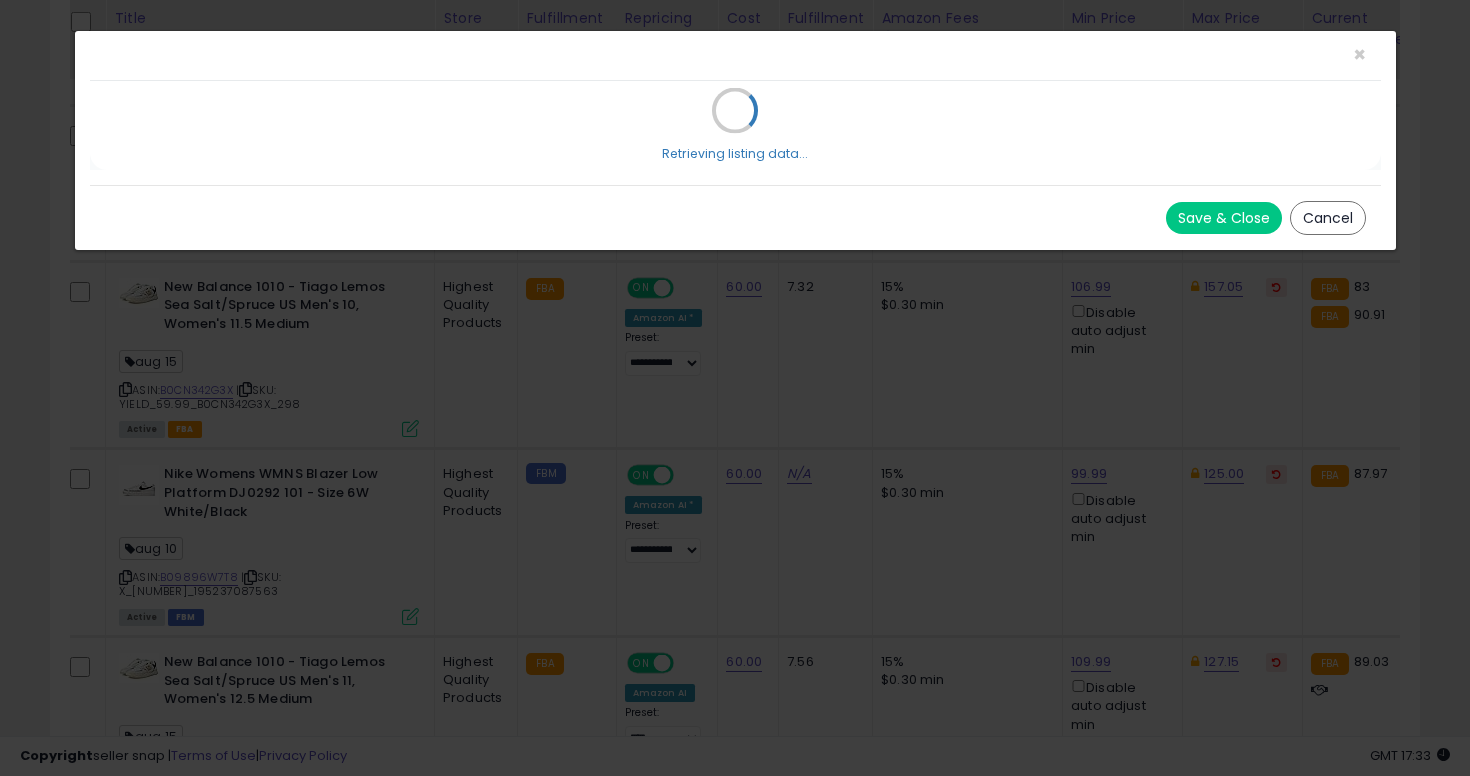 scroll, scrollTop: 0, scrollLeft: 0, axis: both 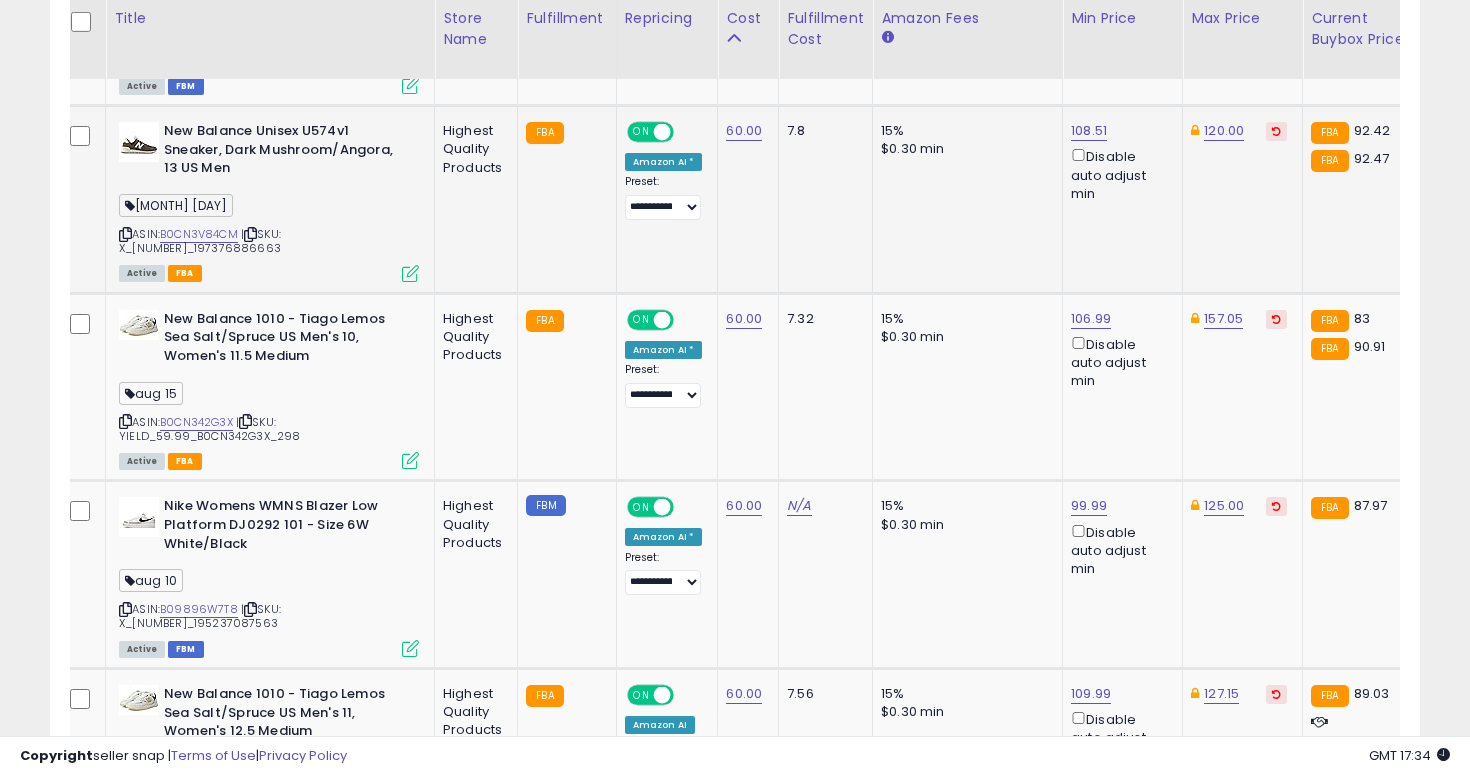 click at bounding box center [125, 234] 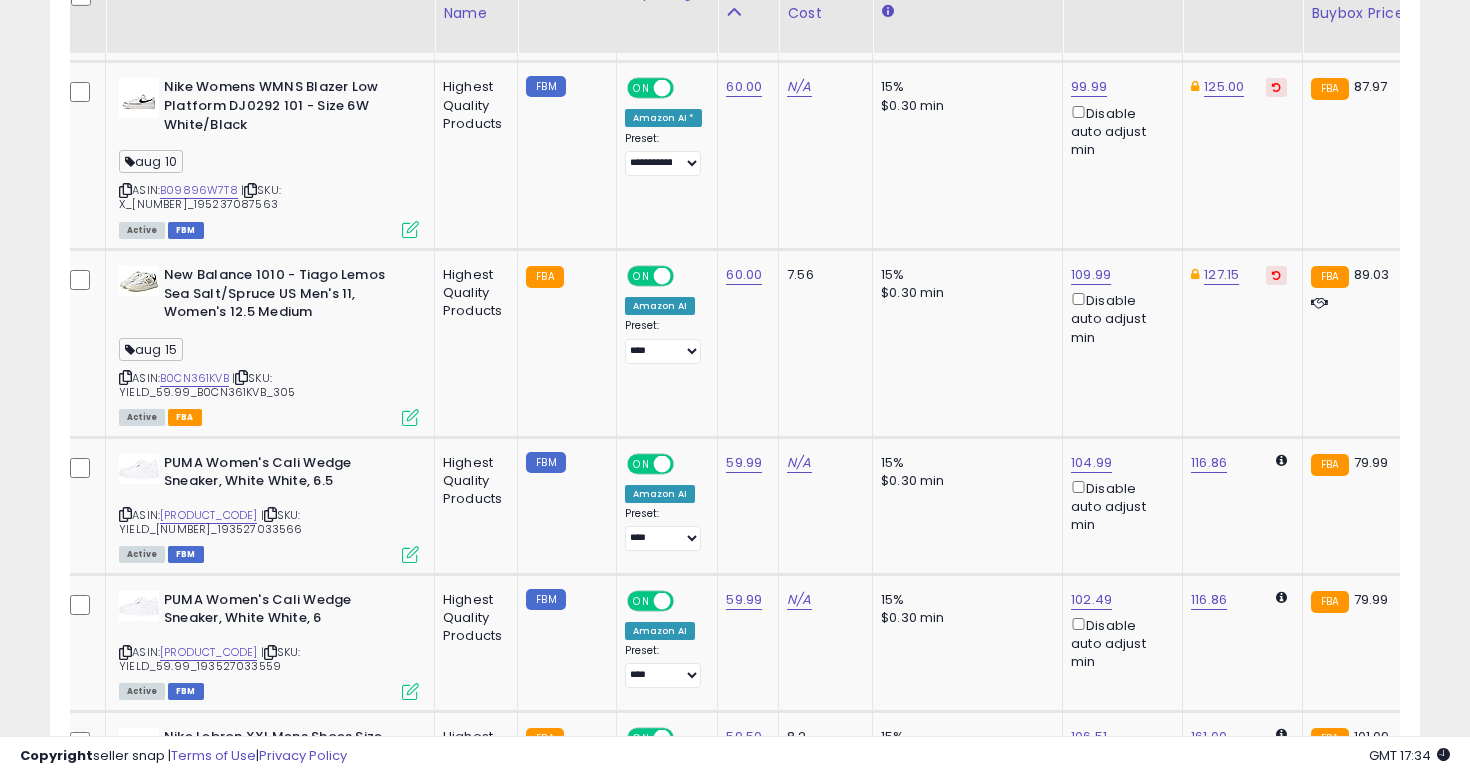 scroll, scrollTop: 3016, scrollLeft: 0, axis: vertical 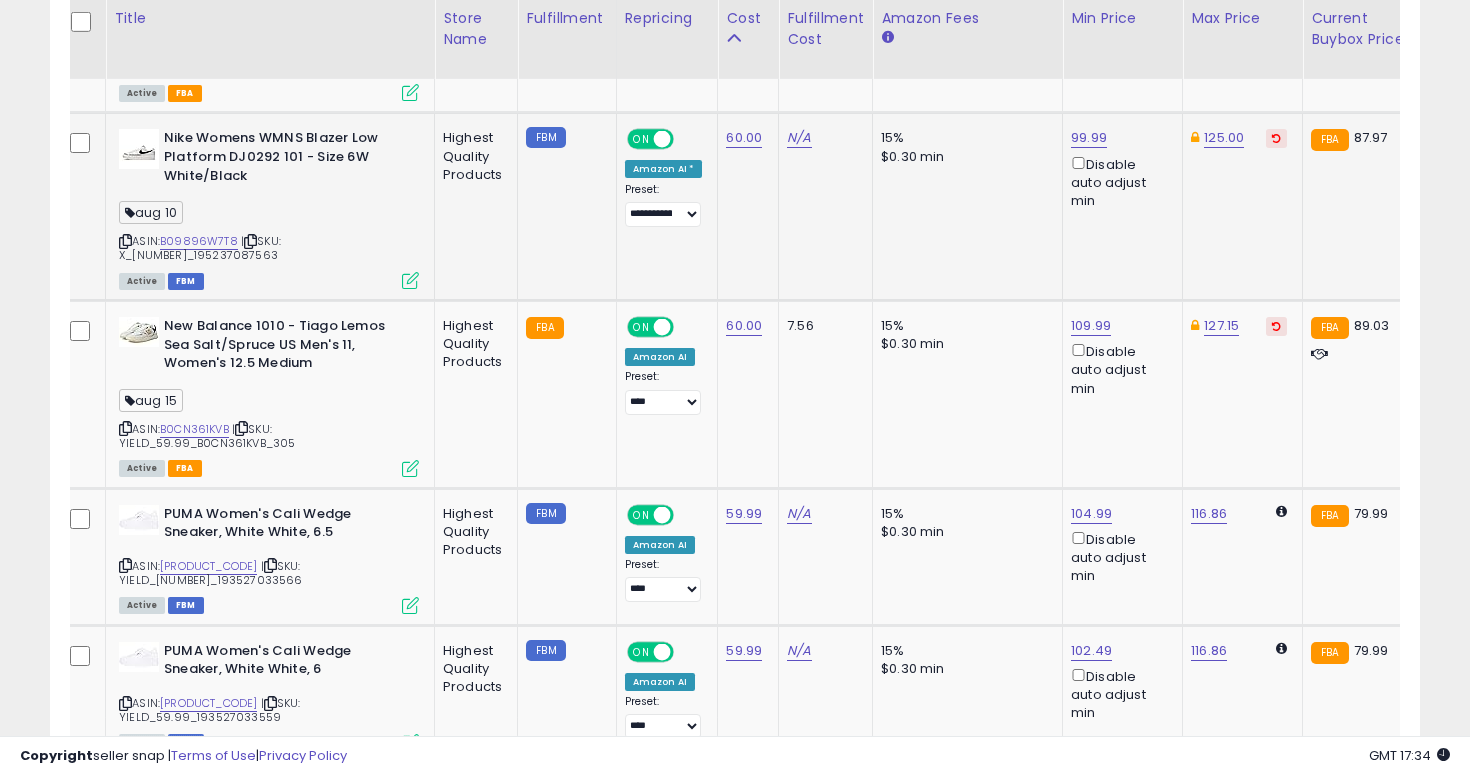 click at bounding box center (125, 241) 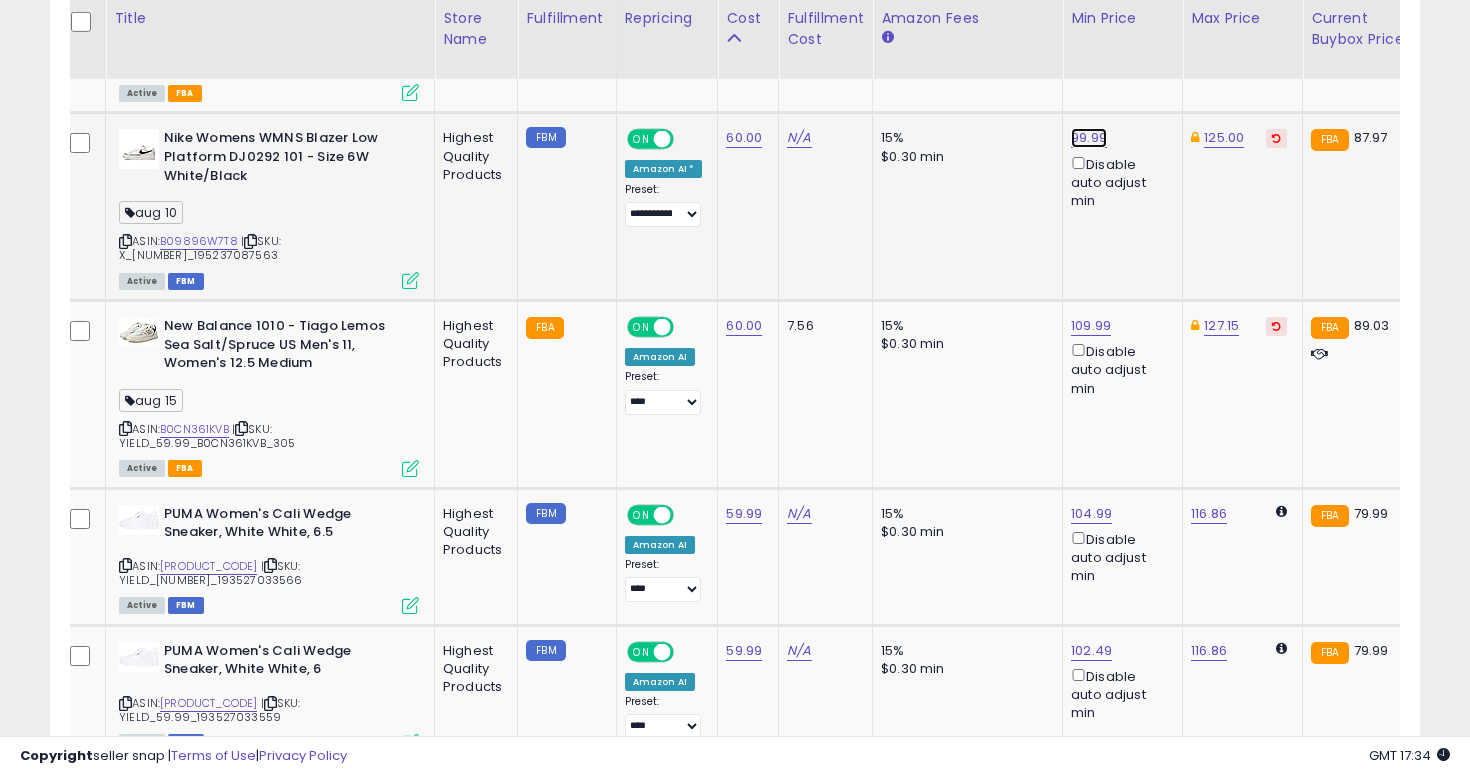 click on "99.99" at bounding box center [1089, -1942] 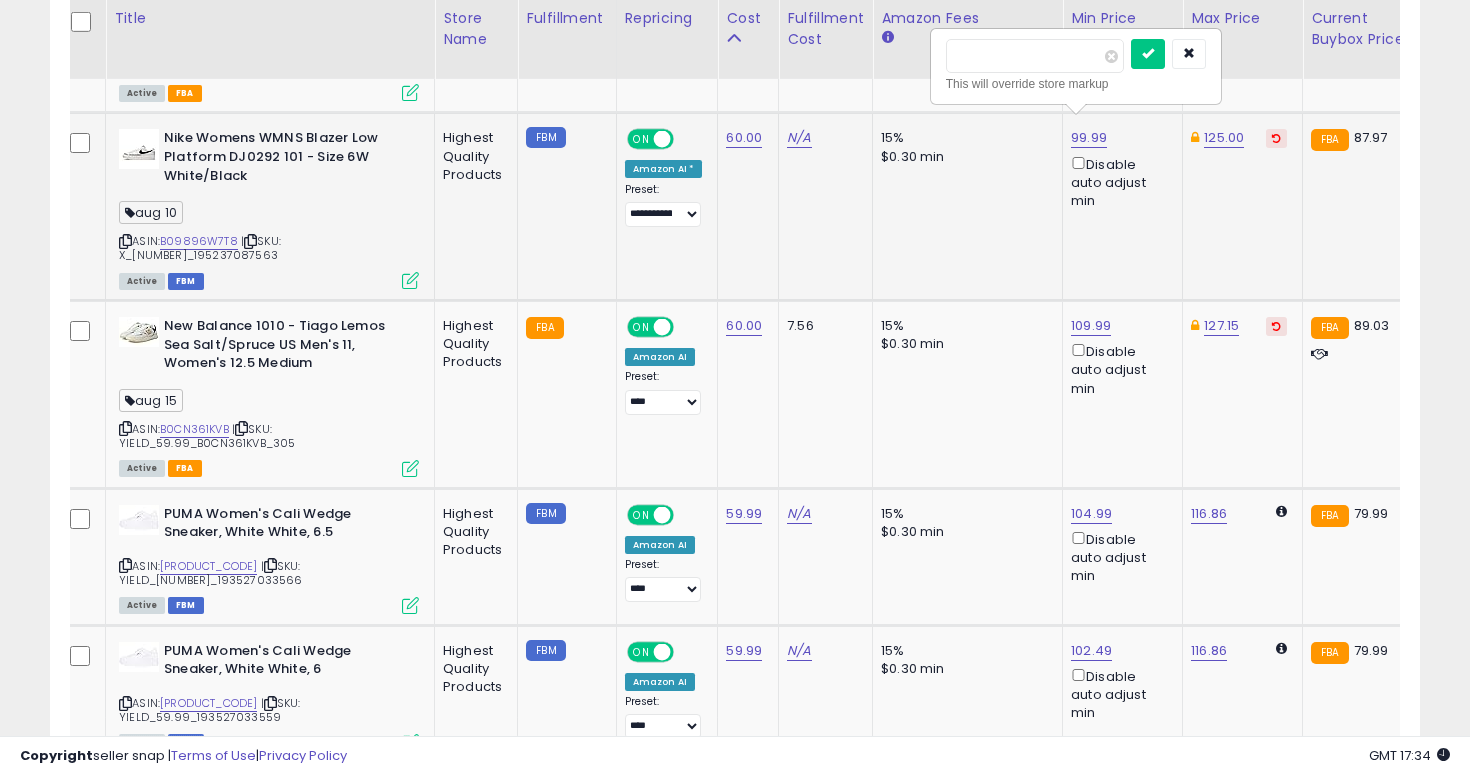 click at bounding box center (410, 280) 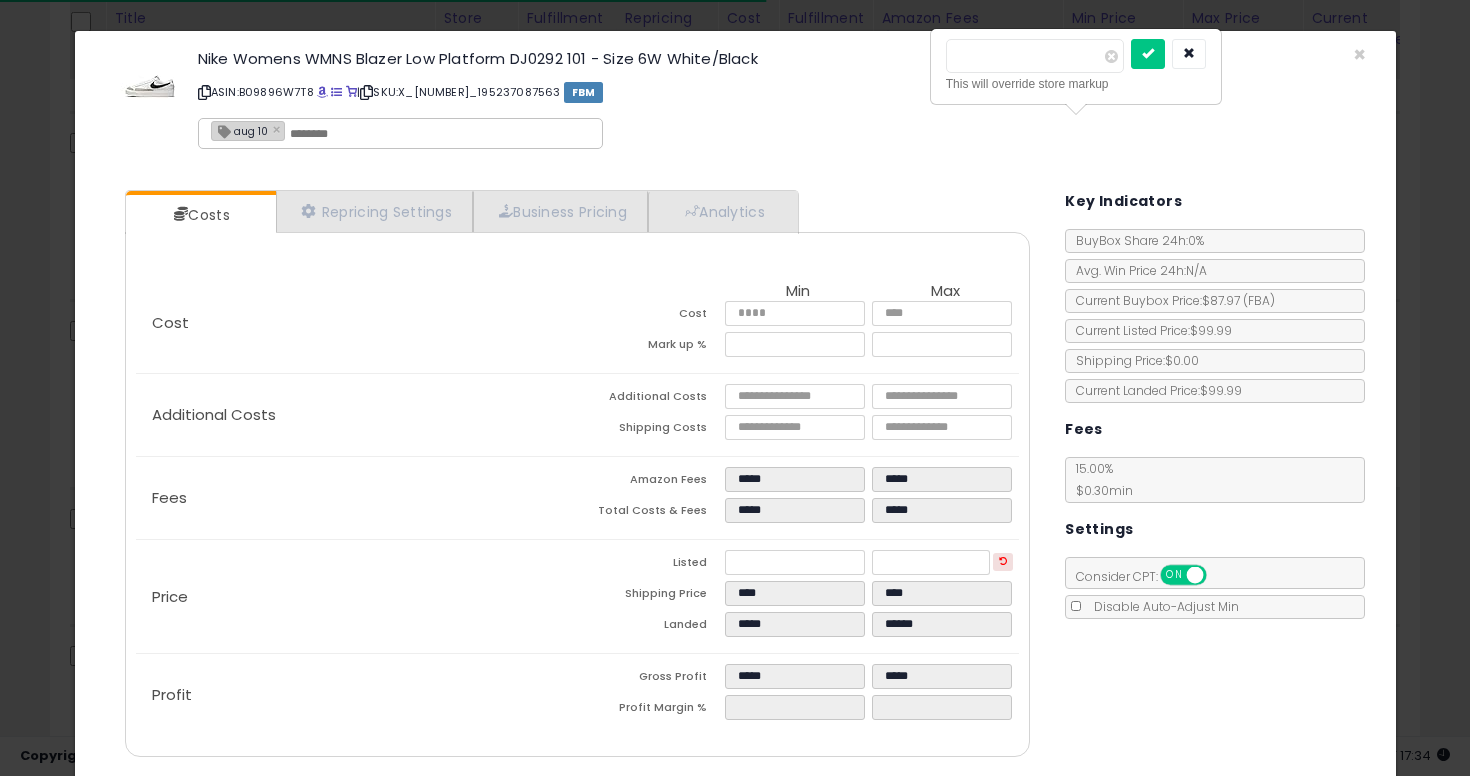 click on "aug 10" at bounding box center (240, 130) 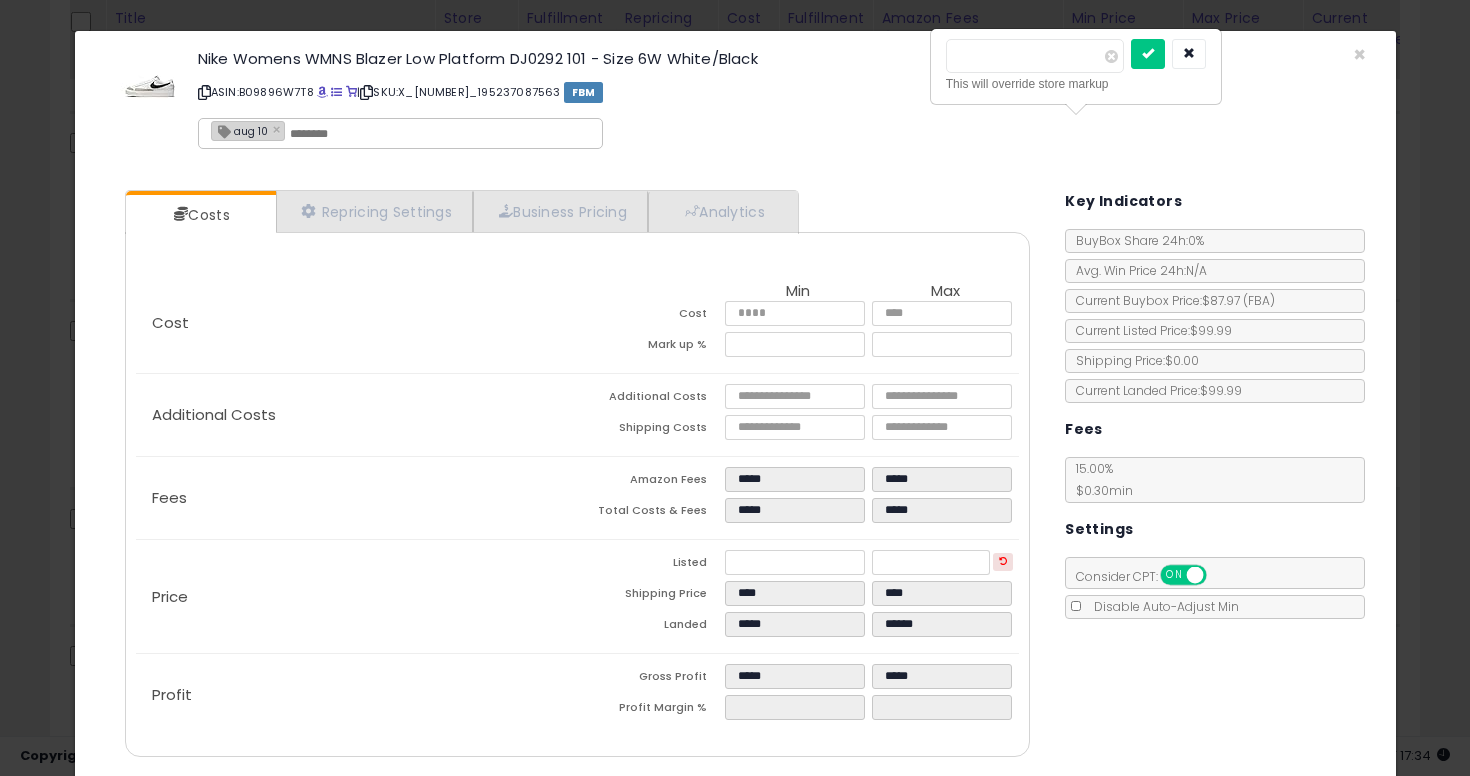 click on "aug 10" at bounding box center (240, 130) 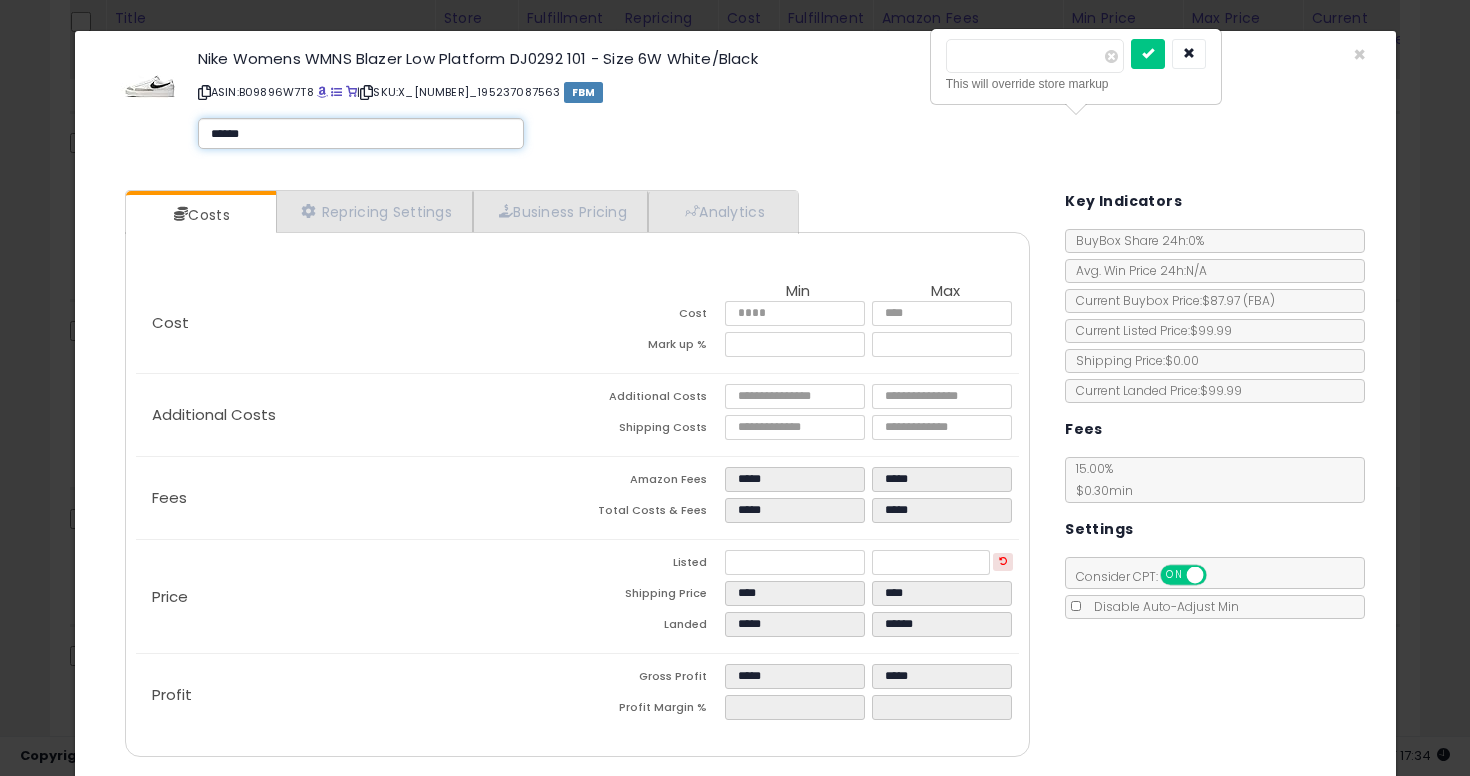 click on "******" at bounding box center [361, 134] 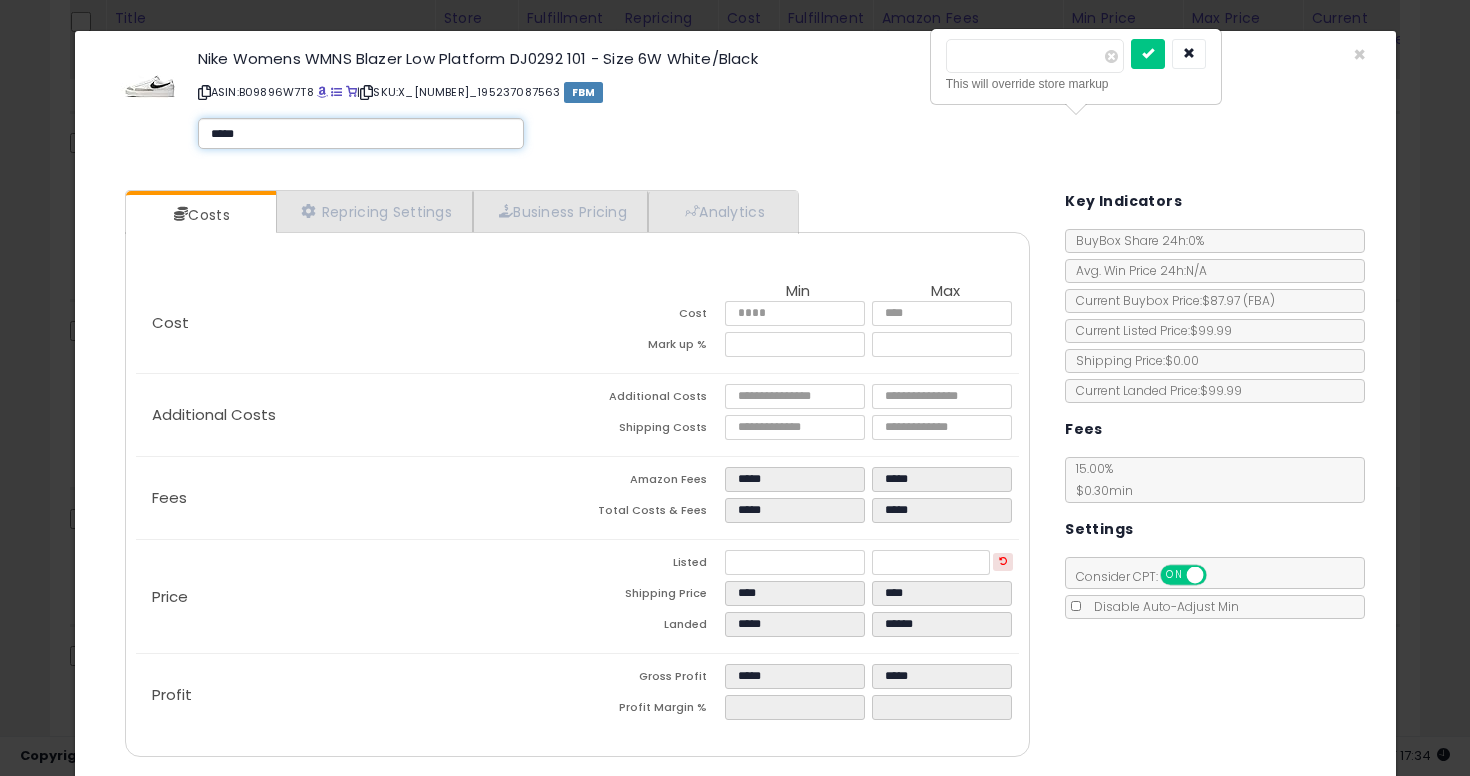 type on "******" 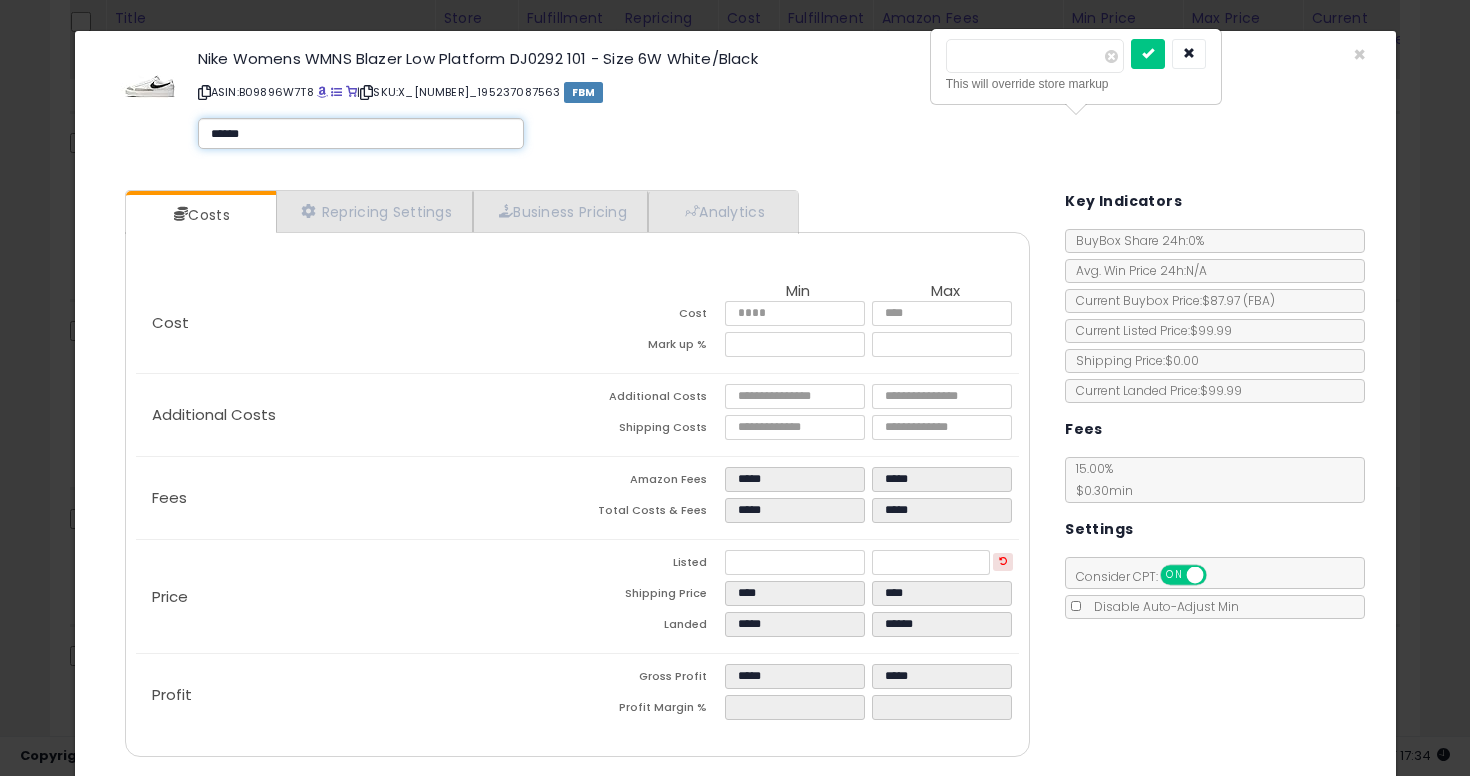 type 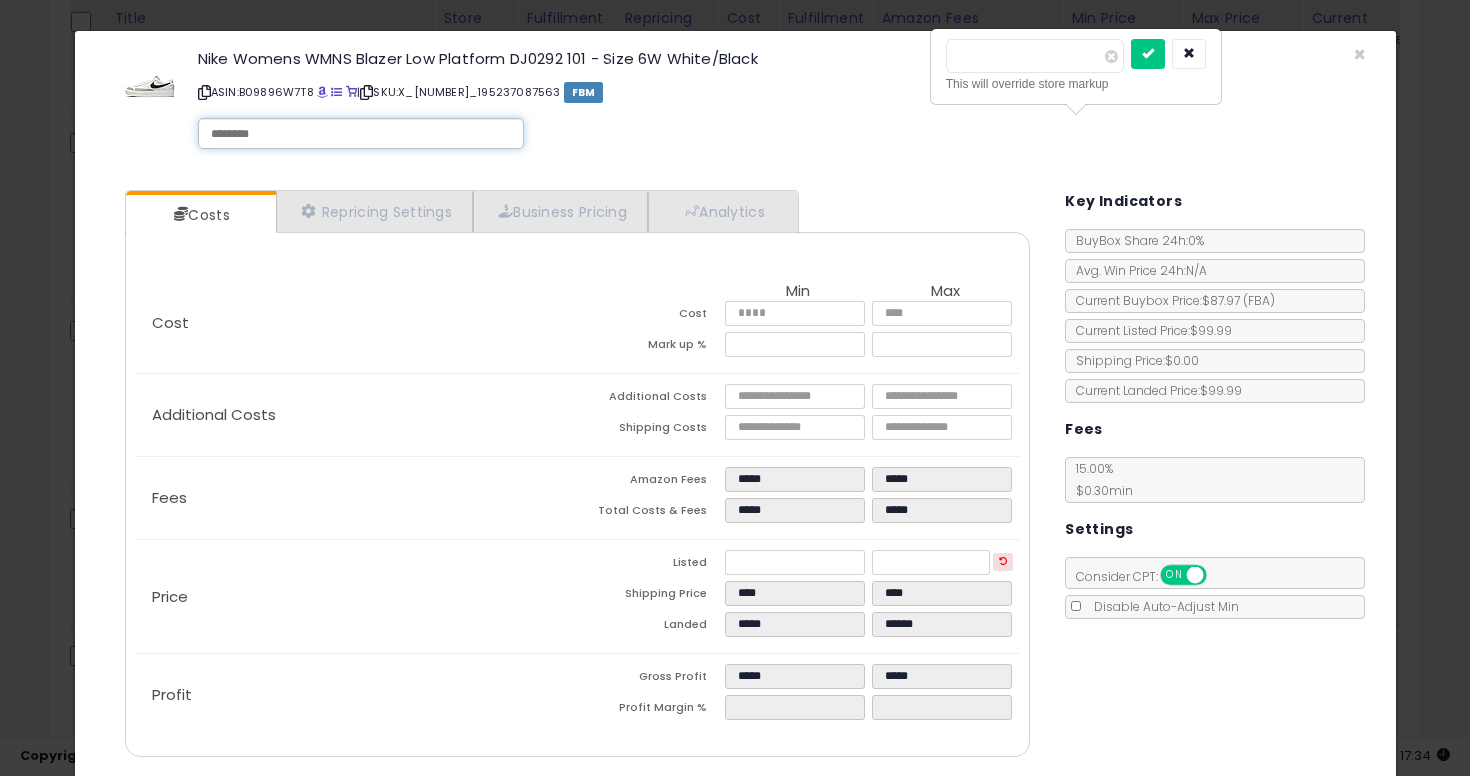 type on "******" 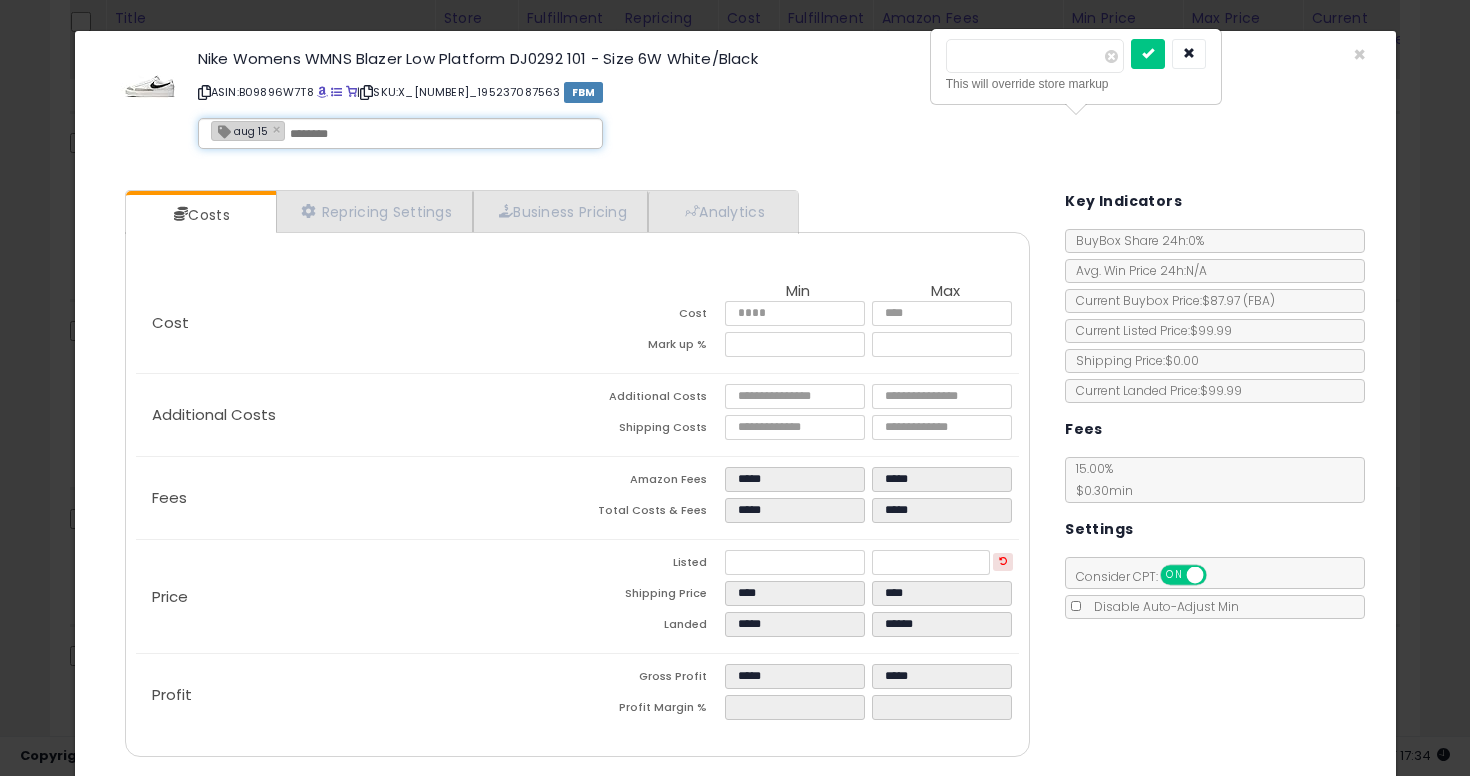 scroll, scrollTop: 65, scrollLeft: 0, axis: vertical 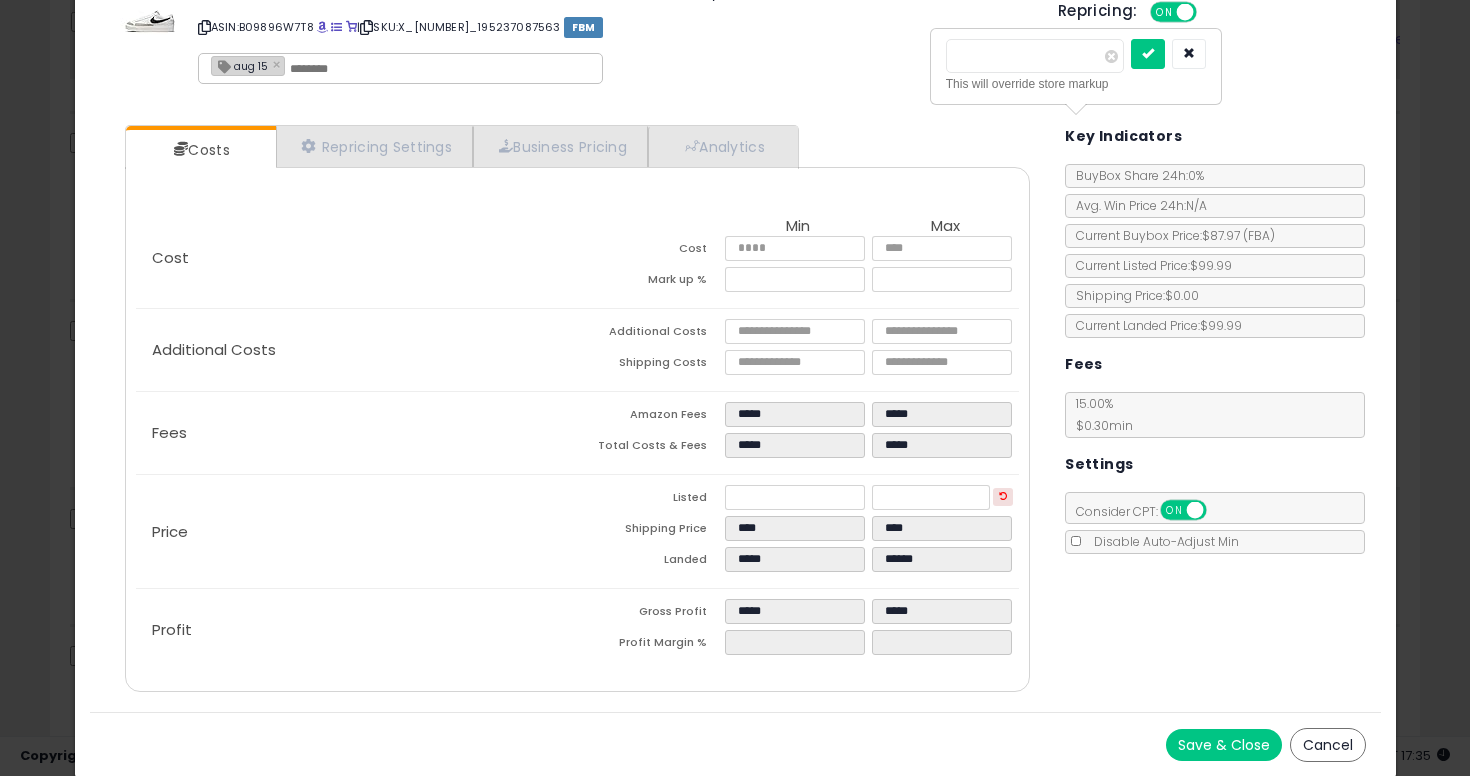 click on "Save & Close" at bounding box center (1224, 745) 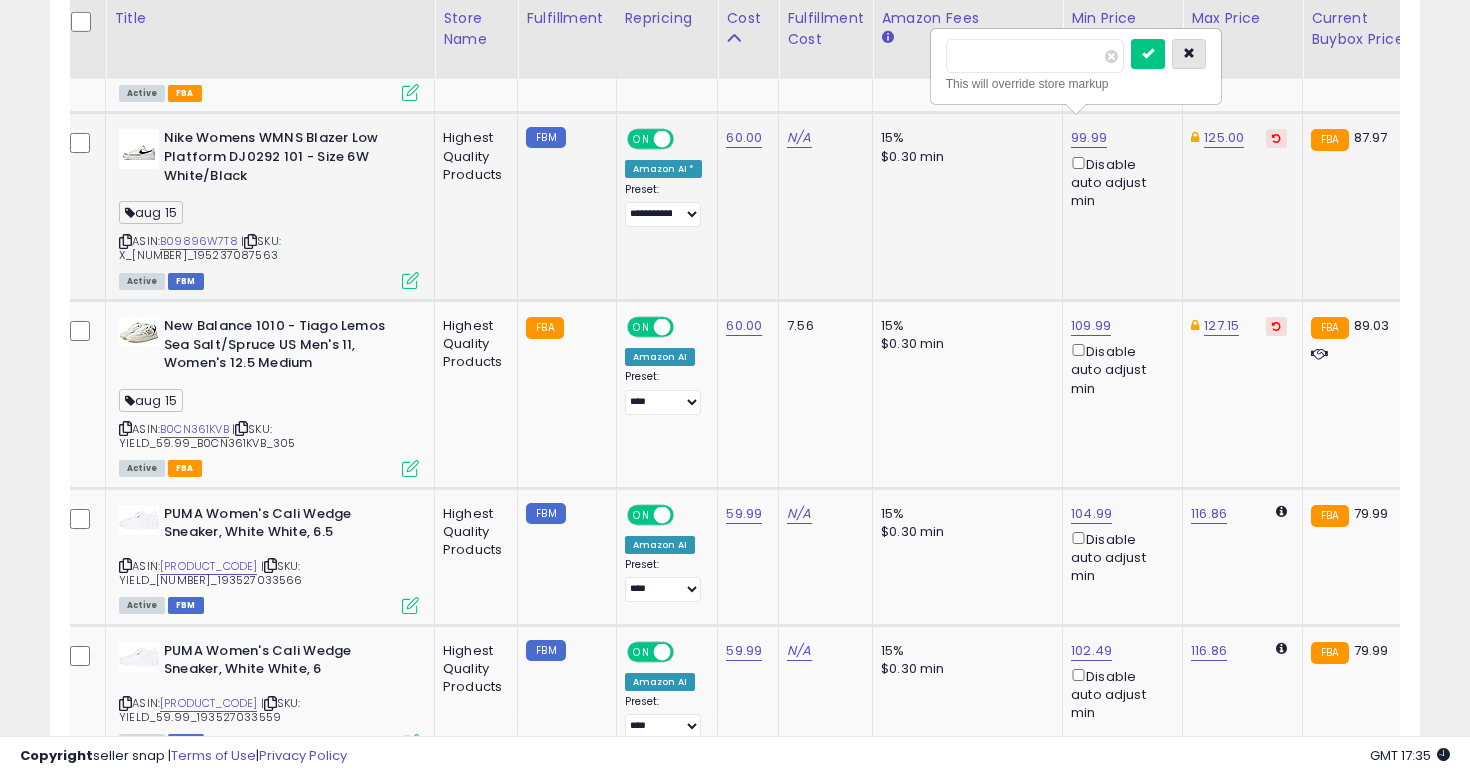 click at bounding box center [1189, 53] 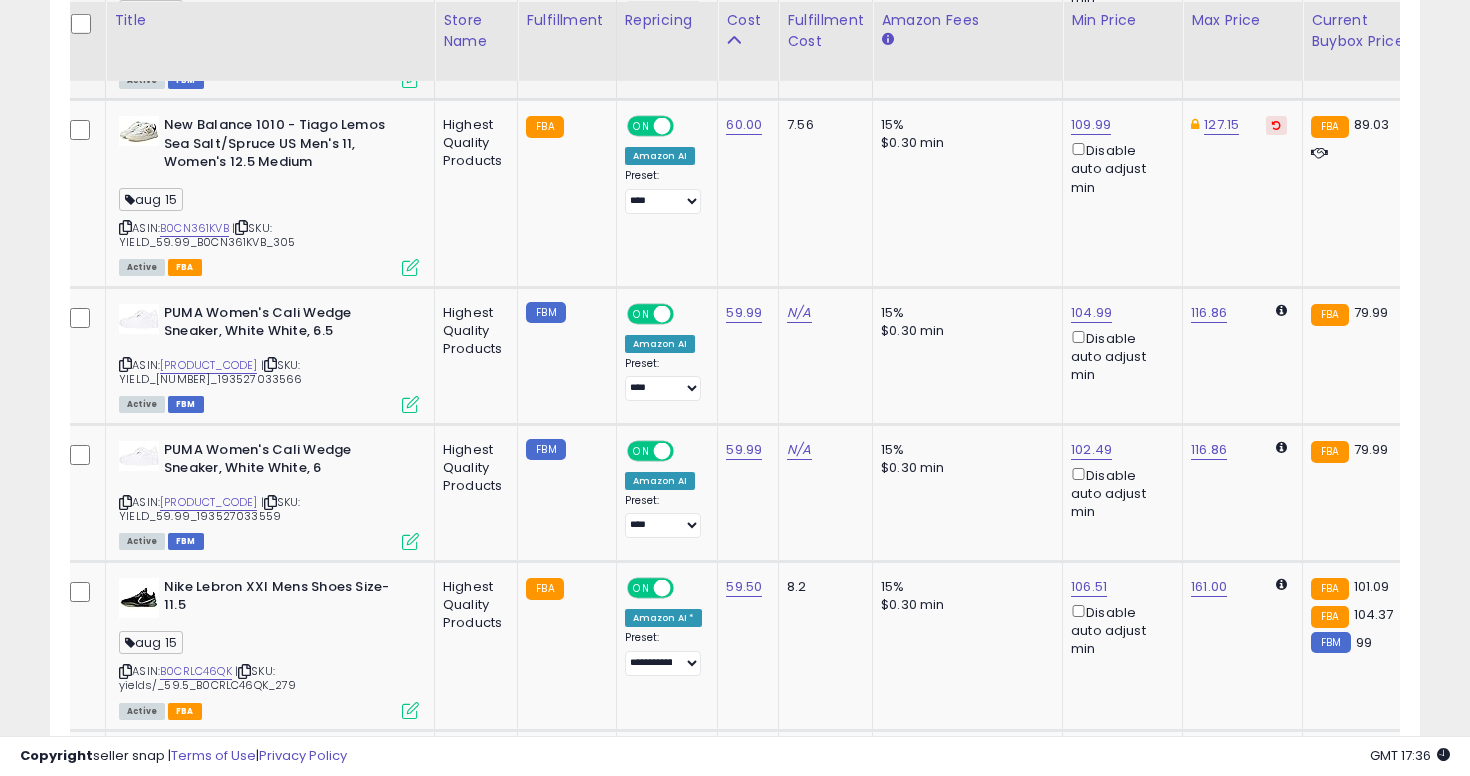 scroll, scrollTop: 3219, scrollLeft: 0, axis: vertical 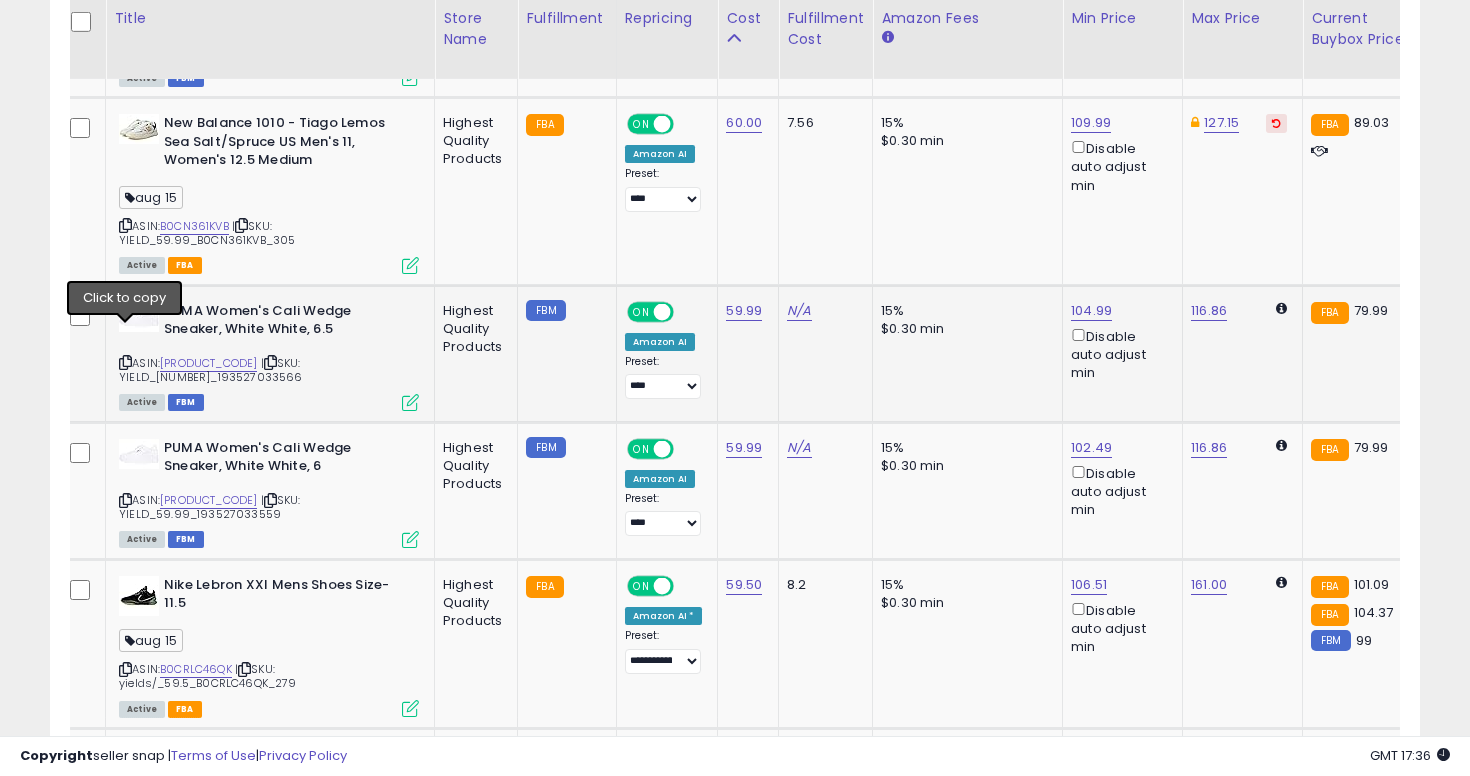 click at bounding box center (125, 362) 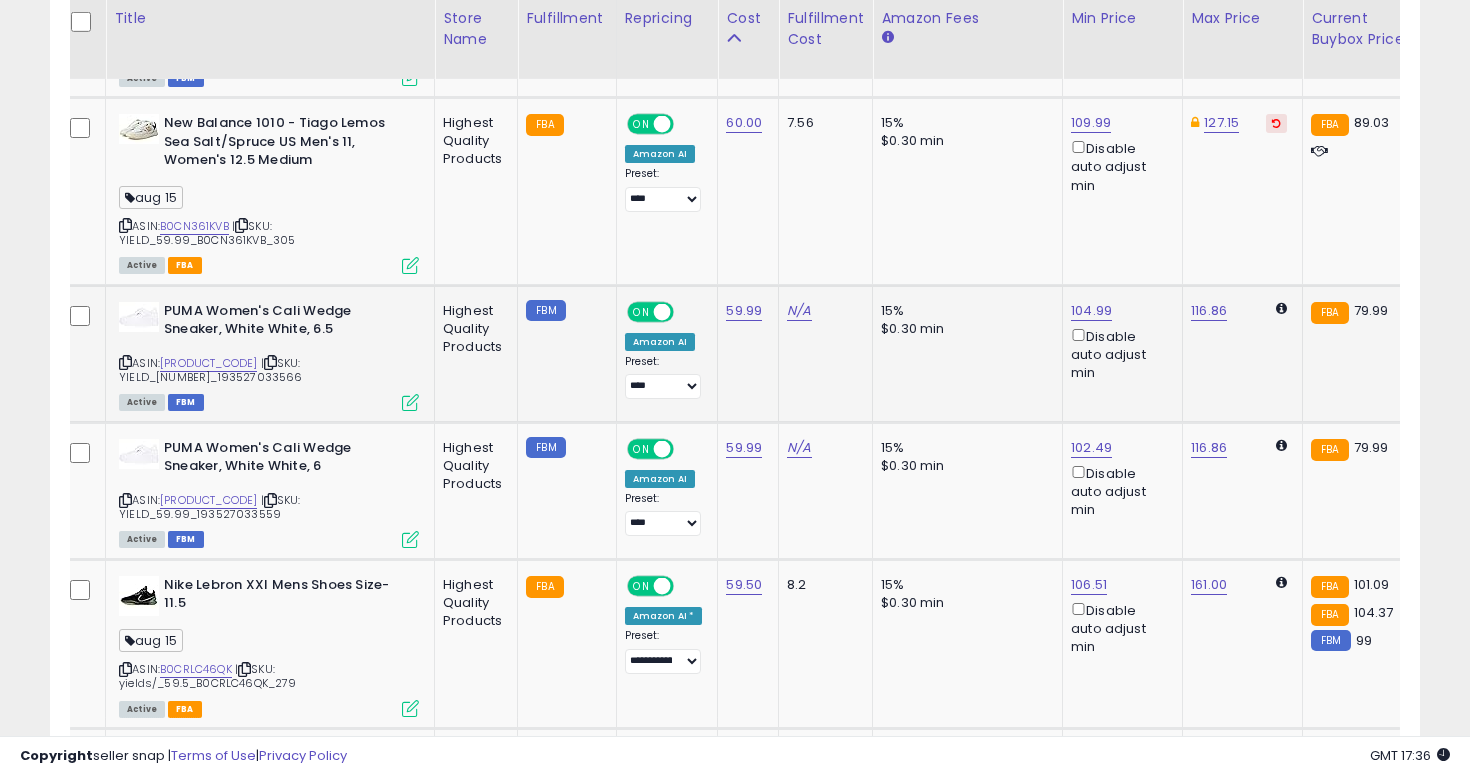 click at bounding box center (410, 402) 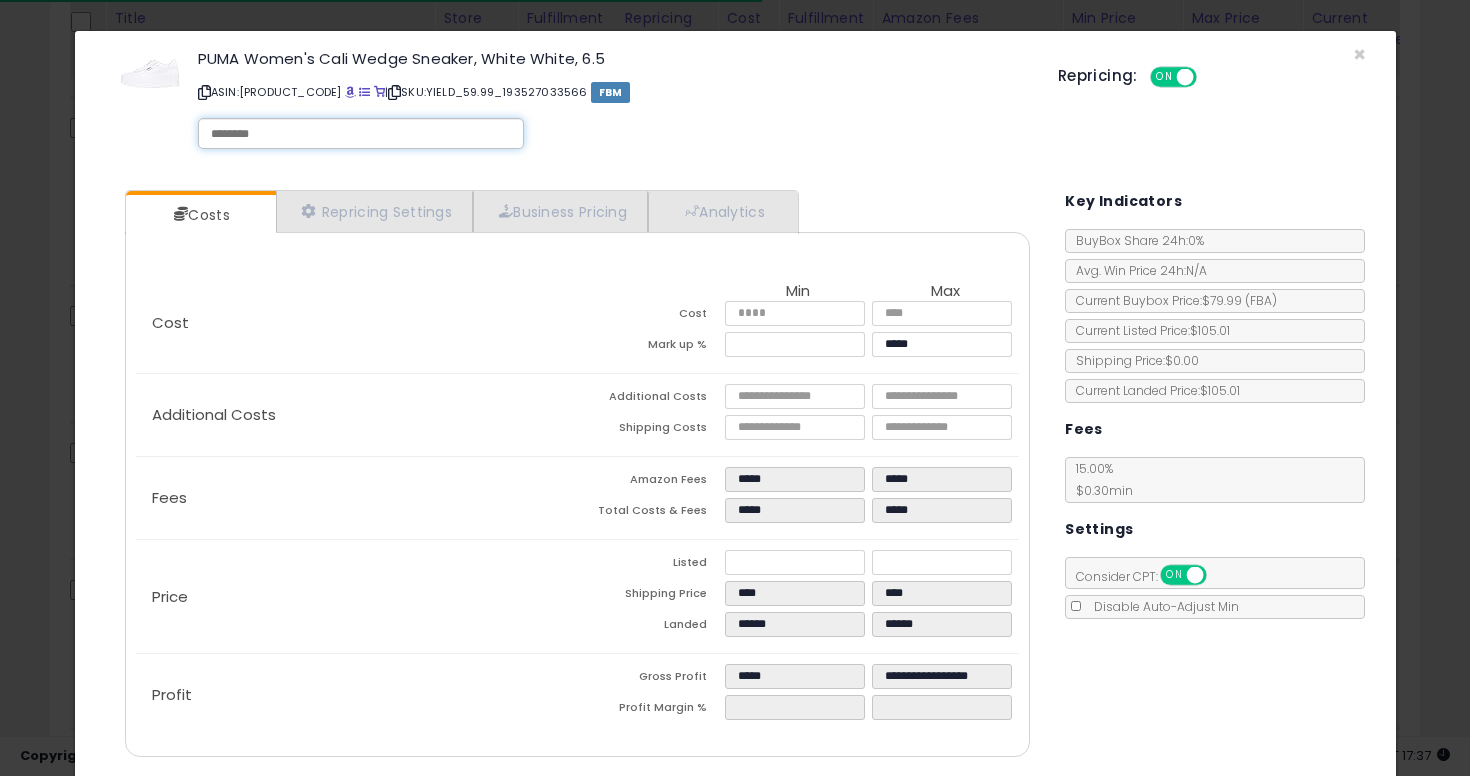 click at bounding box center [361, 134] 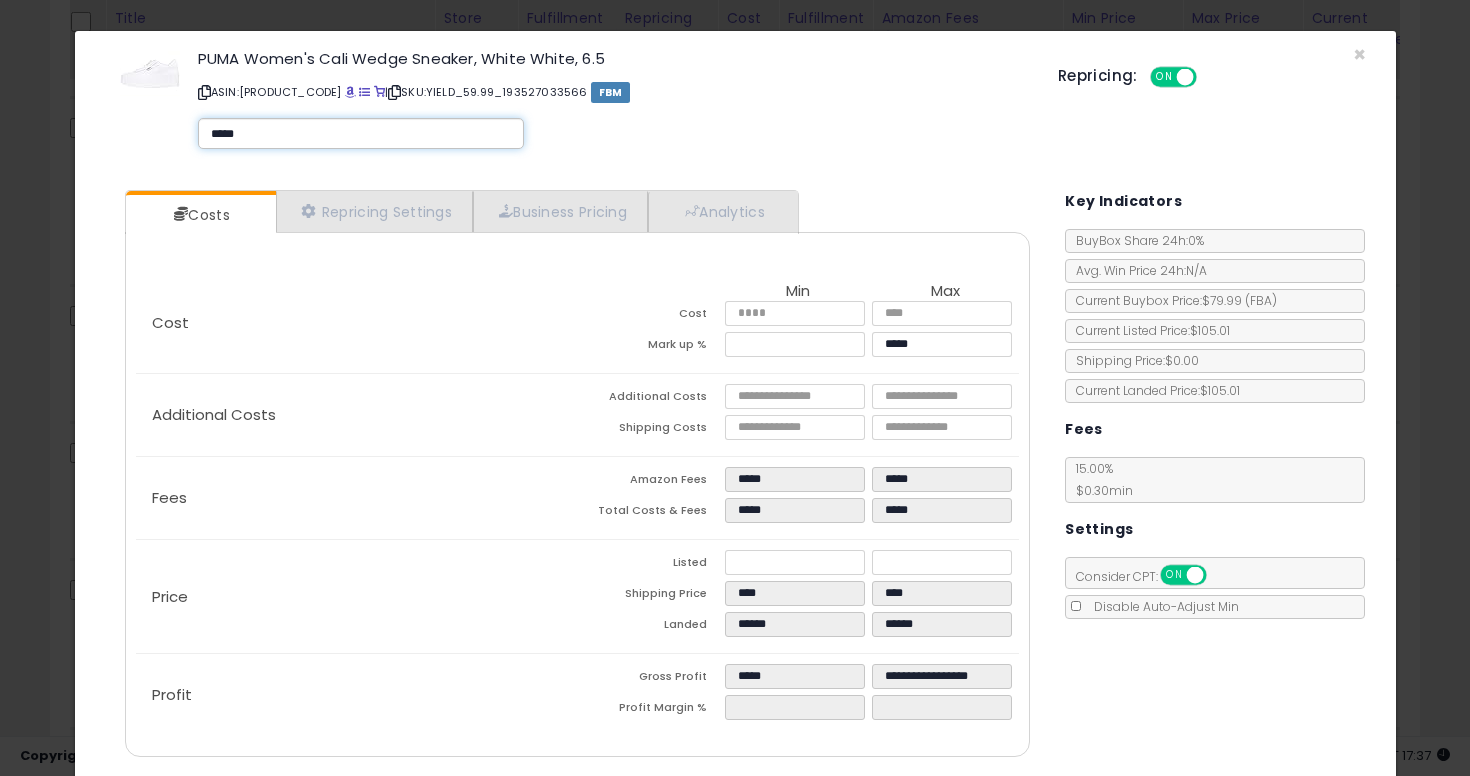 type on "******" 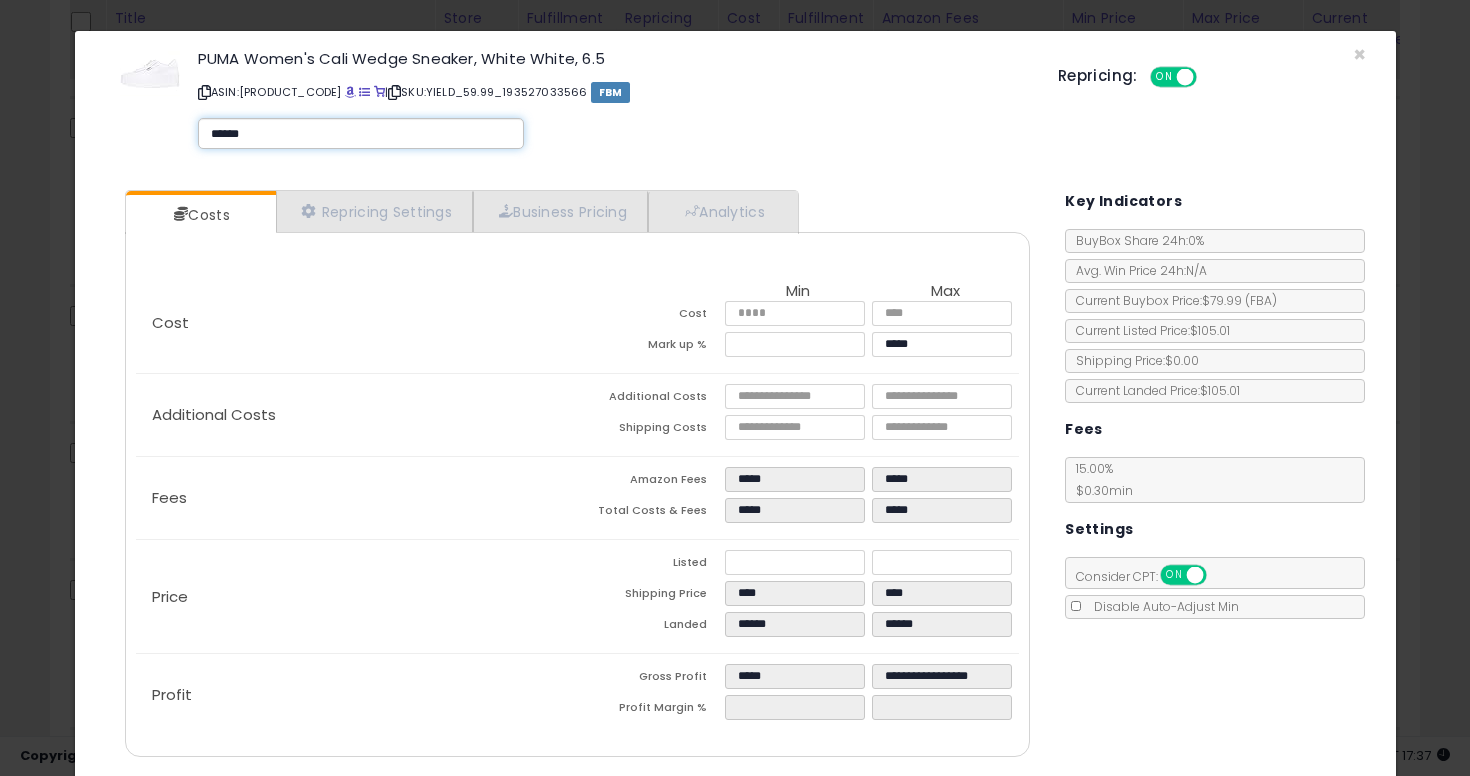 type on "******" 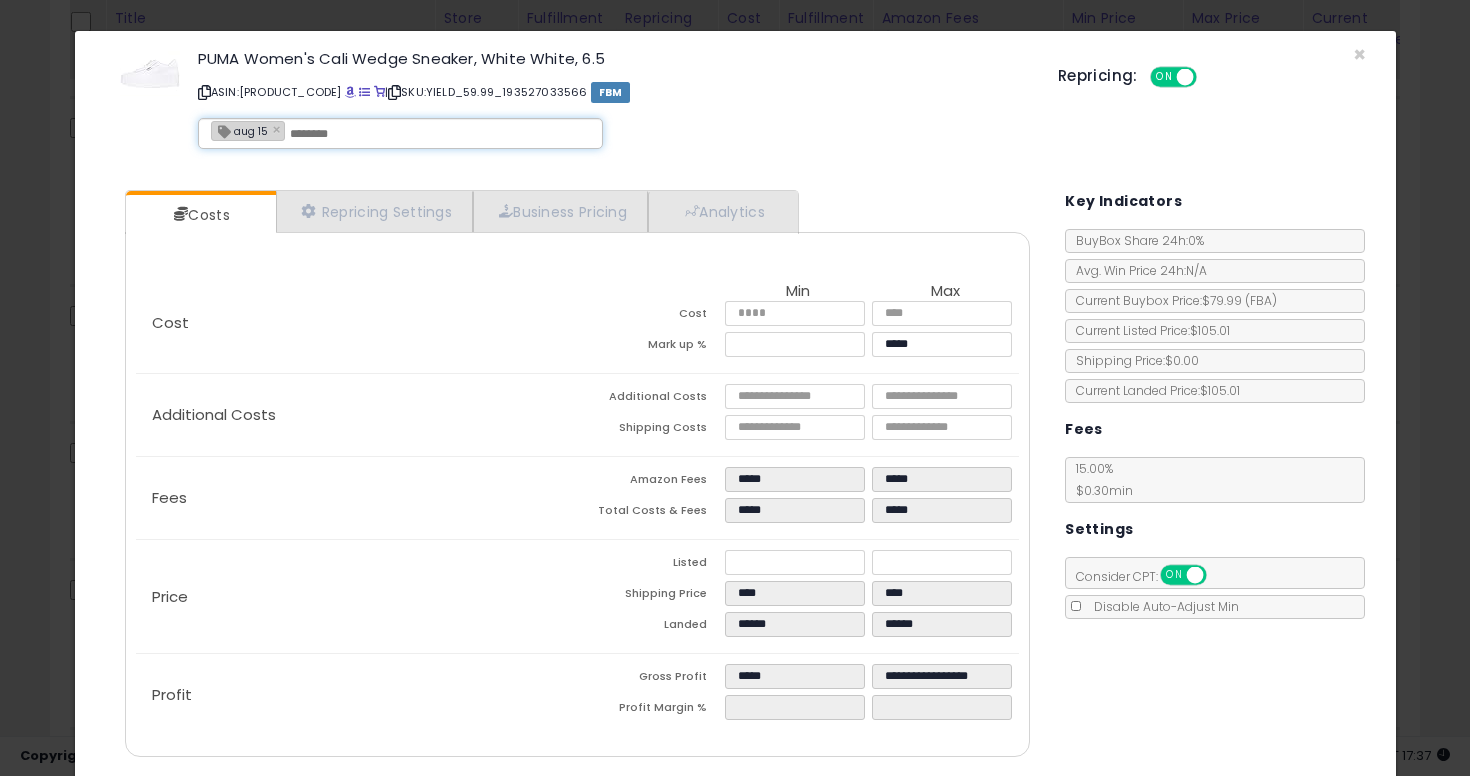 scroll, scrollTop: 65, scrollLeft: 0, axis: vertical 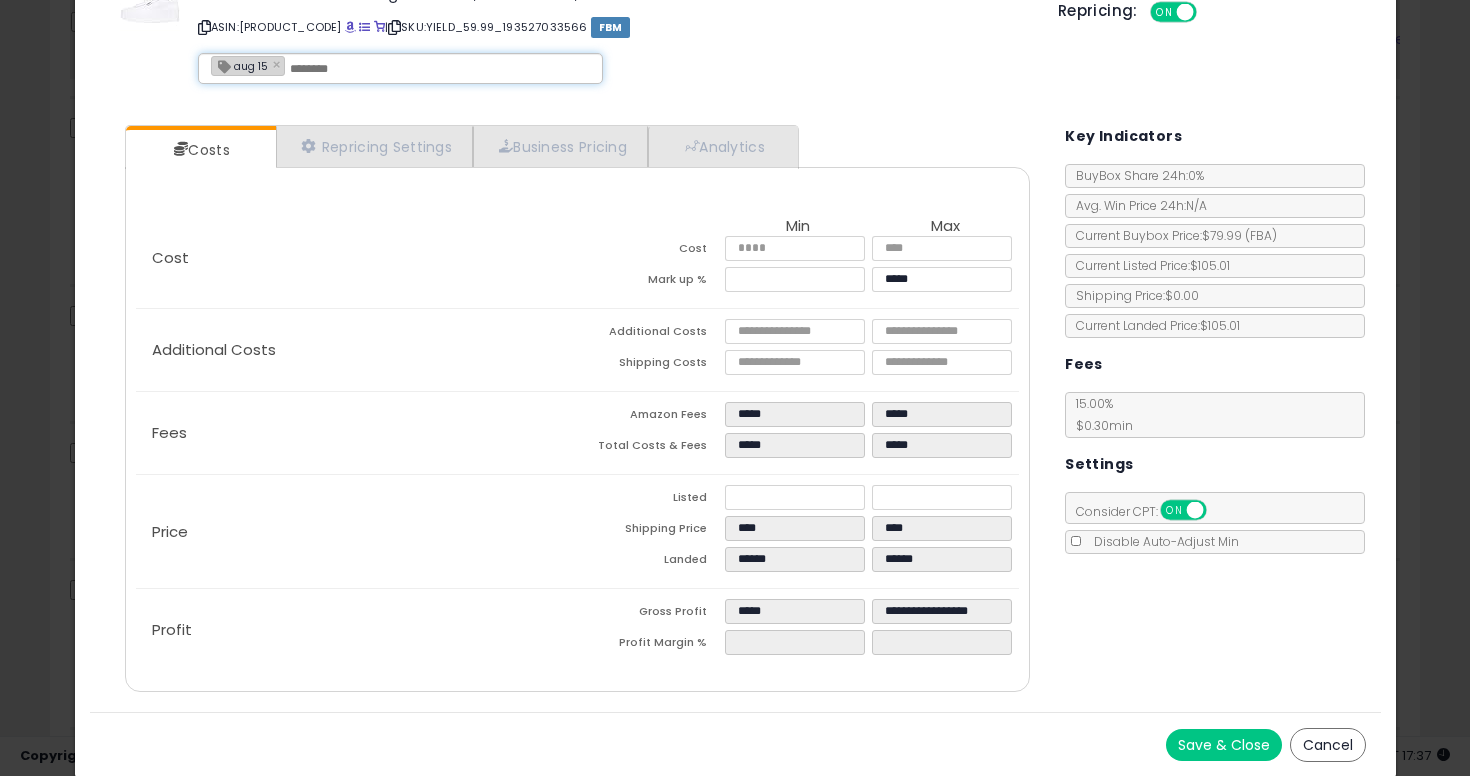 click on "Save & Close" at bounding box center (1224, 745) 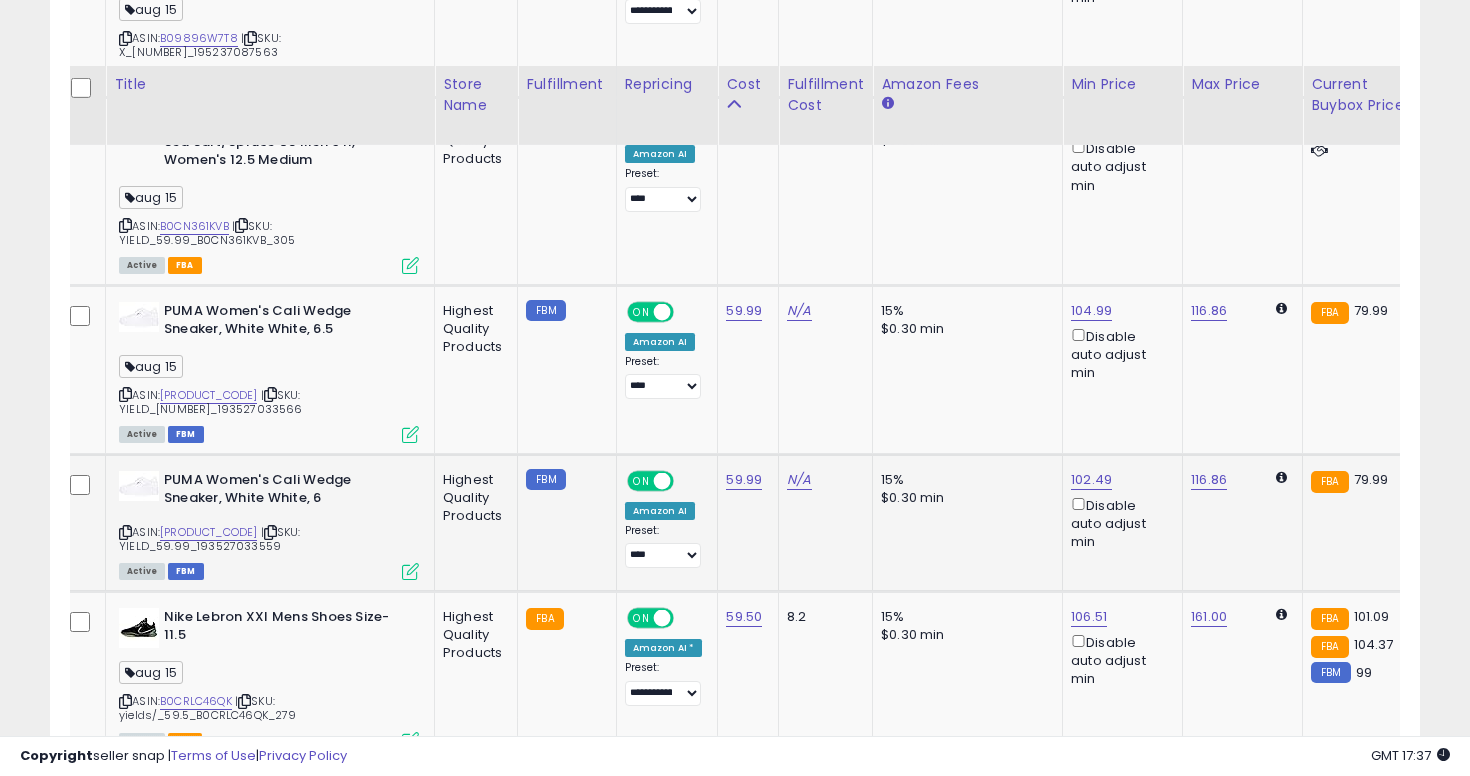 scroll, scrollTop: 3363, scrollLeft: 0, axis: vertical 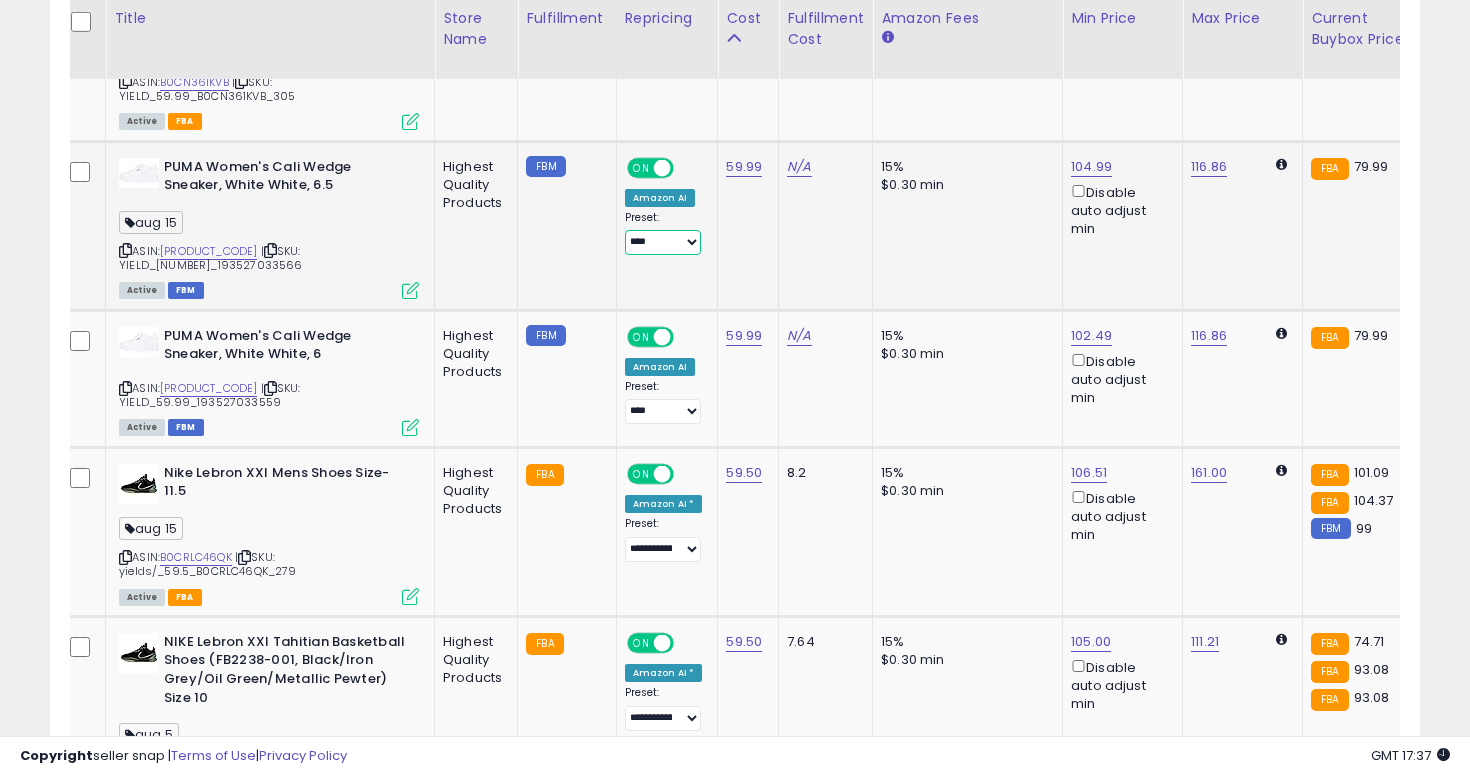 click on "**********" at bounding box center [663, 242] 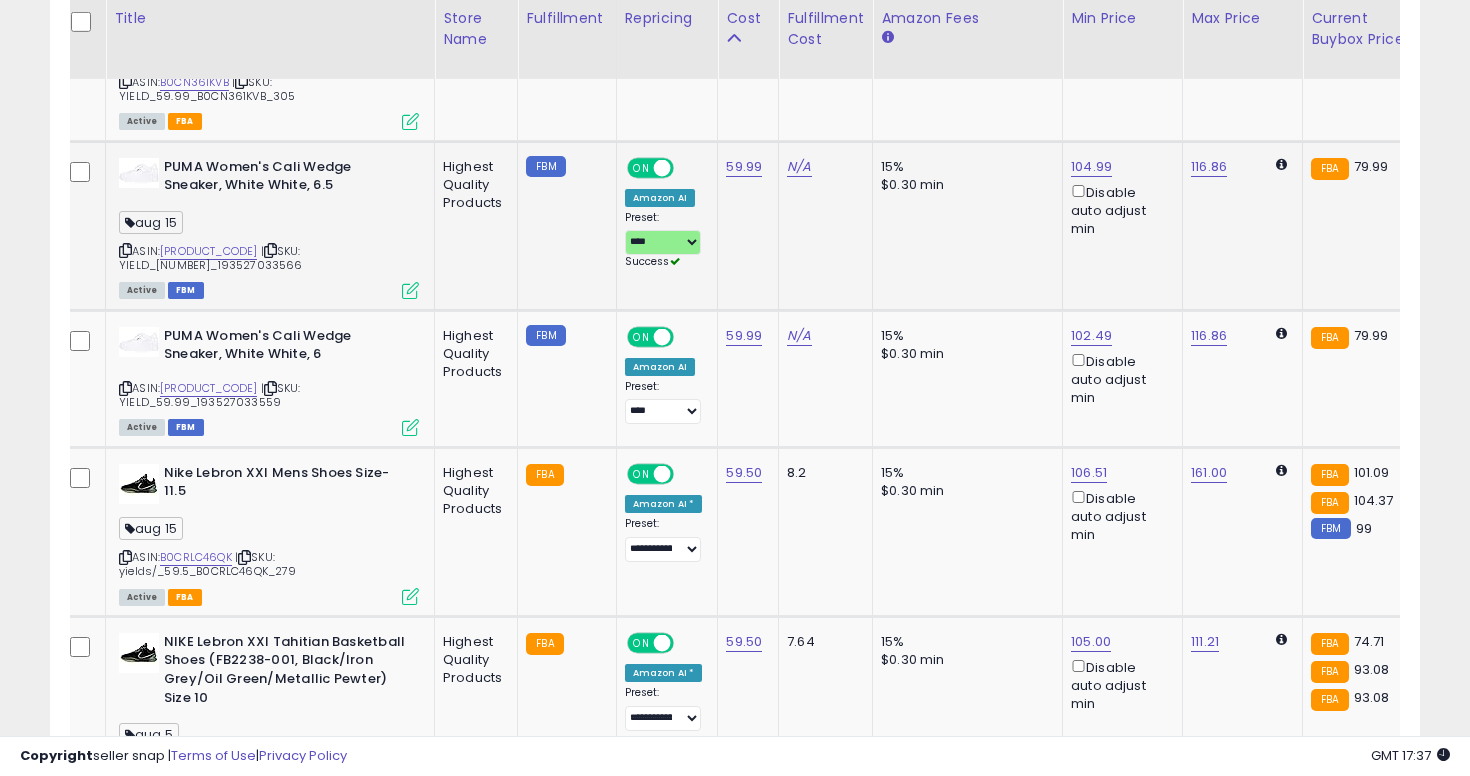 click on "**********" 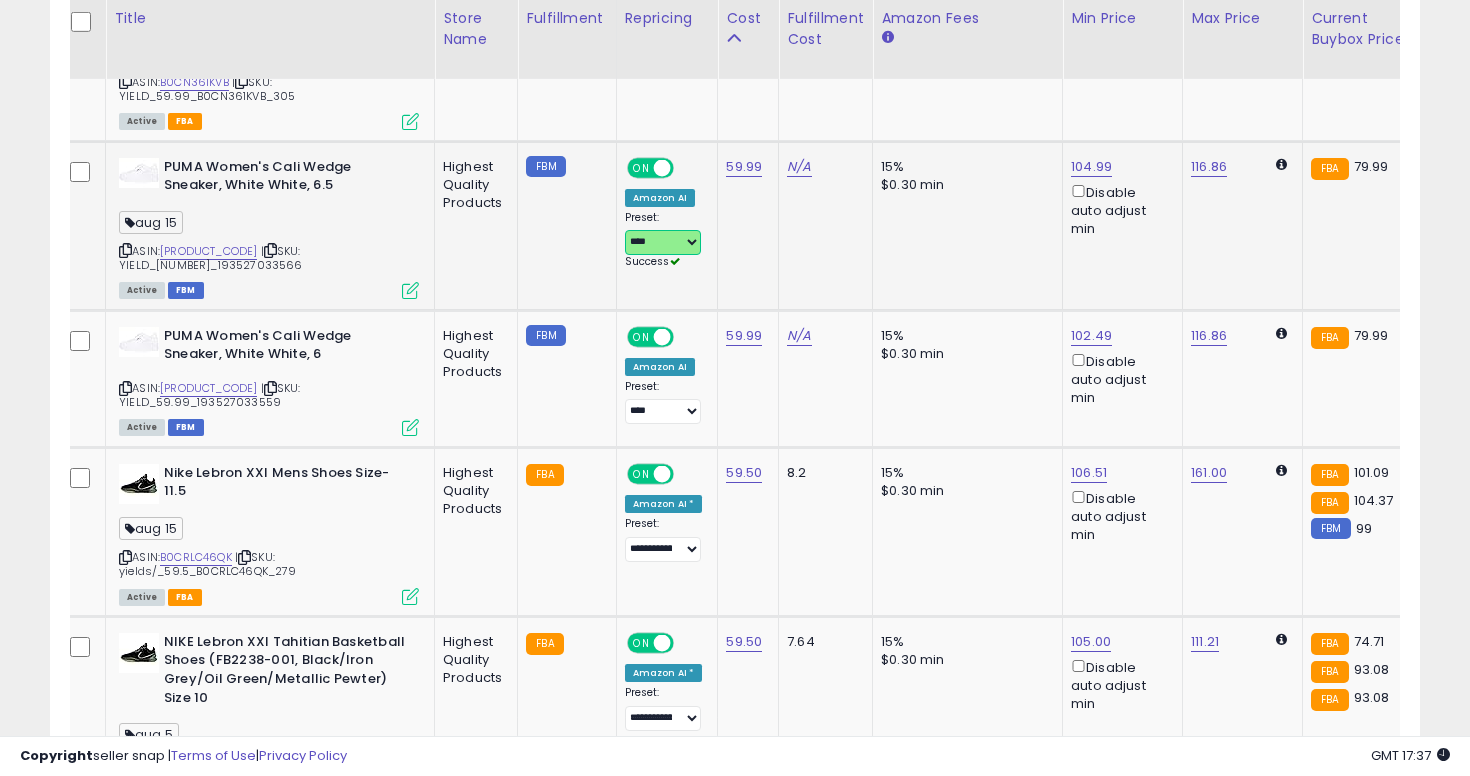 click on "**********" at bounding box center (663, 242) 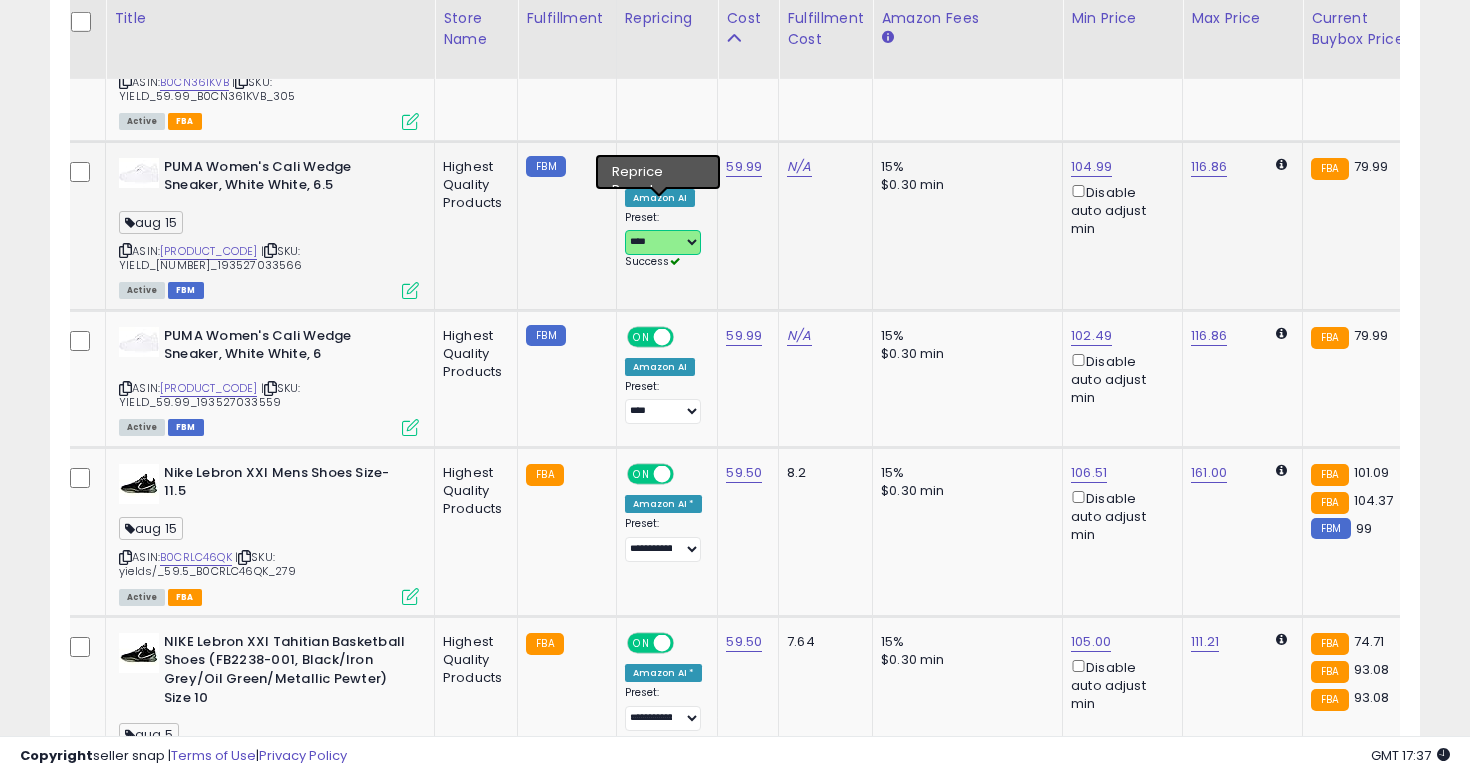 select on "**********" 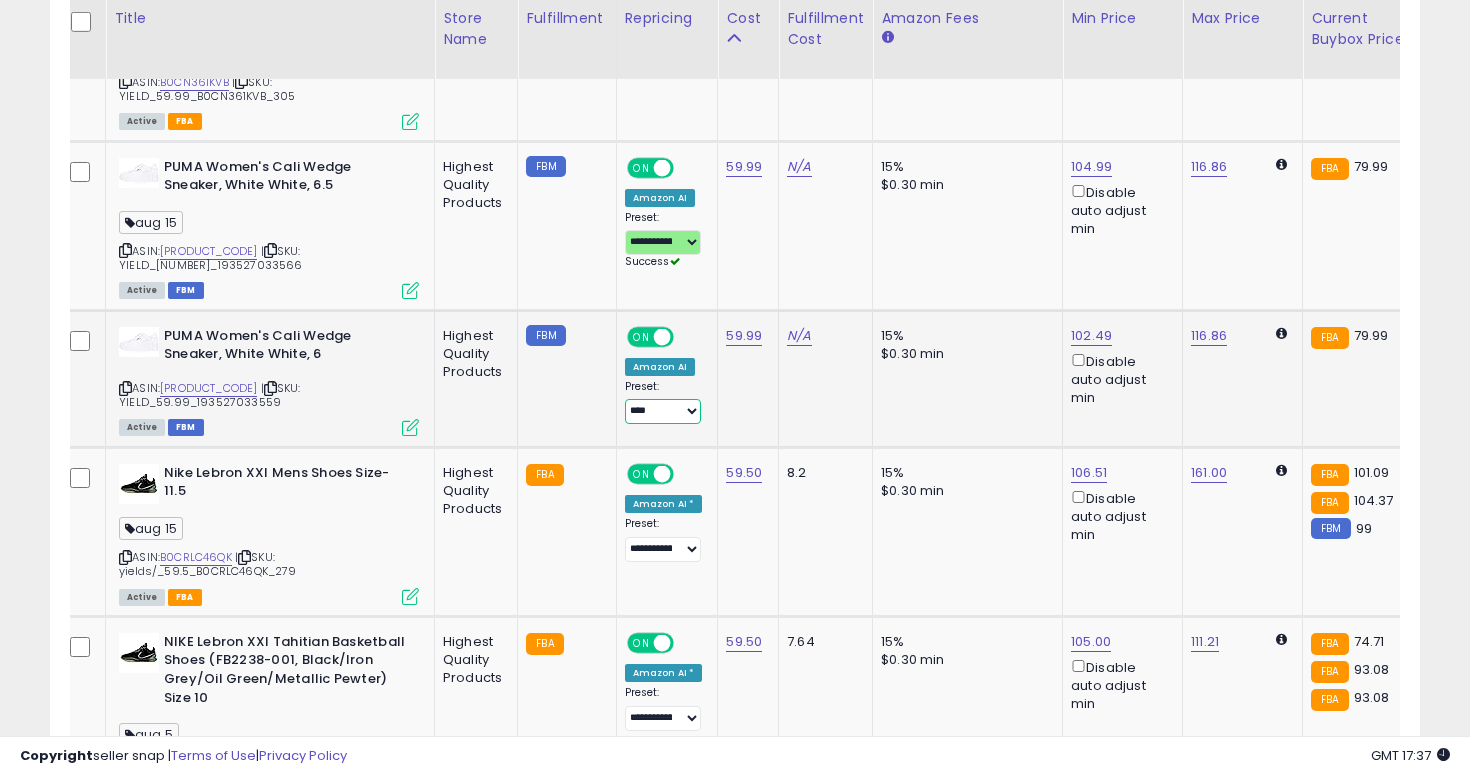 click on "**********" at bounding box center (663, 411) 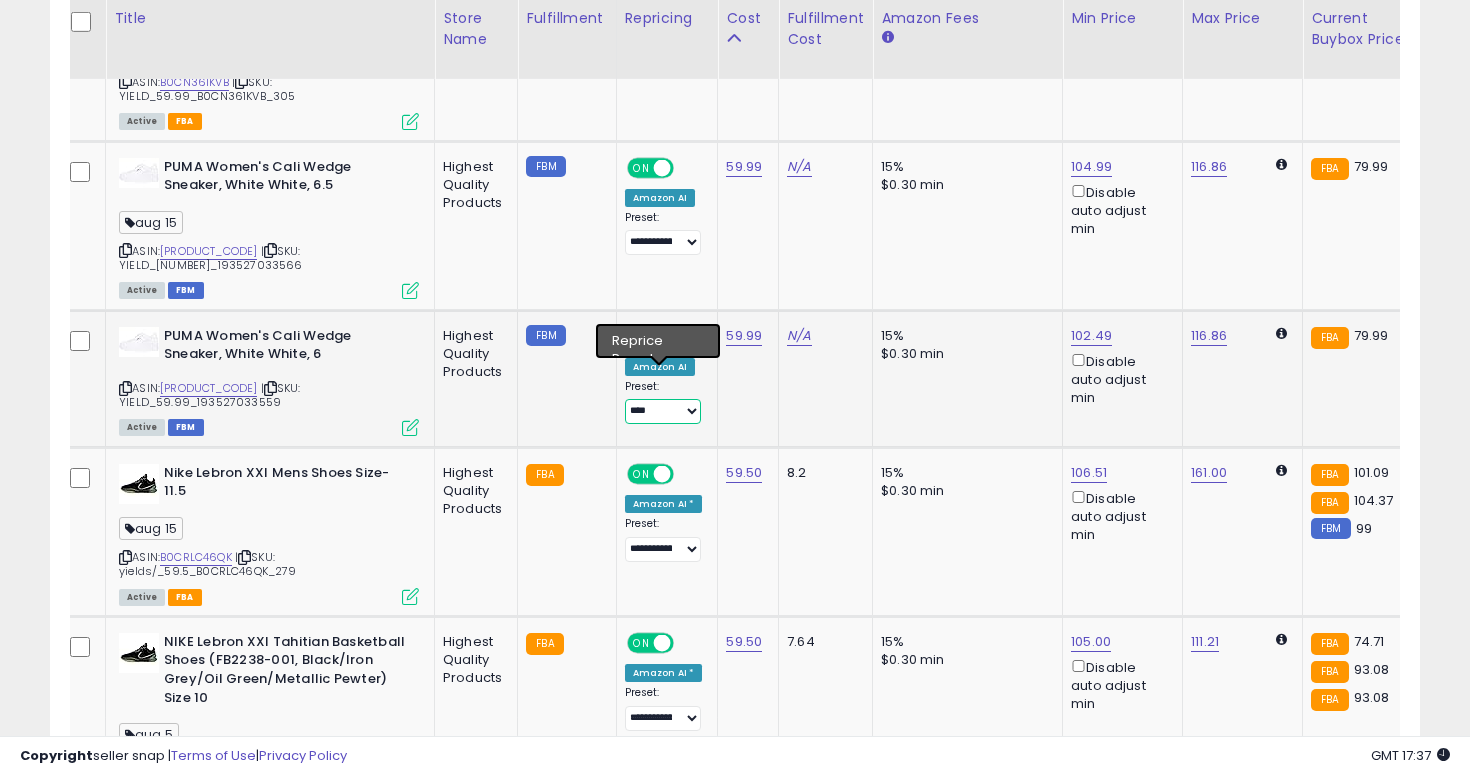 select on "**********" 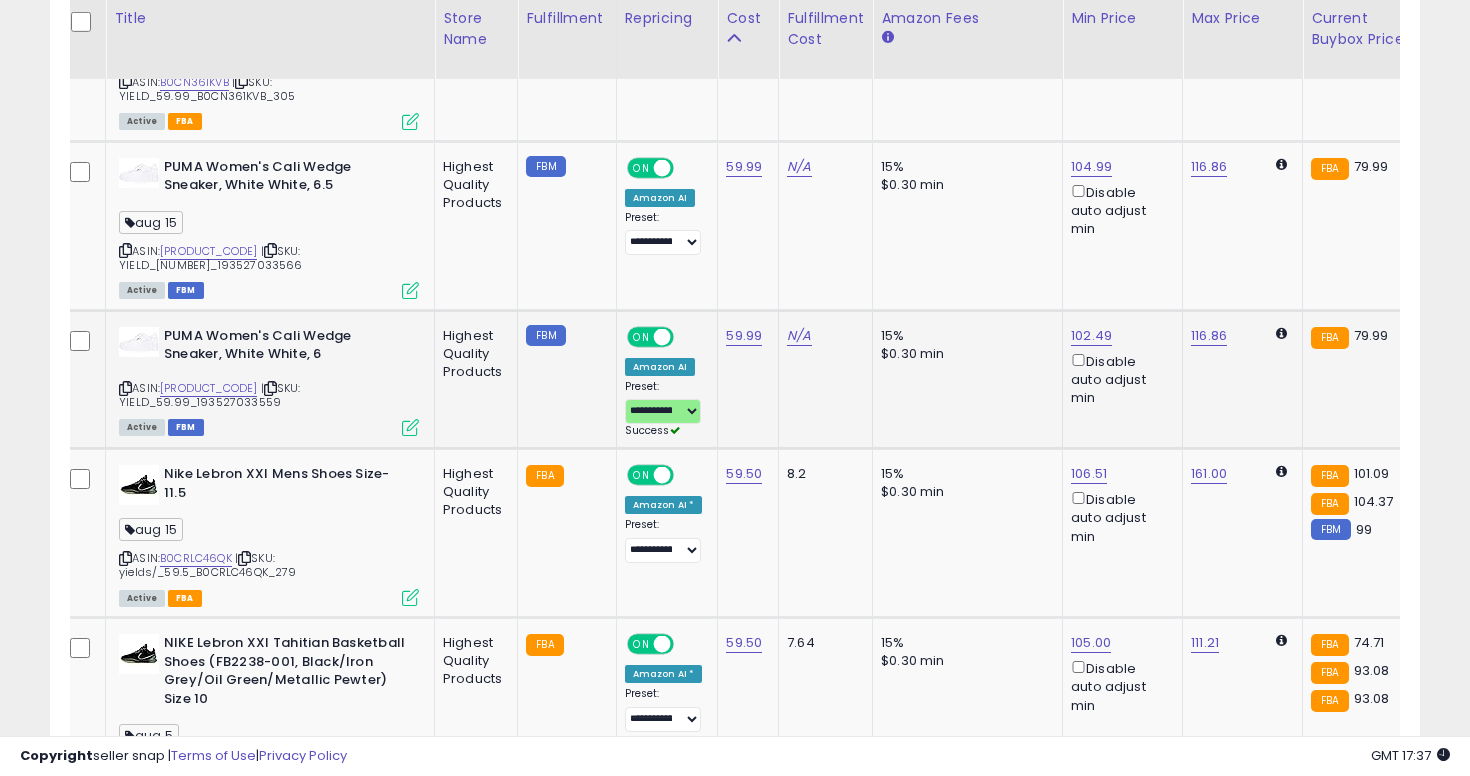 click at bounding box center (125, 388) 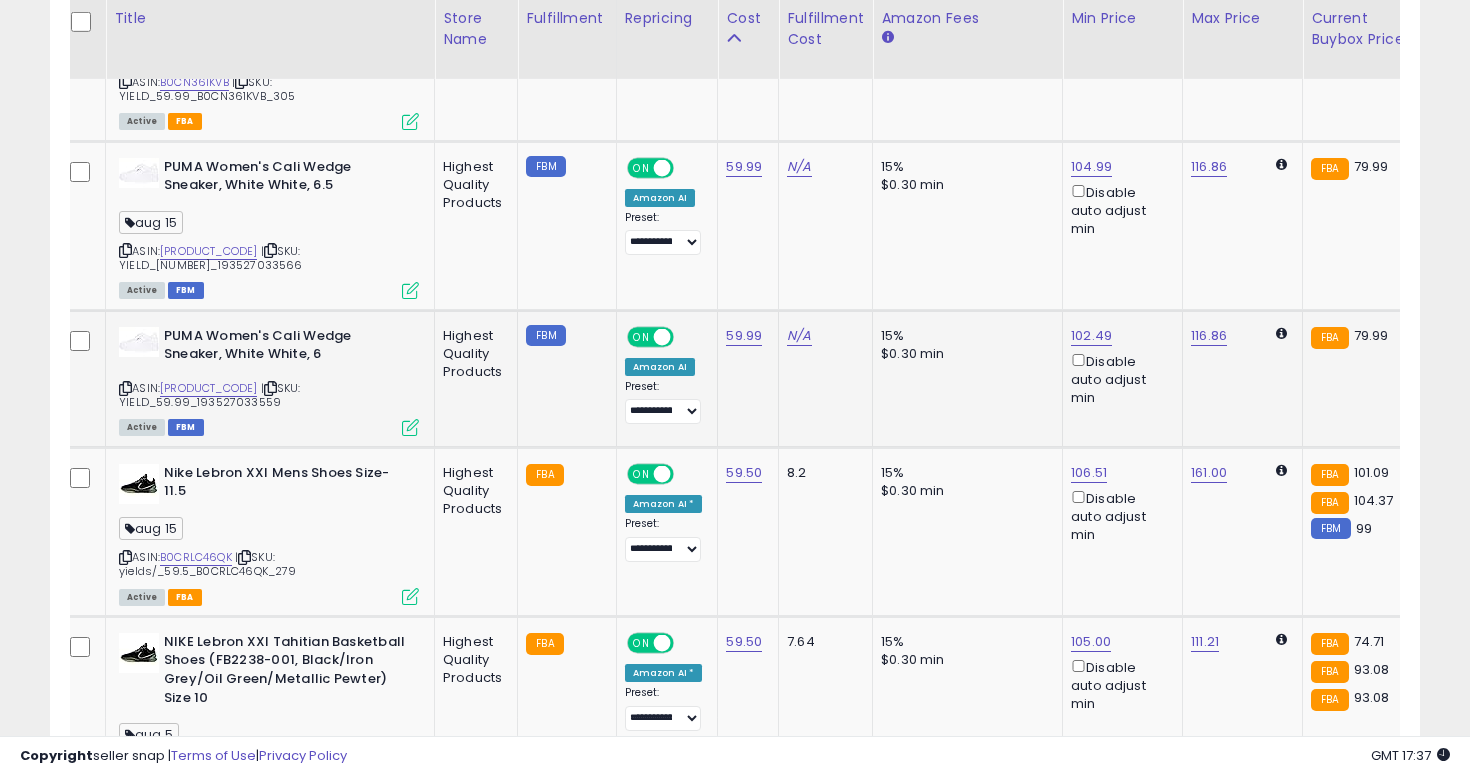 click on "102.49  Disable auto adjust min" 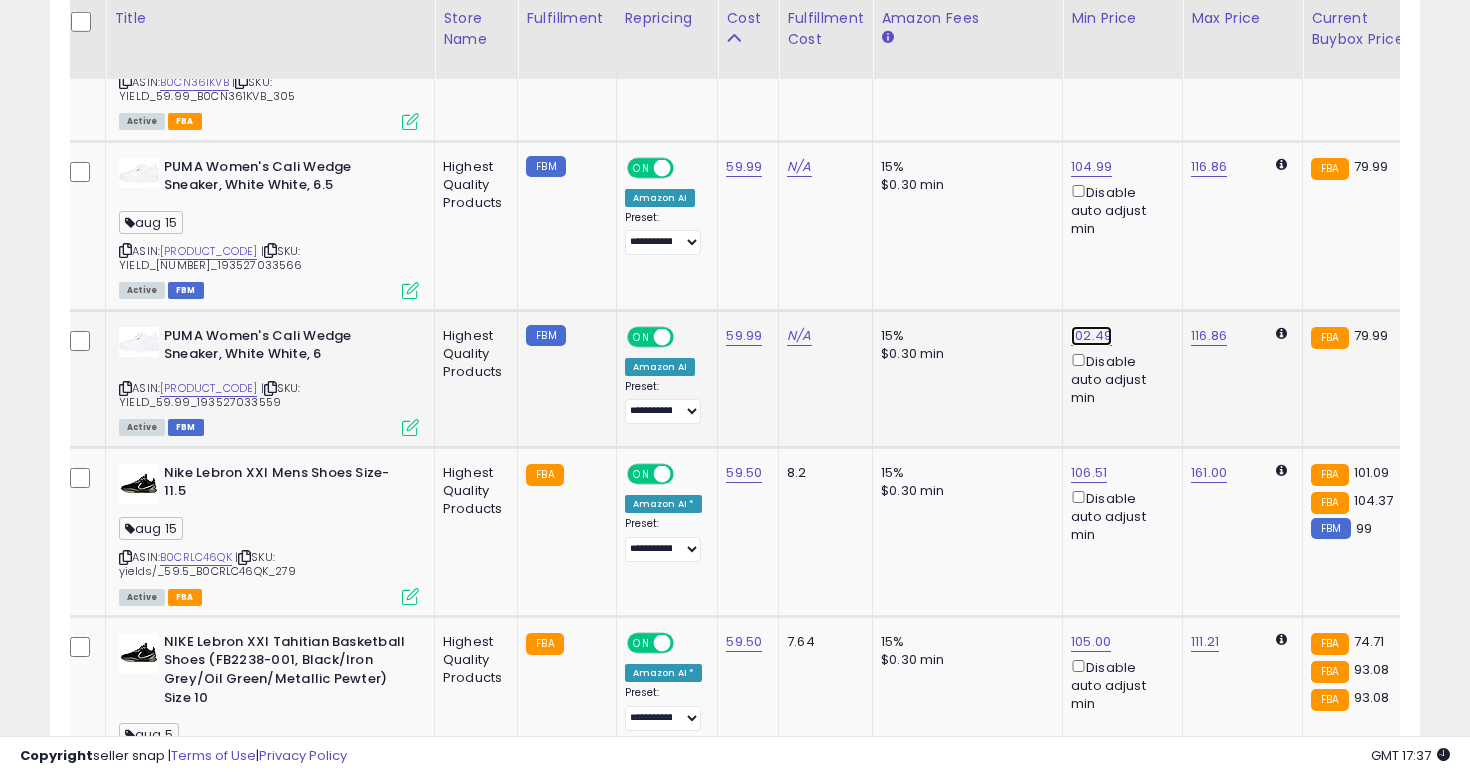 click on "102.49" at bounding box center (1089, -2289) 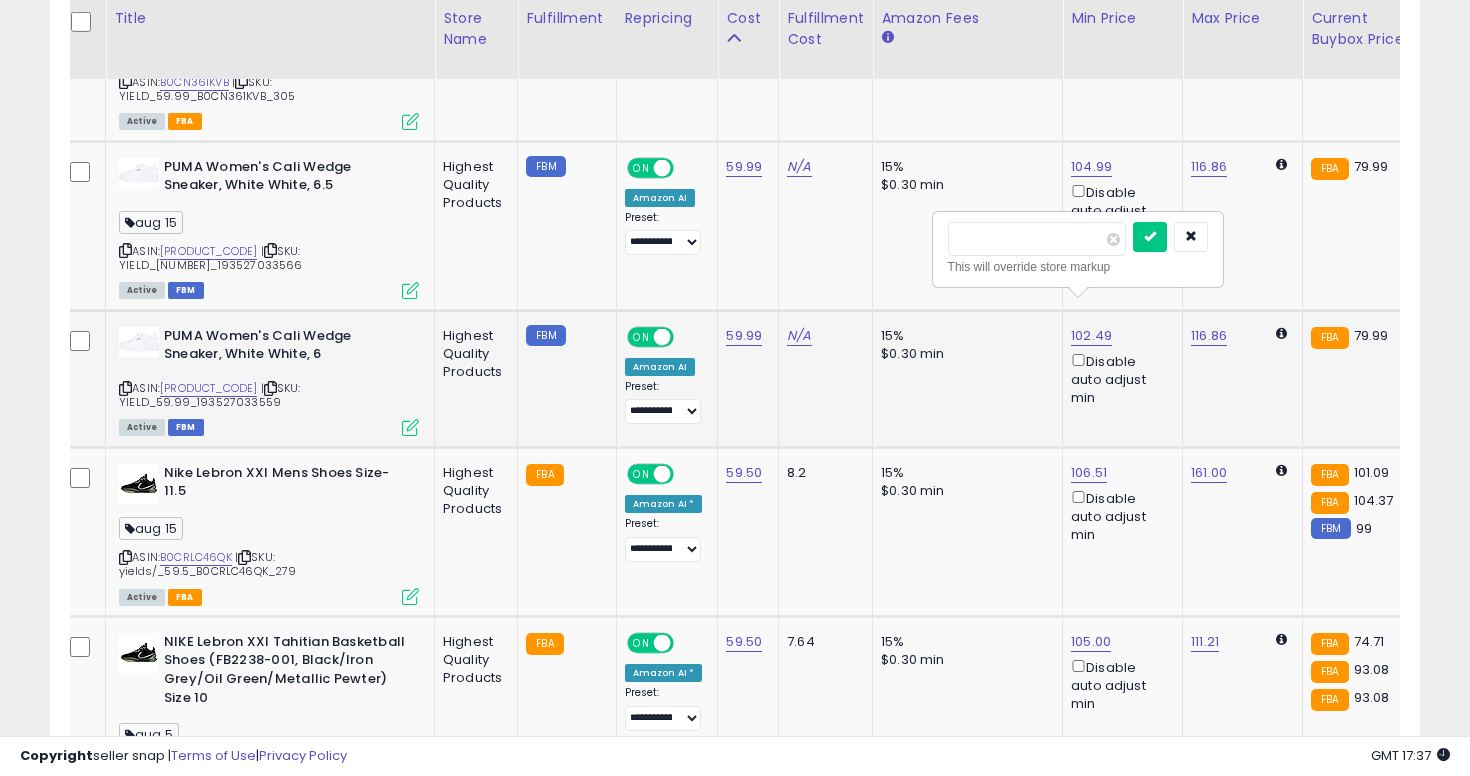 type on "*****" 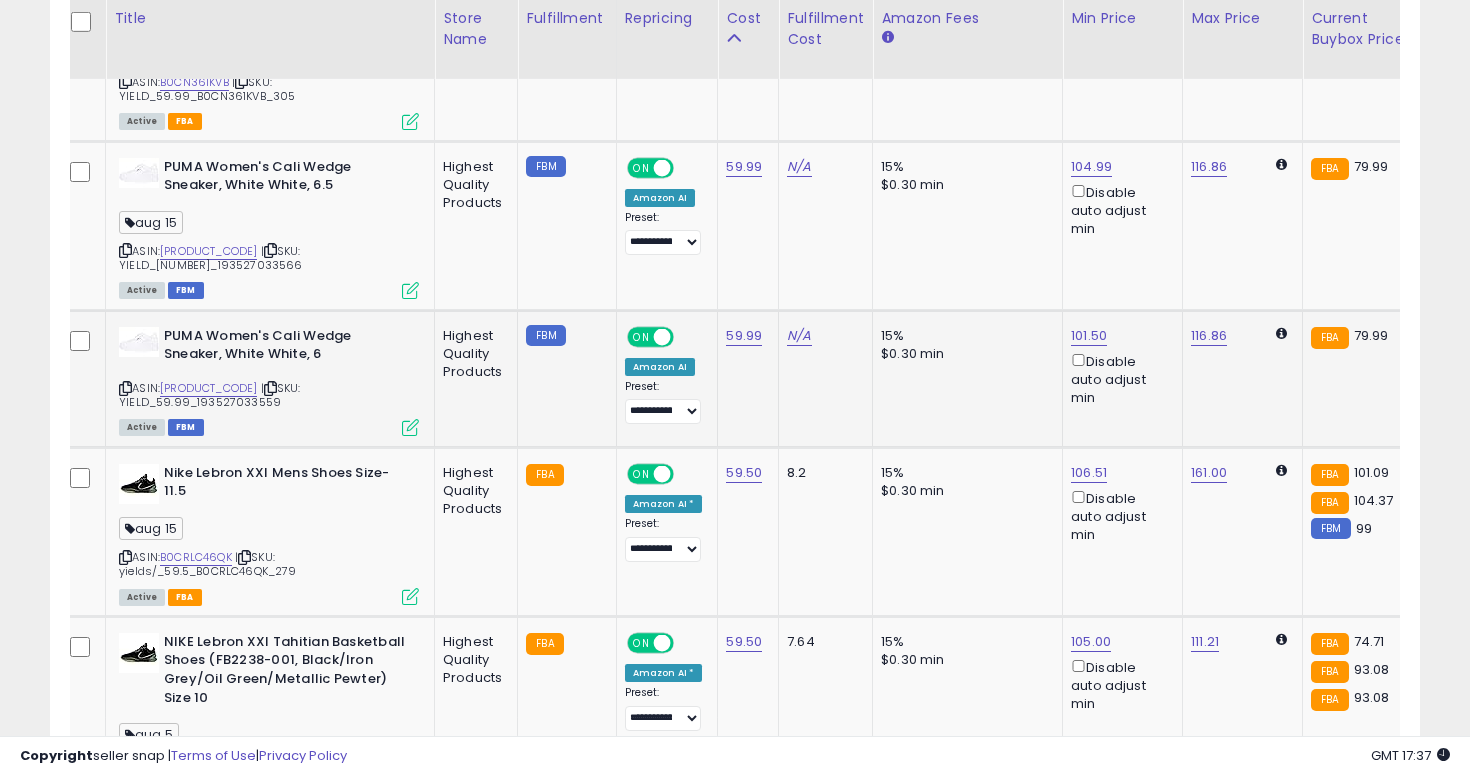 click at bounding box center (410, 427) 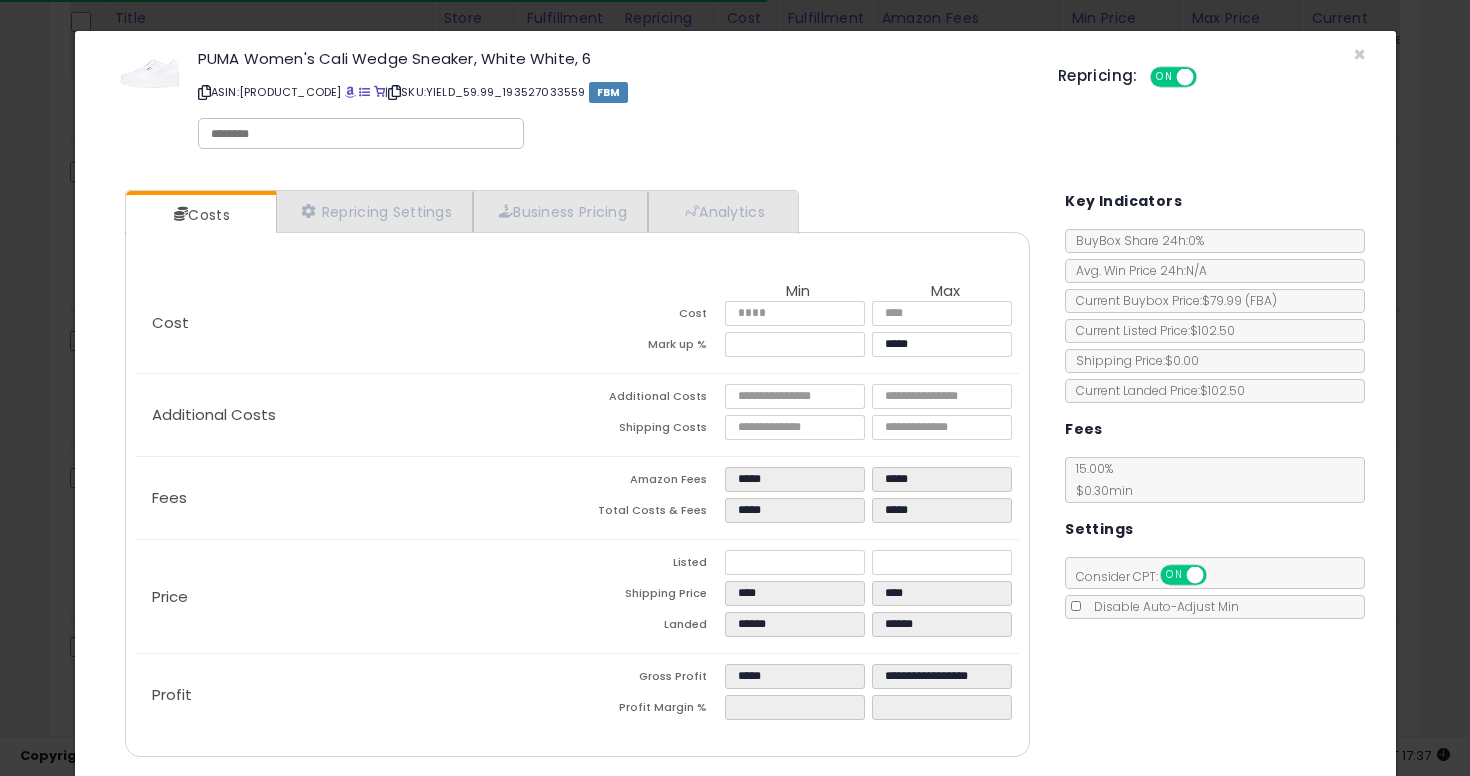 click at bounding box center [361, 134] 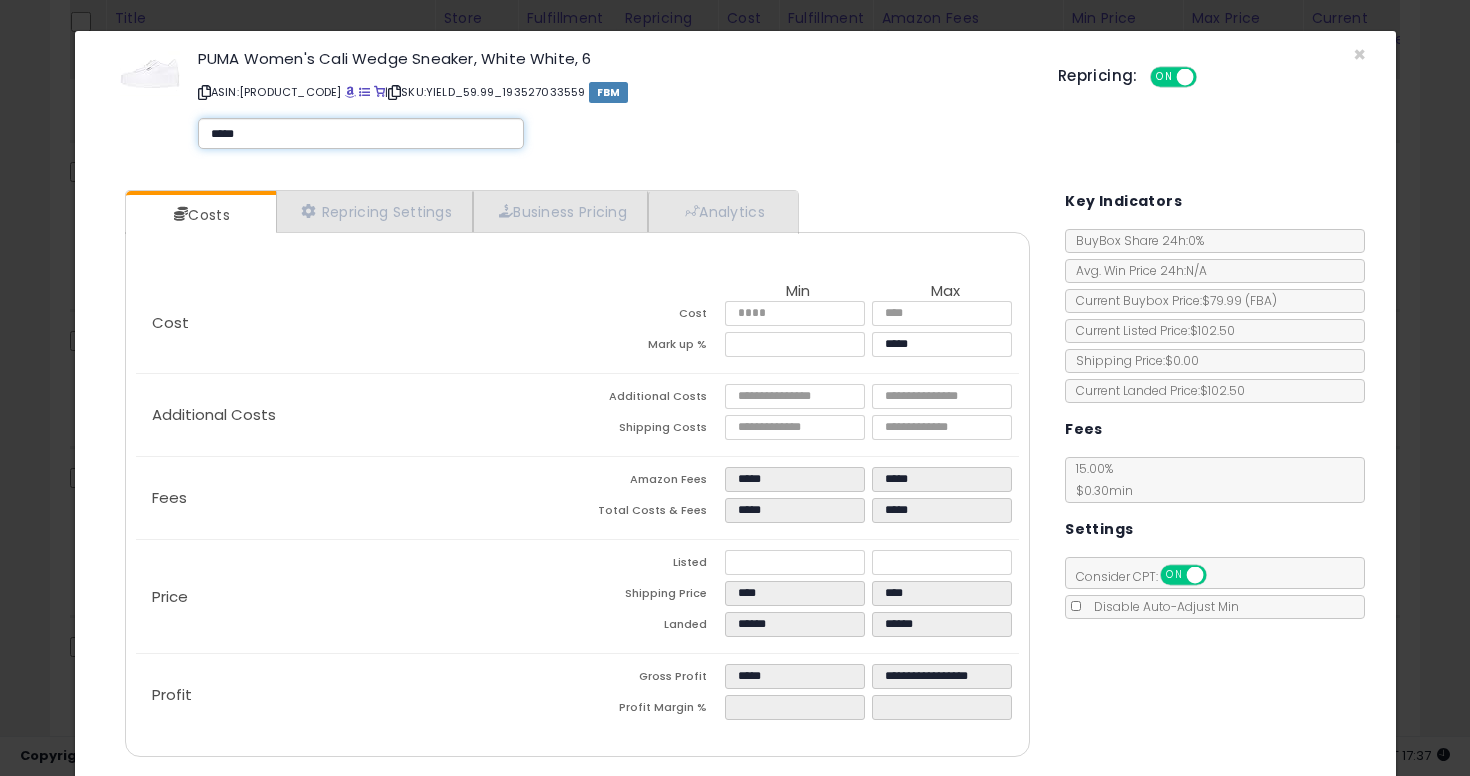 type on "******" 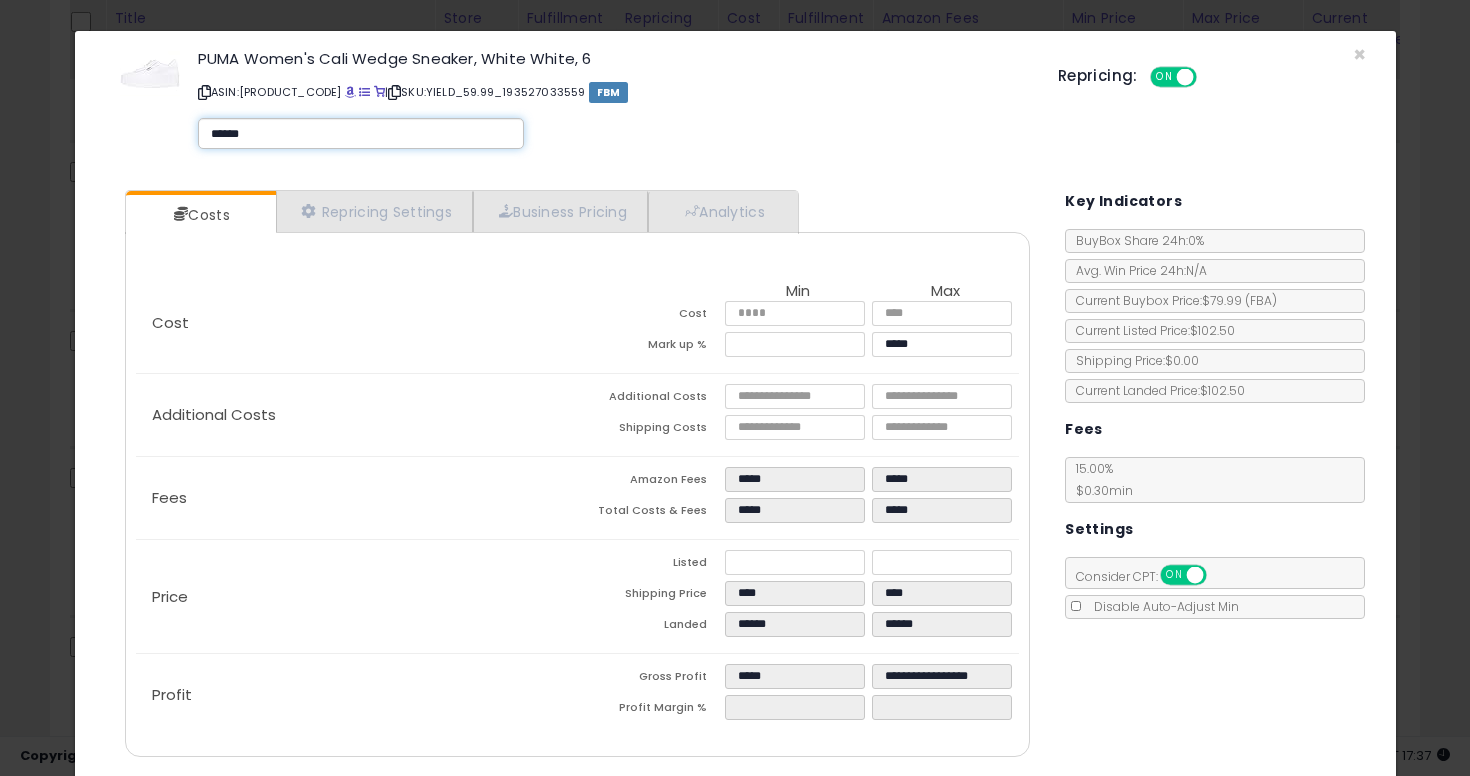 type on "******" 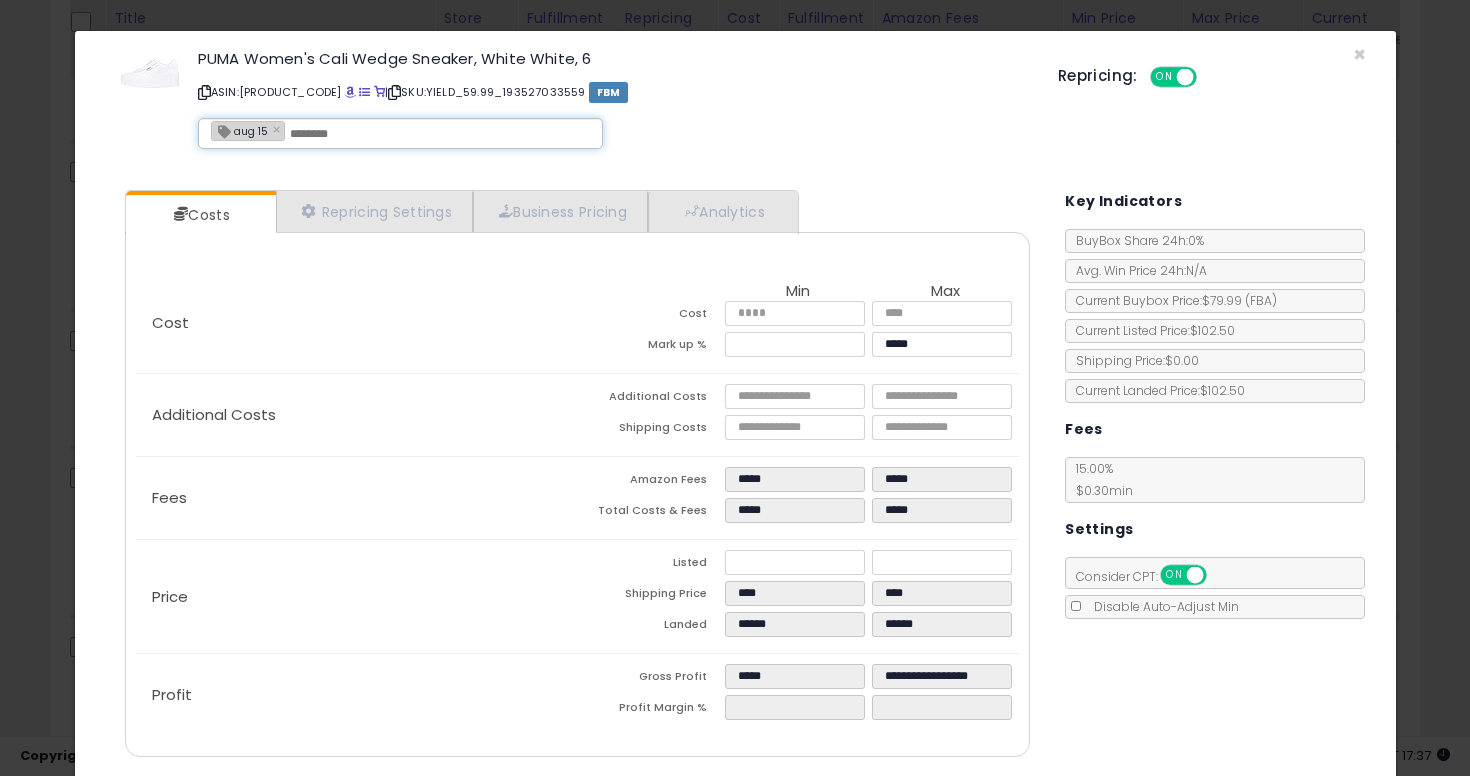 scroll, scrollTop: 65, scrollLeft: 0, axis: vertical 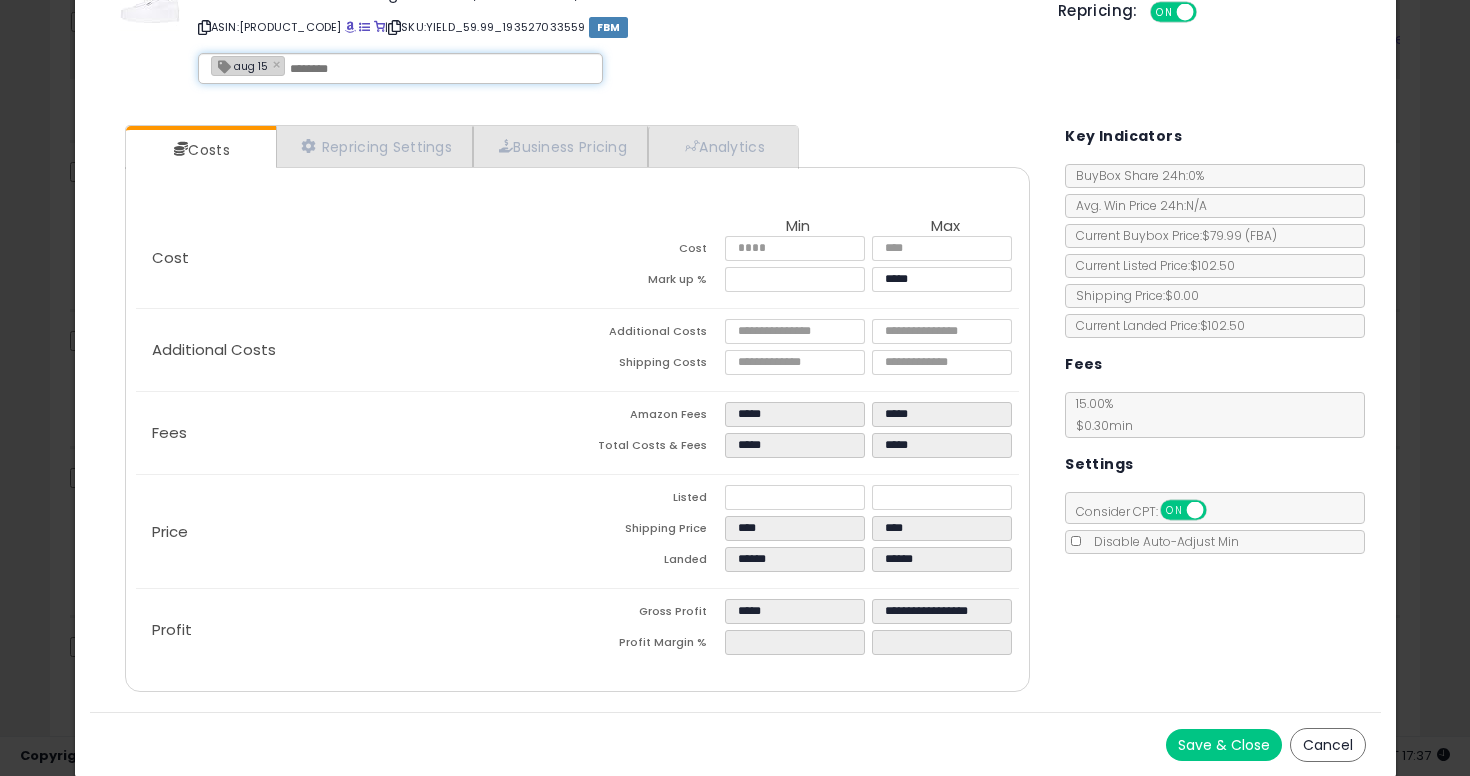 click on "Save & Close" at bounding box center (1224, 745) 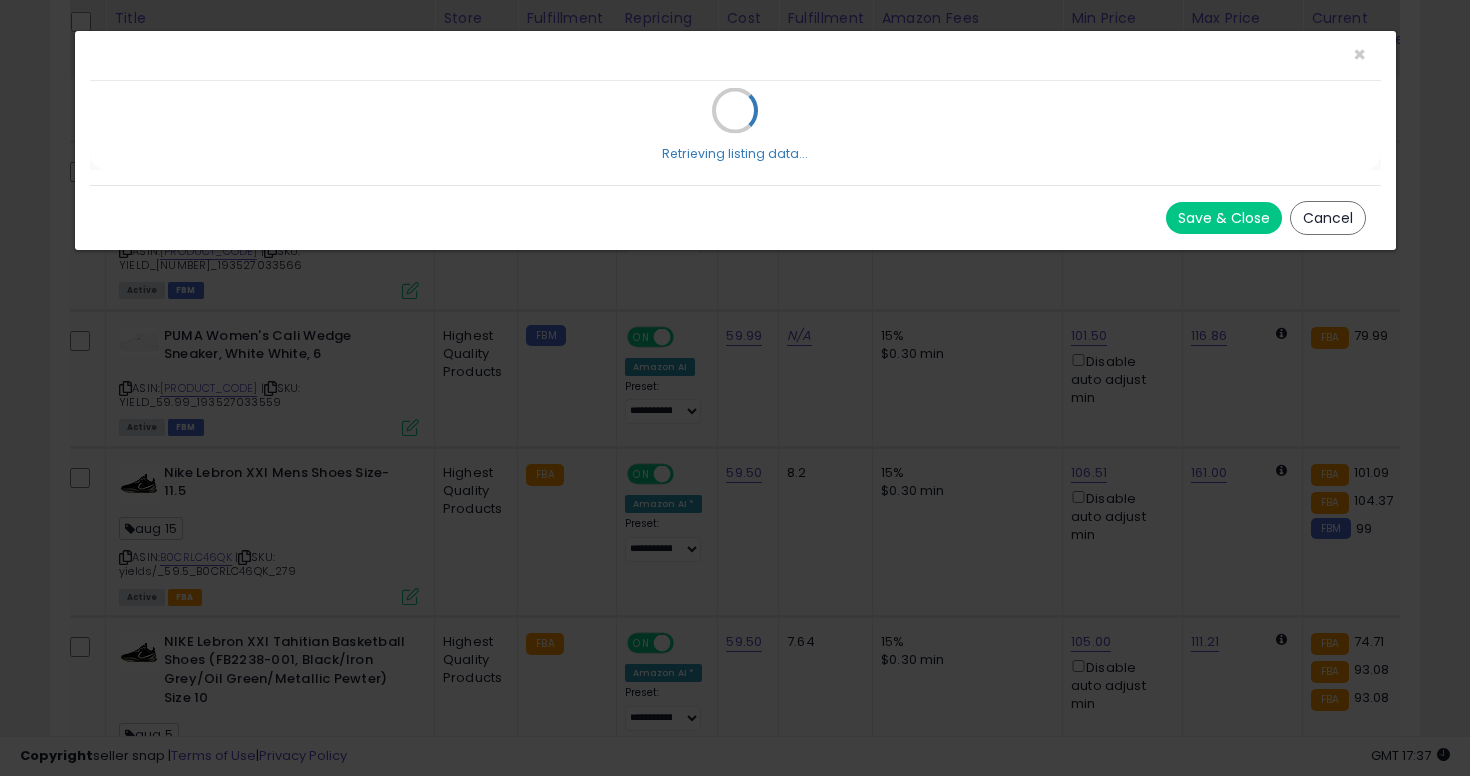 scroll, scrollTop: 0, scrollLeft: 0, axis: both 